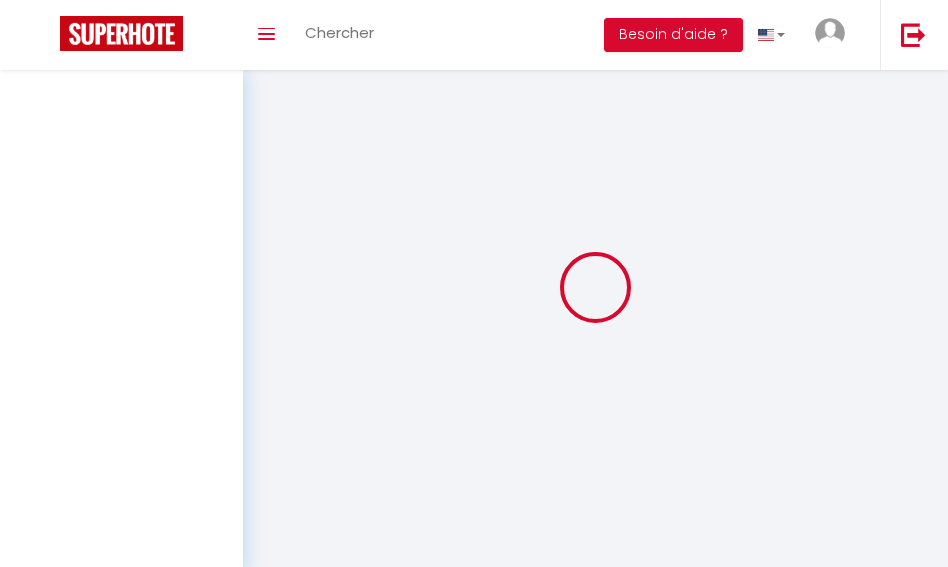 scroll, scrollTop: 0, scrollLeft: 0, axis: both 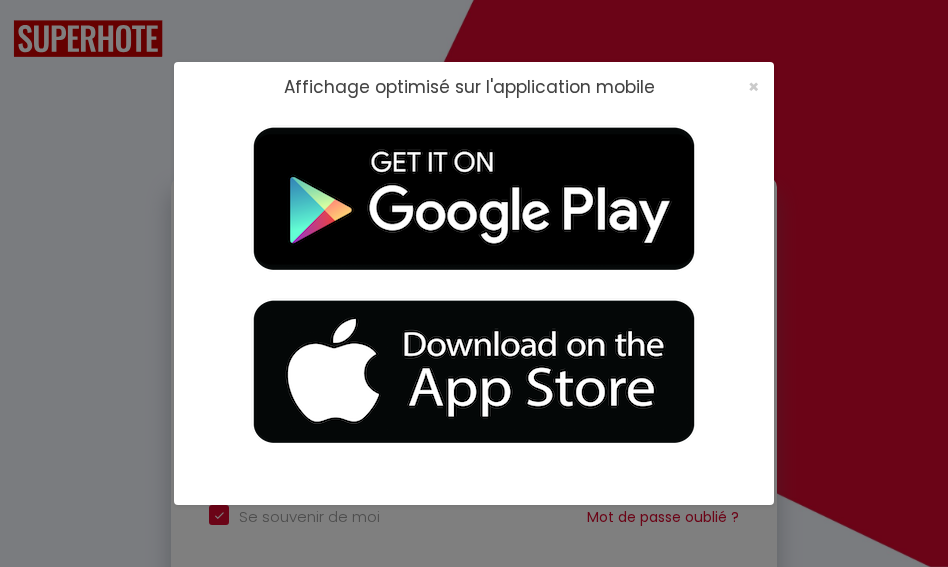 checkbox on "true" 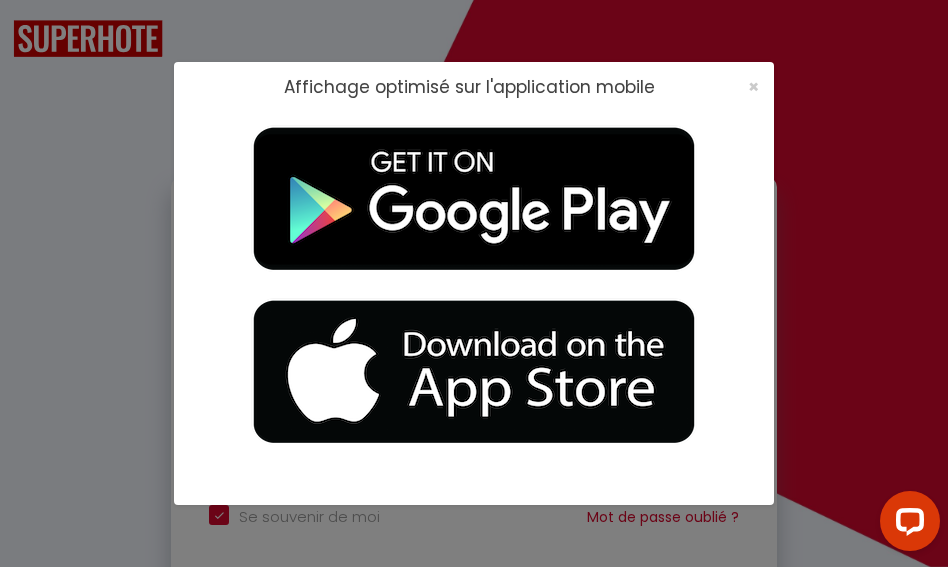 scroll, scrollTop: 0, scrollLeft: 0, axis: both 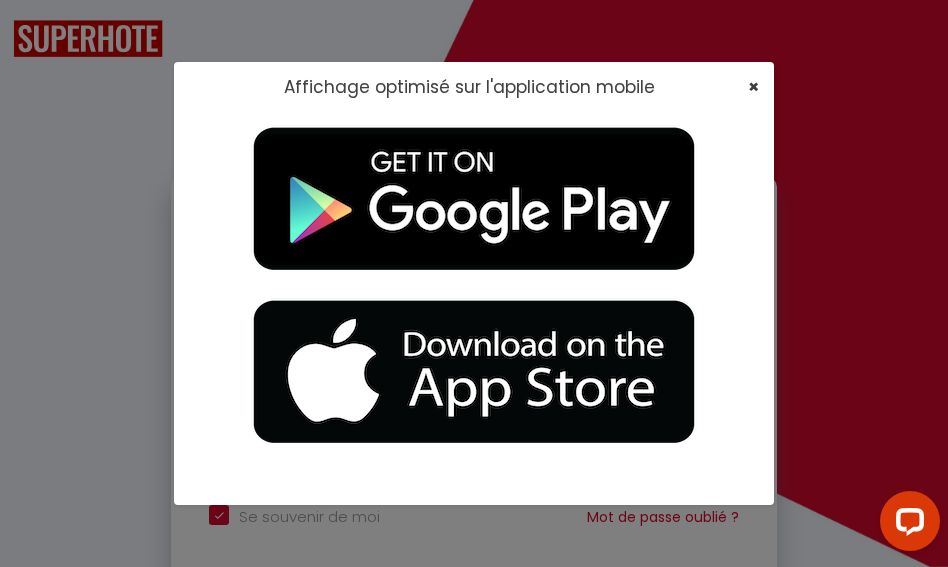 type on "[EMAIL_ADDRESS][DOMAIN_NAME]" 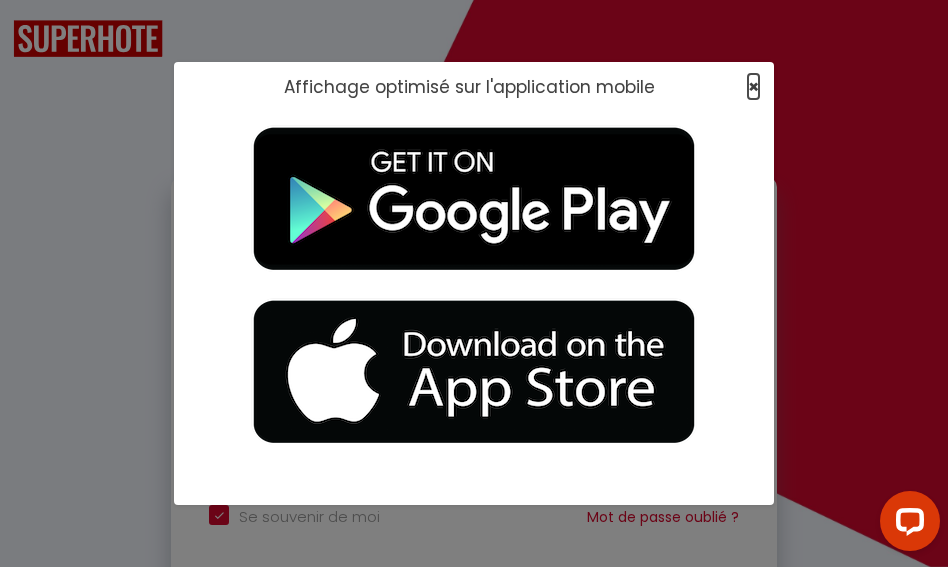 click on "×" at bounding box center [753, 86] 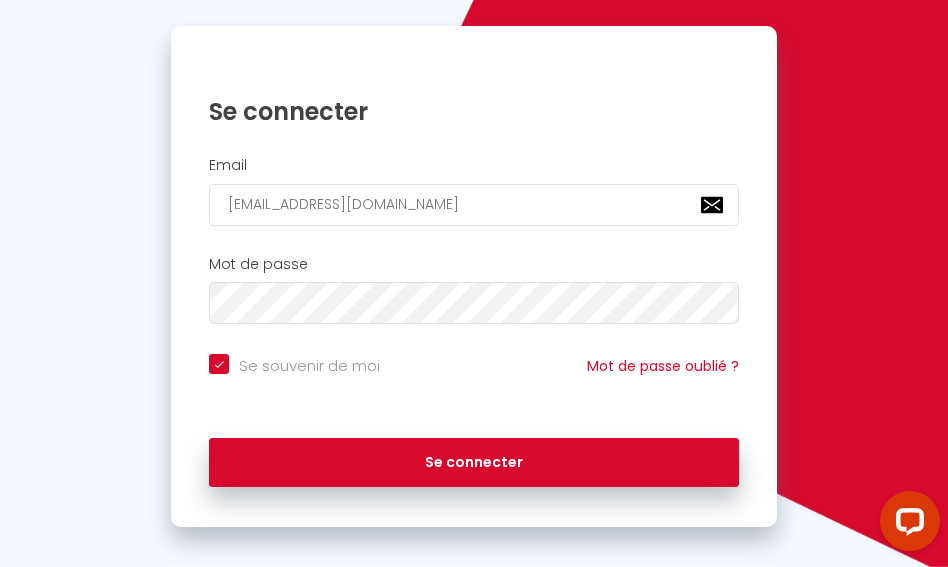 scroll, scrollTop: 157, scrollLeft: 0, axis: vertical 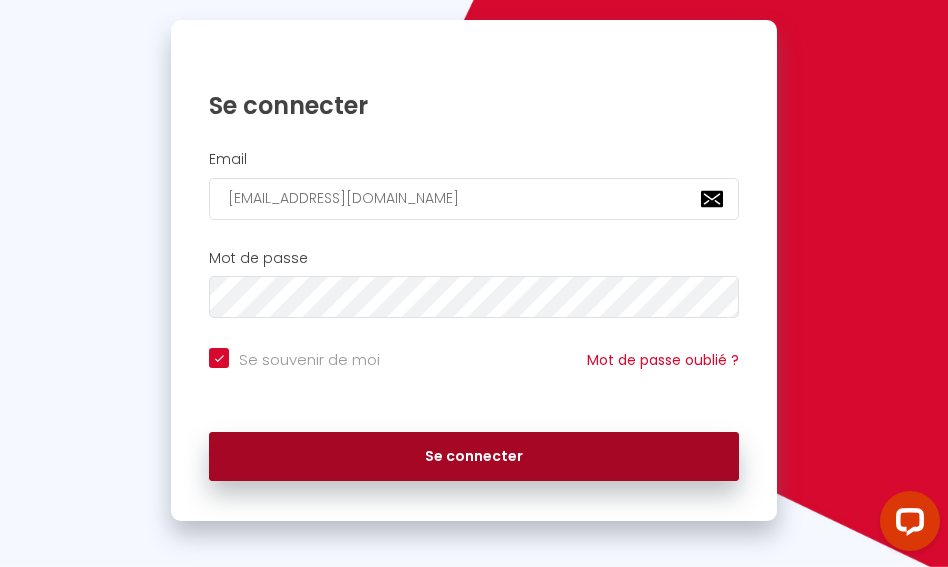 click on "Se connecter" at bounding box center [473, 457] 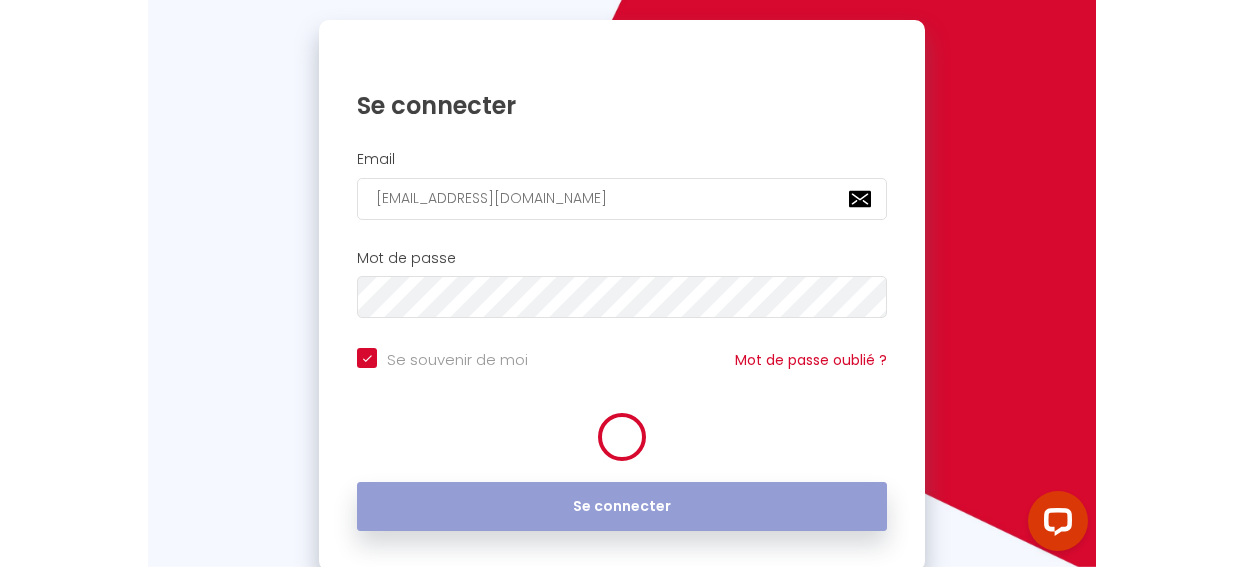 scroll, scrollTop: 0, scrollLeft: 0, axis: both 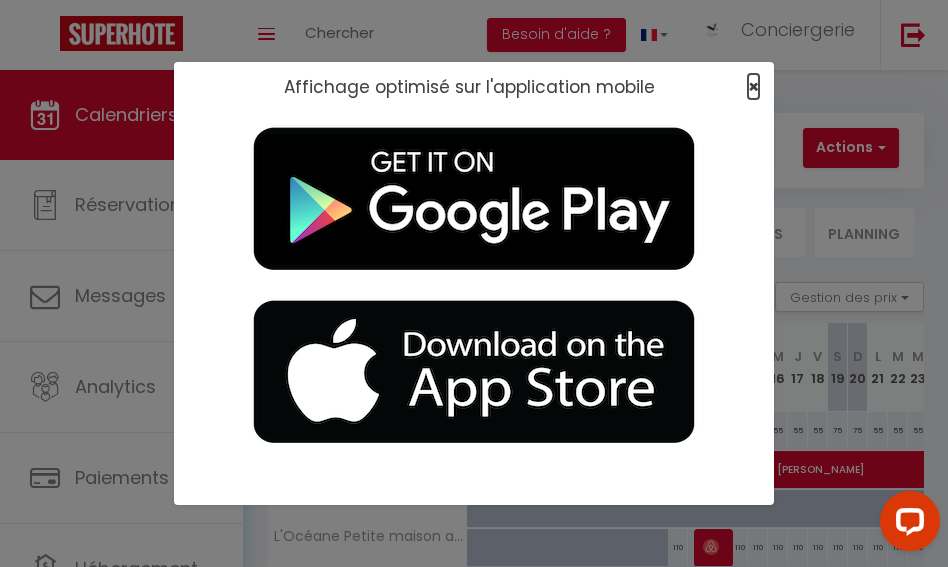 click on "×" at bounding box center [753, 86] 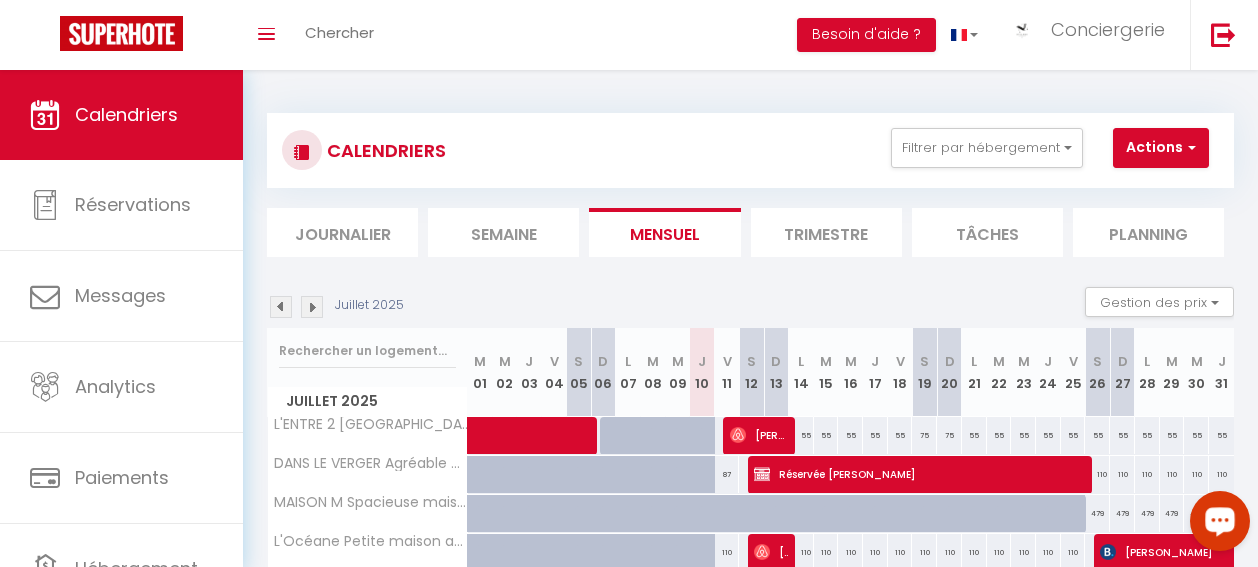 click on "CALENDRIERS
Filtrer par hébergement
ROCHEFORT (17300)       Maison Clarke     La Maison de la Glycine Coeur de ville     L'ENTRE 2 ÎLES Studio au calme avec parking     MODERNE Appartement situé en plein centre-ville     MAËLLE Studio situé en plein centre-ville     LE PUYRAVAULT Agréable studio situé en plein coeur de ville     L’APP’ART Appartement en plein centre-ville     COCON BLEU Maison idéalement située avec jardin     CÔTÉ COUR En plein coeur de ville et proche des thermes     L'ESCALE D'AUDRY Appartement avec cour situé en plein coeur de ville     AU PHIL DE l'EAU Balcon et parking privatif     LE REPOS DU MARIN Balcon et parking privatif     LE GAMBETTA Proche du centre-ville et des thermes     LA CORDERIE Appartement sur le Quai aux Vivres     L'AUTHENTIQUE 1 En rez-de-chaussée face aux Thermes     L'AUTHENTIQUE 2 Studio en centre-ville et face aux Thermes     L'AUTHENTIQUE 3 En centre-ville face aux Thermes" at bounding box center (750, 504) 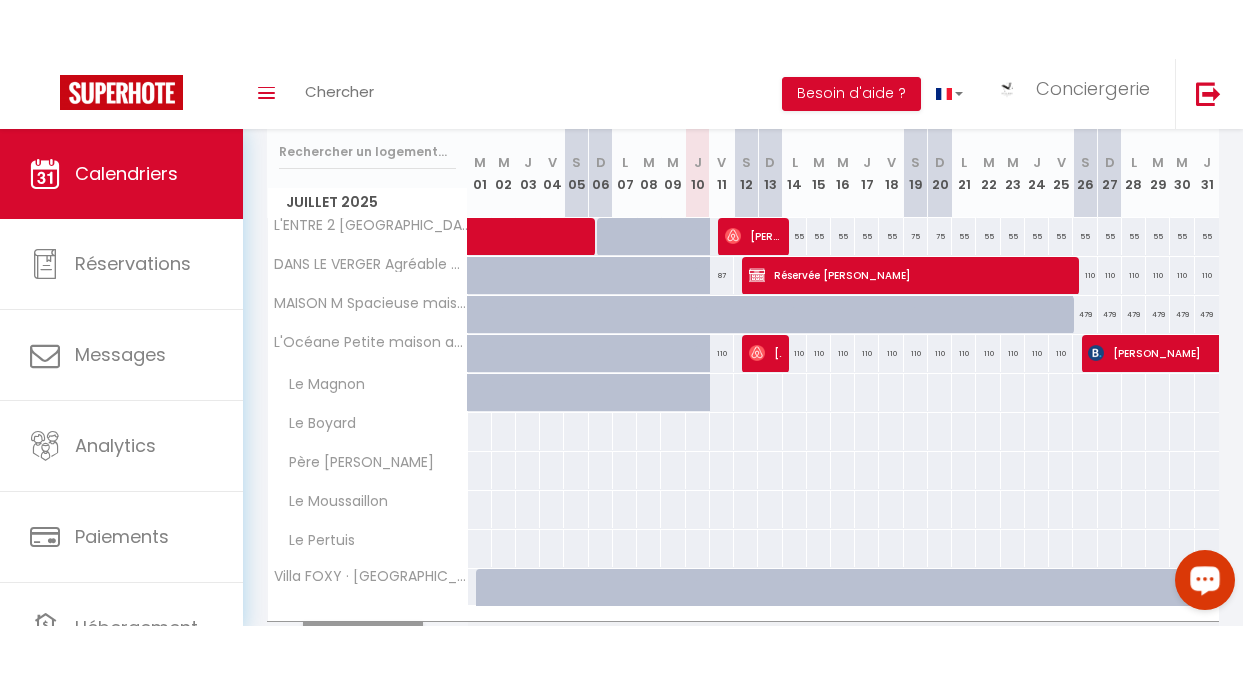 scroll, scrollTop: 250, scrollLeft: 0, axis: vertical 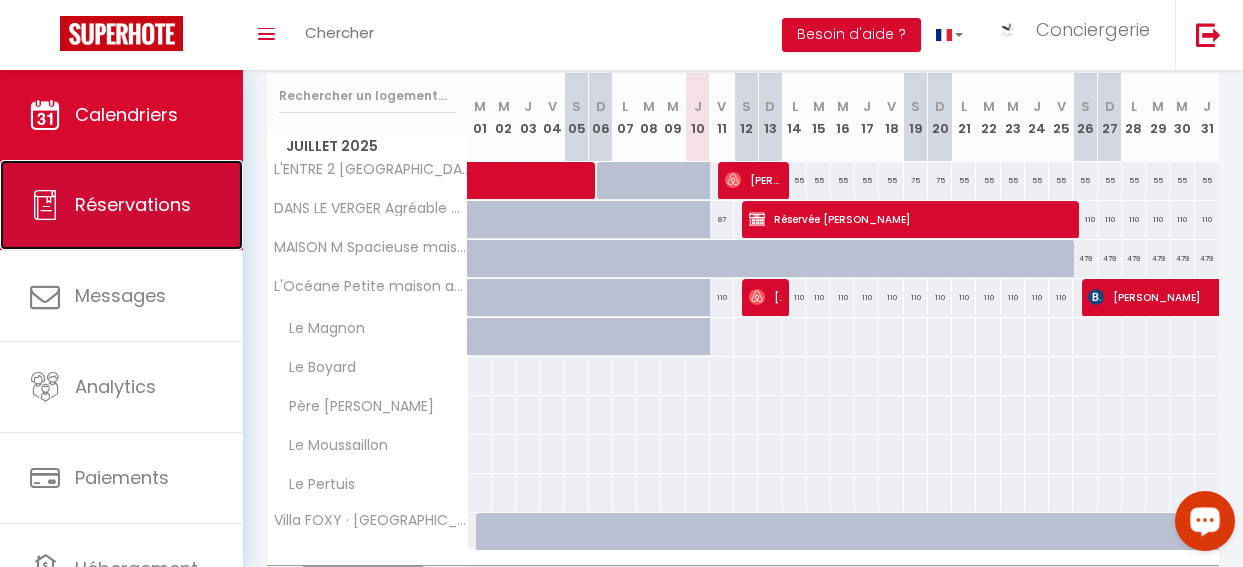 click on "Réservations" at bounding box center [121, 205] 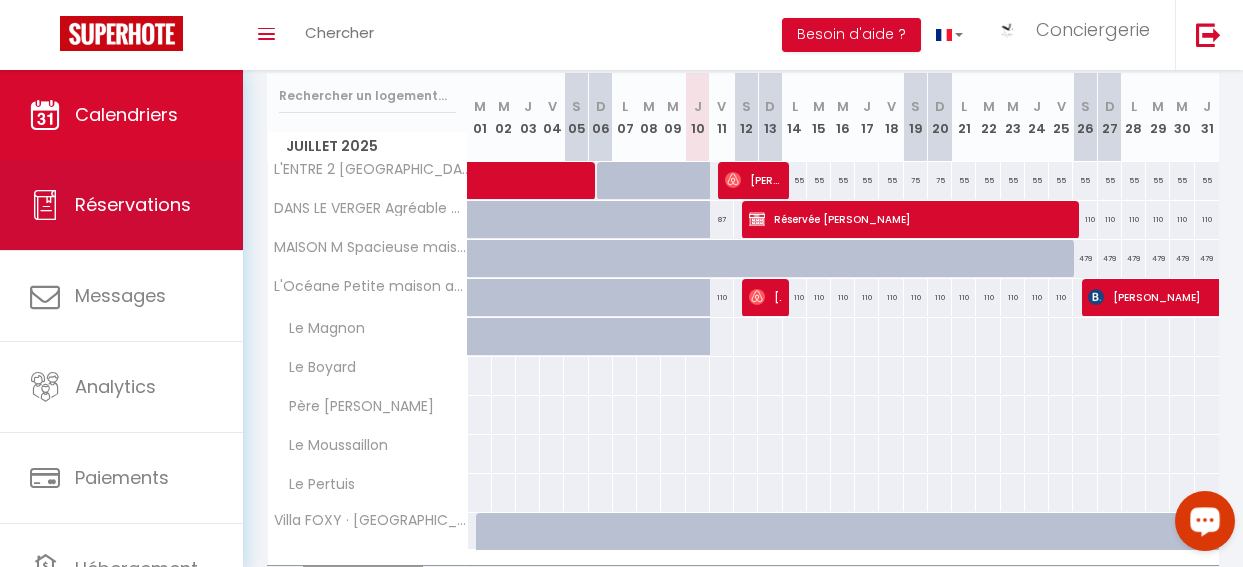 select on "not_cancelled" 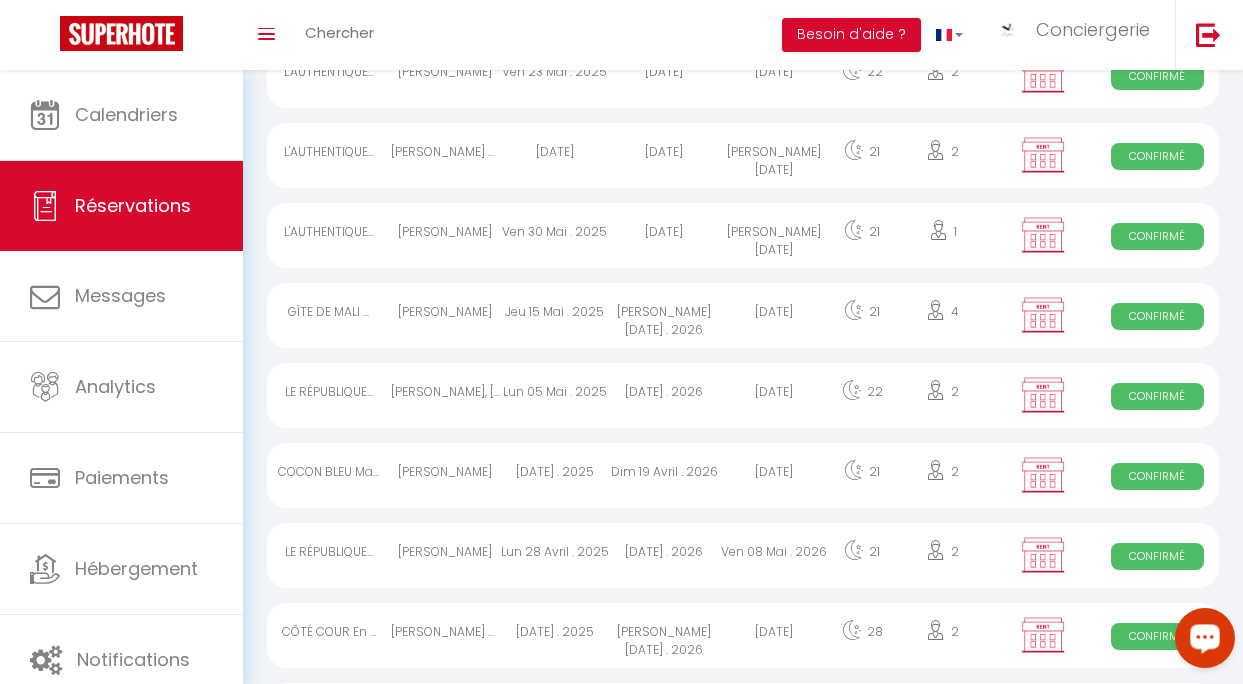 scroll, scrollTop: 0, scrollLeft: 0, axis: both 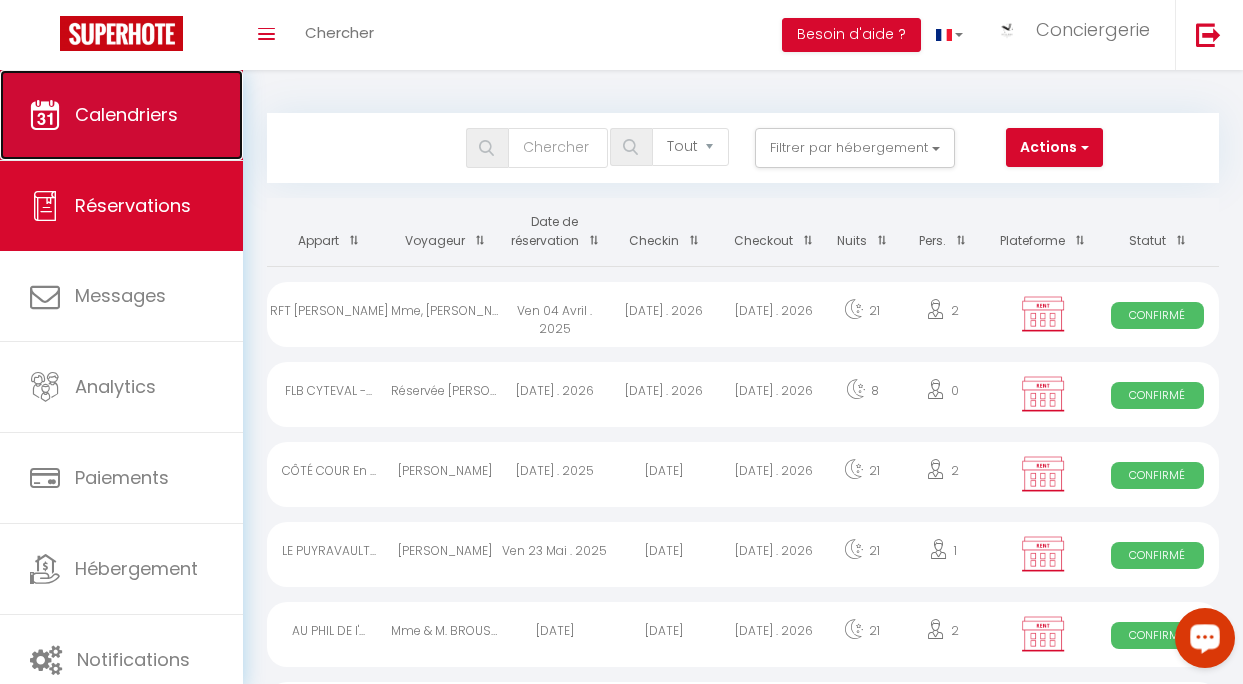 click on "Calendriers" at bounding box center (126, 114) 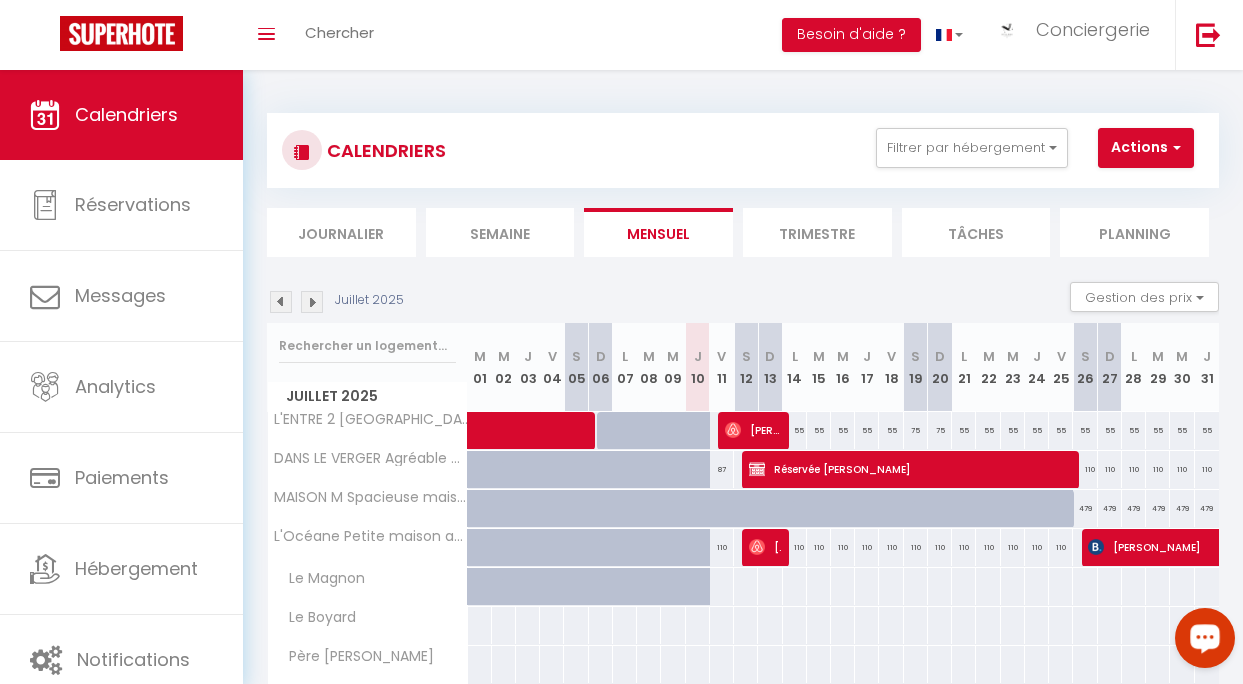 click on "Semaine" at bounding box center [500, 232] 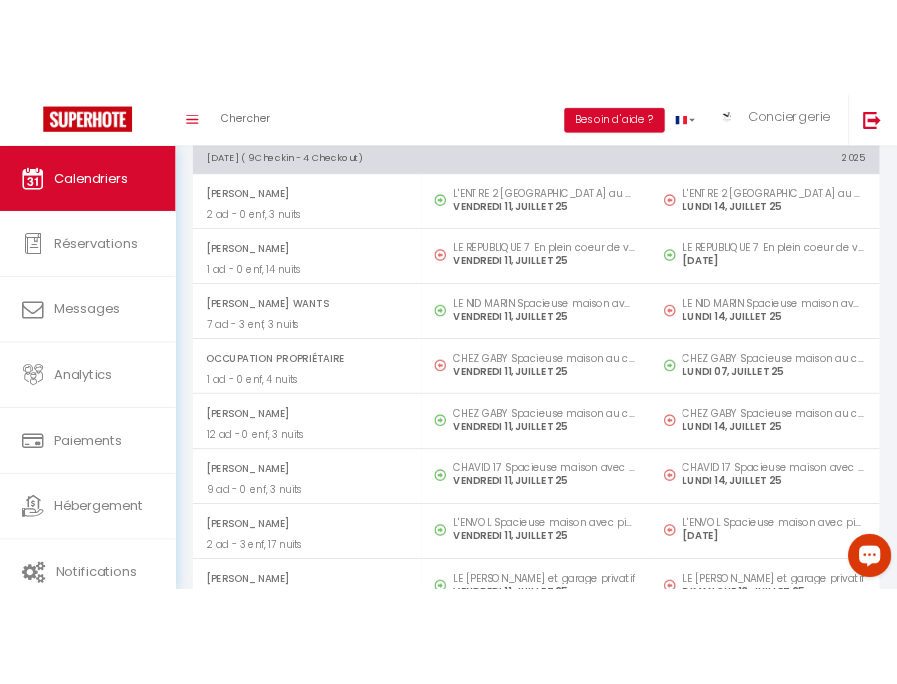 scroll, scrollTop: 1483, scrollLeft: 0, axis: vertical 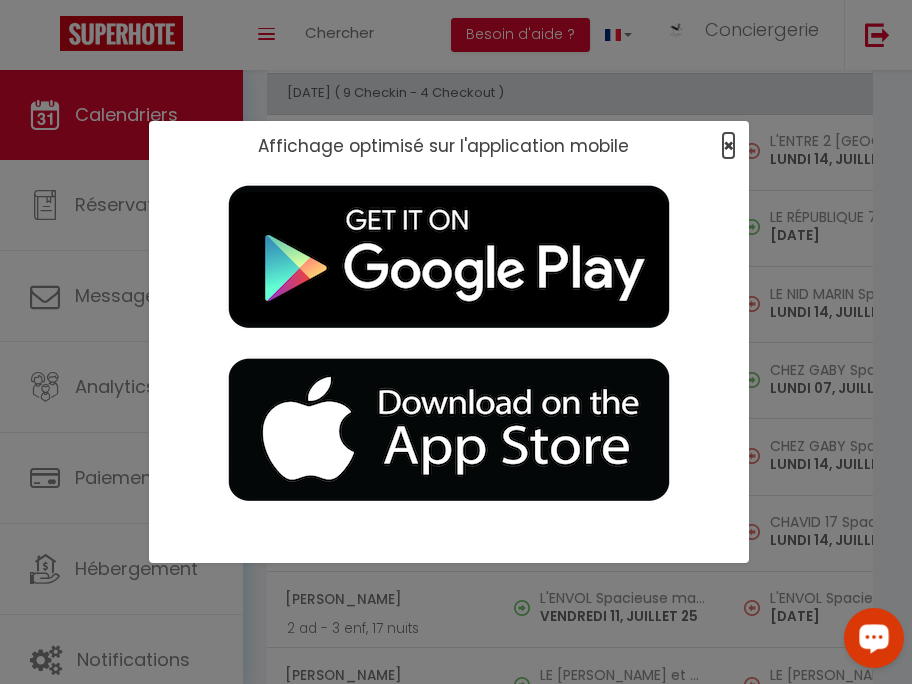 click on "×" at bounding box center [728, 145] 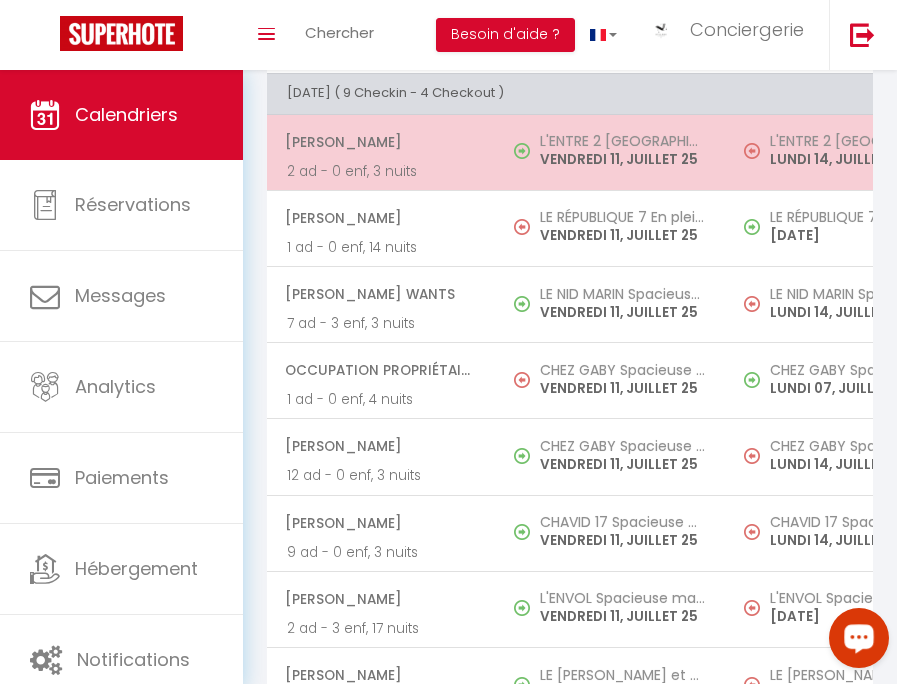 click at bounding box center (752, 151) 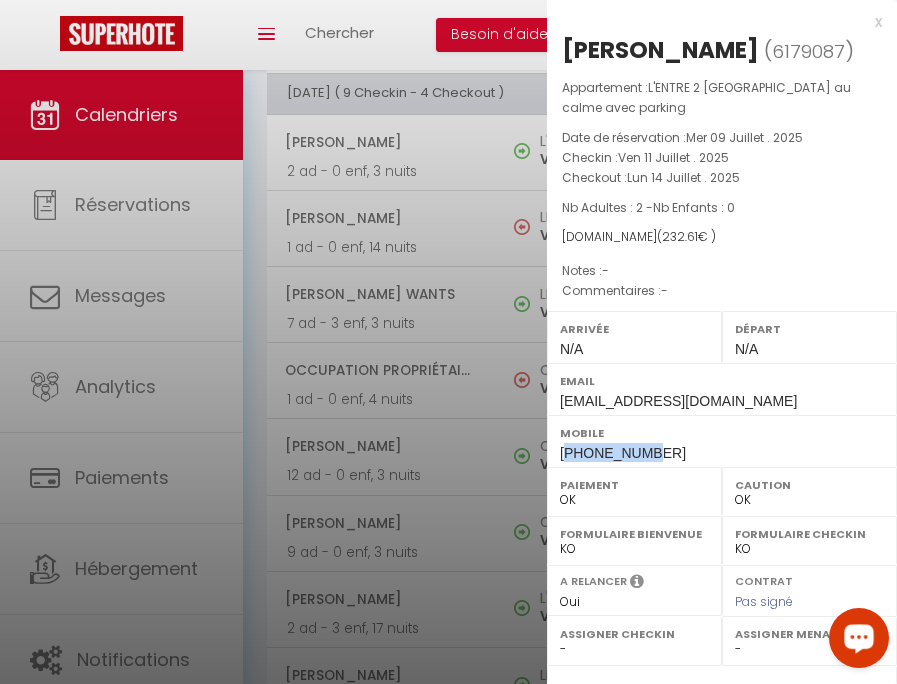 drag, startPoint x: 564, startPoint y: 452, endPoint x: 649, endPoint y: 446, distance: 85.2115 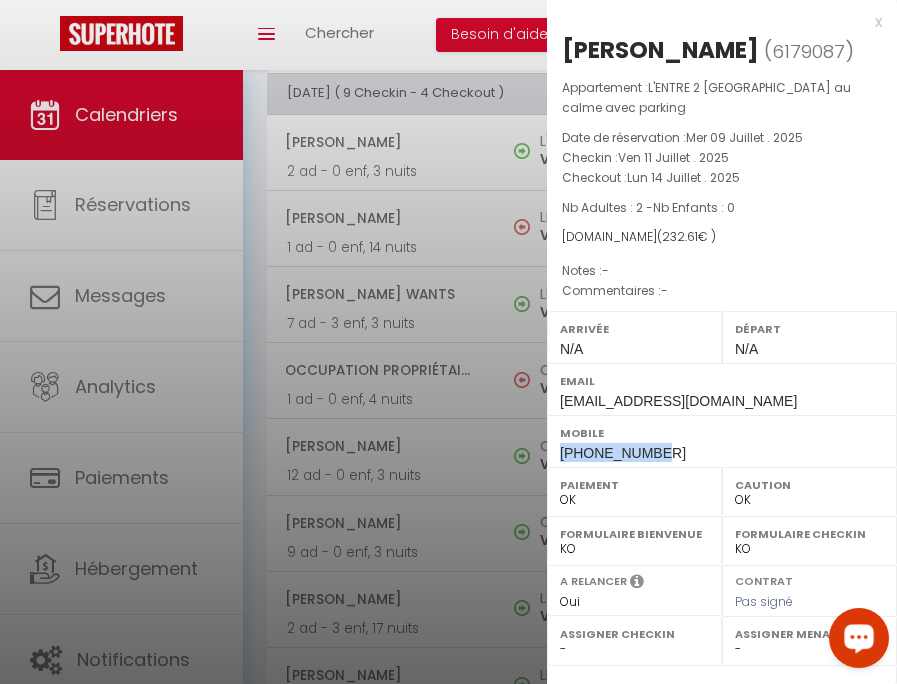 drag, startPoint x: 560, startPoint y: 455, endPoint x: 665, endPoint y: 458, distance: 105.04285 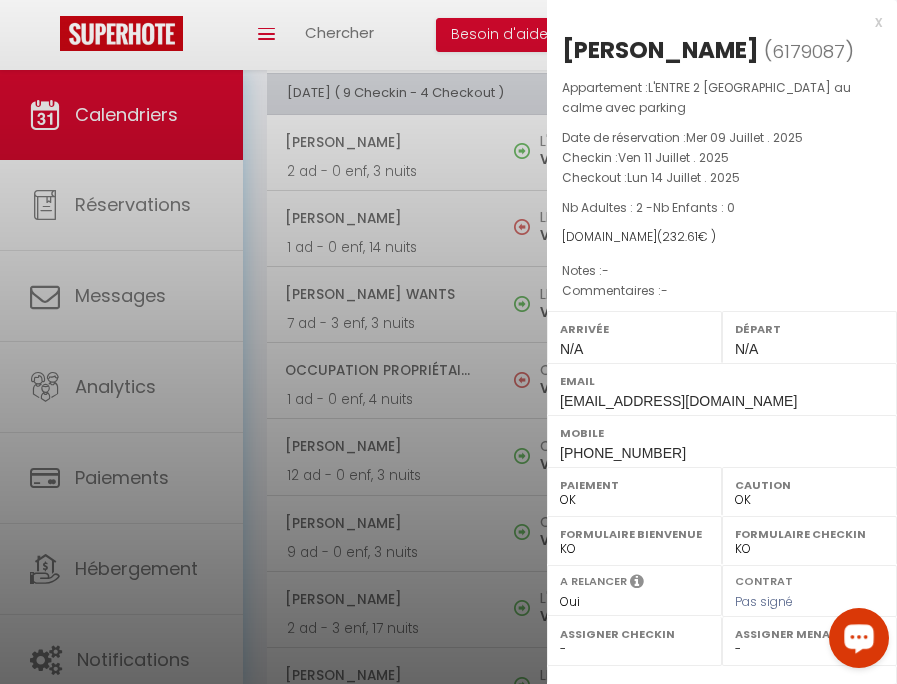 click at bounding box center (448, 342) 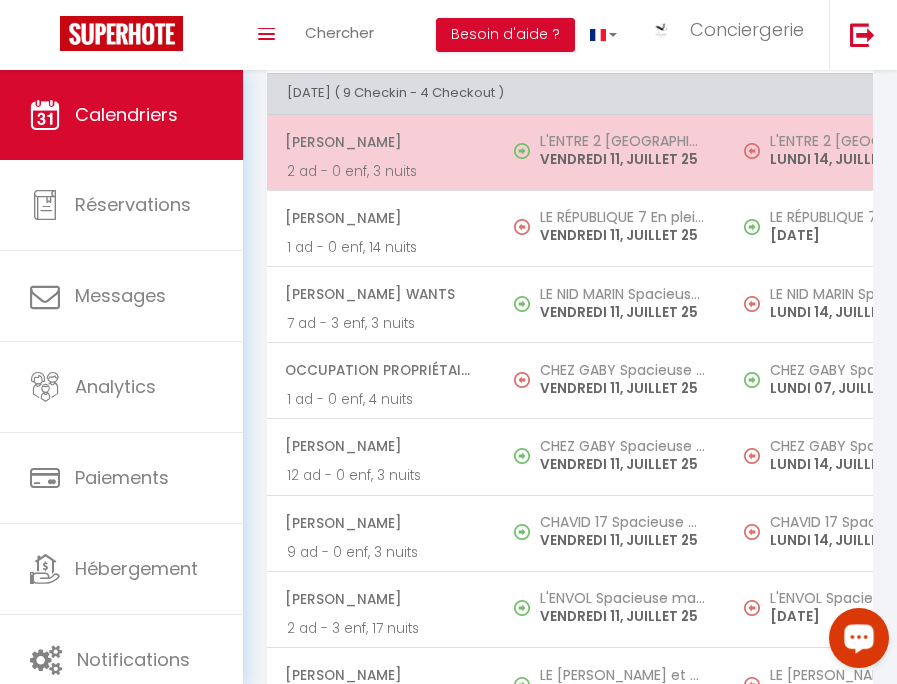 click on "VENDREDI 11, JUILLET 25" at bounding box center (622, 159) 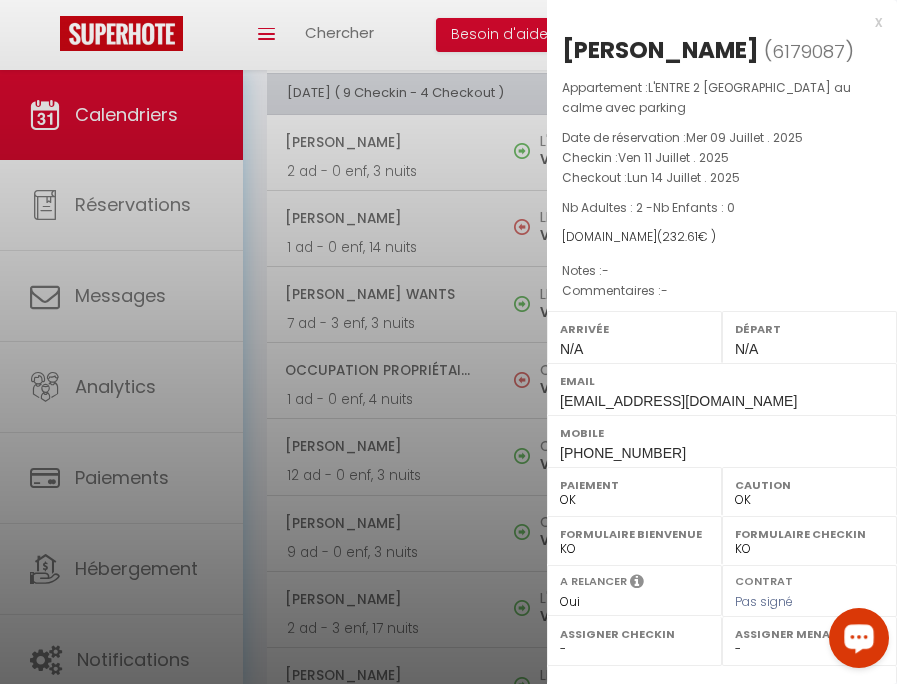 click at bounding box center (448, 342) 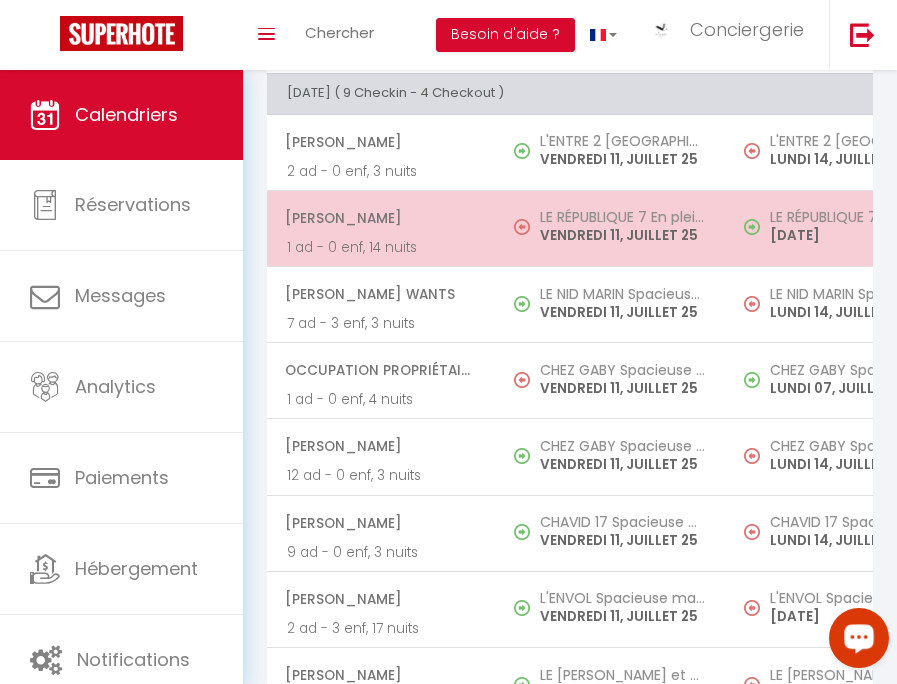 click on "VENDREDI 11, JUILLET 25" at bounding box center [622, 235] 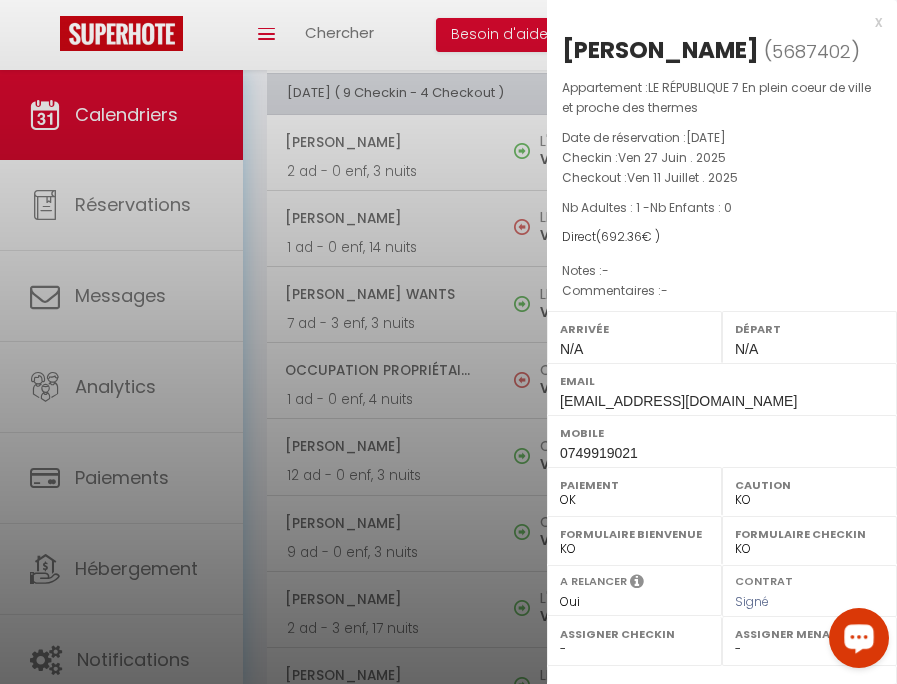 click at bounding box center [448, 342] 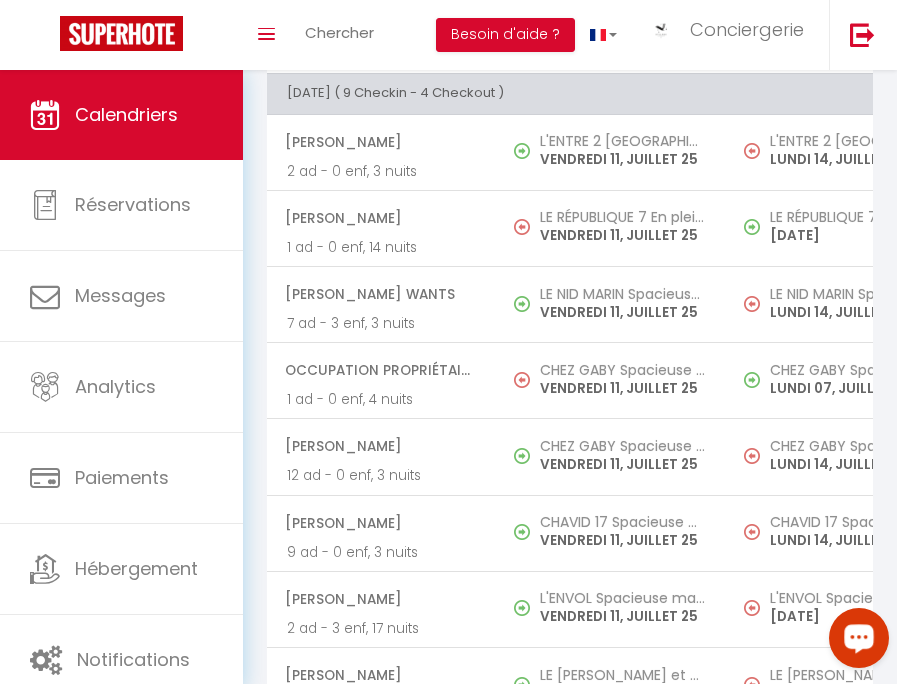 click on "Bonnie Vlt
2 ad - 0 enf, 3 nuits" at bounding box center (381, 152) 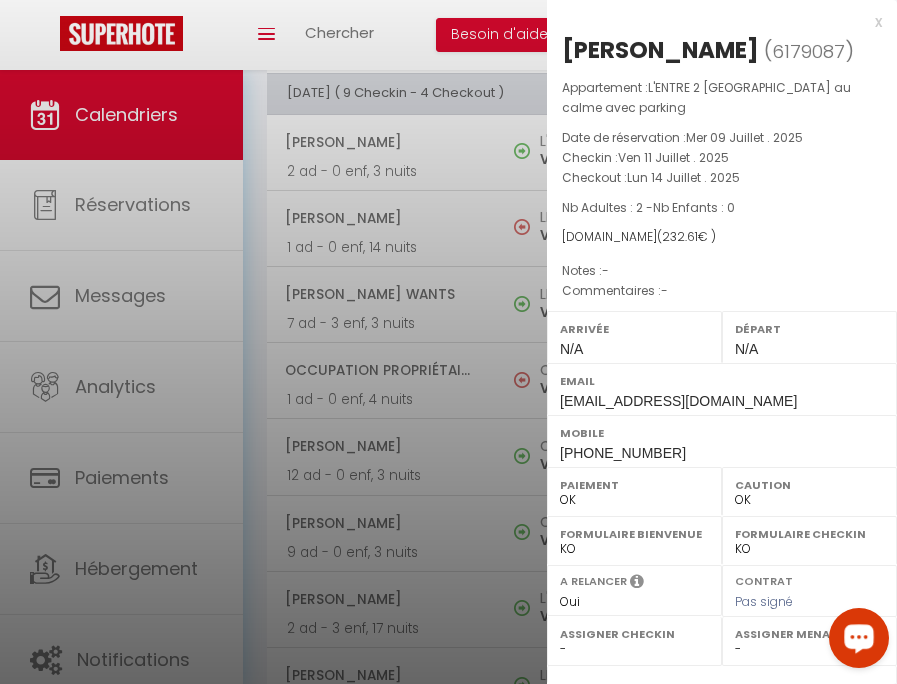 click at bounding box center [448, 342] 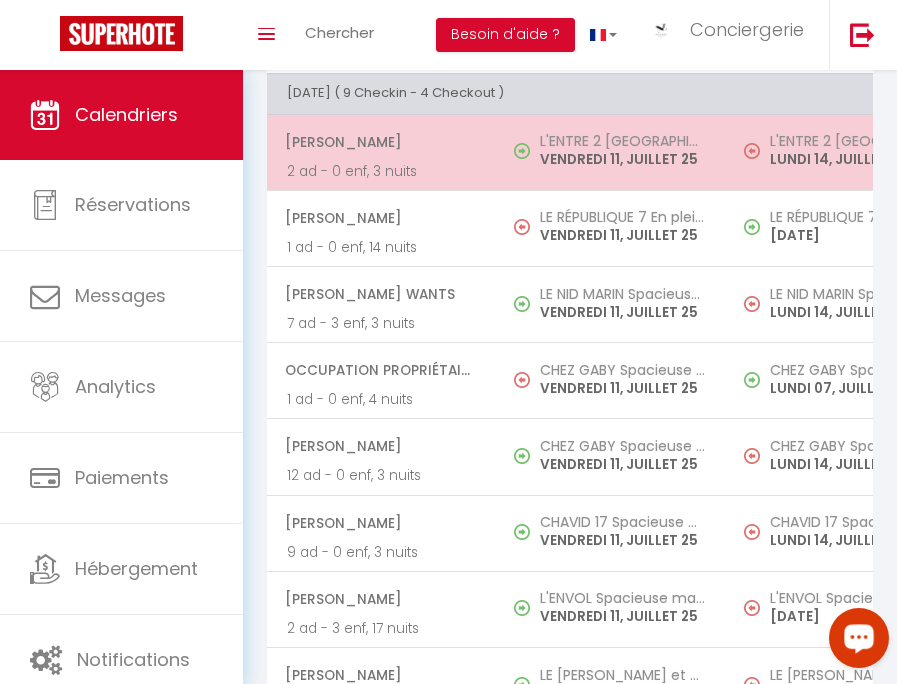 click on "L'ENTRE 2 [GEOGRAPHIC_DATA] au calme avec parking" at bounding box center [622, 141] 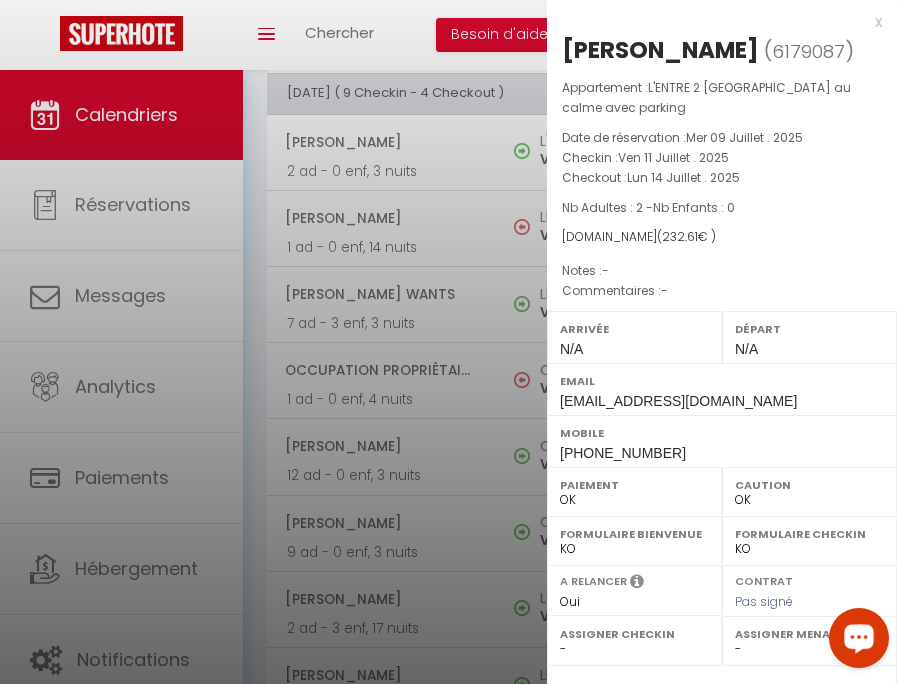 click at bounding box center (448, 342) 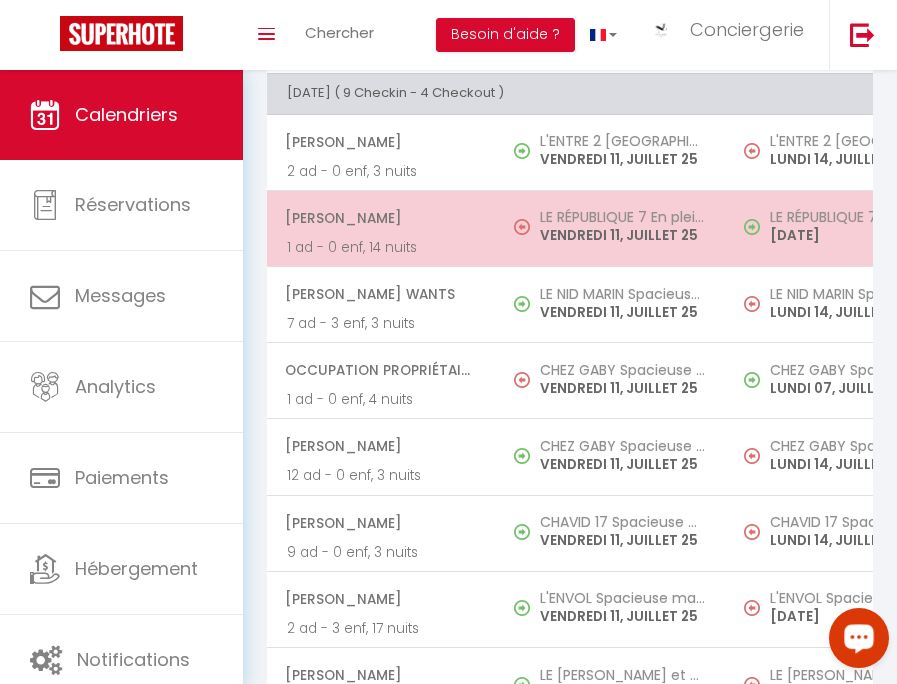click on "Boudokhane Youssef" at bounding box center [380, 218] 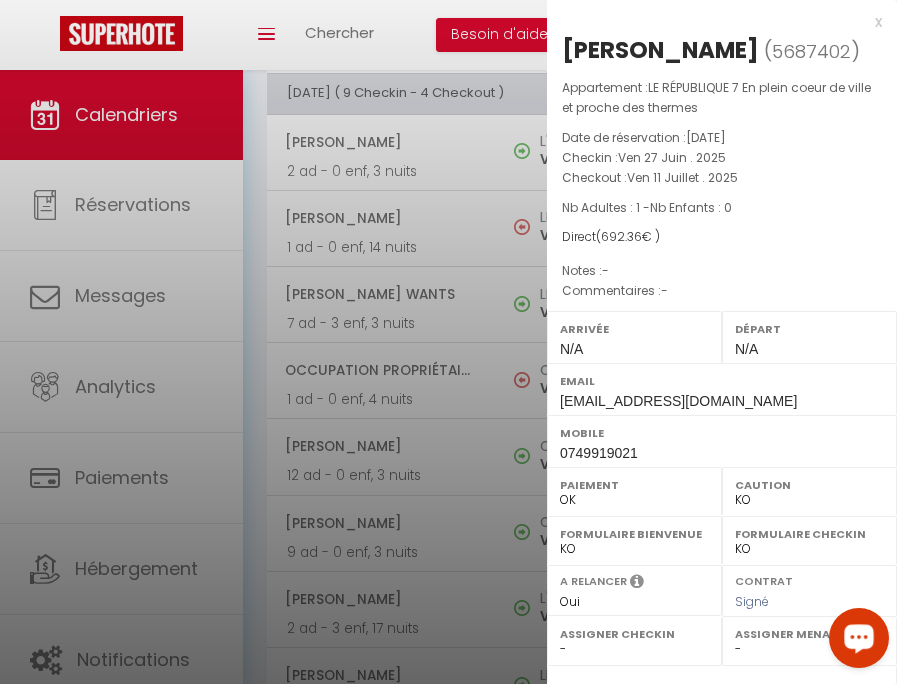 click on "Direct
(
692.36
€ )" at bounding box center [722, 237] 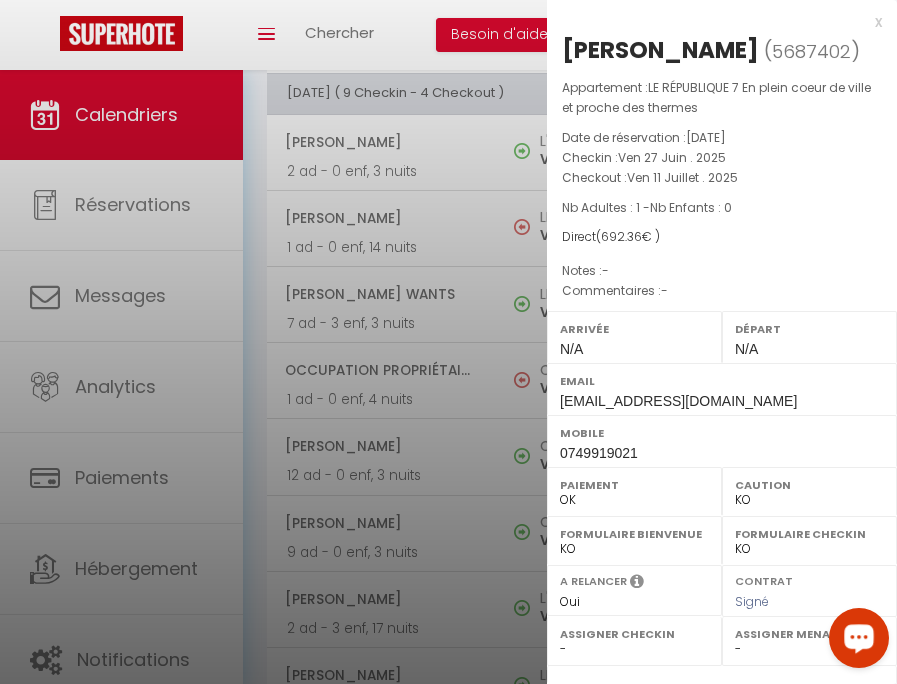 drag, startPoint x: 561, startPoint y: 267, endPoint x: 667, endPoint y: 273, distance: 106.16968 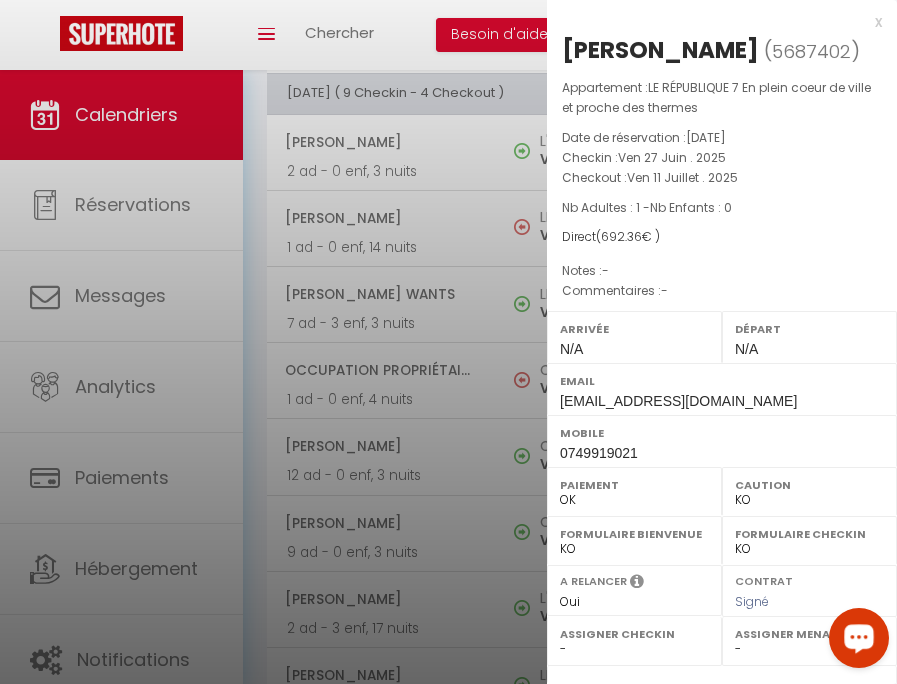 click at bounding box center (448, 342) 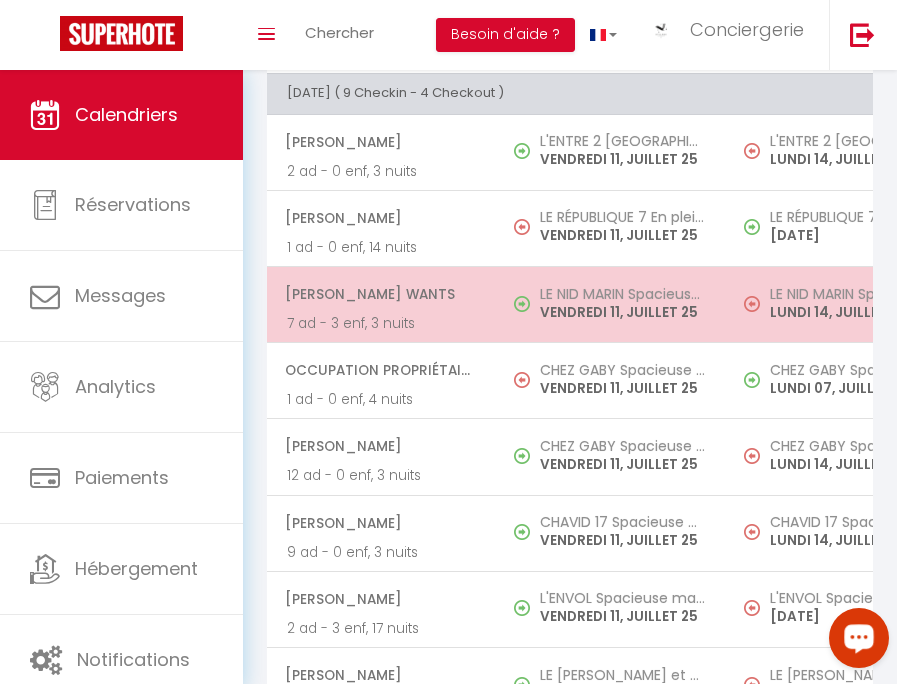 click on "Pierre-Antoine wants" at bounding box center [380, 294] 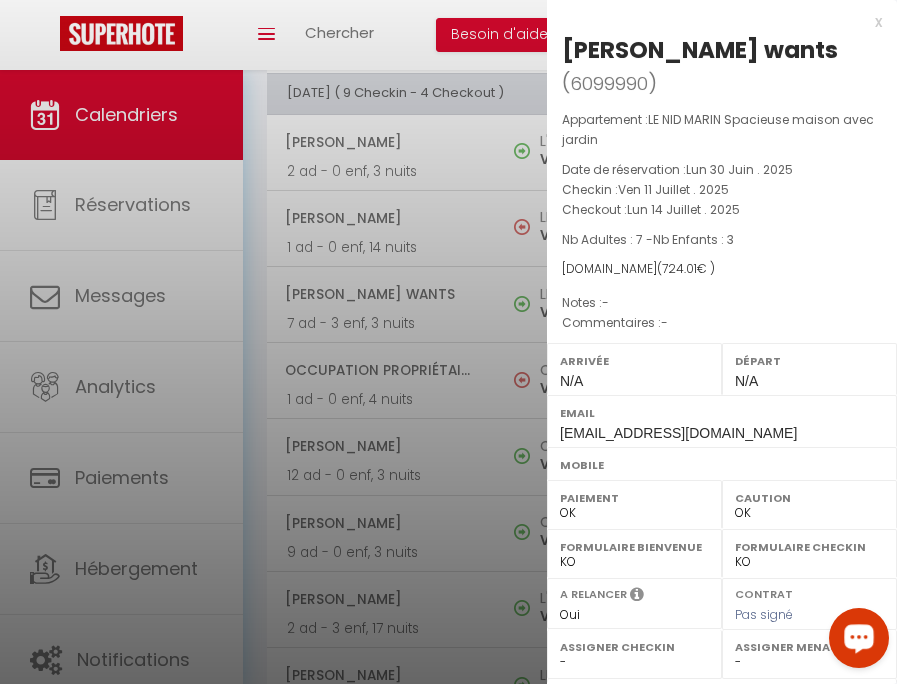 click at bounding box center [448, 342] 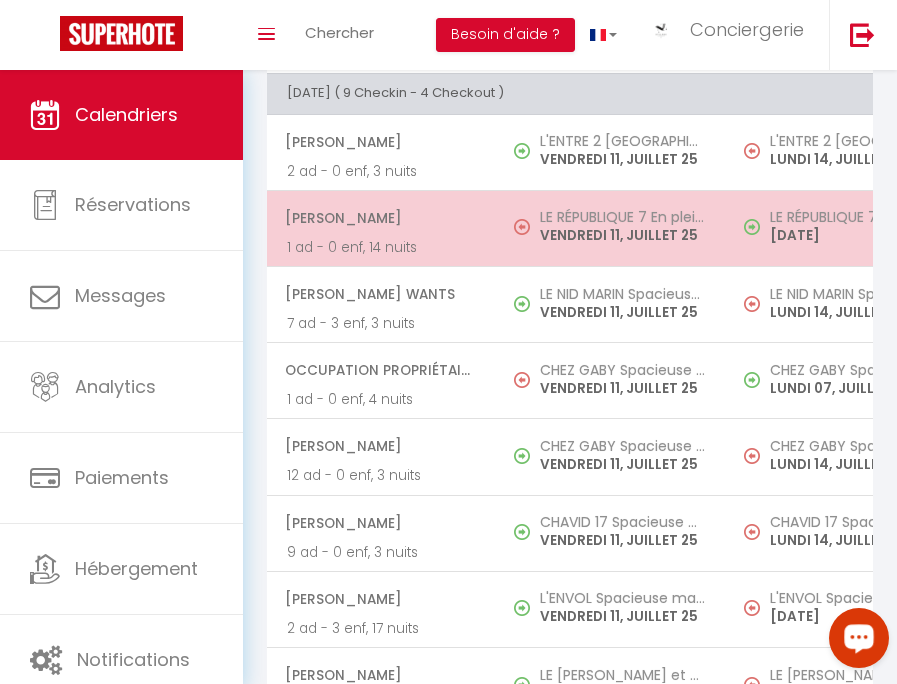 click on "Boudokhane Youssef
1 ad - 0 enf, 14 nuits" at bounding box center [381, 228] 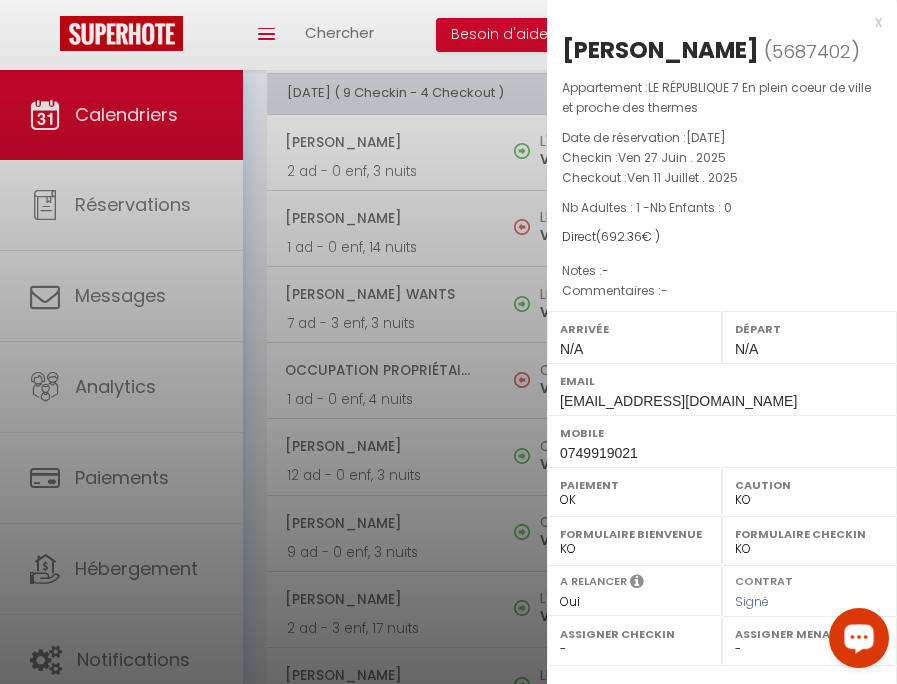 click at bounding box center (448, 342) 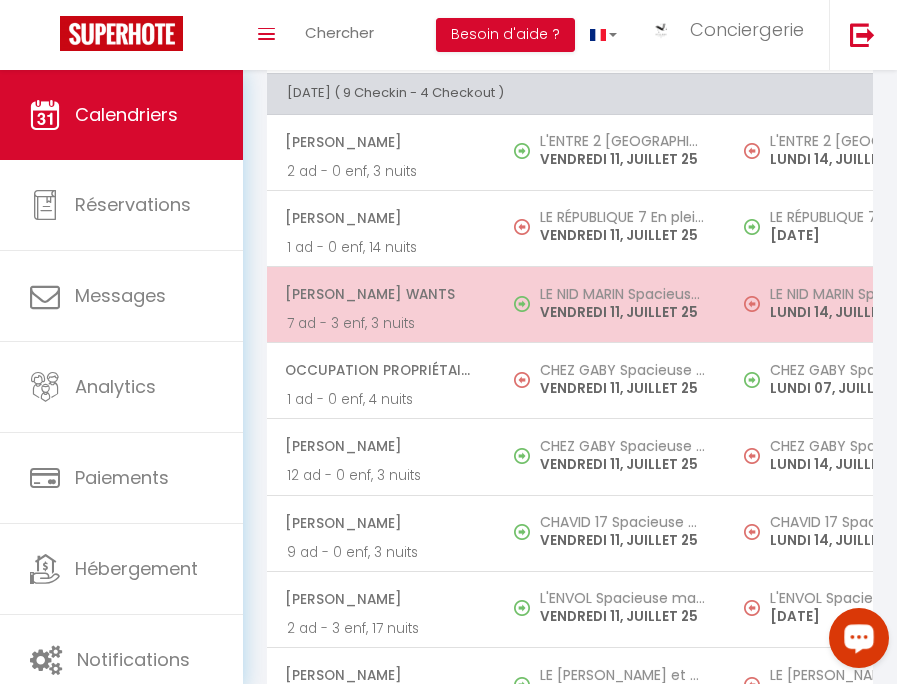 click on "7 ad - 3 enf, 3 nuits" at bounding box center (381, 323) 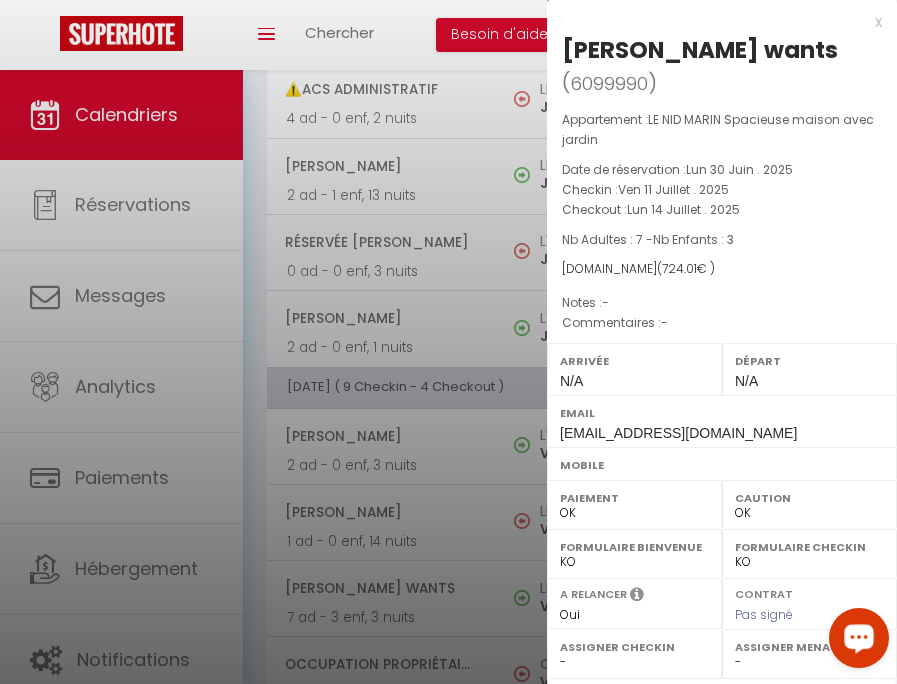 scroll, scrollTop: 1178, scrollLeft: 0, axis: vertical 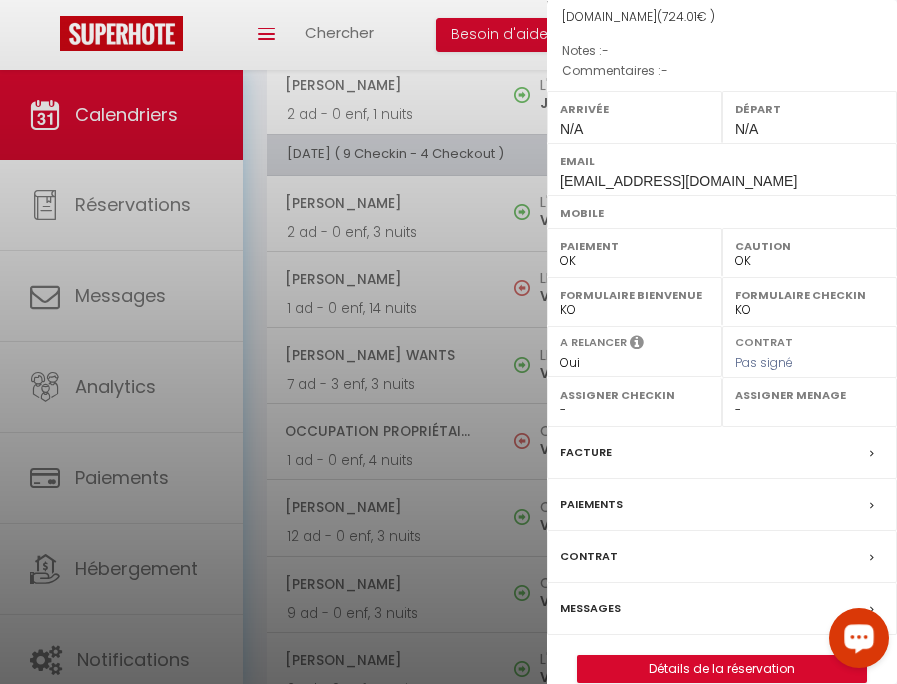 click on "Paiements" at bounding box center [722, 505] 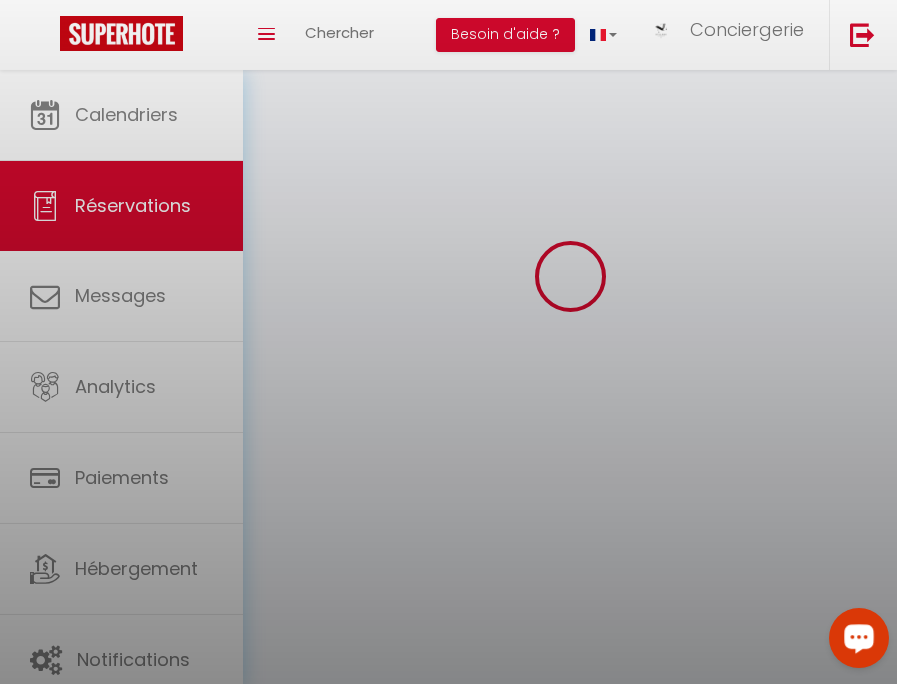 scroll, scrollTop: 0, scrollLeft: 0, axis: both 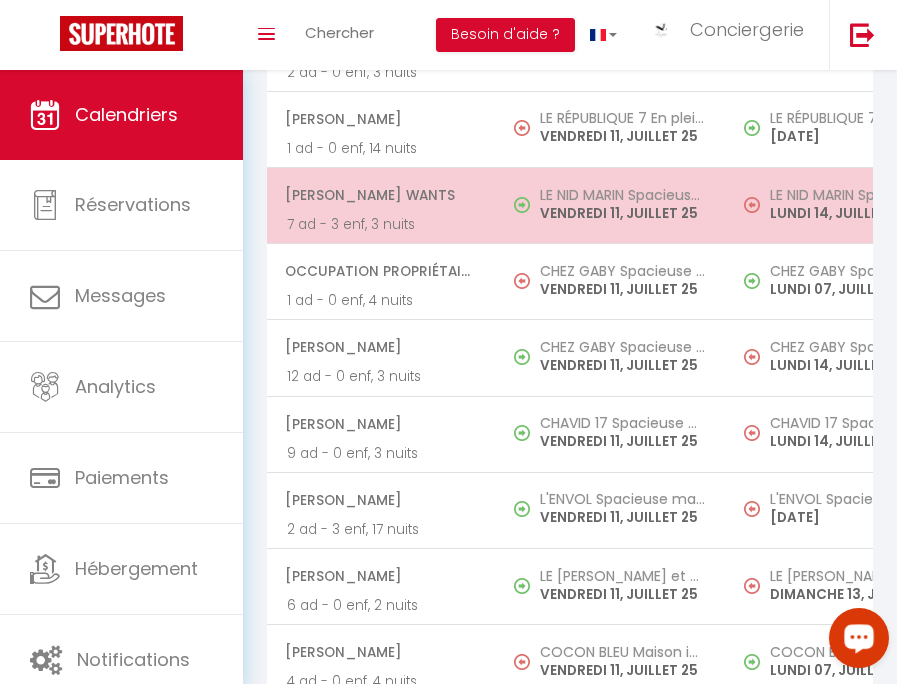 click on "VENDREDI 11, JUILLET 25" at bounding box center (622, 213) 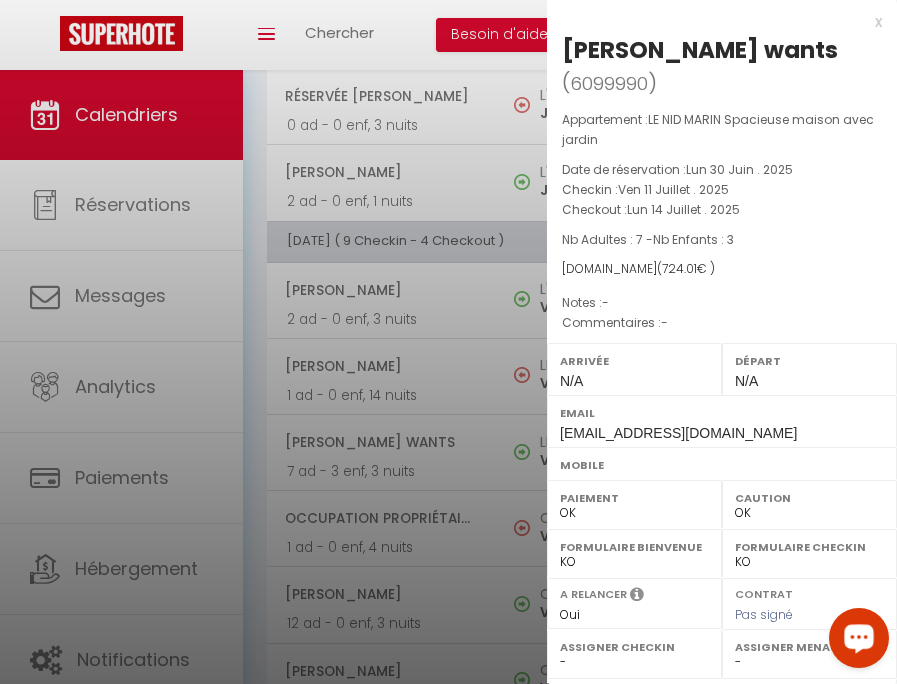 scroll, scrollTop: 1289, scrollLeft: 0, axis: vertical 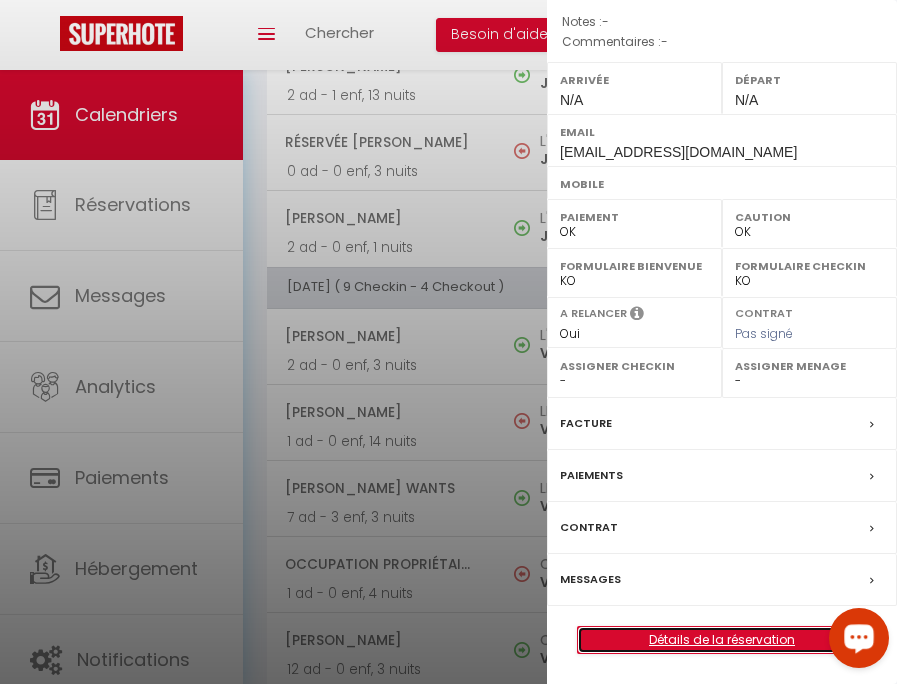 click on "Détails de la réservation" at bounding box center [722, 640] 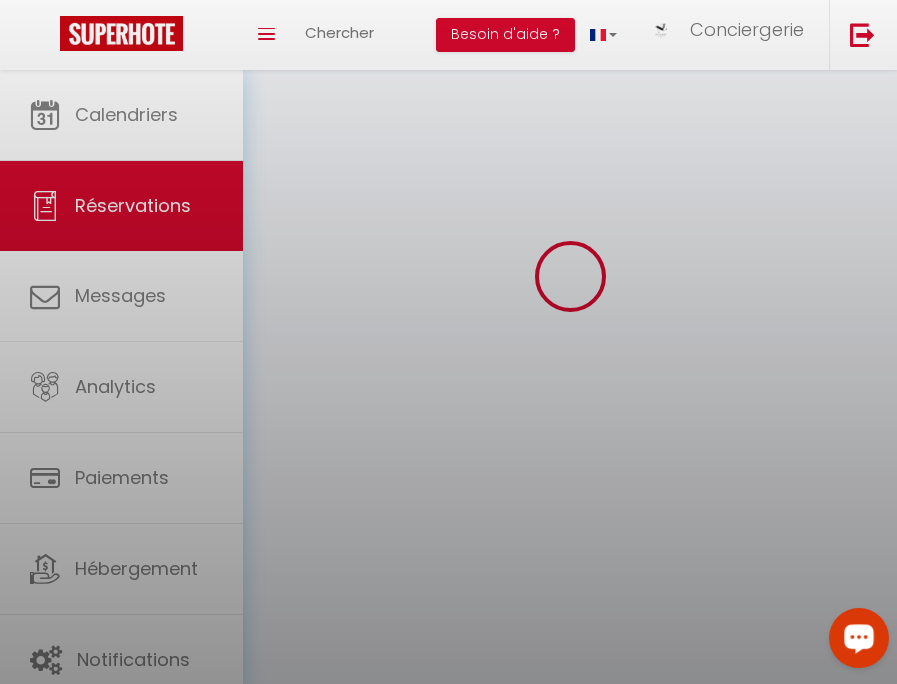 scroll, scrollTop: 0, scrollLeft: 0, axis: both 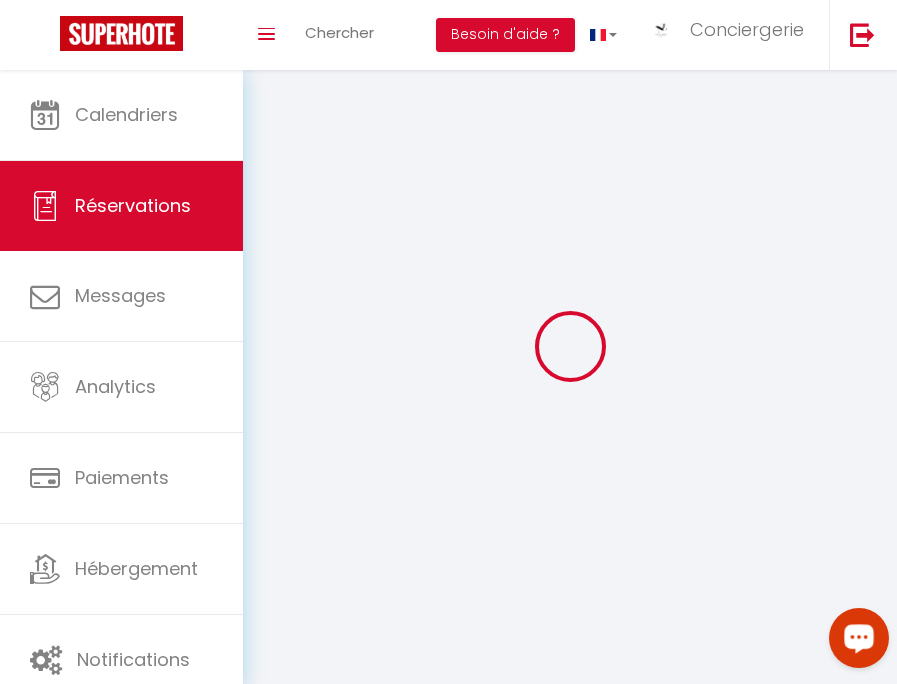 type on "Pierre-Antoine" 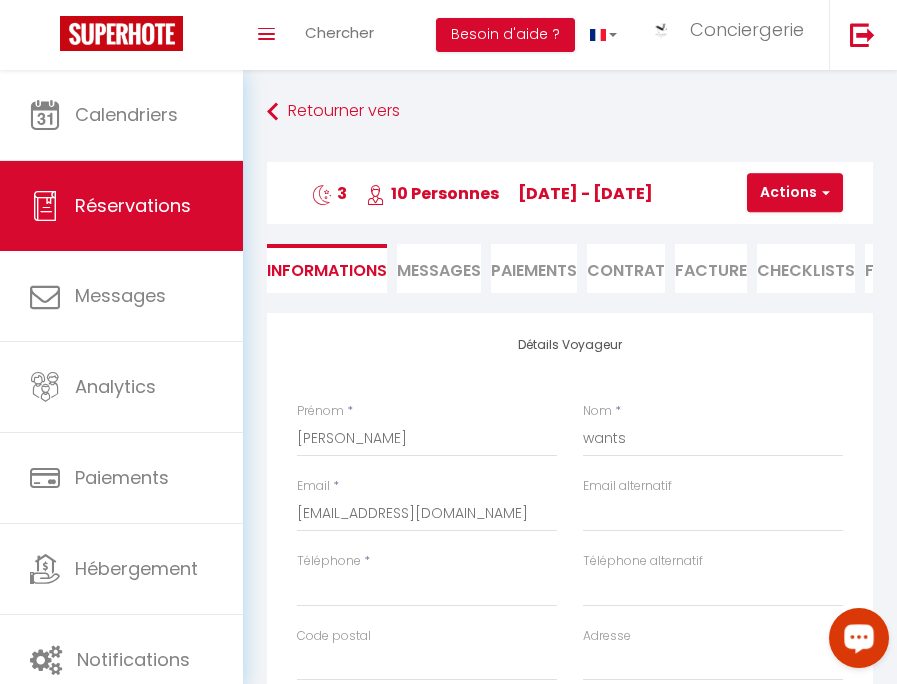 select 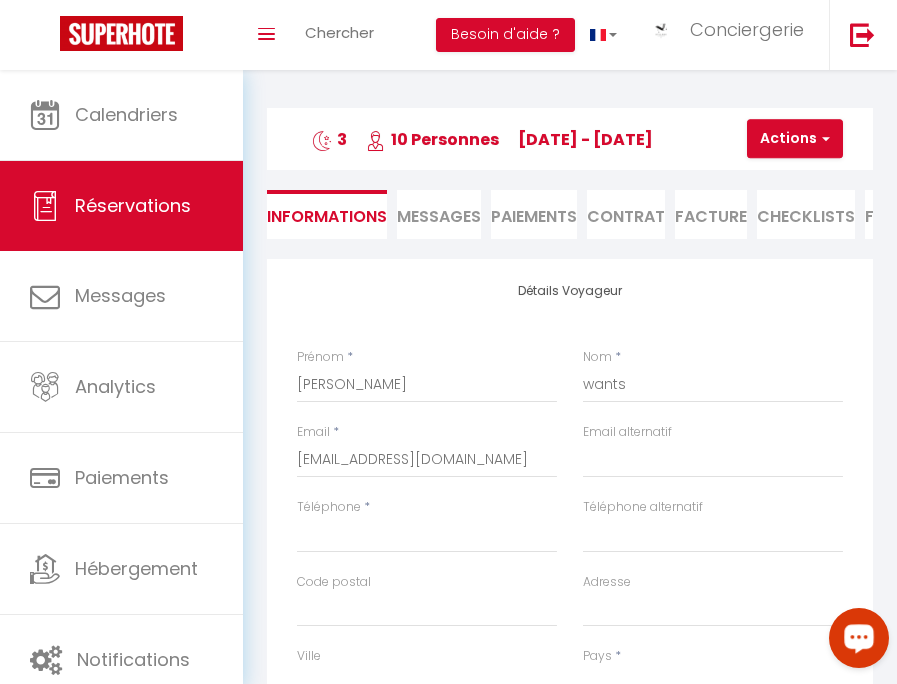 scroll, scrollTop: 140, scrollLeft: 0, axis: vertical 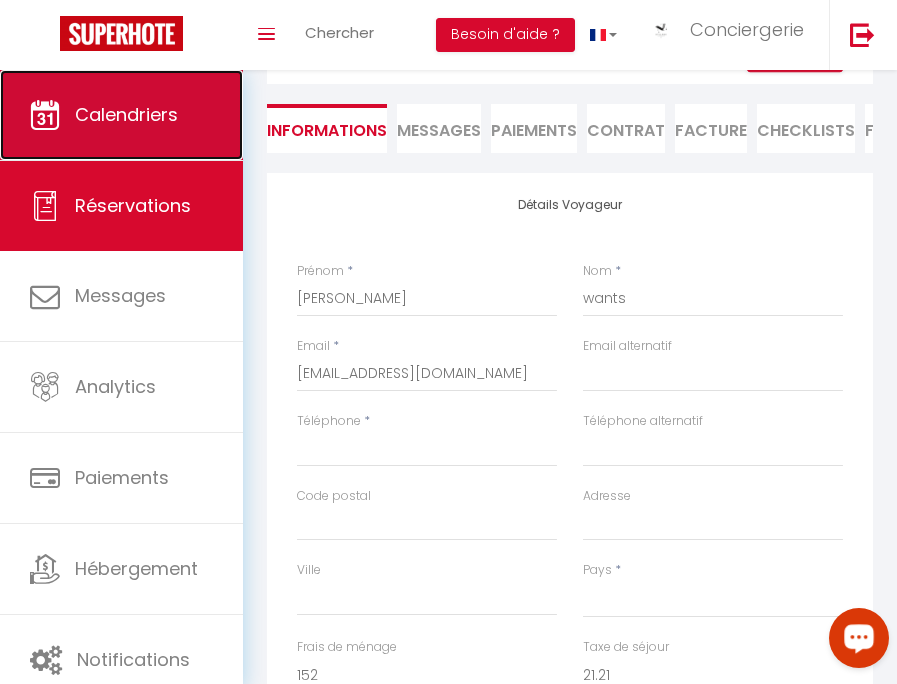click on "Calendriers" at bounding box center (121, 115) 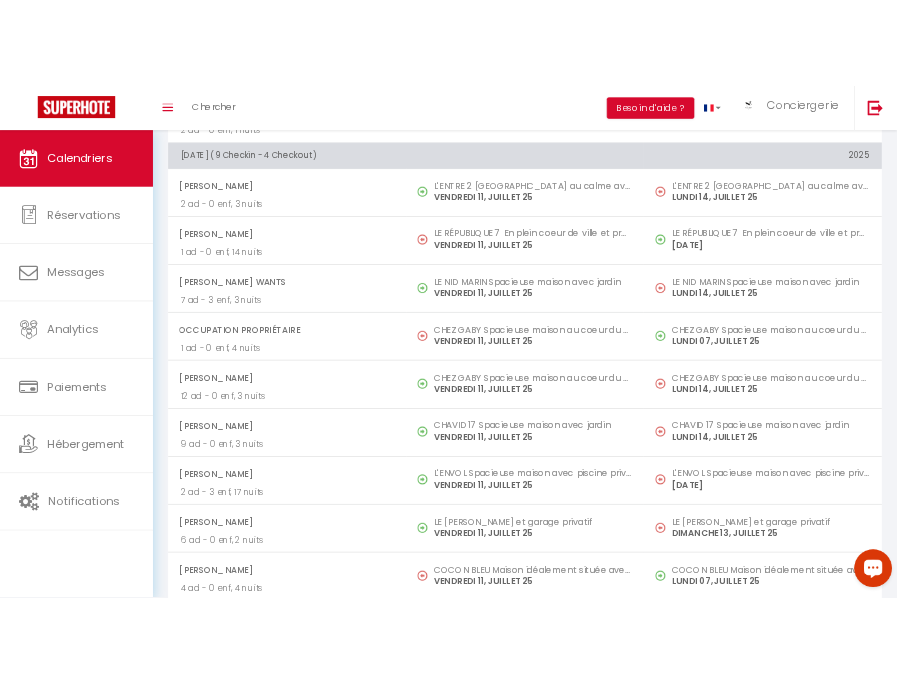 scroll, scrollTop: 1491, scrollLeft: 0, axis: vertical 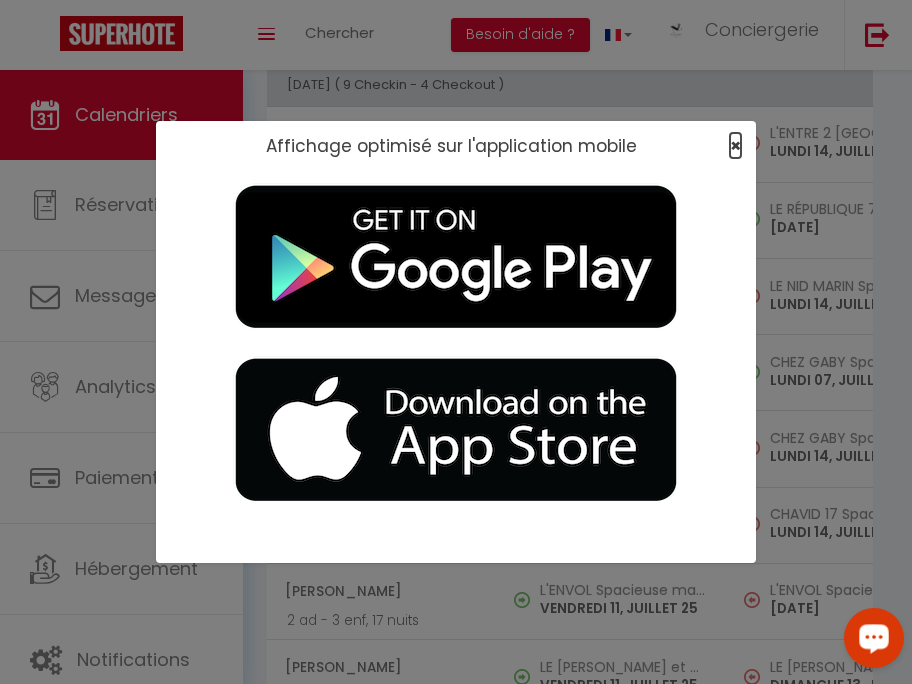 click on "×" at bounding box center [735, 145] 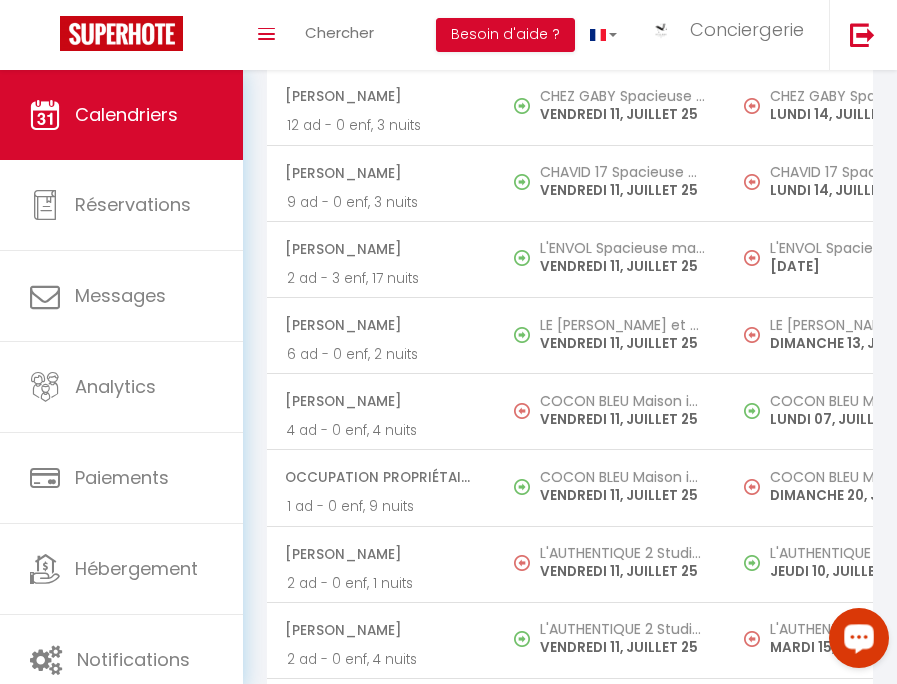 scroll, scrollTop: 1829, scrollLeft: 0, axis: vertical 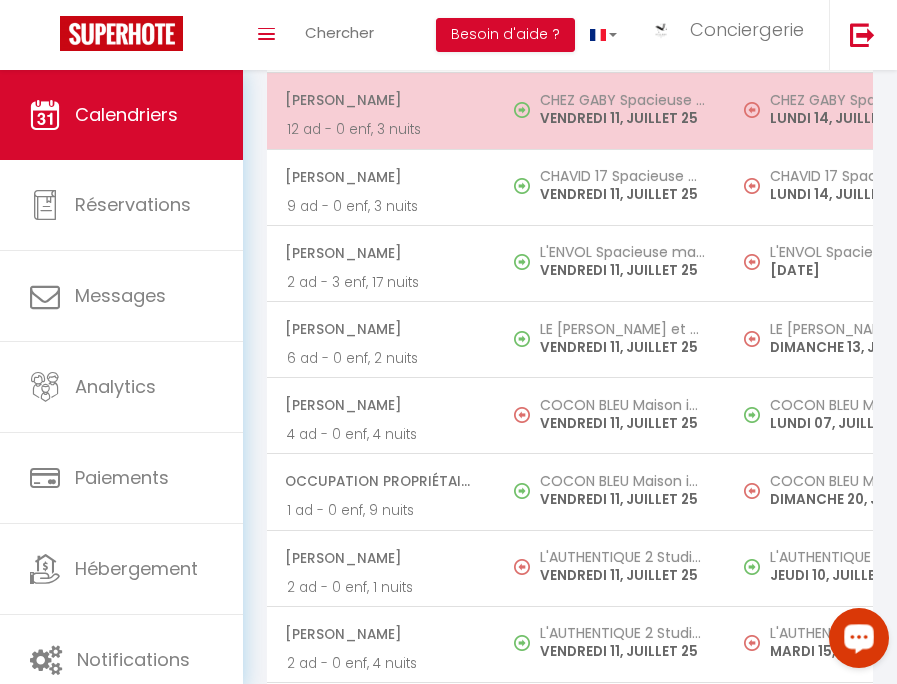 click at bounding box center [752, 110] 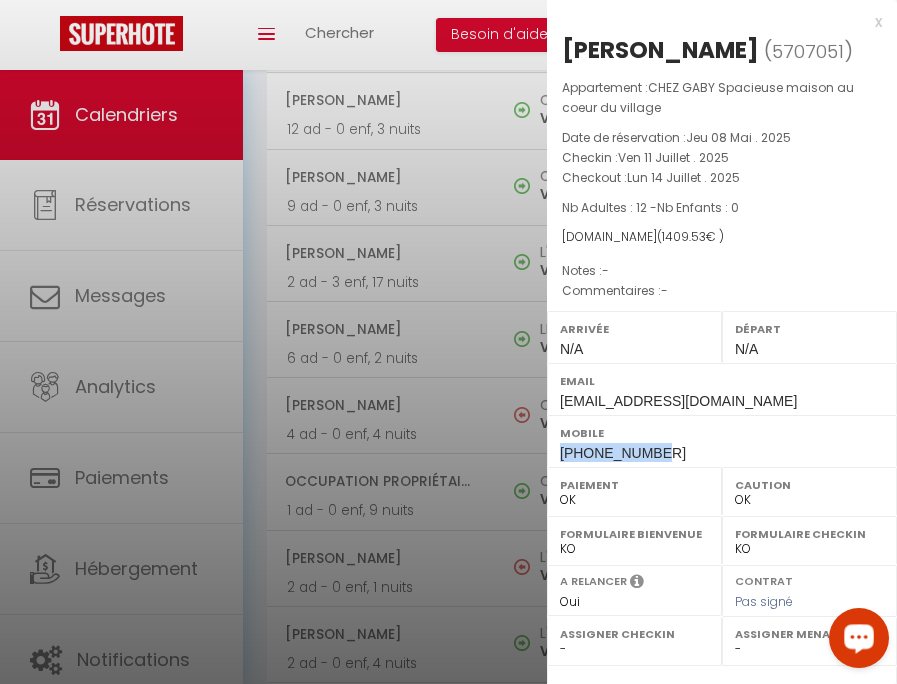 drag, startPoint x: 561, startPoint y: 454, endPoint x: 653, endPoint y: 454, distance: 92 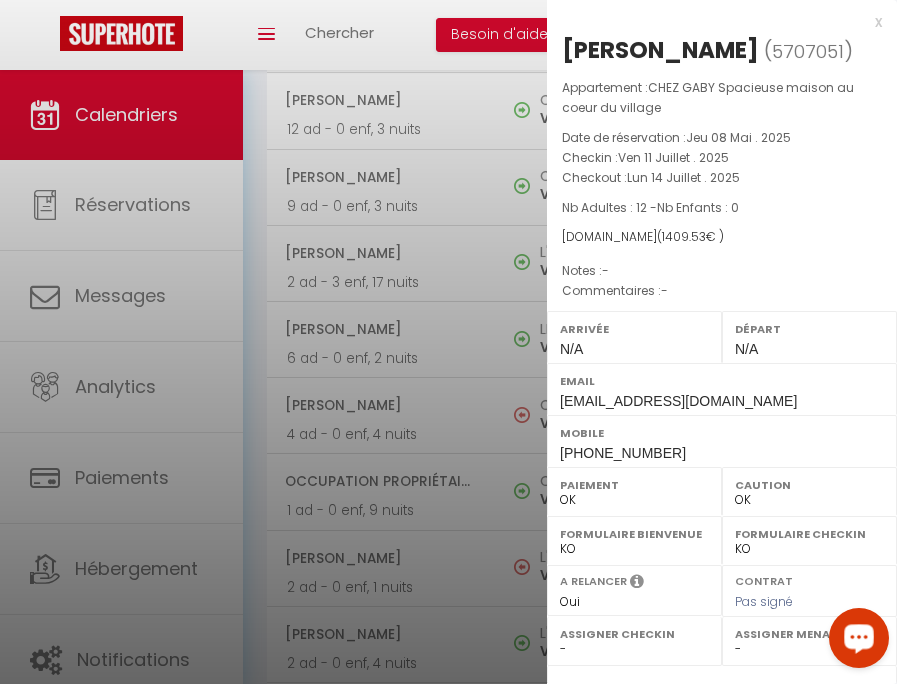 click on "x" at bounding box center (714, 22) 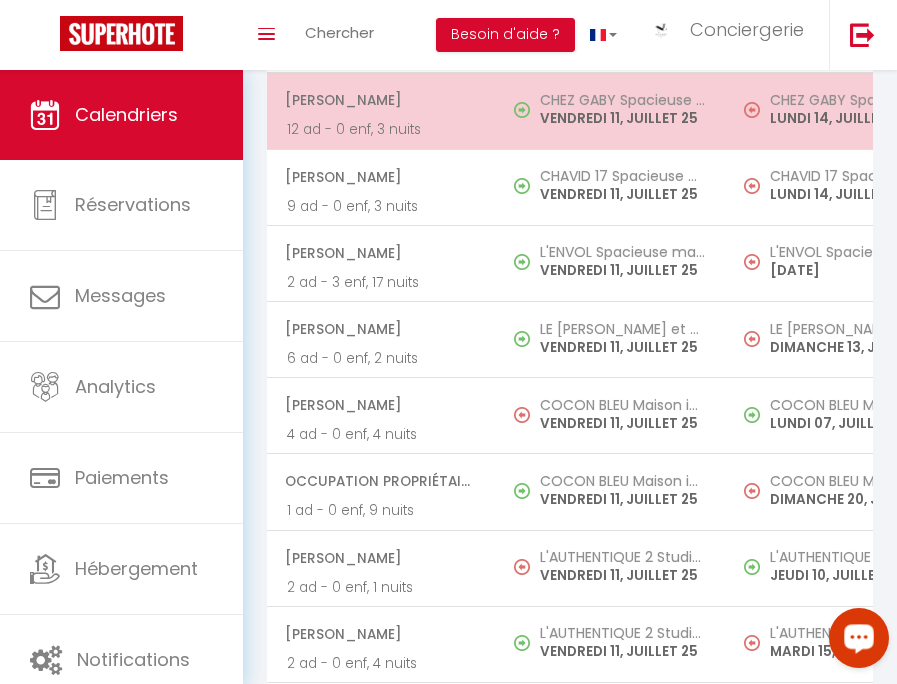 click on "VENDREDI 11, JUILLET 25" at bounding box center (622, 118) 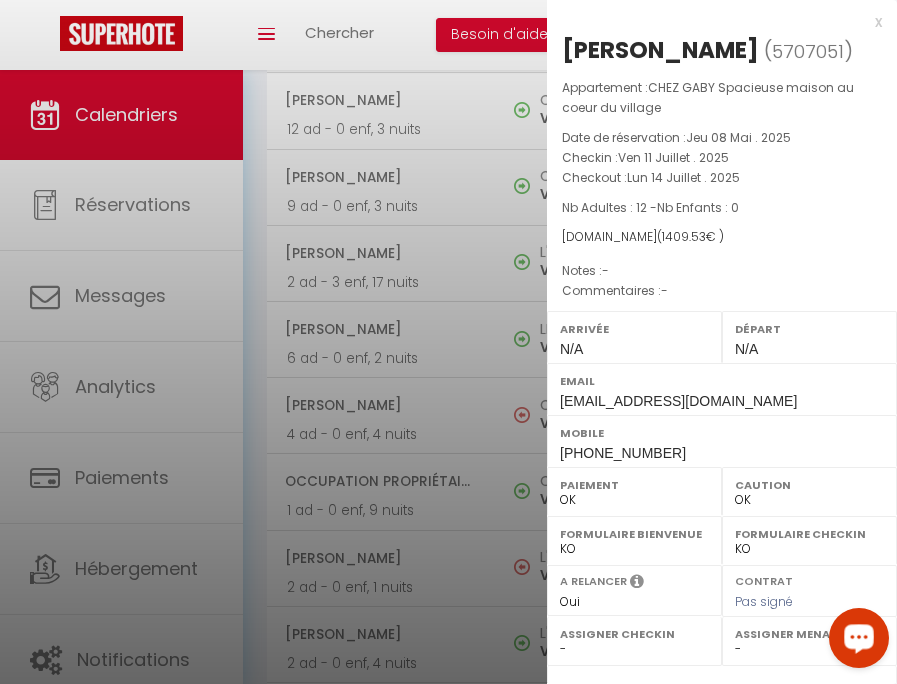 click at bounding box center [448, 342] 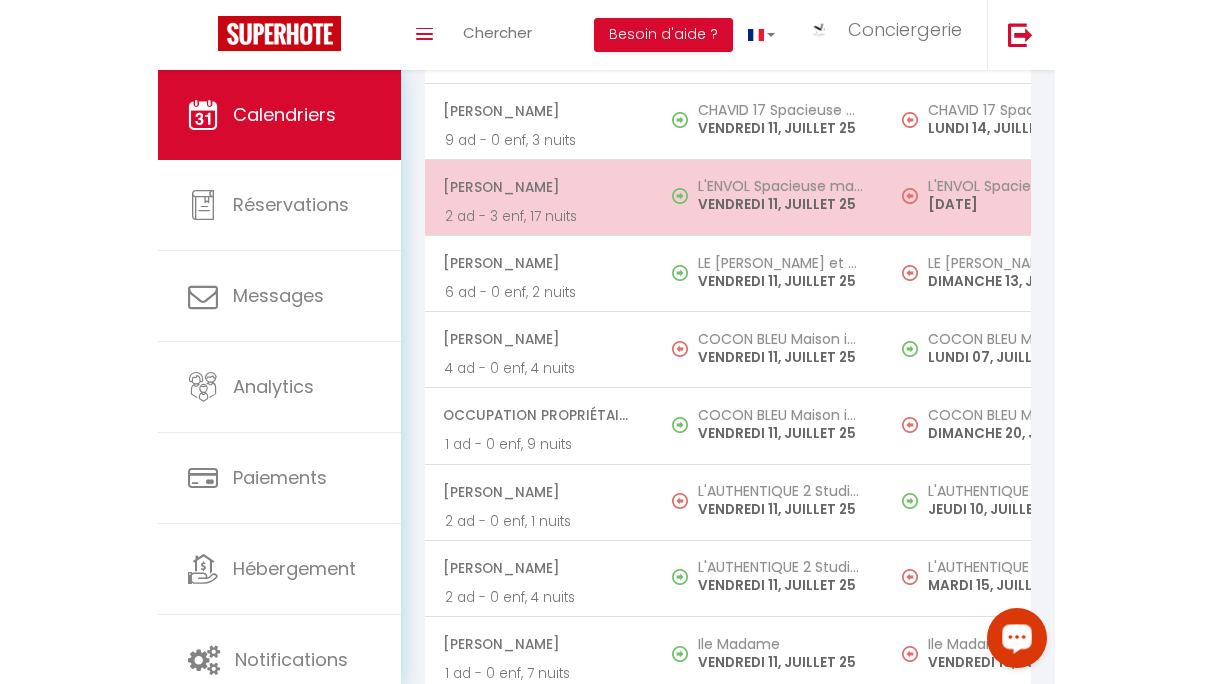 scroll, scrollTop: 1896, scrollLeft: 0, axis: vertical 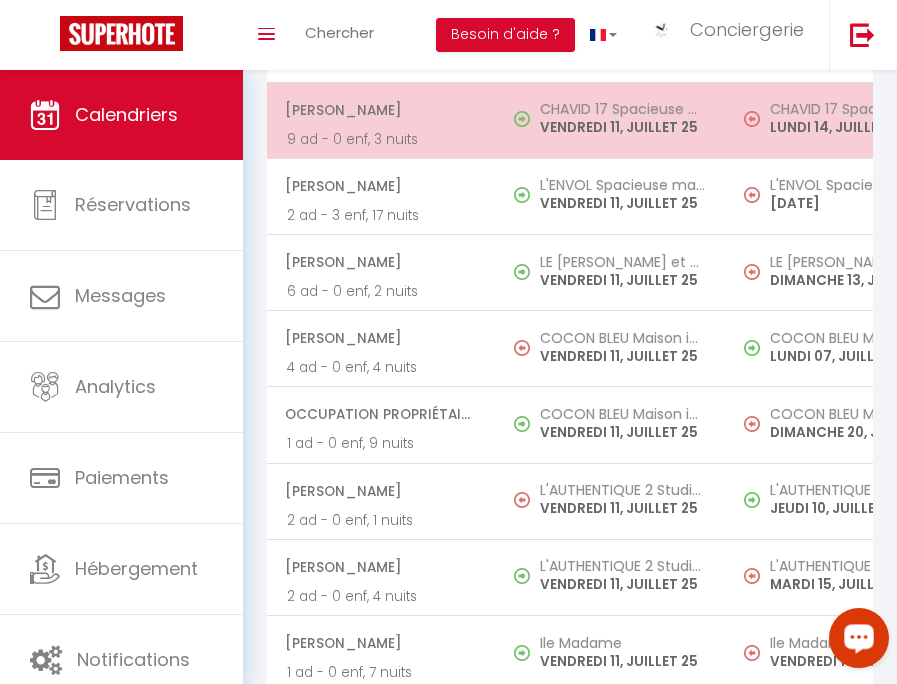 click on "9 ad - 0 enf, 3 nuits" at bounding box center (381, 139) 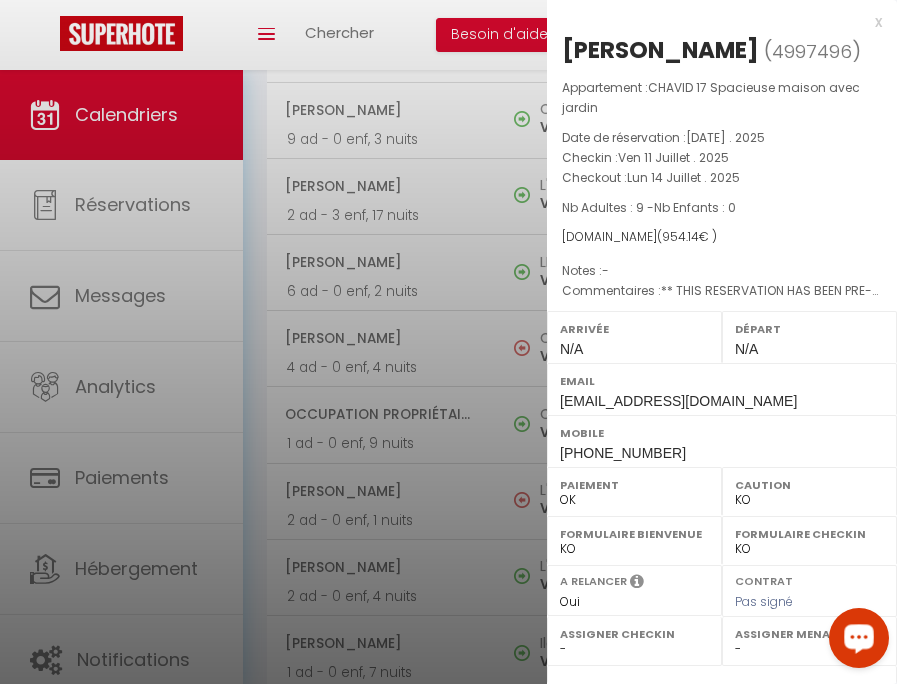 click at bounding box center (448, 342) 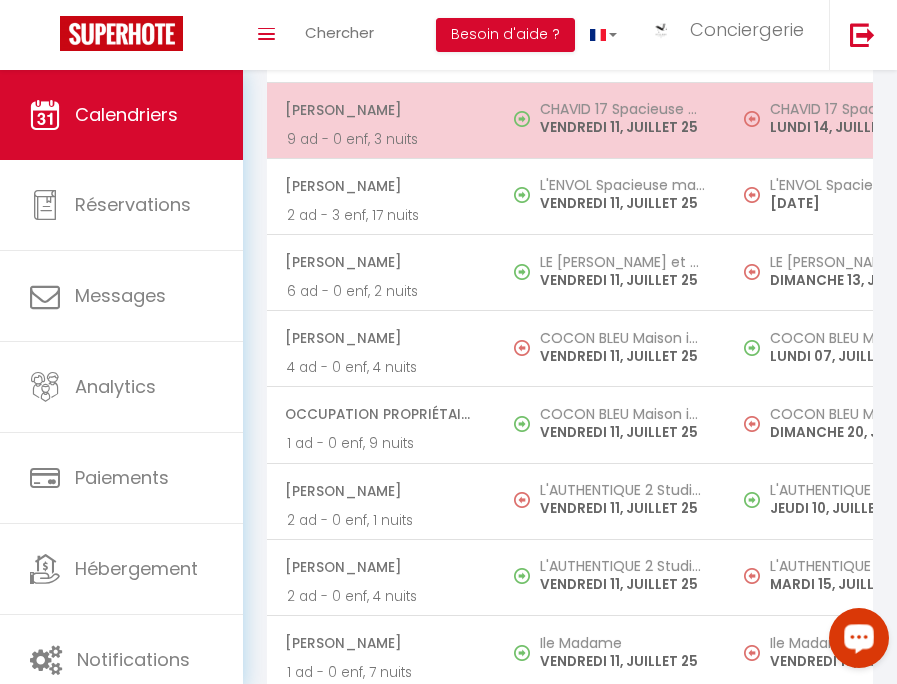 click on "Stéphanie GONCALVES BUGINGA
9 ad - 0 enf, 3 nuits" at bounding box center [381, 120] 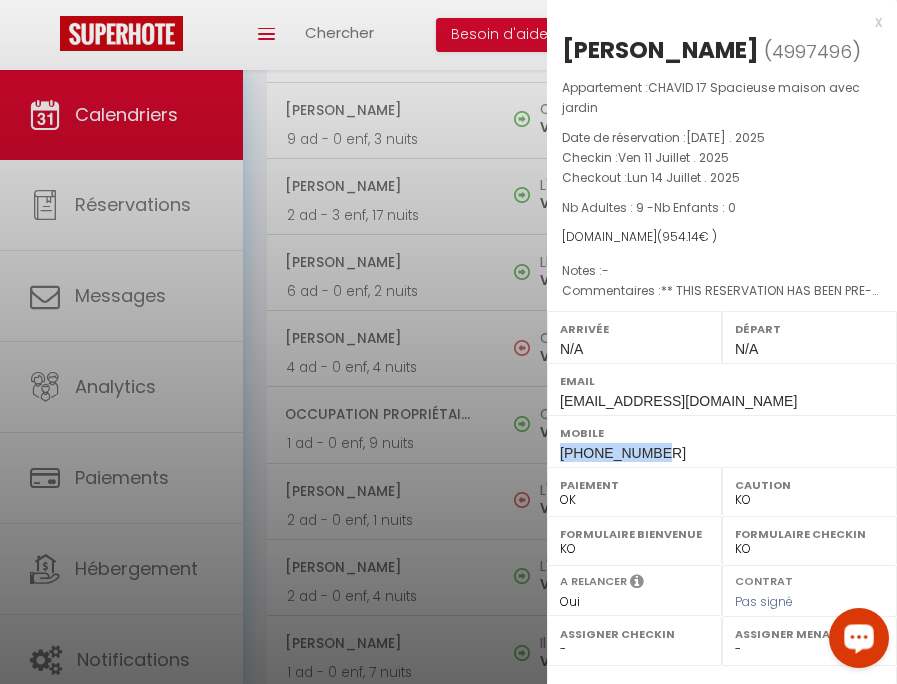 drag, startPoint x: 561, startPoint y: 518, endPoint x: 661, endPoint y: 521, distance: 100.04499 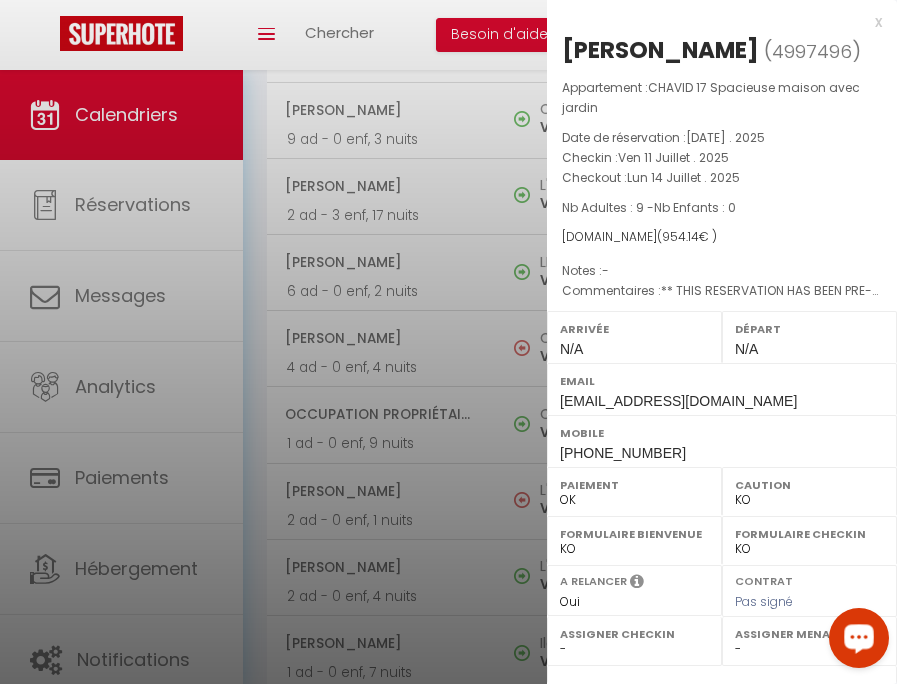 click at bounding box center [448, 342] 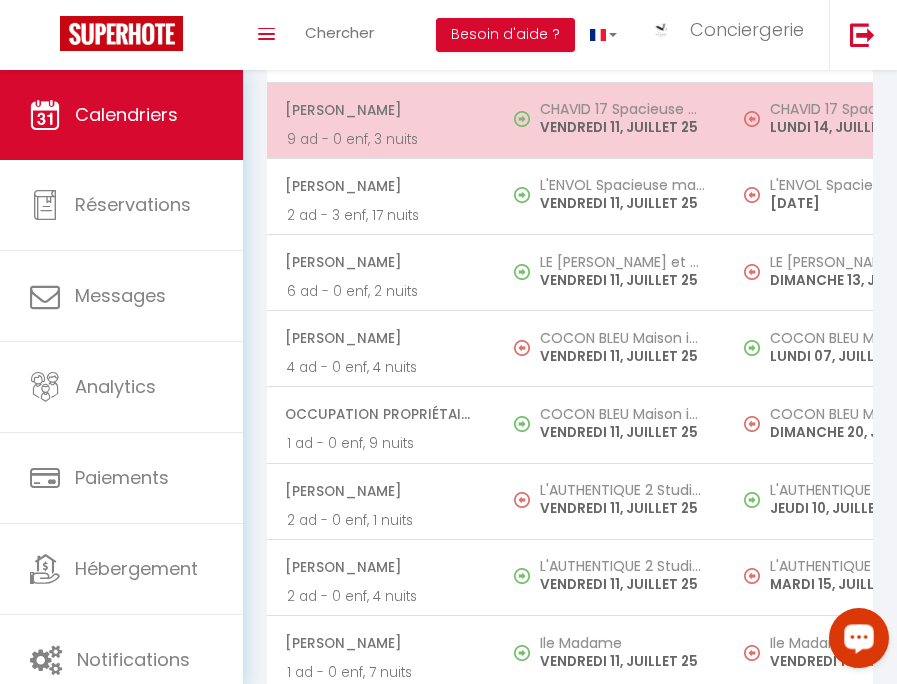 click on "VENDREDI 11, JUILLET 25" at bounding box center (622, 127) 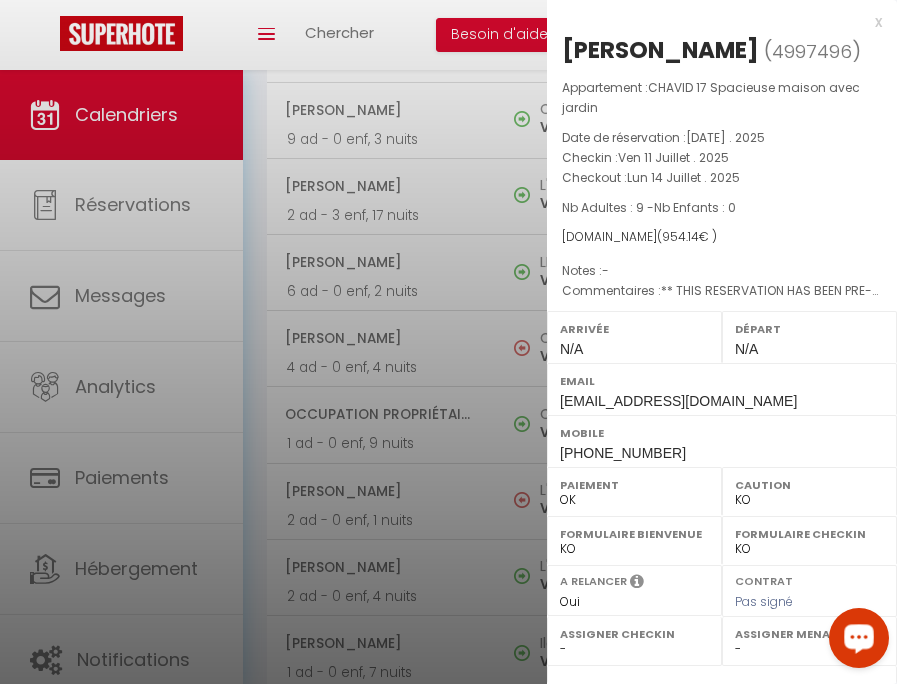 click at bounding box center [448, 342] 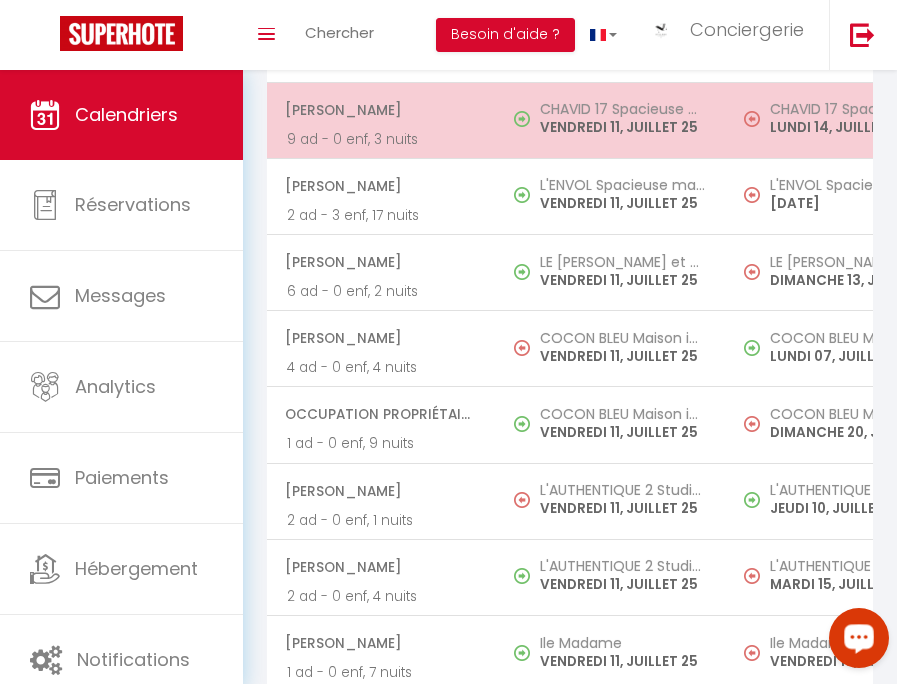 click at bounding box center [527, 120] 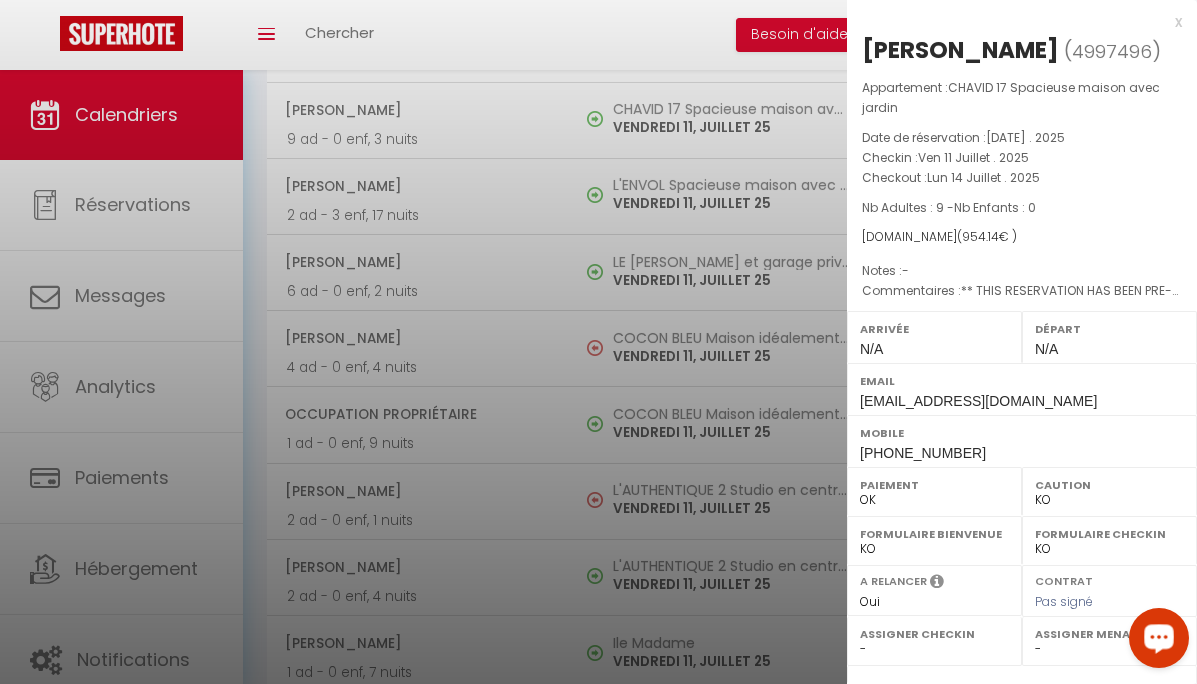 click at bounding box center [598, 342] 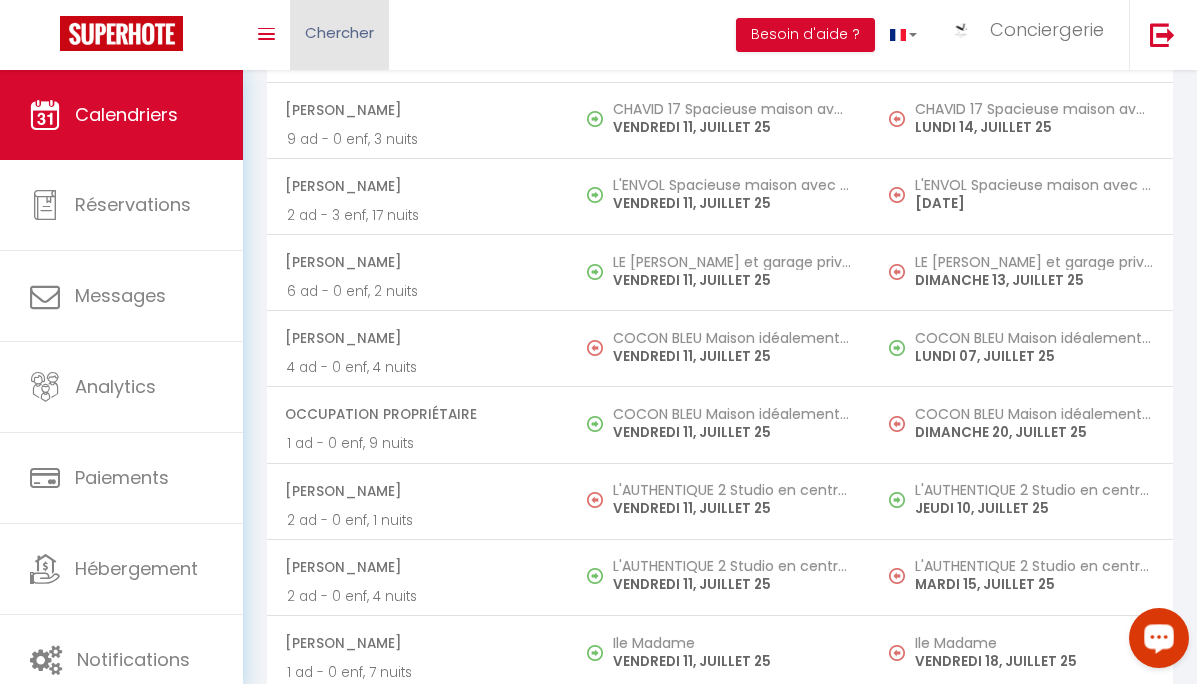click on "Chercher" at bounding box center (339, 32) 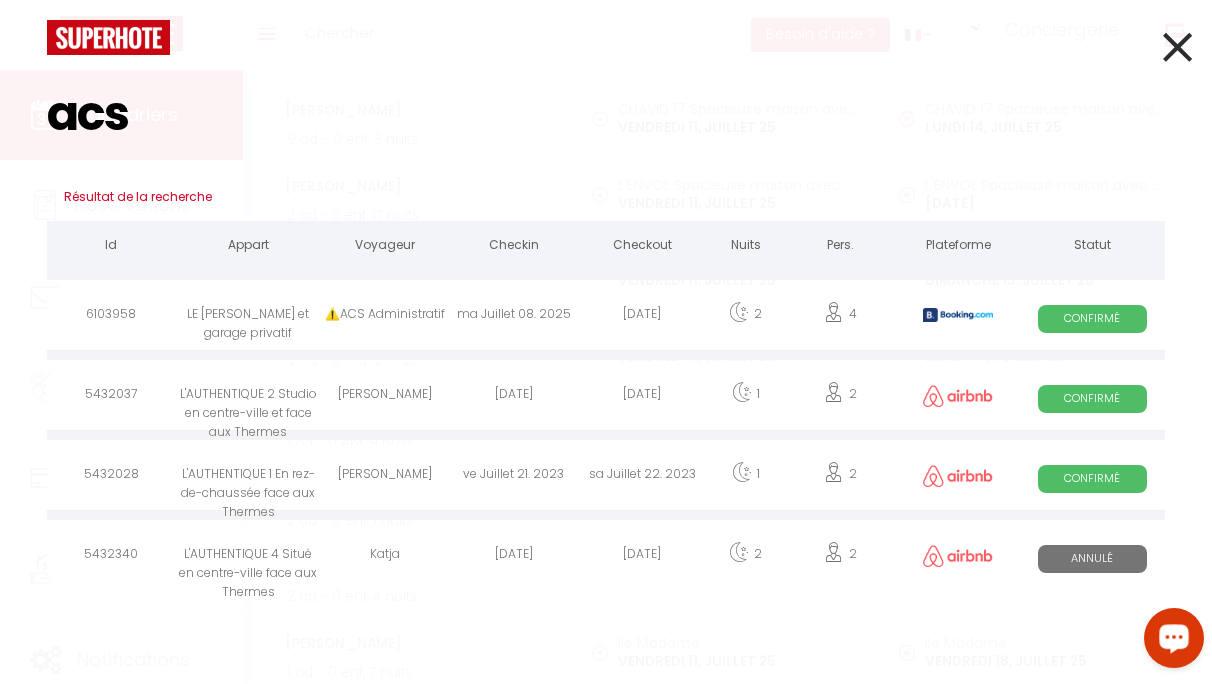 type on "acs" 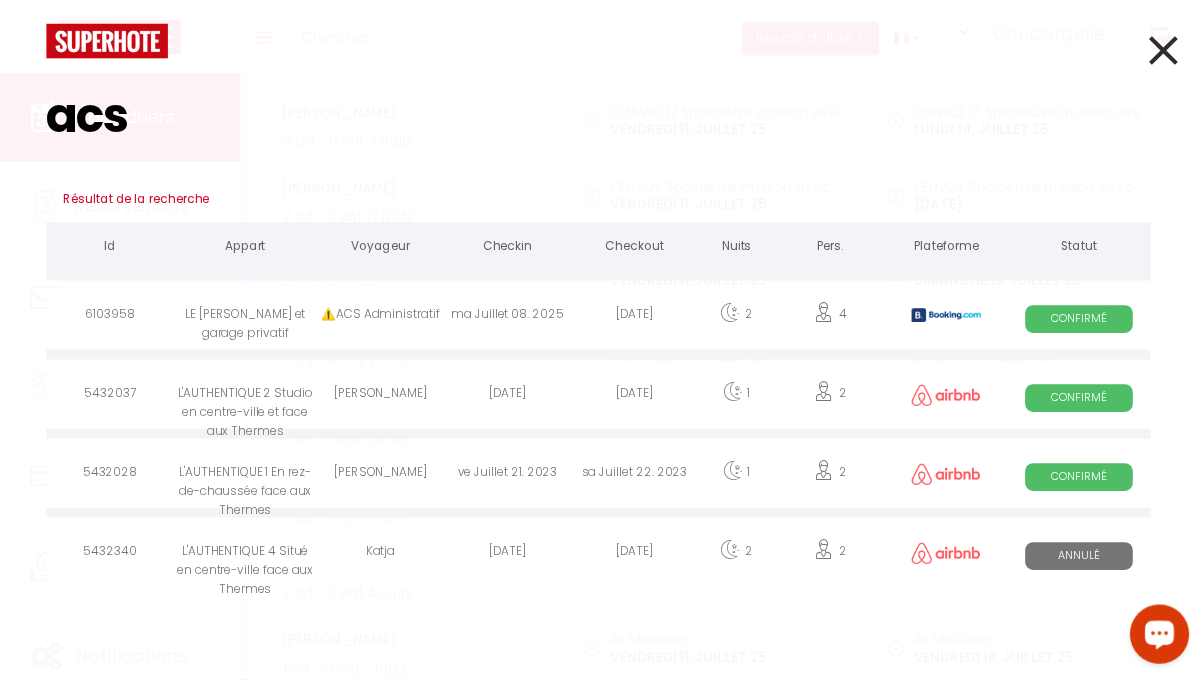 scroll, scrollTop: 0, scrollLeft: 0, axis: both 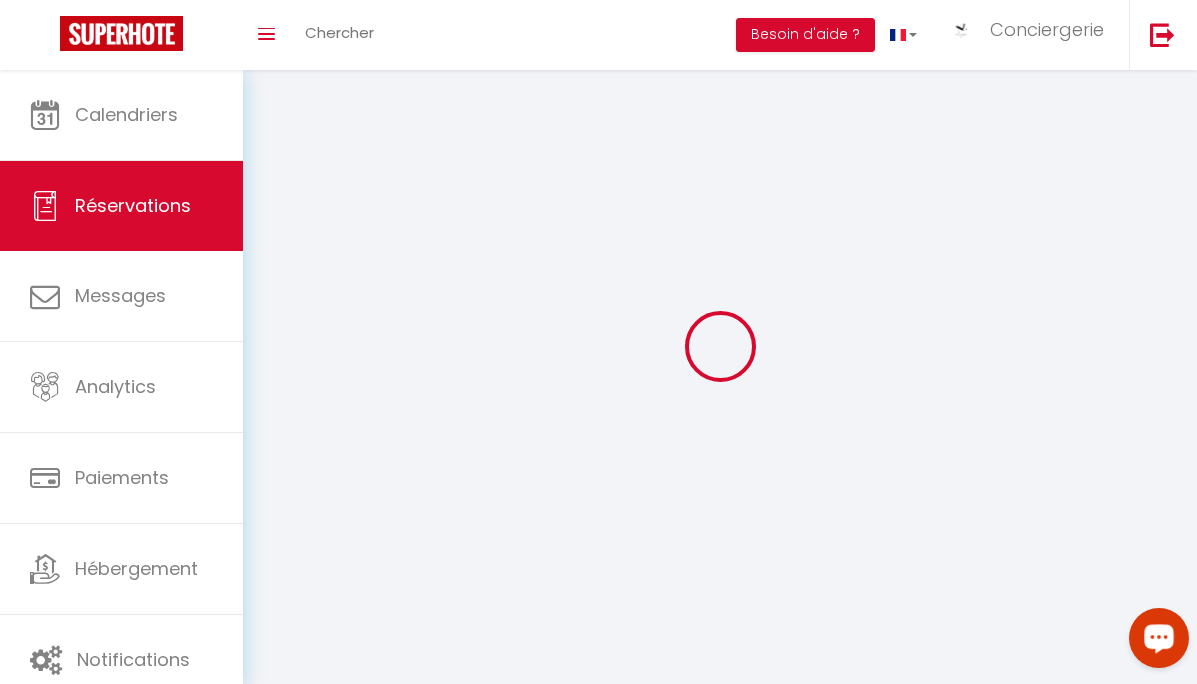 type on "⚠️ACS" 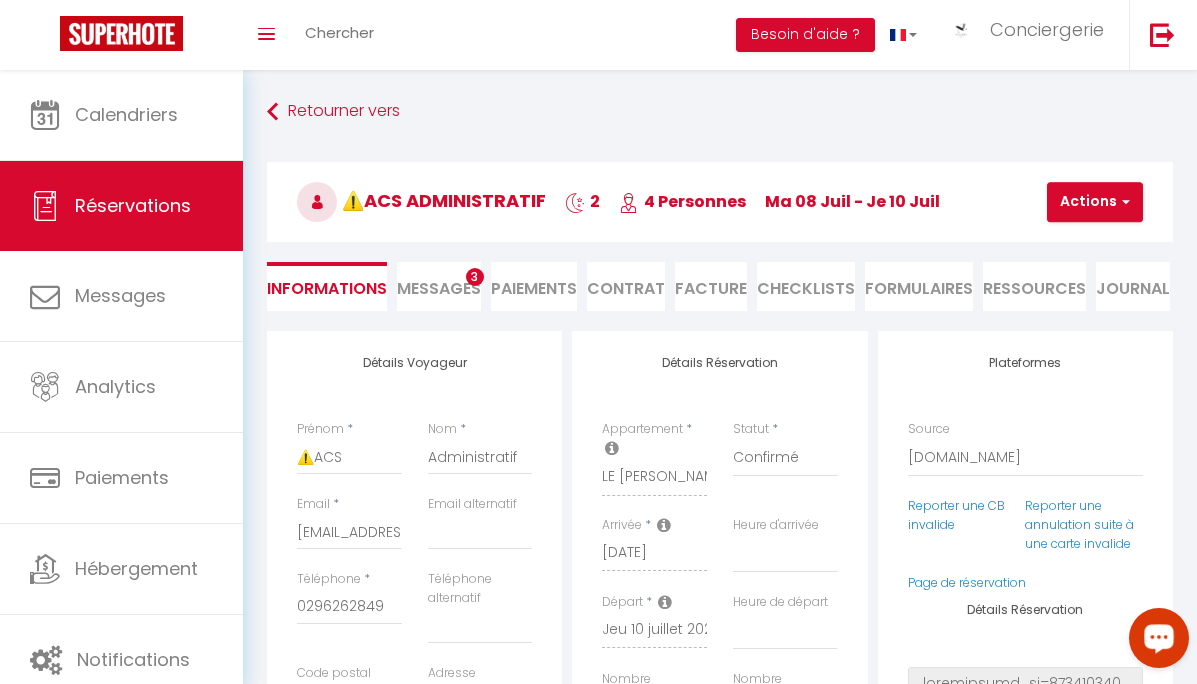 click on "Facture" at bounding box center [711, 286] 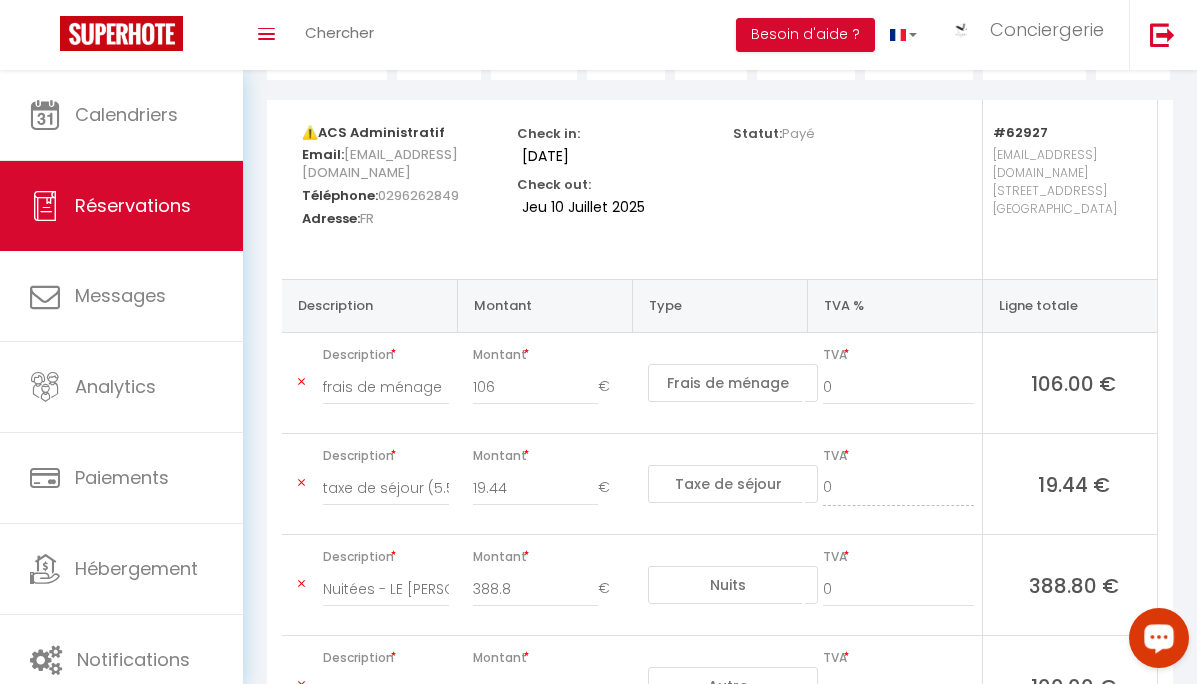 scroll, scrollTop: 0, scrollLeft: 0, axis: both 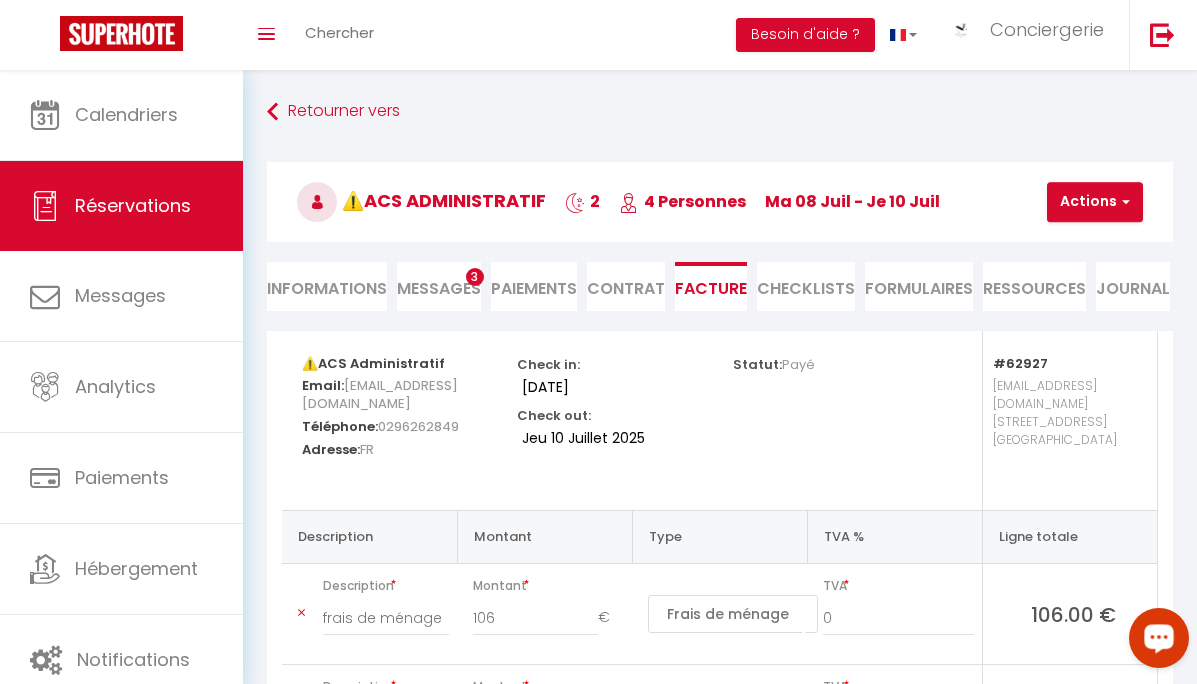 click on "Informations" at bounding box center (327, 286) 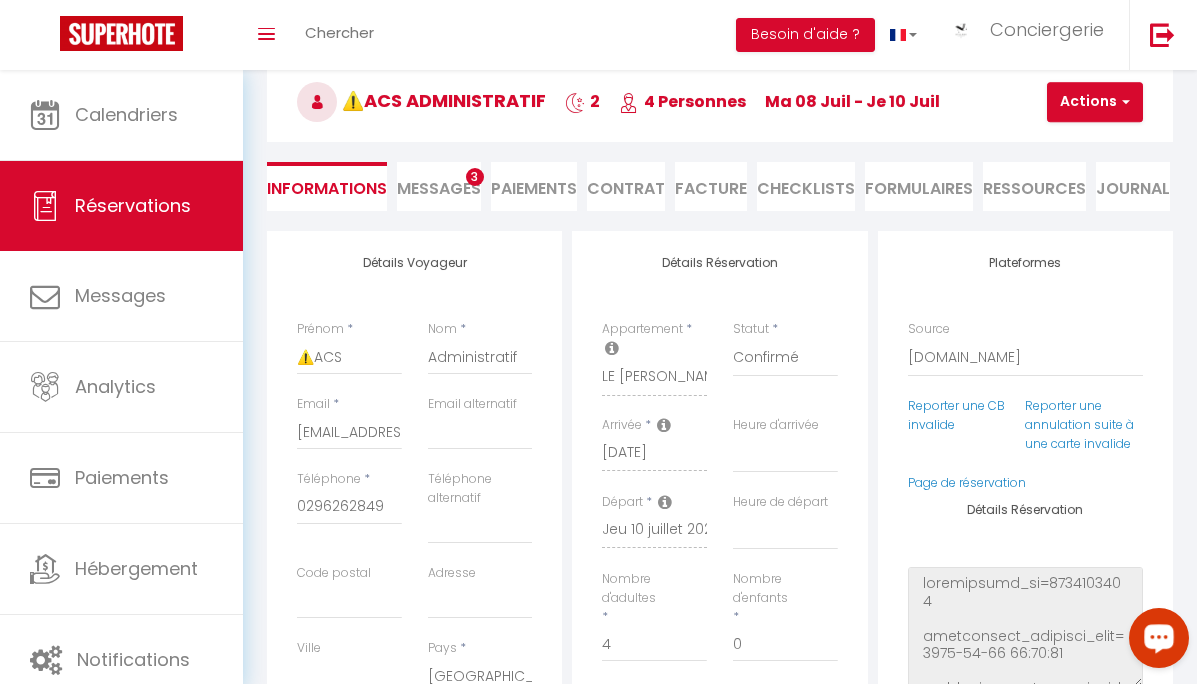 scroll, scrollTop: 103, scrollLeft: 0, axis: vertical 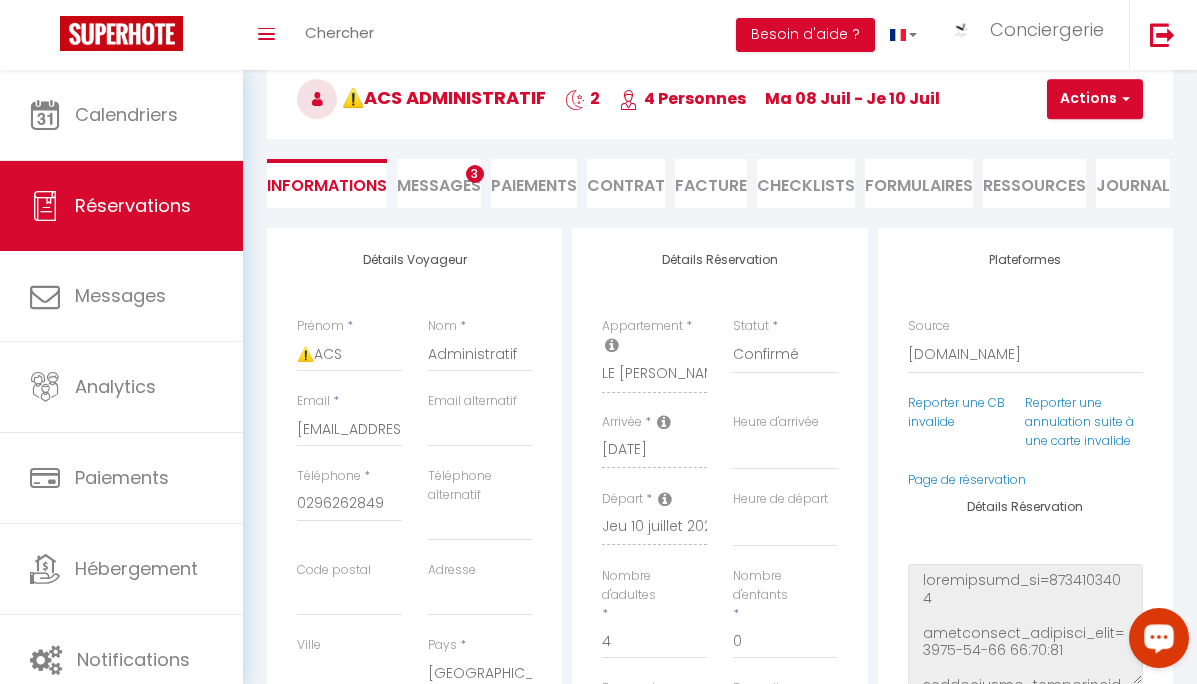 click on "Facture" at bounding box center (711, 183) 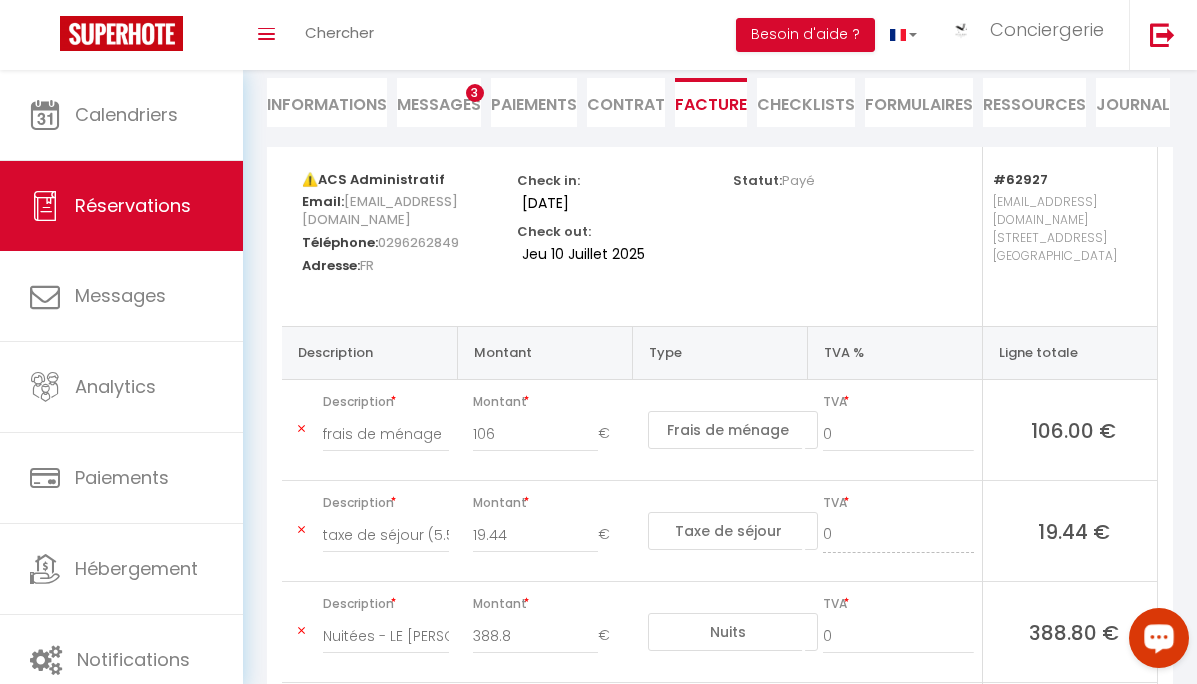 scroll, scrollTop: 249, scrollLeft: 0, axis: vertical 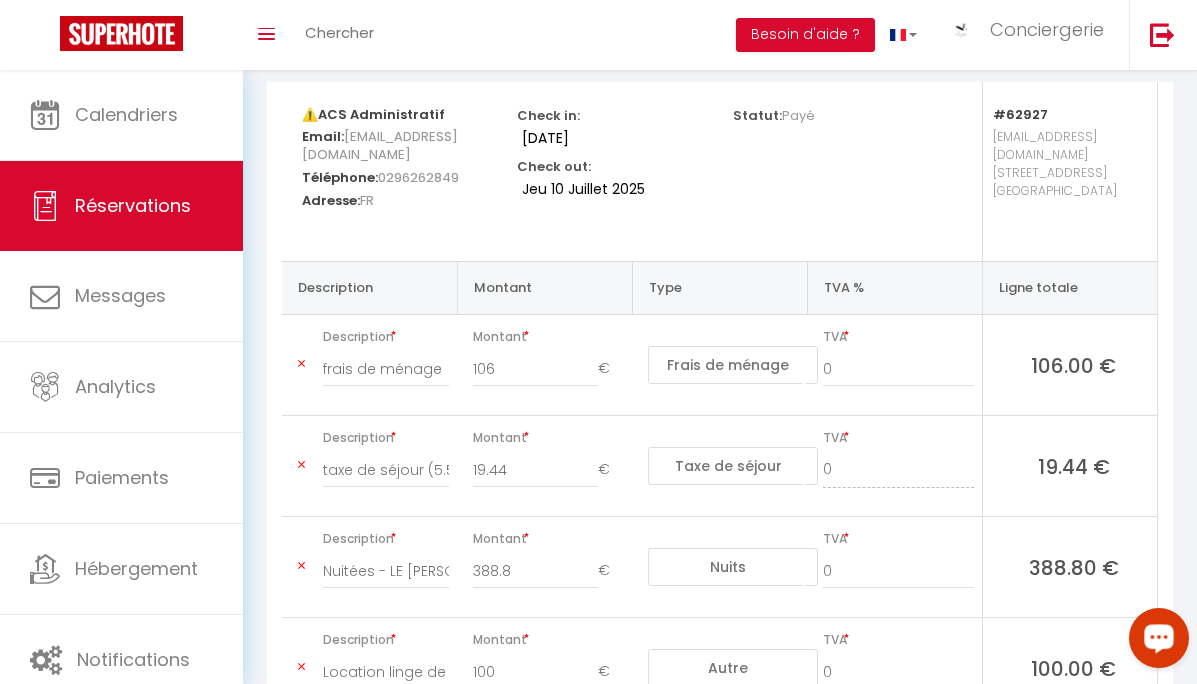 click at bounding box center (301, 364) 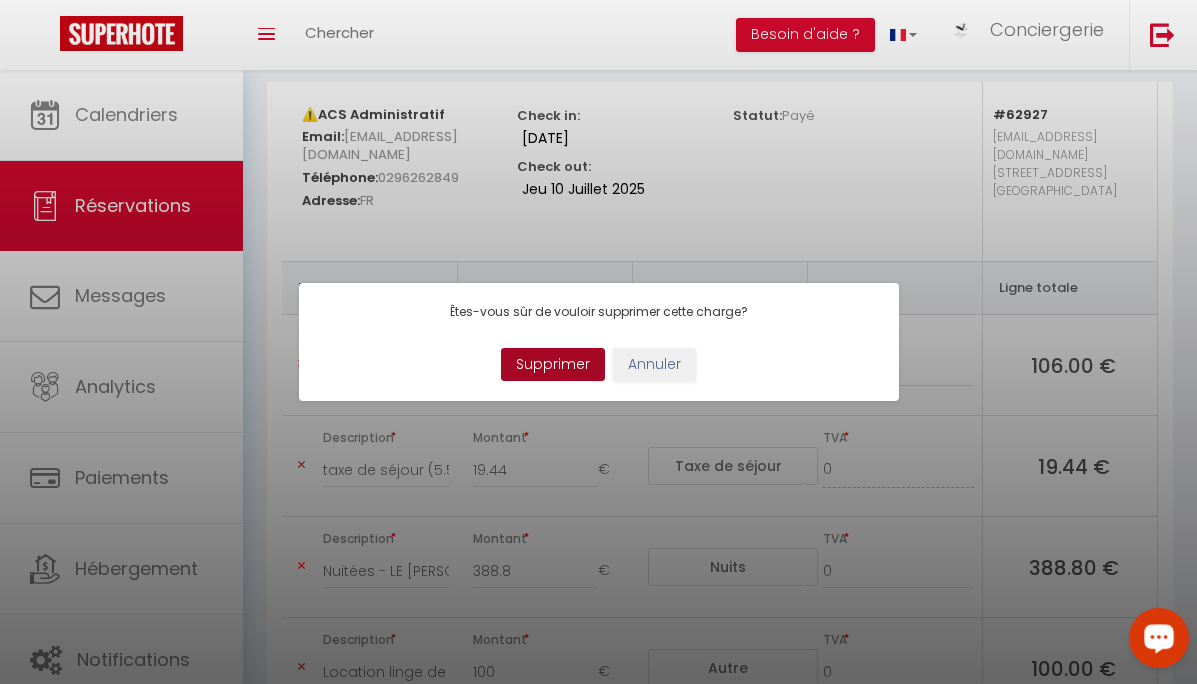 click on "Supprimer" at bounding box center [553, 365] 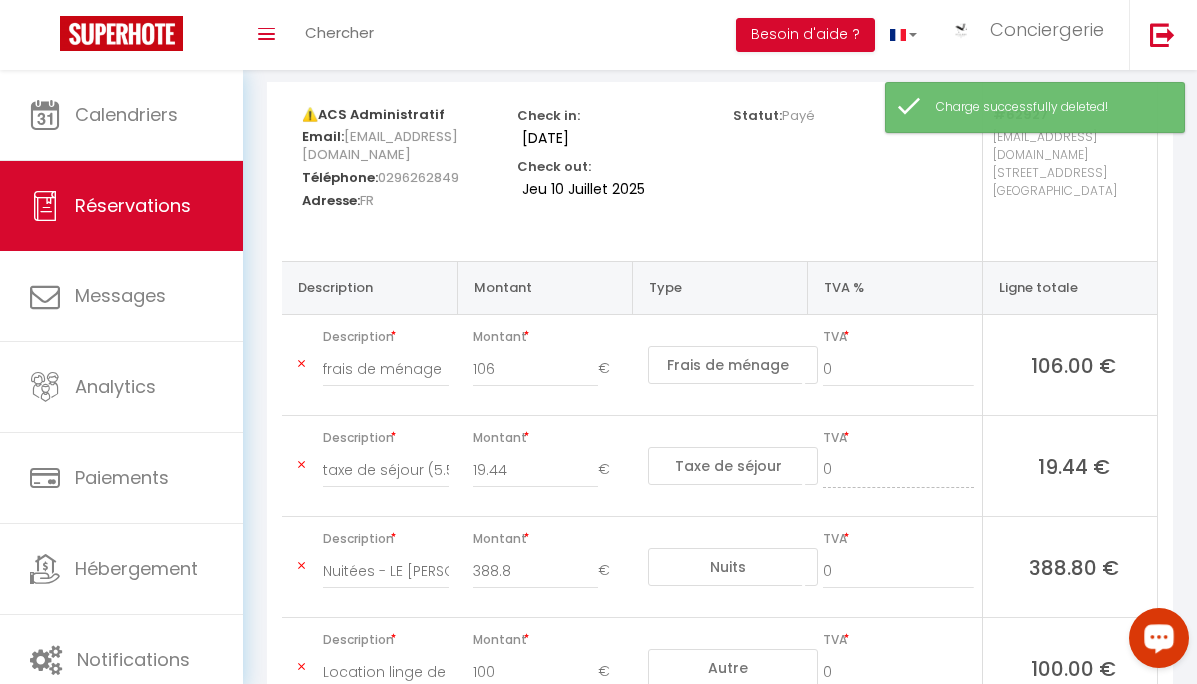 click at bounding box center [301, 465] 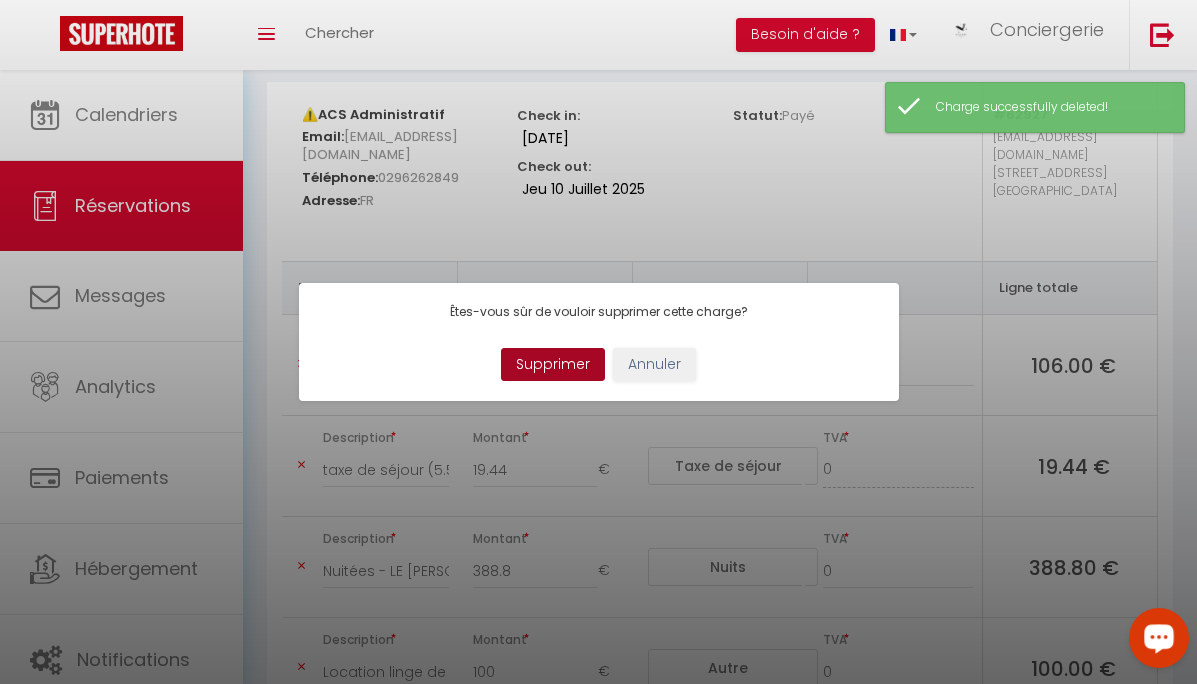 click on "Supprimer" at bounding box center (553, 365) 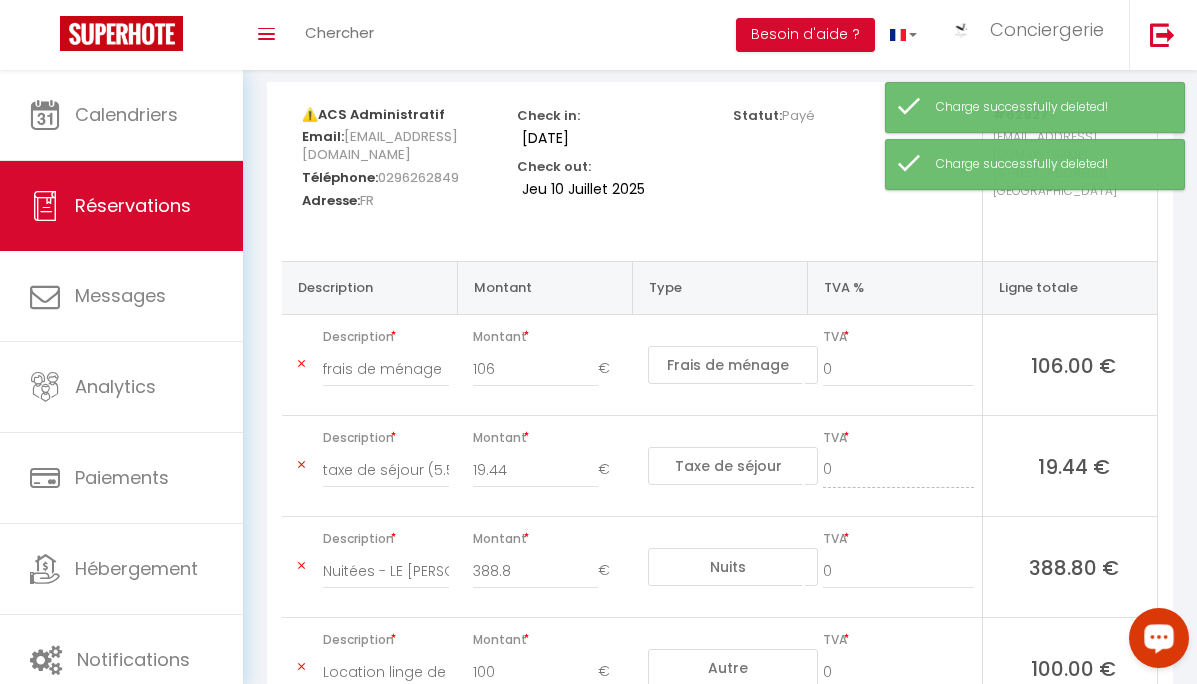 click at bounding box center [301, 566] 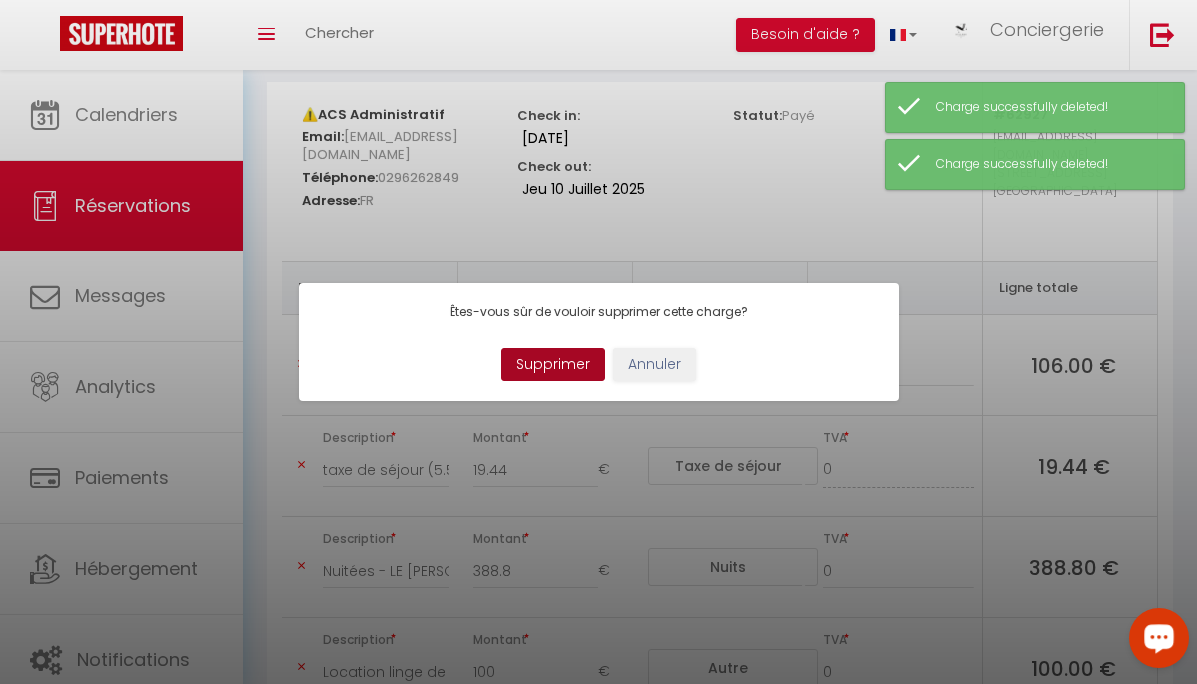 click on "Supprimer" at bounding box center (553, 365) 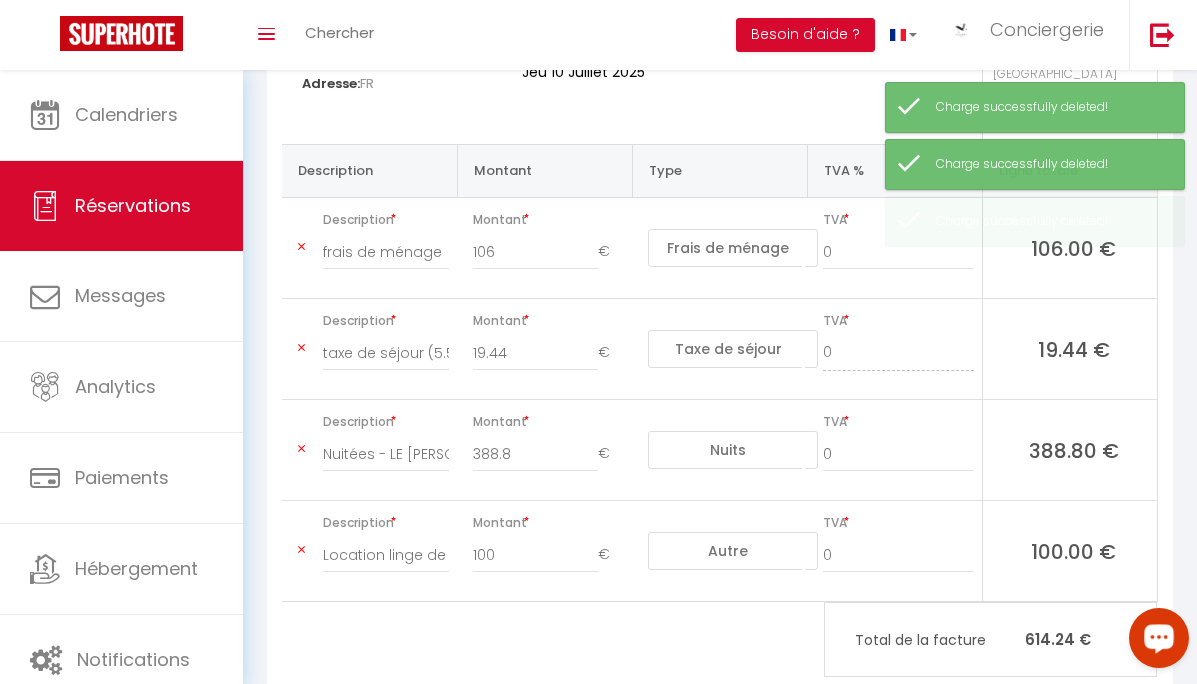 type on "taxe de séjour (5.5%)" 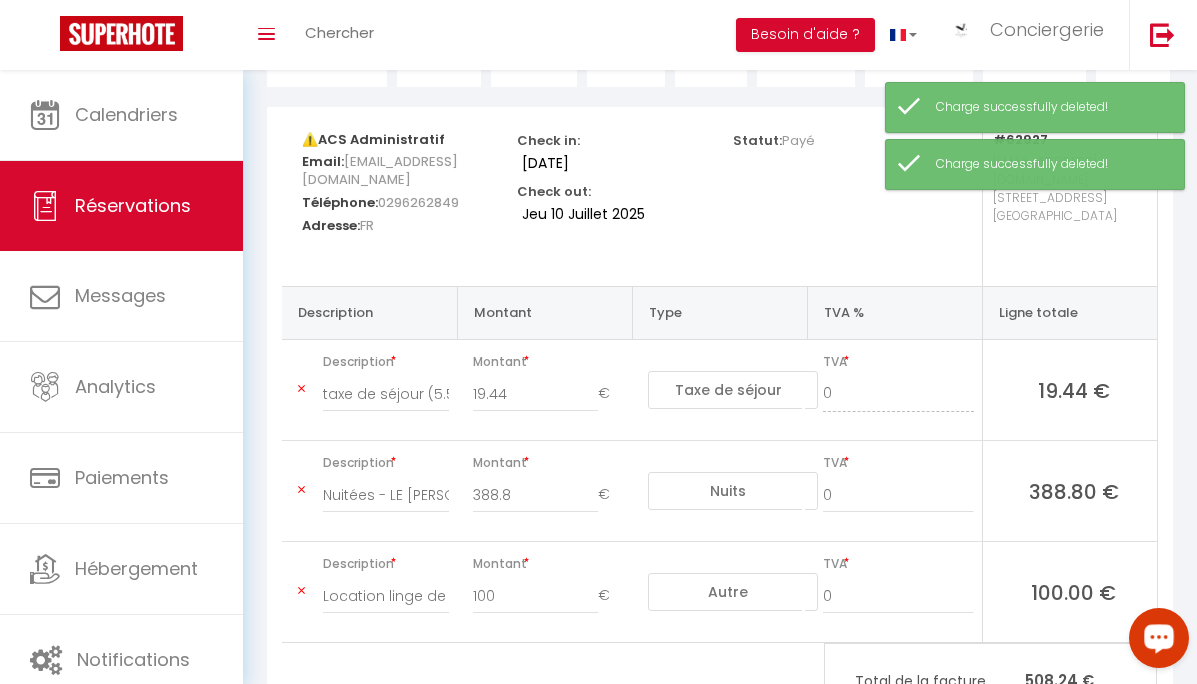 scroll, scrollTop: 0, scrollLeft: 0, axis: both 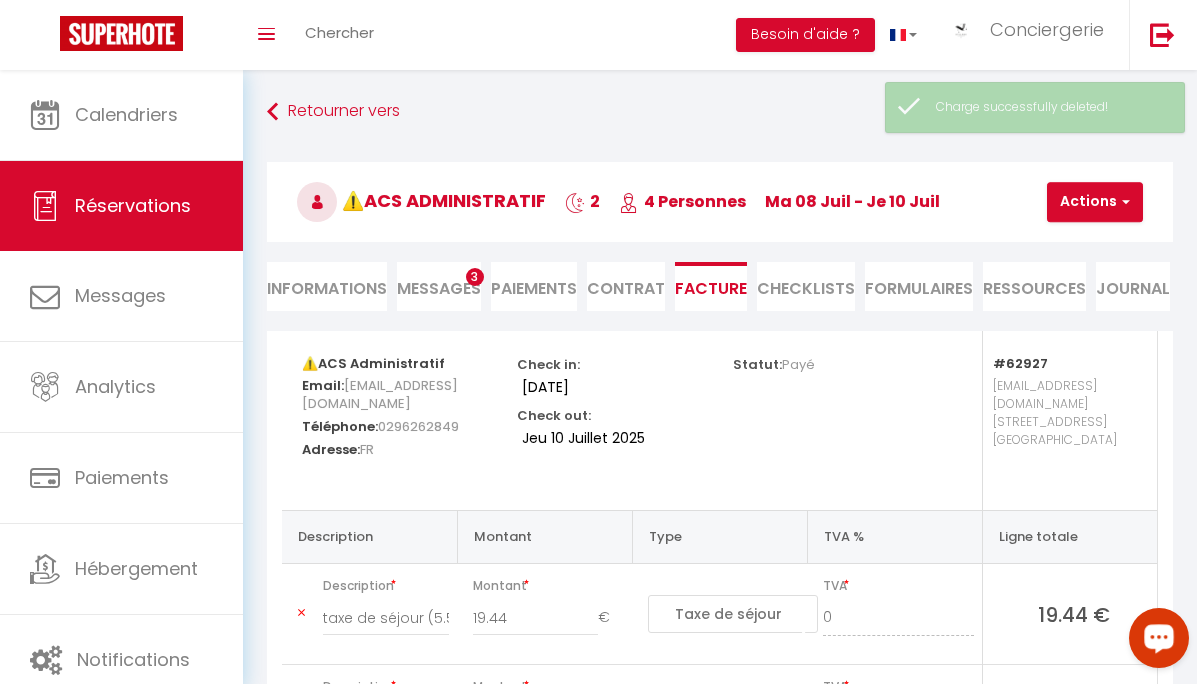 type on "Location linge de maison ACS" 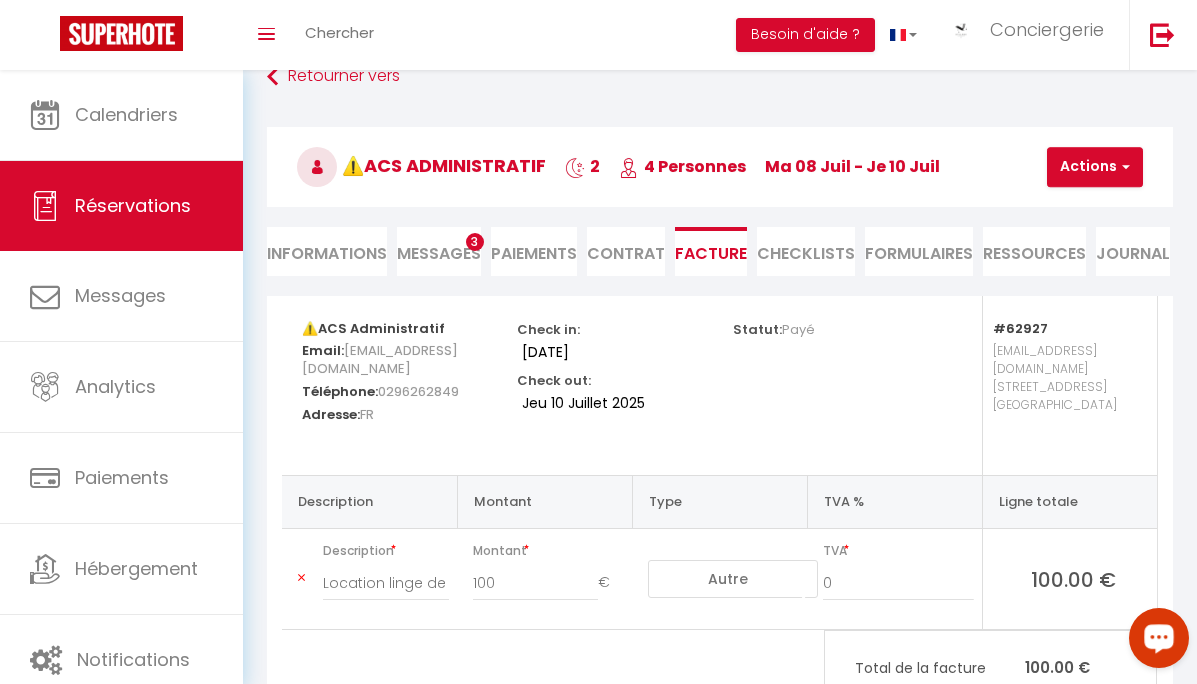 scroll, scrollTop: 113, scrollLeft: 0, axis: vertical 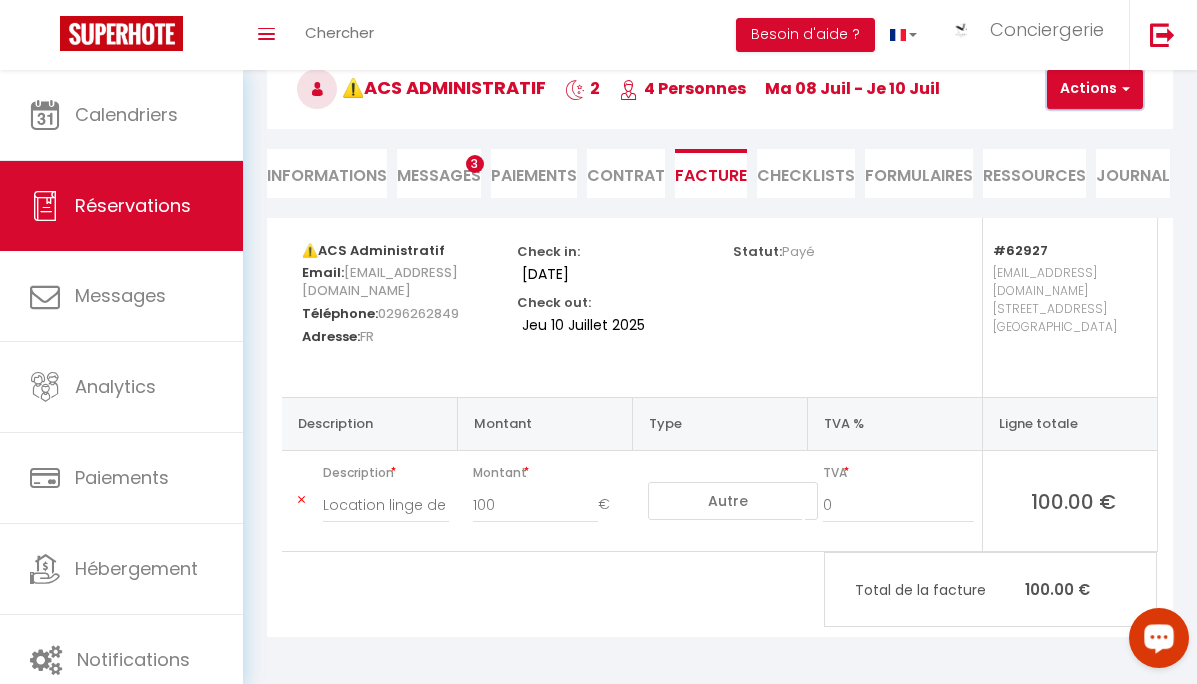 click on "Actions" at bounding box center [1095, 89] 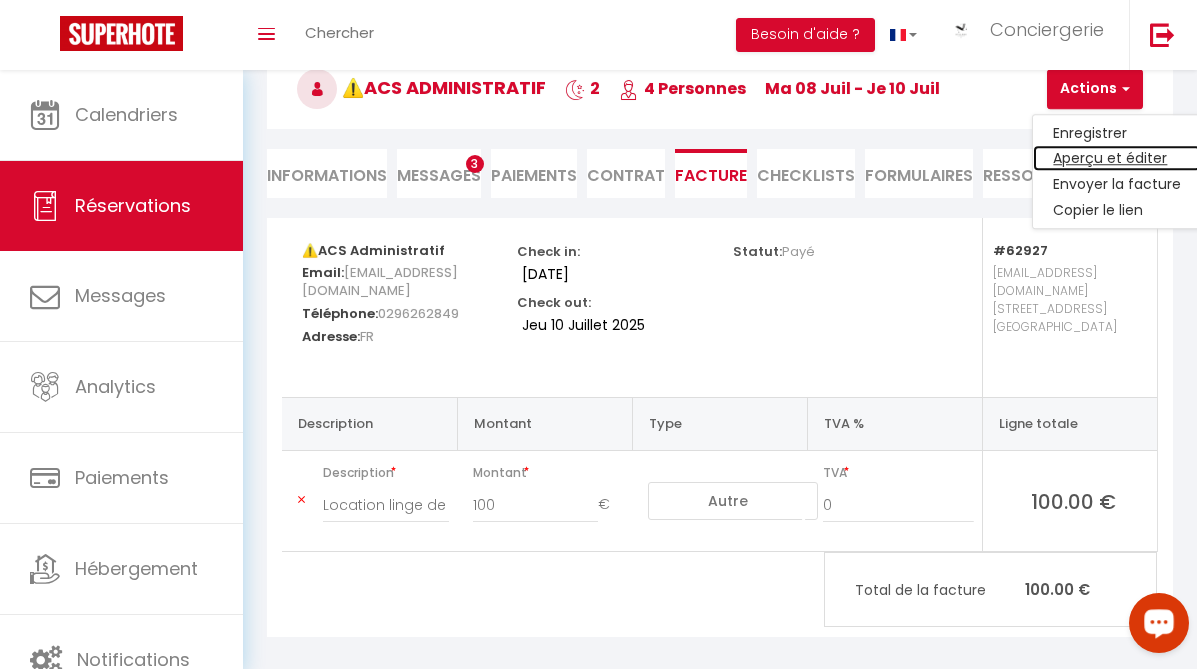 click on "Aperçu et éditer" at bounding box center [1117, 159] 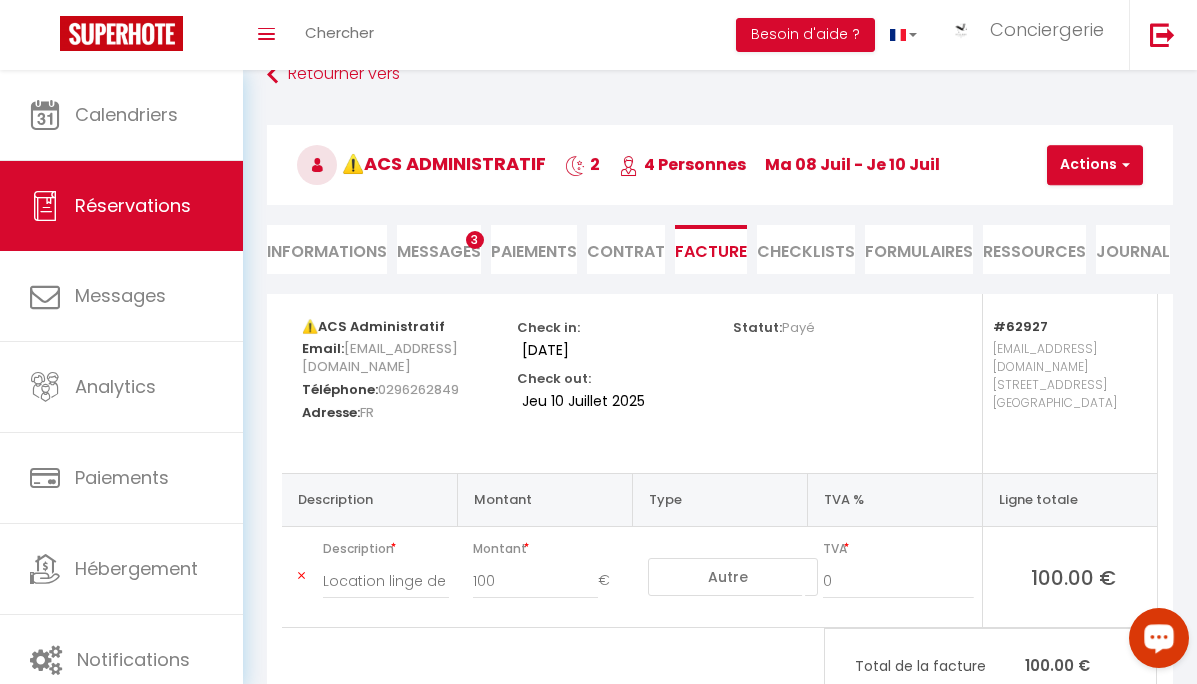 scroll, scrollTop: 0, scrollLeft: 0, axis: both 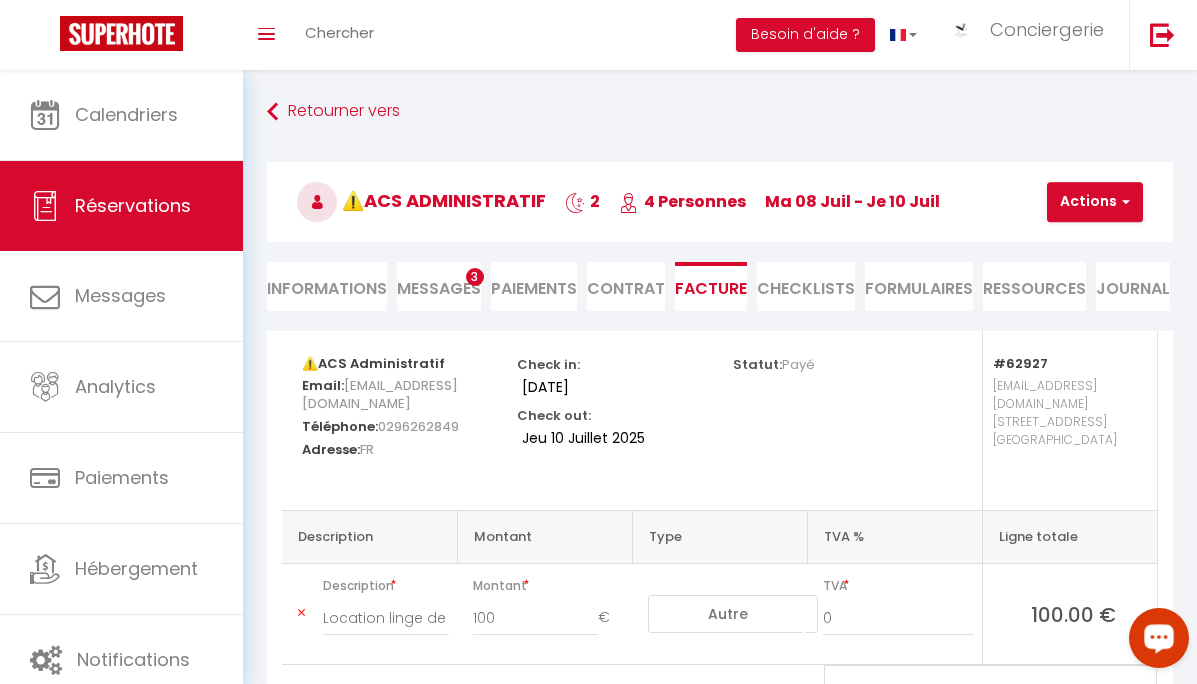 click on "Informations" at bounding box center (327, 286) 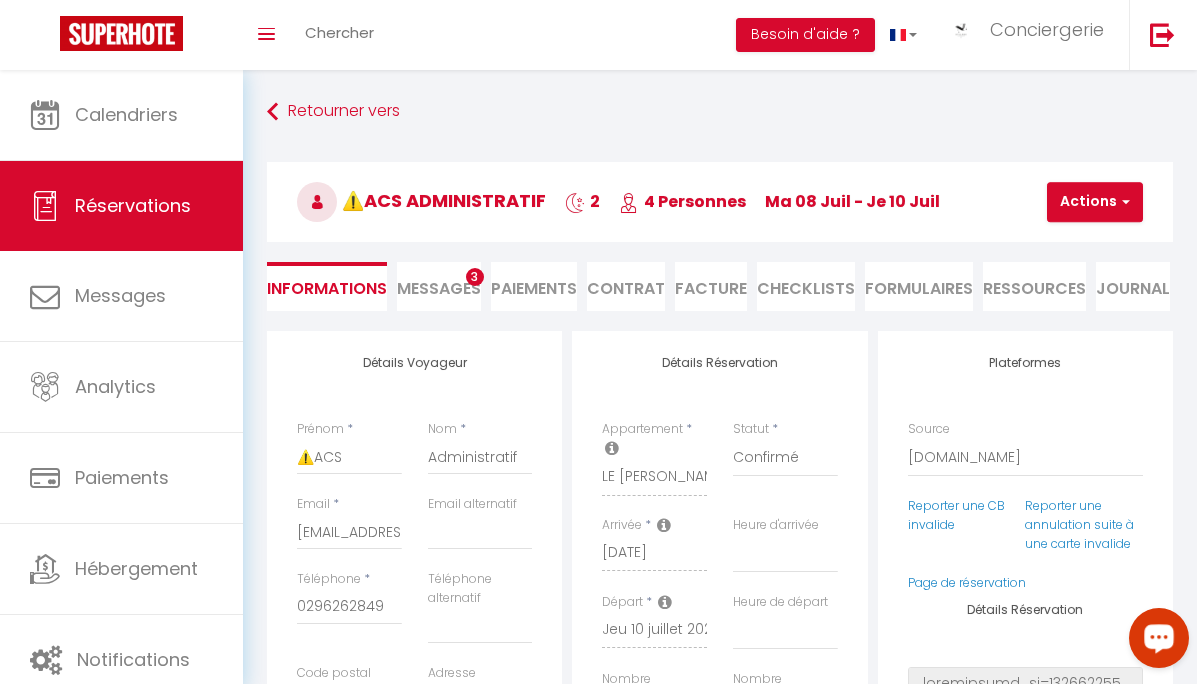 select 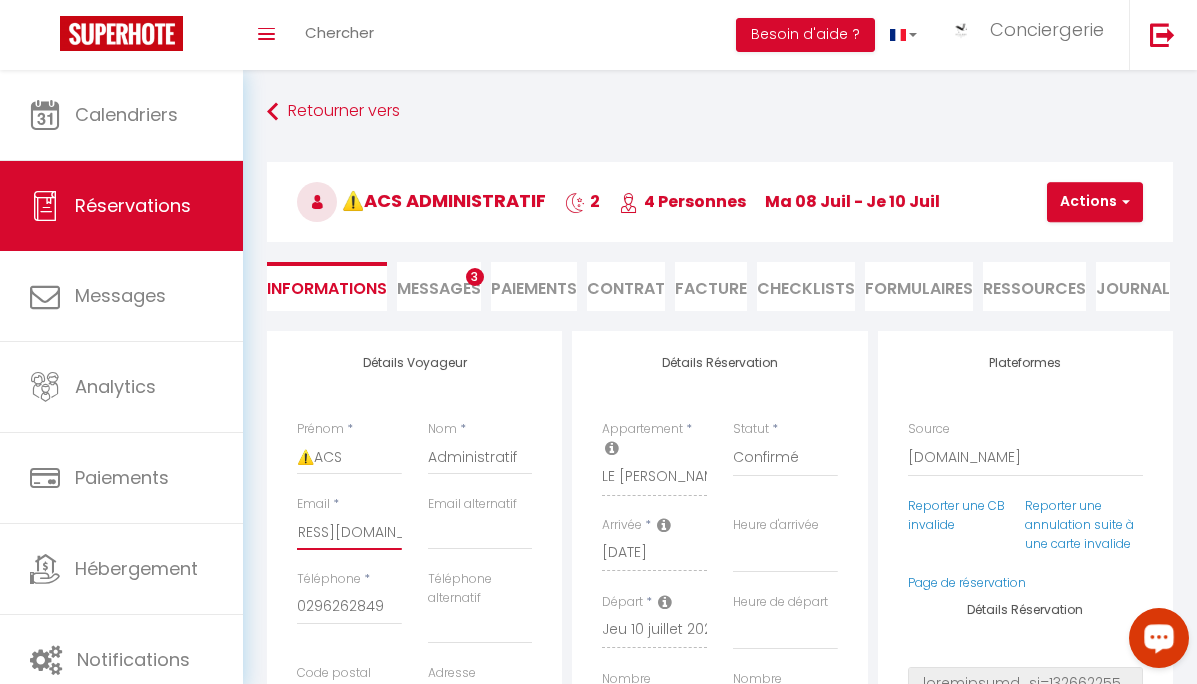 scroll, scrollTop: 0, scrollLeft: 159, axis: horizontal 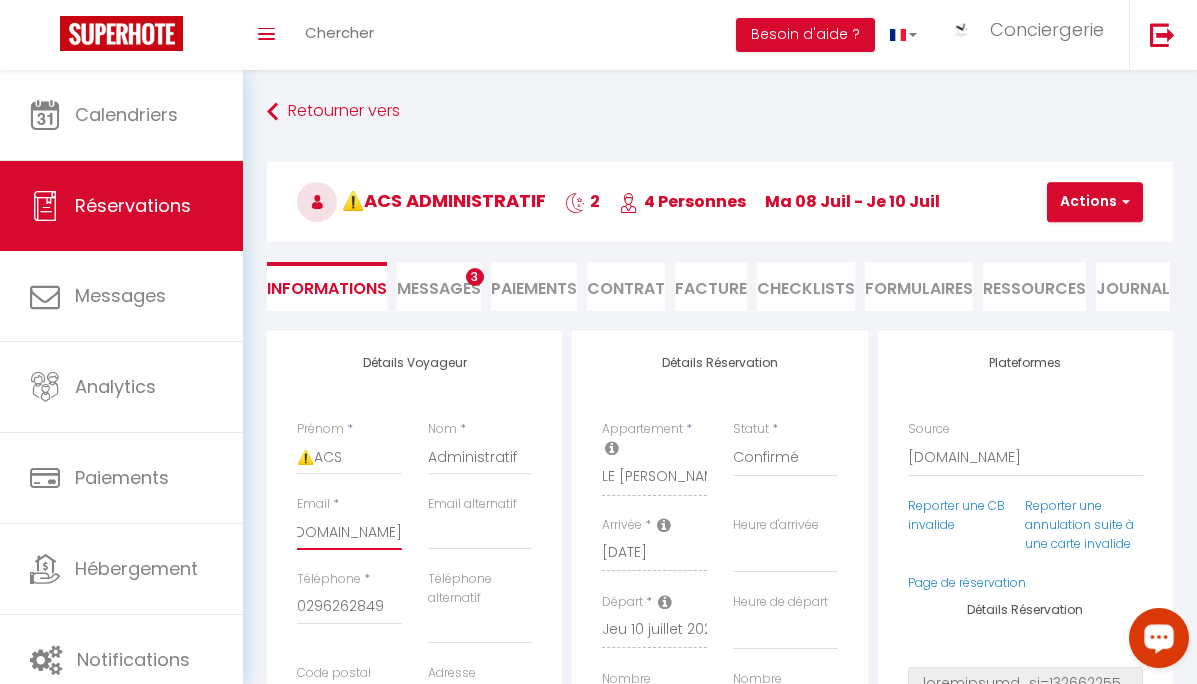 drag, startPoint x: 297, startPoint y: 543, endPoint x: 426, endPoint y: 543, distance: 129 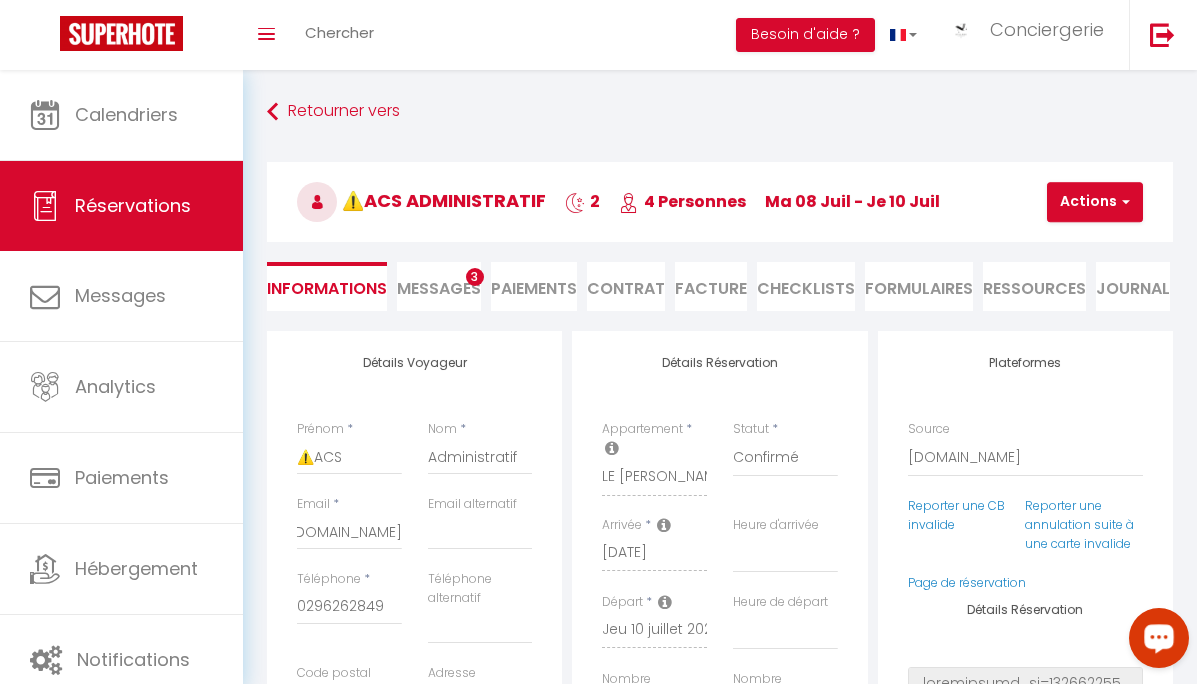 scroll, scrollTop: 0, scrollLeft: 0, axis: both 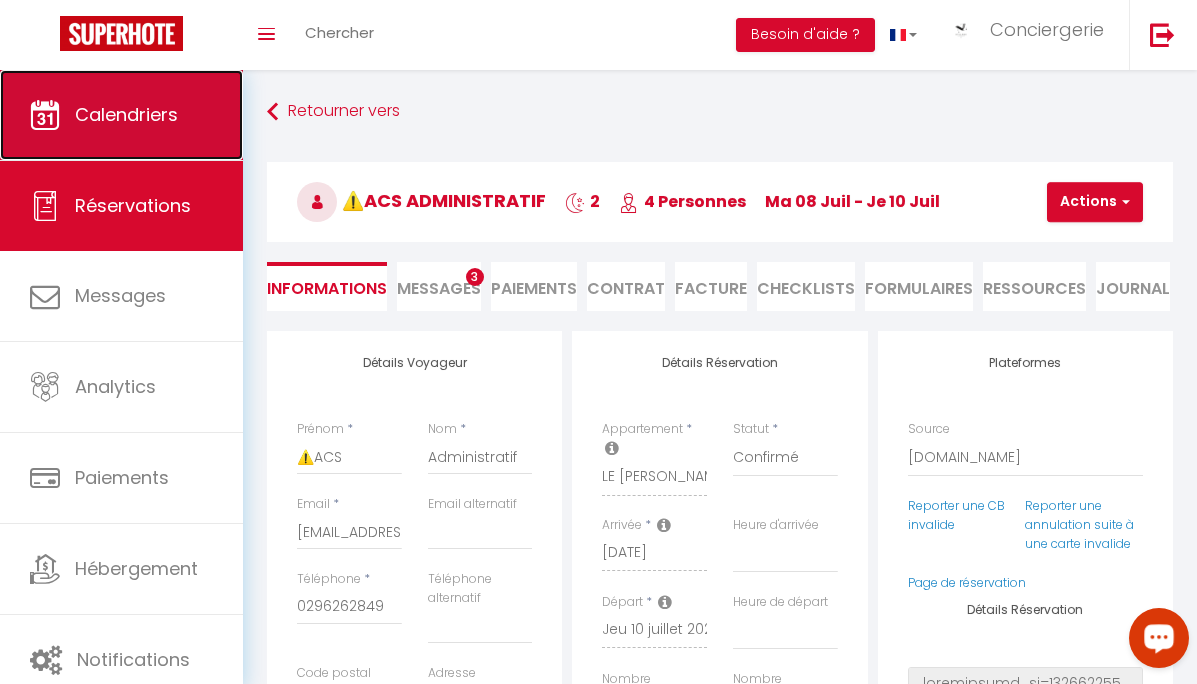 click on "Calendriers" at bounding box center (121, 115) 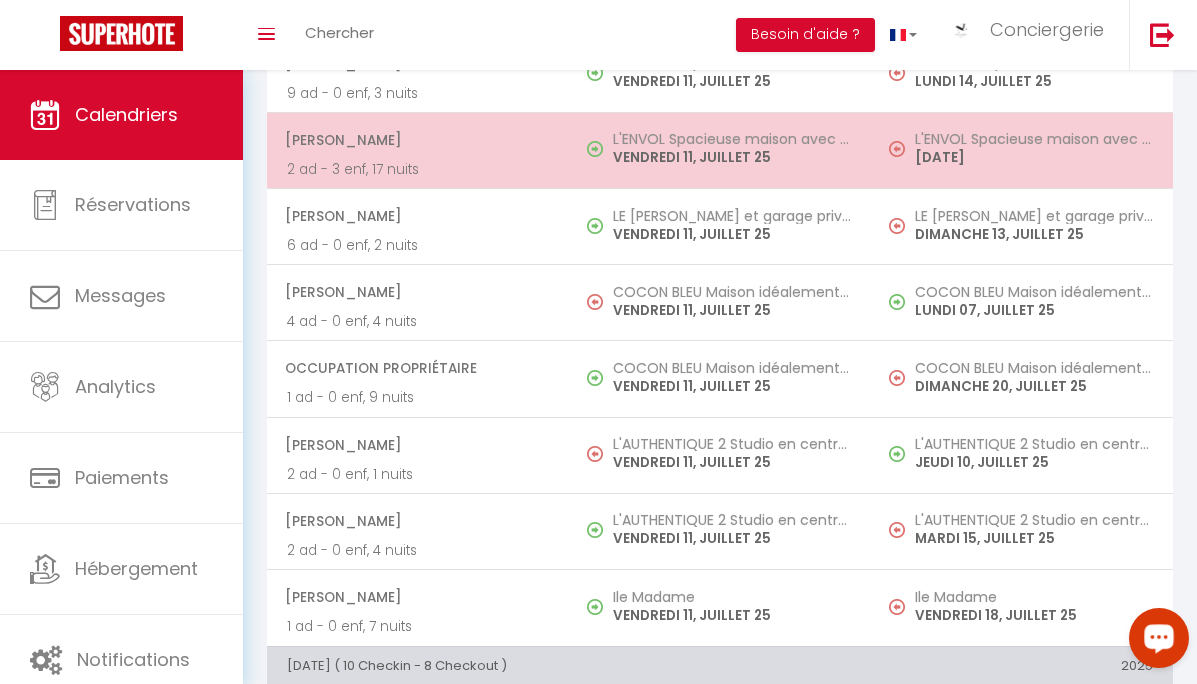 scroll, scrollTop: 1943, scrollLeft: 0, axis: vertical 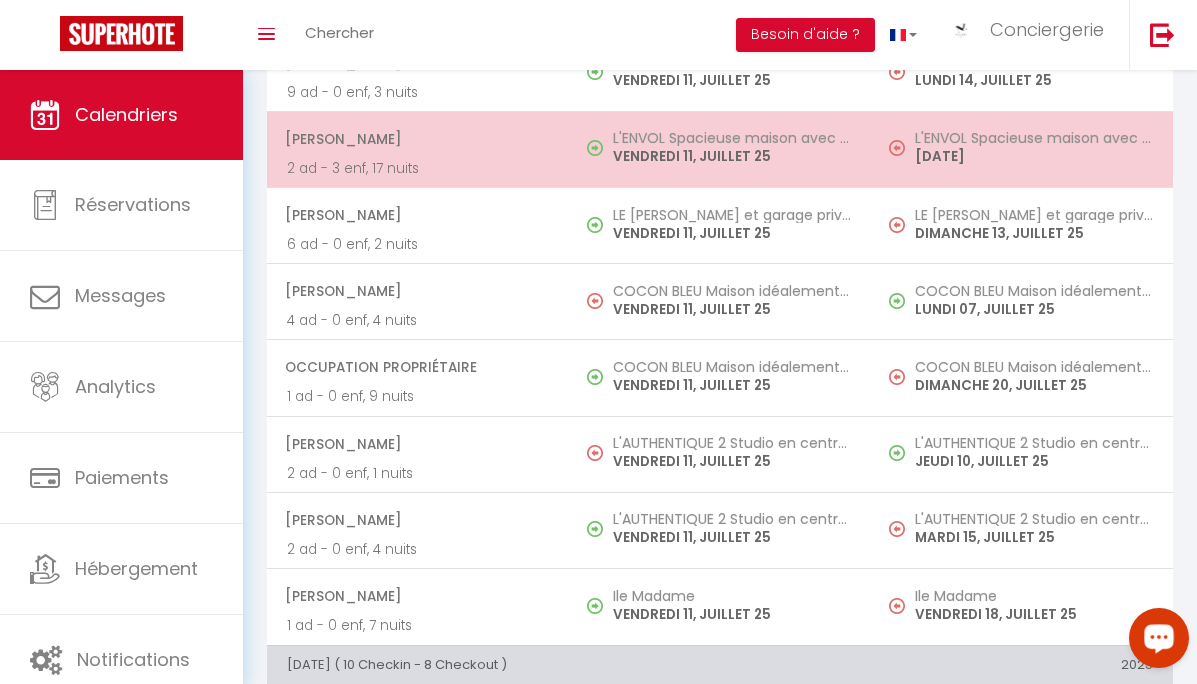 click on "2 ad - 3 enf, 17 nuits" at bounding box center [418, 168] 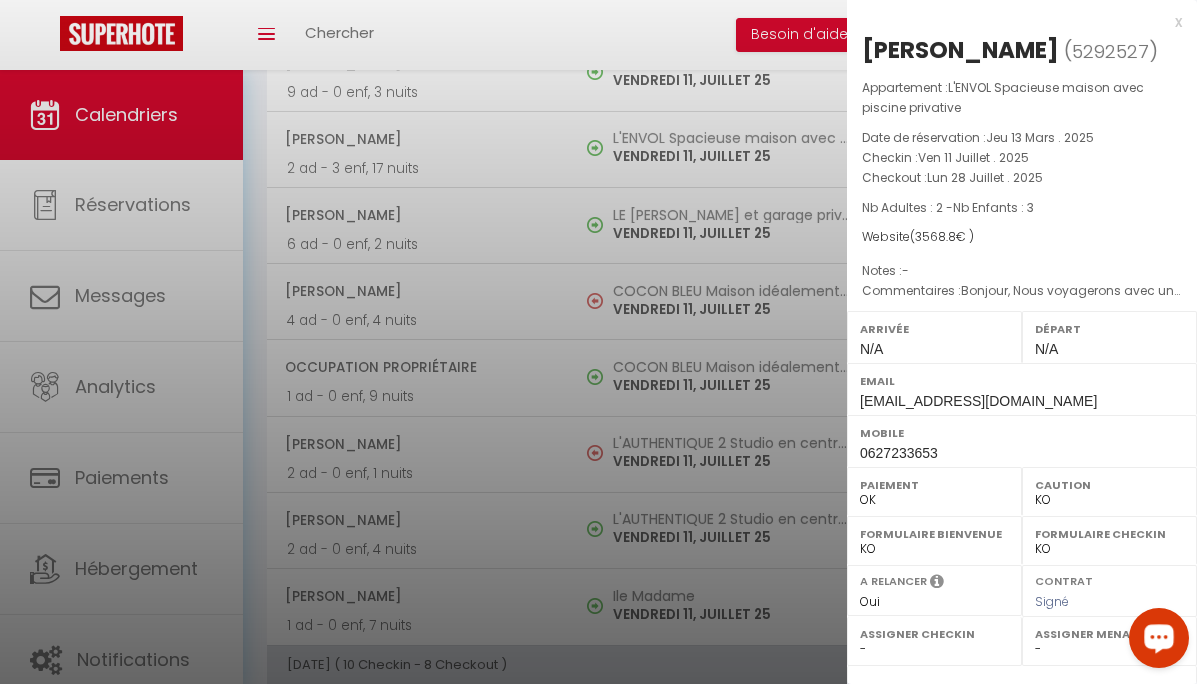 click at bounding box center [598, 342] 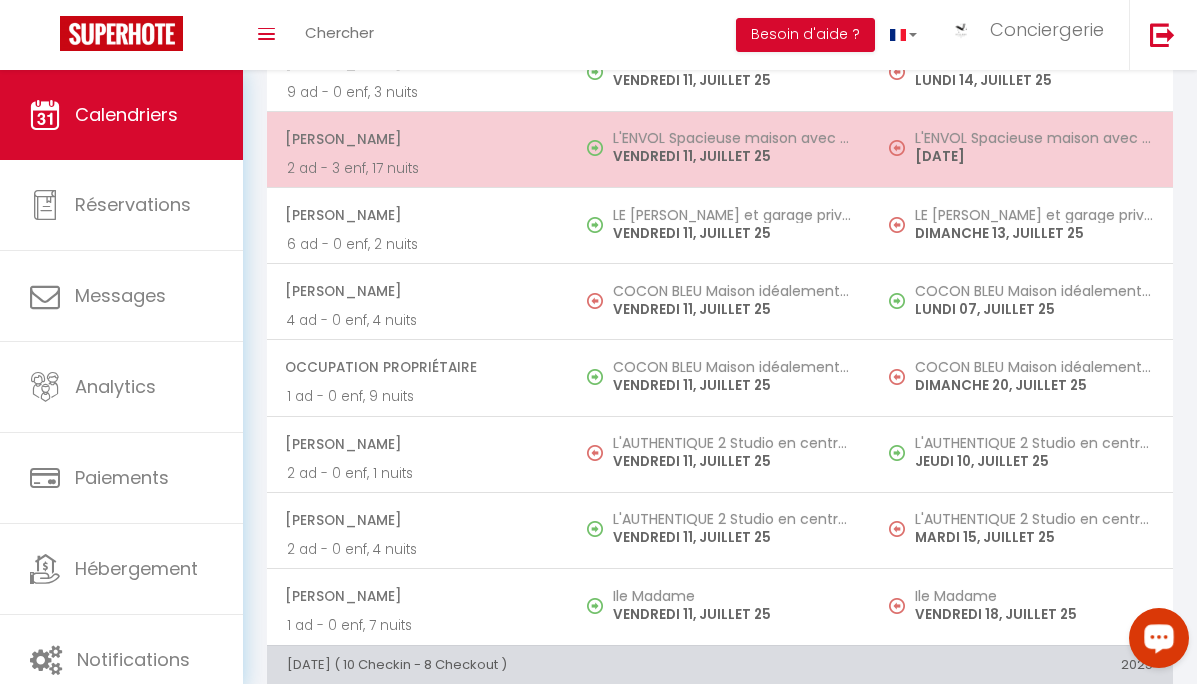click on "2 ad - 3 enf, 17 nuits" at bounding box center [418, 168] 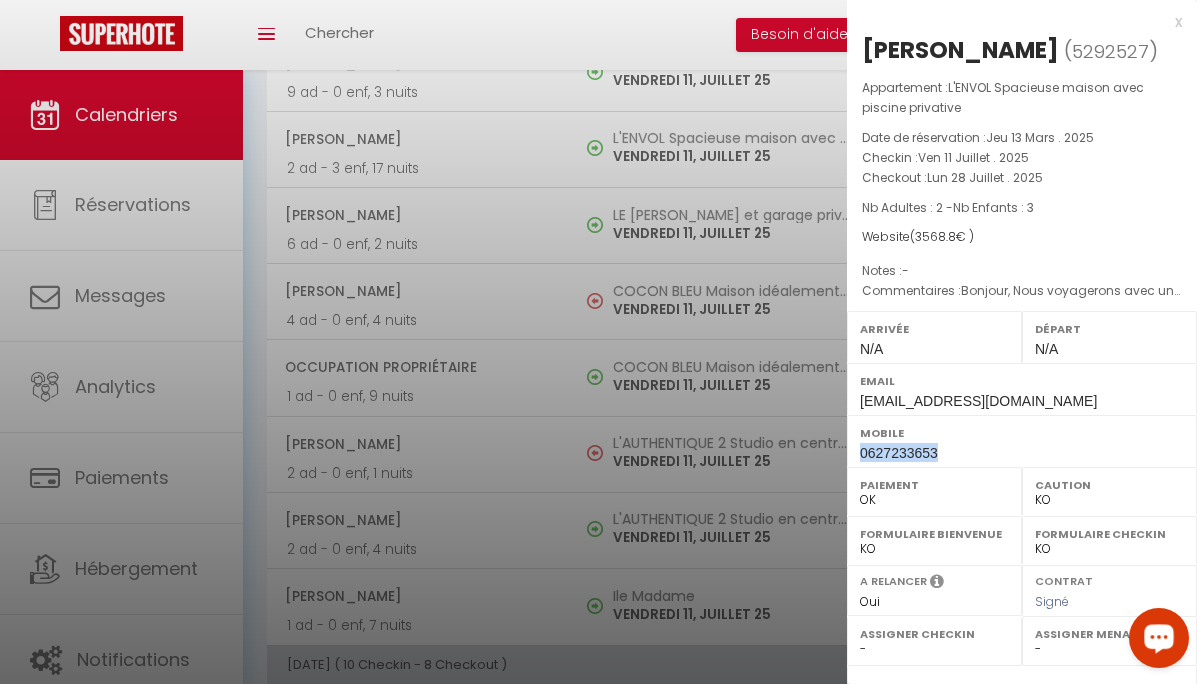 drag, startPoint x: 857, startPoint y: 516, endPoint x: 950, endPoint y: 513, distance: 93.04838 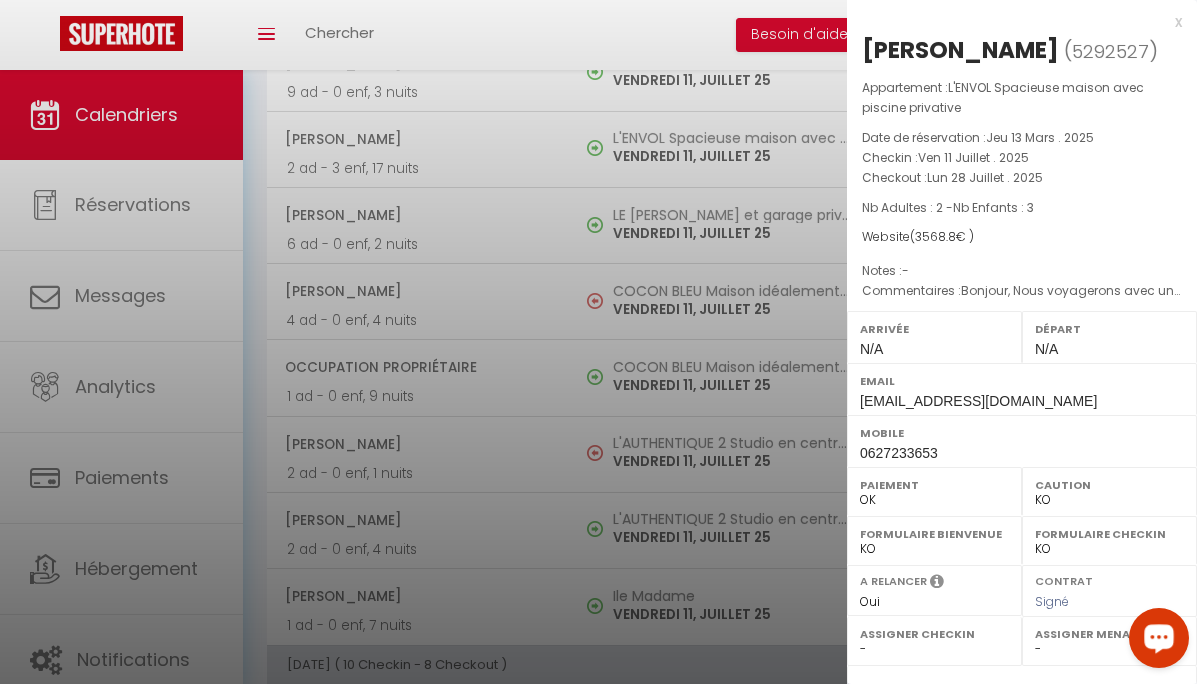 click at bounding box center (598, 342) 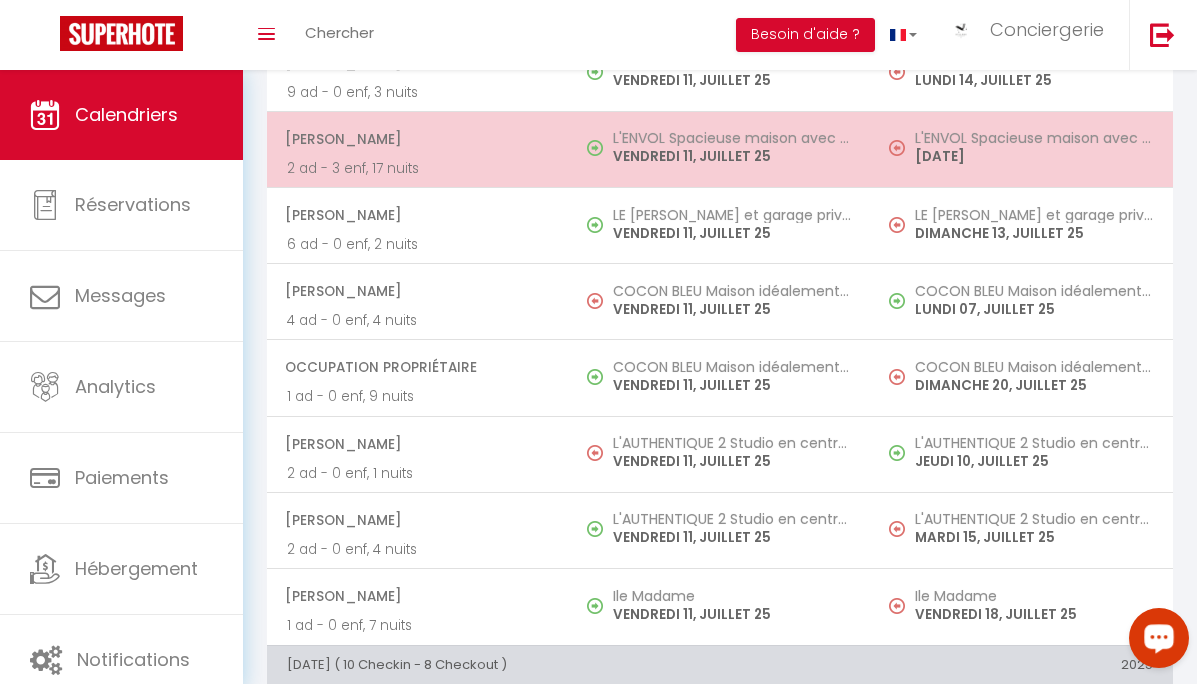 click on "Gwendalys GARZINO-FRECHOT" at bounding box center [417, 139] 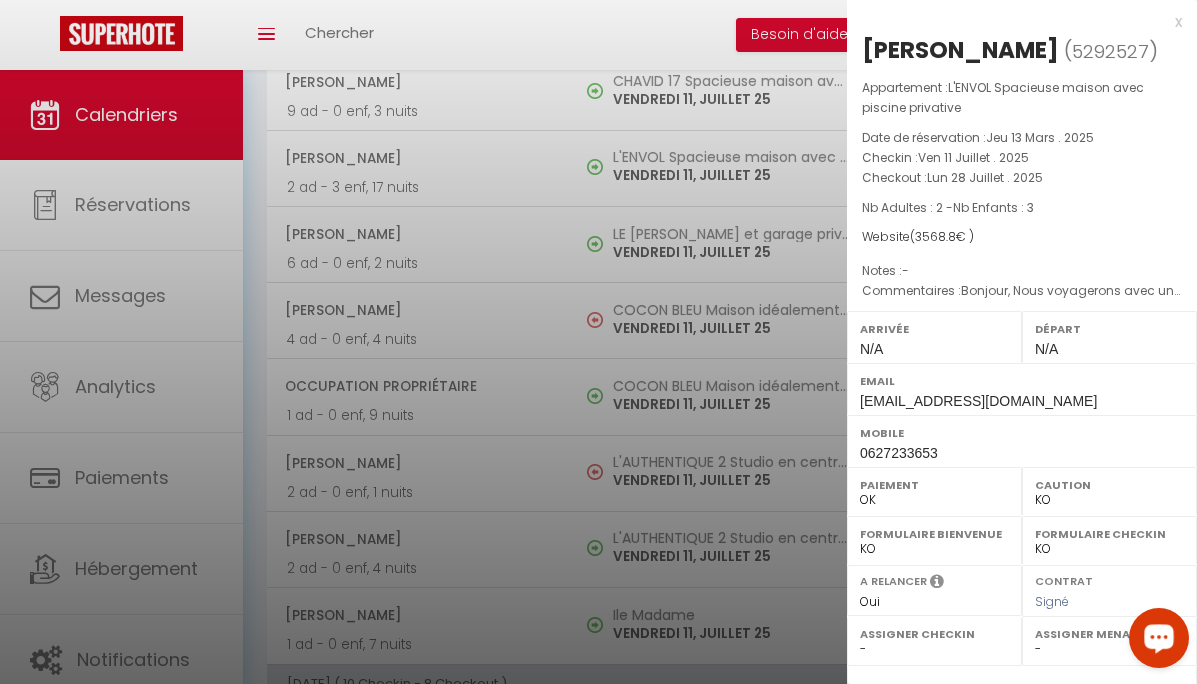 scroll, scrollTop: 1924, scrollLeft: 0, axis: vertical 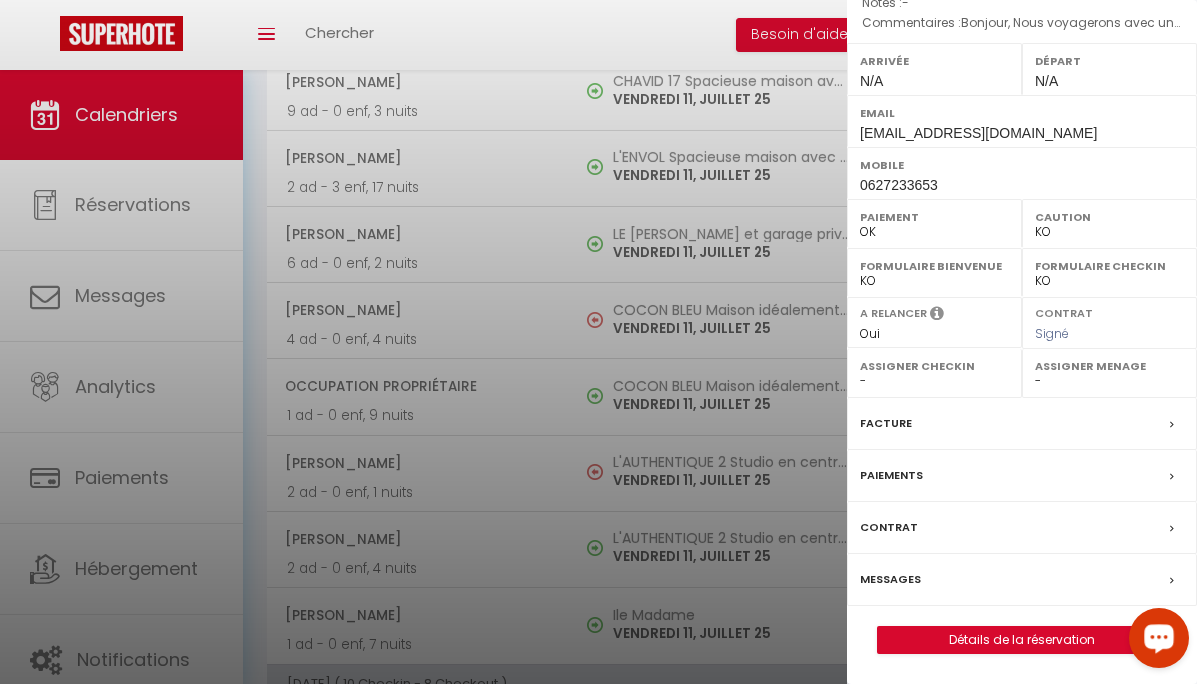click on "Gwendalys GARZINO-FRECHOT
( 5292527 )
Appartement :
L'ENVOL Spacieuse maison avec piscine privative
Date de réservation :
Jeu 13 Mars . 2025
Checkin :
Ven 11 Juillet . 2025
Checkout :
Lun 28 Juillet . 2025
Nb Adultes : 2 -
Nb Enfants :
3
Website
(
3568.8
€ )
Notes :
-
Commentaires :
Bonjour,
Nous voyagerons avec un bébé d'1 an. Est ce que le logement est équipé ou peut-être équipé d'un lit et d'une chaise haute adaptée?
Bien à vous.
Gwendalys   Arrivée
N/A" at bounding box center (1022, 210) 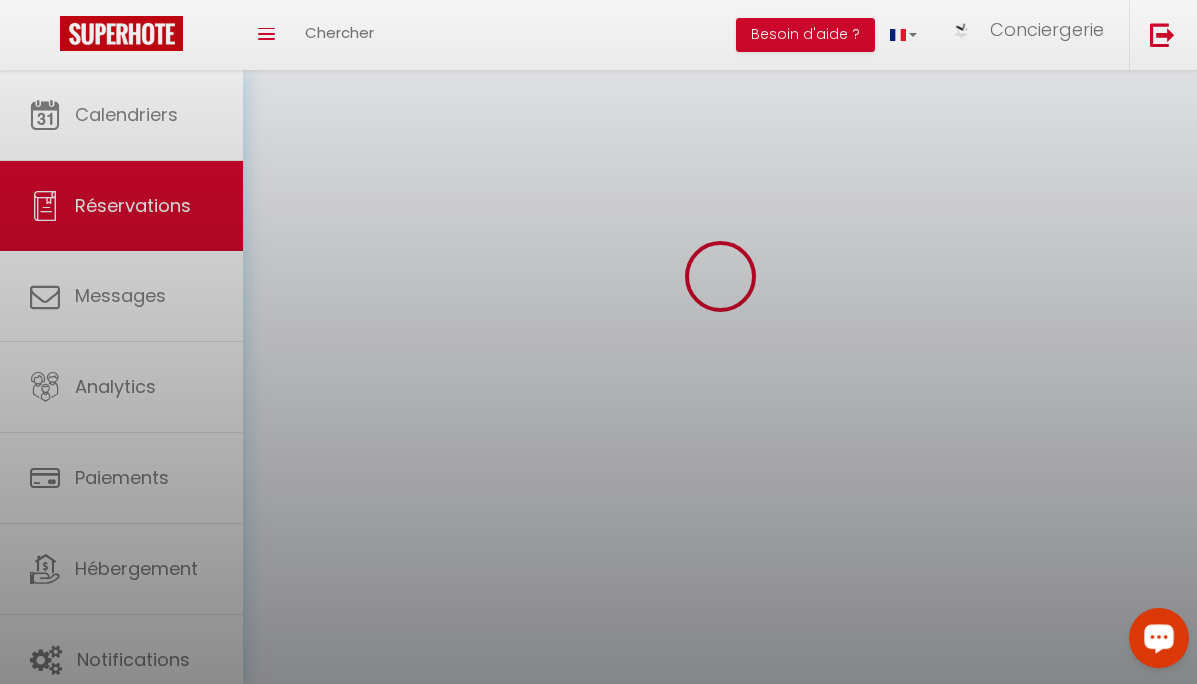 scroll, scrollTop: 0, scrollLeft: 0, axis: both 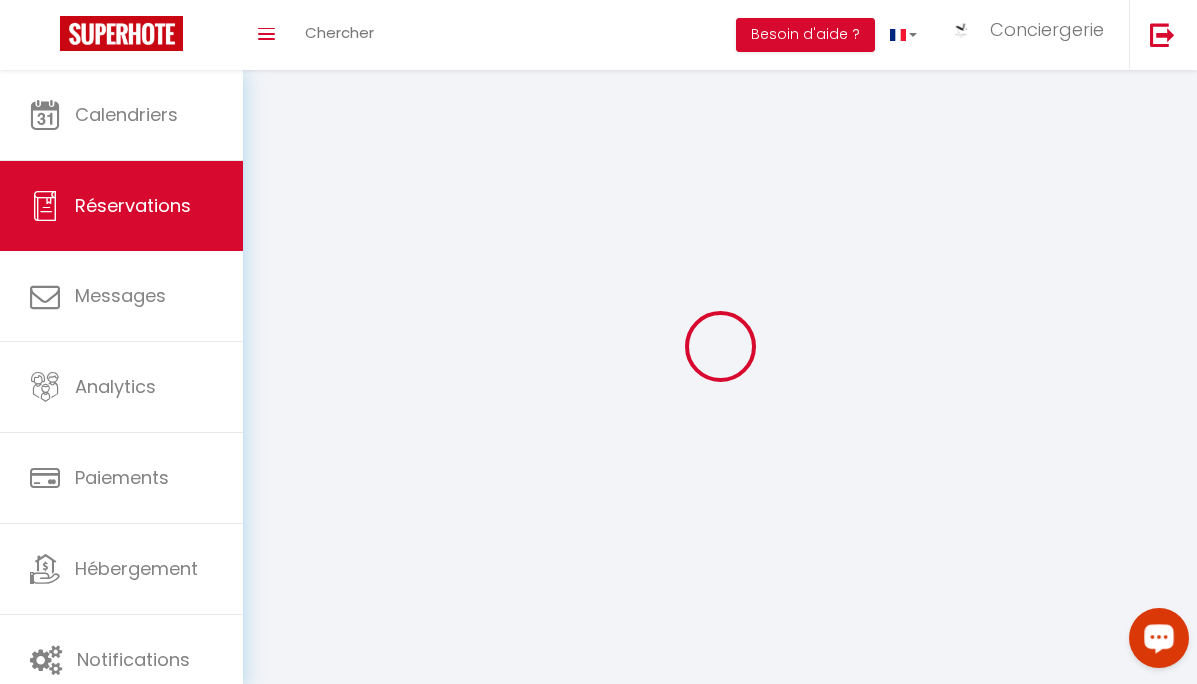 type on "Gwendalys" 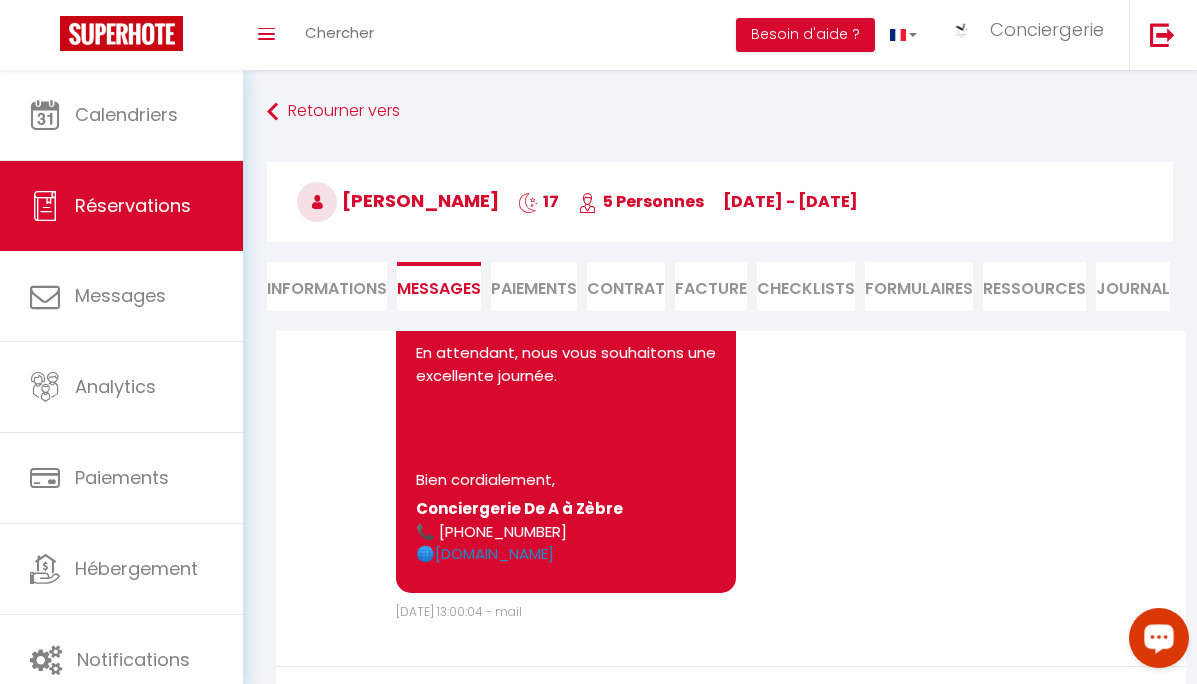 scroll, scrollTop: 13275, scrollLeft: 0, axis: vertical 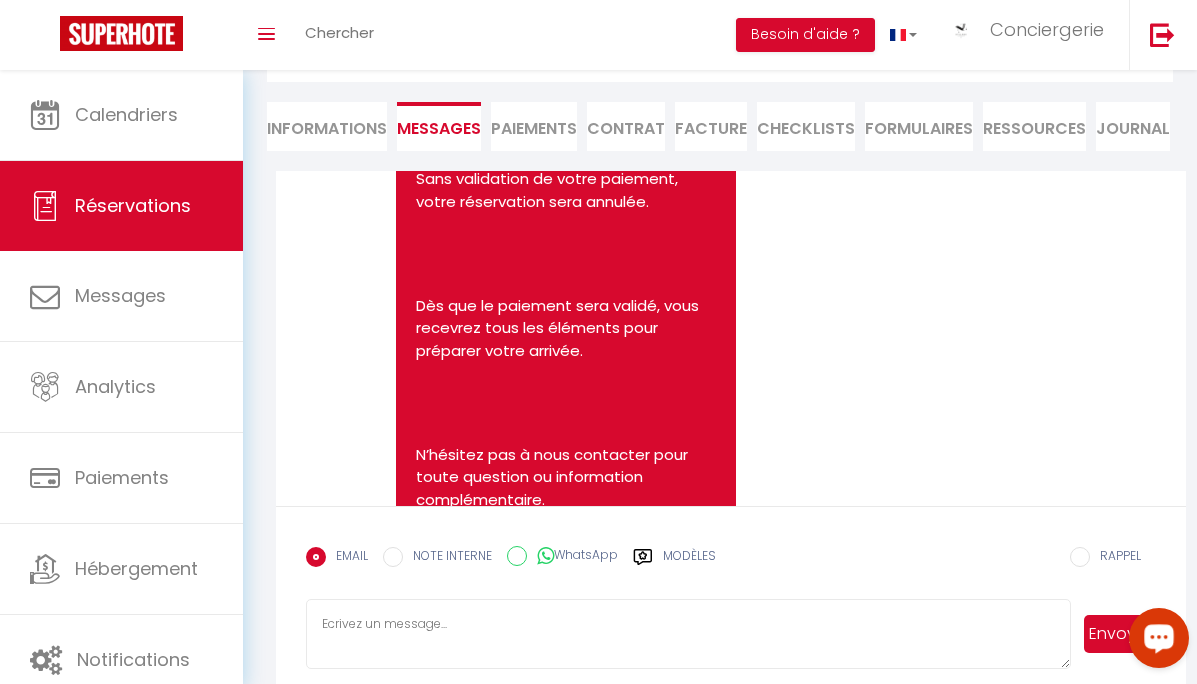 click on "Toggle menubar     Chercher   BUTTON
Besoin d'aide ?
Conciergerie   Paramètres        Équipe" at bounding box center (663, 35) 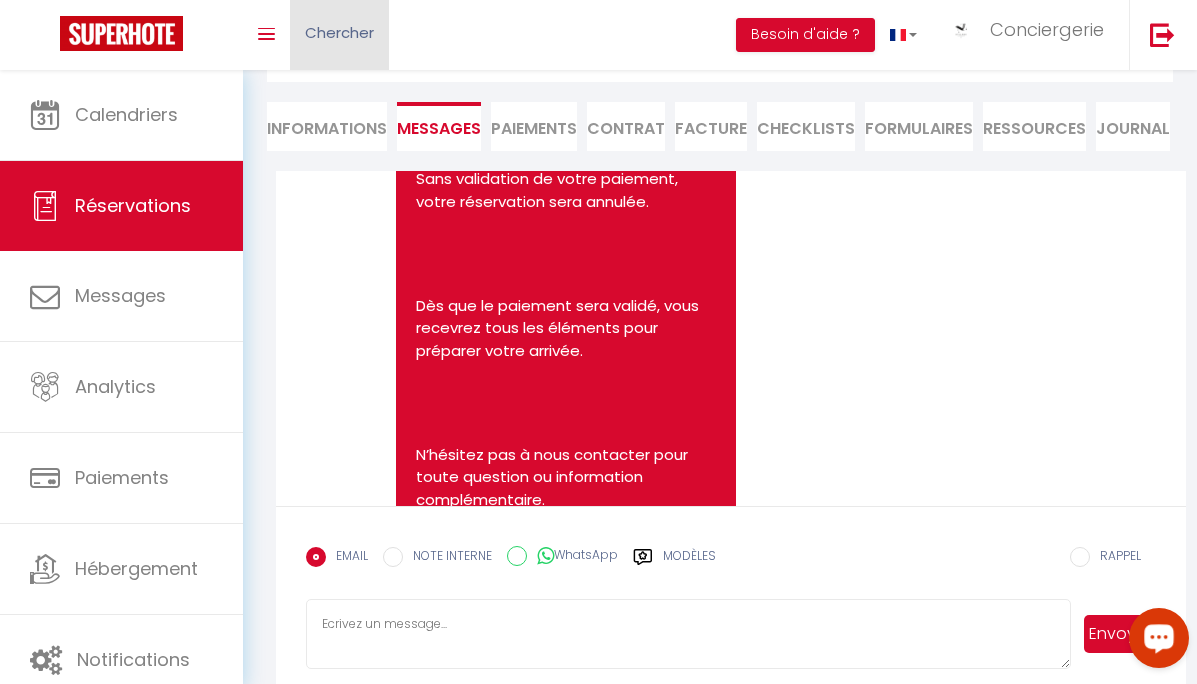 click on "Chercher" at bounding box center [339, 32] 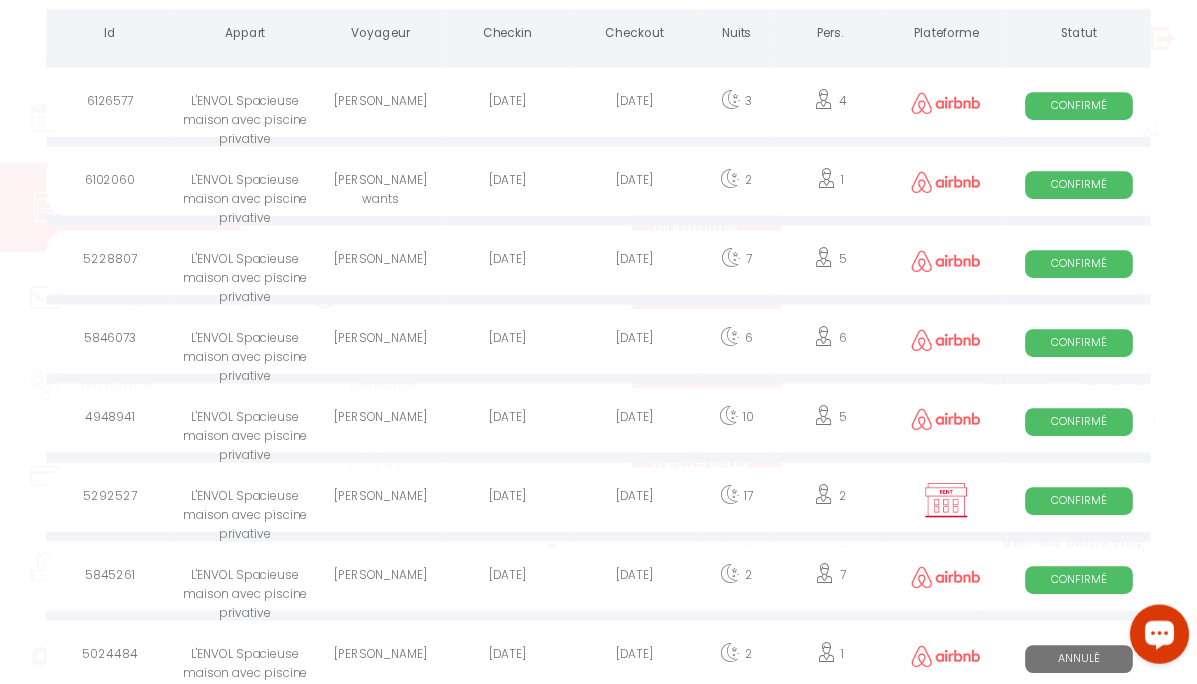scroll, scrollTop: 220, scrollLeft: 0, axis: vertical 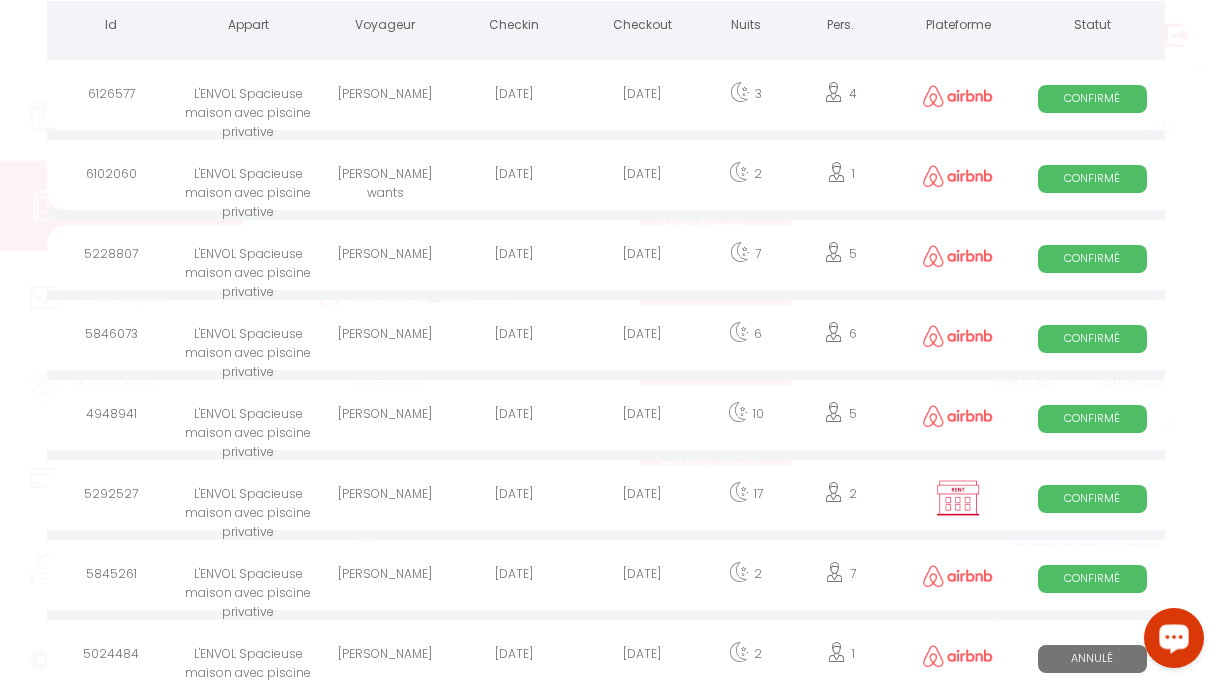 type on "l'env" 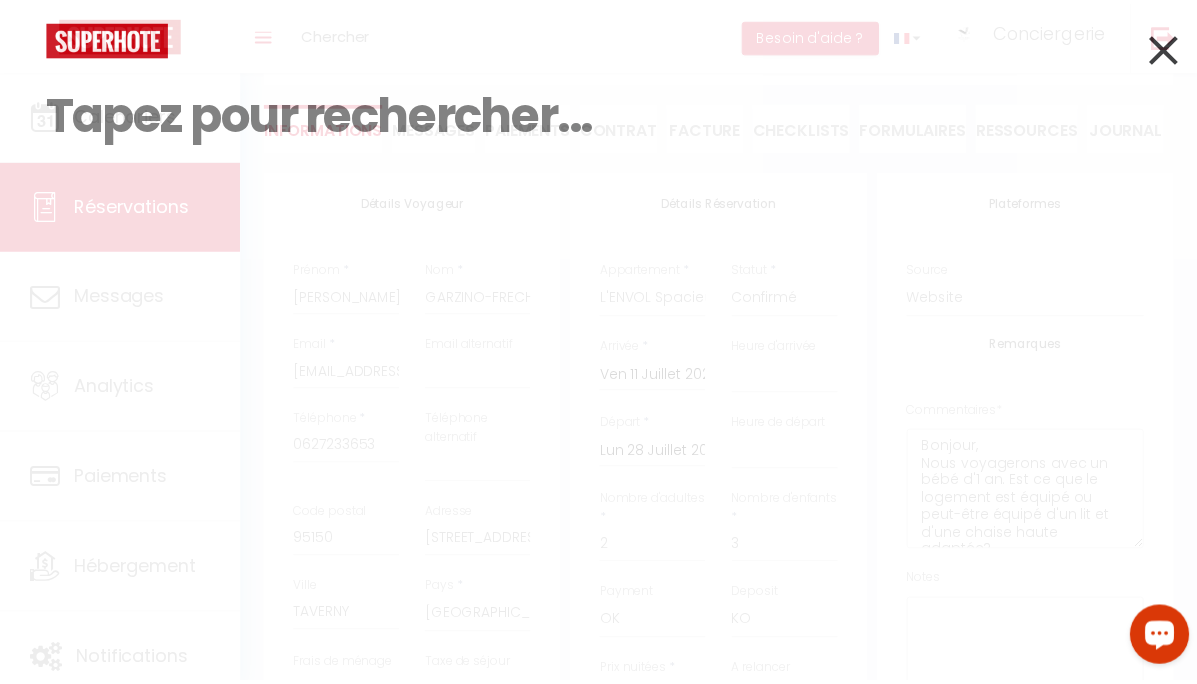 scroll, scrollTop: 0, scrollLeft: 0, axis: both 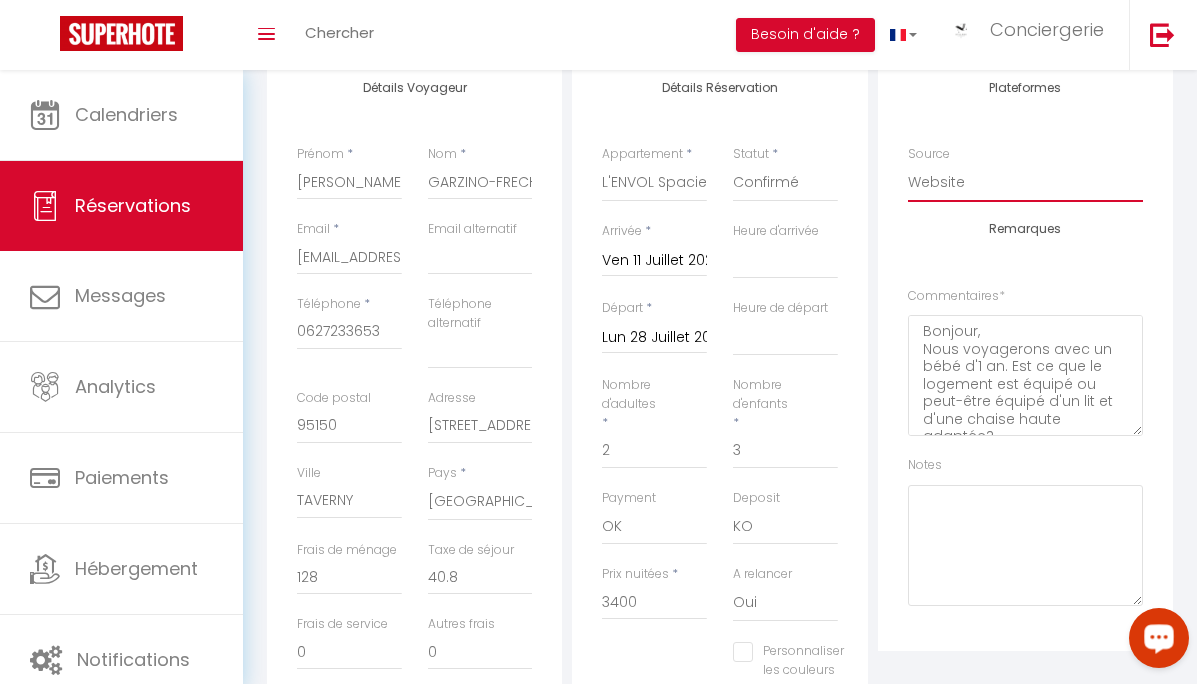 click on "Direct
Airbnb.com
Booking.com
Chalet montagne
Expedia
Gite de France
Homeaway
Homeaway iCal
Homeaway.com
Hotels.com
Housetrip.com
Ical" at bounding box center (1025, 183) 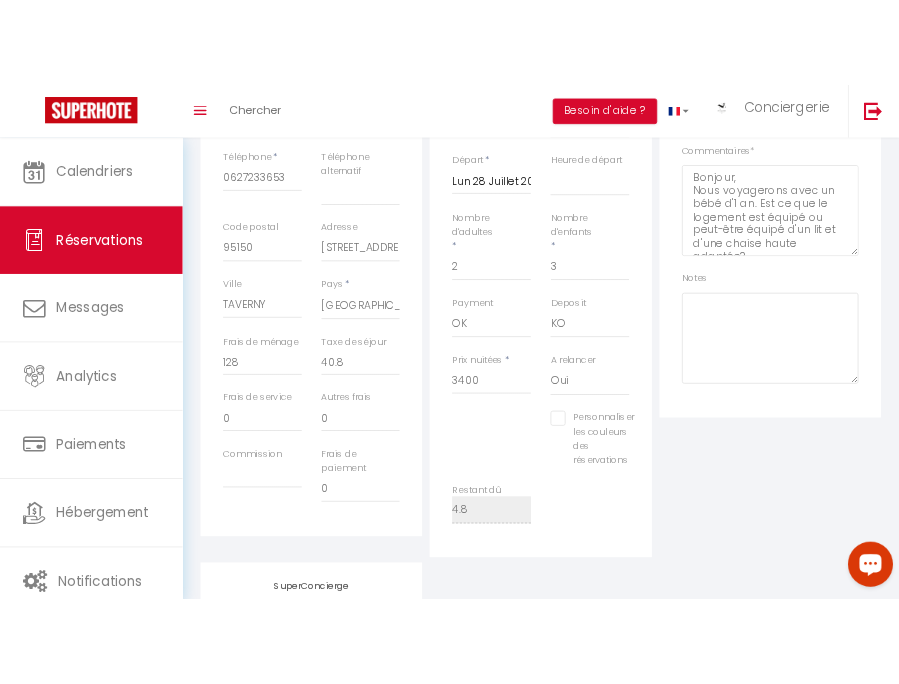 scroll, scrollTop: 0, scrollLeft: 0, axis: both 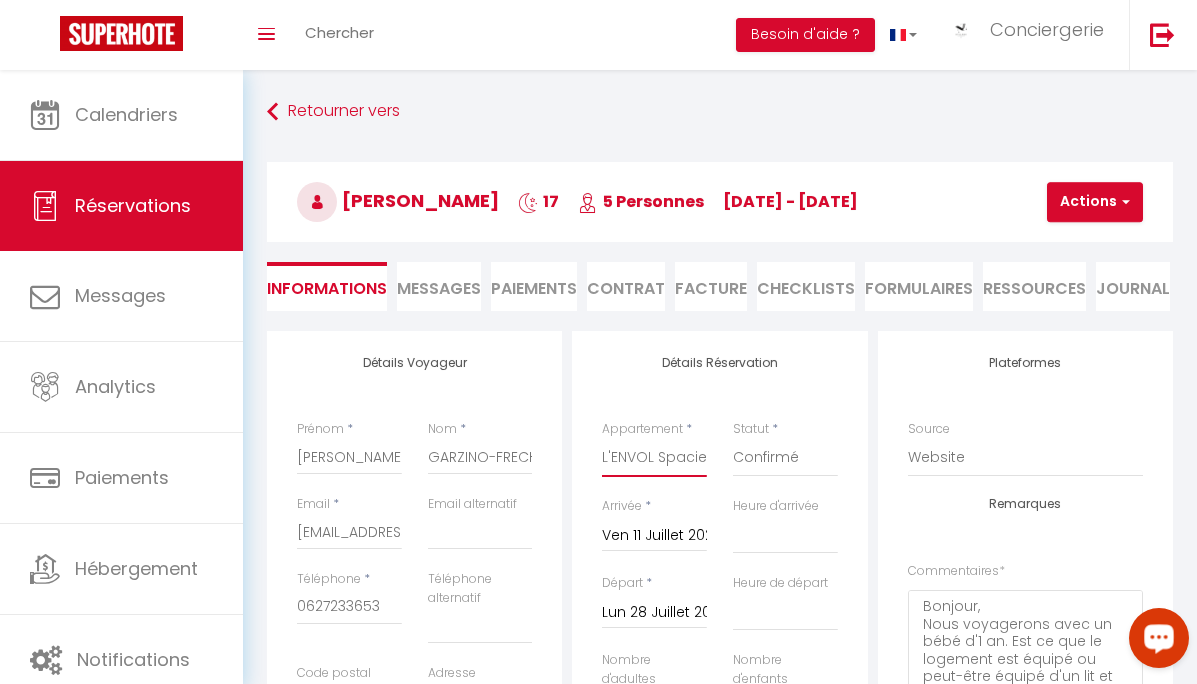 click on "L'ENTRE 2 ÎLES Studio au calme avec parking MODERNE Appartement situé en plein centre-ville MAËLLE Studio situé en plein centre-ville LE PUYRAVAULT Agréable studio situé en plein coeur de ville L’APP’ART Appartement en plein centre-ville COCON BLEU Maison idéalement située avec jardin CÔTÉ COUR En plein coeur de ville et proche des thermes L'ESCALE D'AUDRY Appartement avec cour situé en plein coeur de ville AU PHIL DE l'EAU Balcon et parking privatif LE REPOS DU MARIN Balcon et parking privatif LE GAMBETTA Proche du centre-ville et des thermes LA CORDERIE Appartement sur le Quai aux Vivres L'AUTHENTIQUE 1 En rez-de-chaussée face aux Thermes L'AUTHENTIQUE 2 Studio en centre-ville et face aux Thermes L'AUTHENTIQUE 3 En centre-ville face aux Thermes L'AUTHENTIQUE 4 Situé en centre-ville face aux Thermes L'AUTHENTIQUE 5 Situé en centre-ville face aux Thermes LA SALAMANDRE Appartement avec terrasse sur les toits L'ALBATROS Appartement situé en plein coeur de ville RFT CLERCX RFT PHILIPPE" at bounding box center [654, 458] 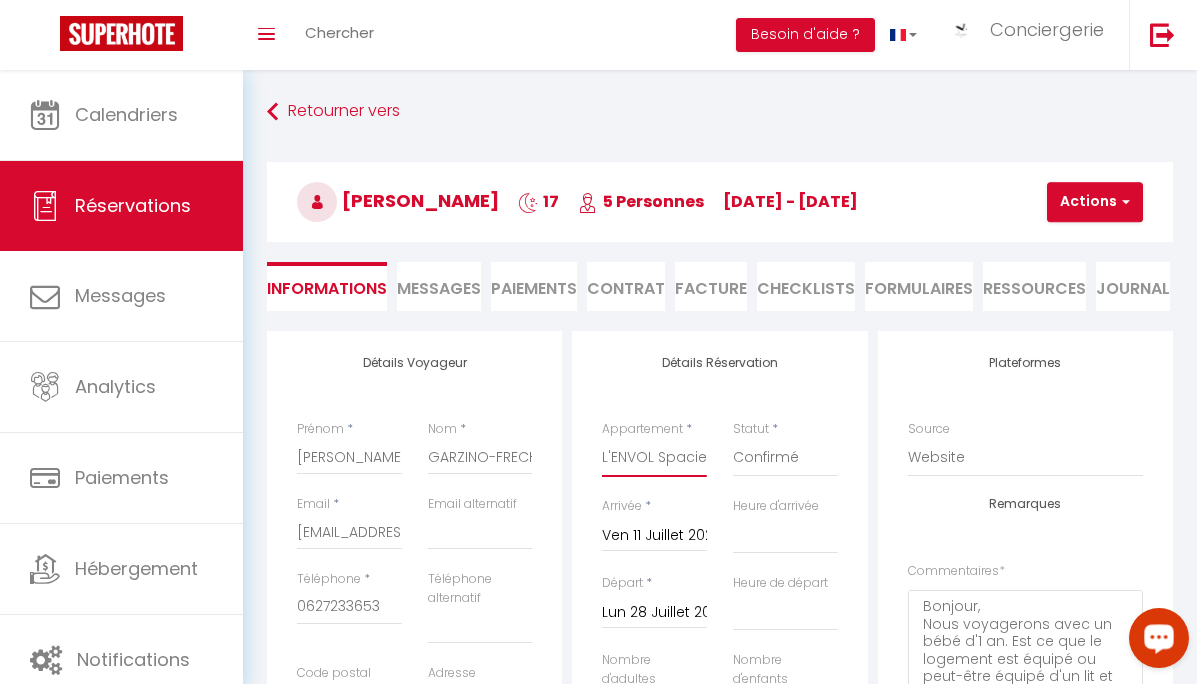 select 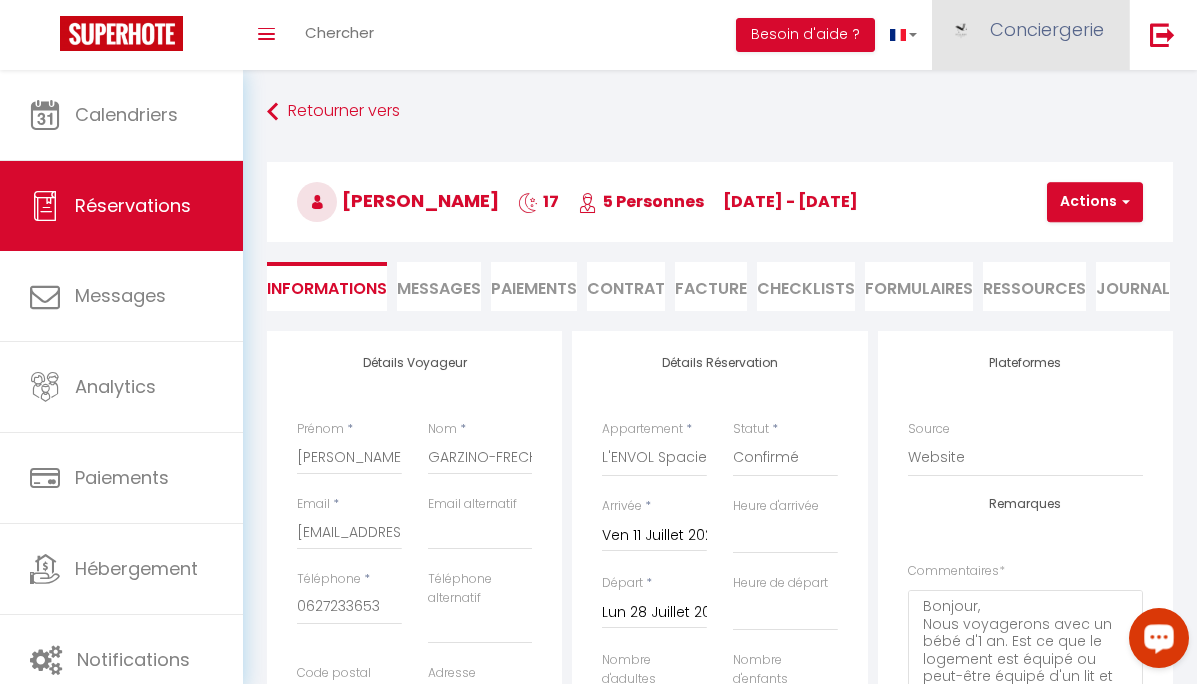 select 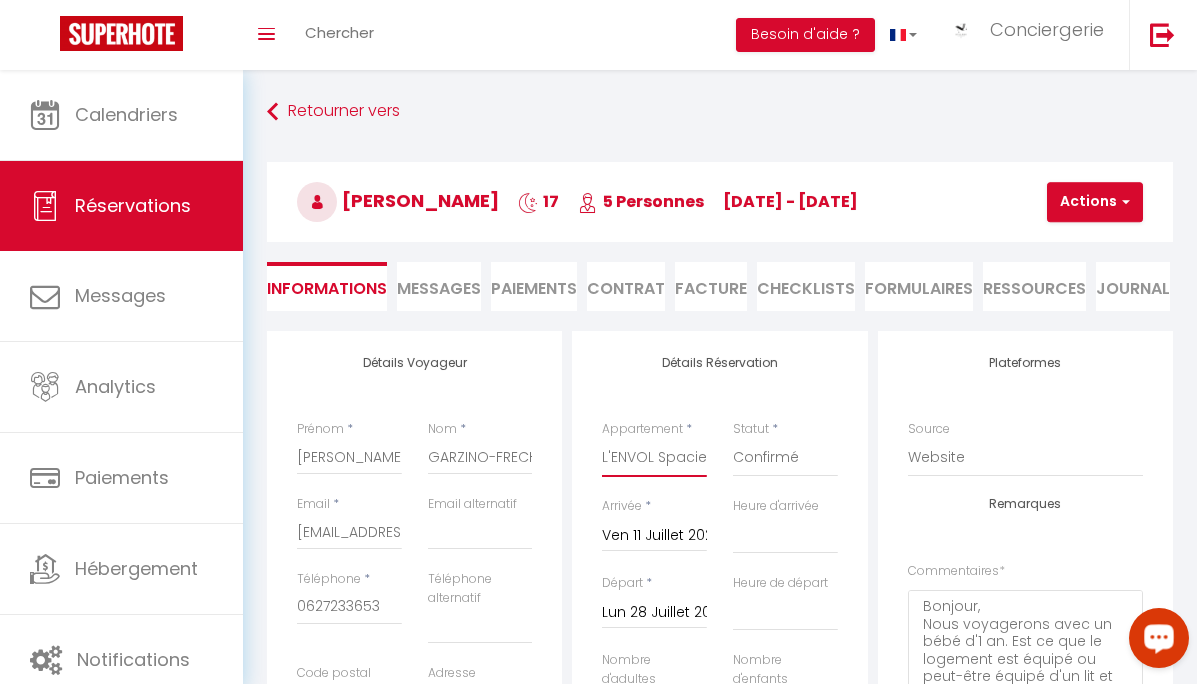 select 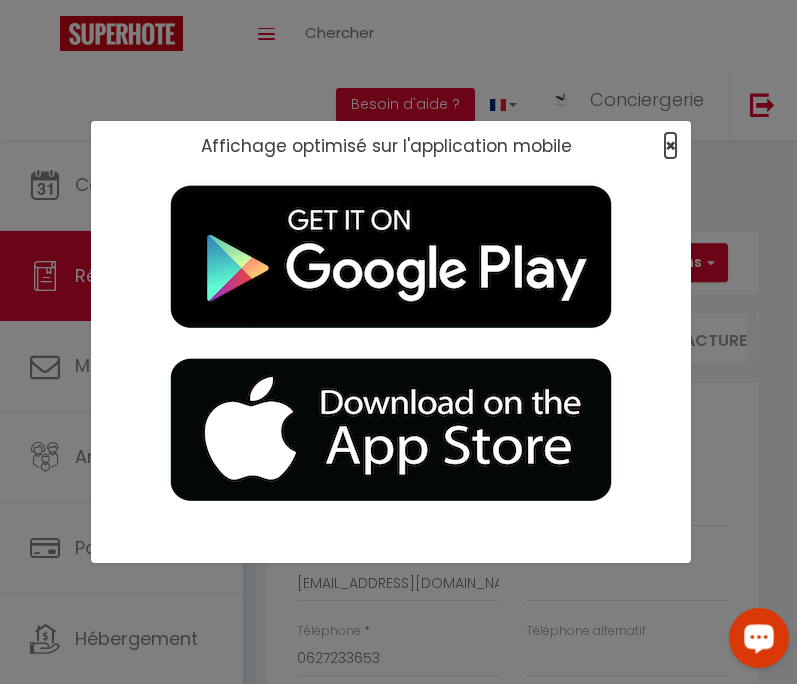 click on "×" at bounding box center (670, 145) 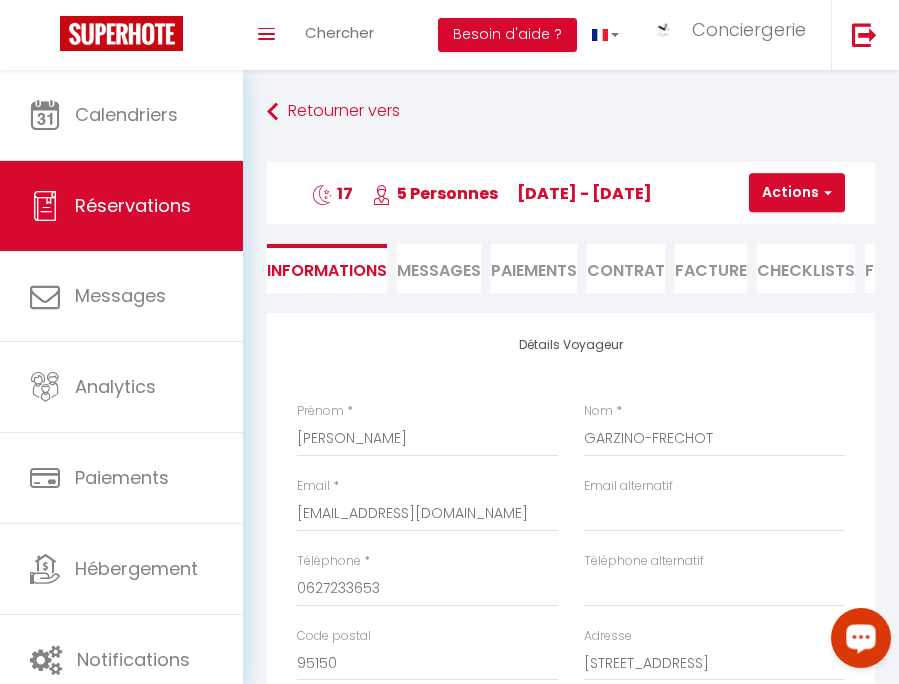 select 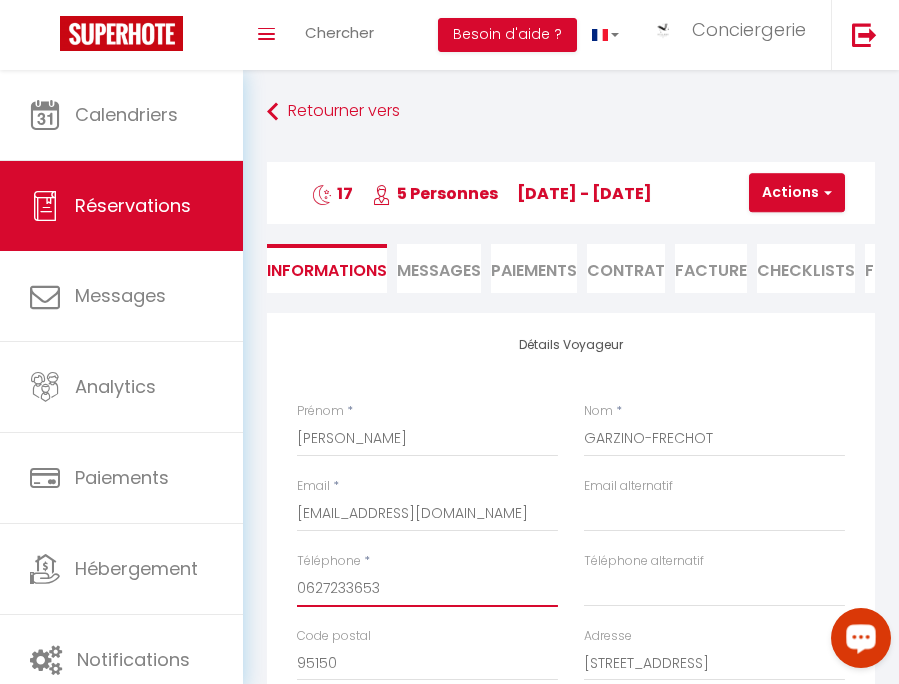click on "0627233653" at bounding box center [427, 589] 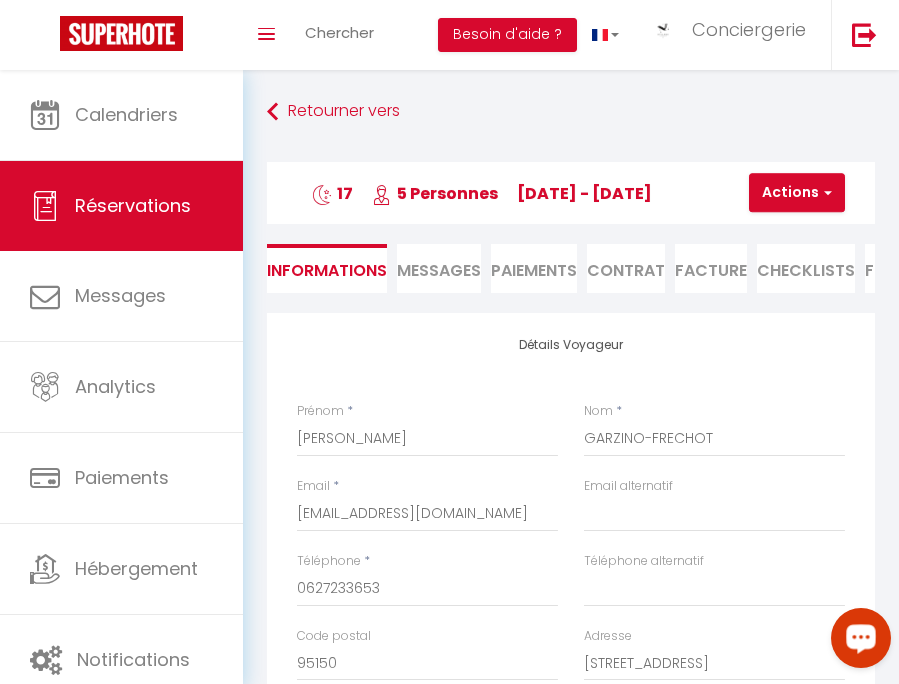 select 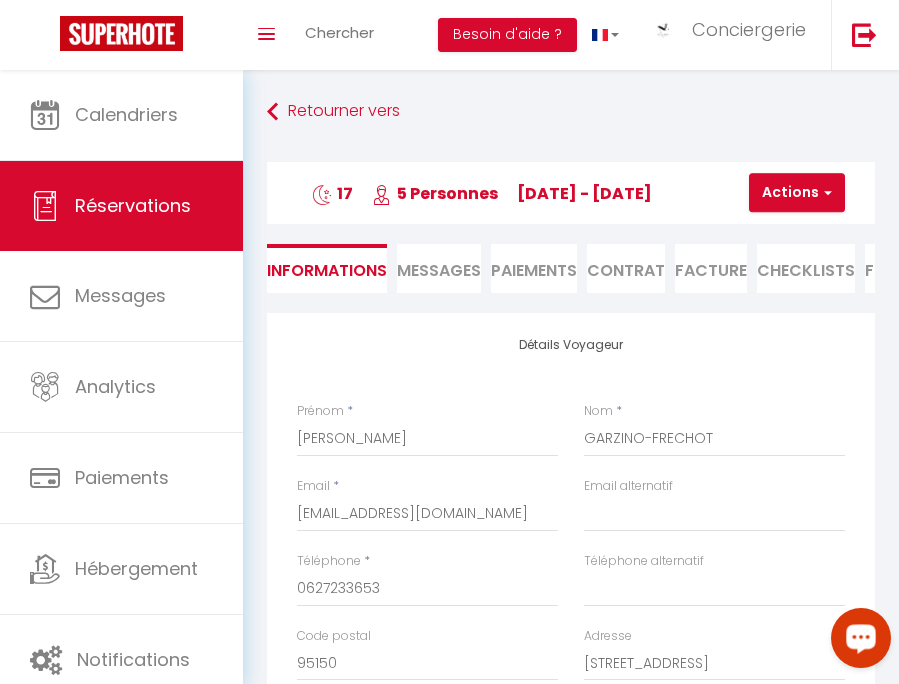 select 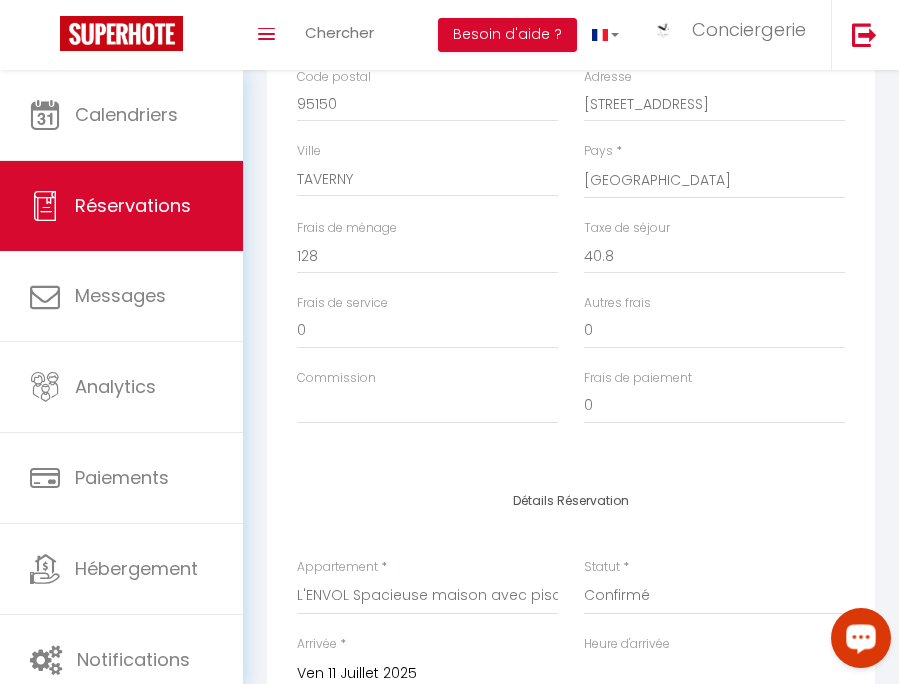 scroll, scrollTop: 561, scrollLeft: 0, axis: vertical 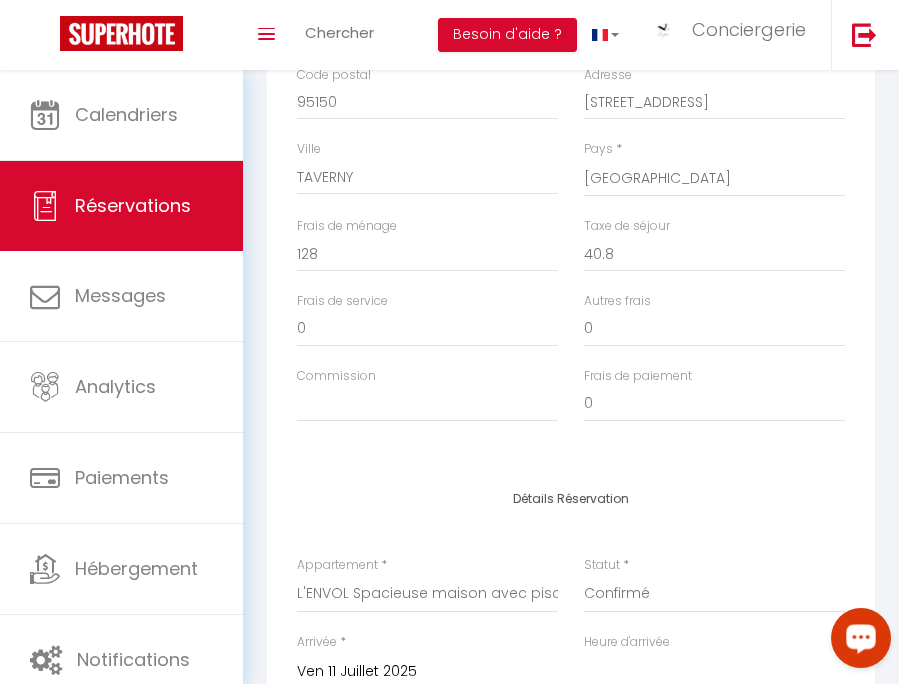 click on "Détails Réservation    Appartement   *     L'ENTRE 2 ÎLES Studio au calme avec parking MODERNE Appartement situé en plein centre-ville MAËLLE Studio situé en plein centre-ville LE PUYRAVAULT Agréable studio situé en plein coeur de ville L’APP’ART Appartement en plein centre-ville COCON BLEU Maison idéalement située avec jardin CÔTÉ COUR En plein coeur de ville et proche des thermes L'ESCALE D'AUDRY Appartement avec cour situé en plein coeur de ville AU PHIL DE l'EAU Balcon et parking privatif LE REPOS DU MARIN Balcon et parking privatif LE GAMBETTA Proche du centre-ville et des thermes LA CORDERIE Appartement sur le Quai aux Vivres L'AUTHENTIQUE 1 En rez-de-chaussée face aux Thermes L'AUTHENTIQUE 2 Studio en centre-ville et face aux Thermes L'AUTHENTIQUE 3 En centre-ville face aux Thermes L'AUTHENTIQUE 4 Situé en centre-ville face aux Thermes L'AUTHENTIQUE 5 Situé en centre-ville face aux Thermes LA SALAMANDRE Appartement avec terrasse sur les toits LE FERNEY Jardin et garage privatif" at bounding box center (571, 820) 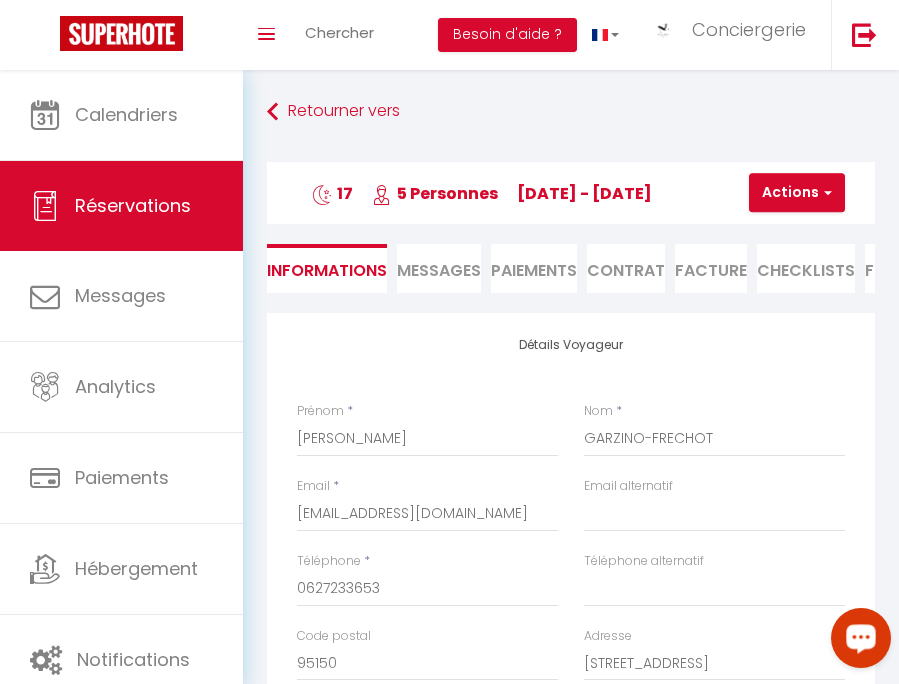 scroll, scrollTop: 0, scrollLeft: 0, axis: both 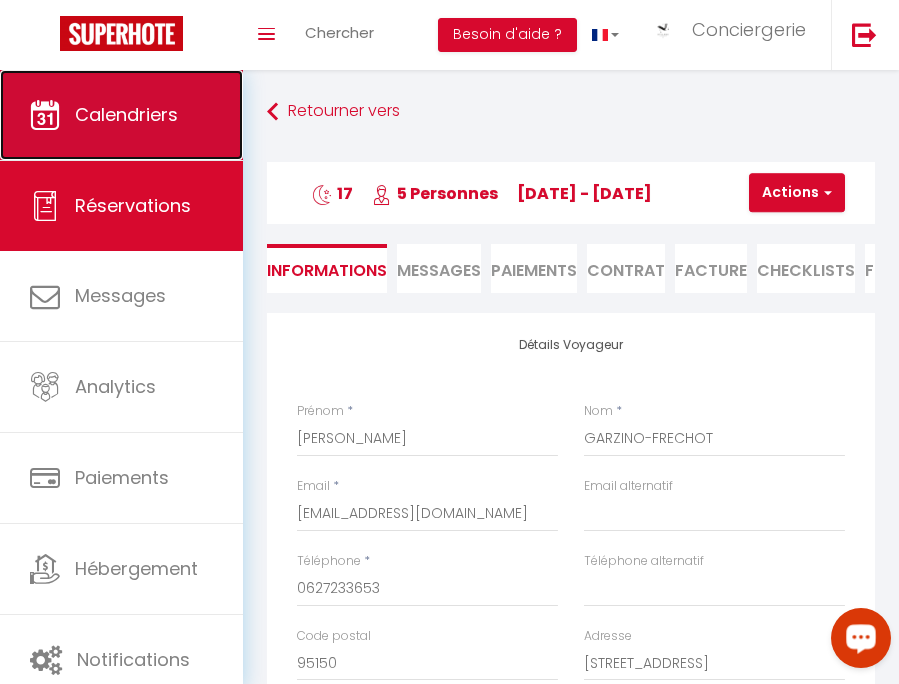click on "Calendriers" at bounding box center (126, 114) 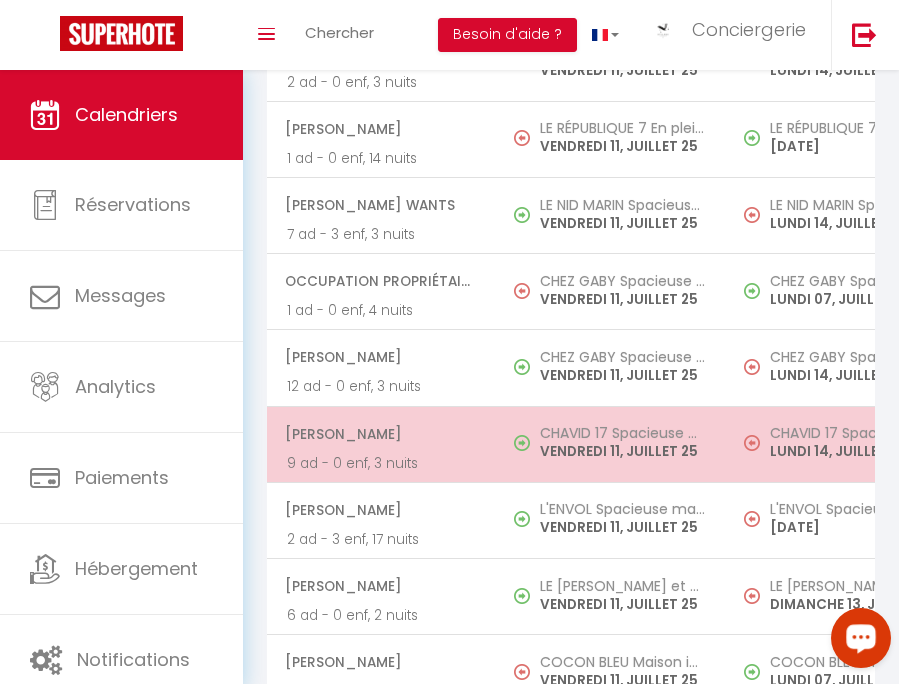 scroll, scrollTop: 1590, scrollLeft: 0, axis: vertical 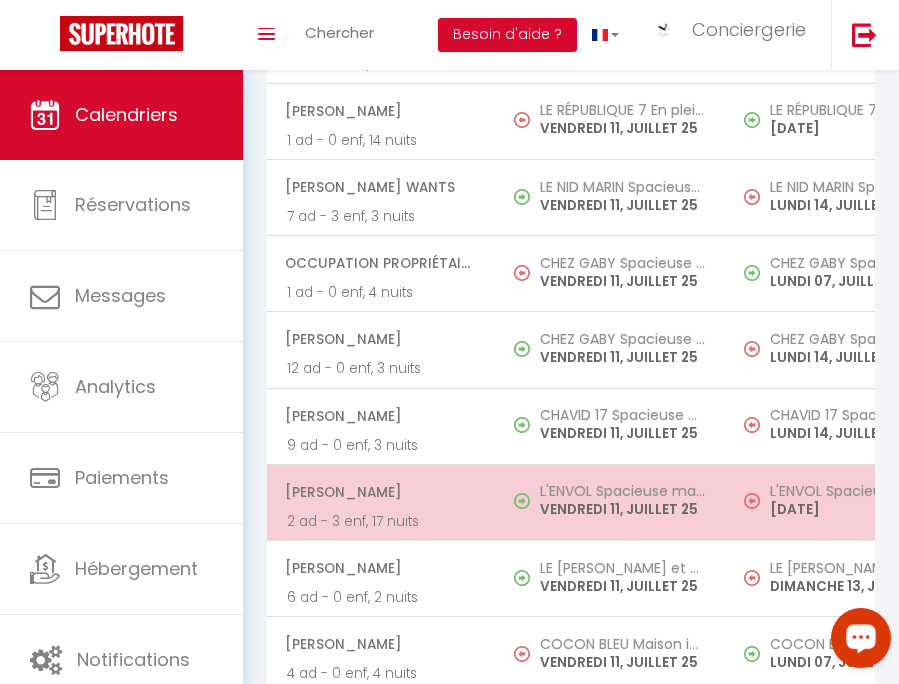 click on "Gwendalys GARZINO-FRECHOT
2 ad - 3 enf, 17 nuits" at bounding box center [381, 502] 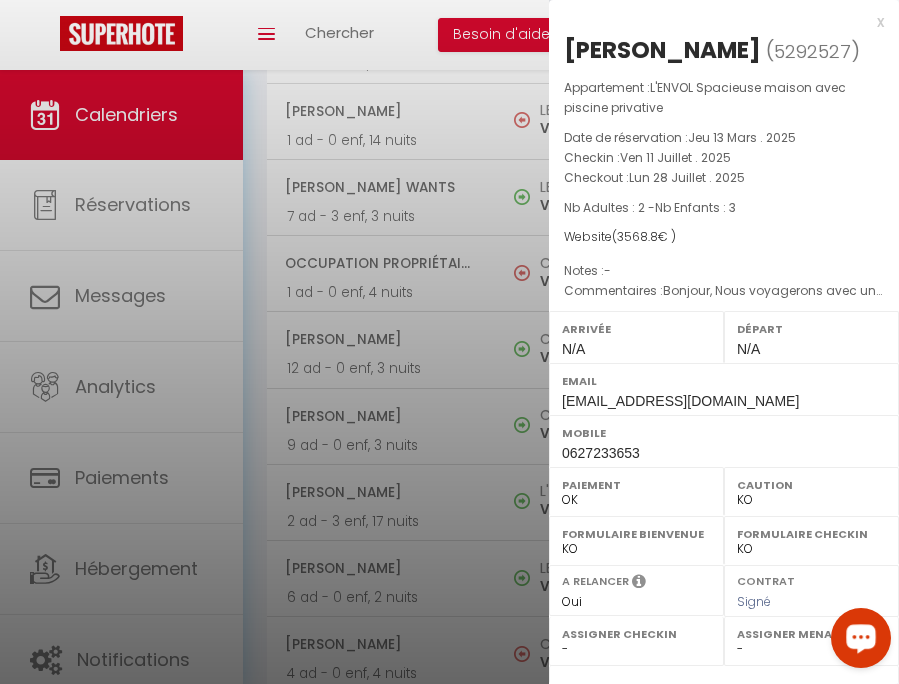 click at bounding box center (449, 342) 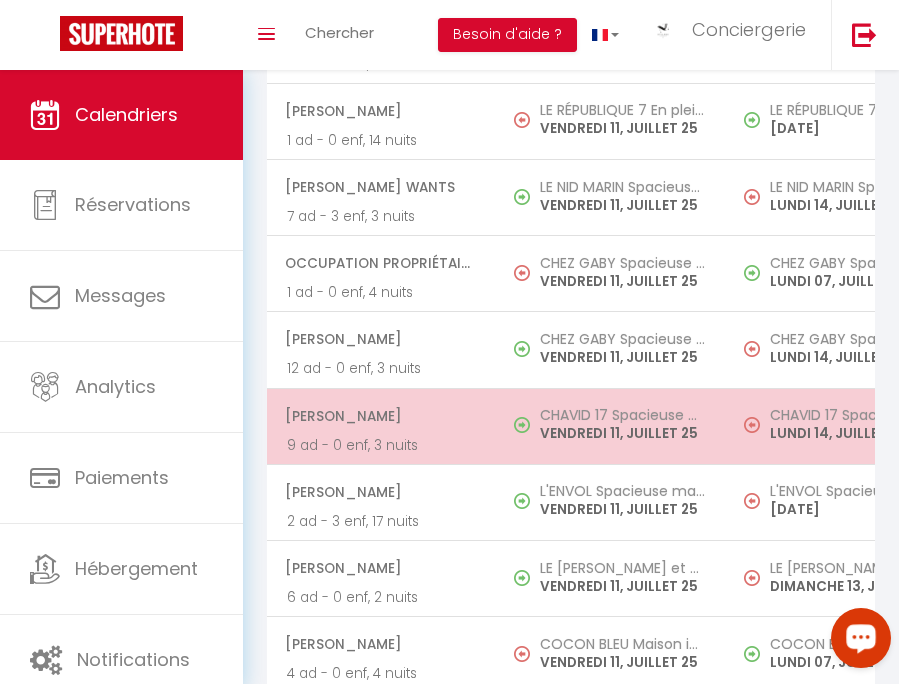 click on "[PERSON_NAME]" at bounding box center [380, 416] 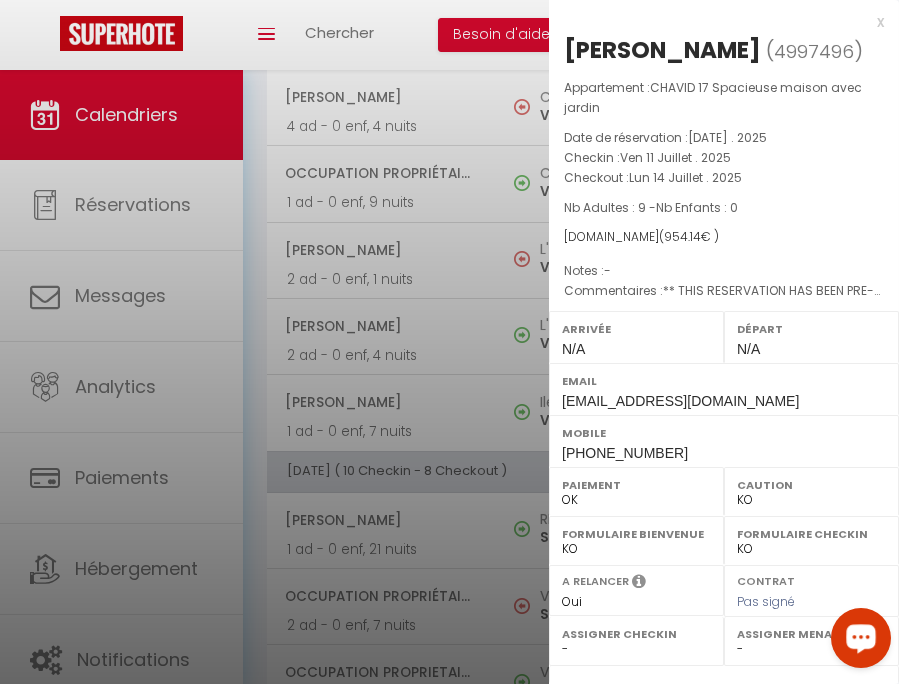 scroll, scrollTop: 2216, scrollLeft: 0, axis: vertical 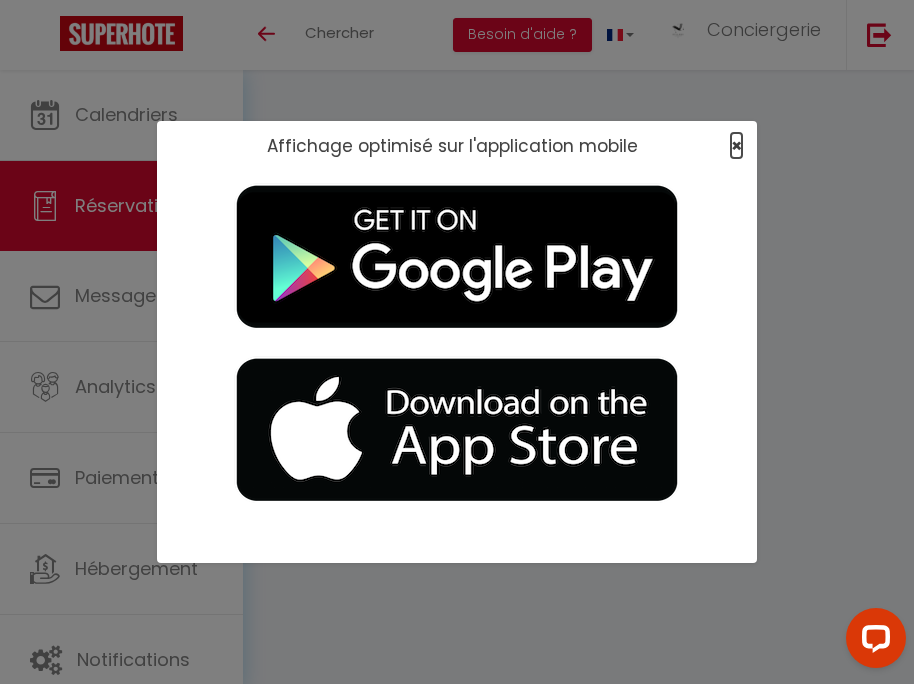 click on "×" at bounding box center (736, 145) 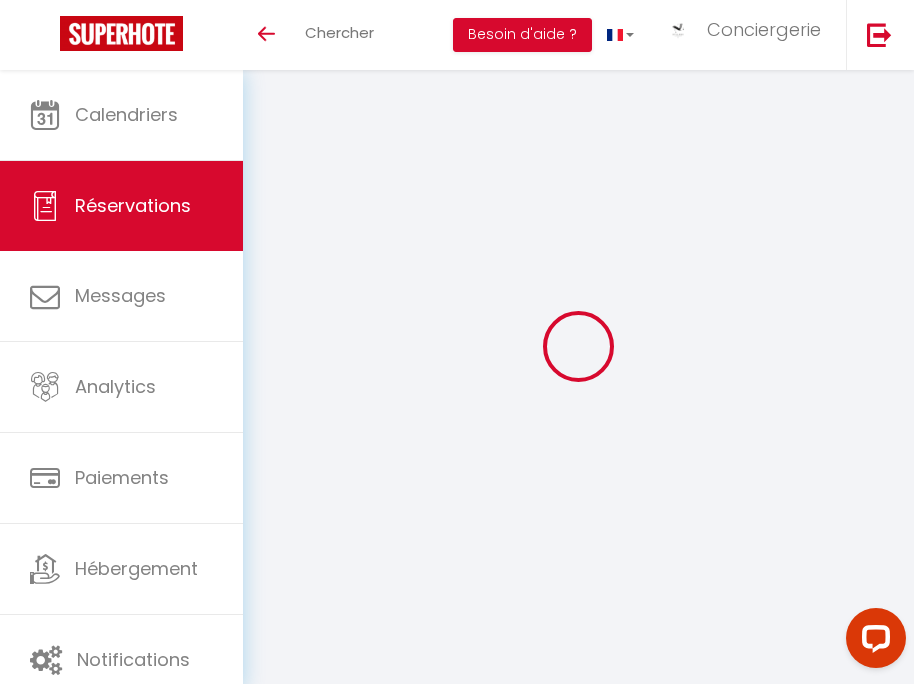 select on "other" 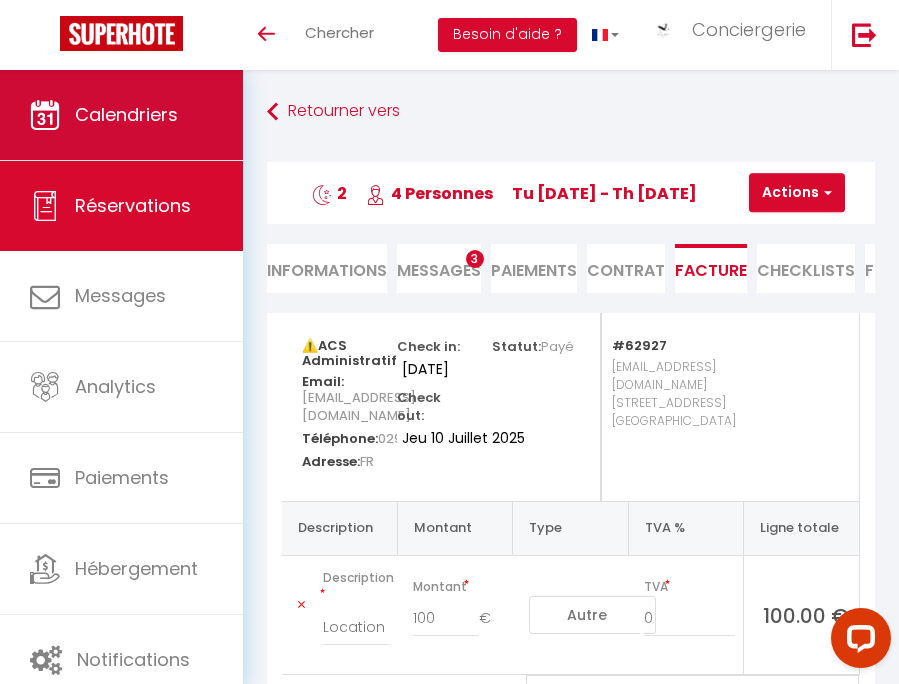 click on "Calendriers" at bounding box center (126, 114) 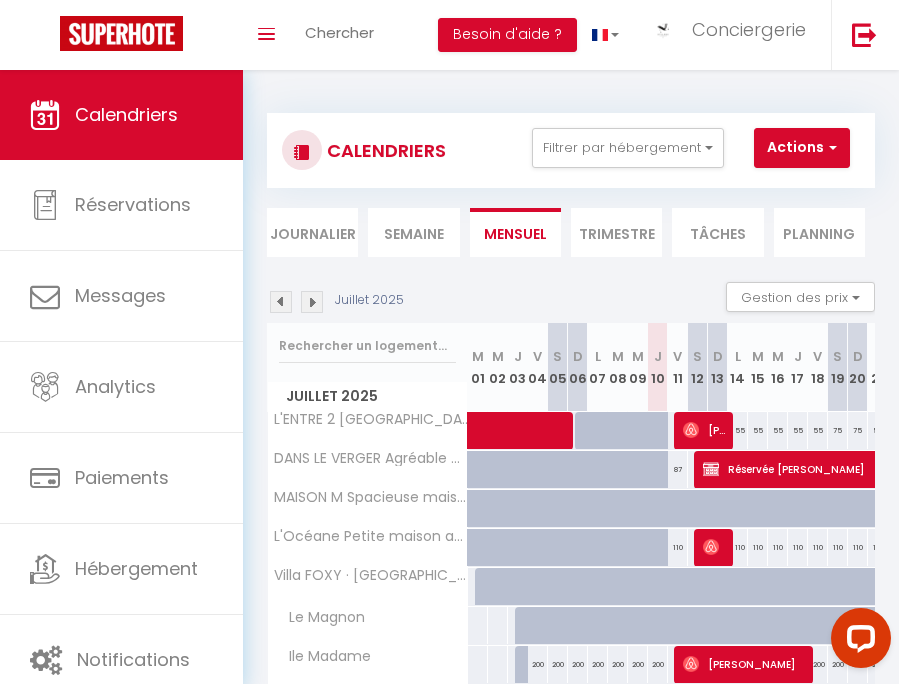 click on "Semaine" at bounding box center [413, 232] 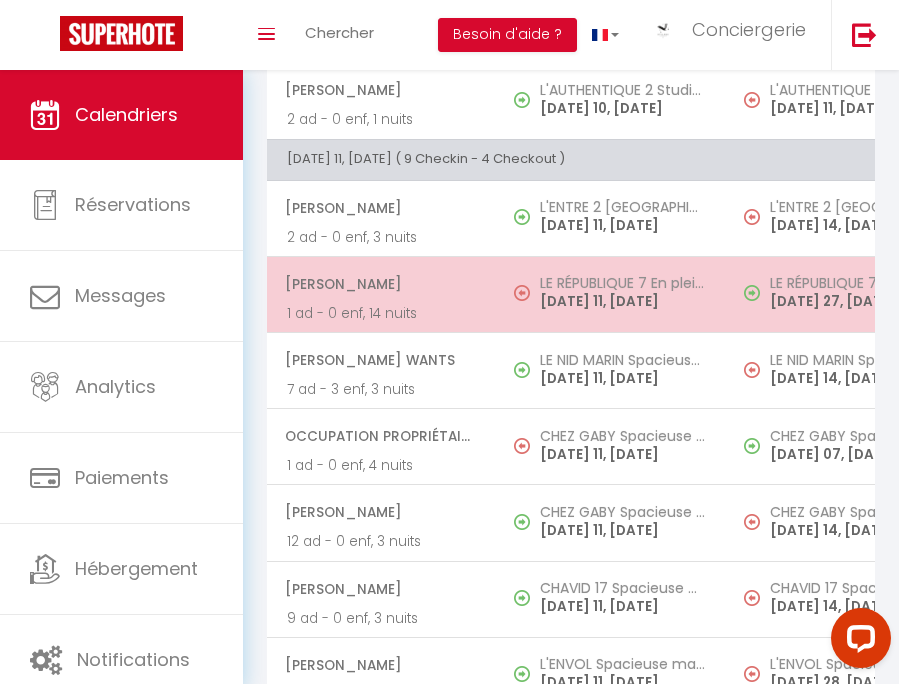 scroll, scrollTop: 1822, scrollLeft: 0, axis: vertical 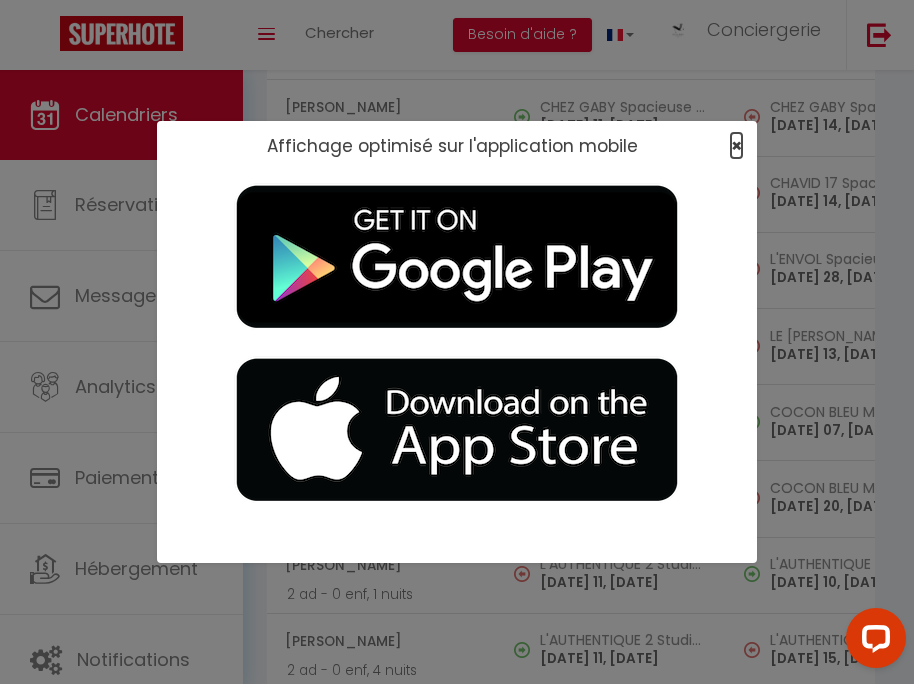 click on "×" at bounding box center [736, 145] 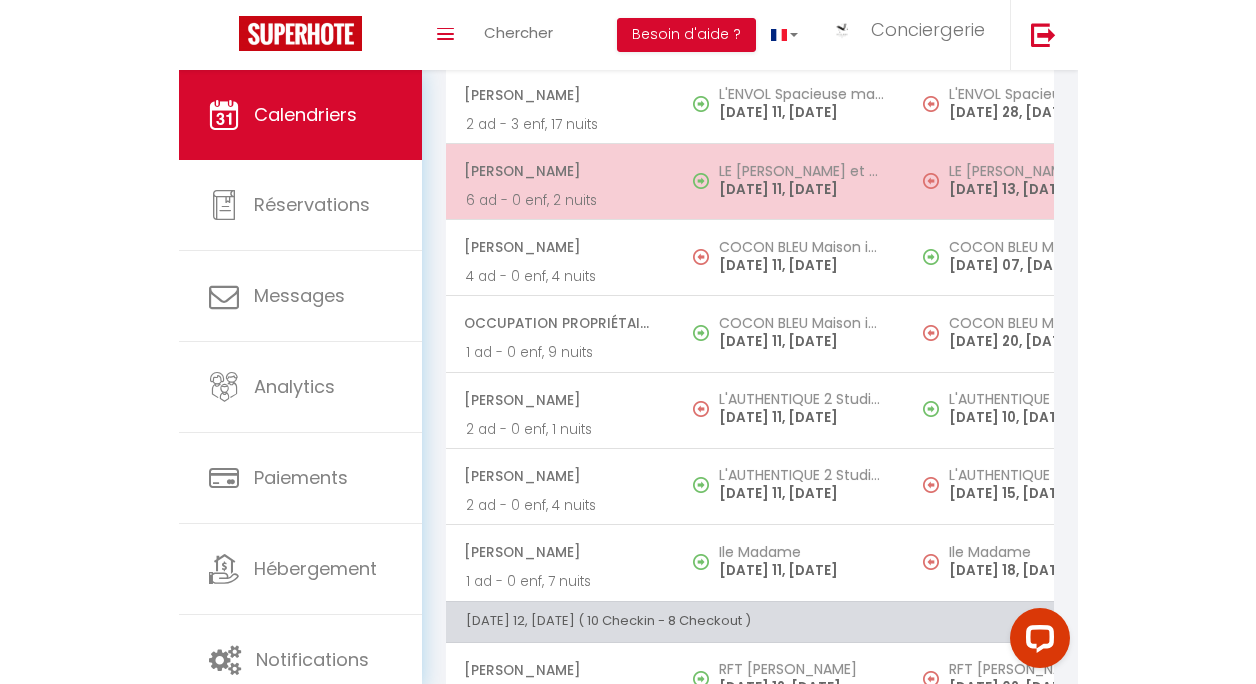 scroll, scrollTop: 1989, scrollLeft: 0, axis: vertical 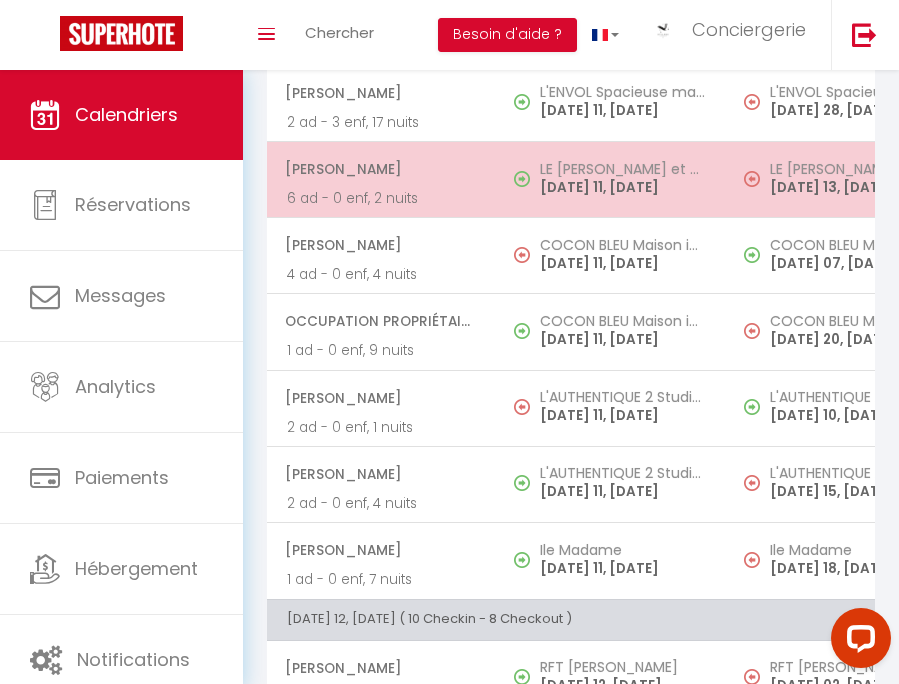click on "LE [PERSON_NAME] et garage privatif" at bounding box center (622, 169) 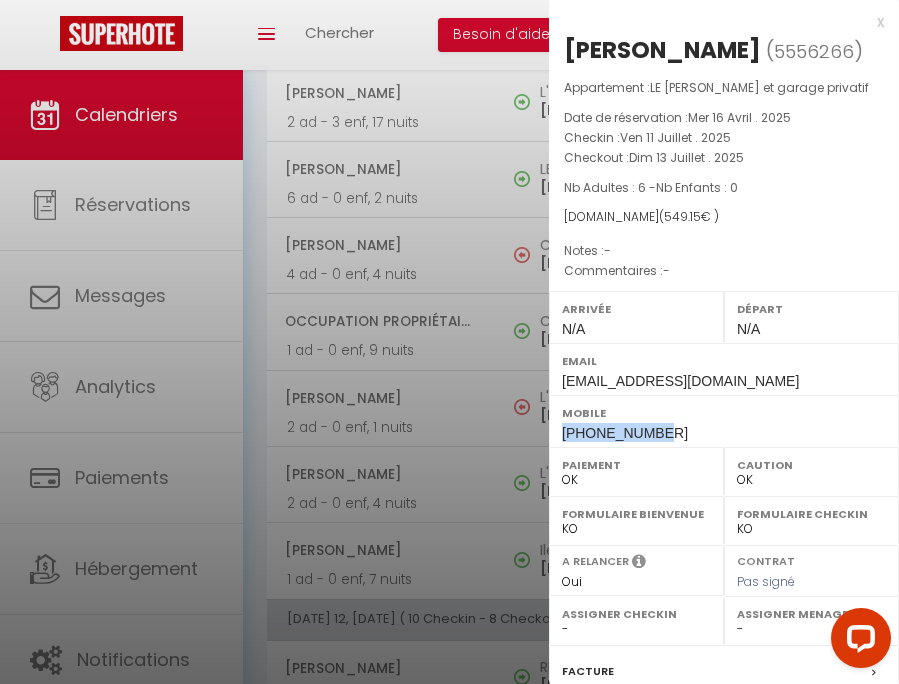 drag, startPoint x: 561, startPoint y: 463, endPoint x: 662, endPoint y: 471, distance: 101.31634 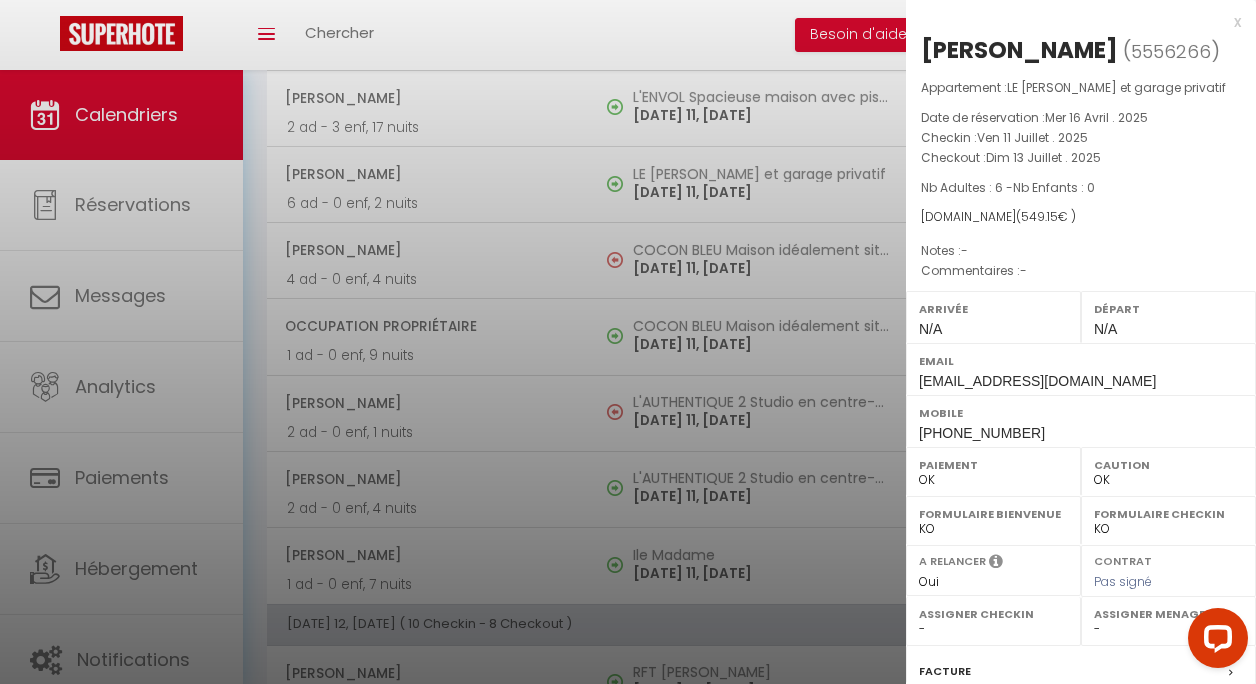 click at bounding box center [628, 342] 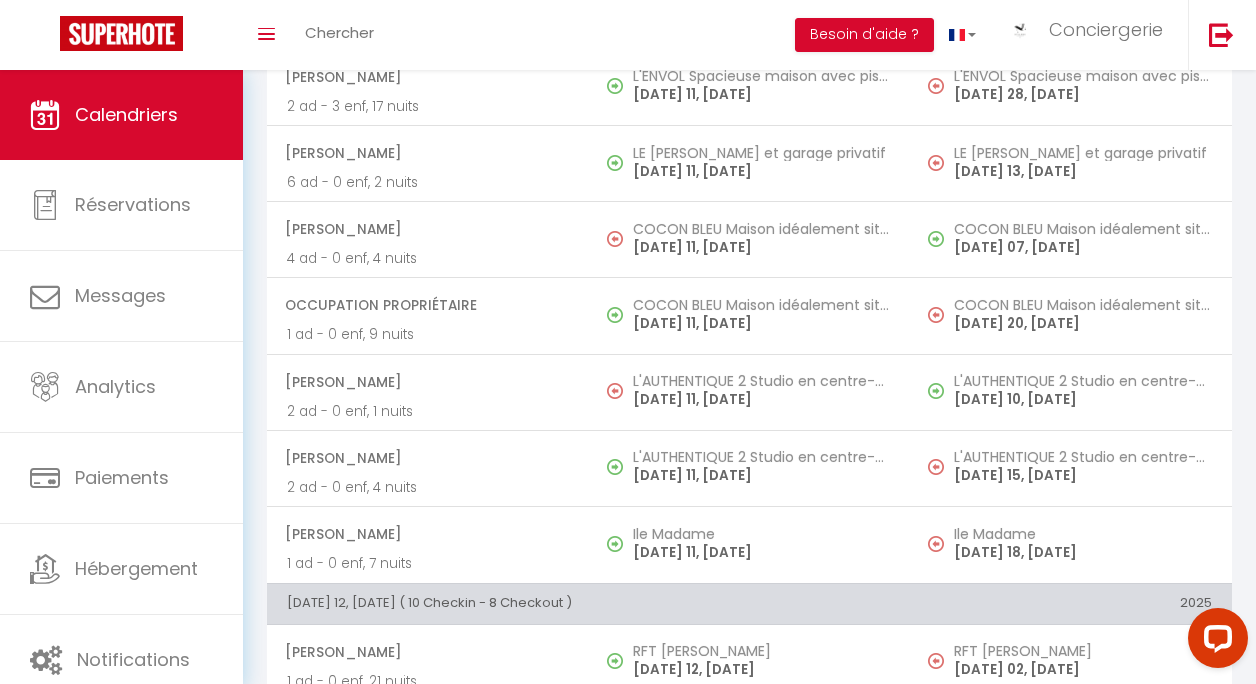 scroll, scrollTop: 2024, scrollLeft: 0, axis: vertical 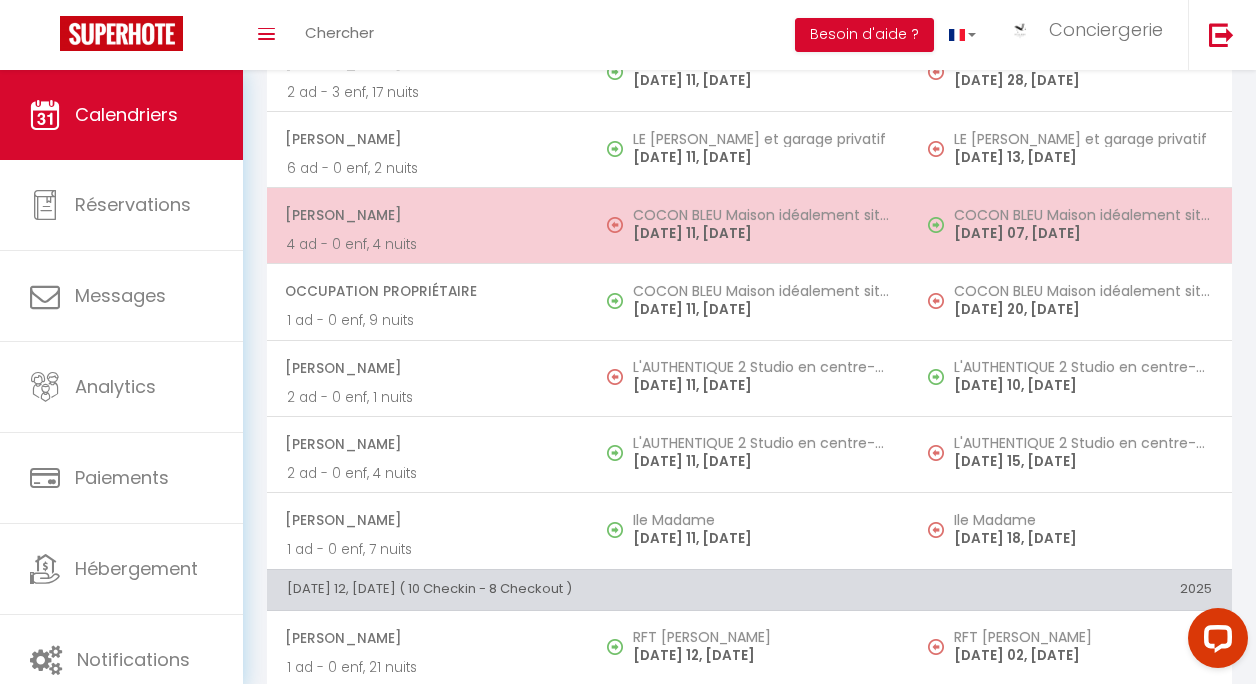 click on "Thomas Manzaggi" at bounding box center (427, 215) 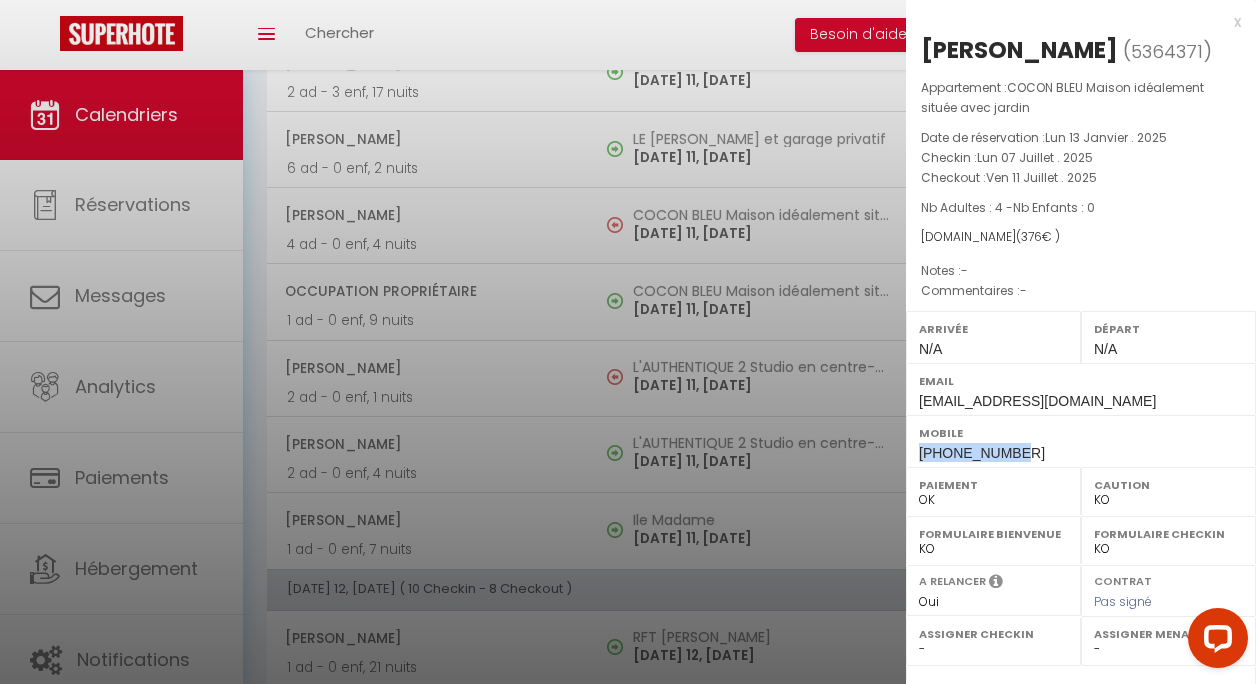drag, startPoint x: 920, startPoint y: 489, endPoint x: 1018, endPoint y: 486, distance: 98.045906 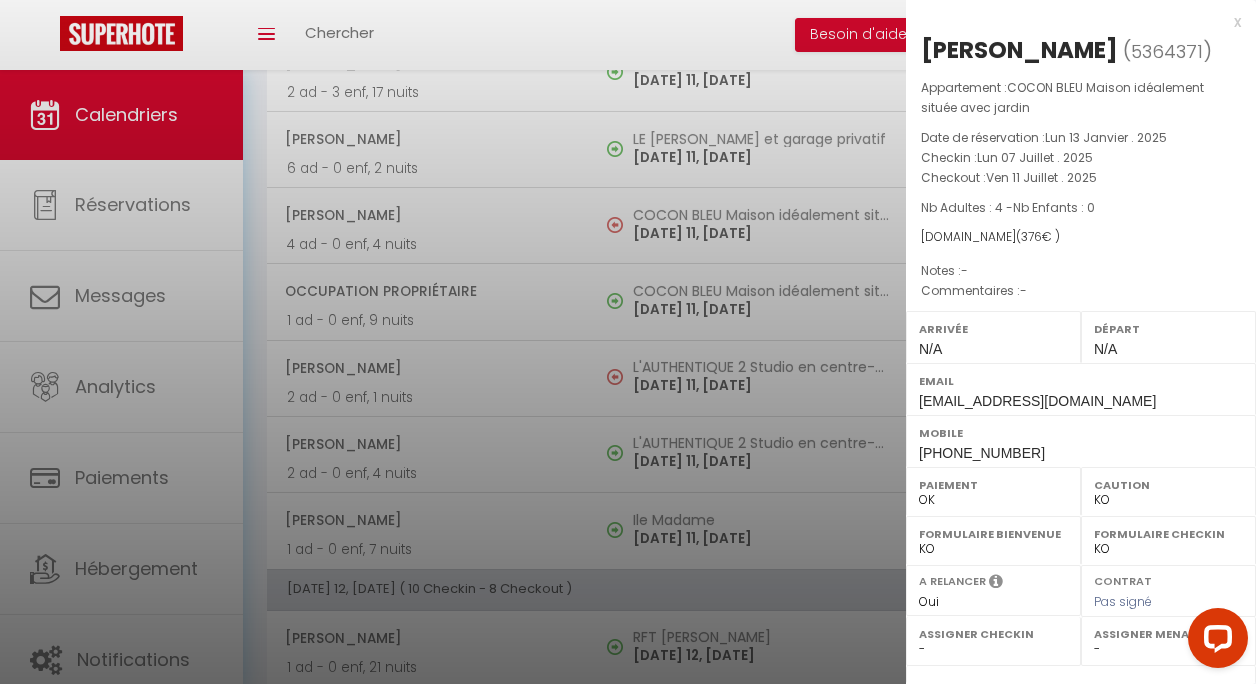 click at bounding box center (628, 342) 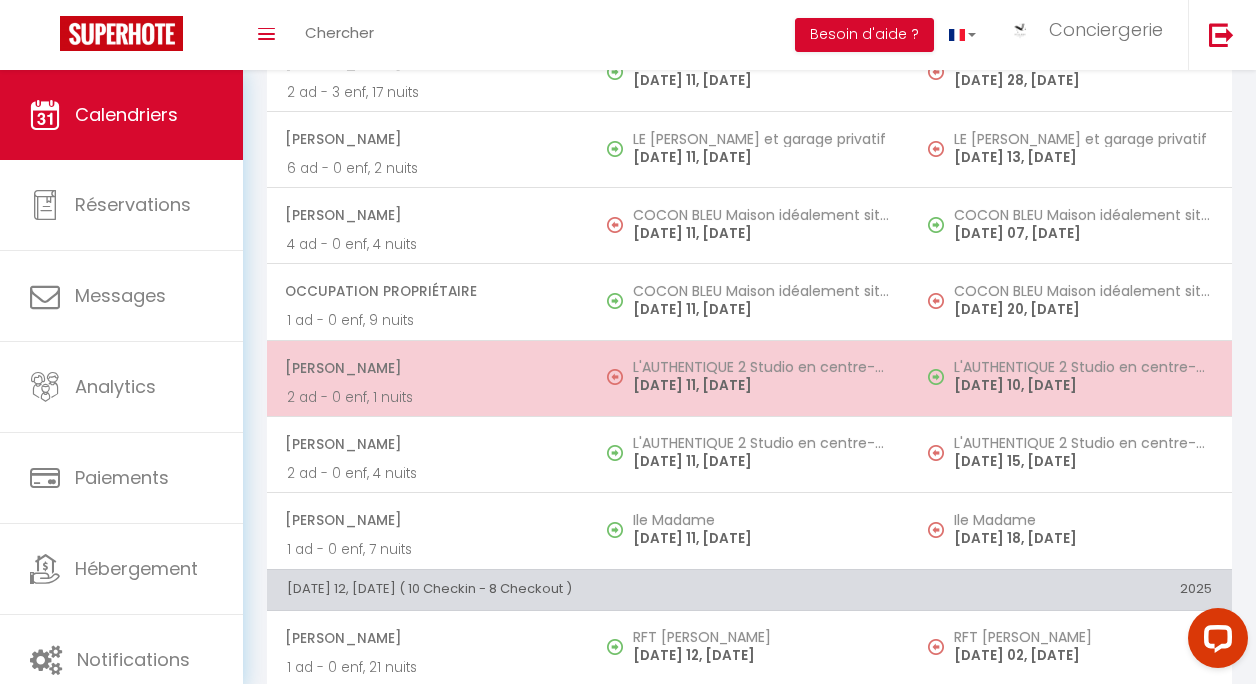 click on "Fabiola Vonitishi-Zenoki" at bounding box center (427, 368) 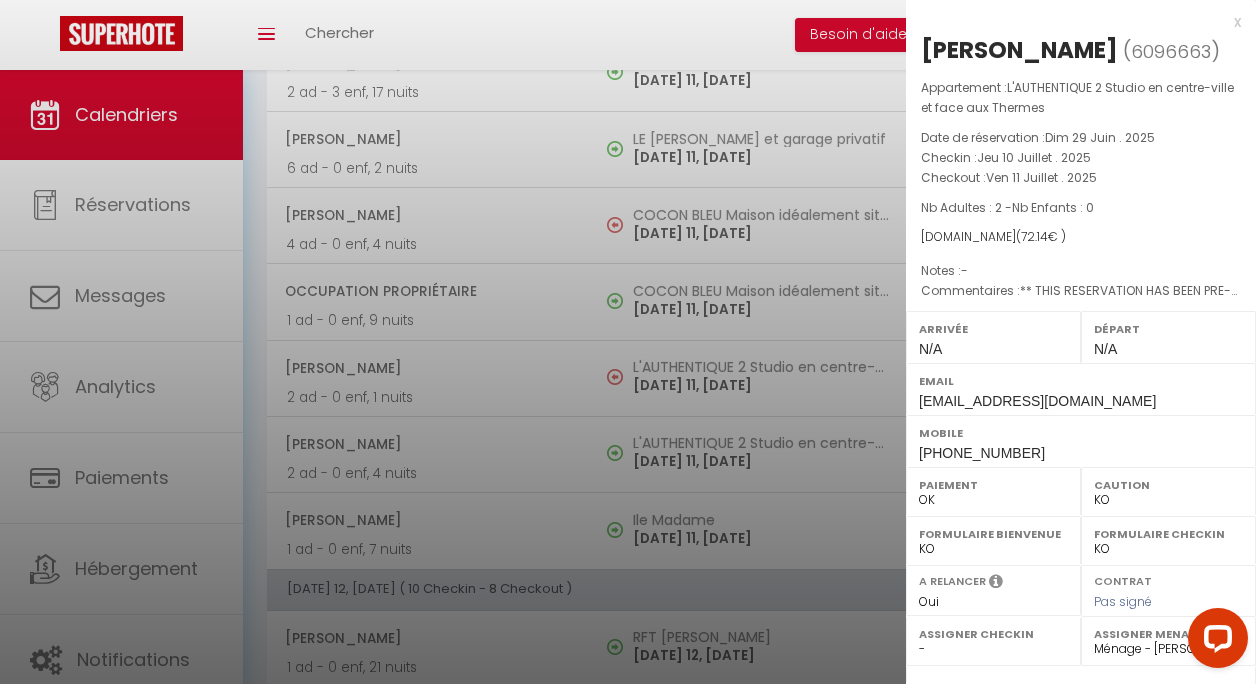 click at bounding box center (628, 342) 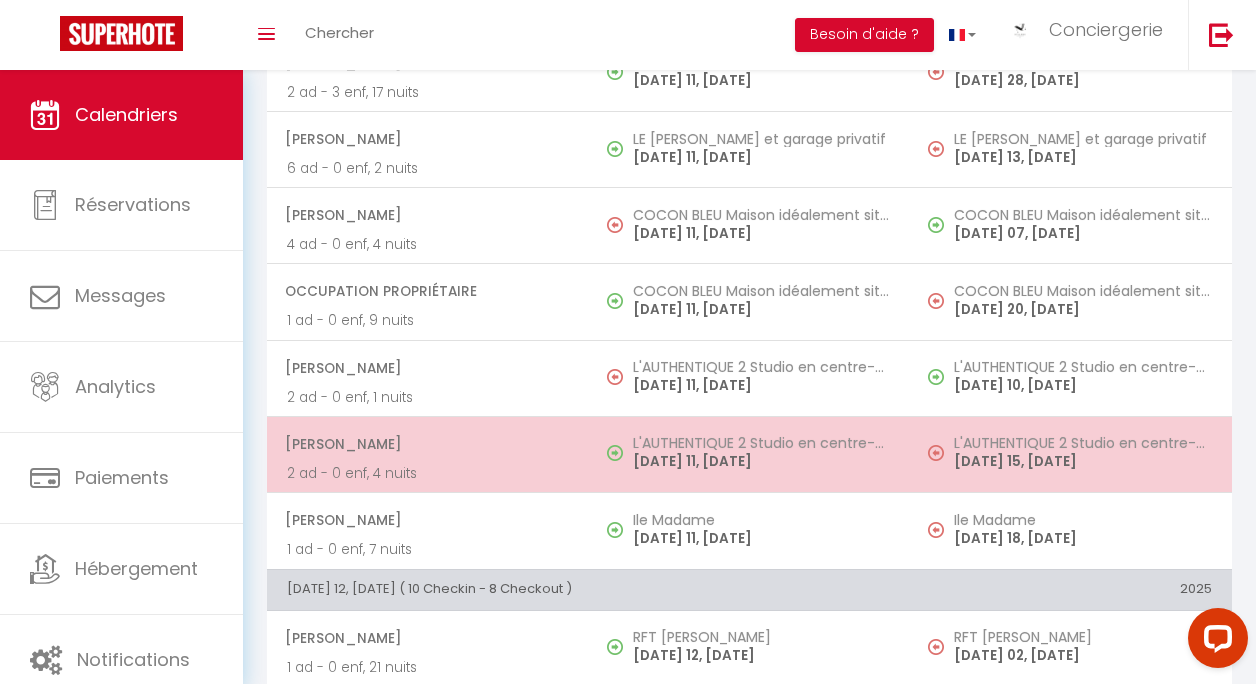 click on "L'AUTHENTIQUE 2 Studio en centre-ville et face aux Thermes
FRIDAY 11, JUILLET 25" at bounding box center [750, 454] 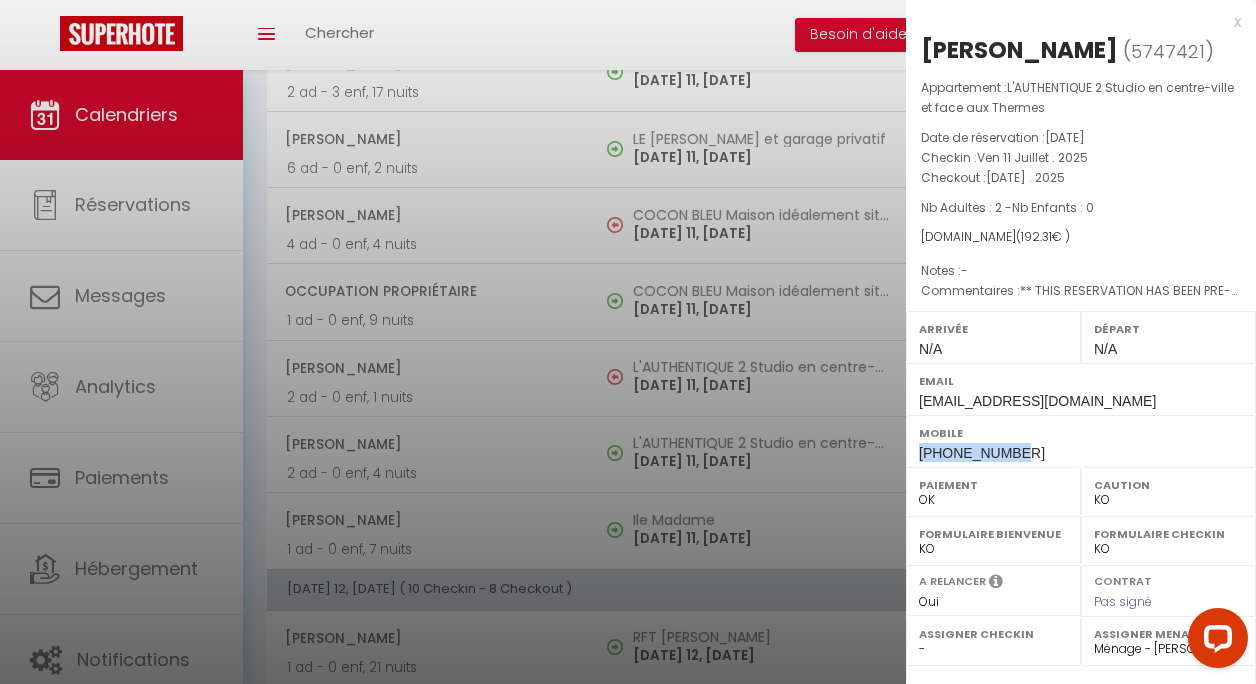 drag, startPoint x: 922, startPoint y: 455, endPoint x: 1015, endPoint y: 455, distance: 93 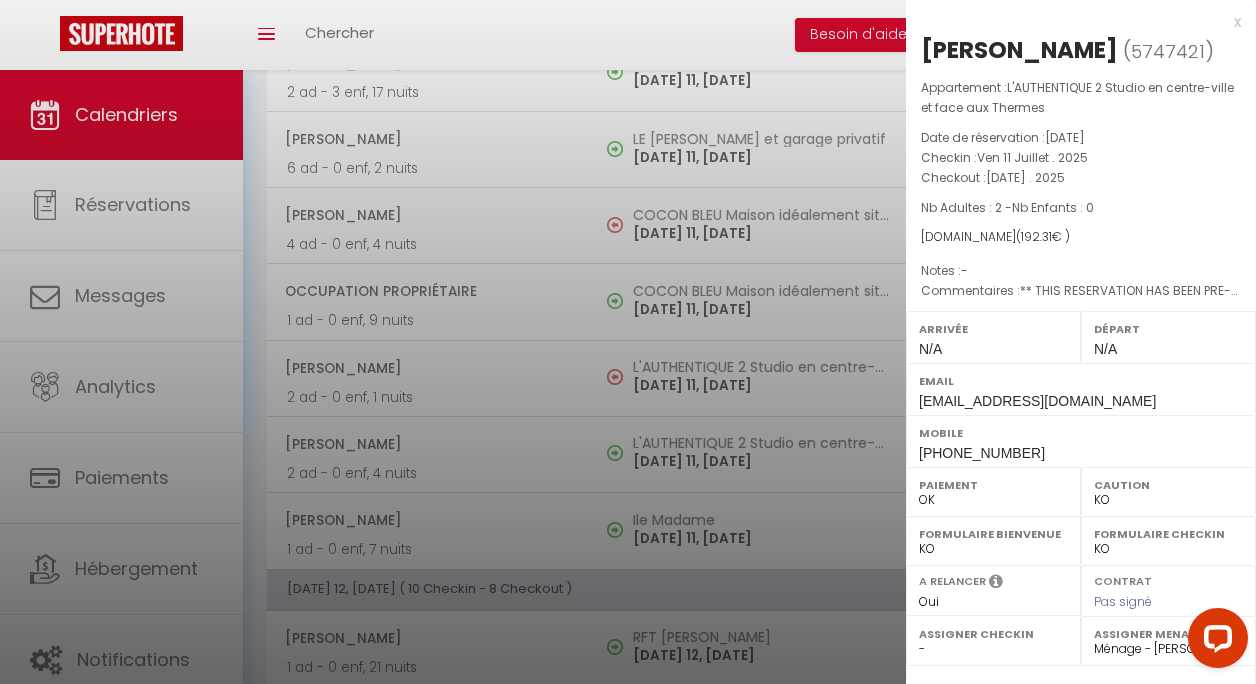 click at bounding box center (628, 342) 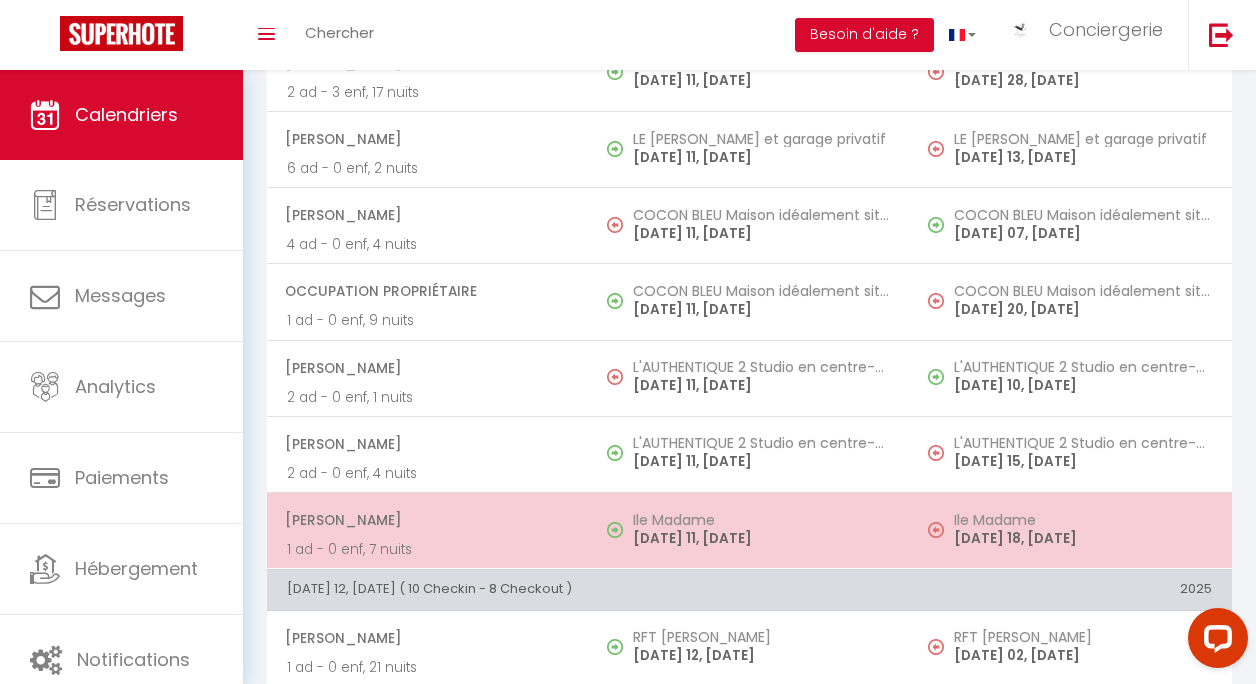 click on "Milly Howard
1 ad - 0 enf, 7 nuits" at bounding box center [428, 531] 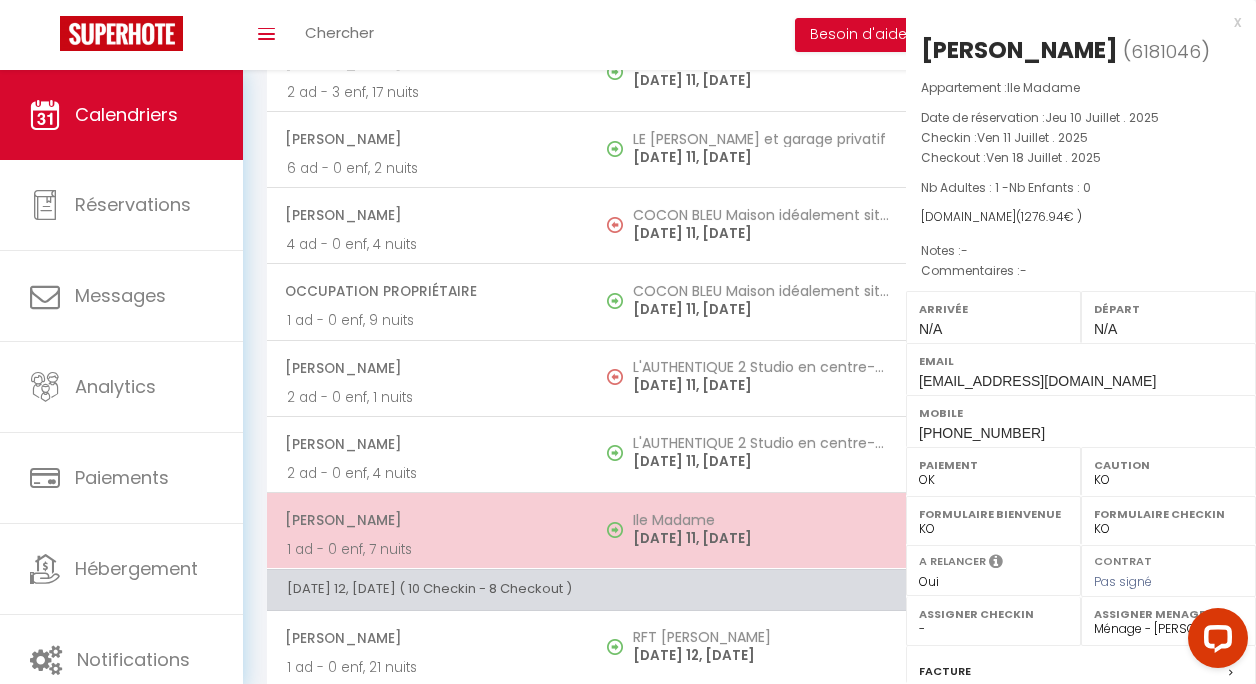 select on "OK" 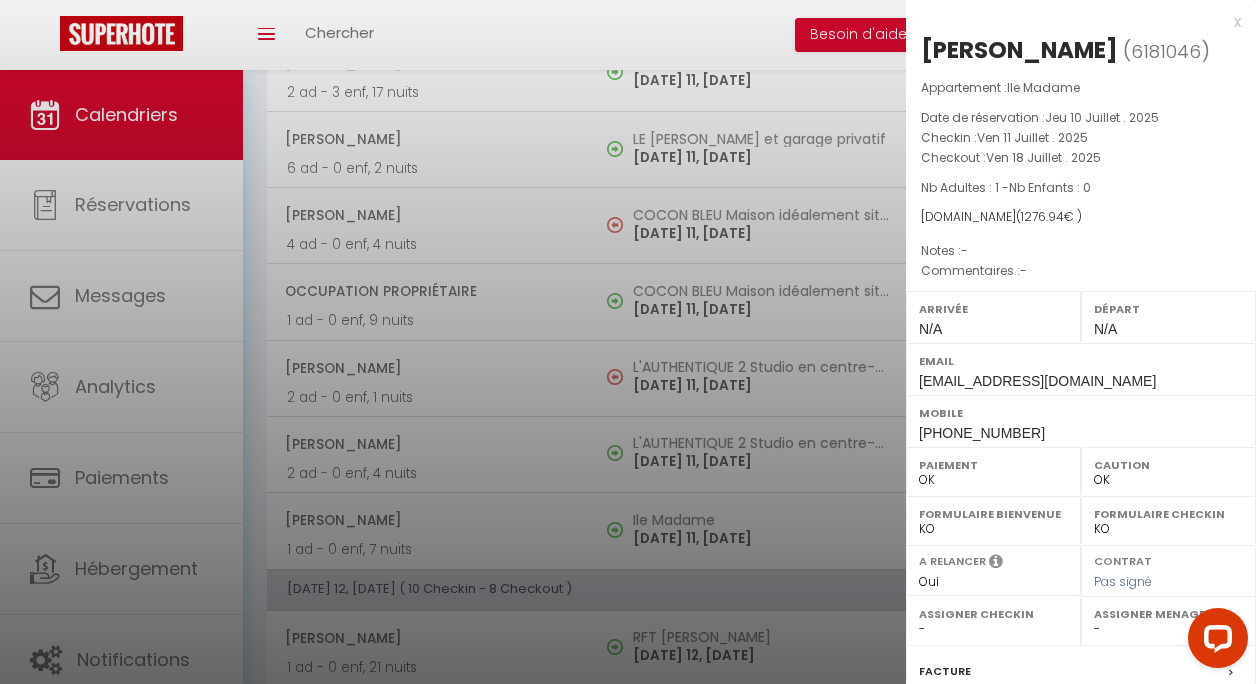 click at bounding box center (628, 342) 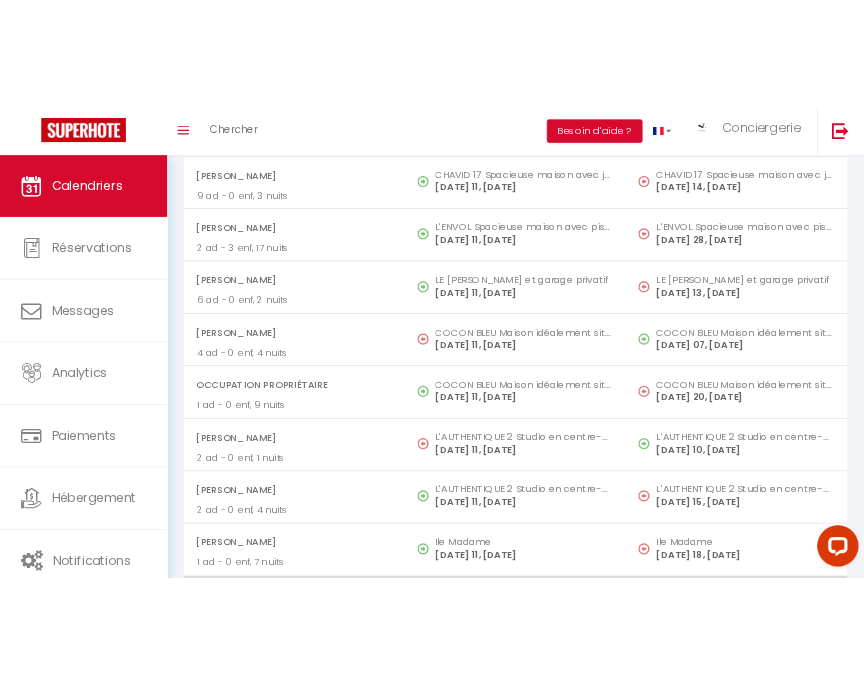 scroll, scrollTop: 1906, scrollLeft: 0, axis: vertical 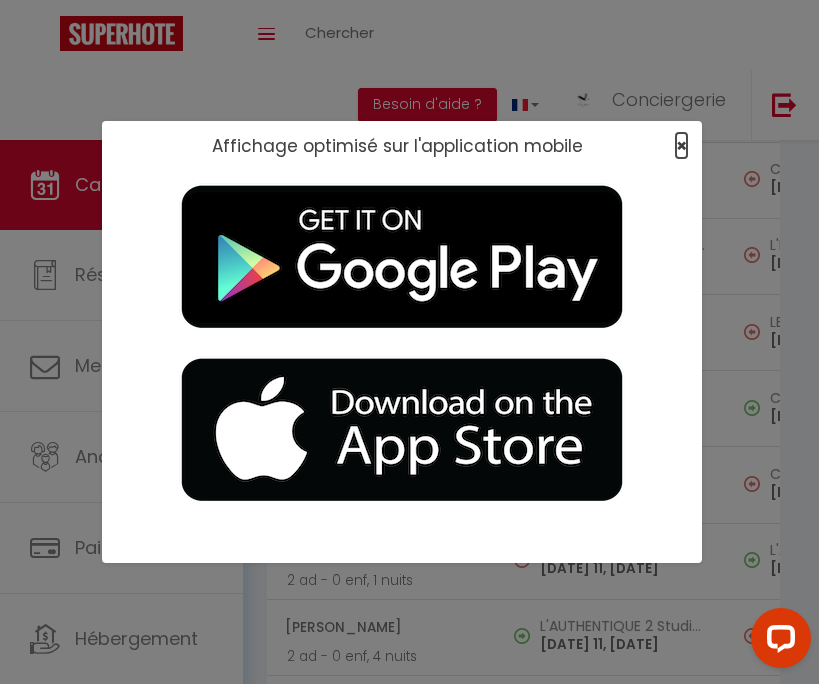 click on "×" at bounding box center [681, 145] 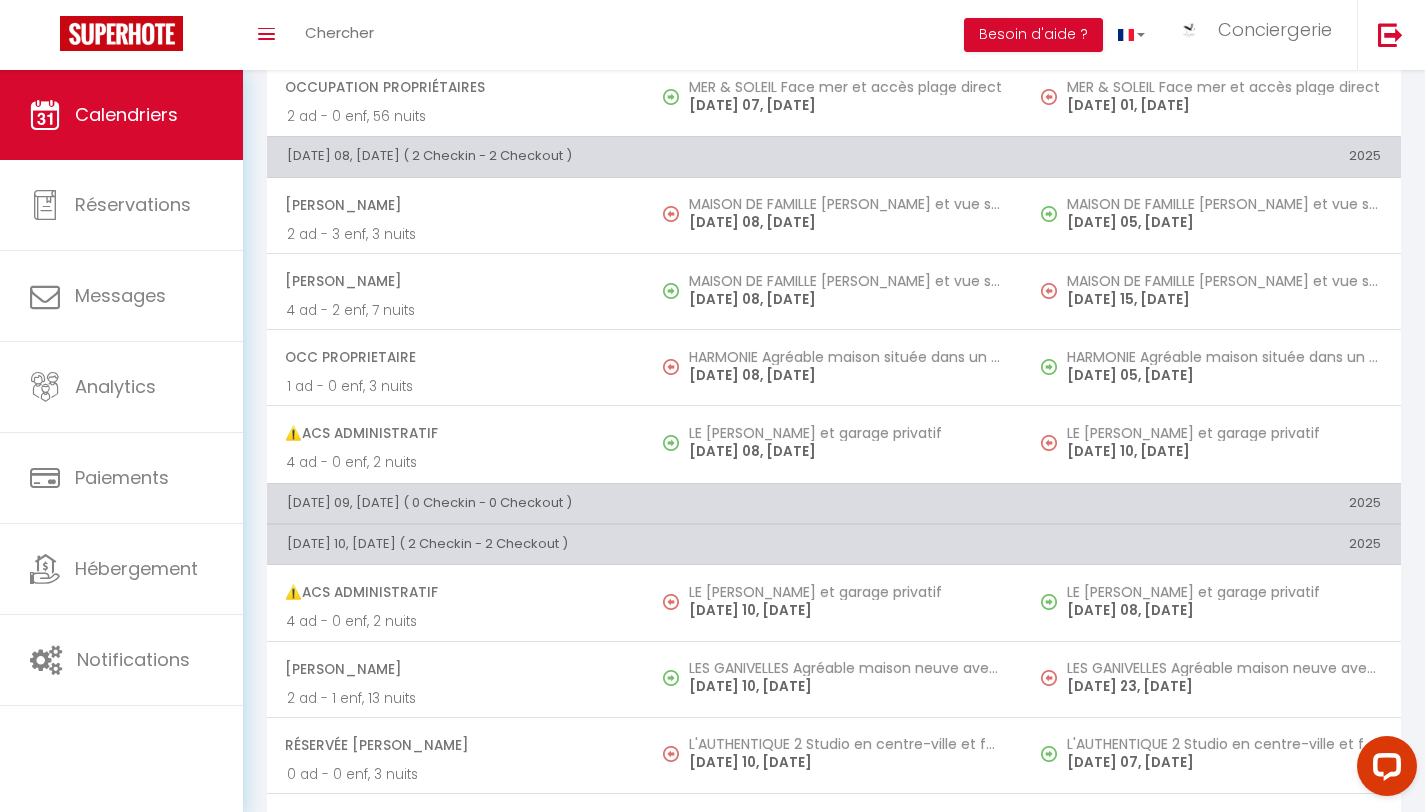 scroll, scrollTop: 638, scrollLeft: 0, axis: vertical 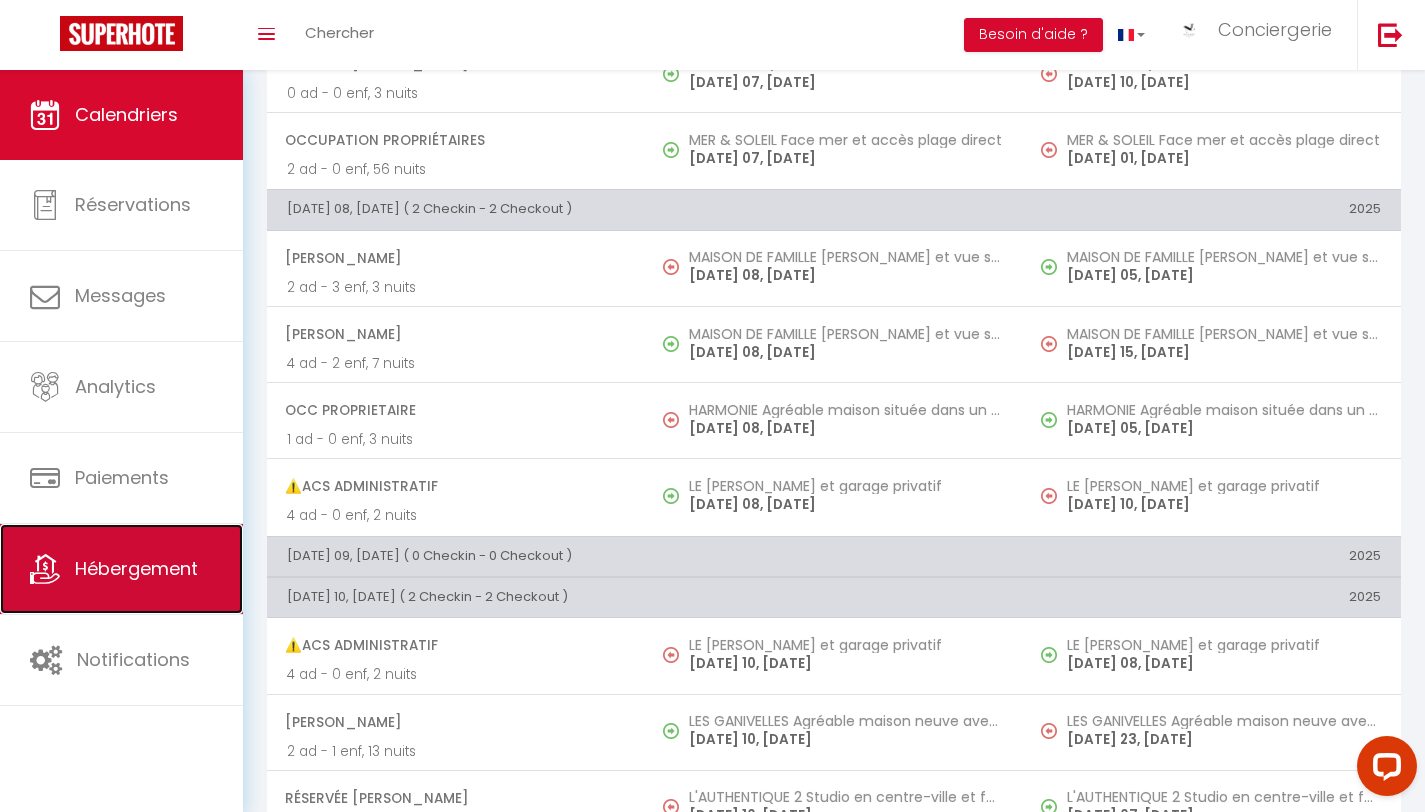 click on "Hébergement" at bounding box center (121, 569) 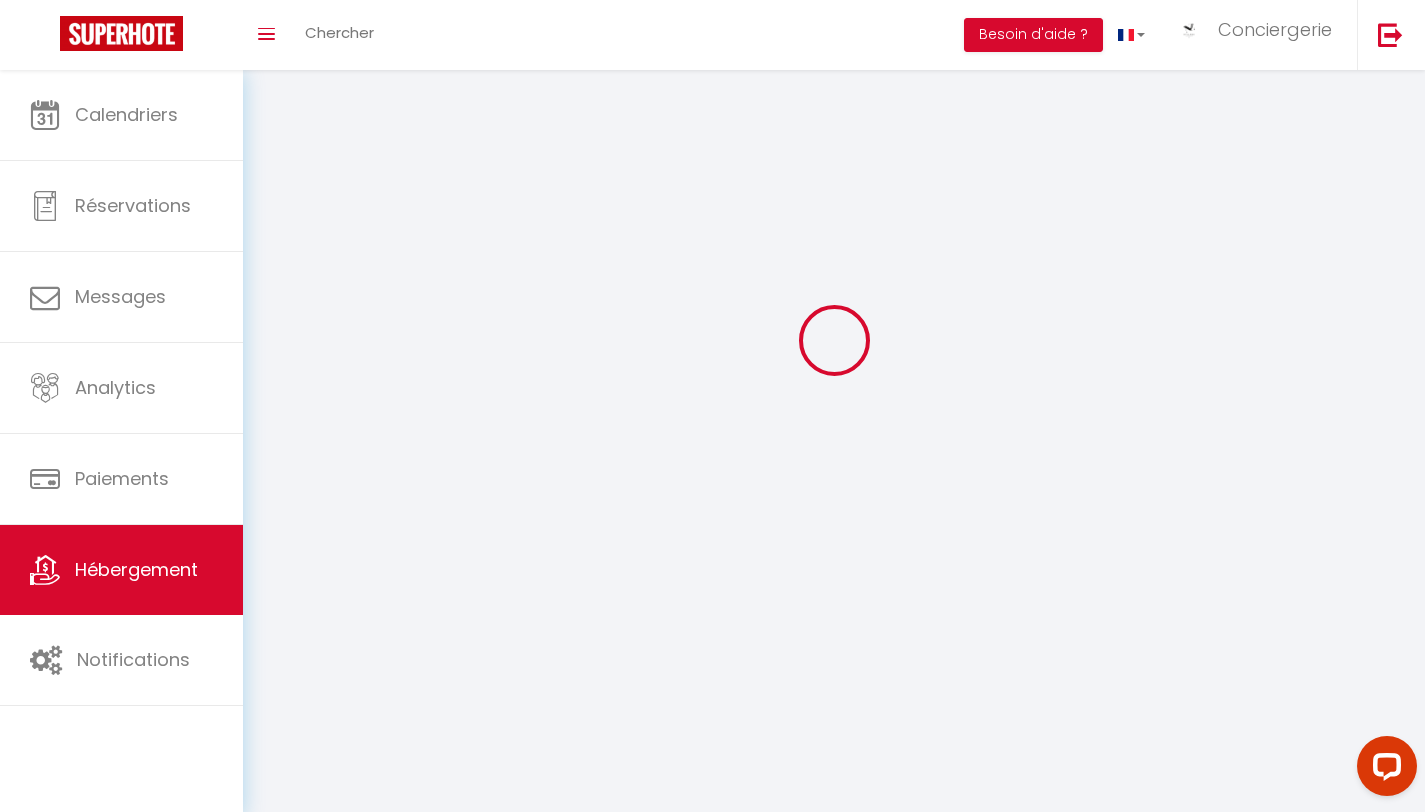 scroll, scrollTop: 0, scrollLeft: 0, axis: both 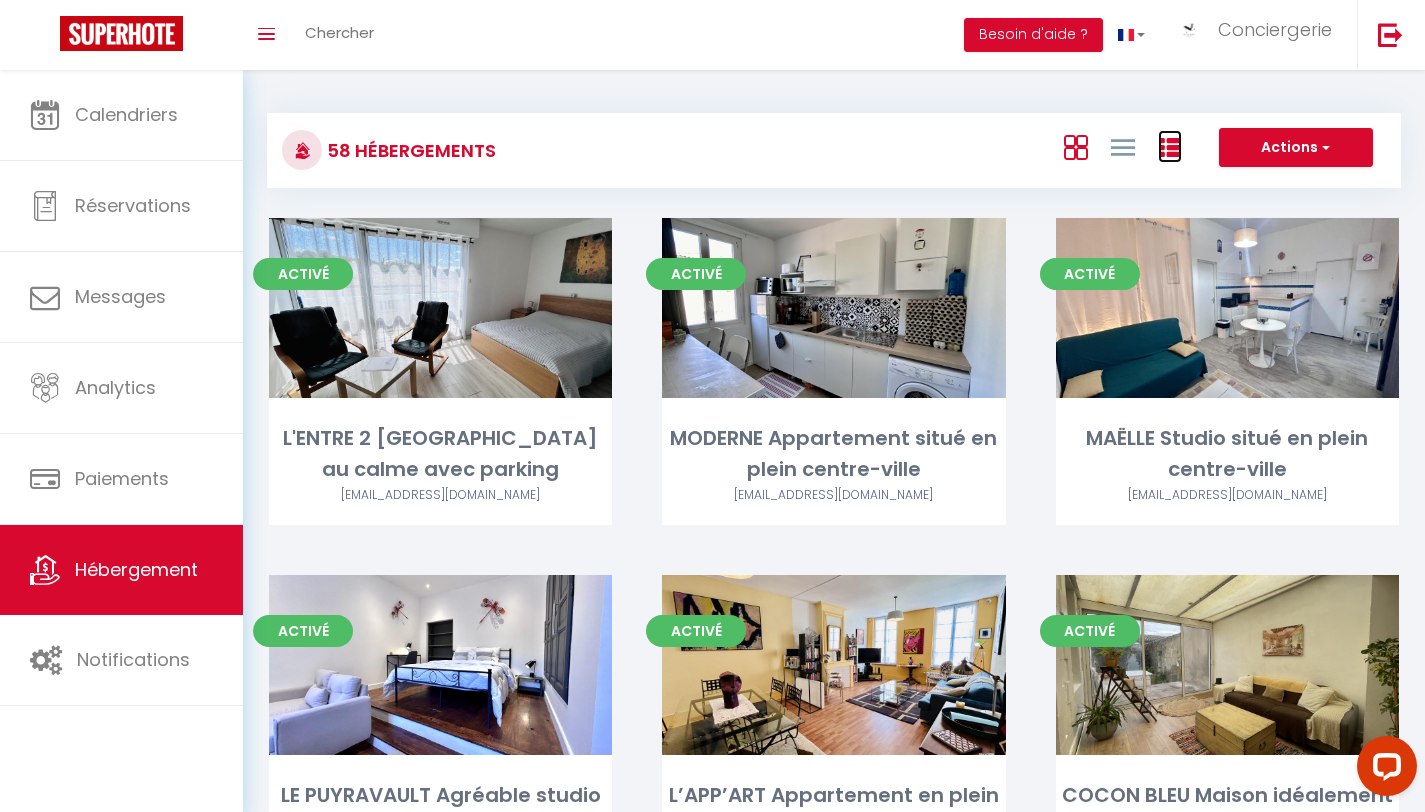 click at bounding box center [1170, 148] 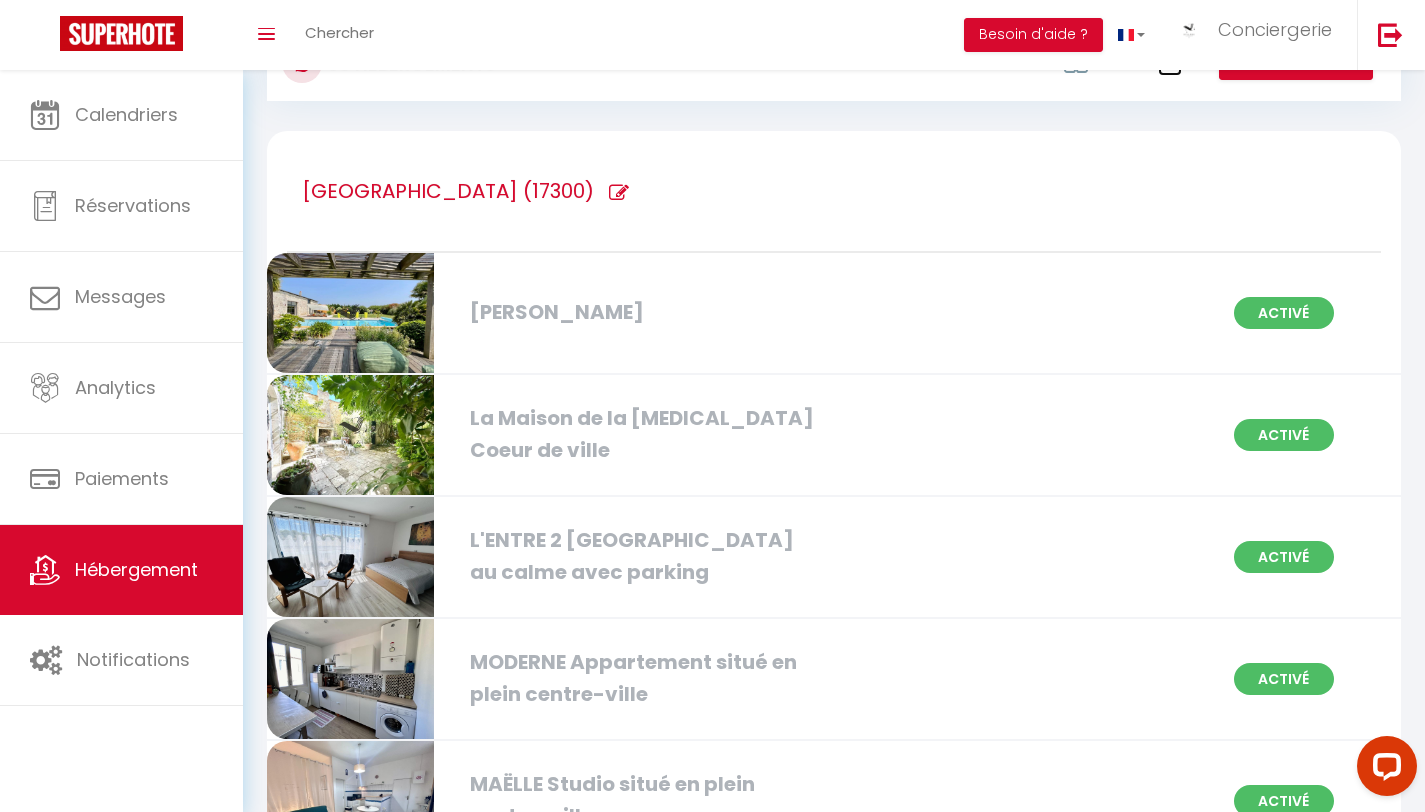 scroll, scrollTop: 111, scrollLeft: 0, axis: vertical 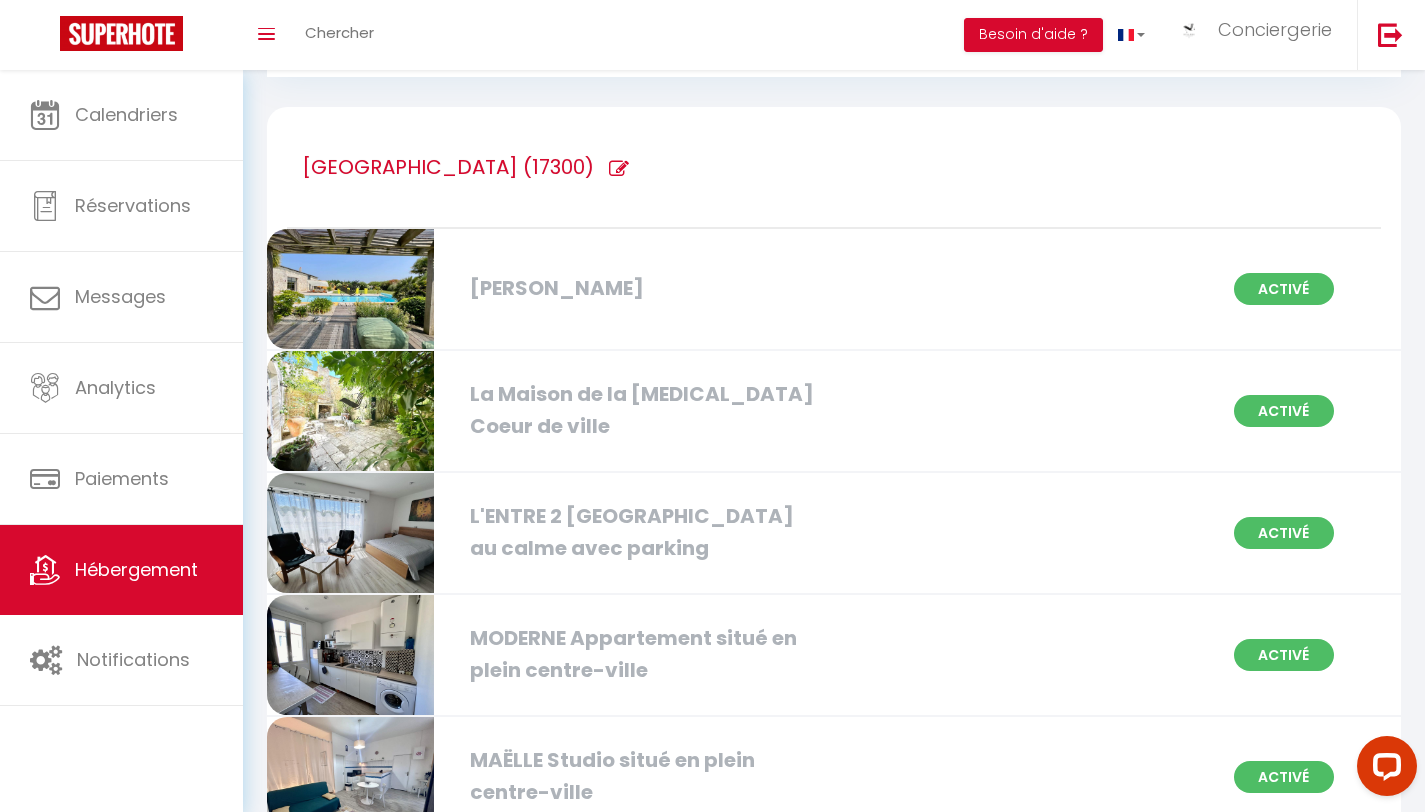 click on "[PERSON_NAME]" at bounding box center [640, 288] 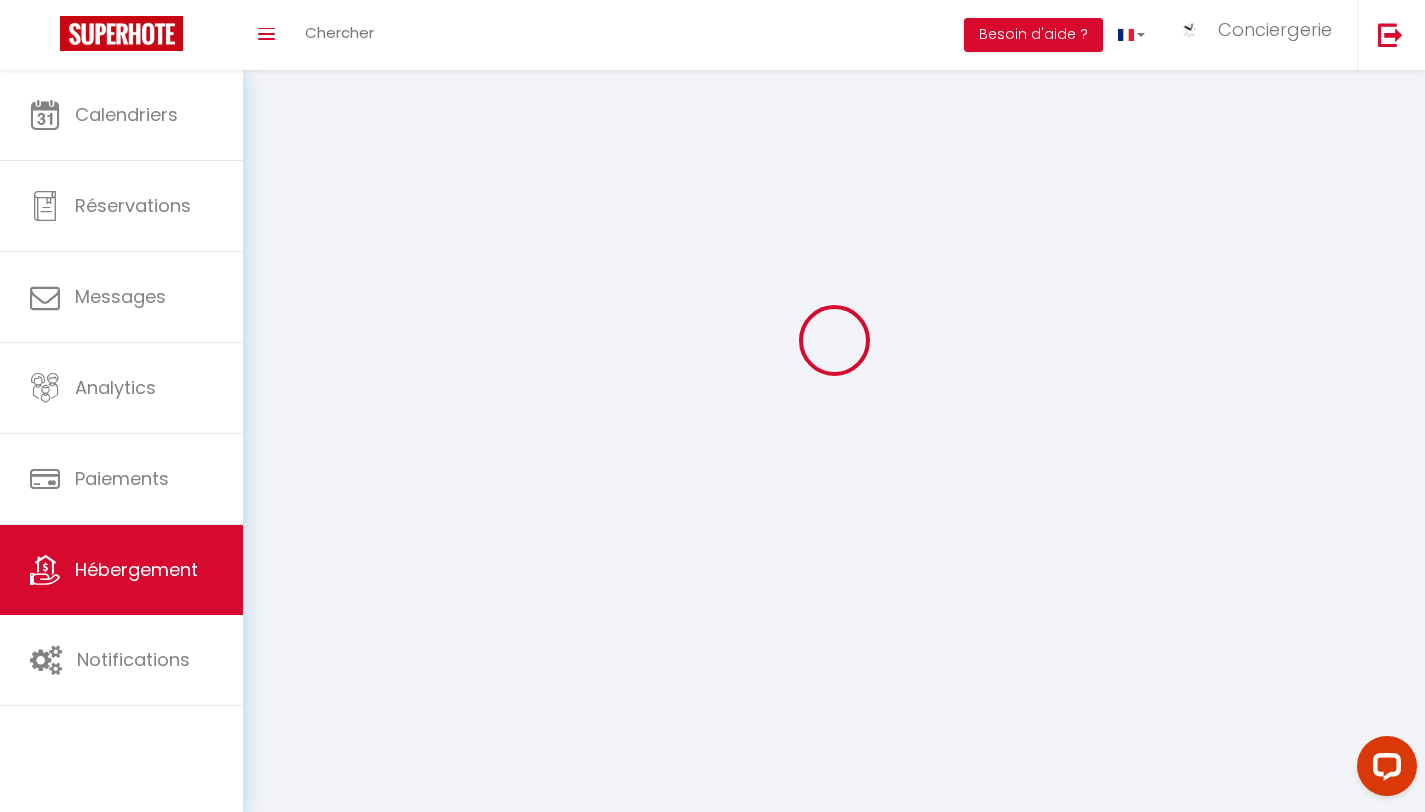 scroll, scrollTop: 0, scrollLeft: 0, axis: both 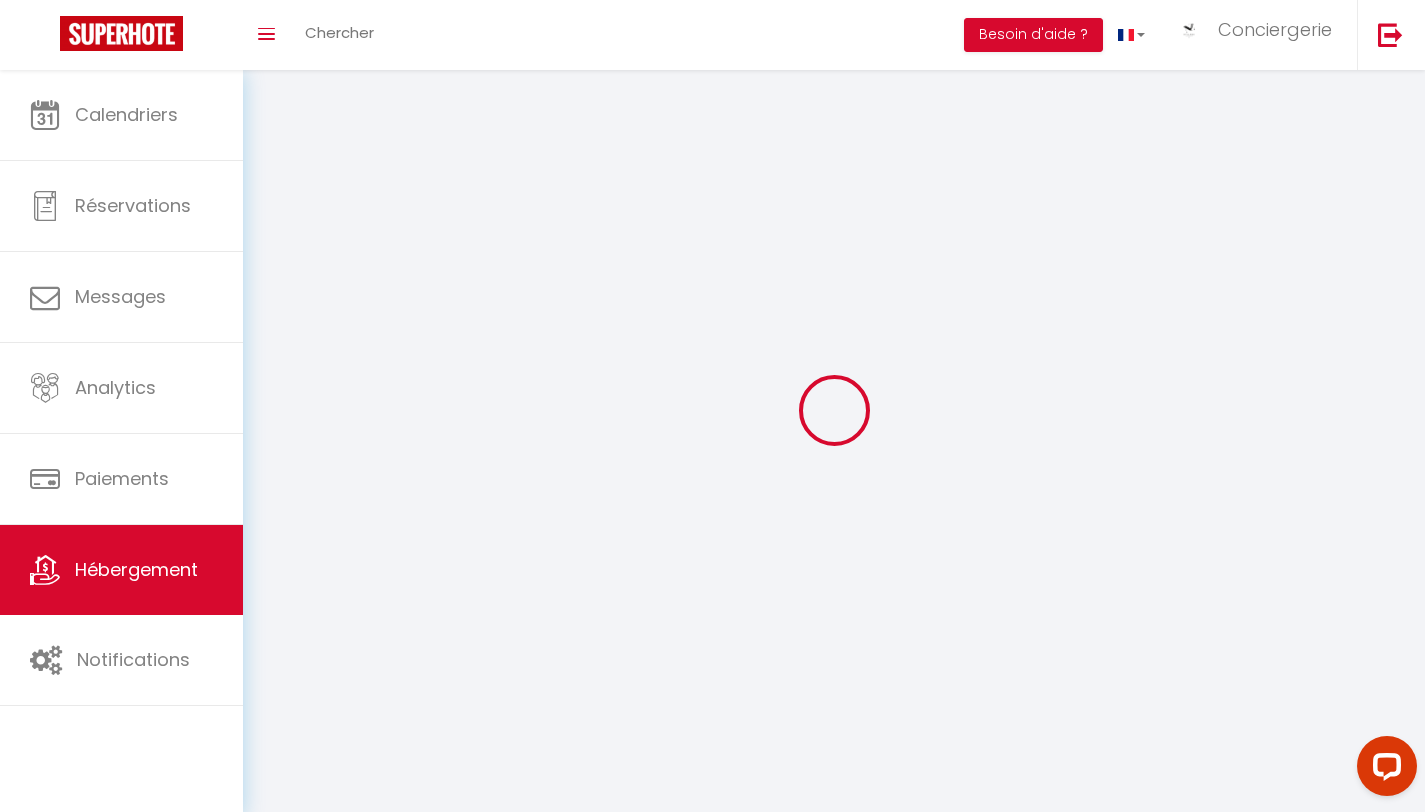 type on "Oups ! Les dates sélectionnées sont indisponibles." 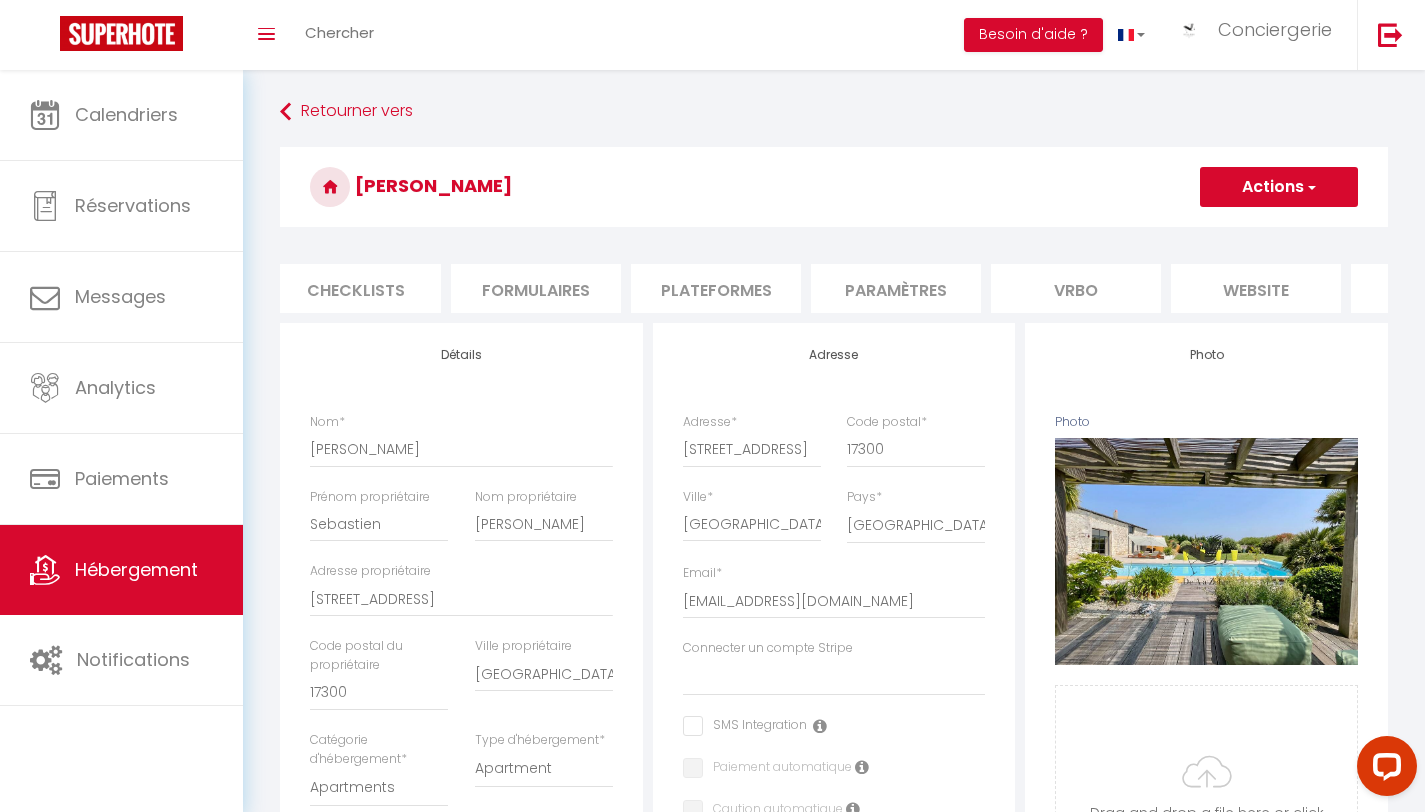 scroll, scrollTop: 0, scrollLeft: 872, axis: horizontal 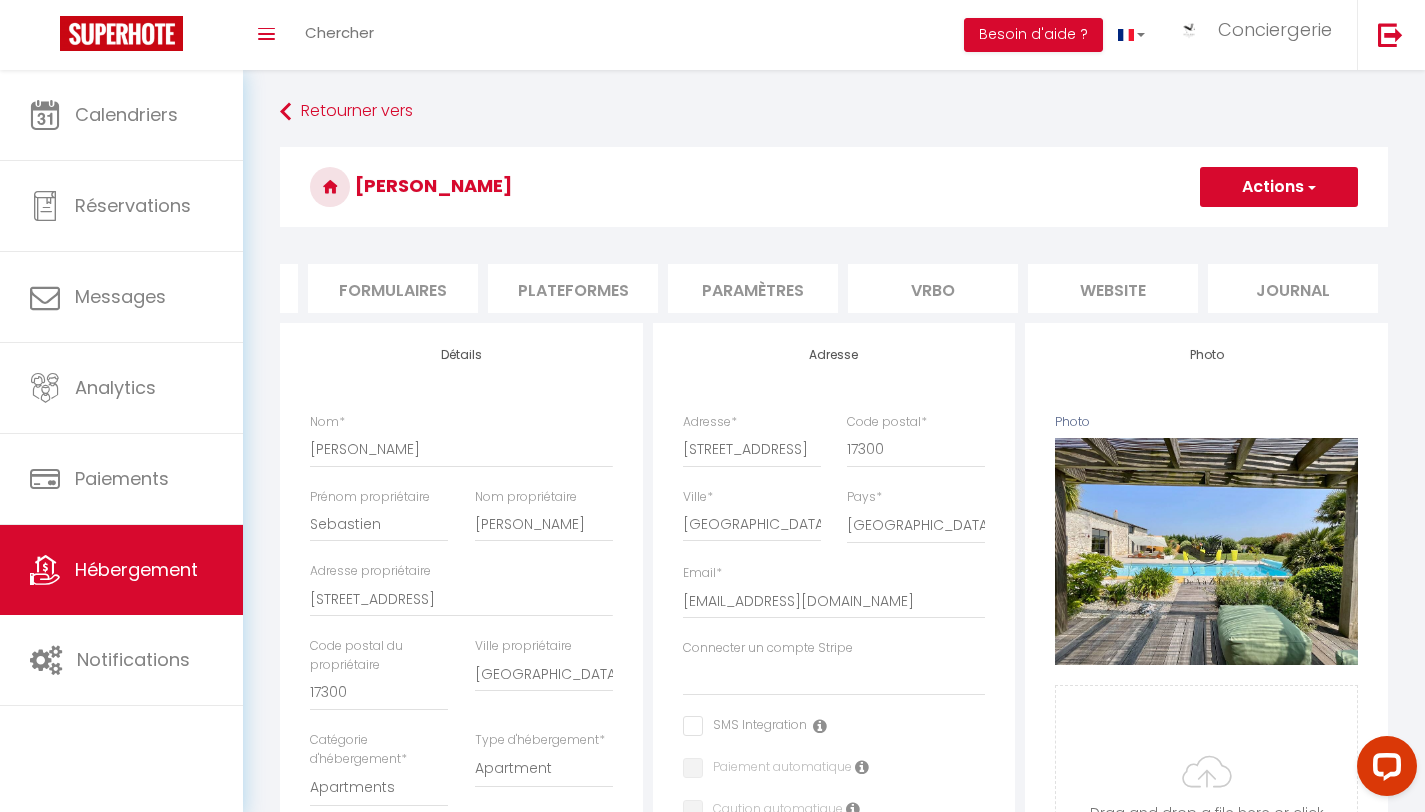 click on "website" at bounding box center (1113, 288) 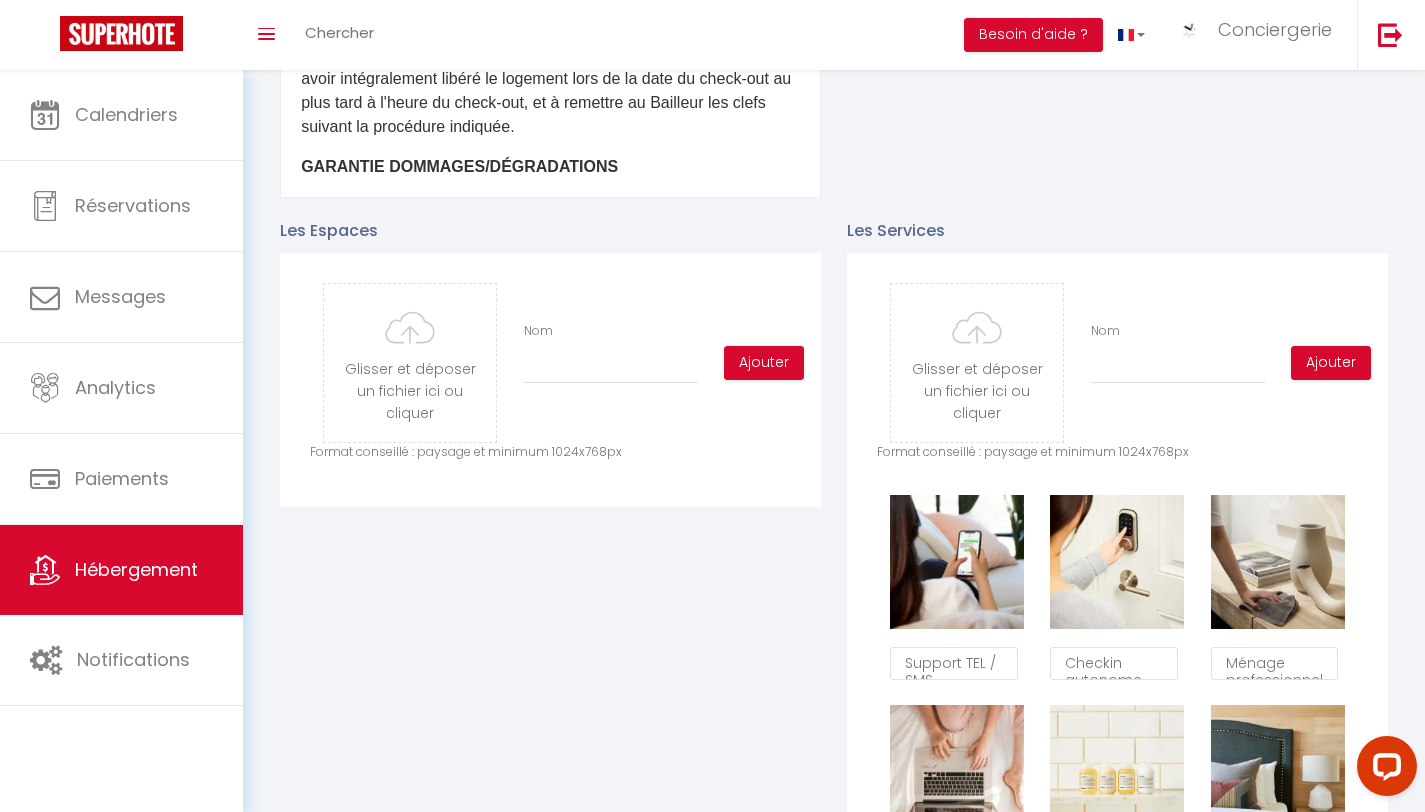 scroll, scrollTop: 812, scrollLeft: 0, axis: vertical 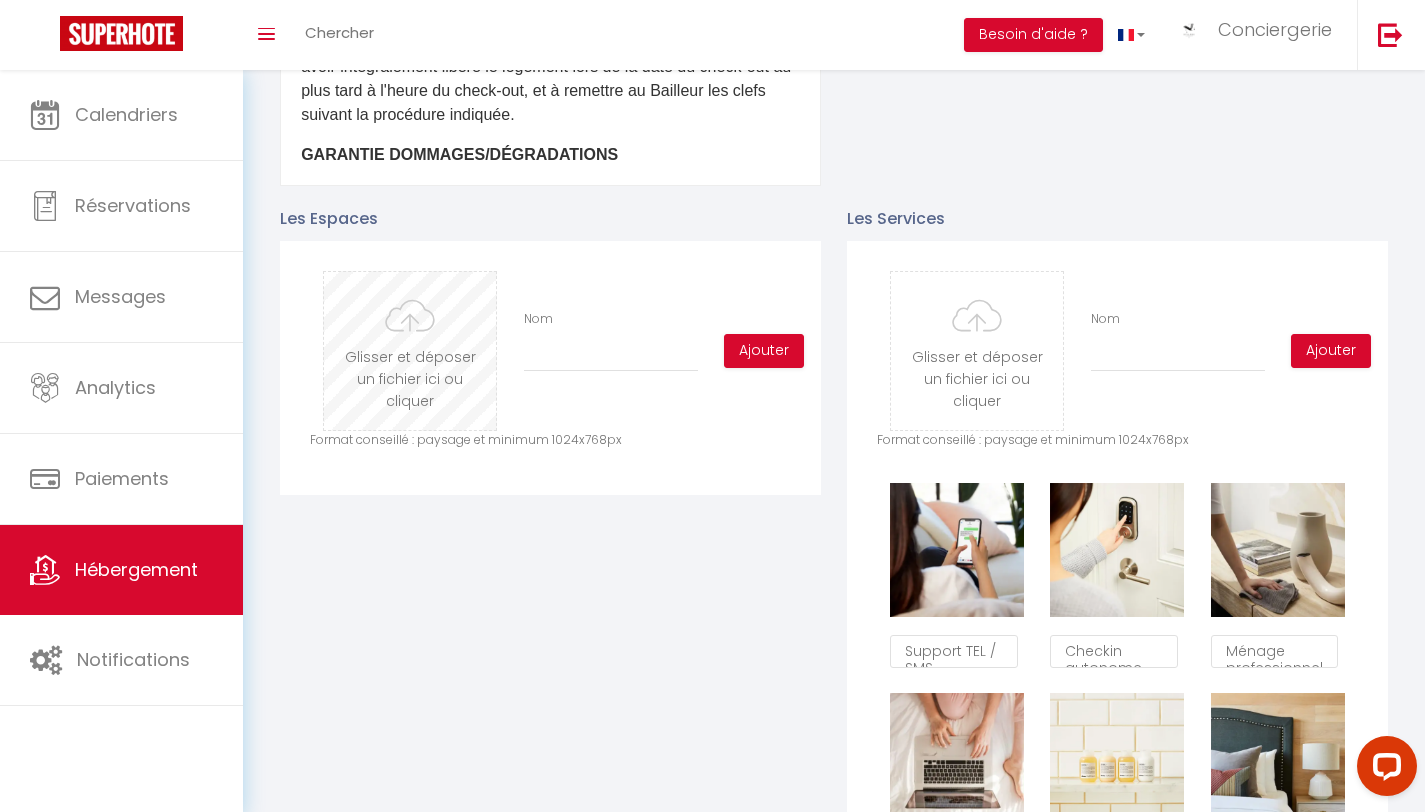 click at bounding box center [410, 351] 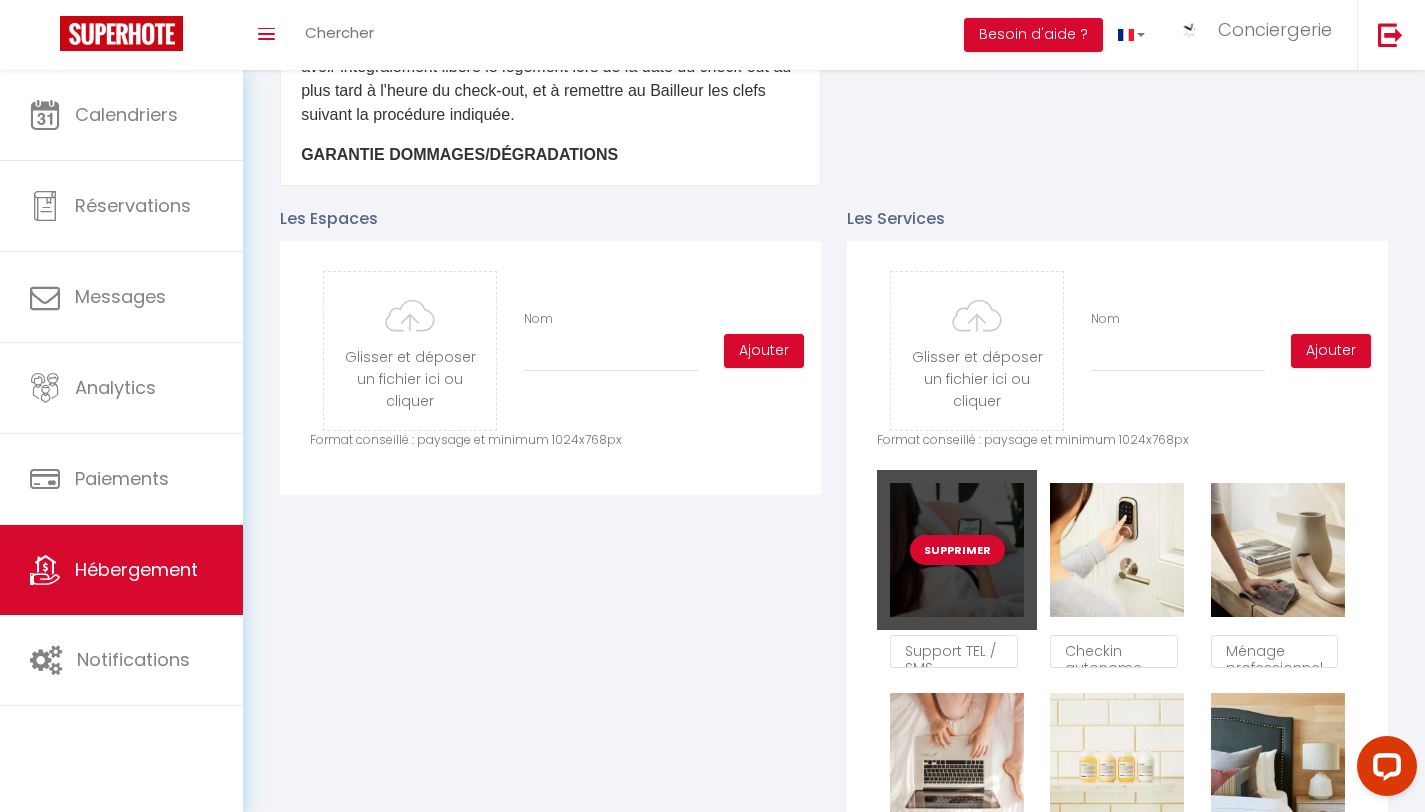checkbox on "true" 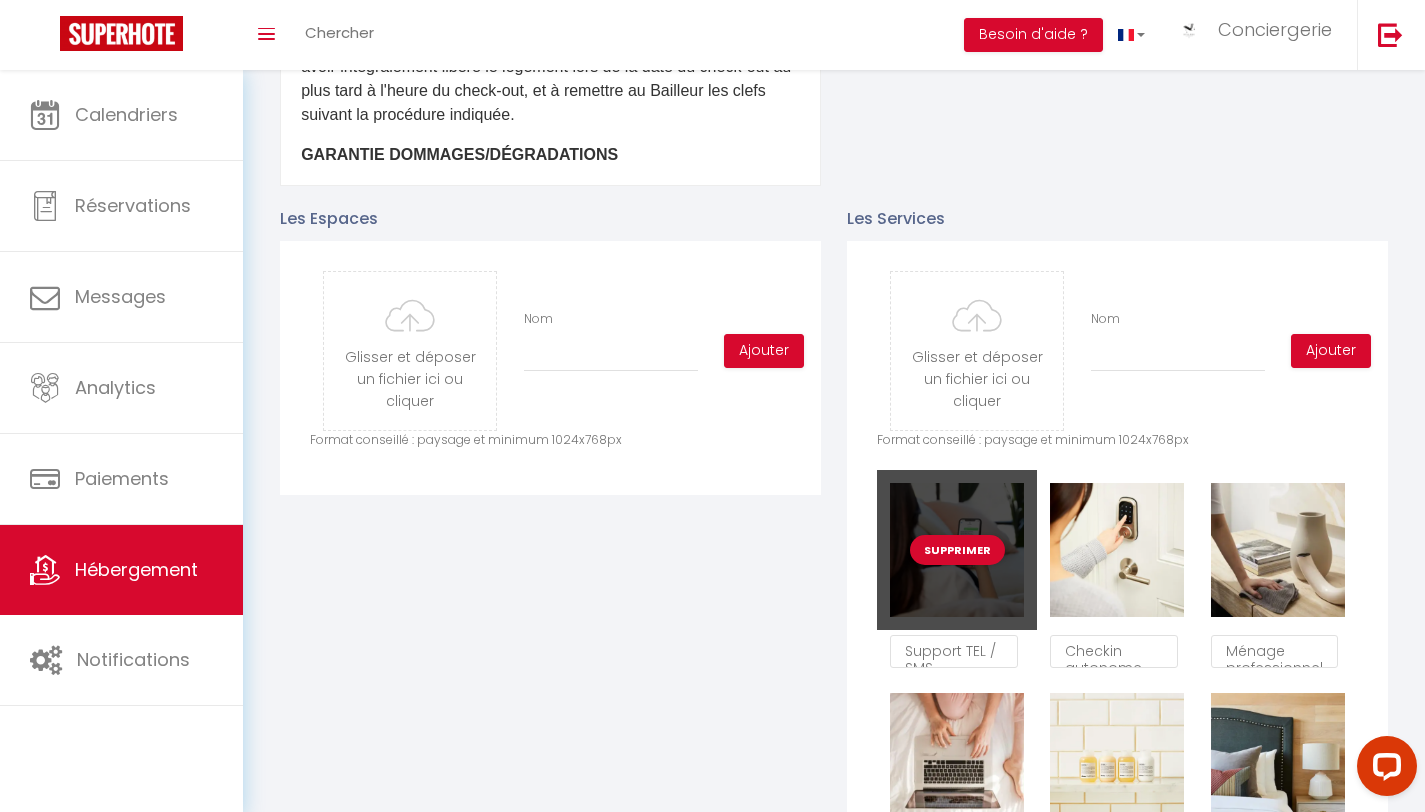 checkbox on "false" 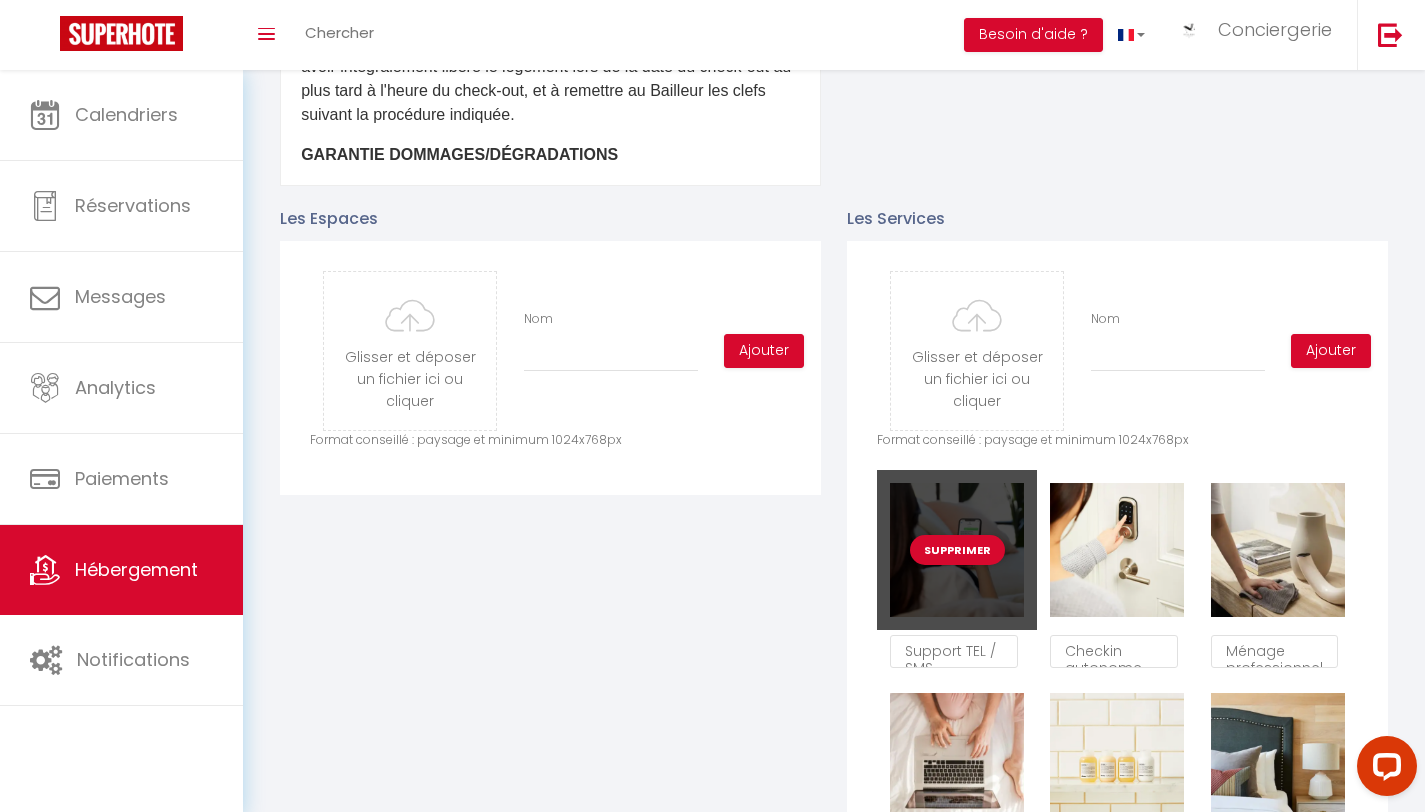 checkbox on "true" 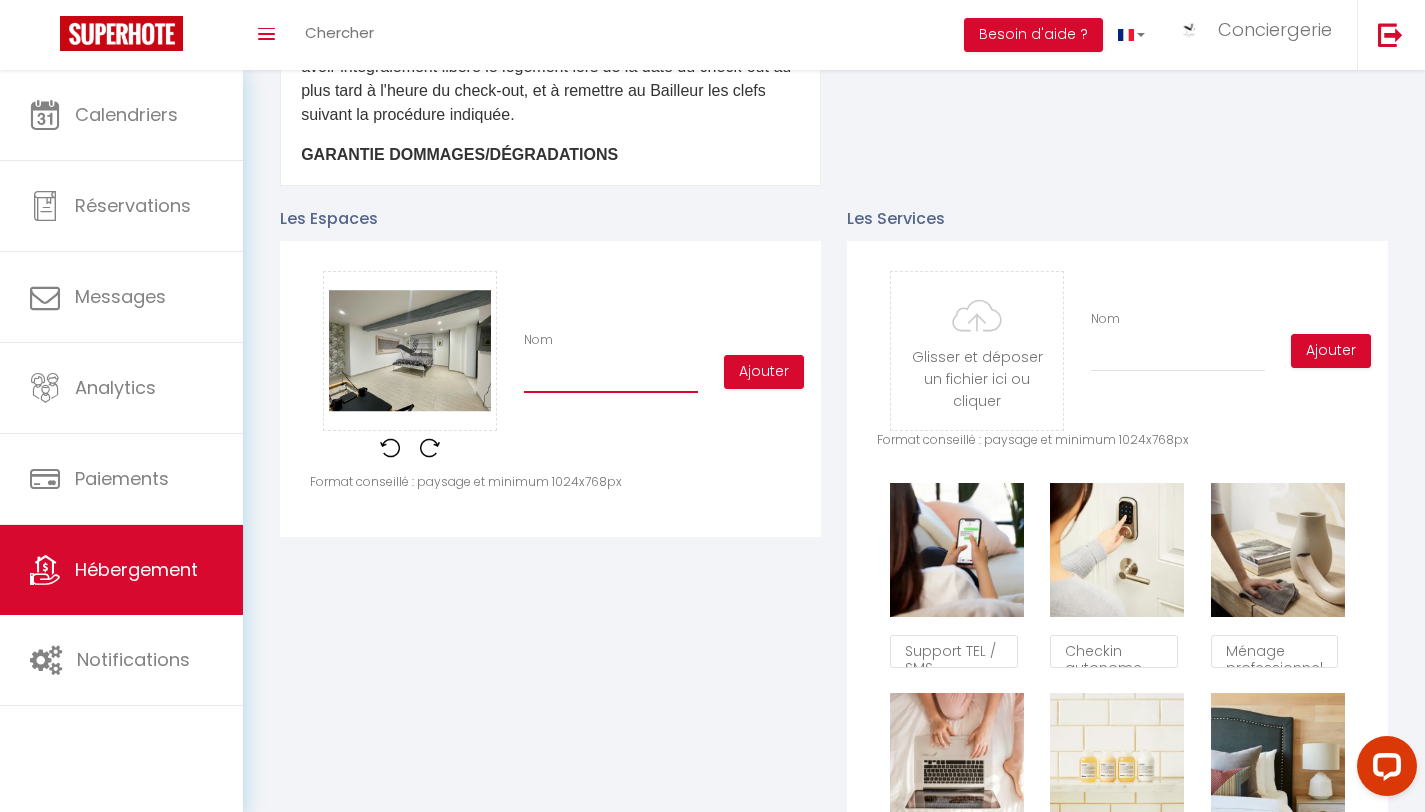 click on "Nom" at bounding box center [611, 375] 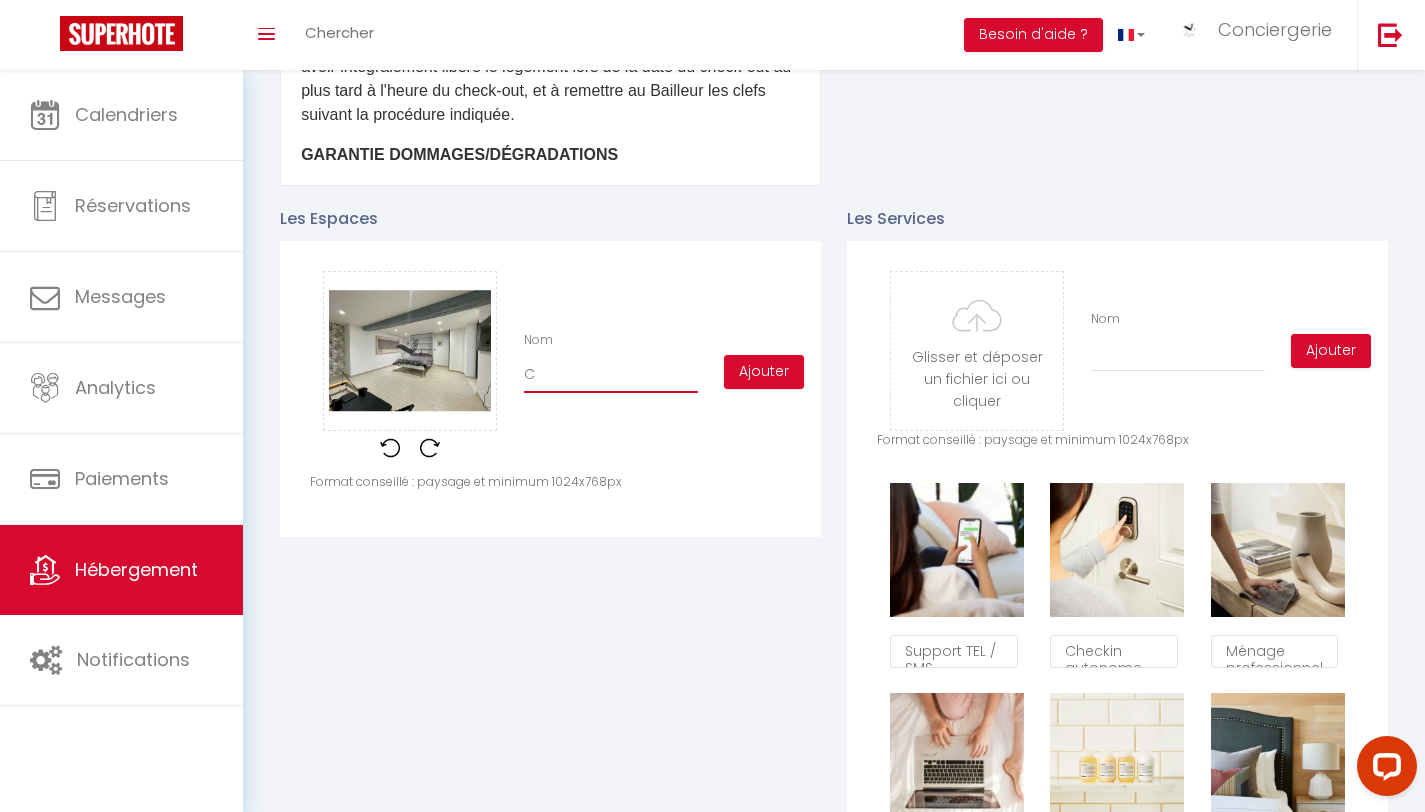 checkbox on "true" 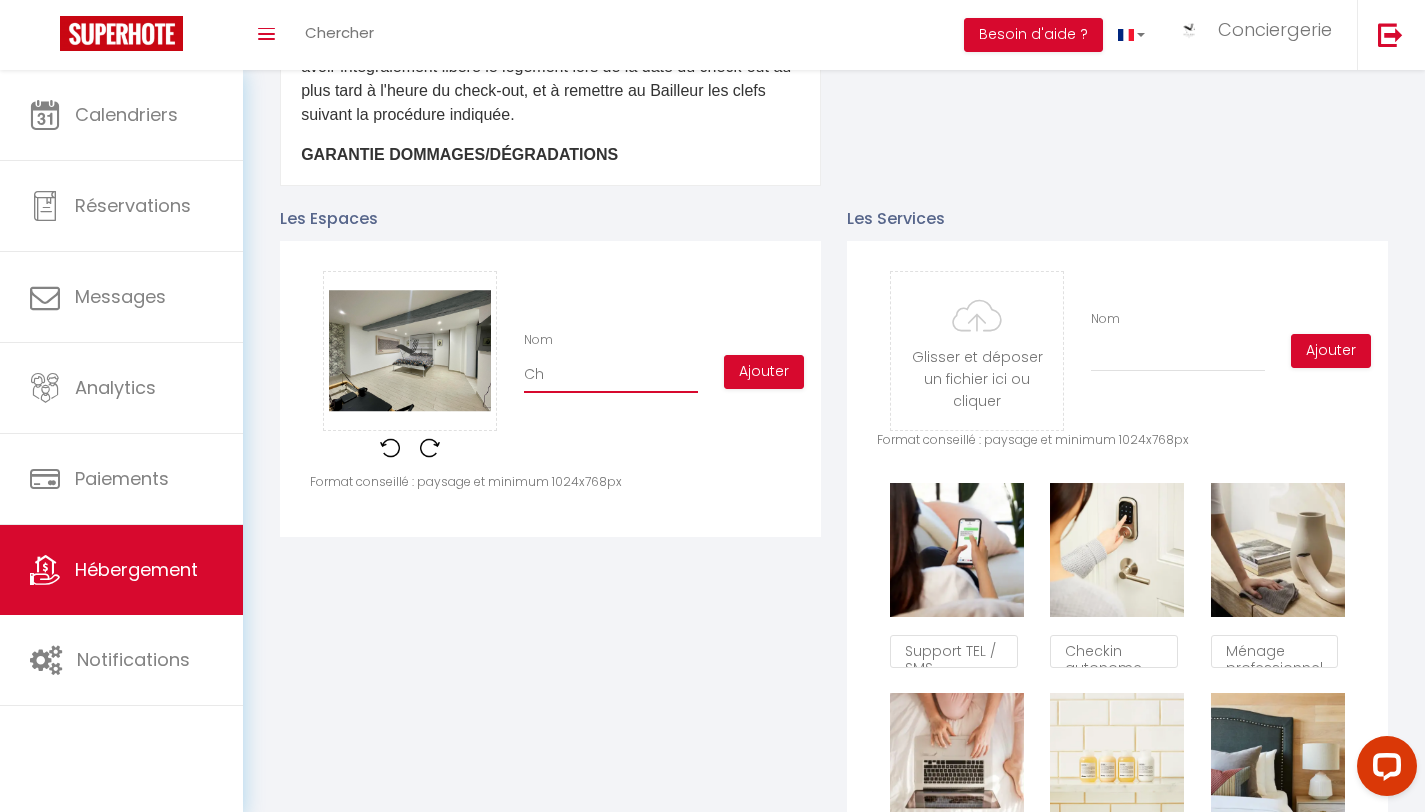 checkbox on "true" 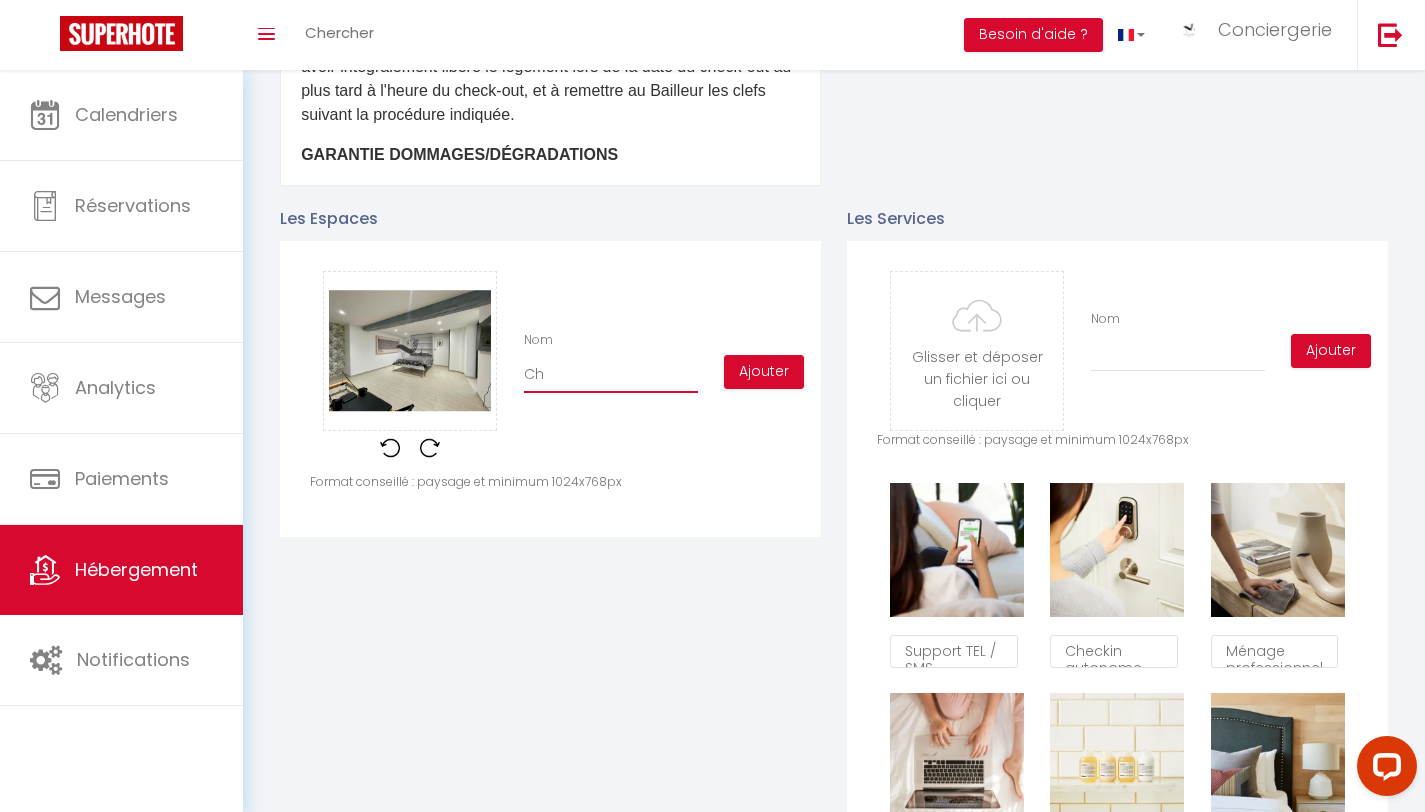 checkbox on "true" 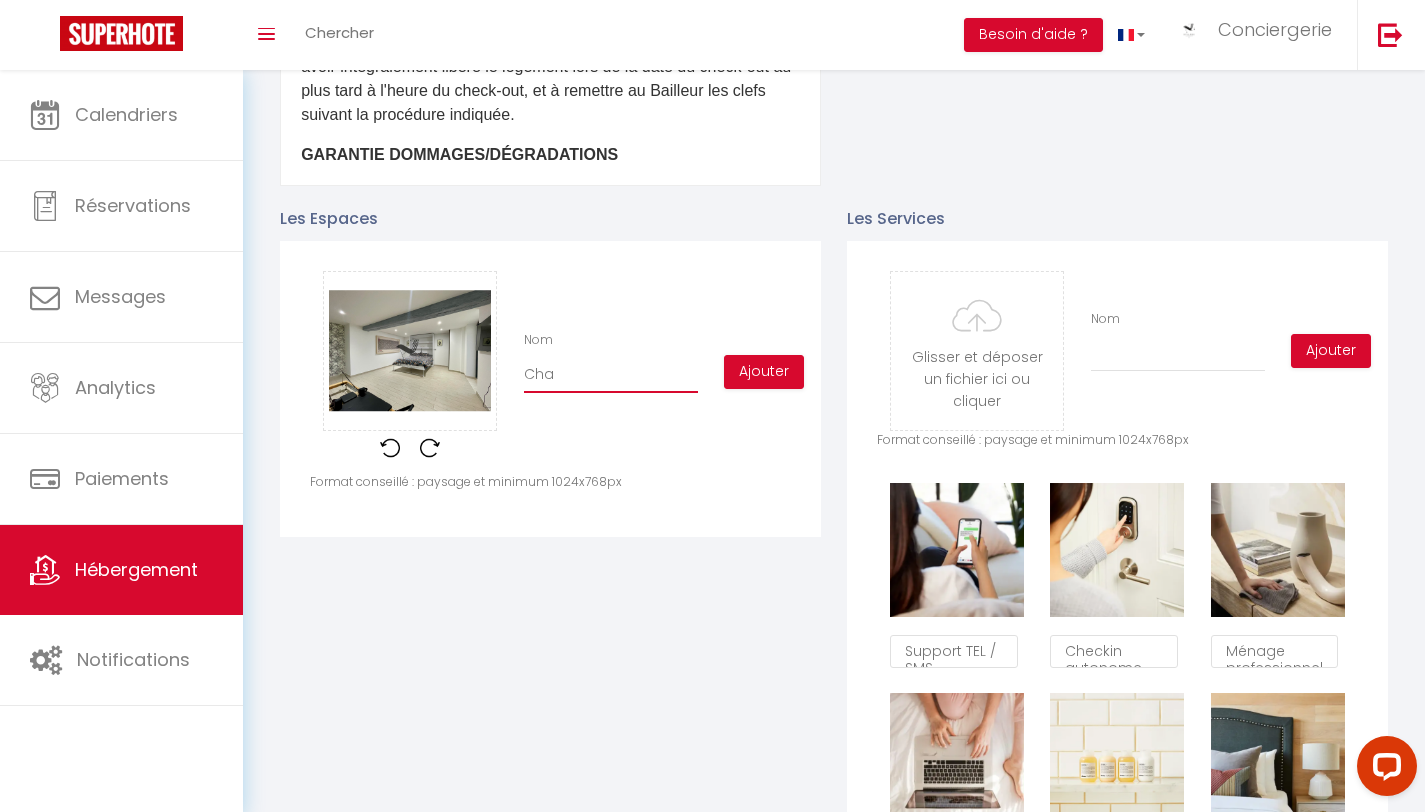 checkbox on "true" 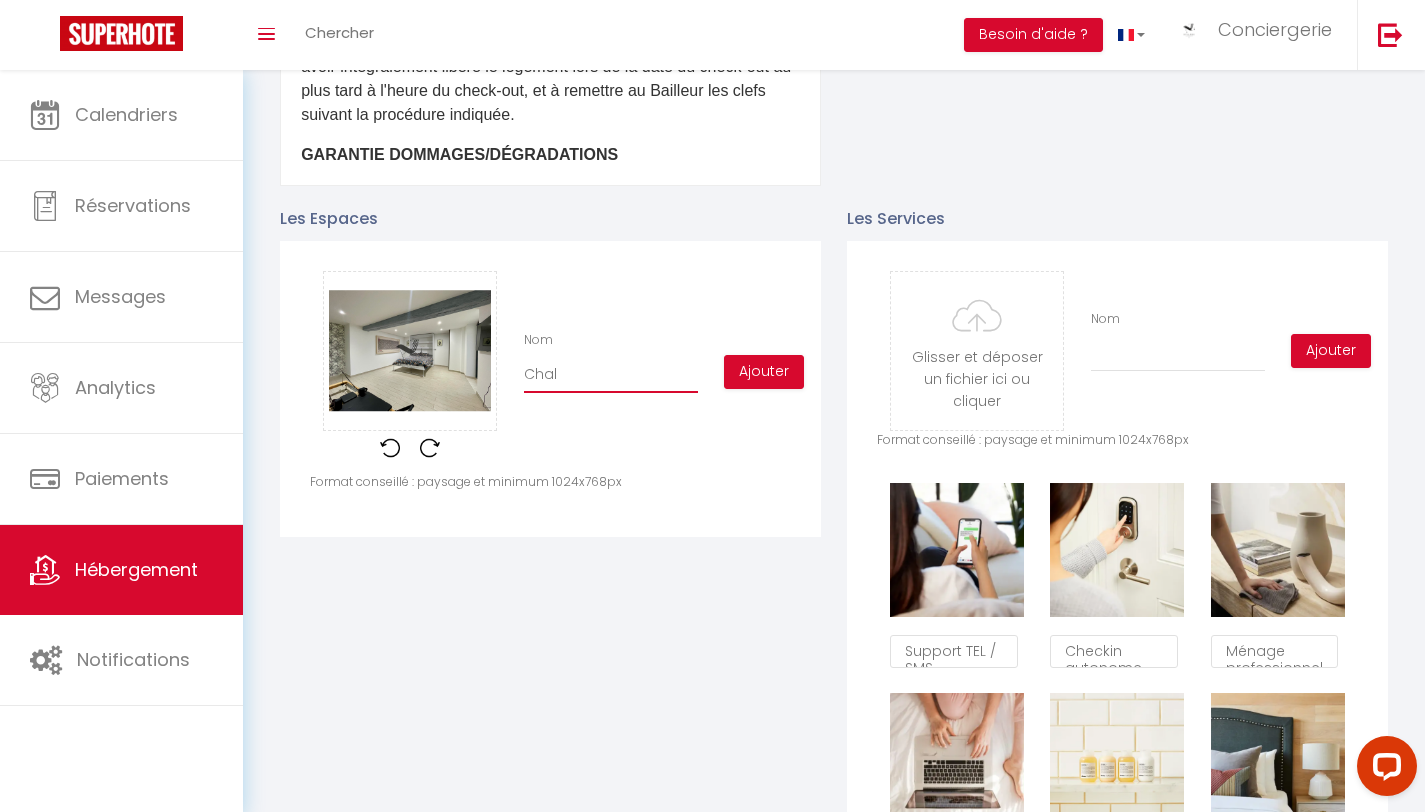 type on "Chalm" 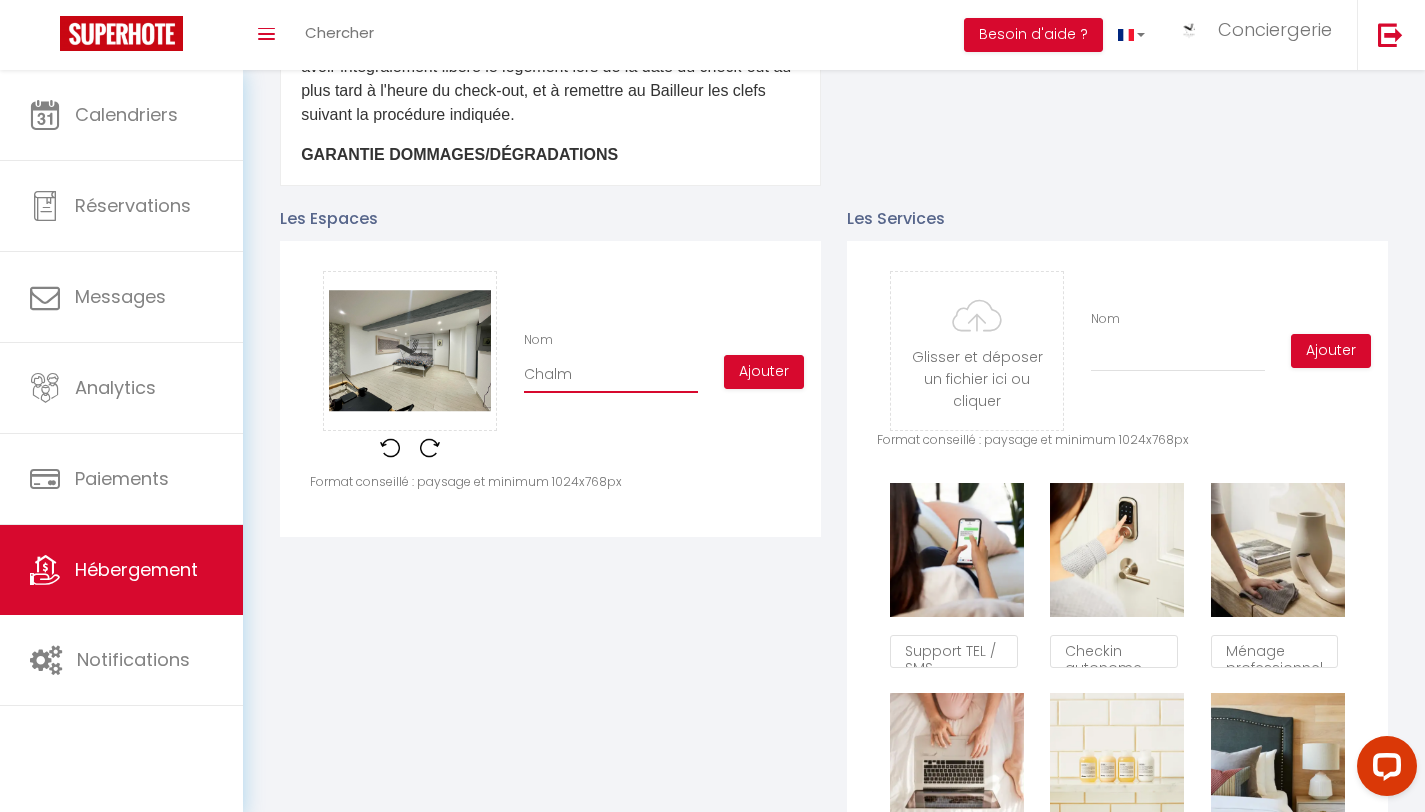 checkbox on "true" 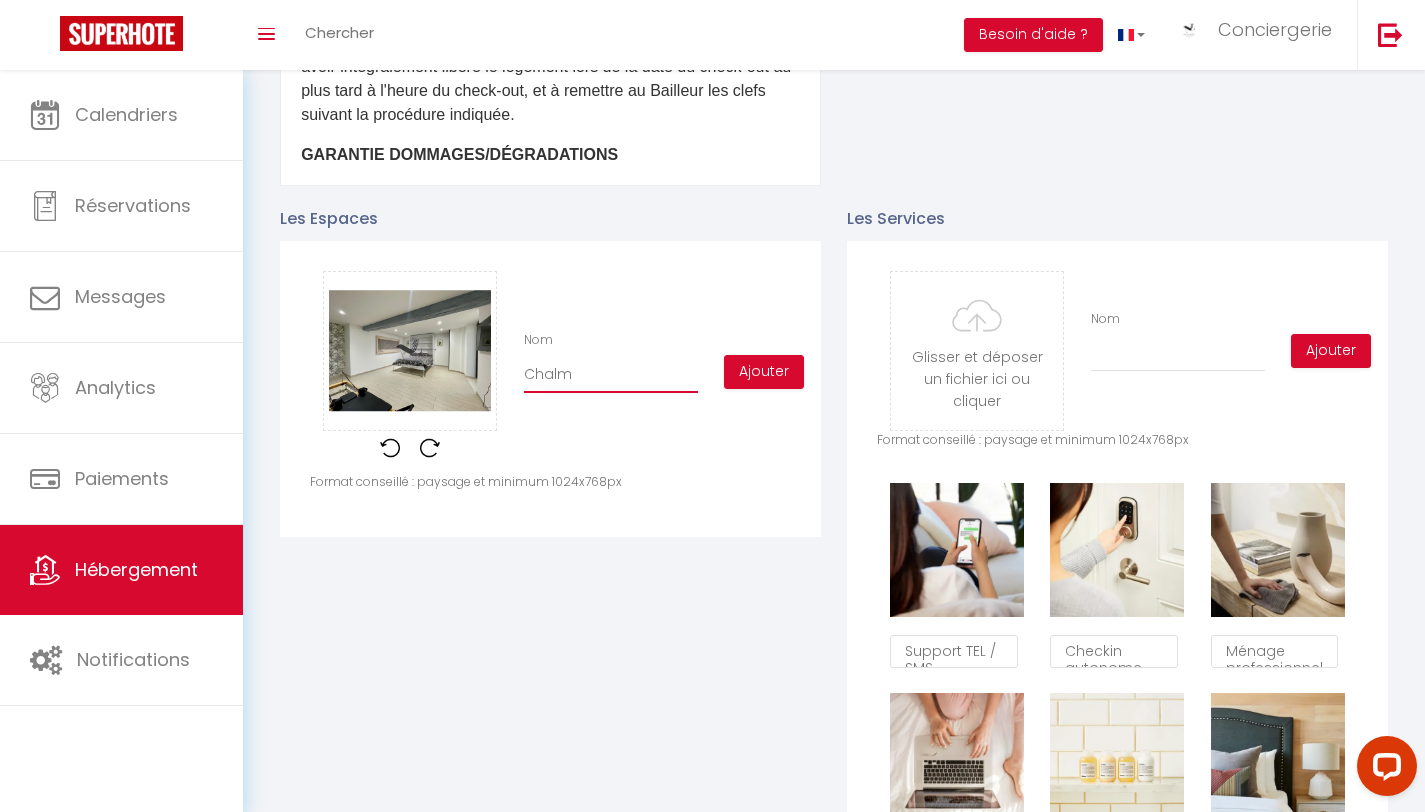checkbox on "true" 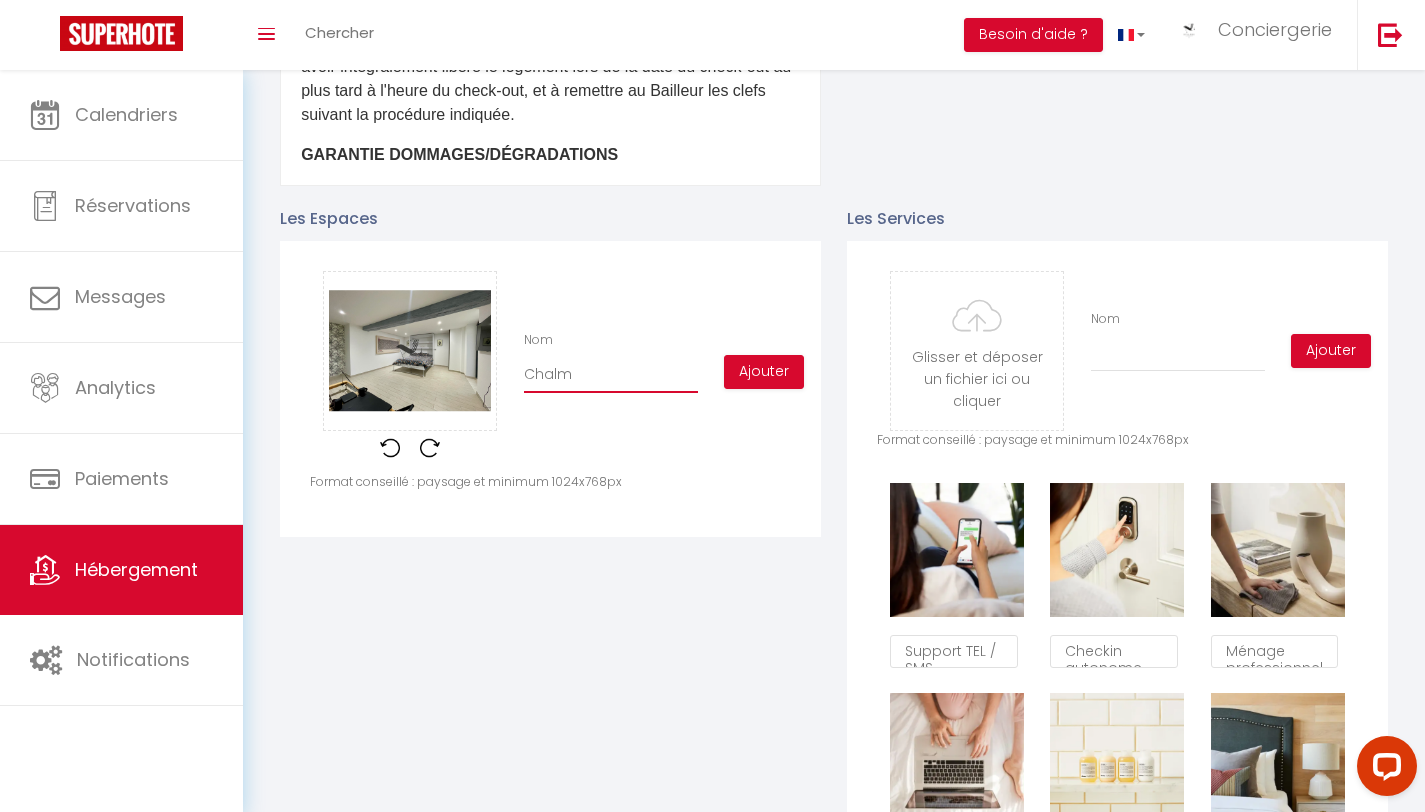 type on "Chalmb" 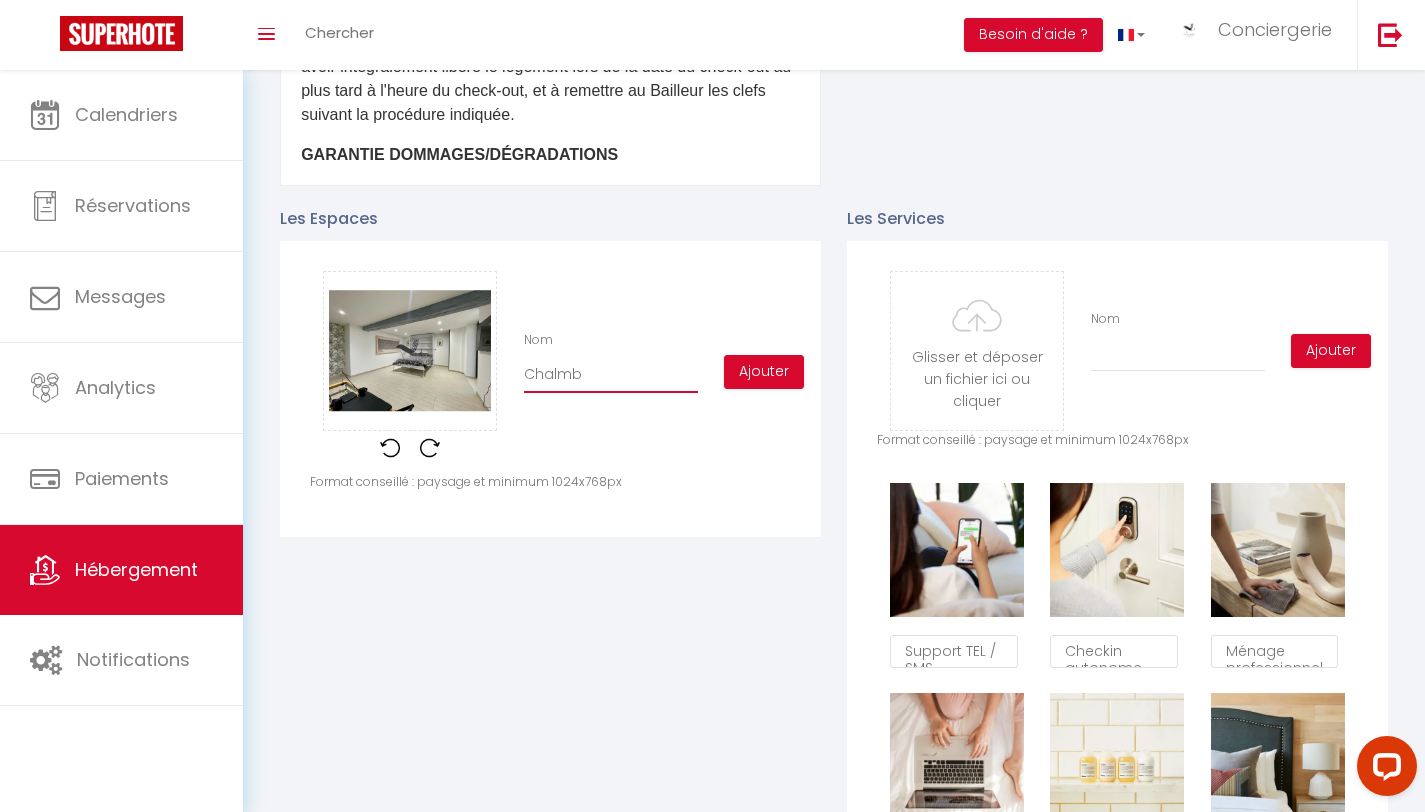 checkbox on "true" 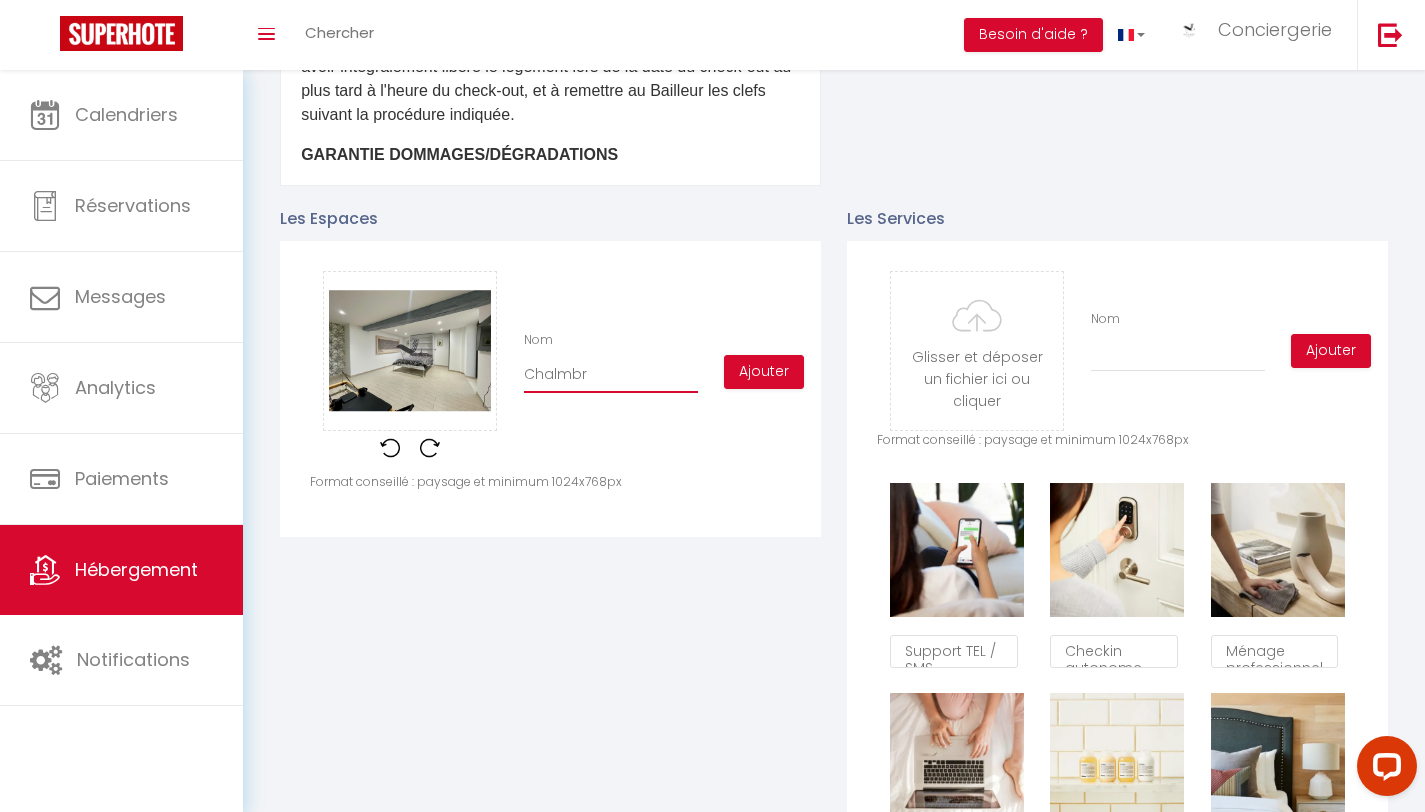 checkbox on "true" 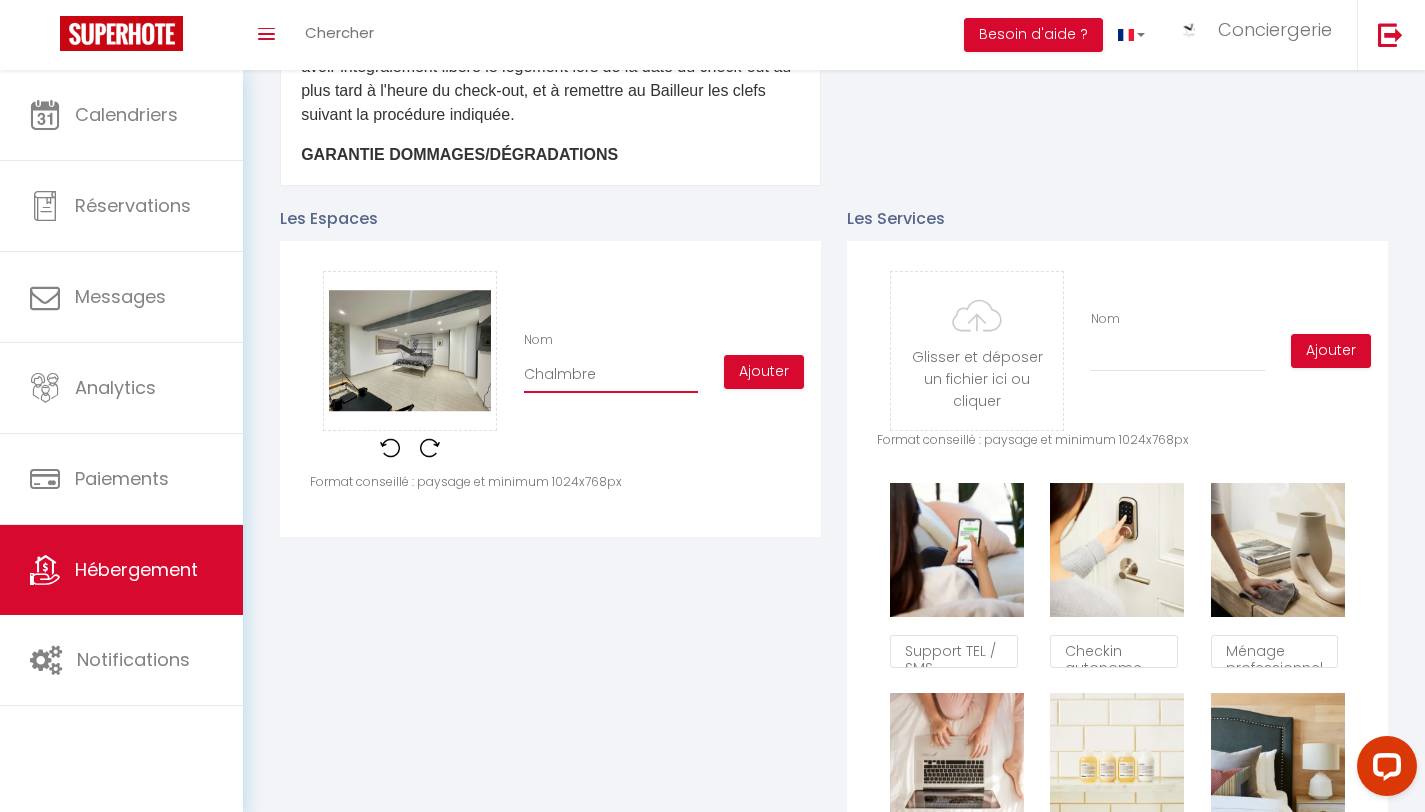 checkbox on "true" 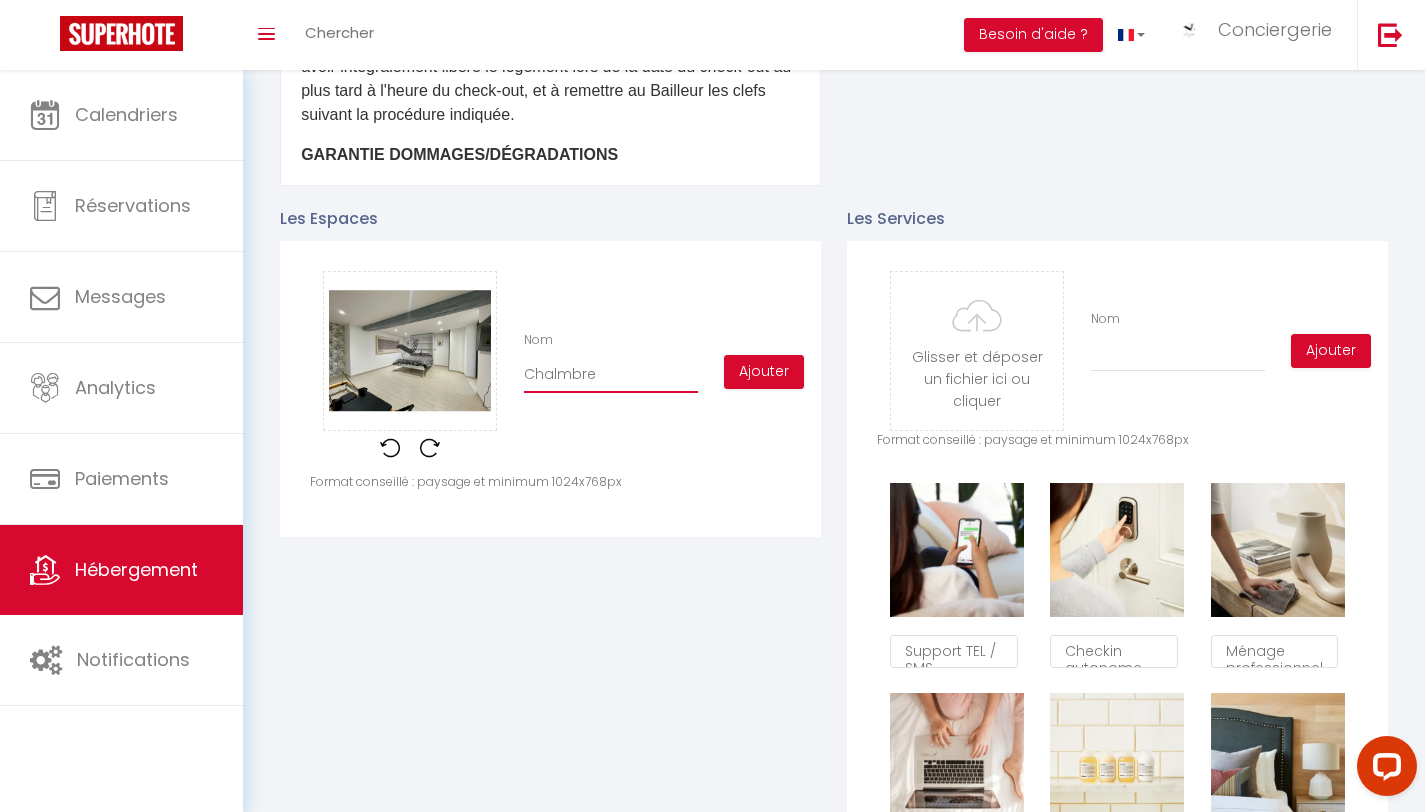 checkbox on "false" 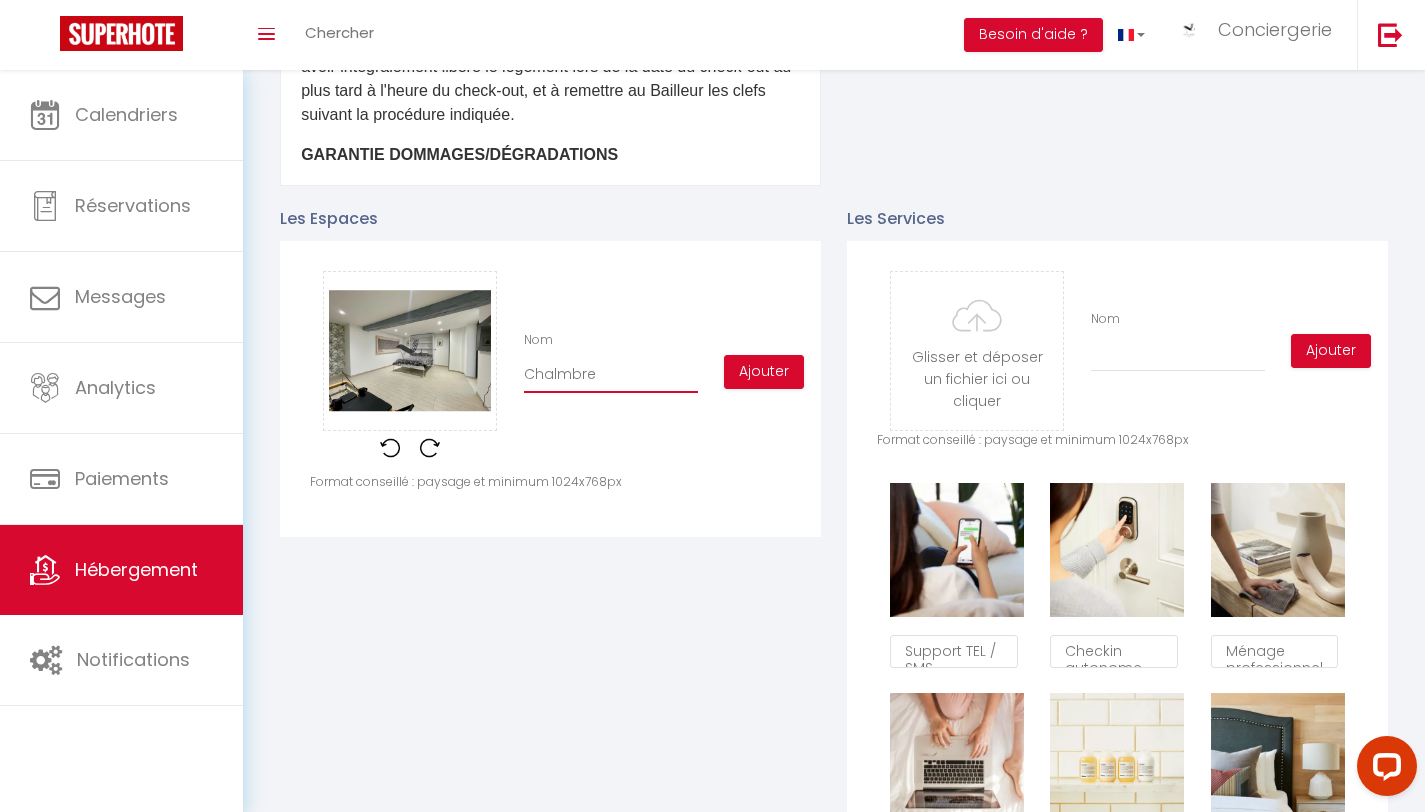 checkbox on "true" 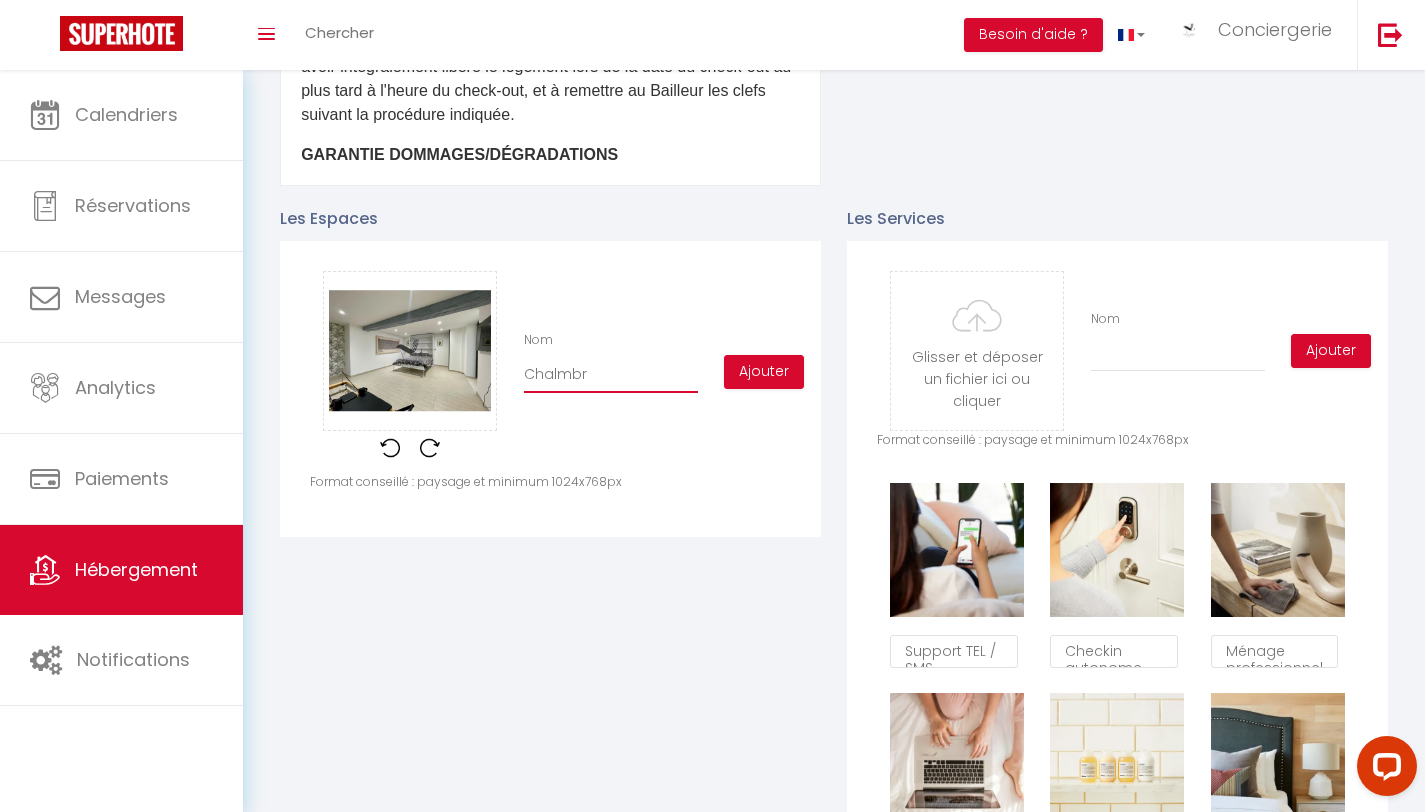 checkbox on "true" 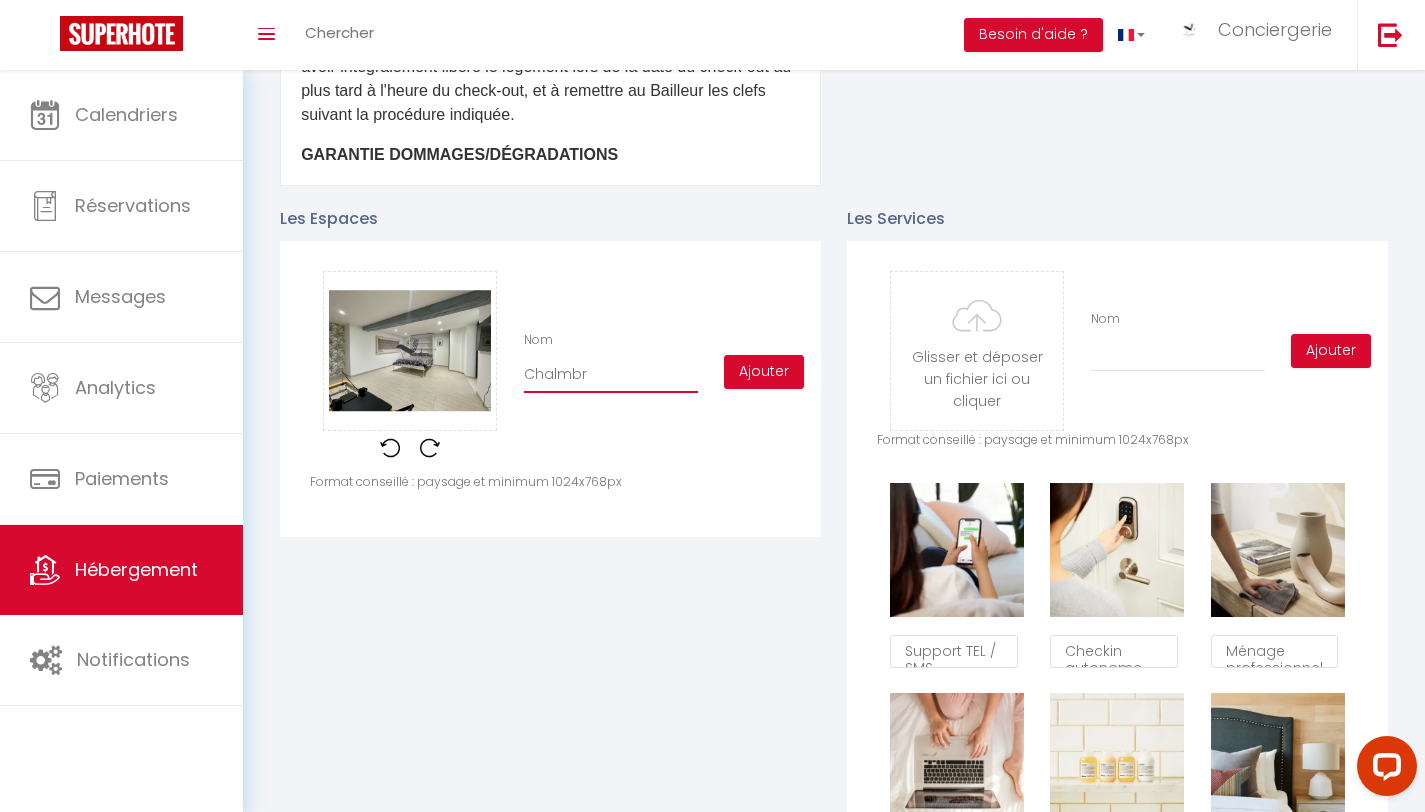 checkbox on "false" 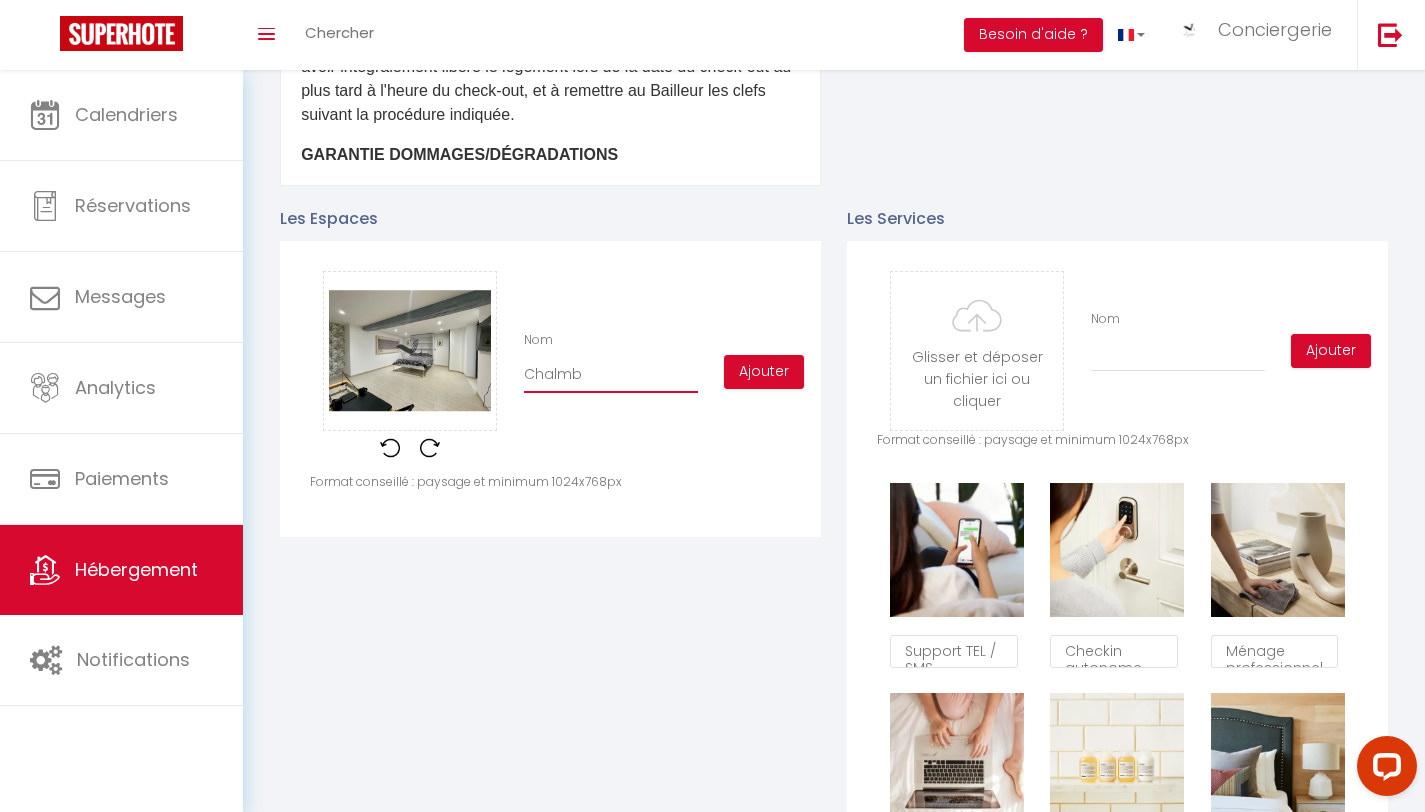 checkbox on "true" 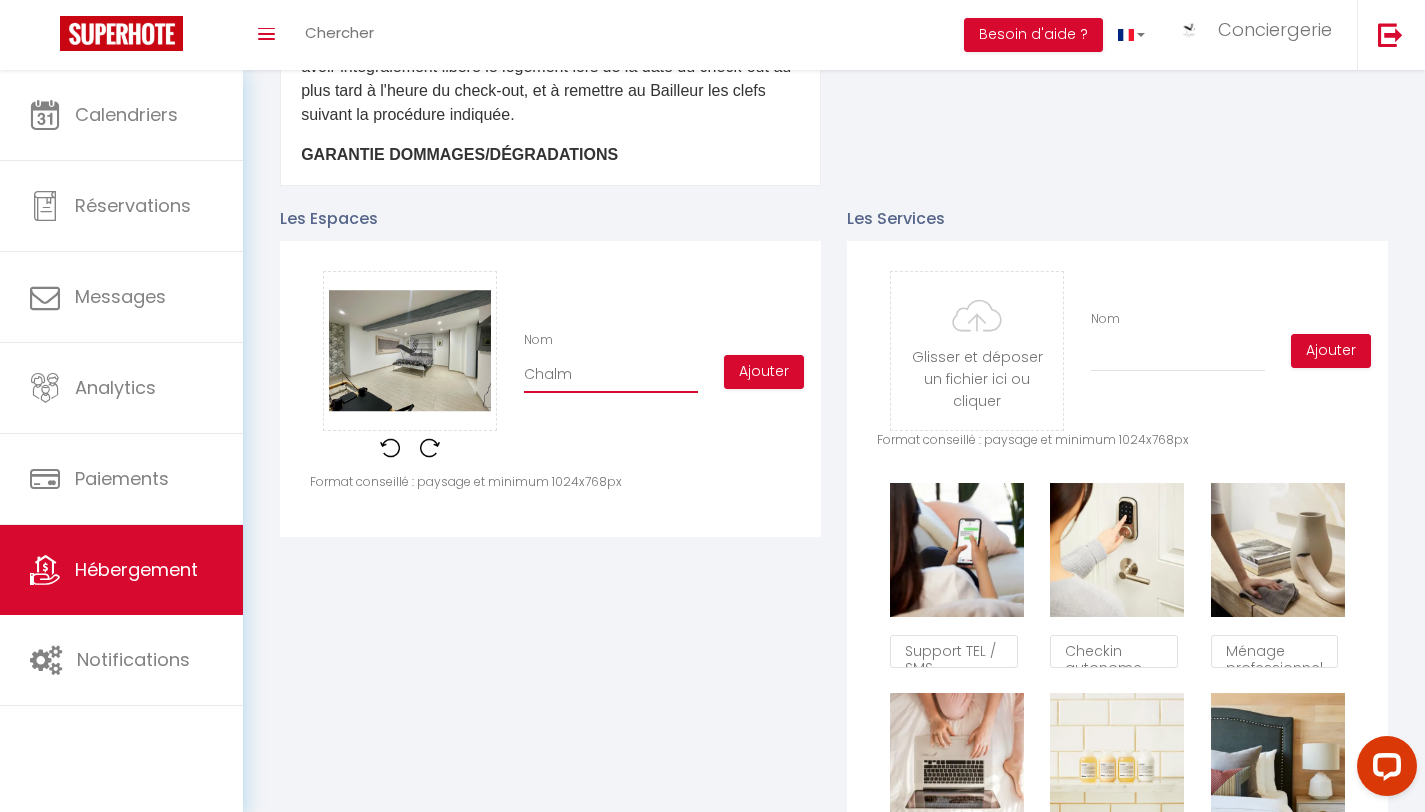 checkbox on "true" 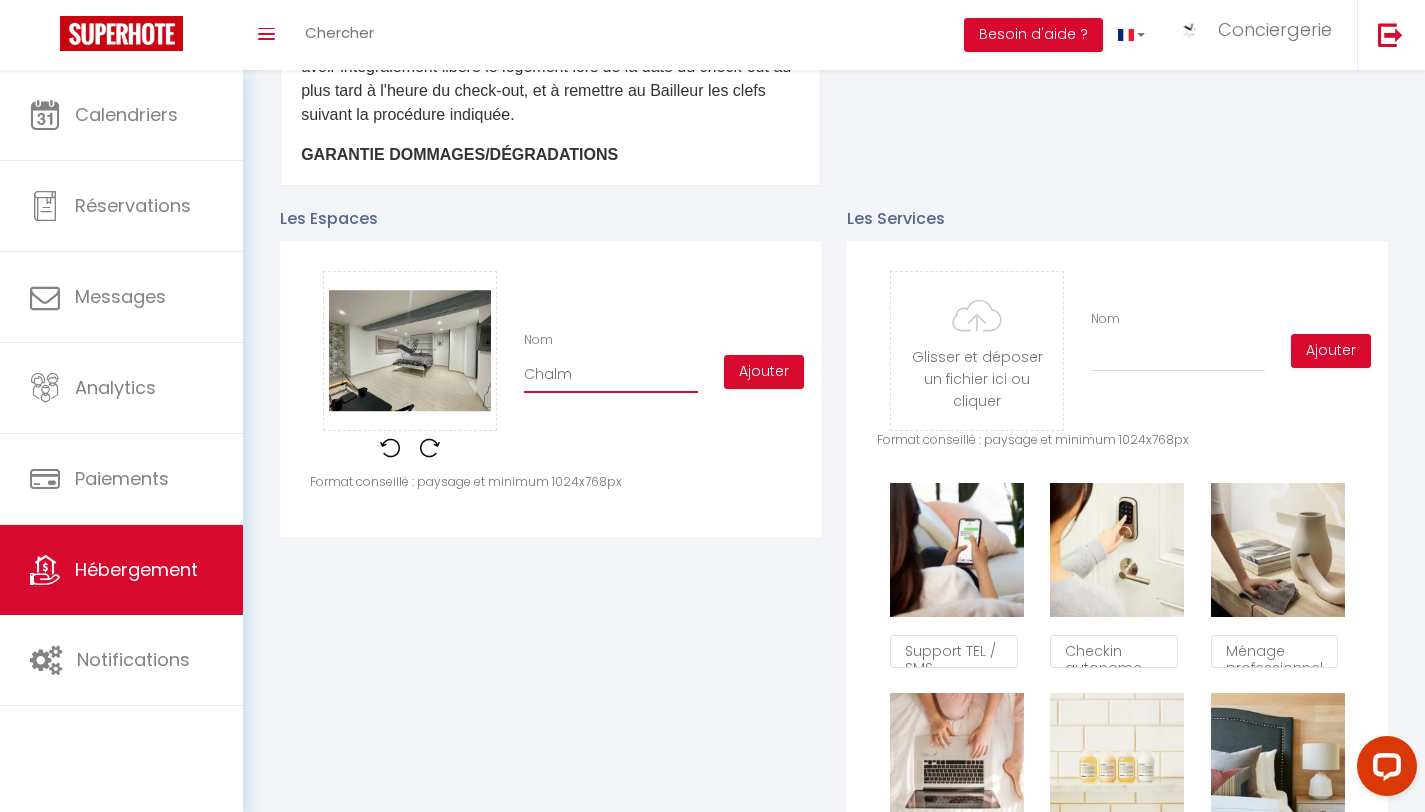 checkbox on "true" 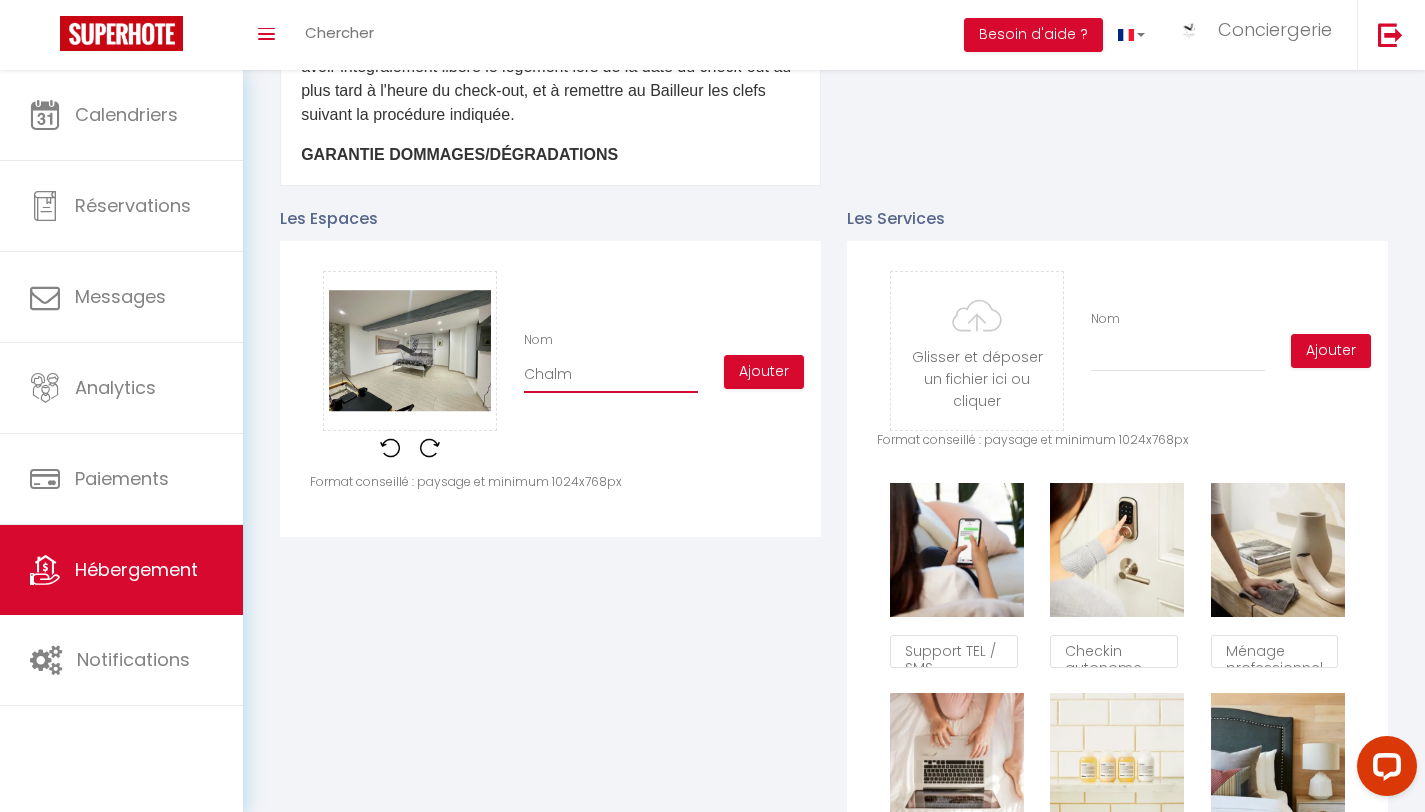 type on "Chal" 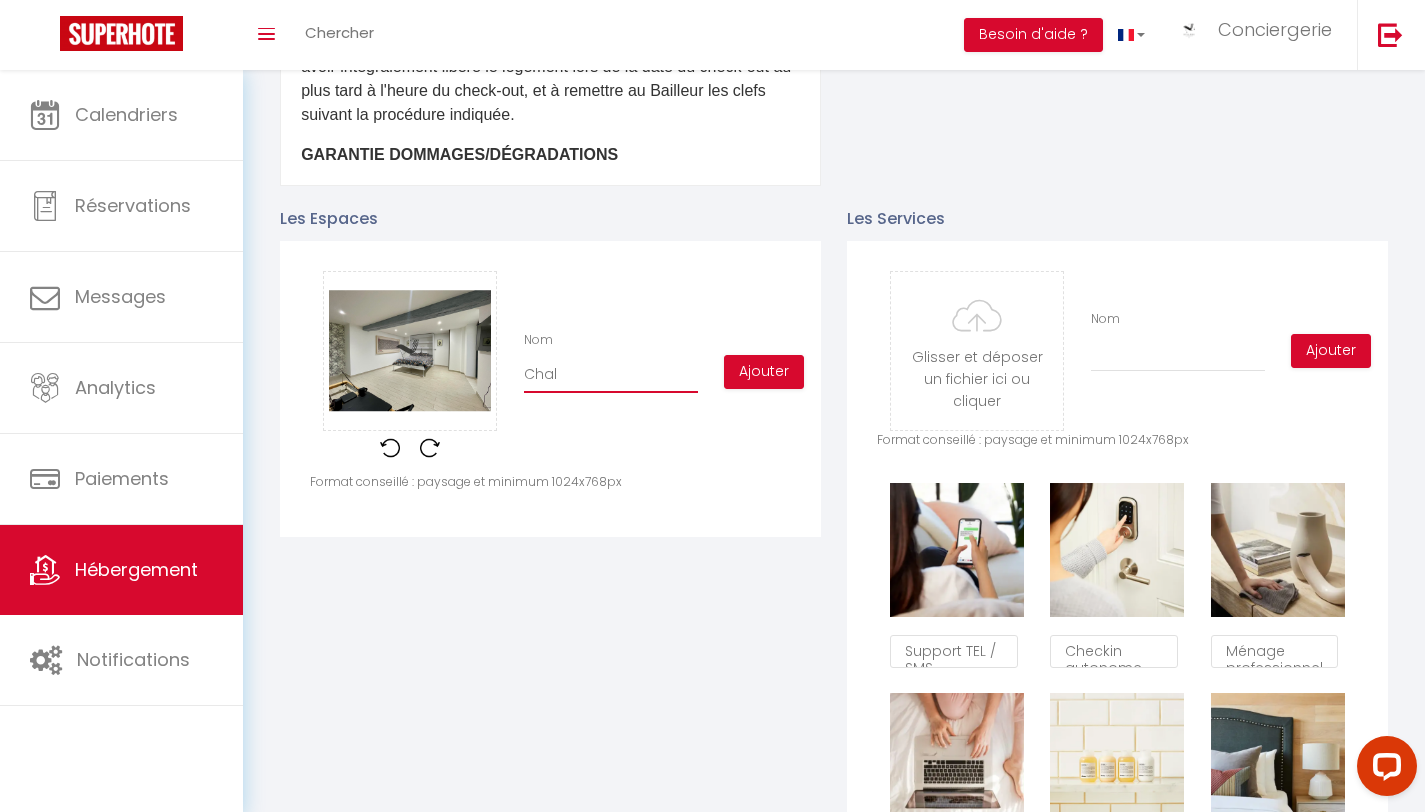 checkbox on "true" 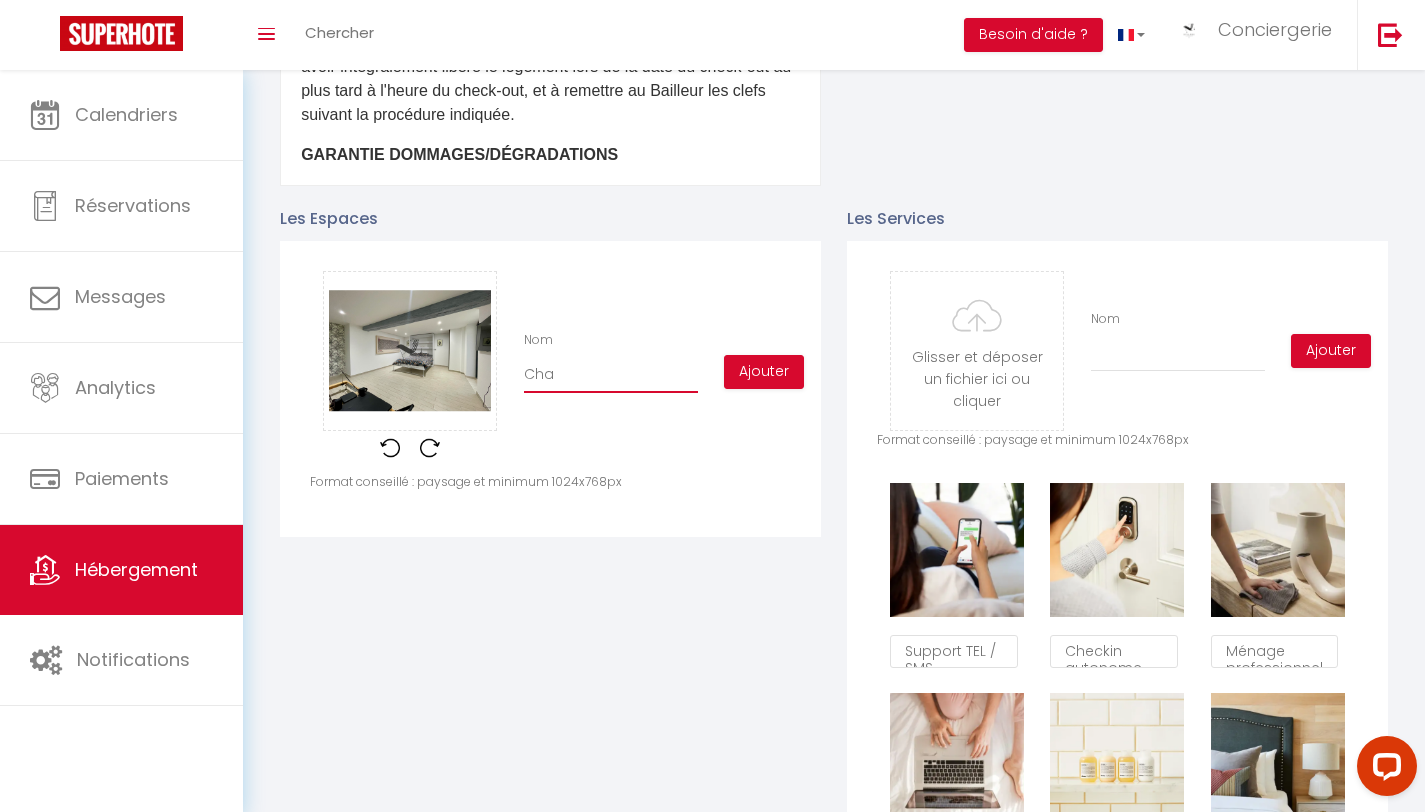 checkbox on "true" 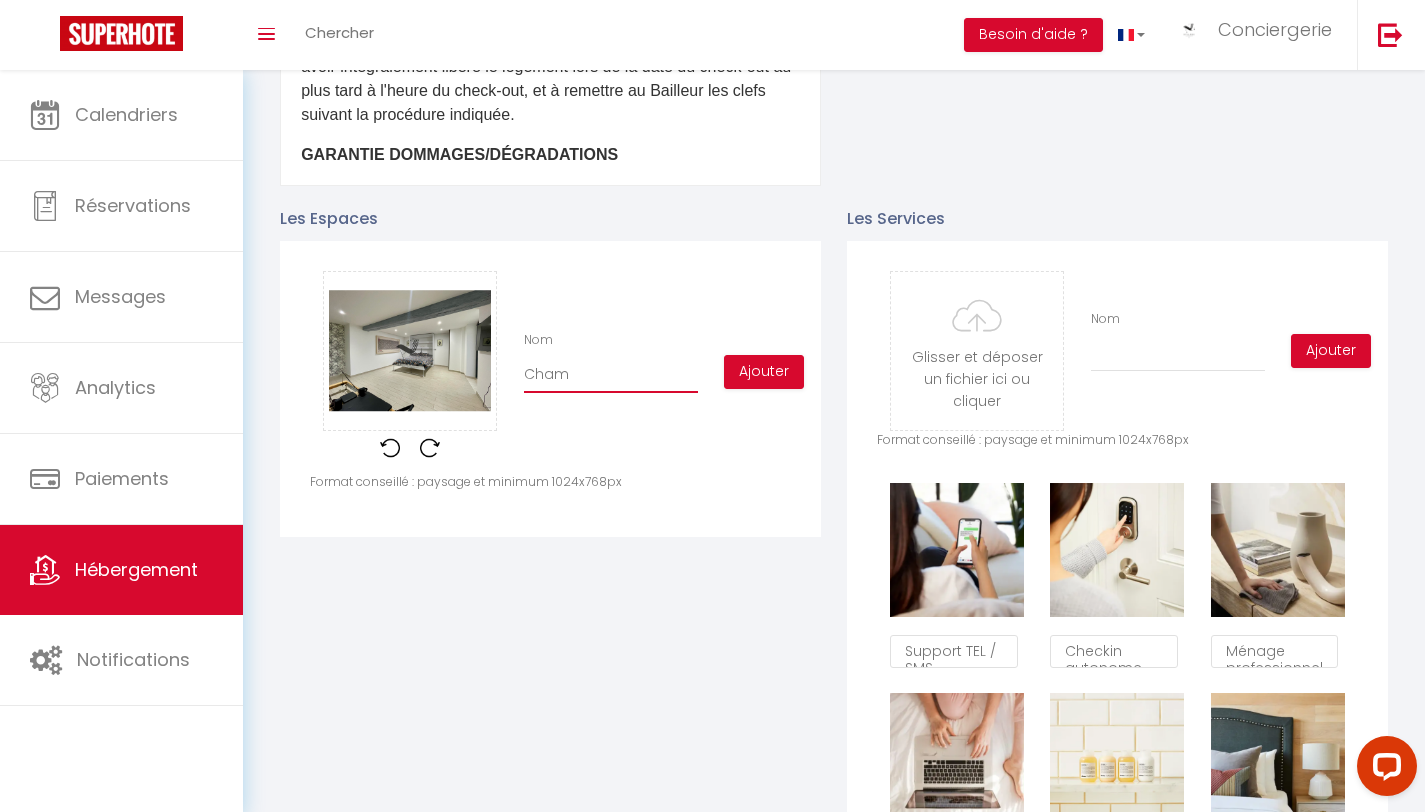 checkbox on "true" 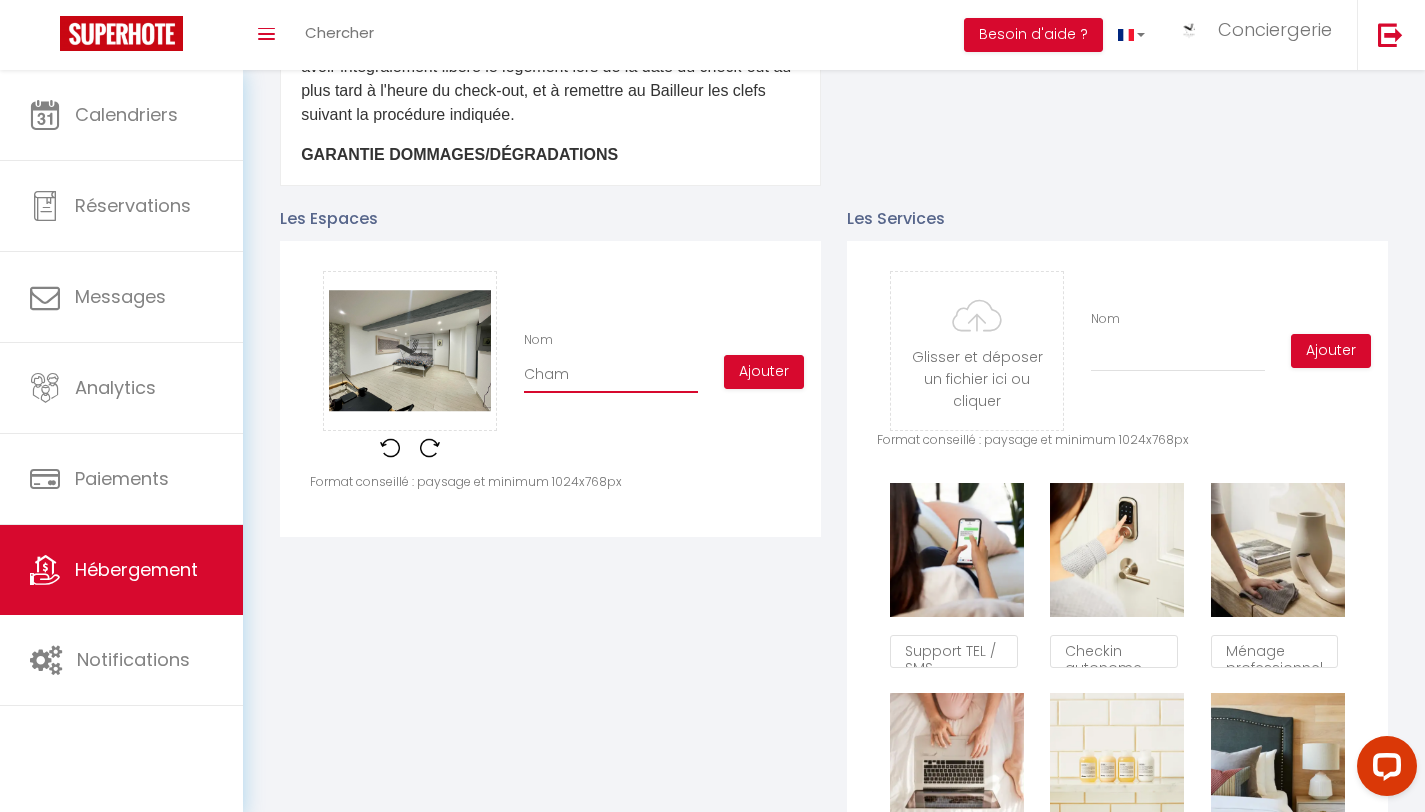checkbox on "false" 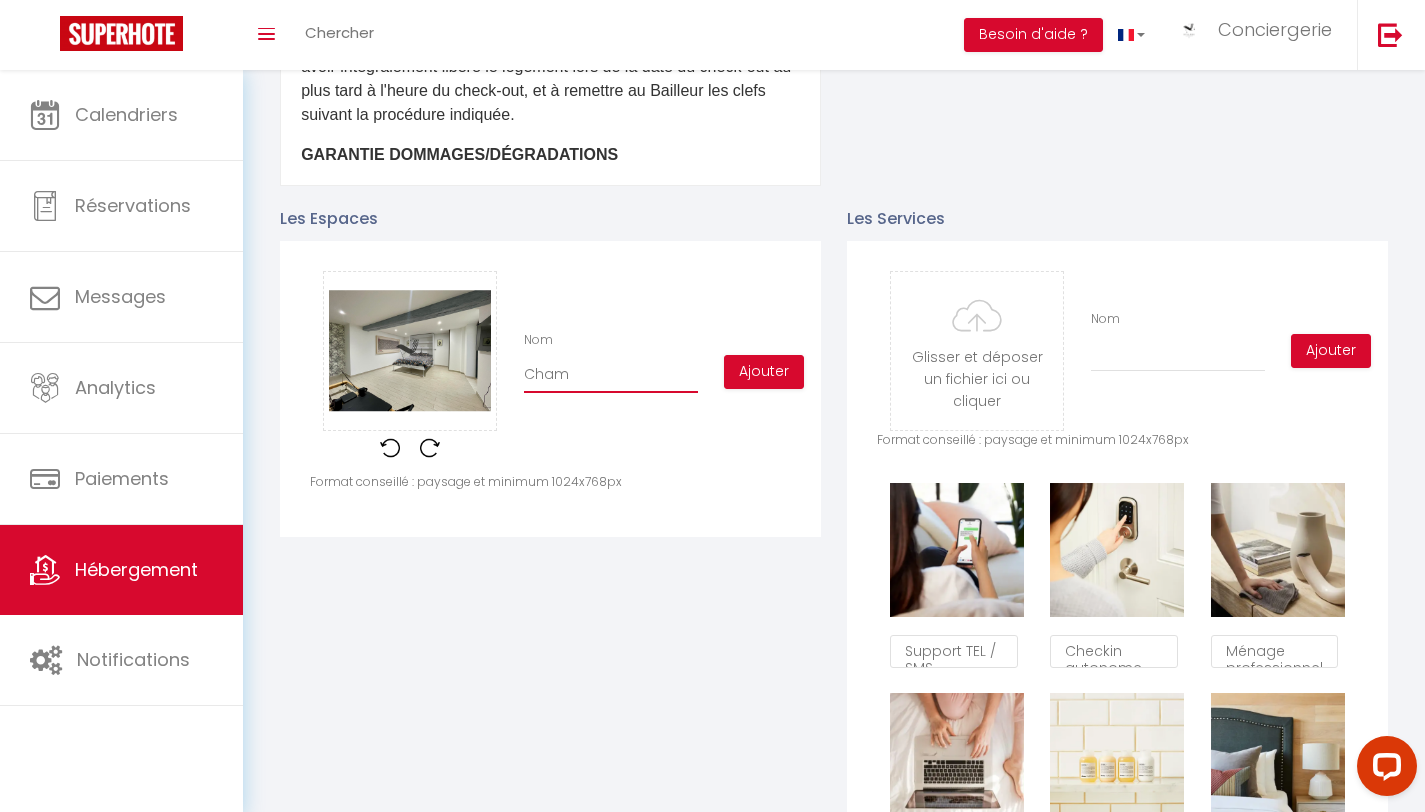 checkbox on "true" 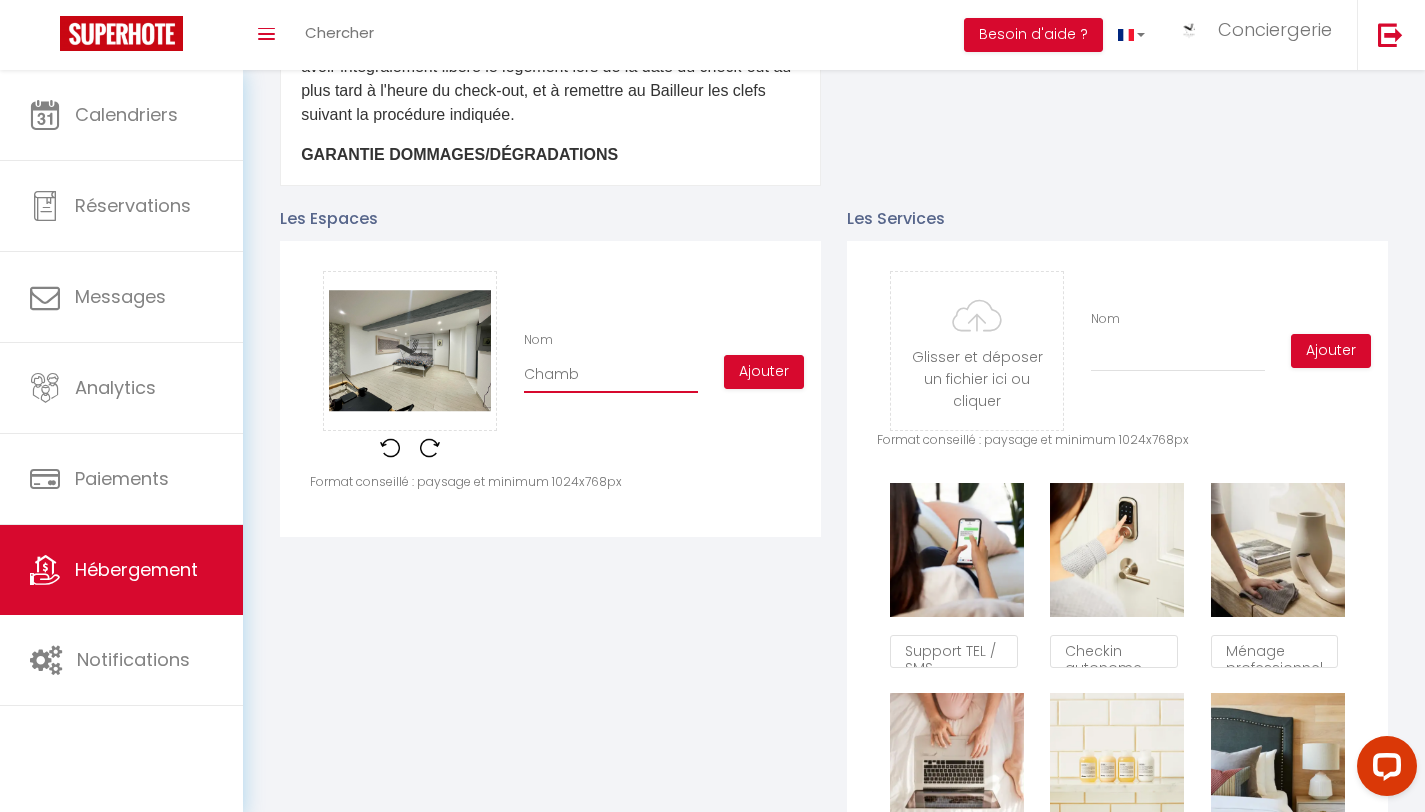 type on "Chambr" 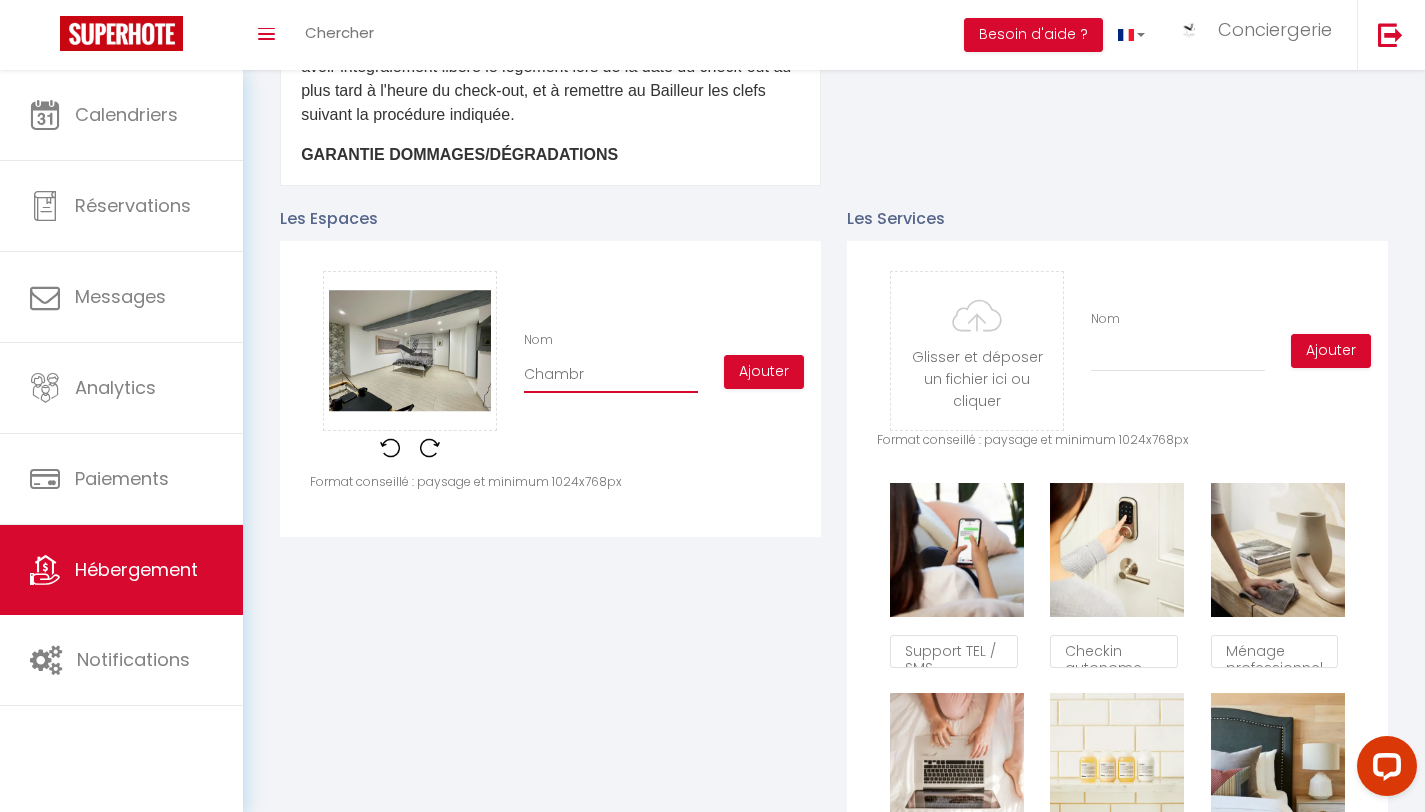 checkbox on "true" 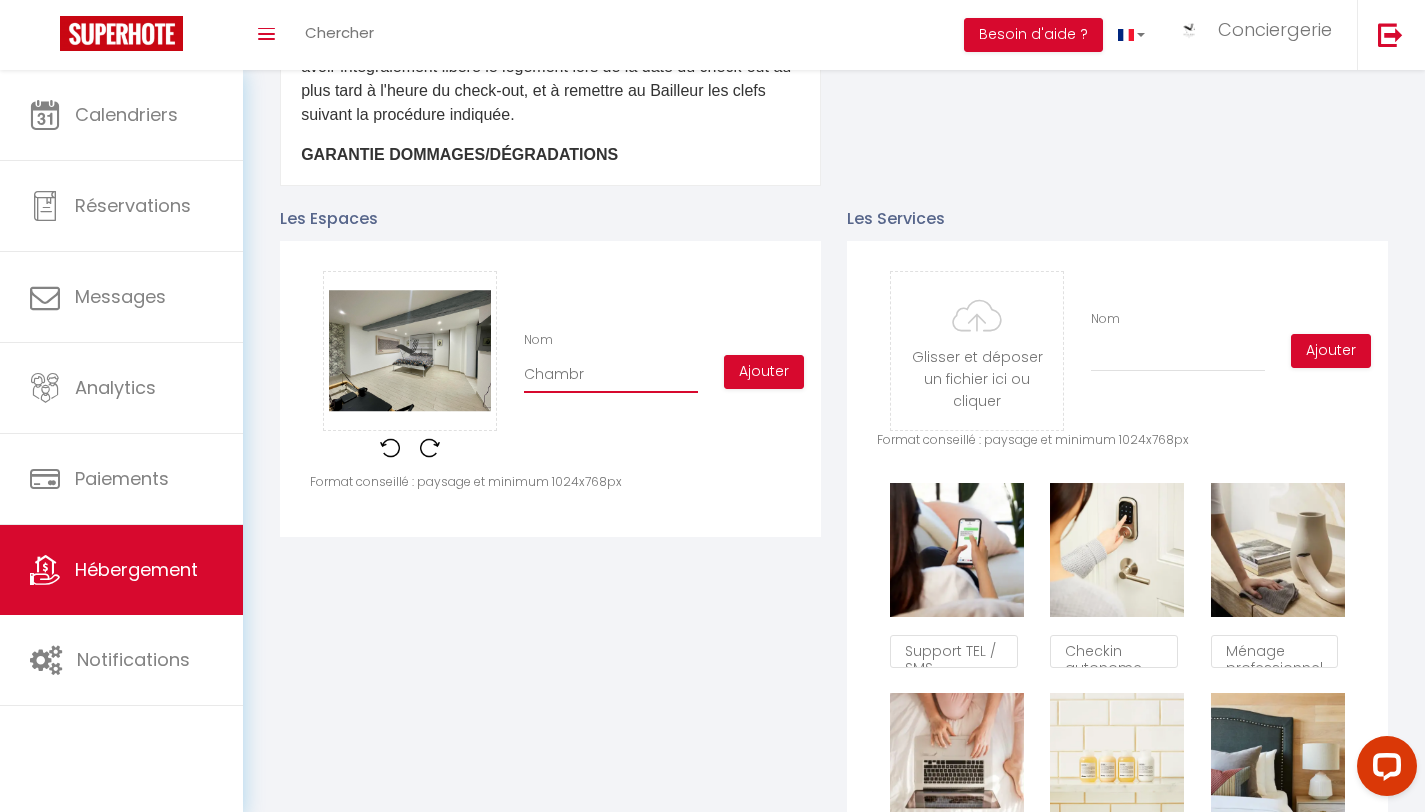 checkbox on "true" 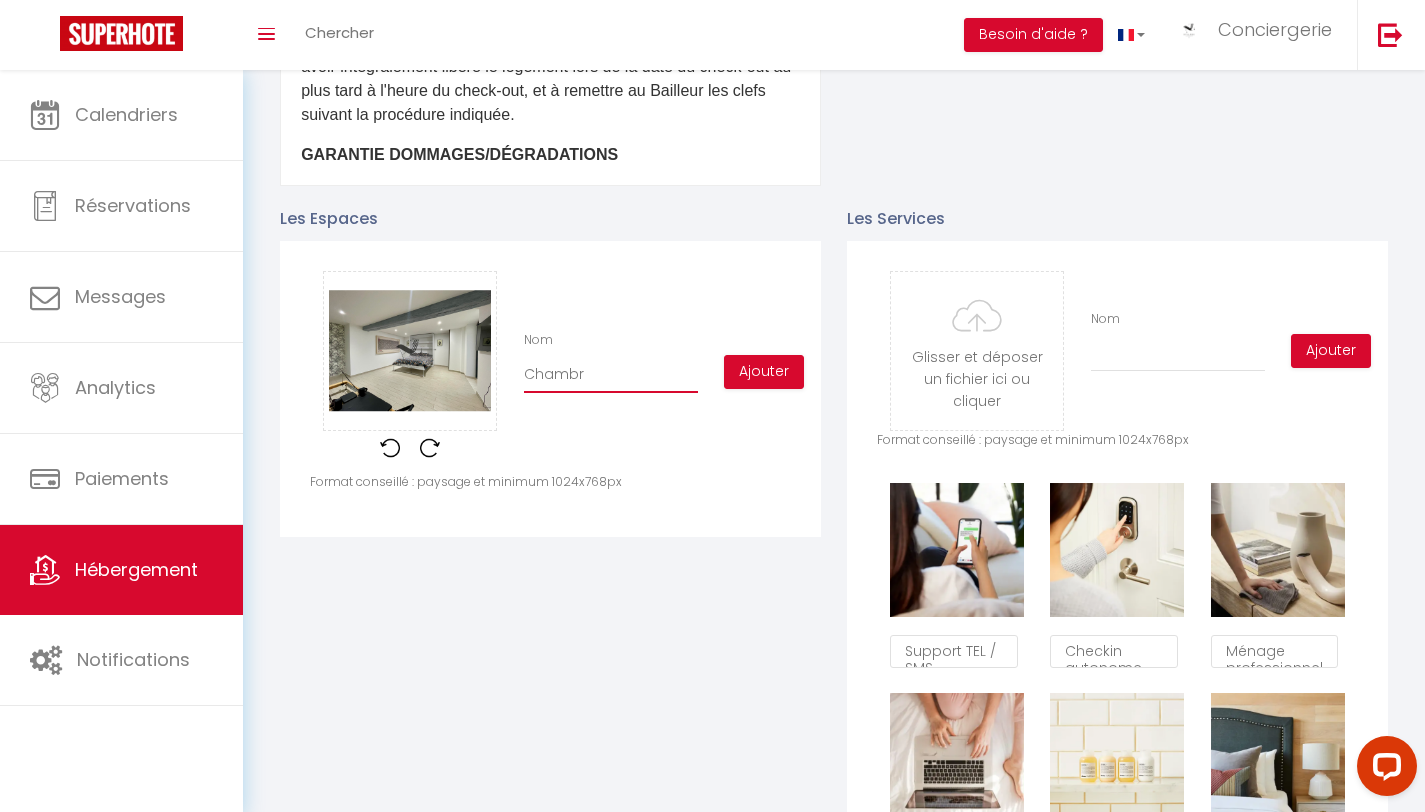 type on "Chambre" 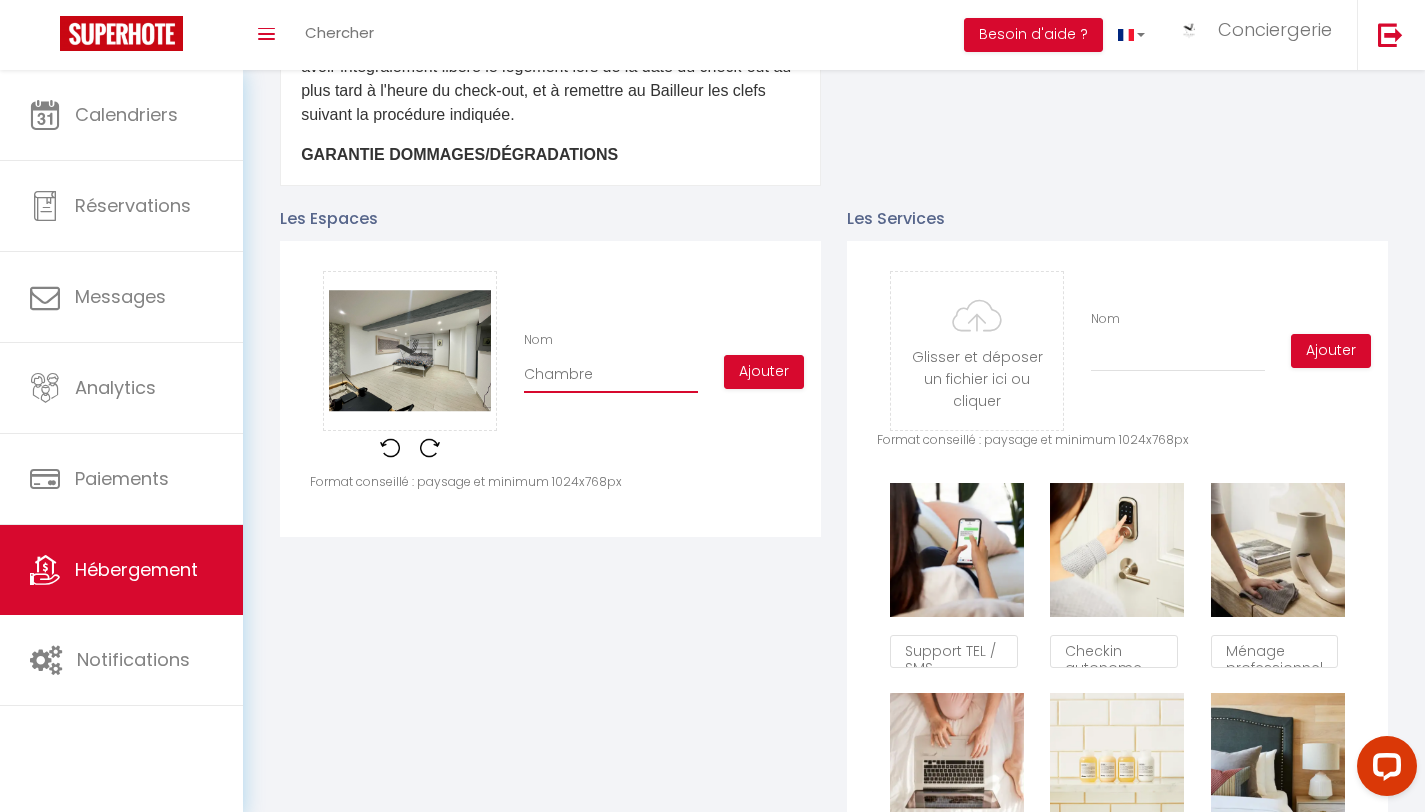checkbox on "true" 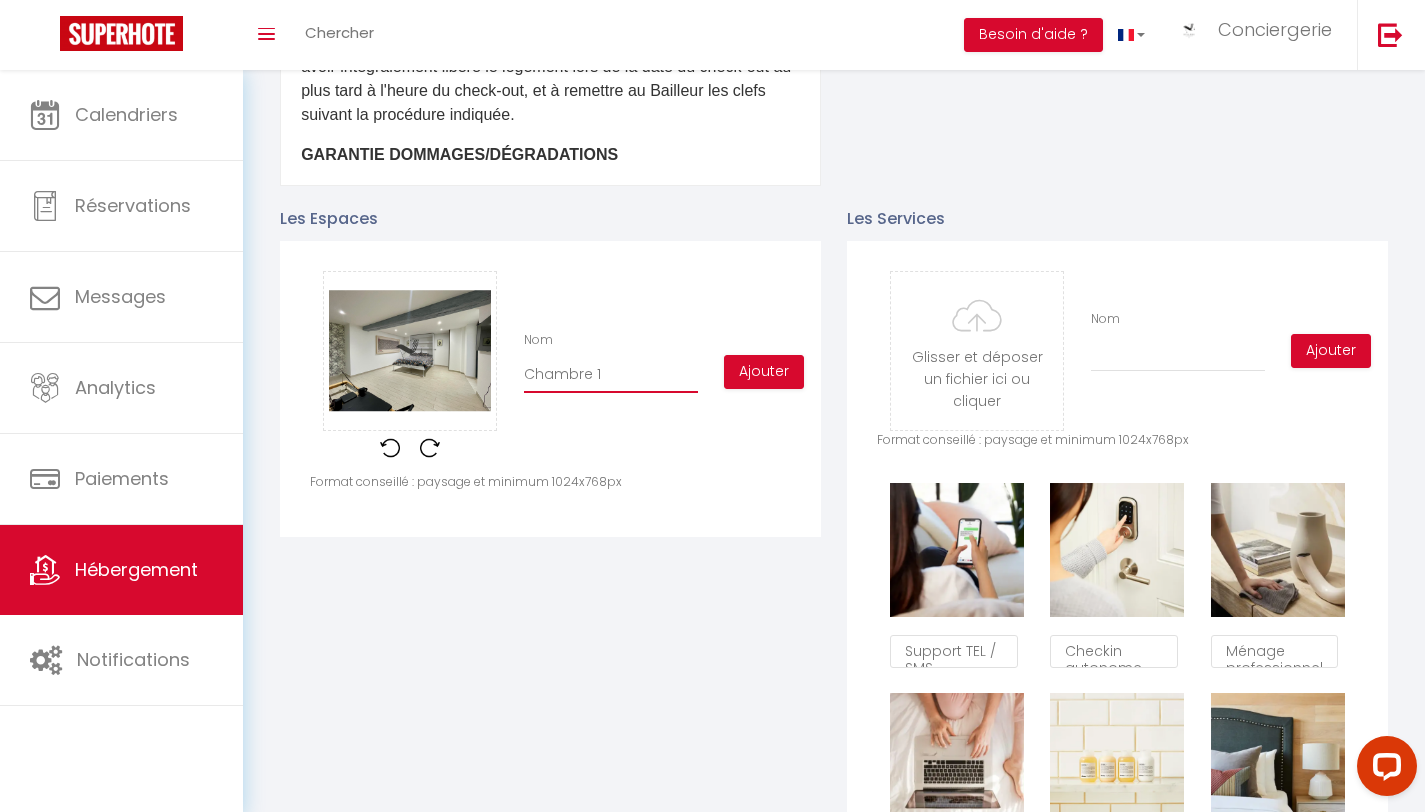 checkbox on "true" 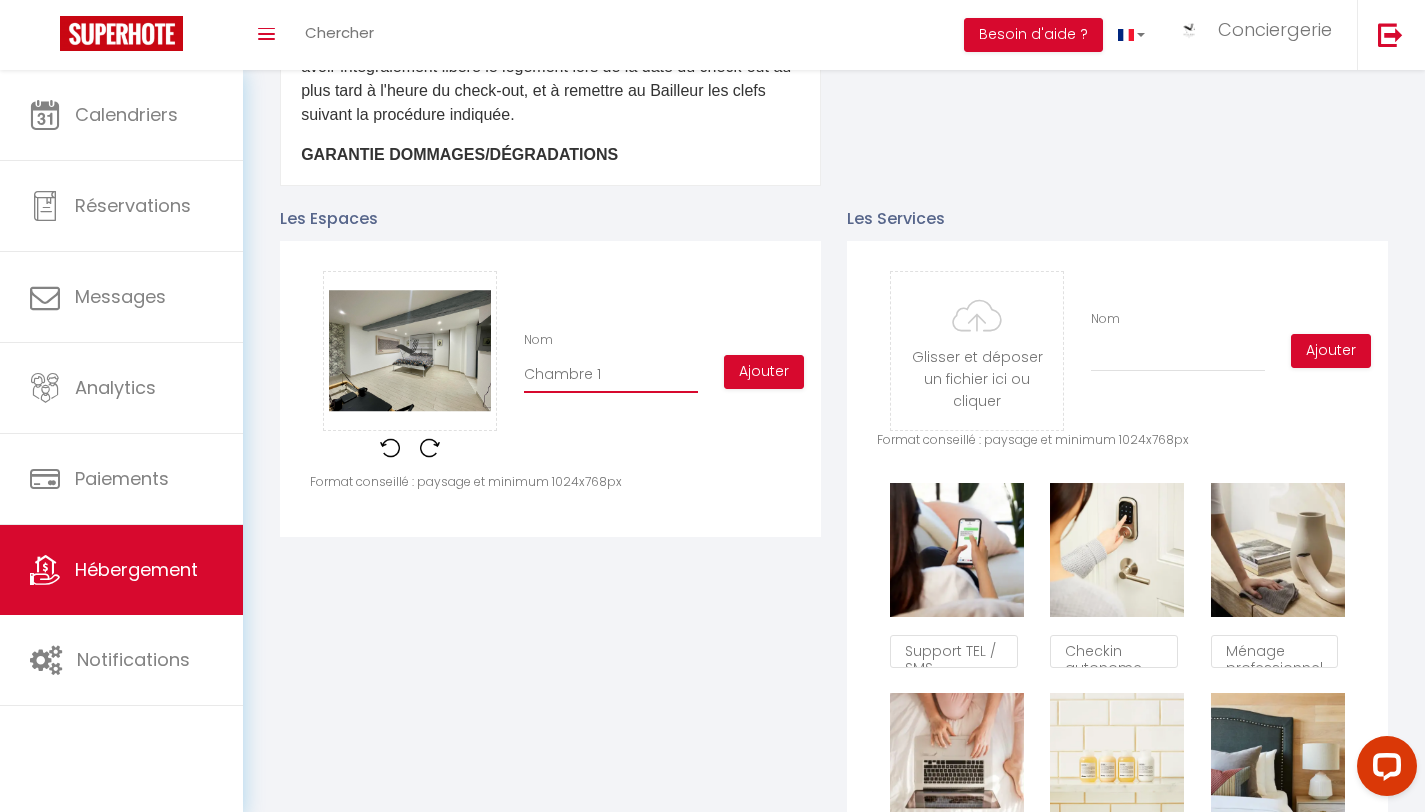 checkbox on "true" 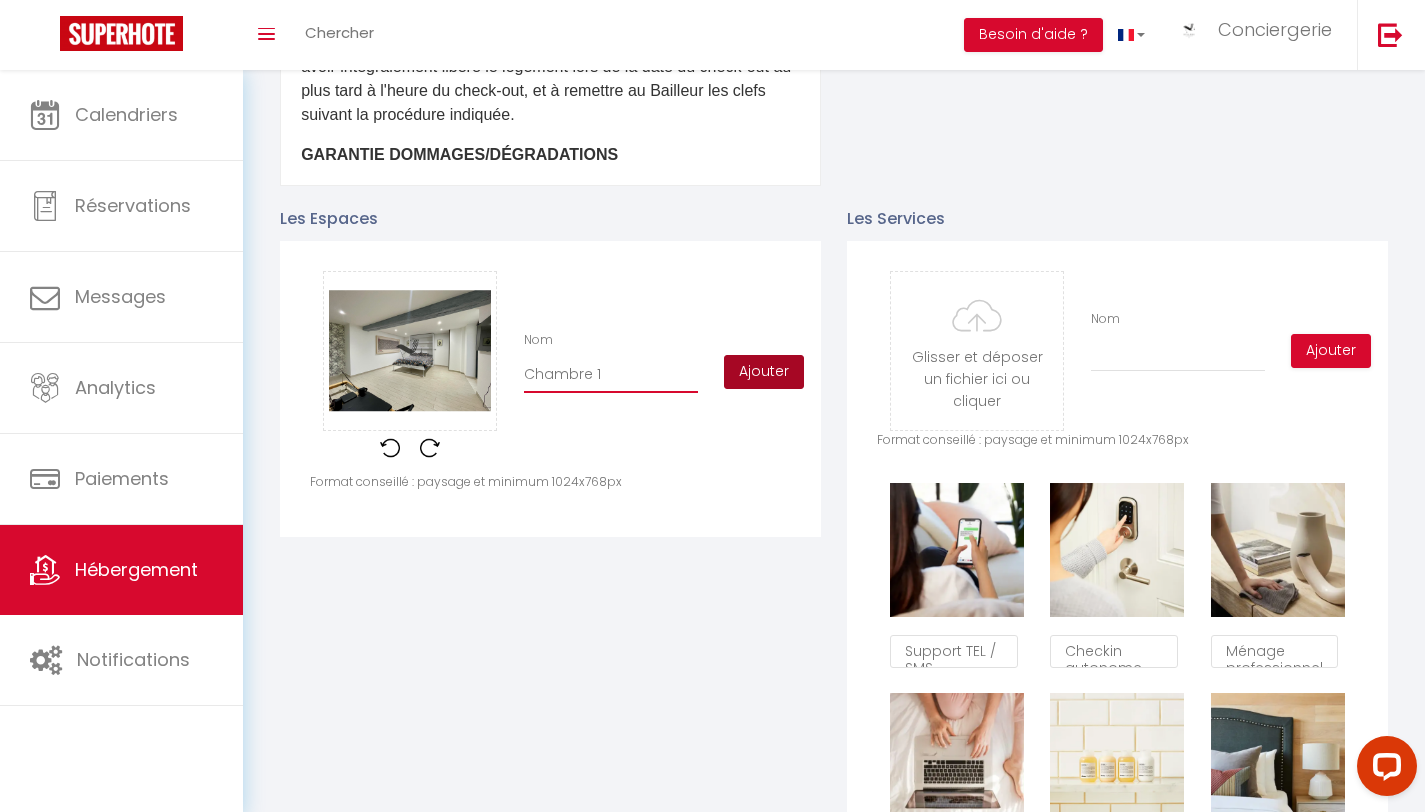 type on "Chambre 1" 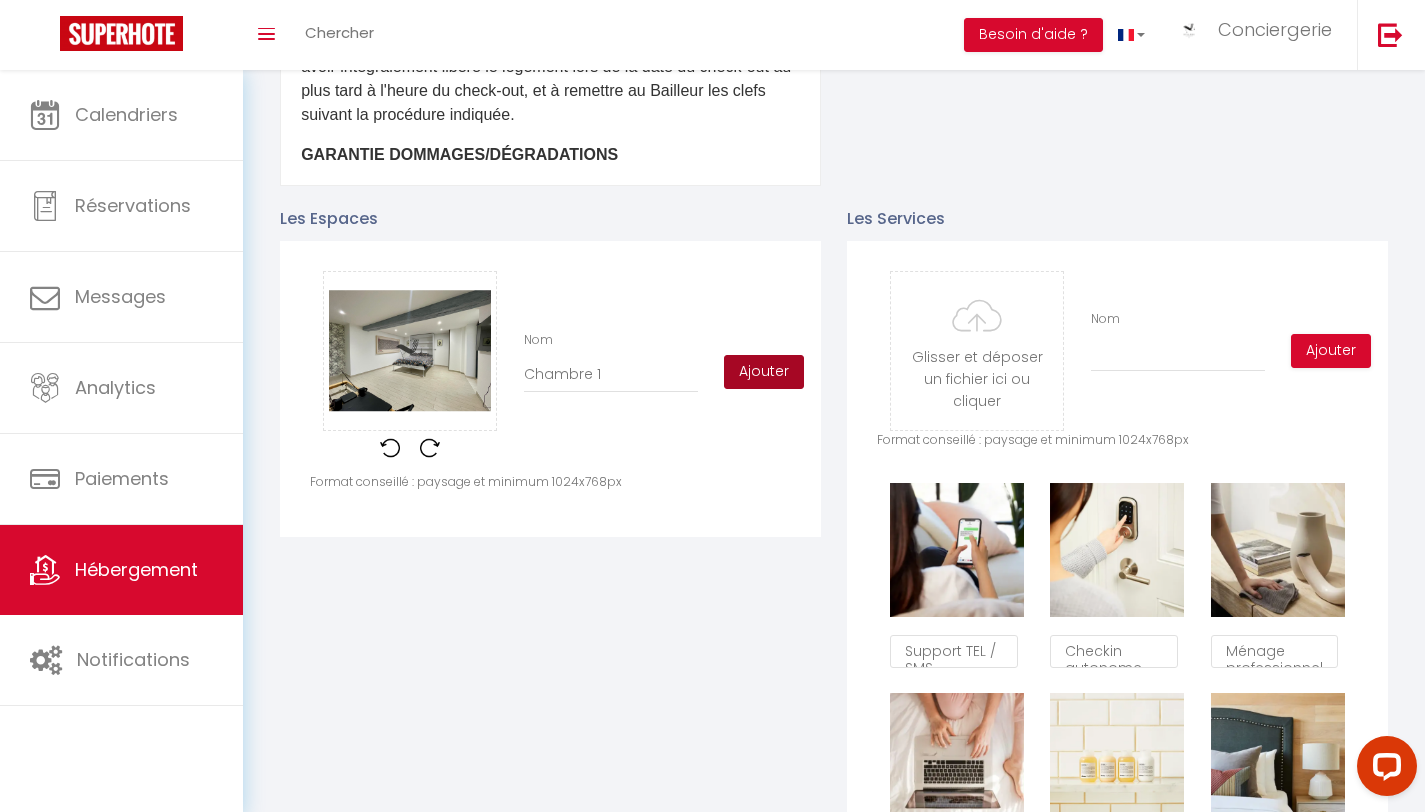 click on "Ajouter" at bounding box center (764, 372) 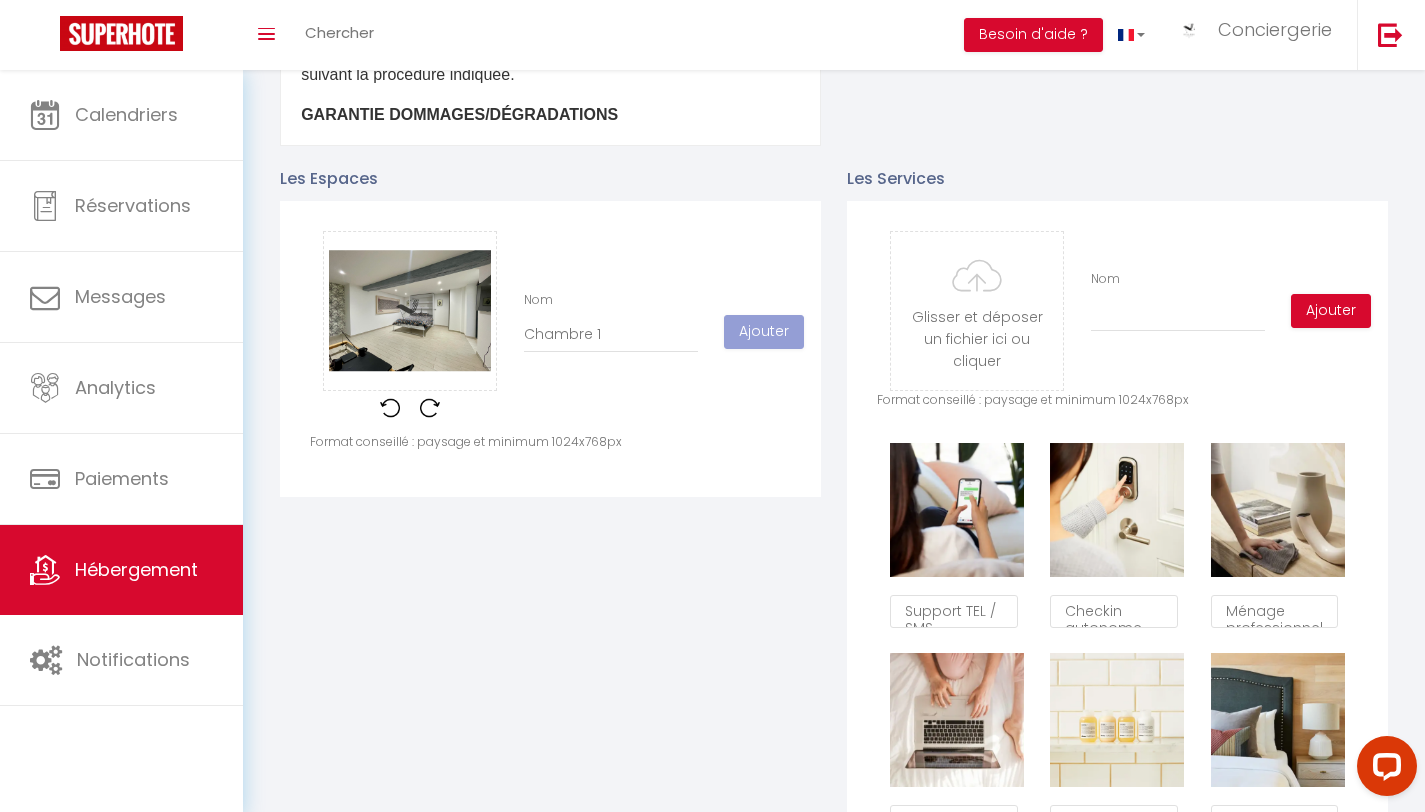 scroll, scrollTop: 865, scrollLeft: 0, axis: vertical 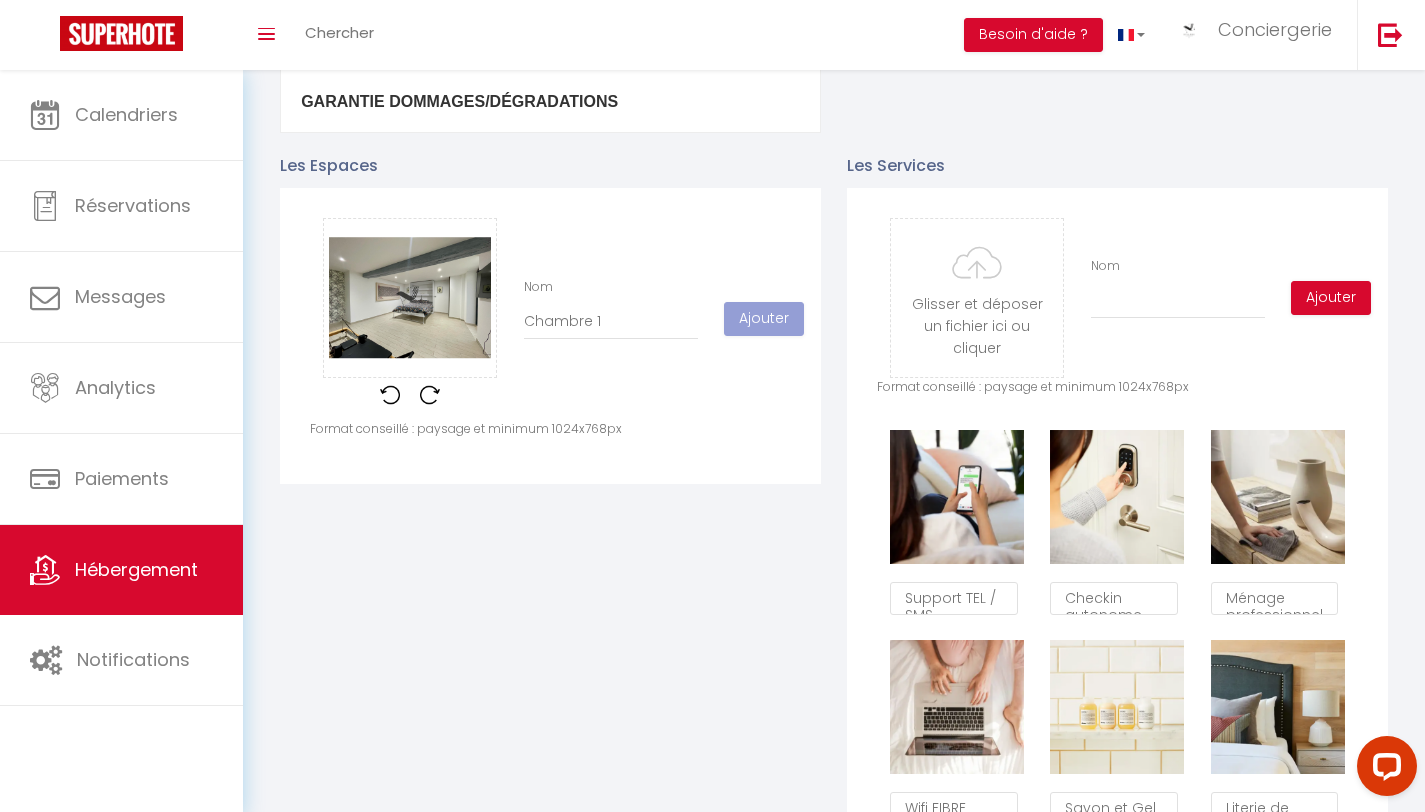 type 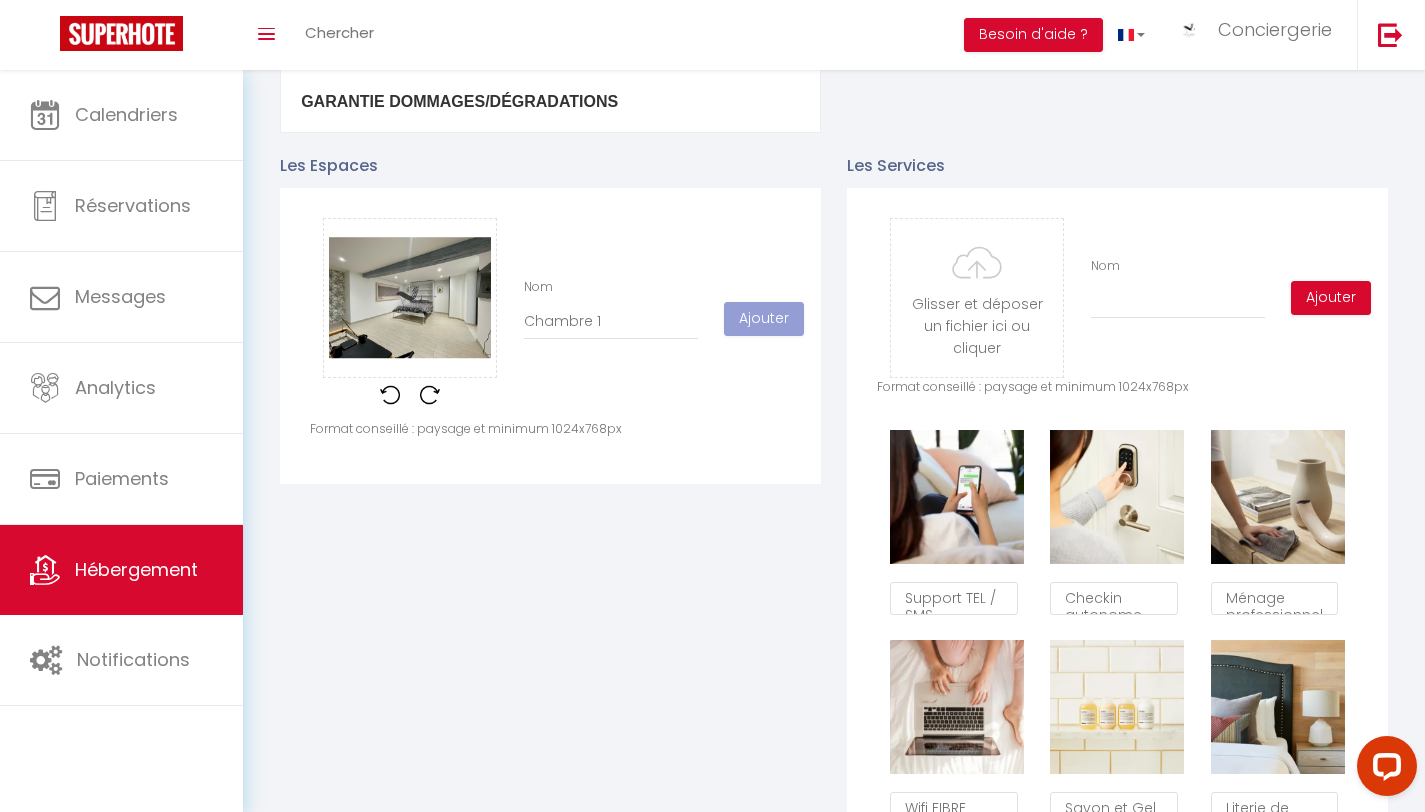 type 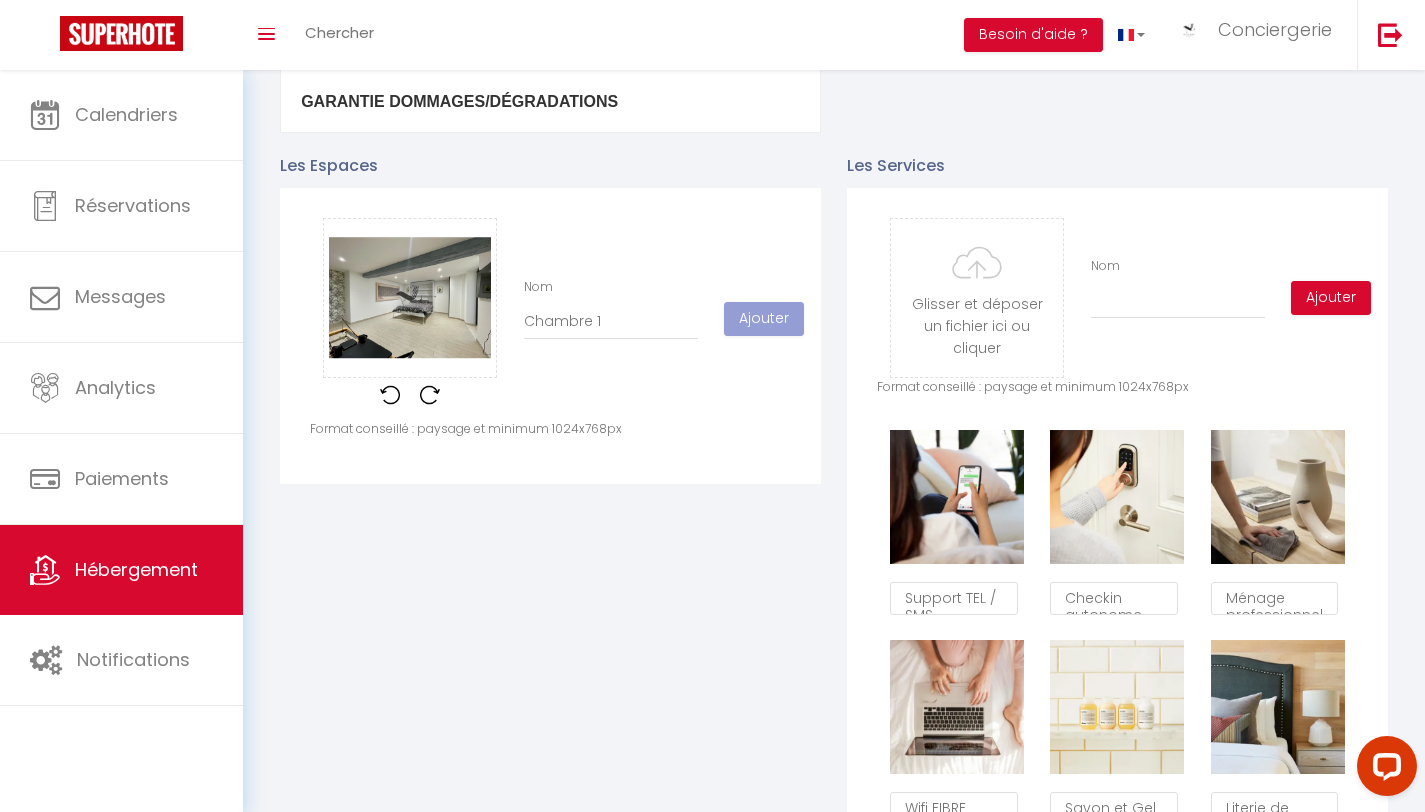 checkbox on "true" 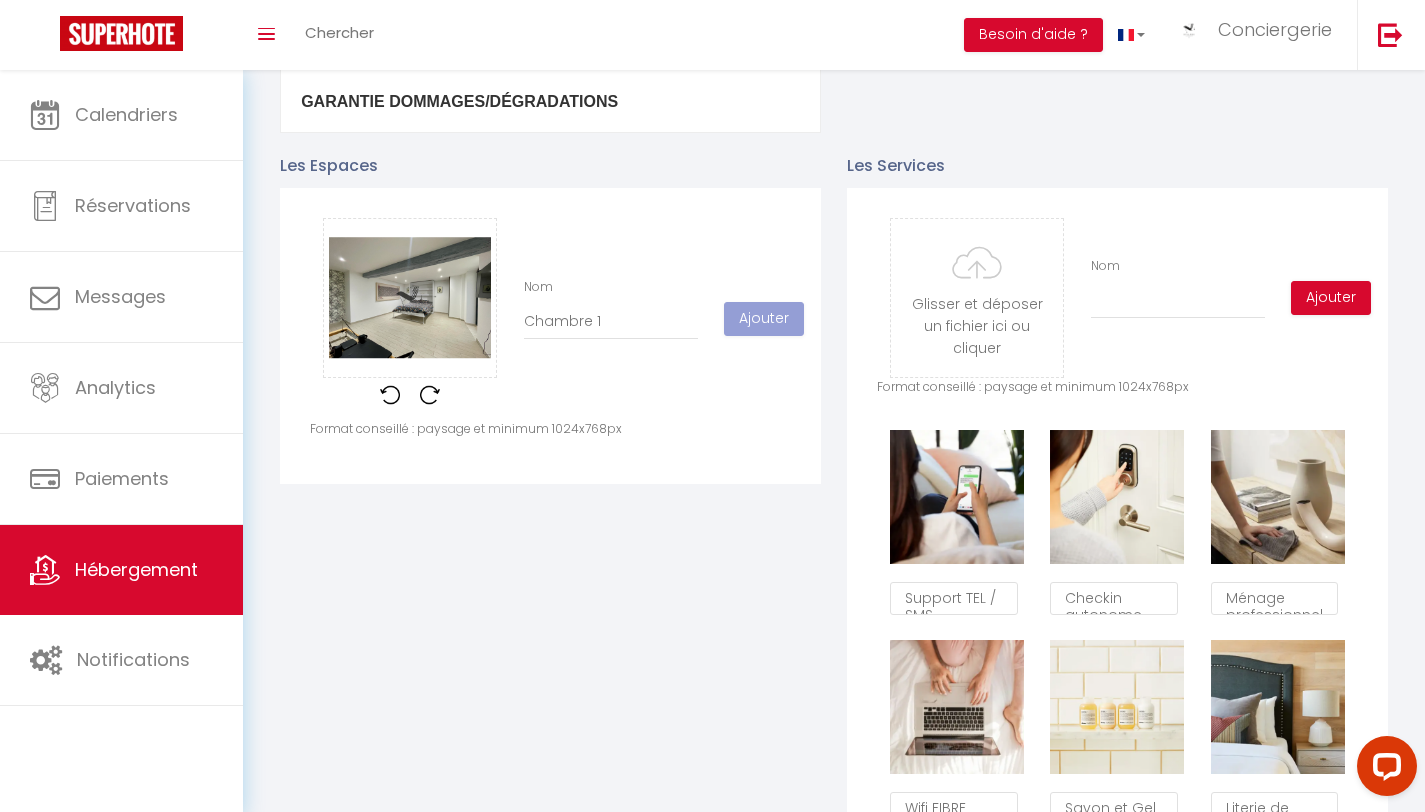 checkbox on "false" 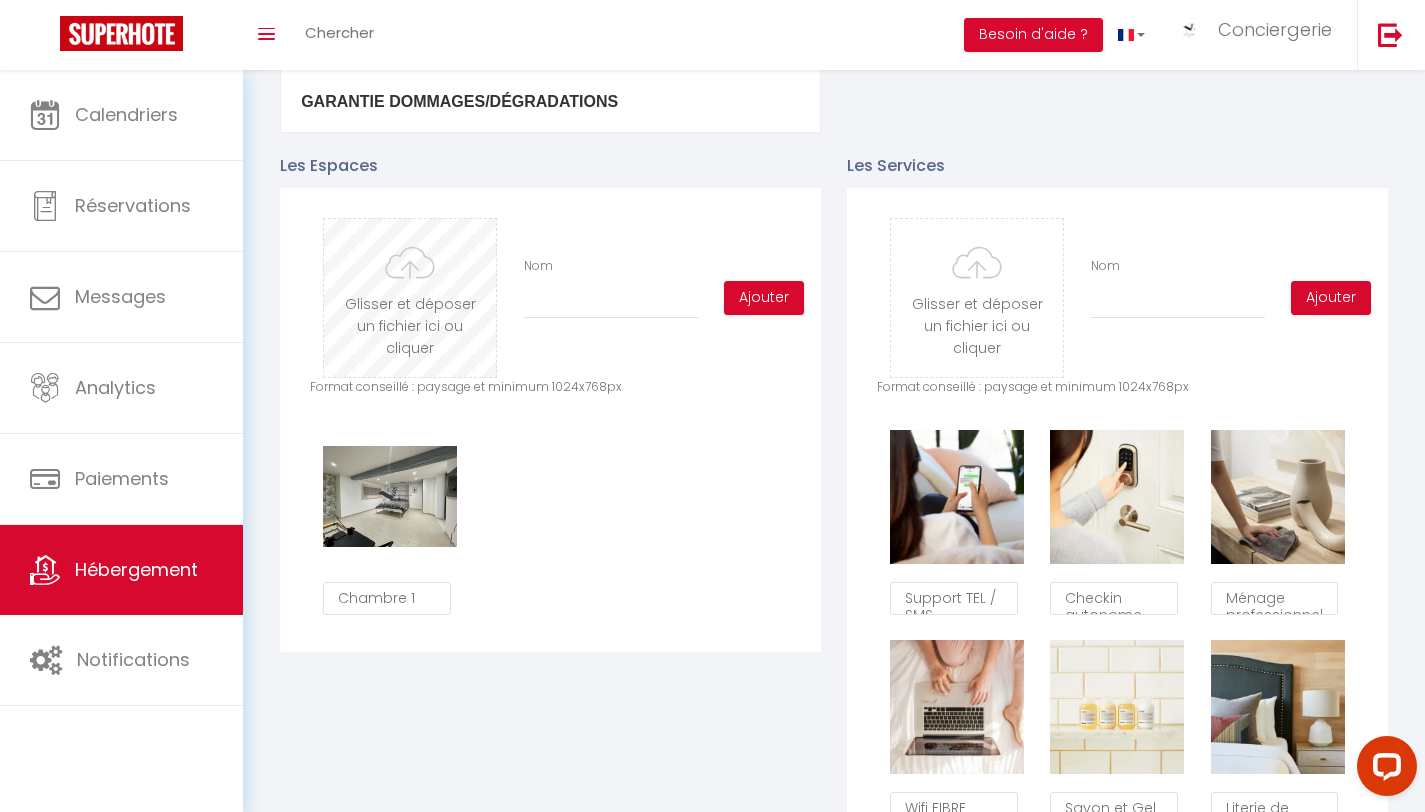 click at bounding box center [410, 298] 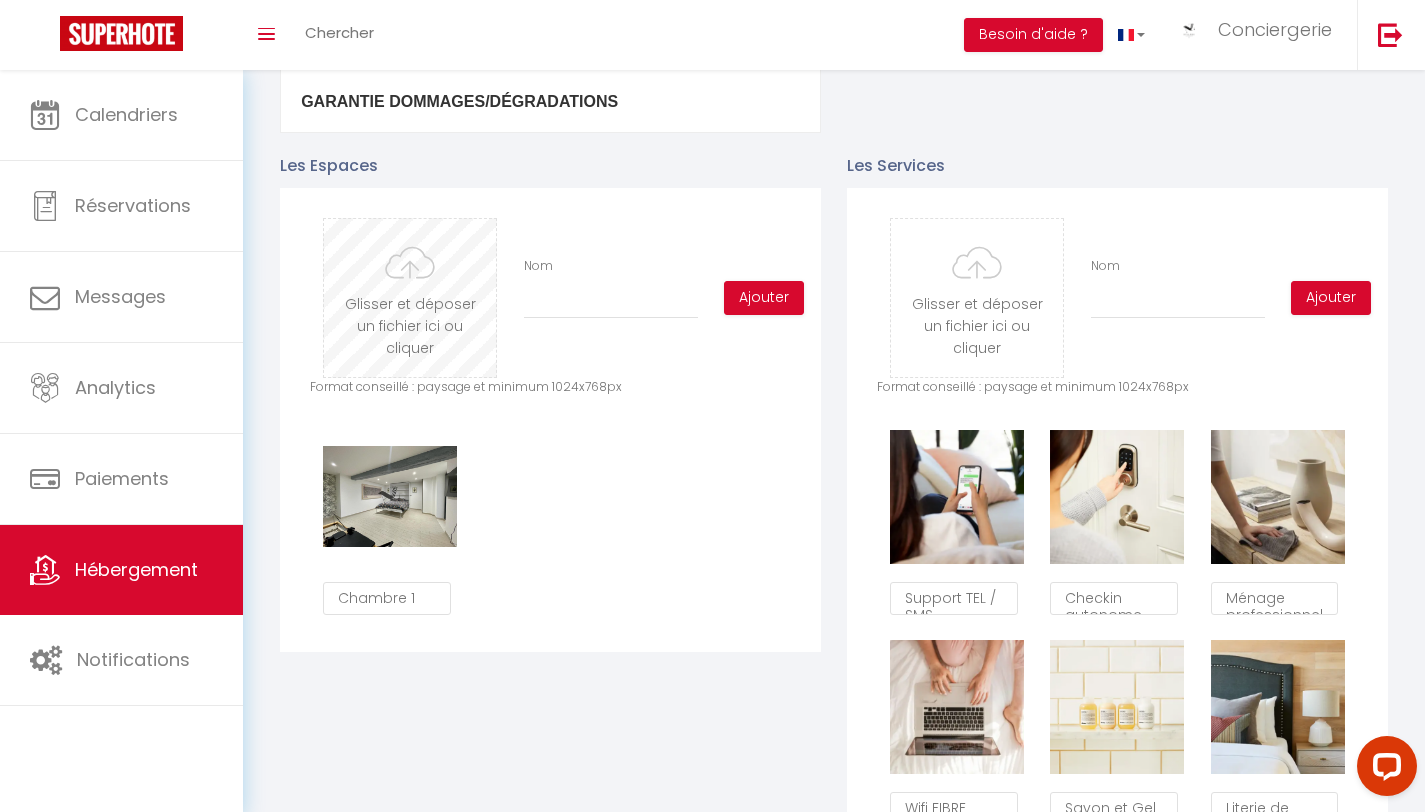 checkbox on "true" 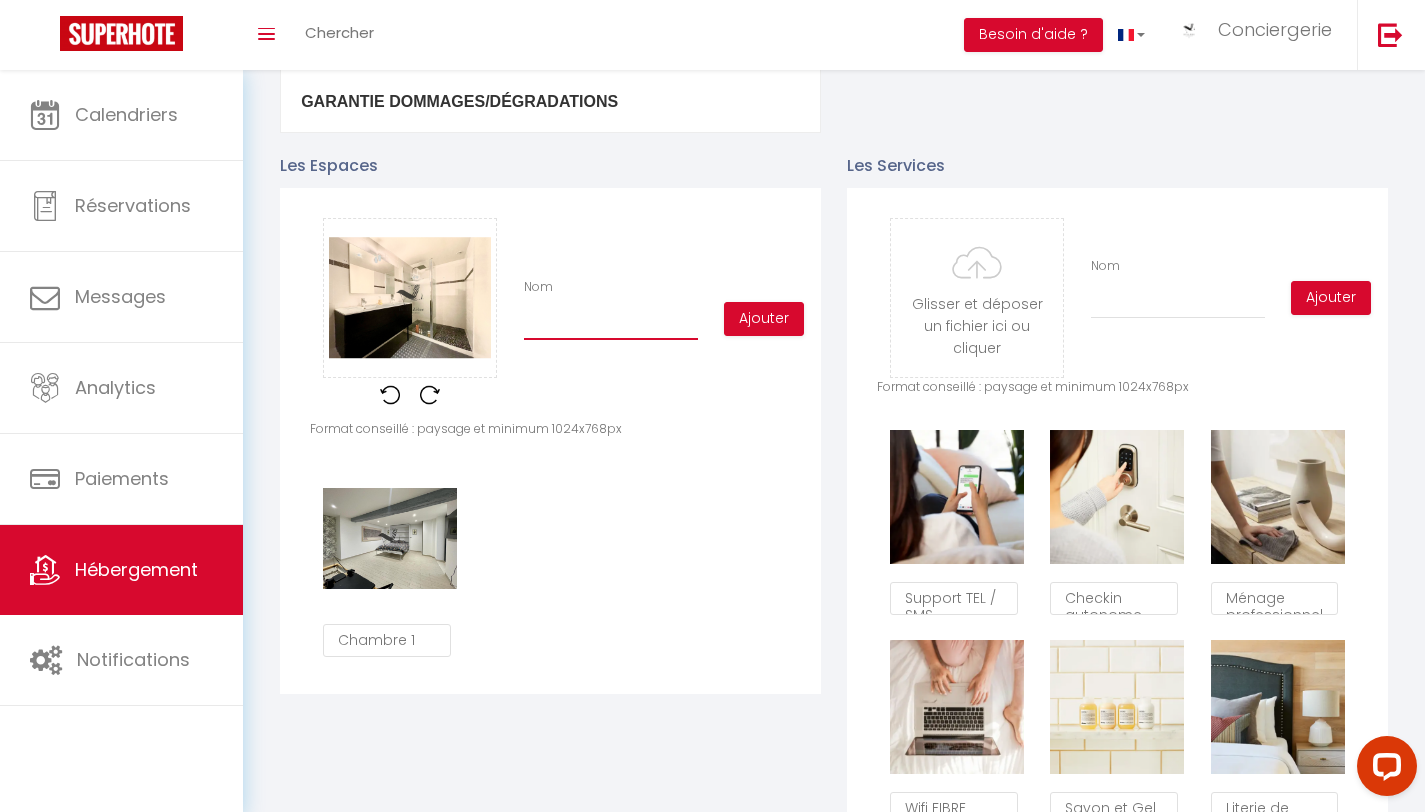 click on "Nom" at bounding box center (611, 322) 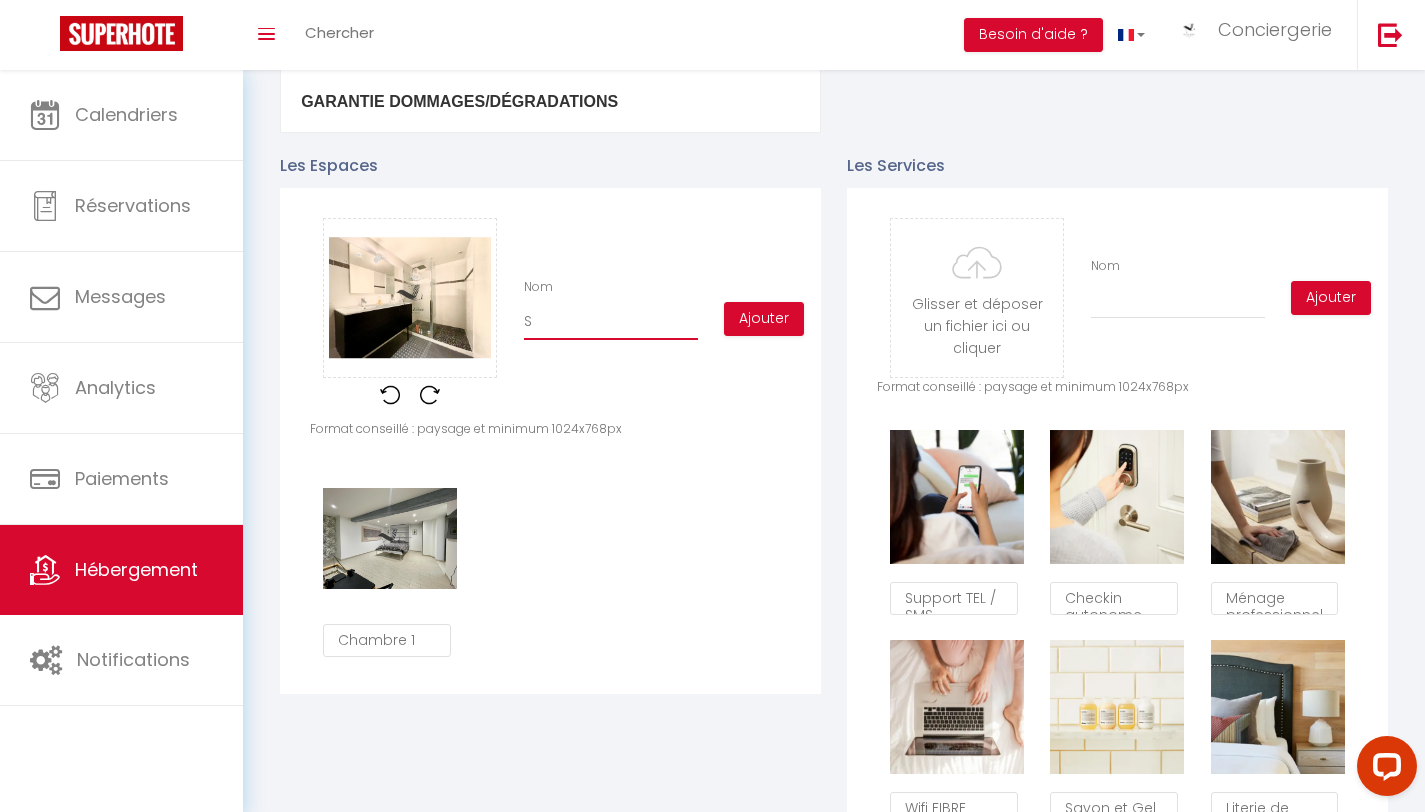checkbox on "true" 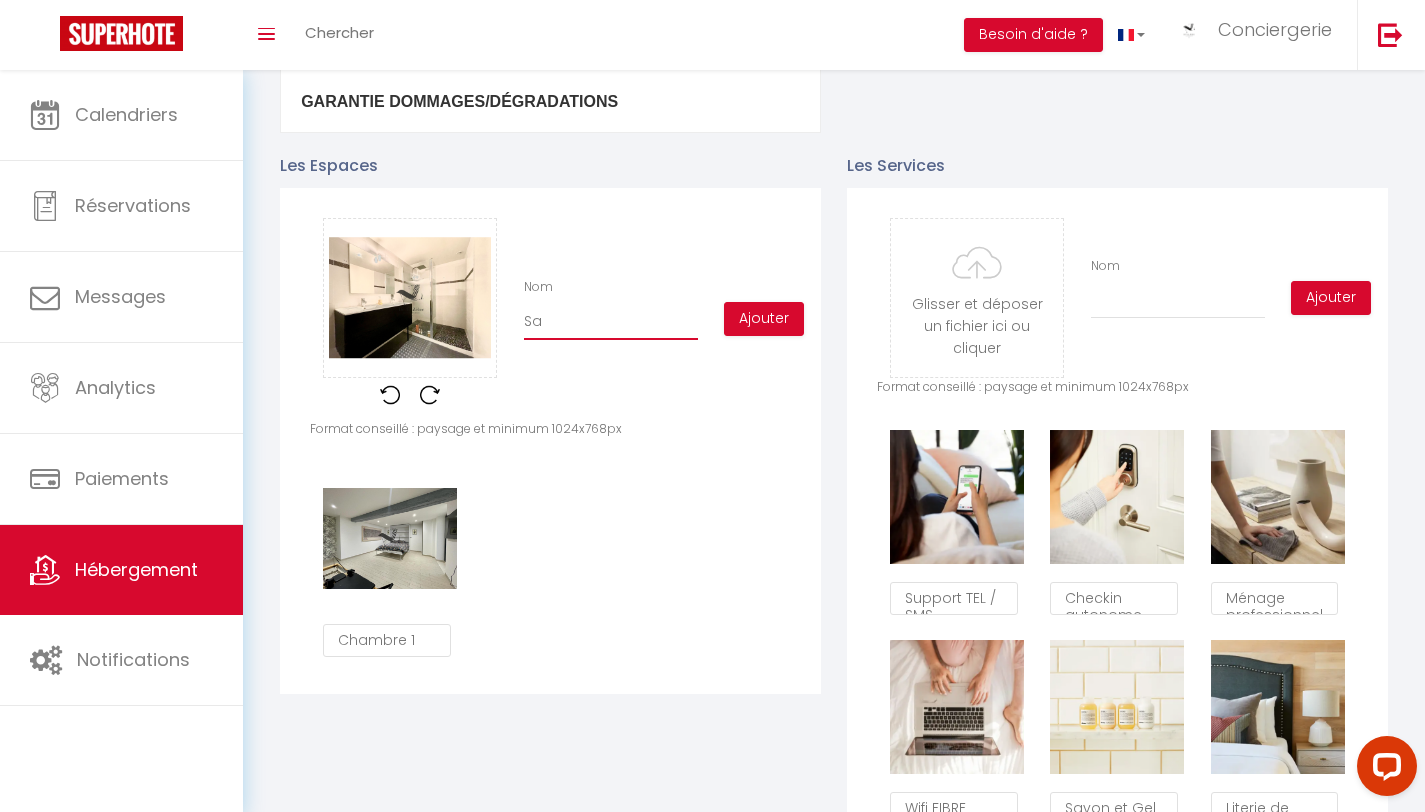 checkbox on "true" 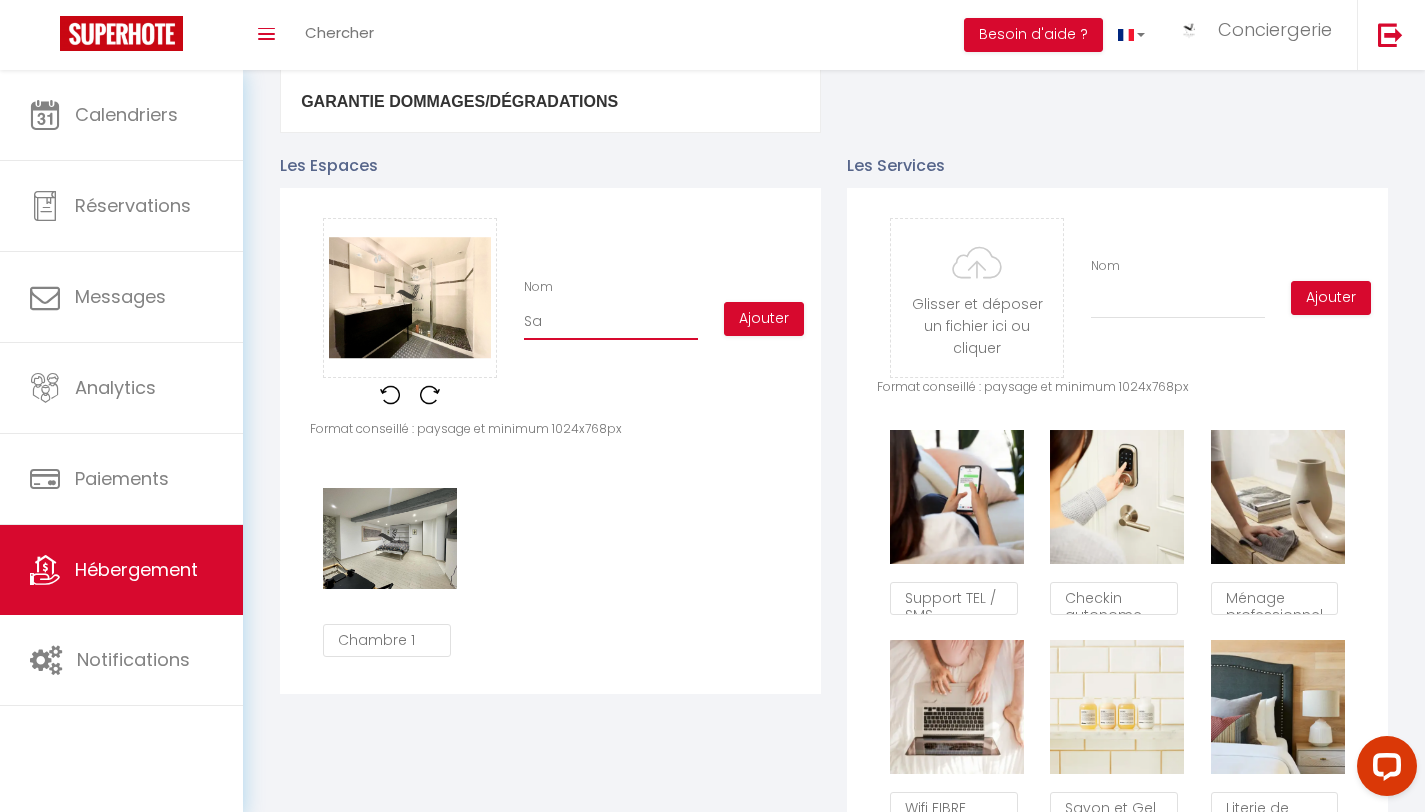 checkbox on "false" 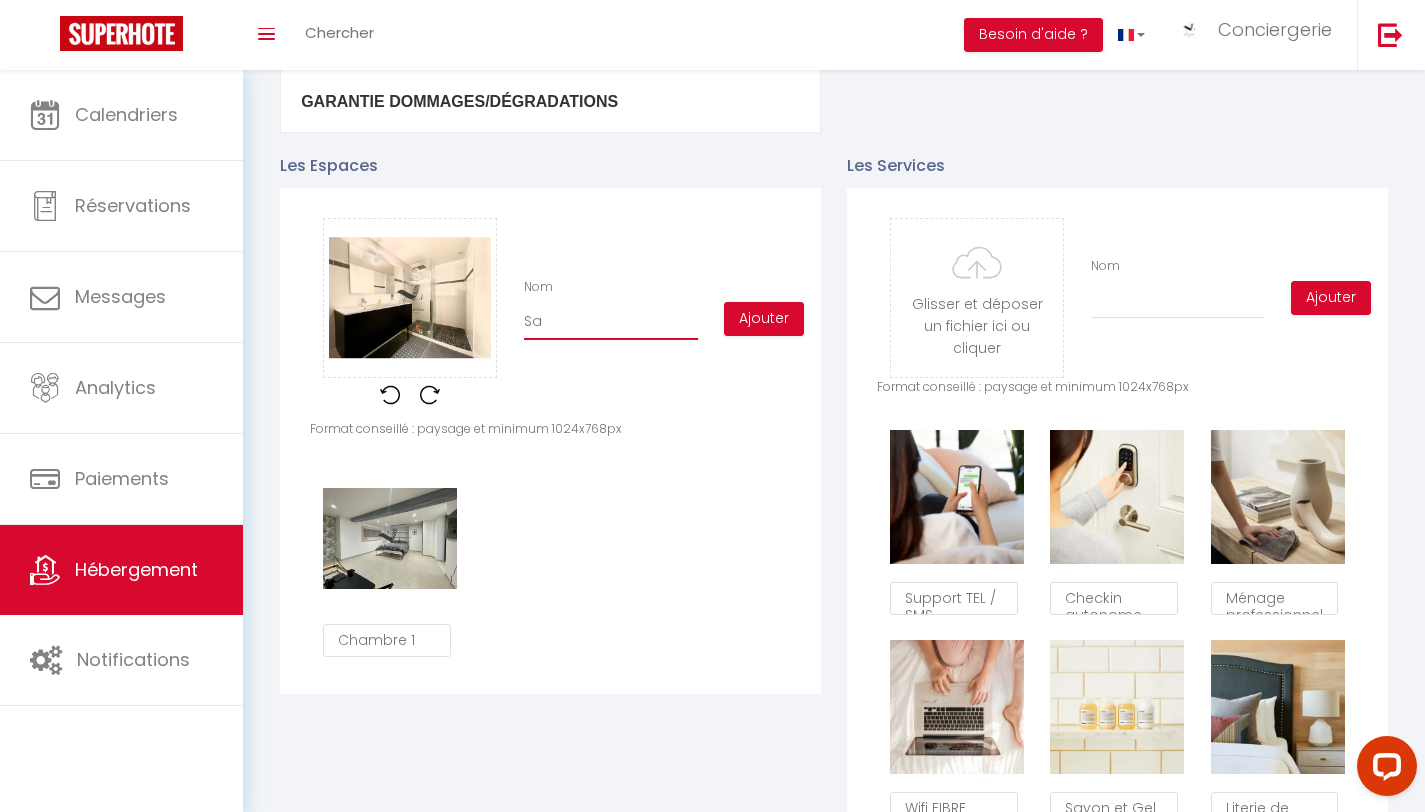 checkbox on "true" 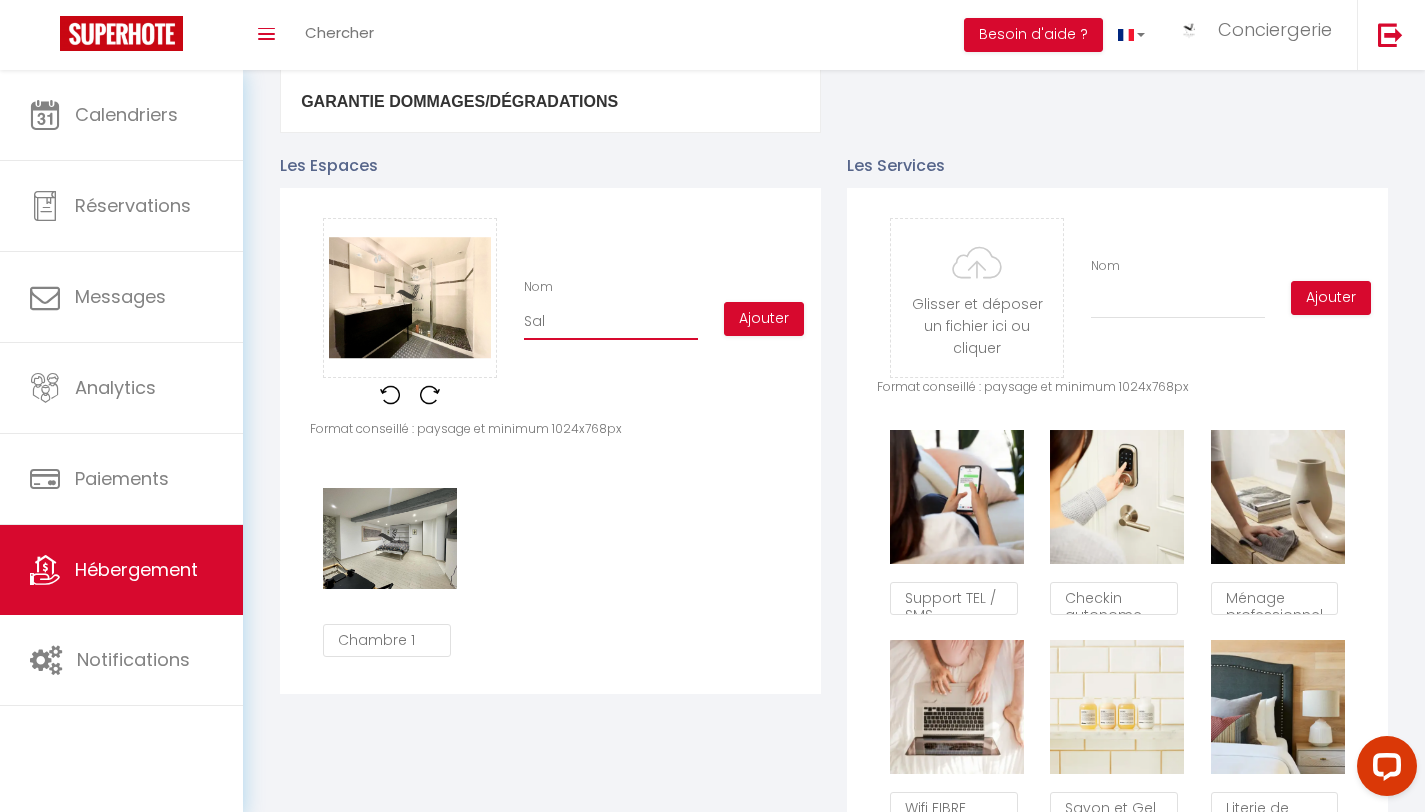 checkbox on "true" 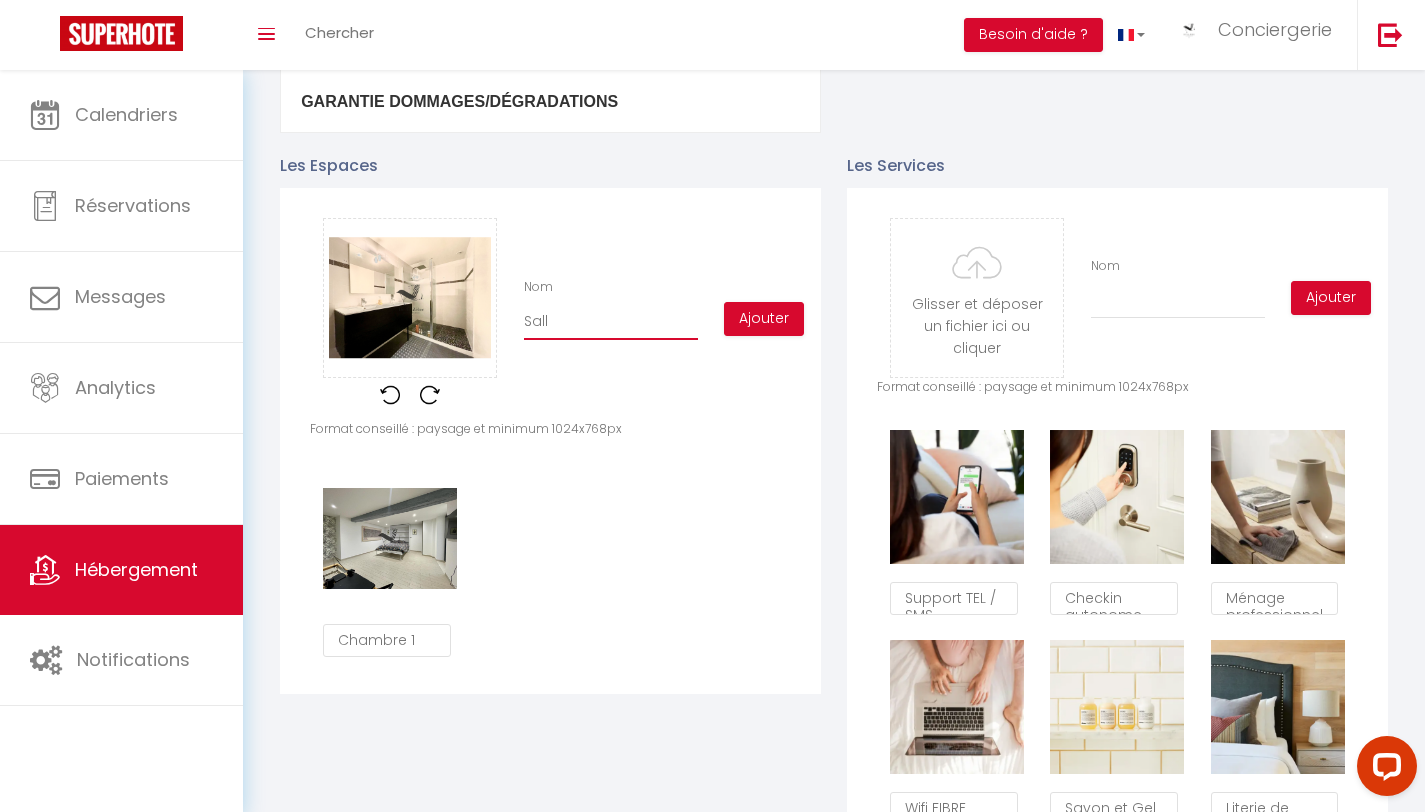 checkbox on "true" 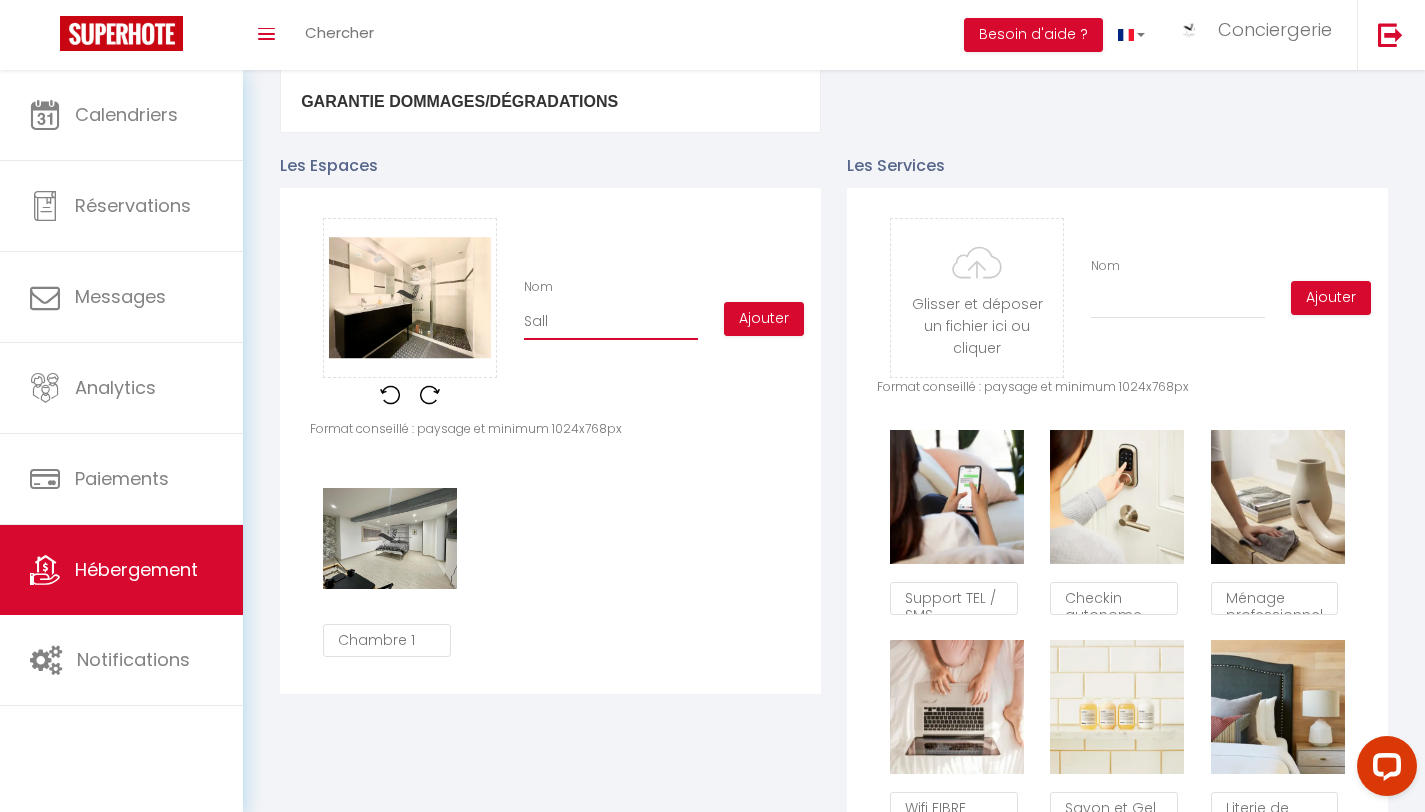 type on "Salle" 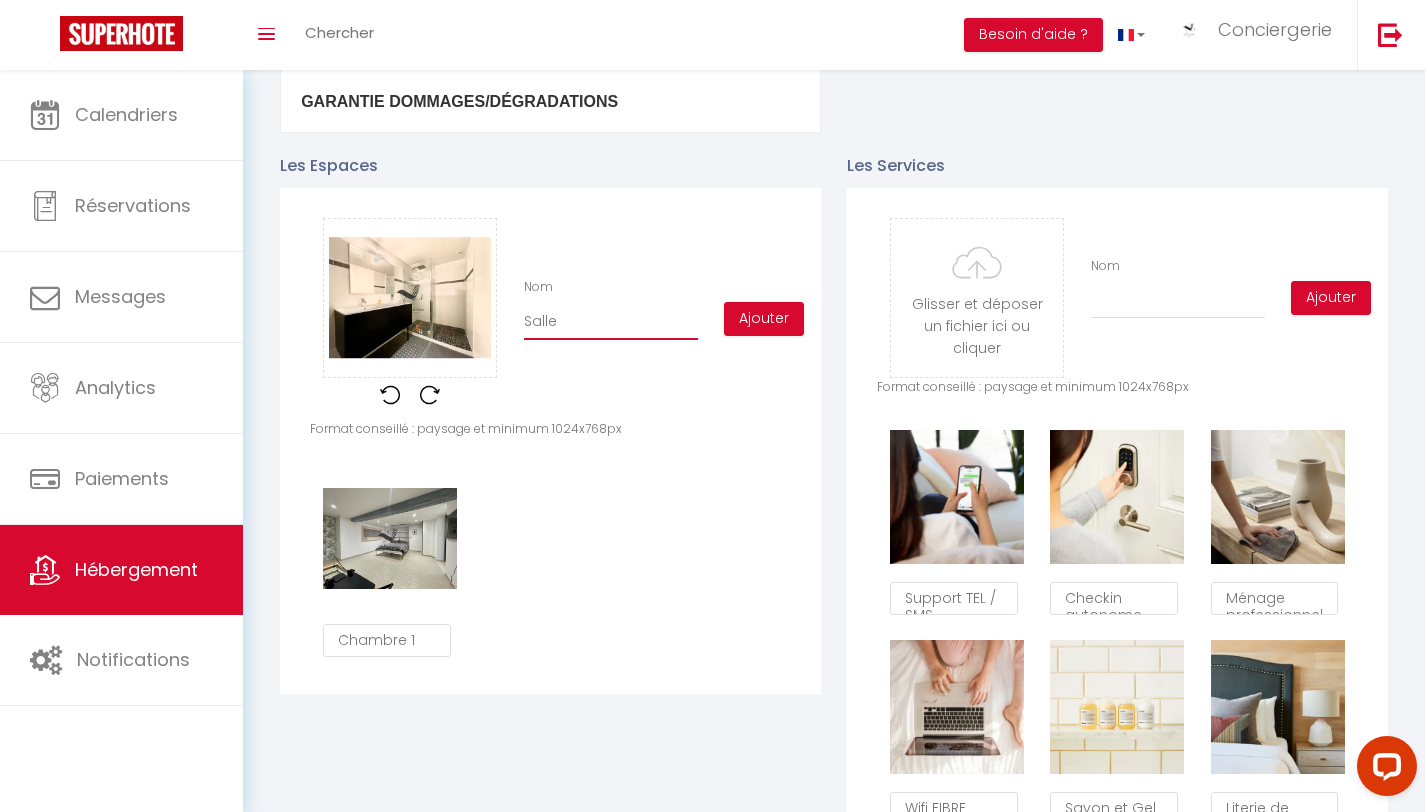 checkbox on "true" 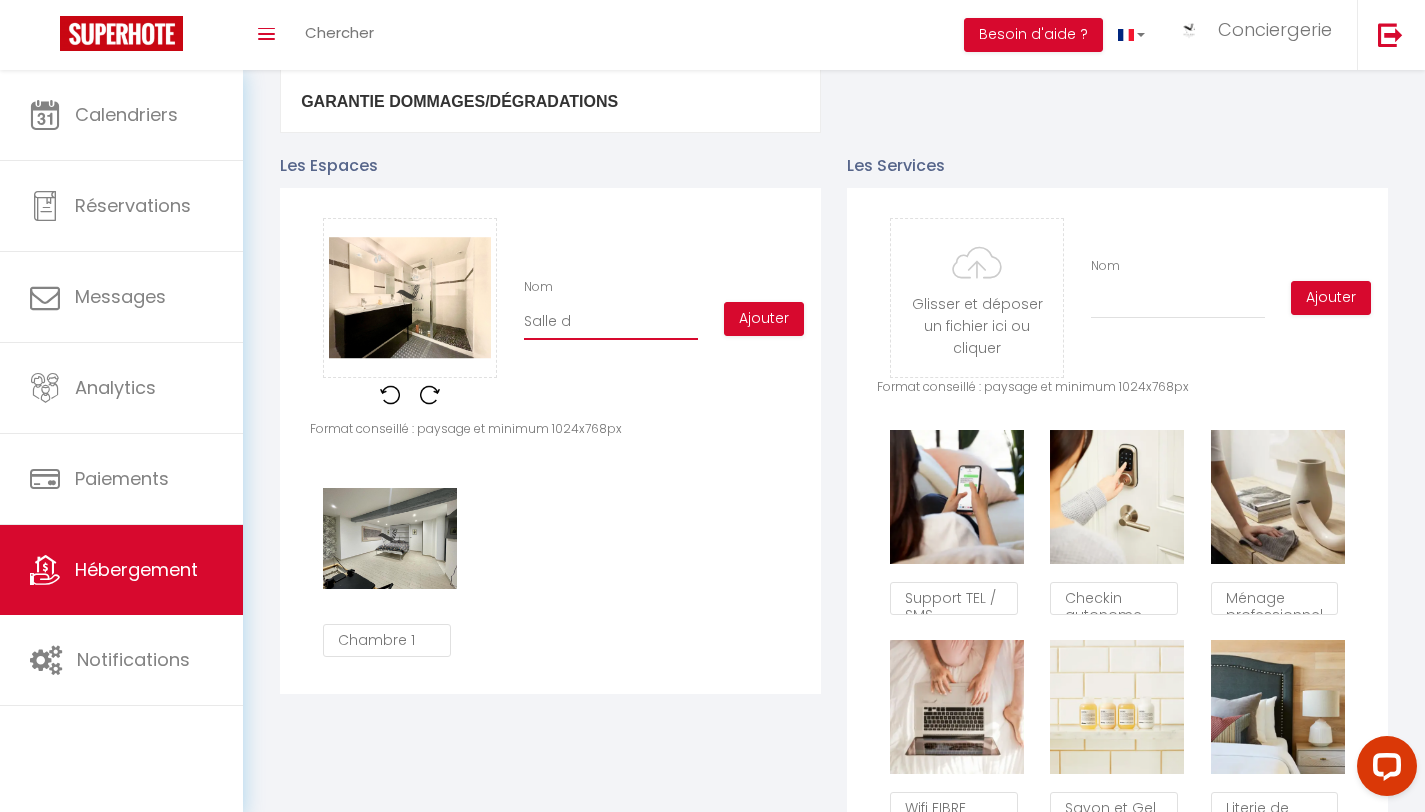 checkbox on "true" 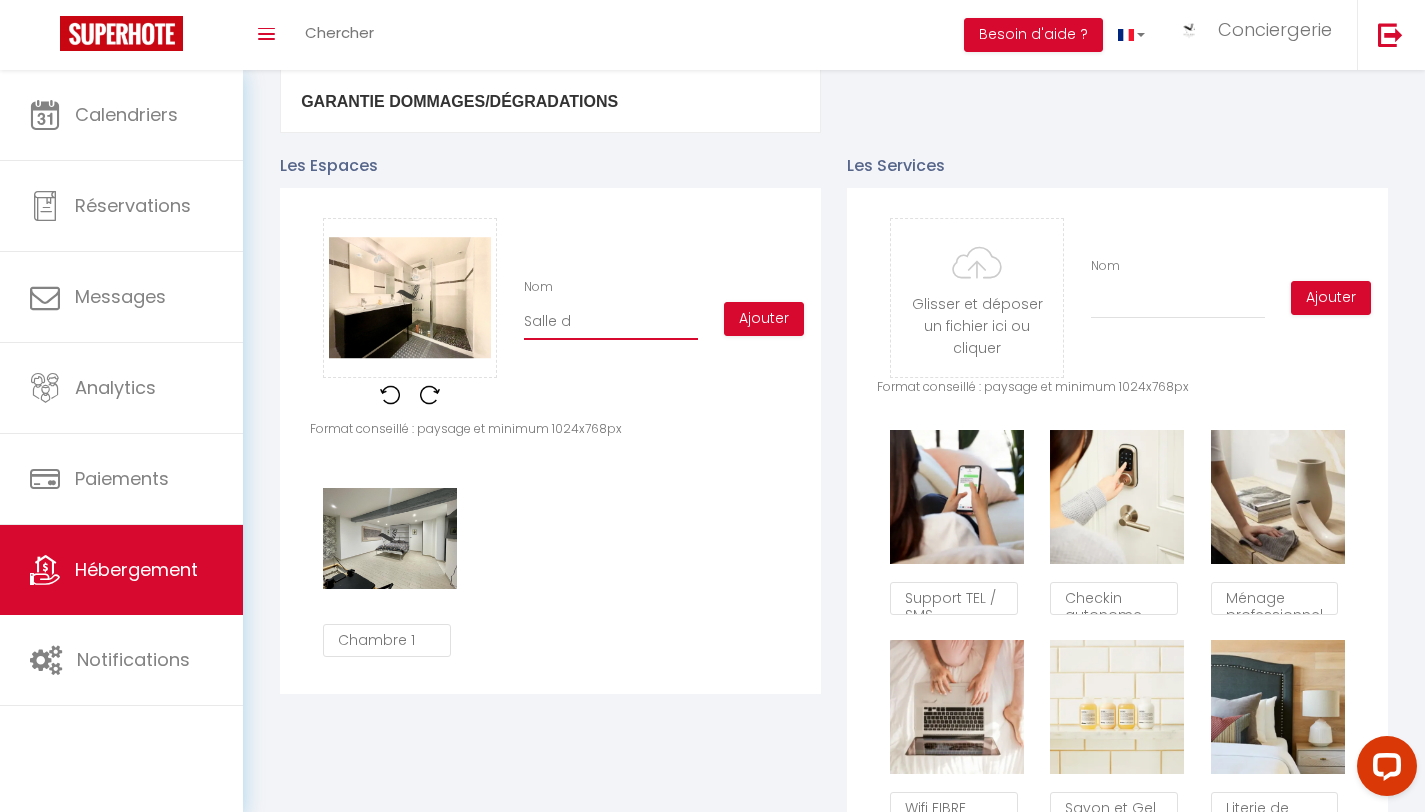 type on "Salle d'" 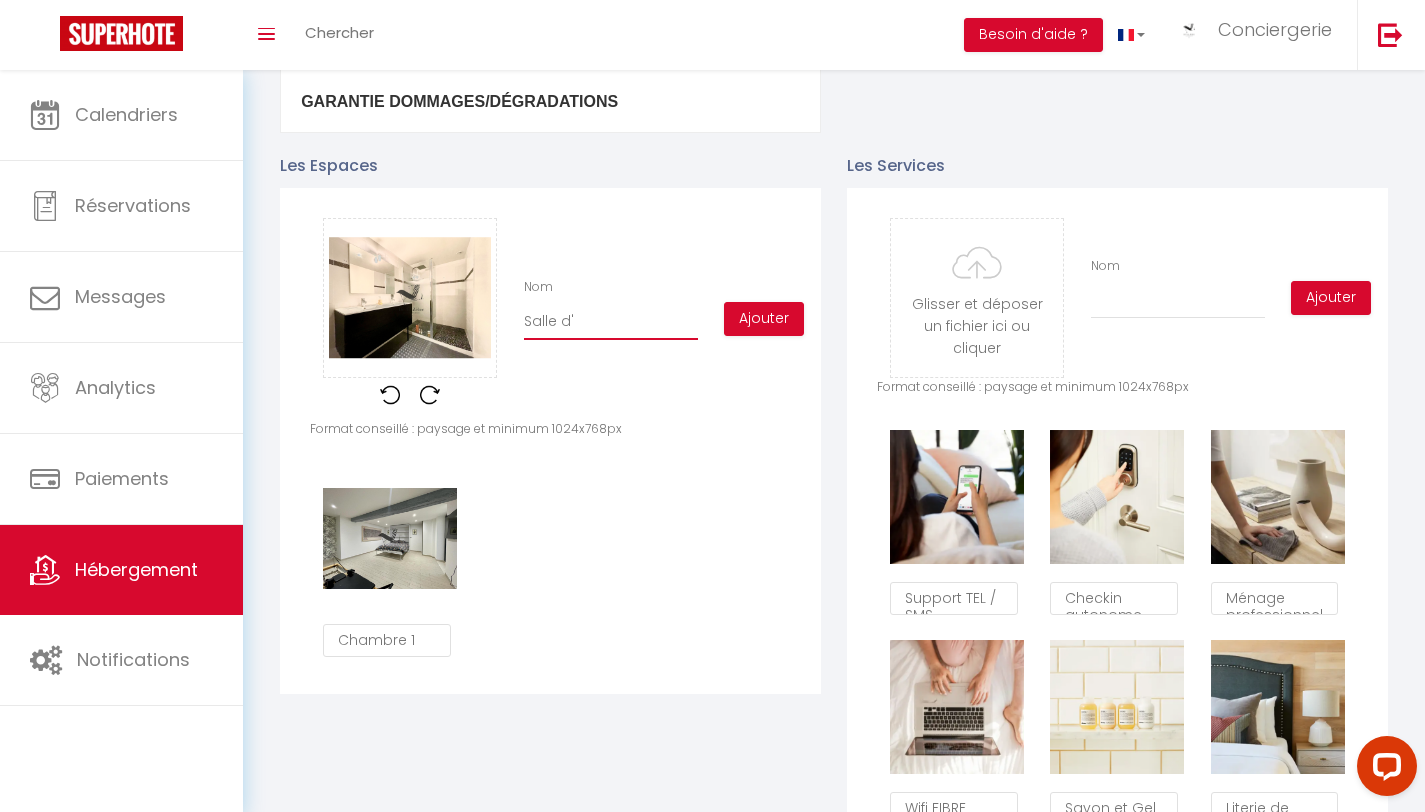 checkbox on "true" 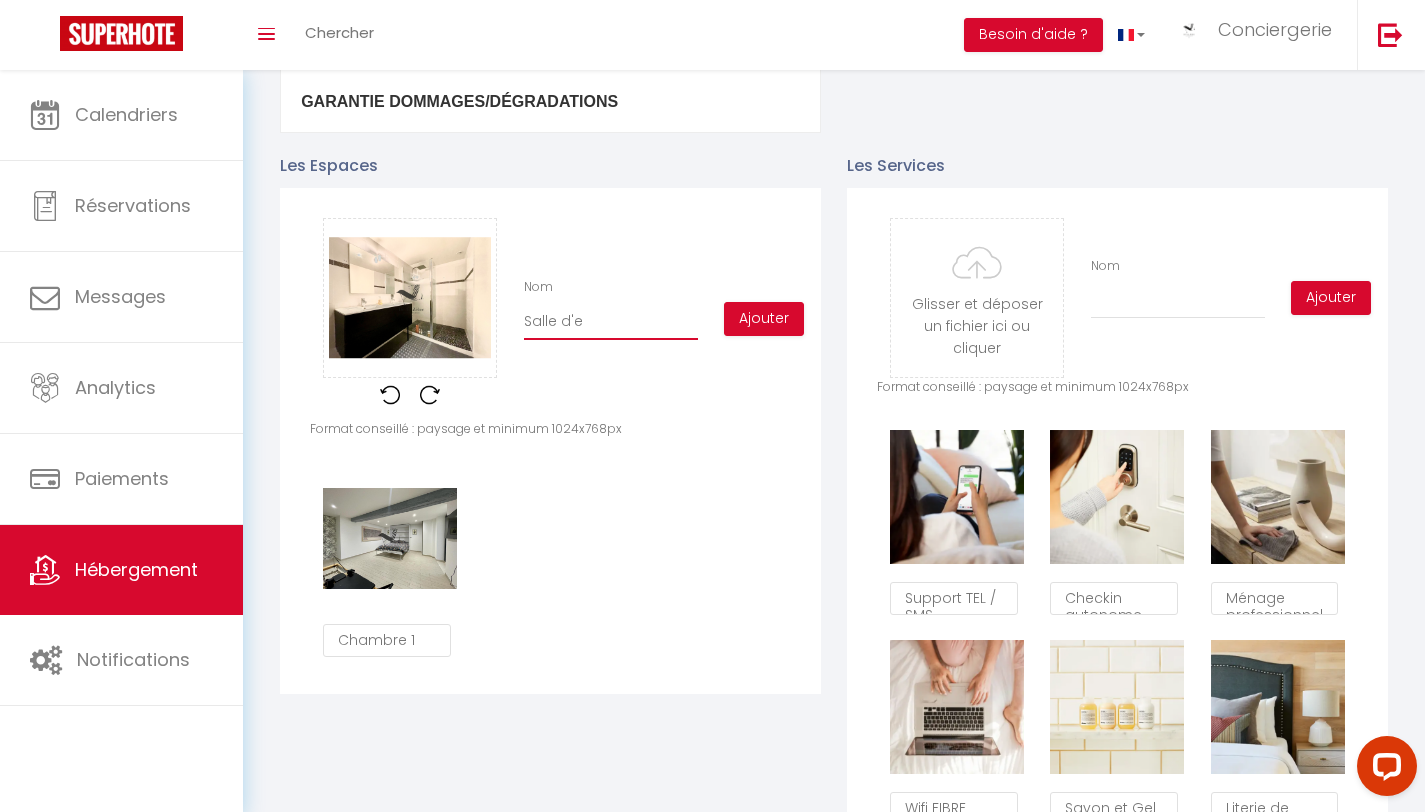checkbox on "true" 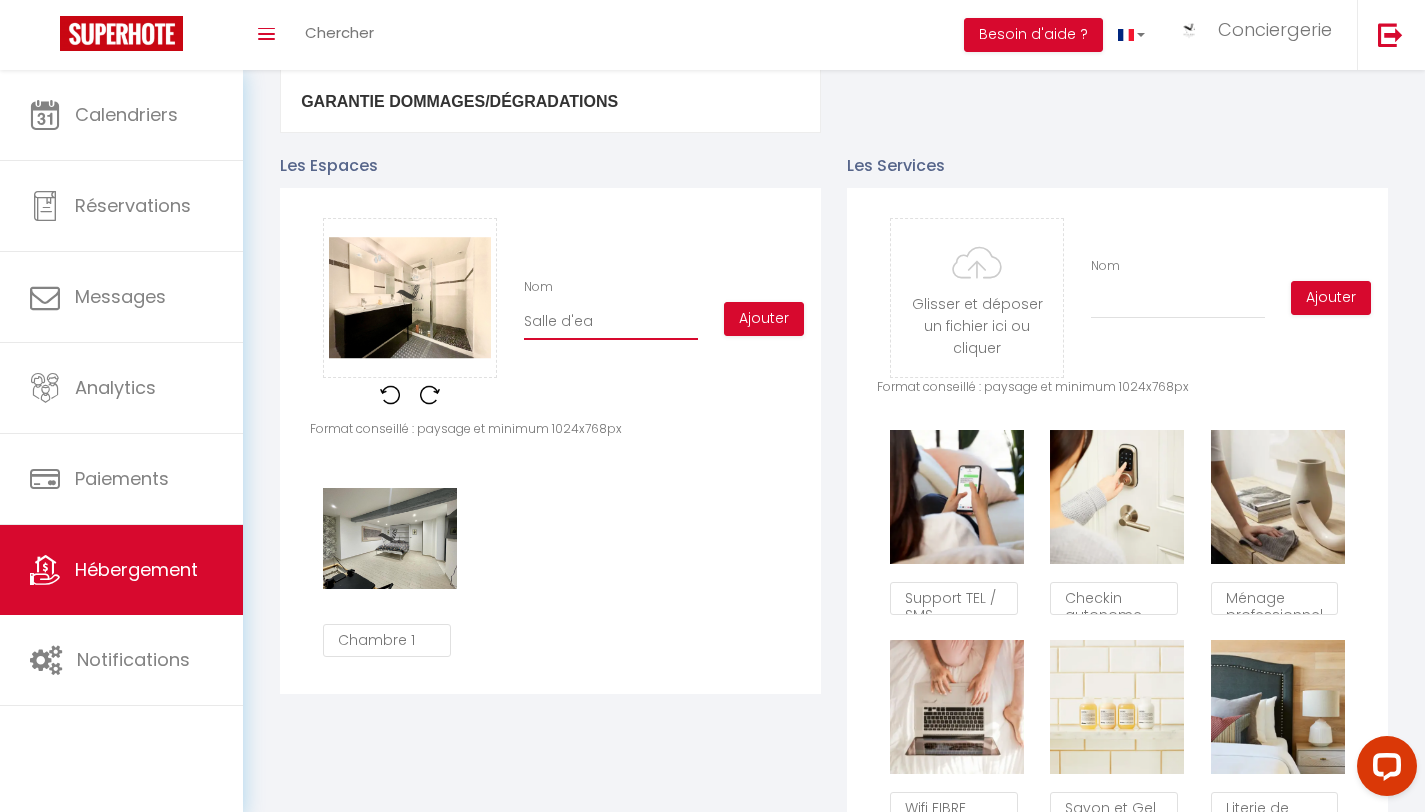 checkbox on "true" 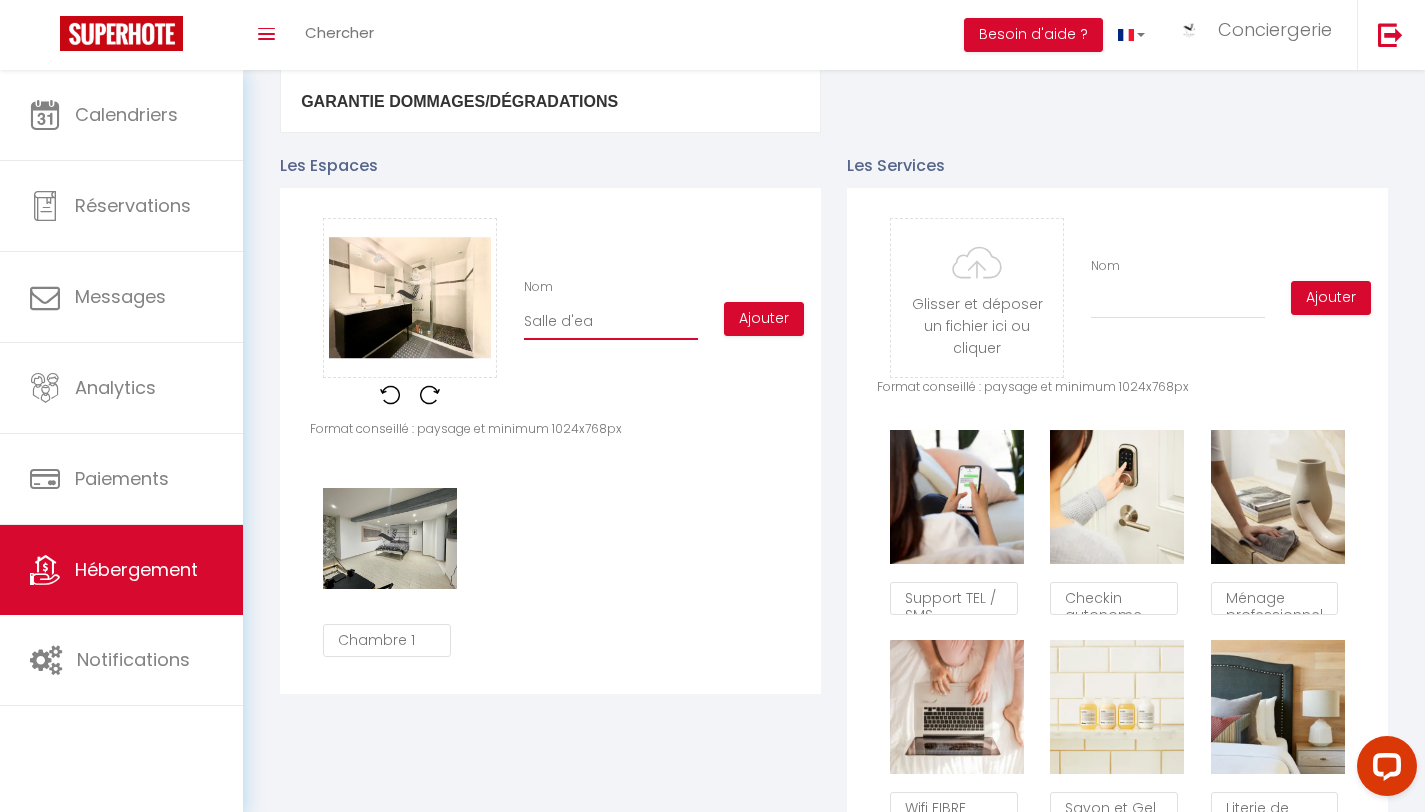 type on "Salle d'eau" 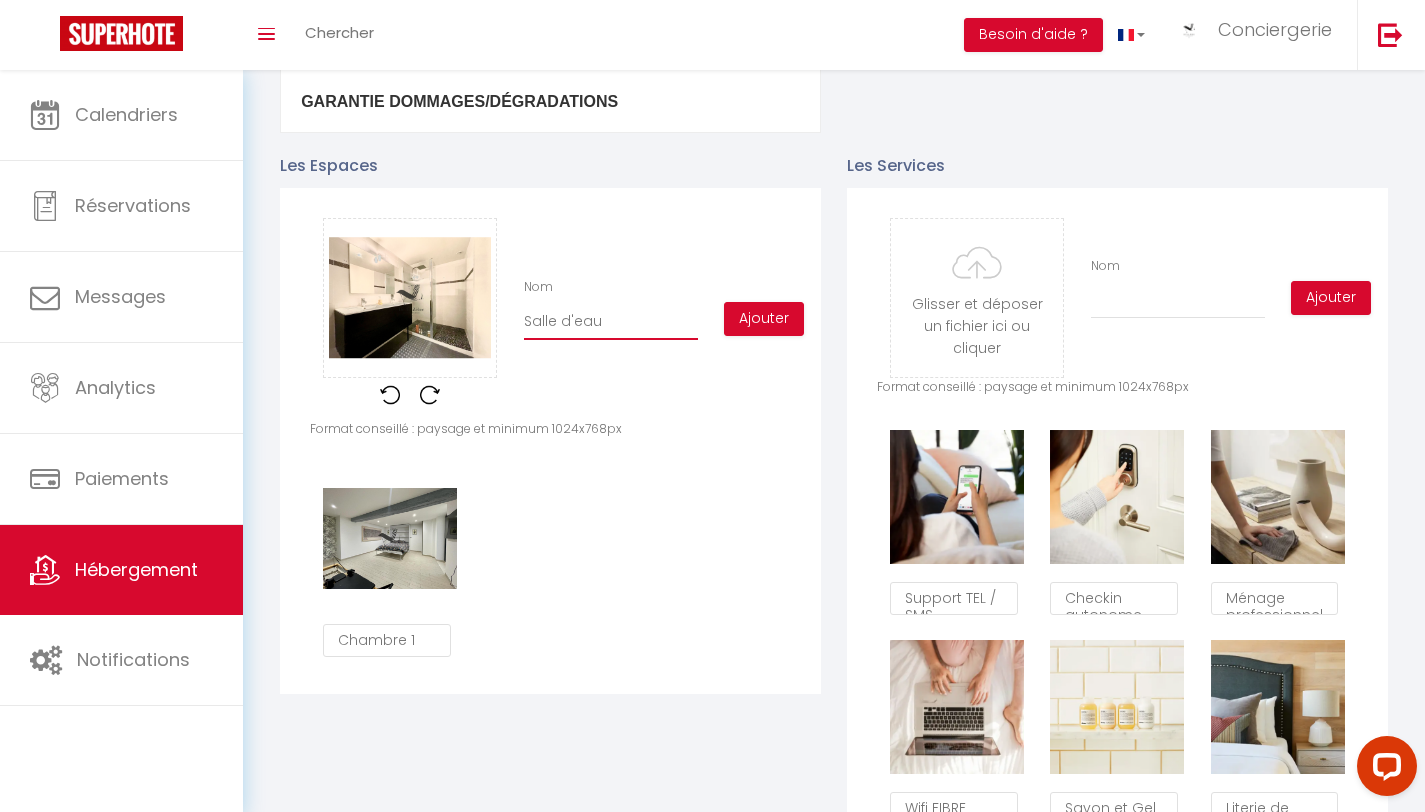 checkbox on "true" 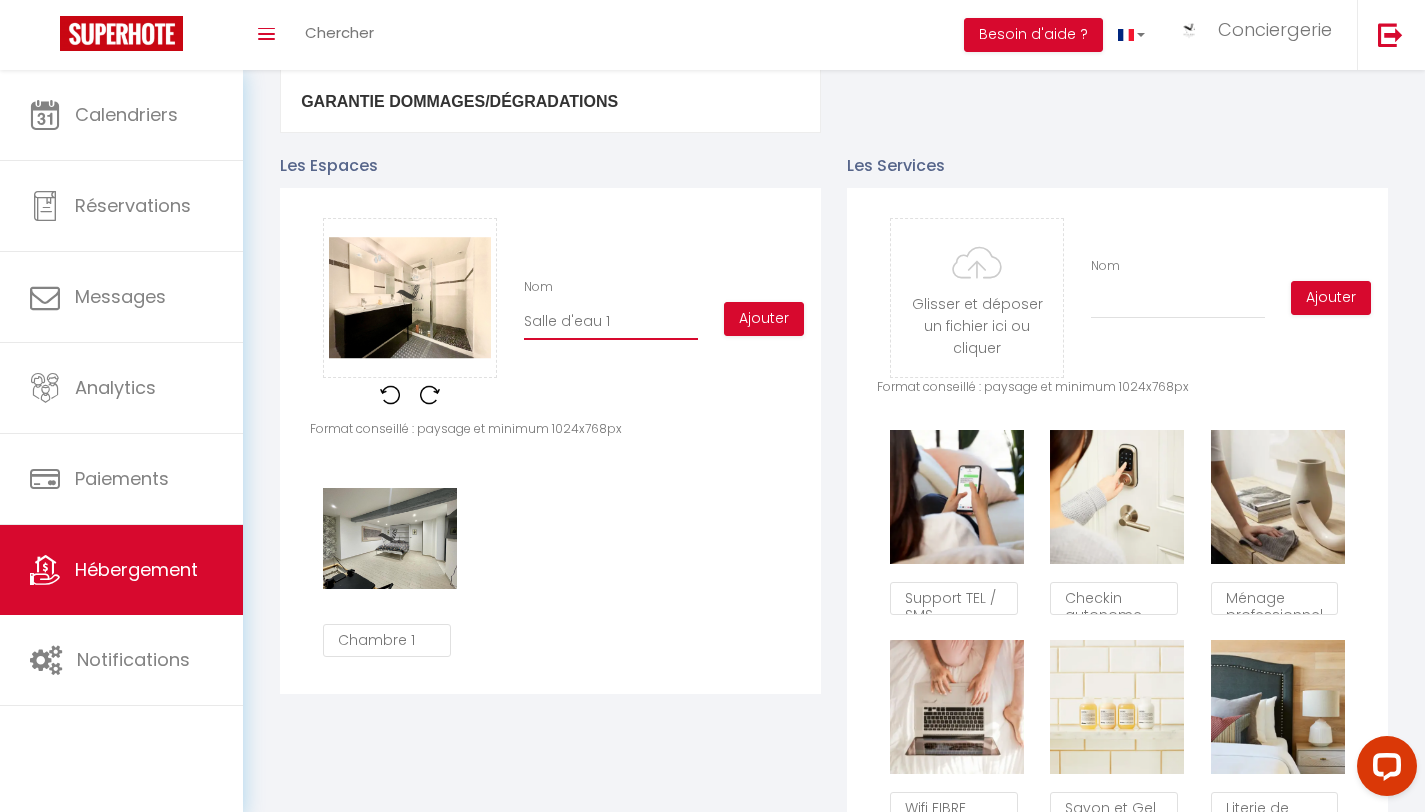 checkbox on "true" 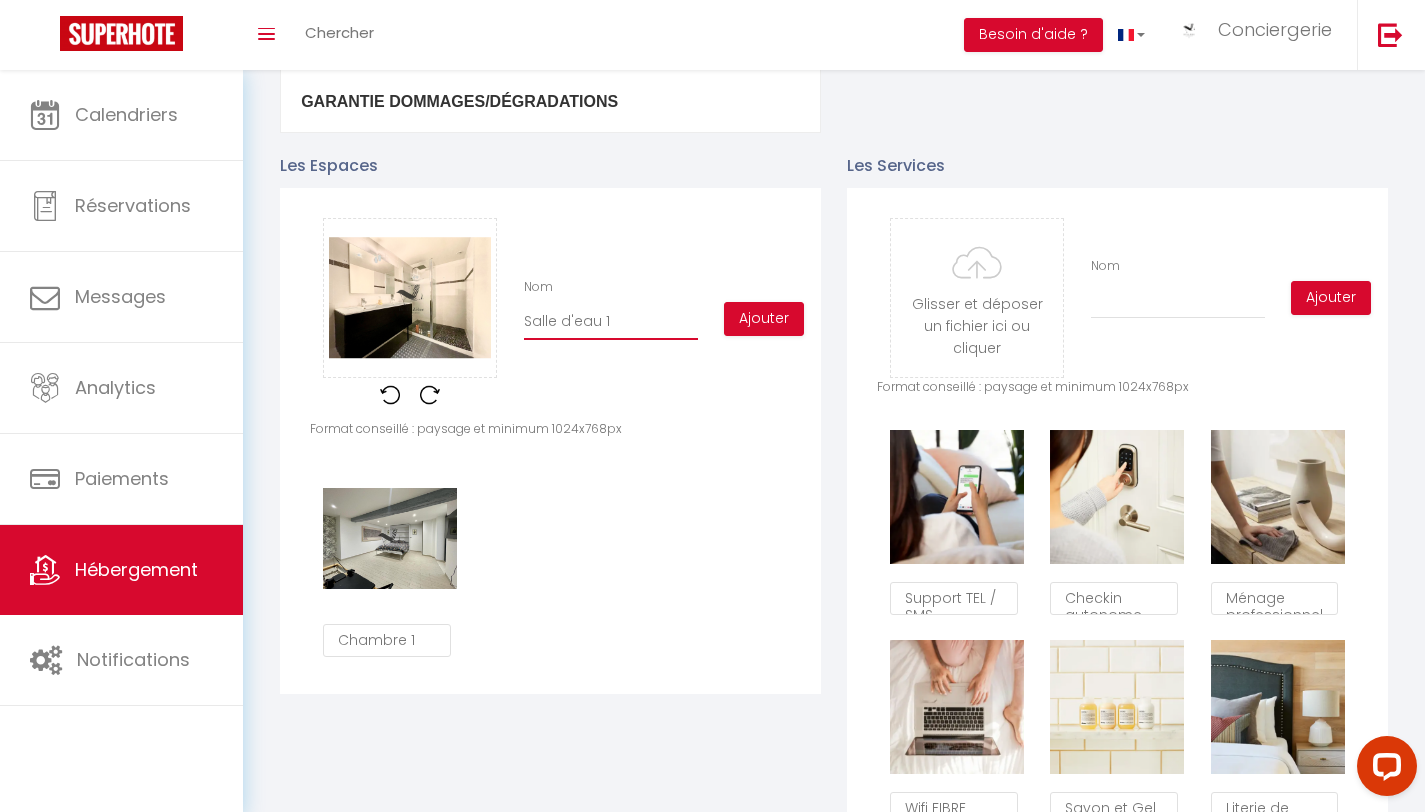 checkbox on "true" 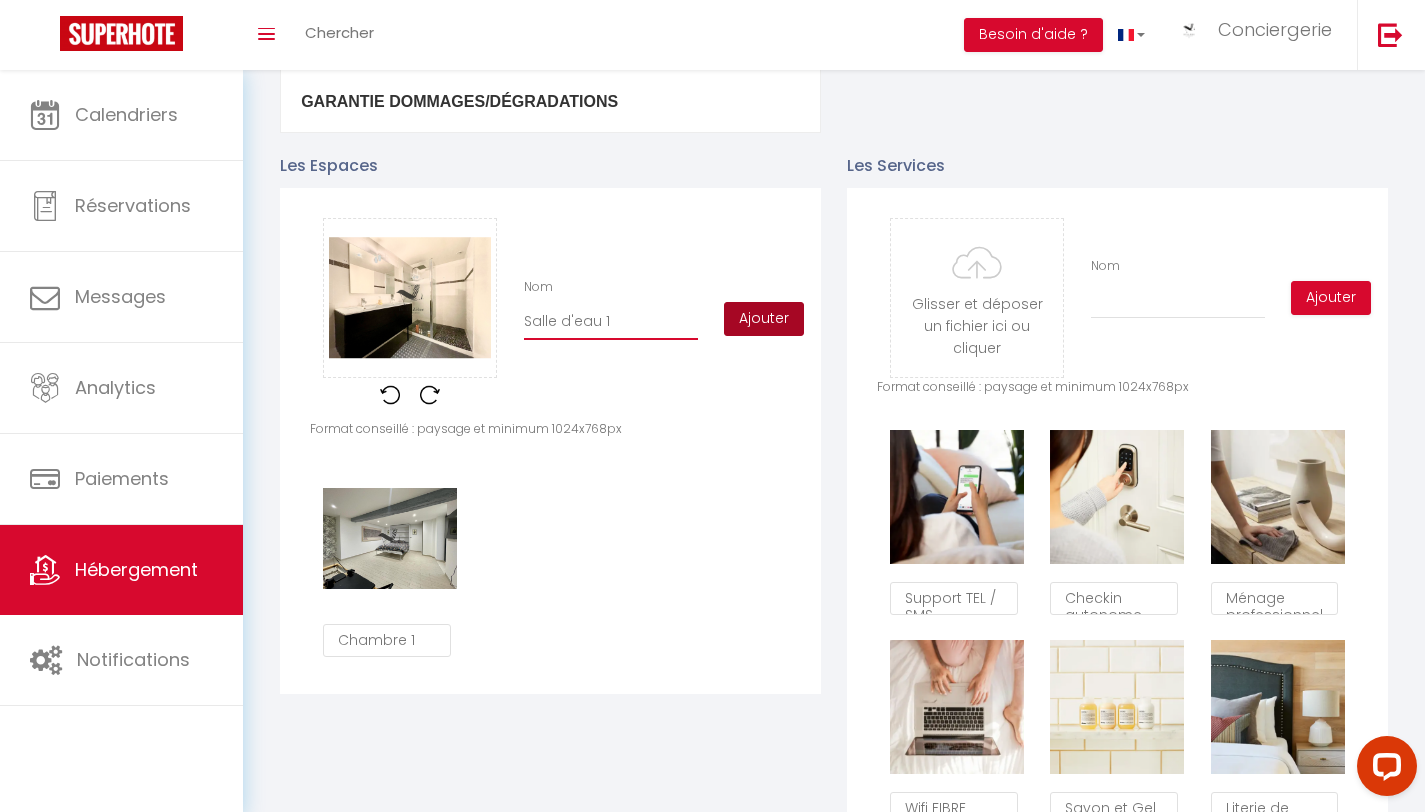 type on "Salle d'eau 1" 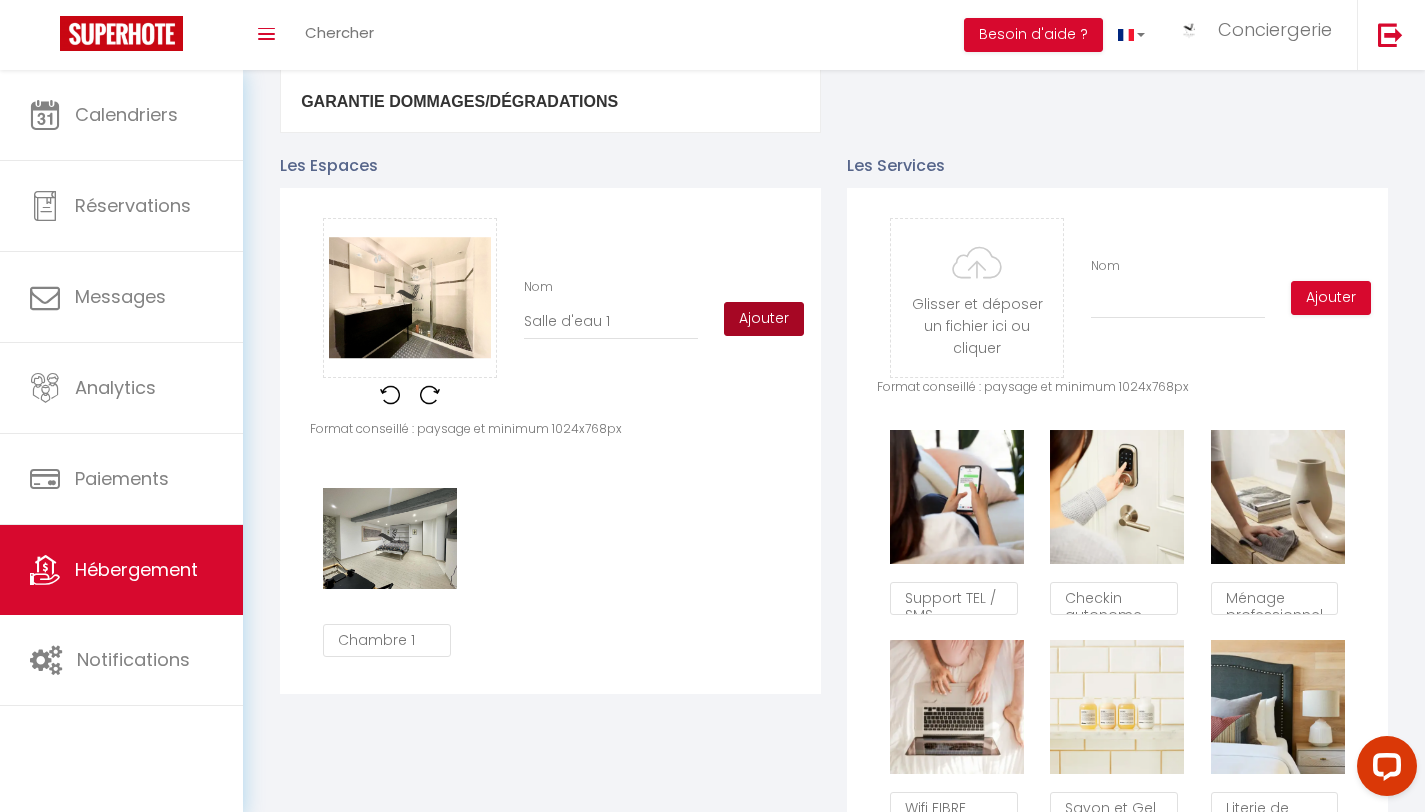 click on "Ajouter" at bounding box center [764, 319] 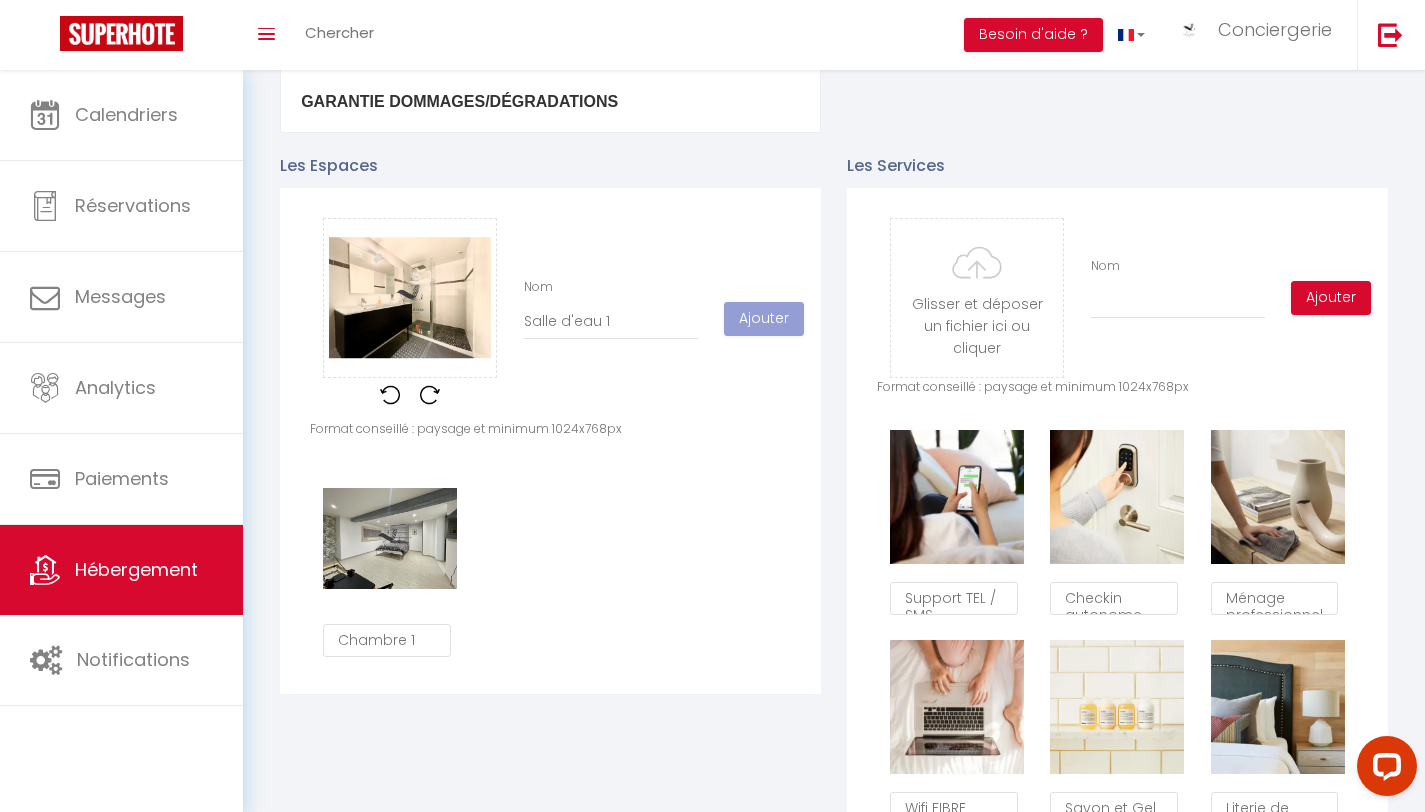 type 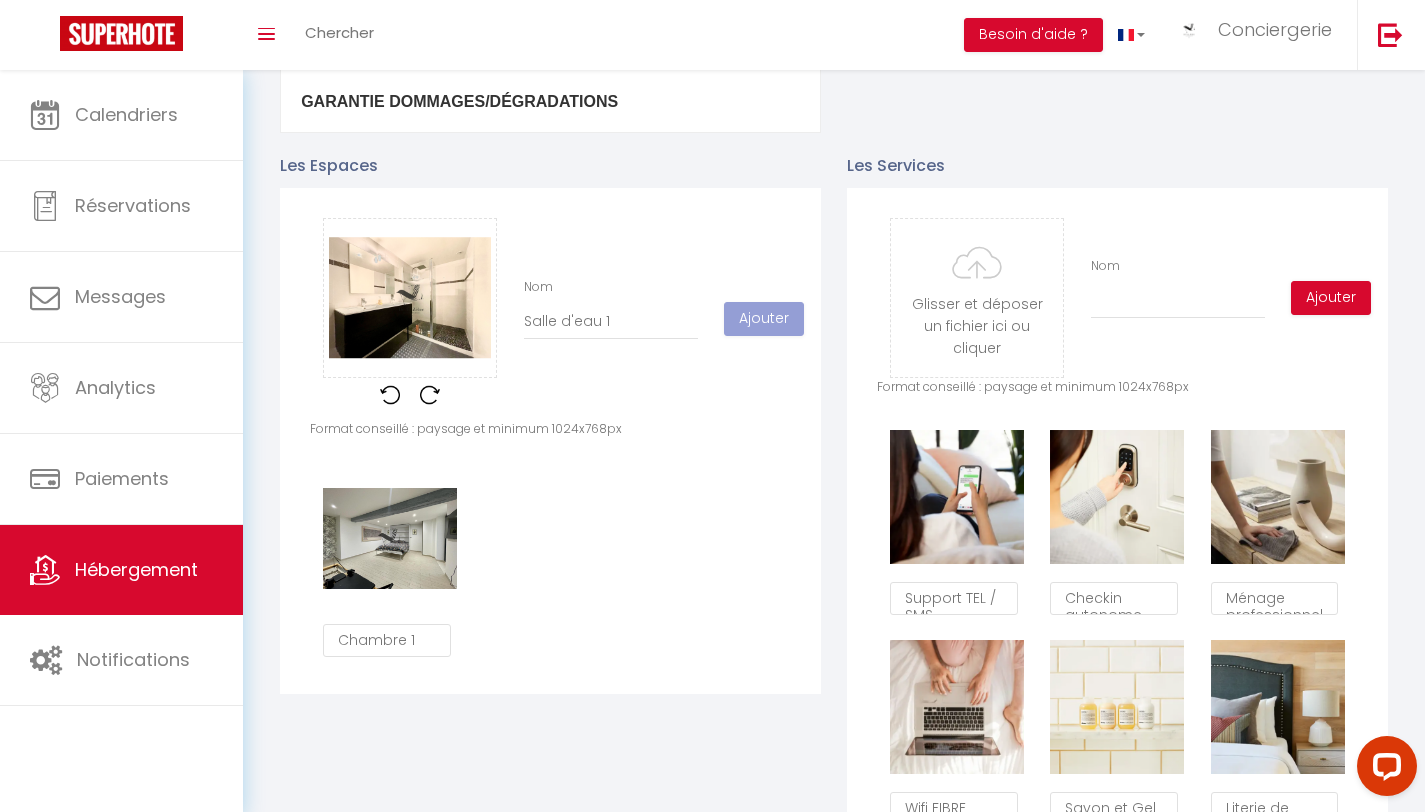 type 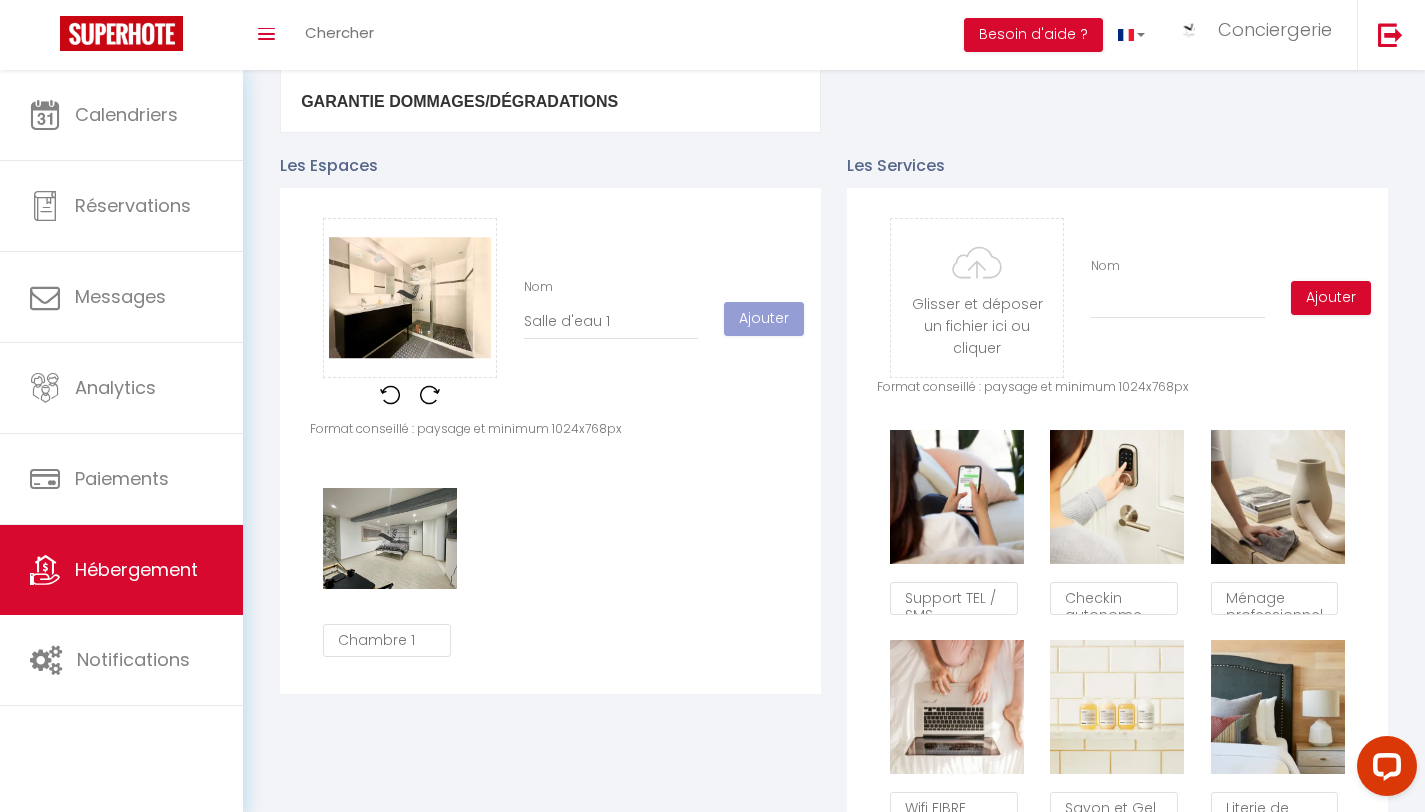 checkbox on "false" 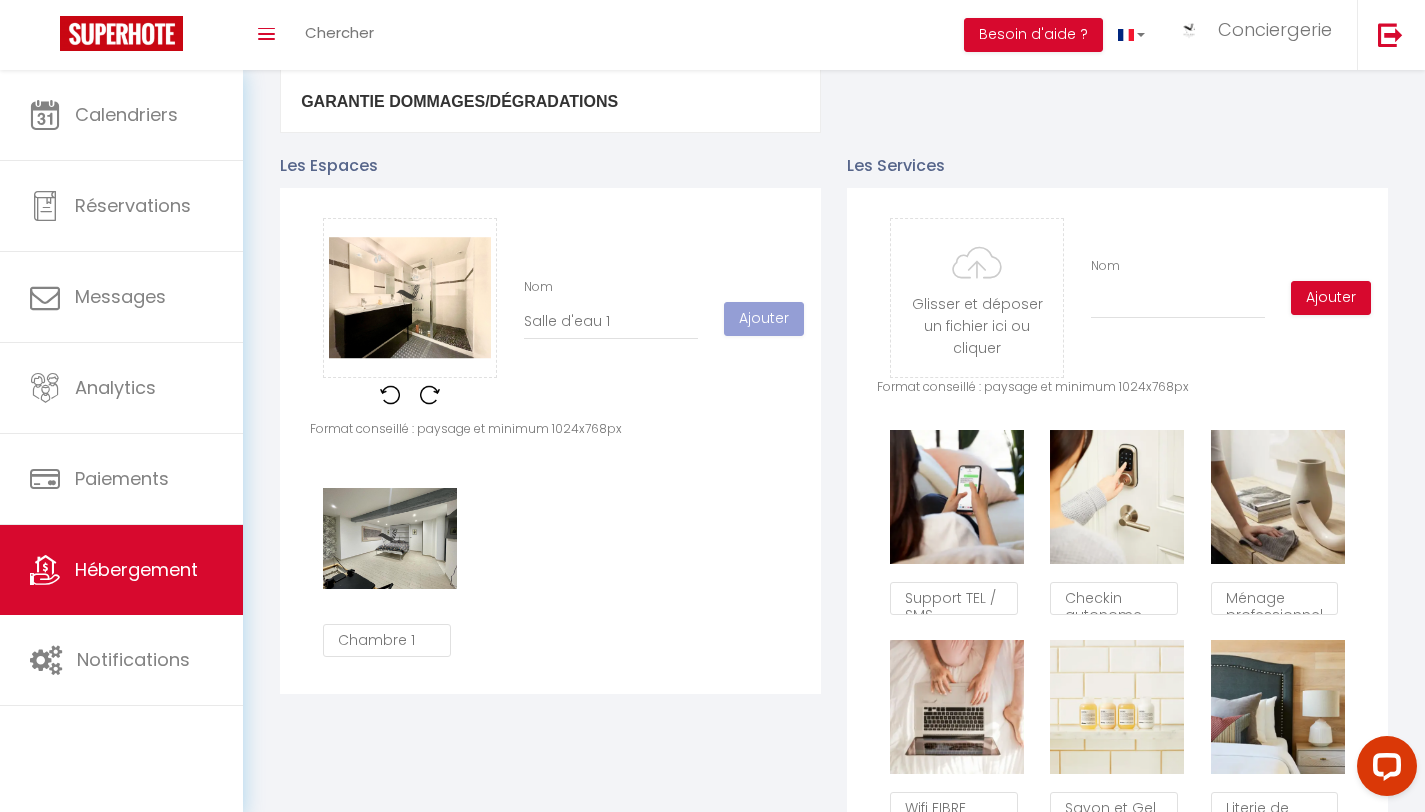 checkbox on "true" 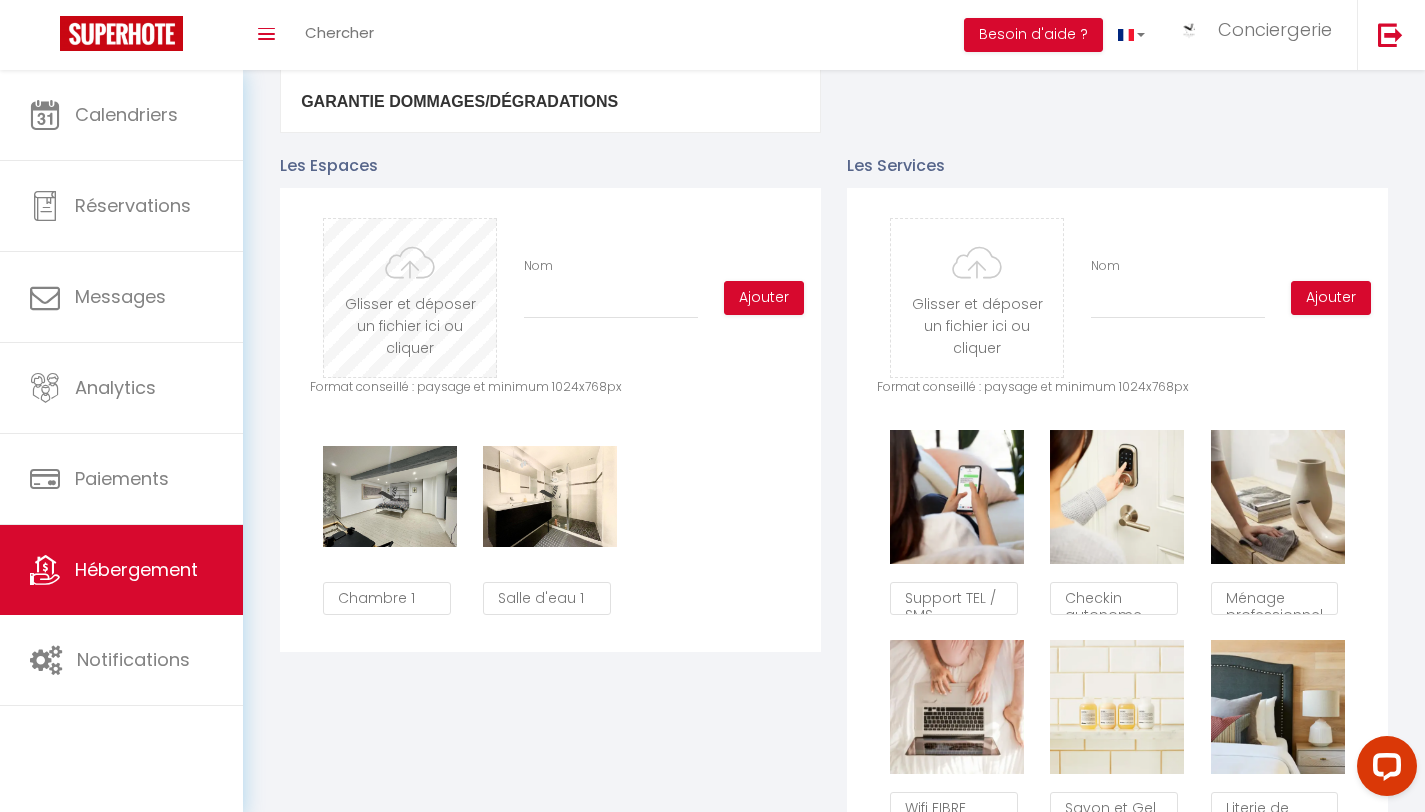 click at bounding box center (410, 298) 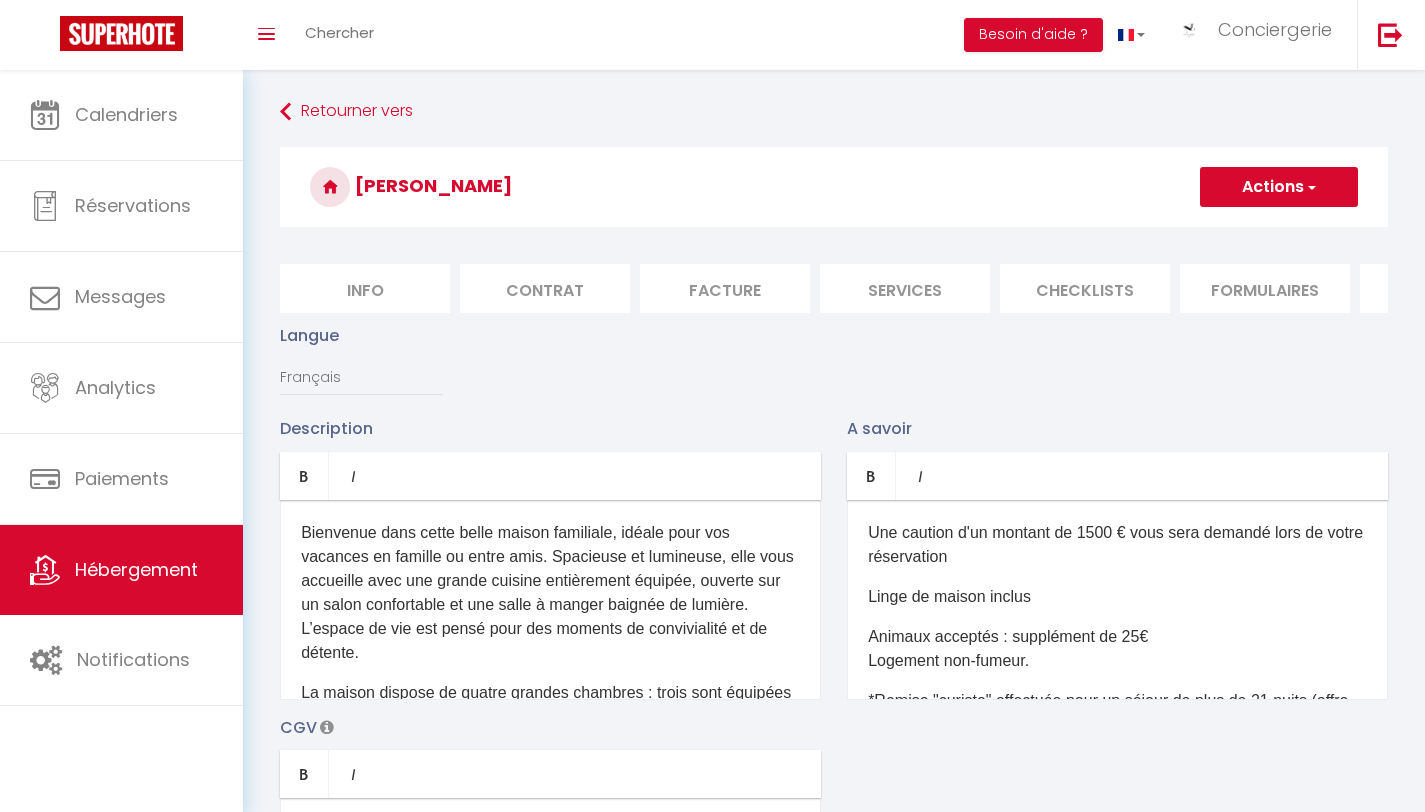 scroll, scrollTop: 865, scrollLeft: 0, axis: vertical 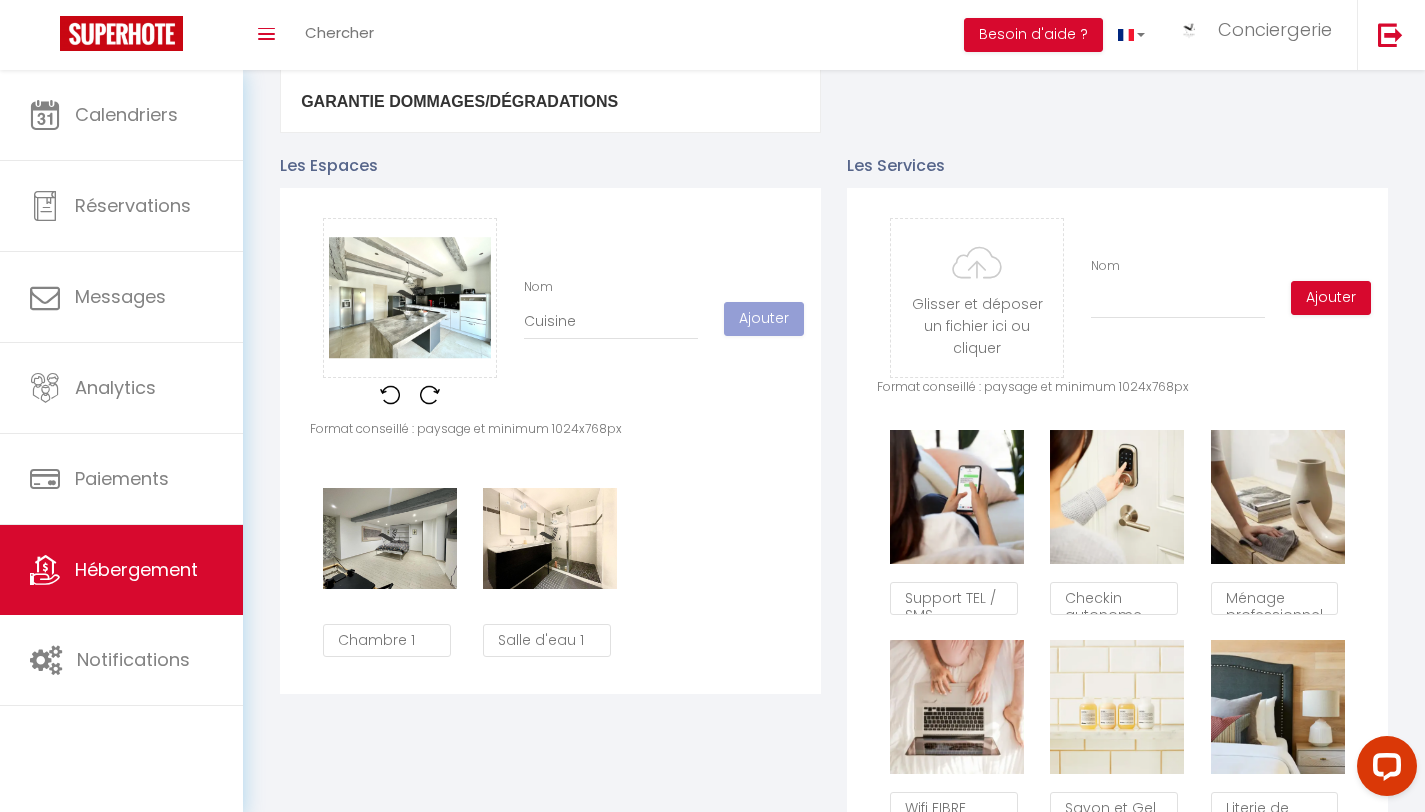 type 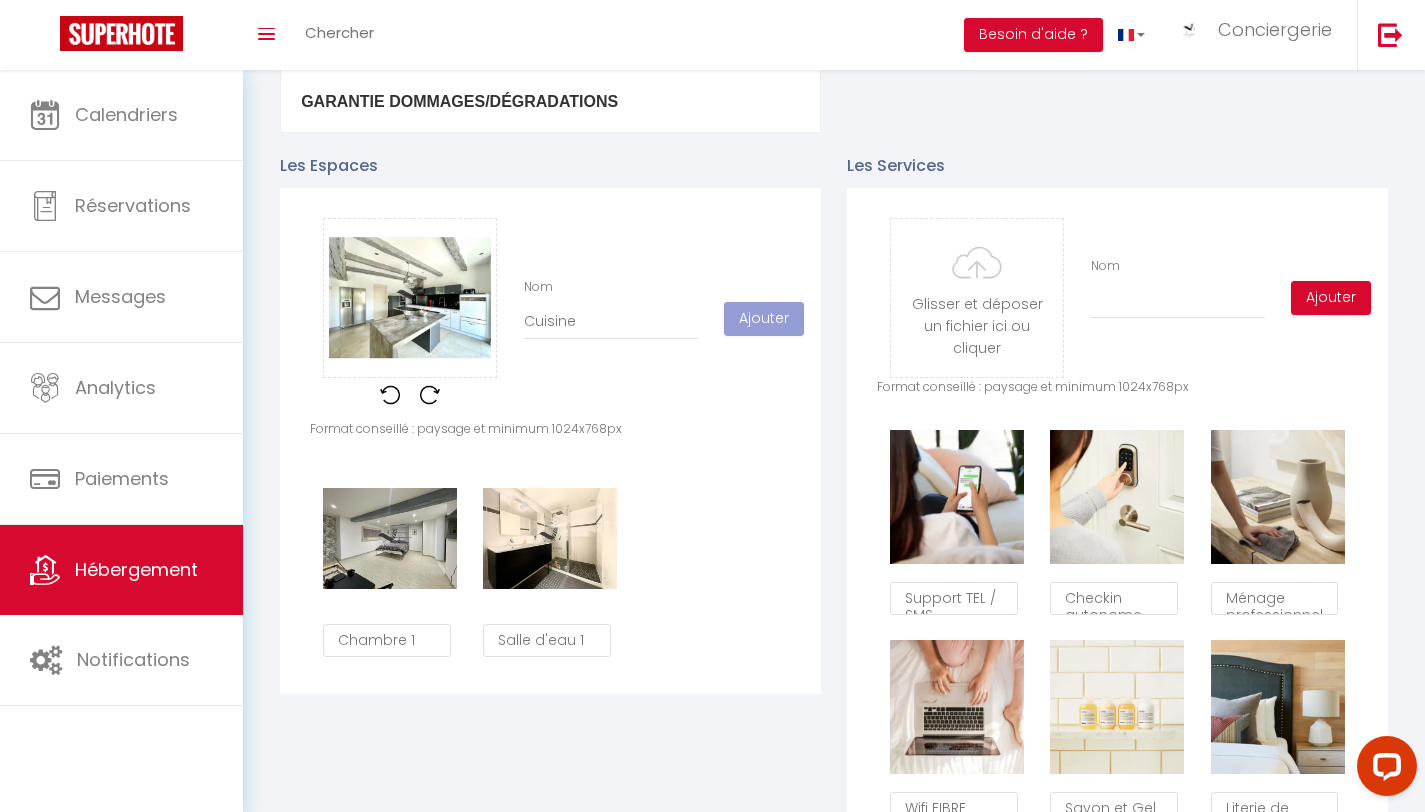 type 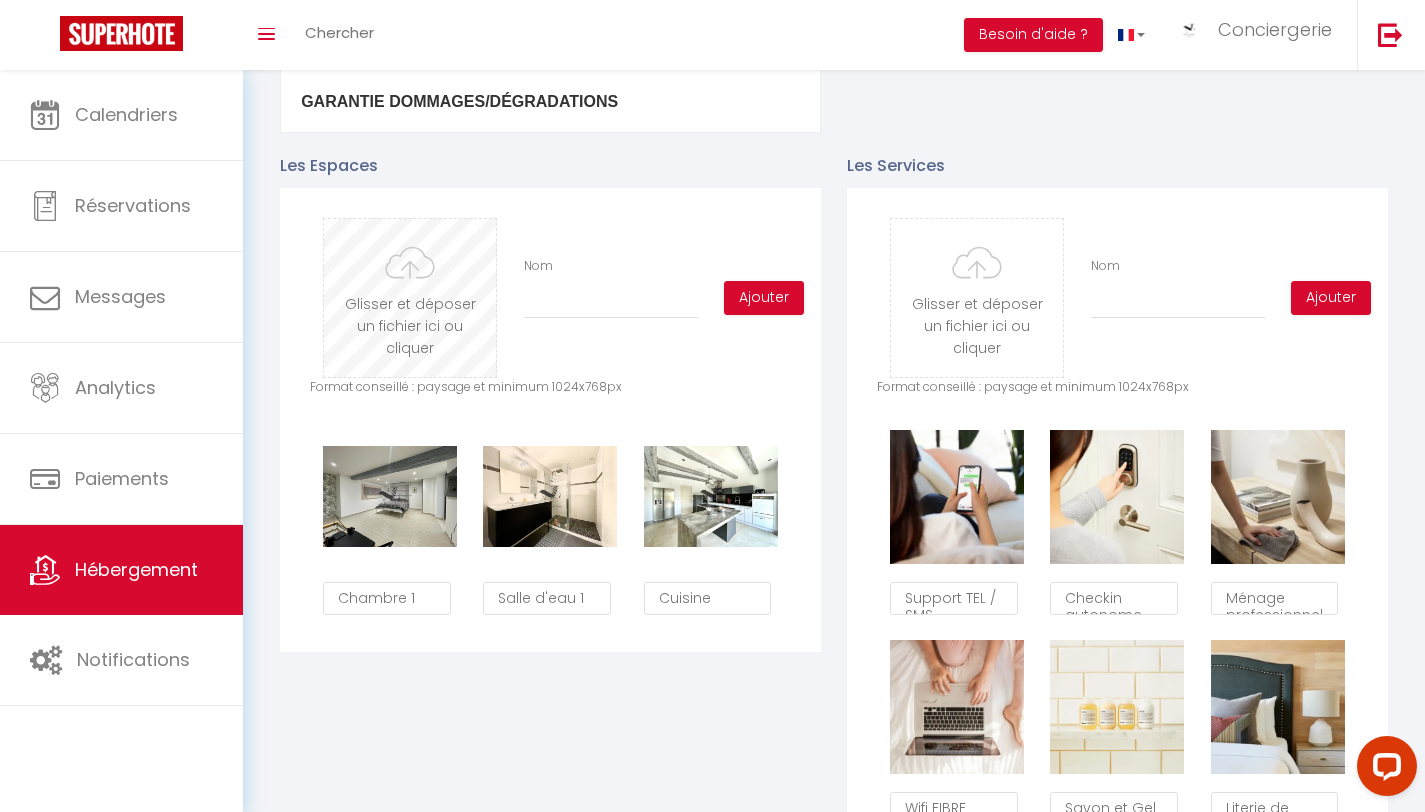 click at bounding box center [410, 298] 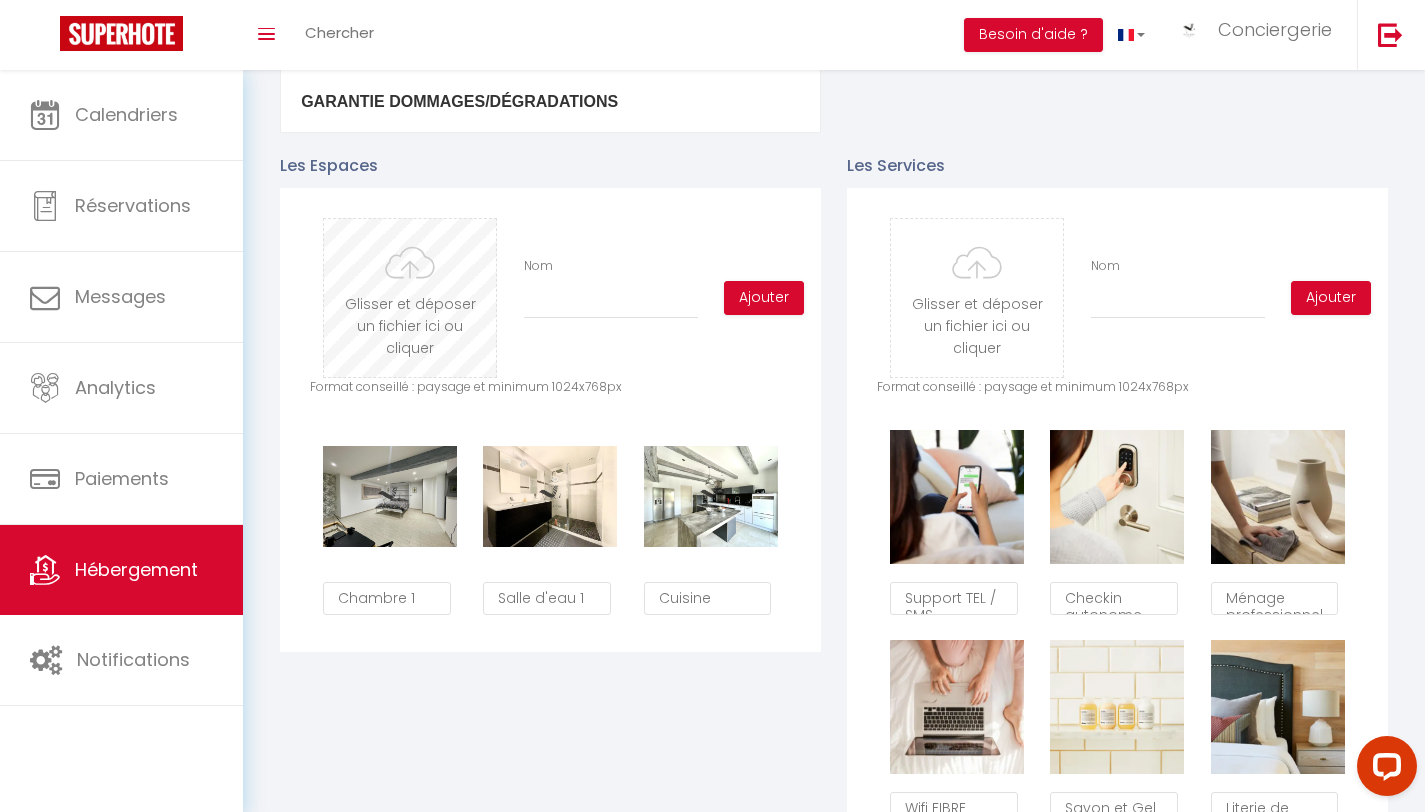 type on "C:\fakepath\IMG_0180.jpeg" 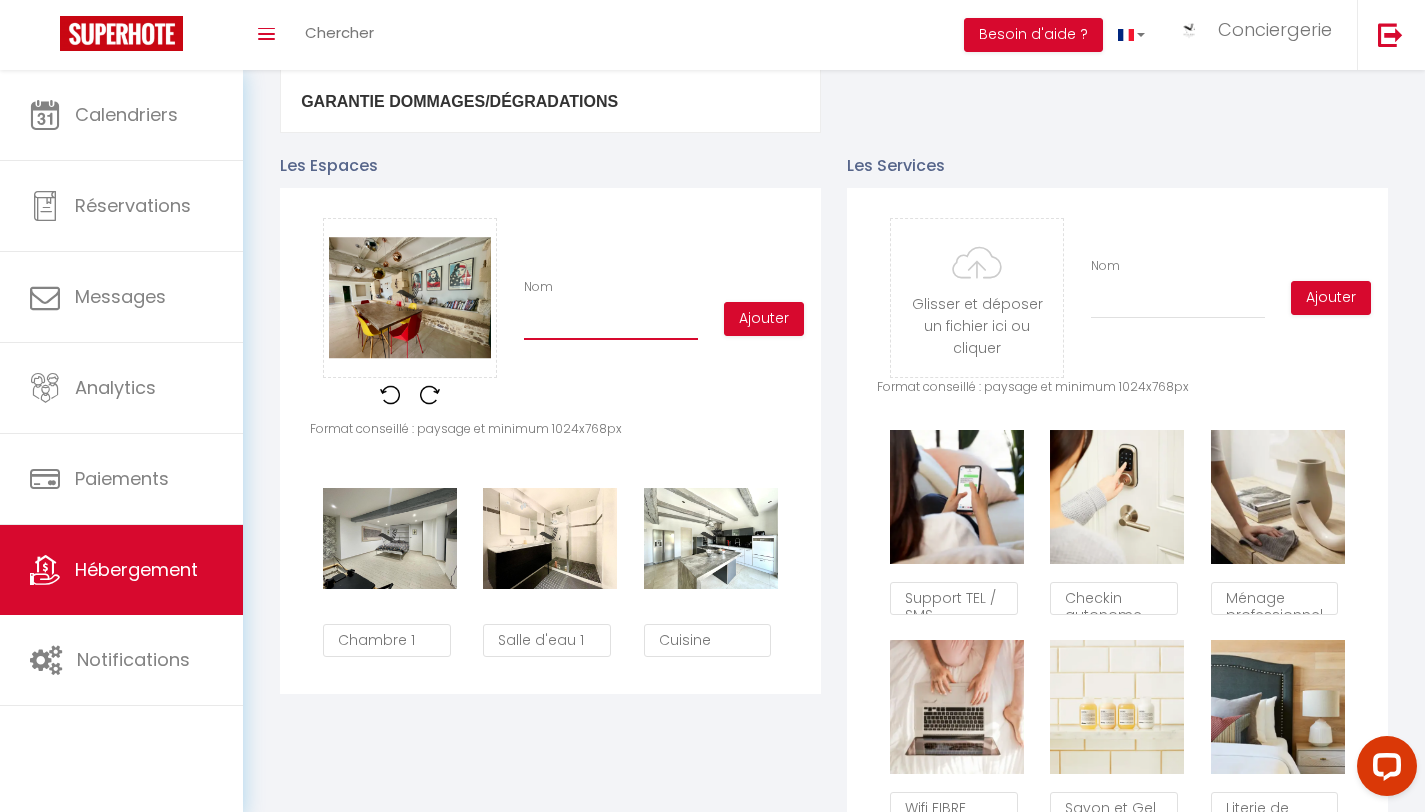 click on "Nom" at bounding box center (611, 322) 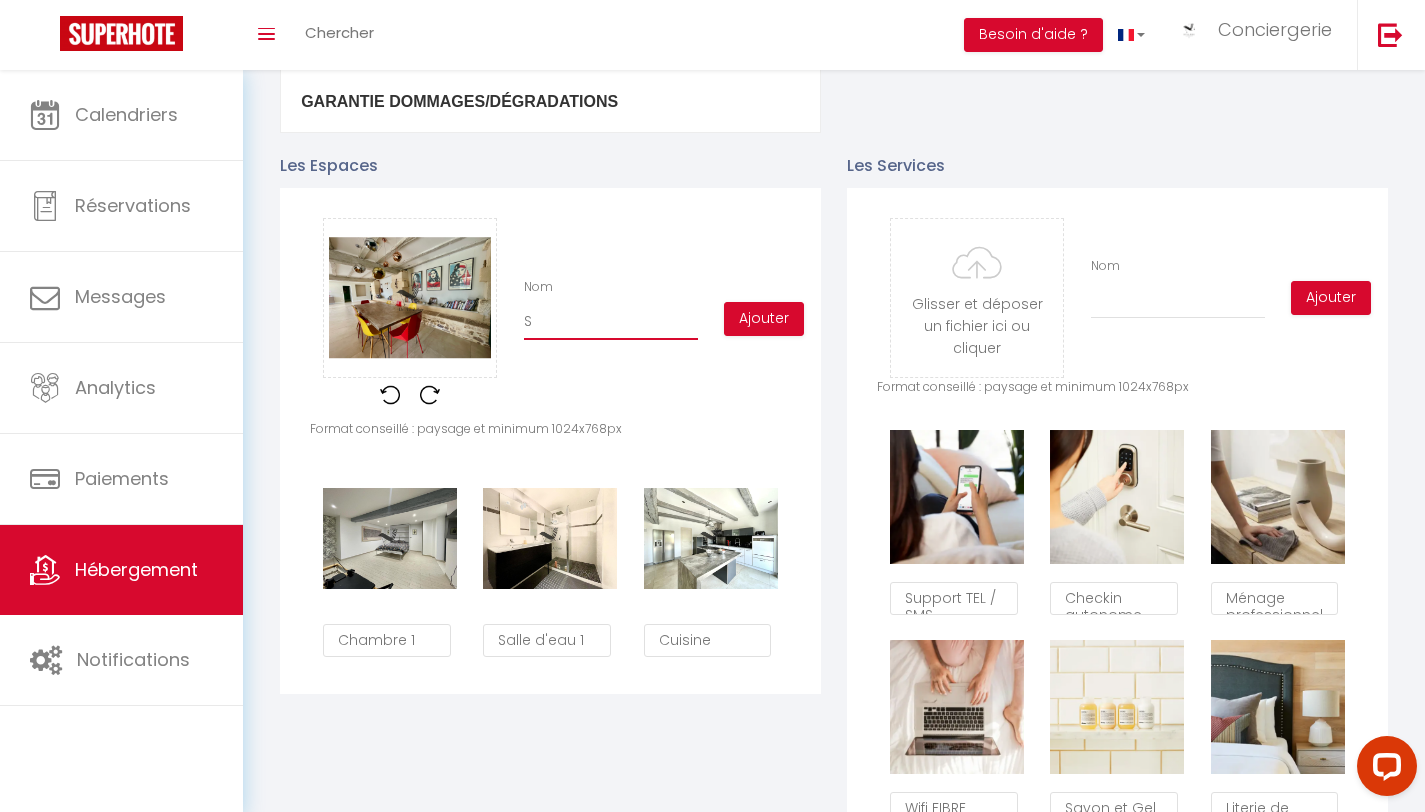 checkbox on "true" 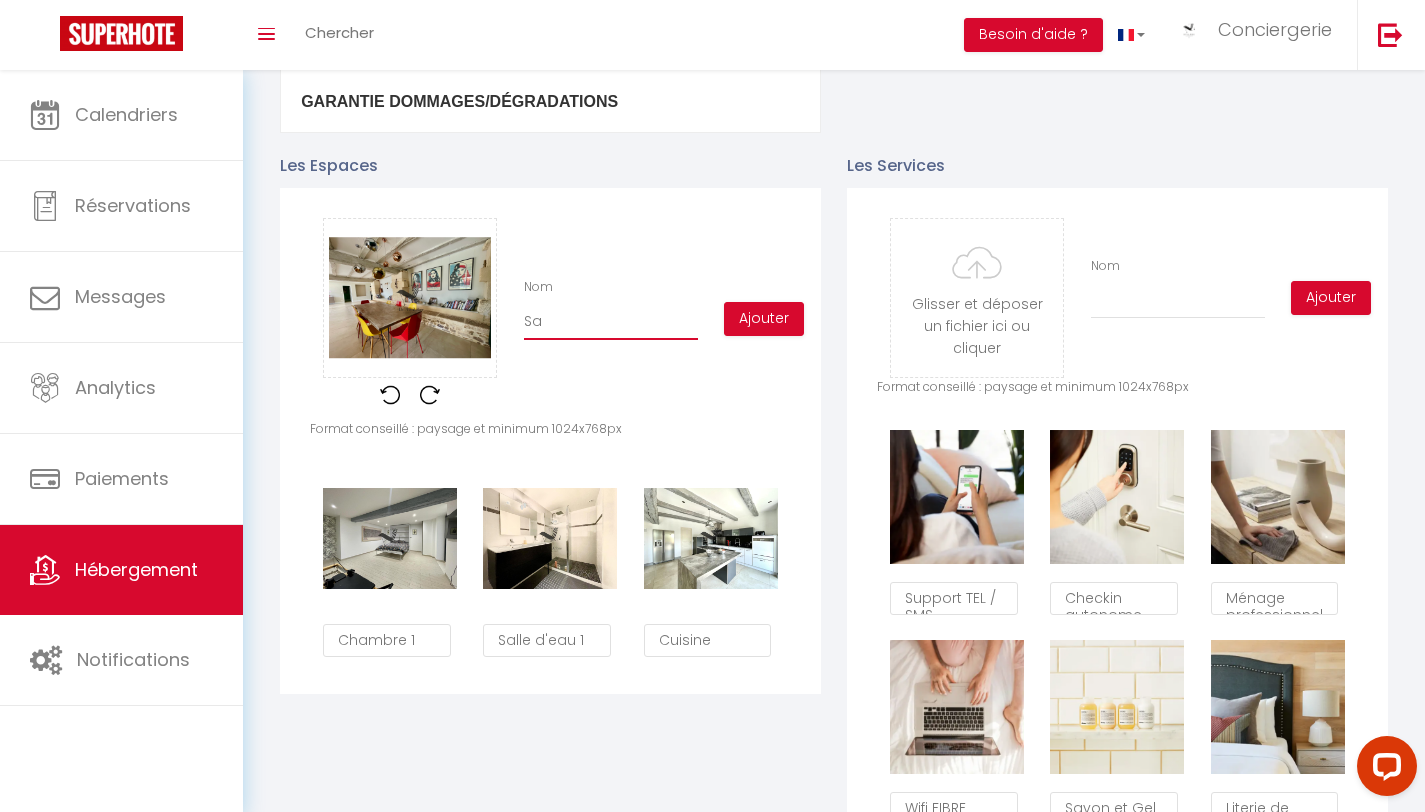 checkbox on "true" 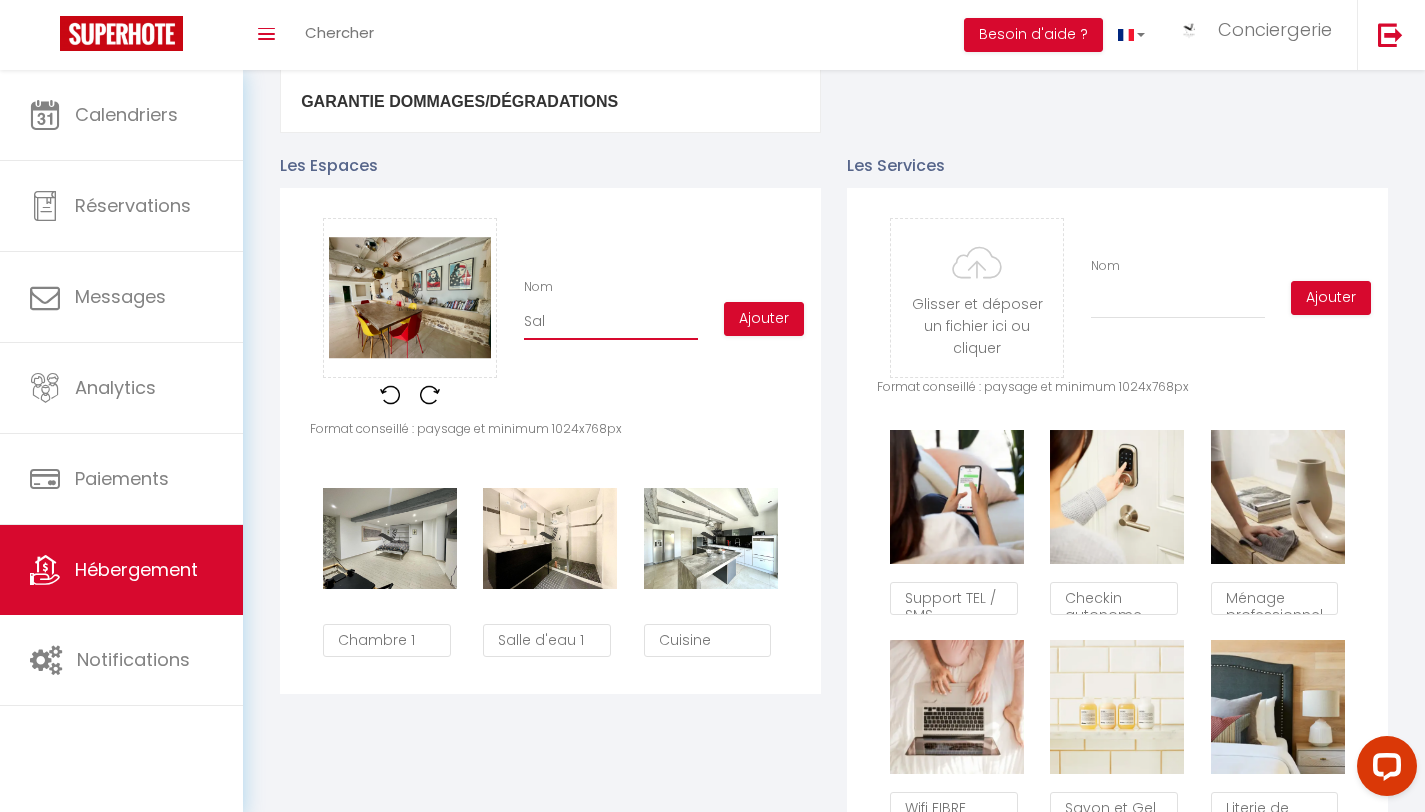 checkbox on "true" 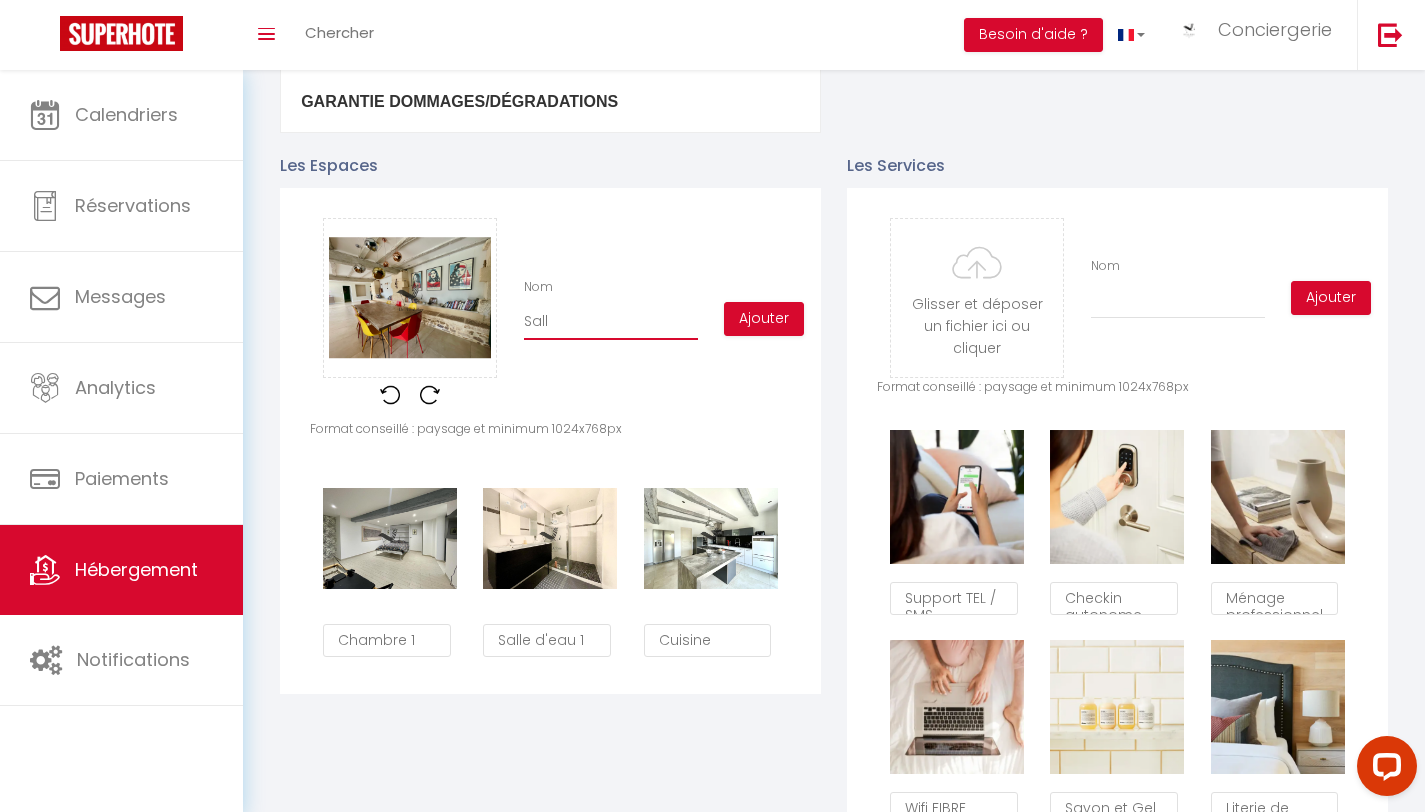 checkbox on "true" 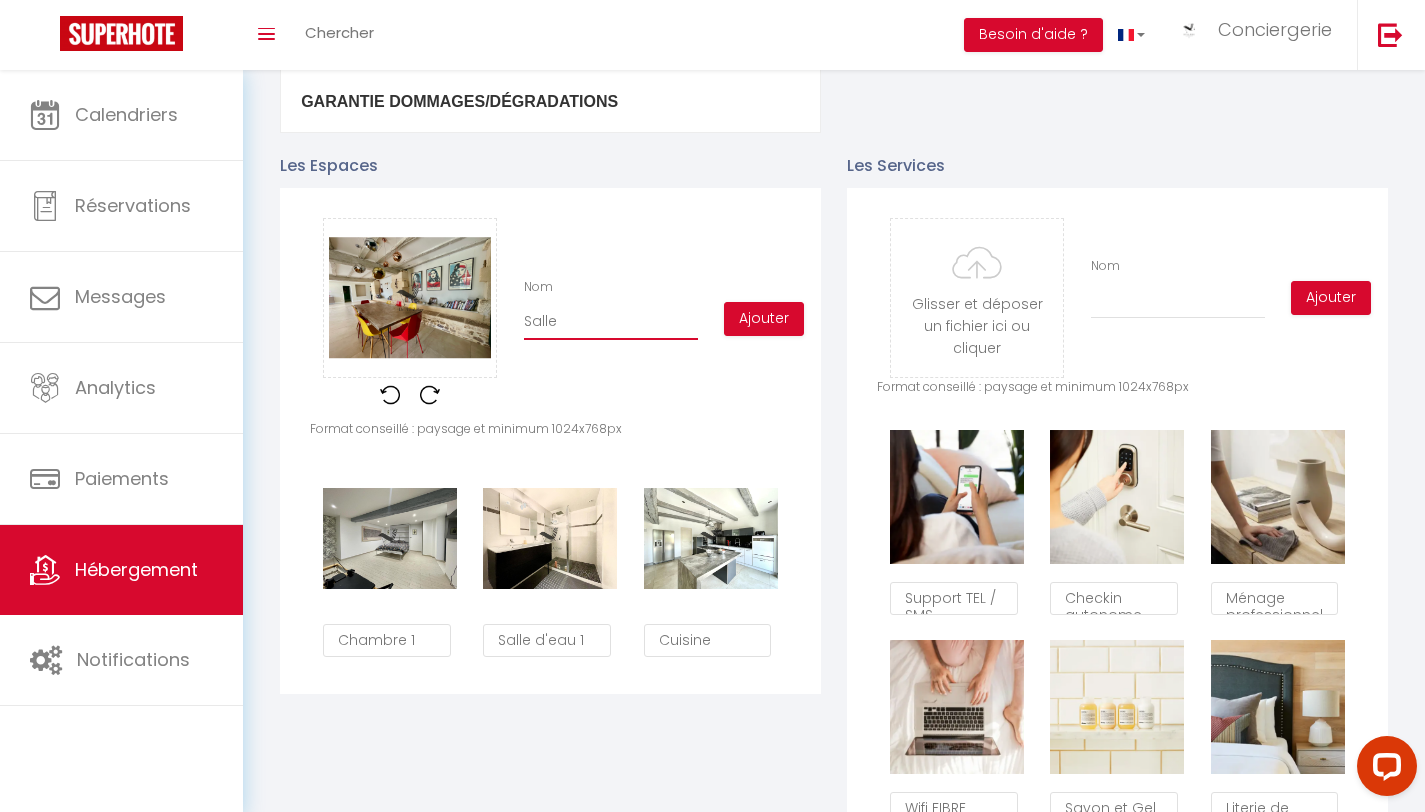type on "Salle" 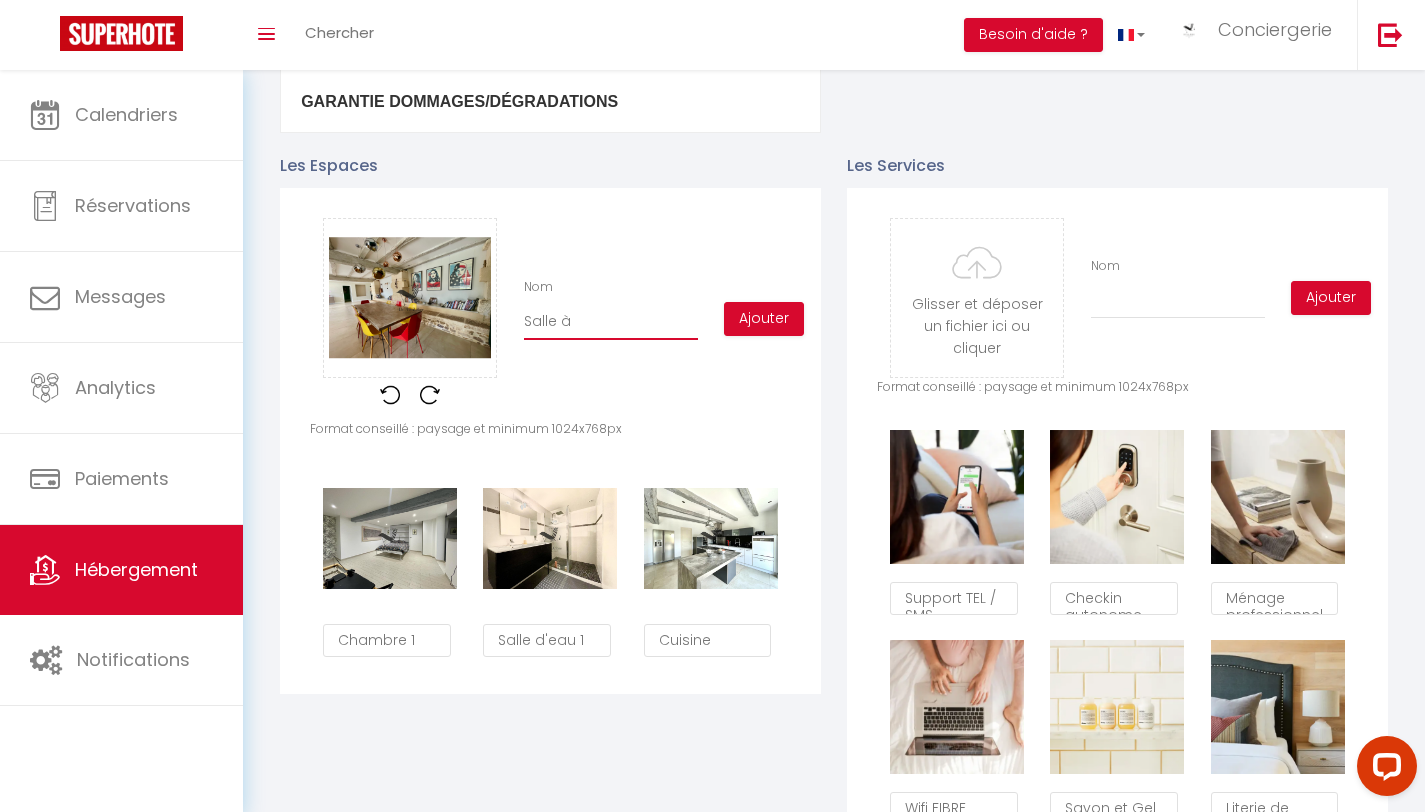 checkbox on "true" 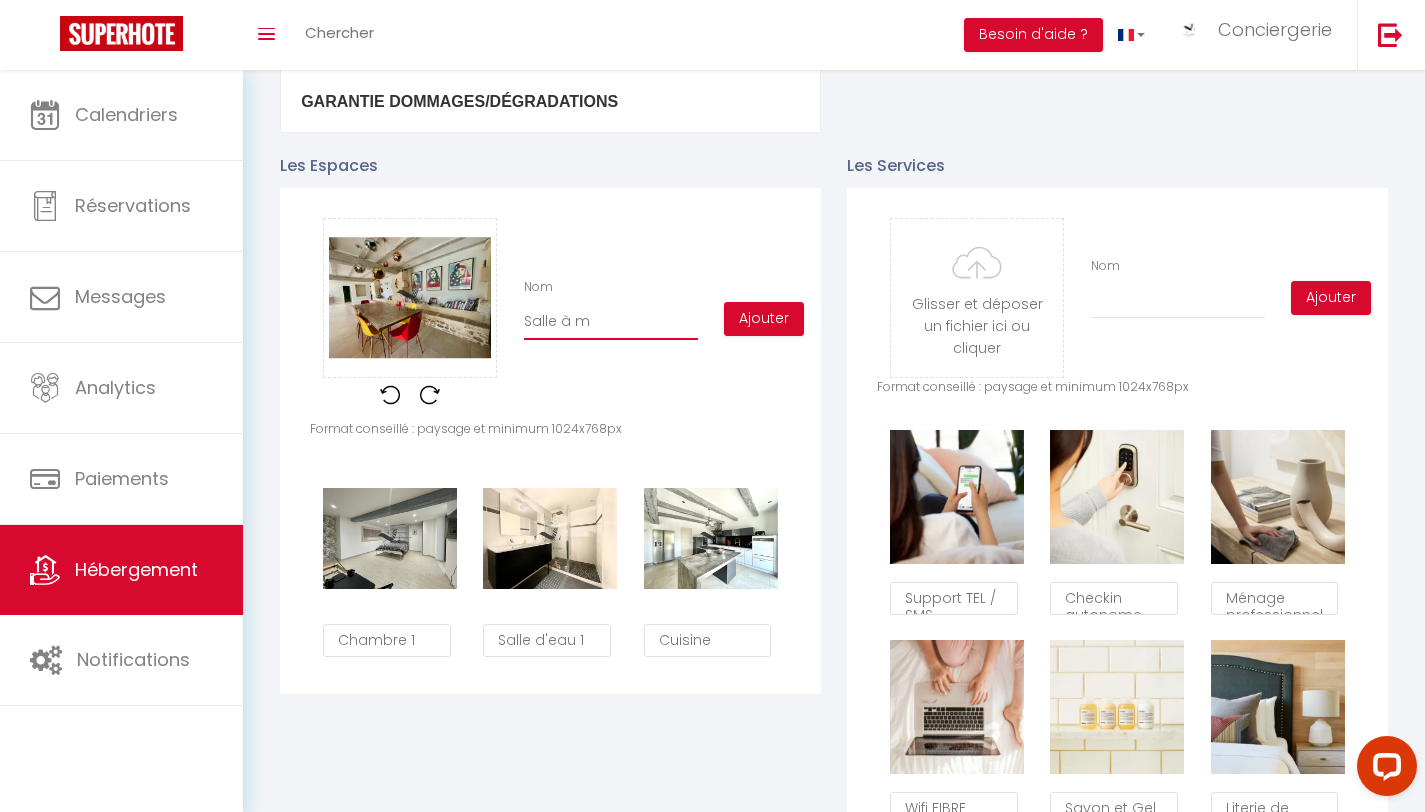 checkbox on "true" 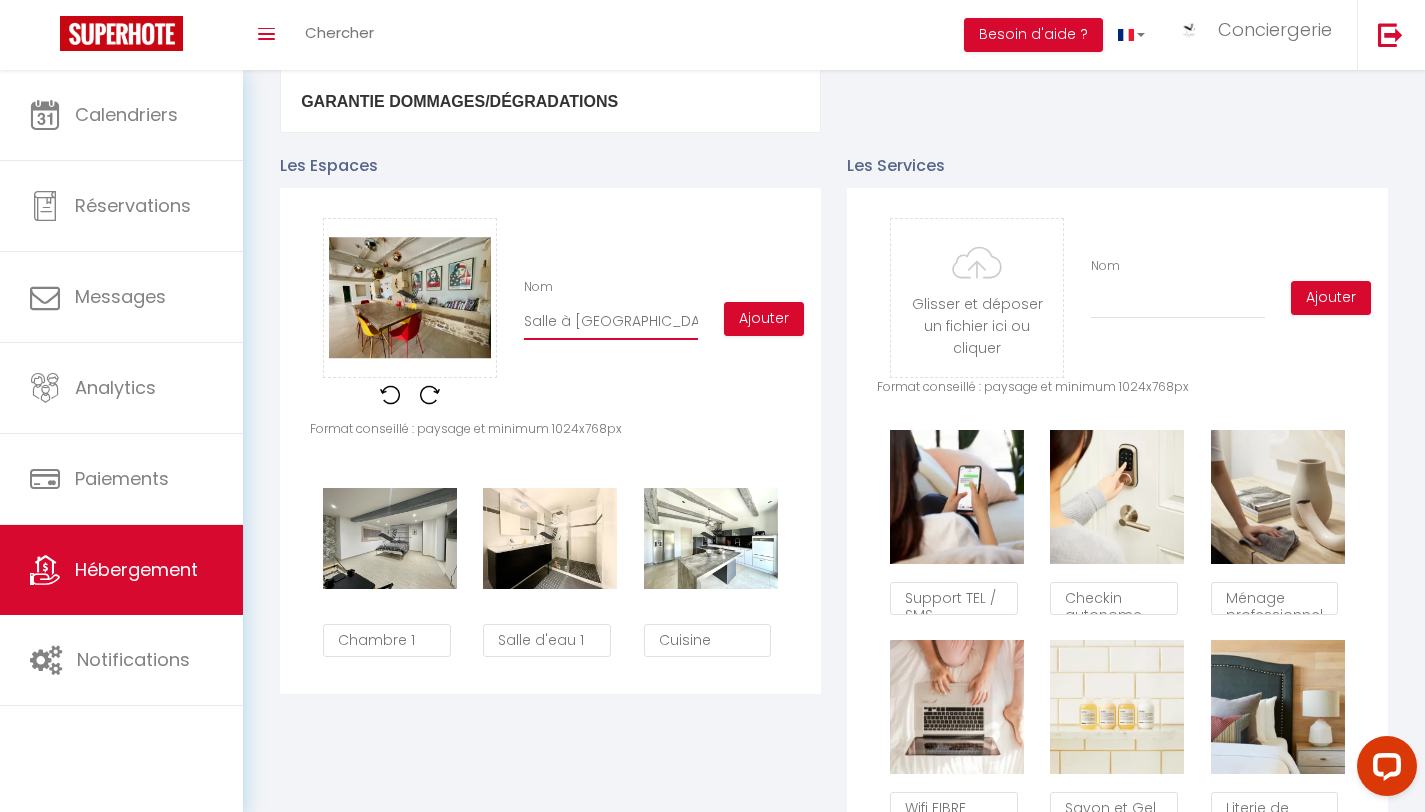 checkbox on "true" 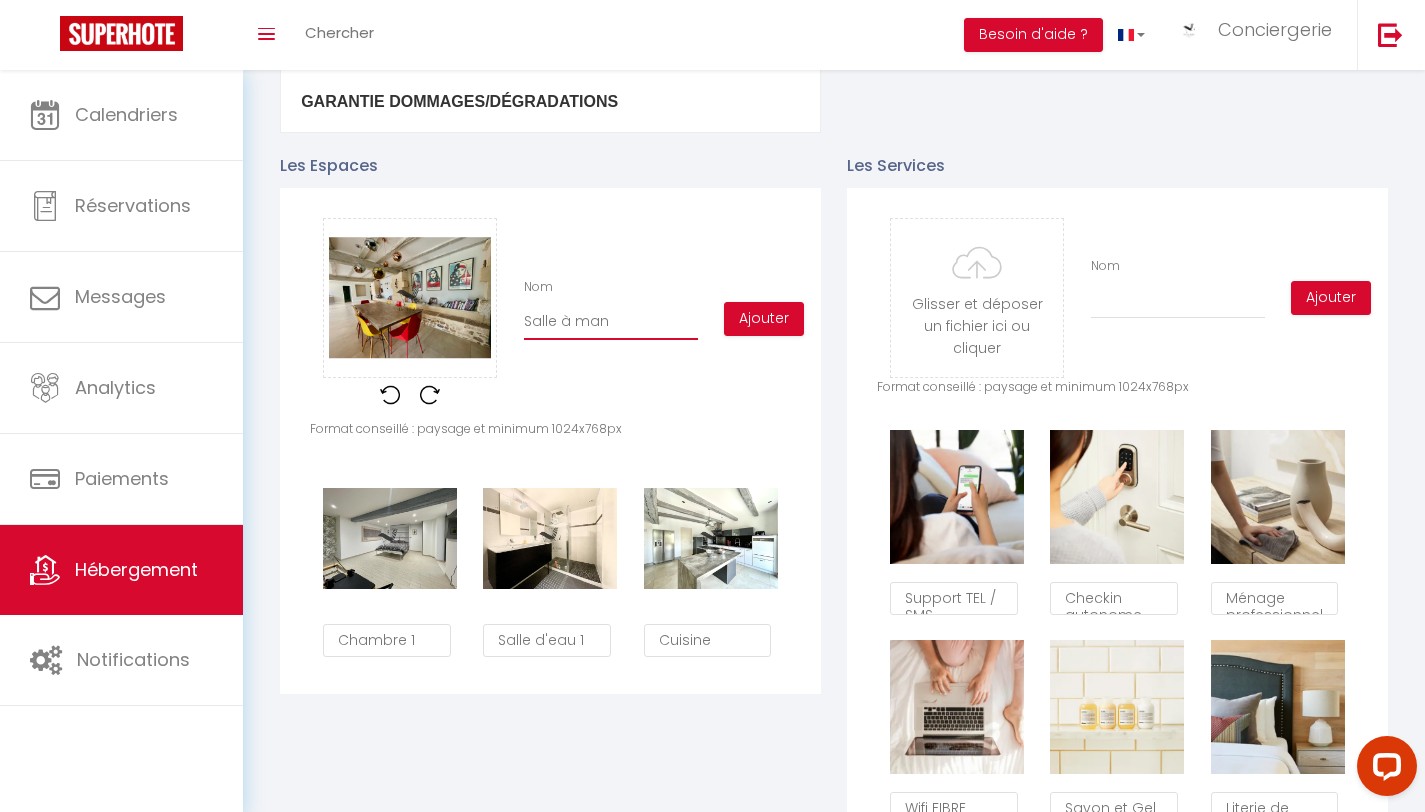 checkbox on "true" 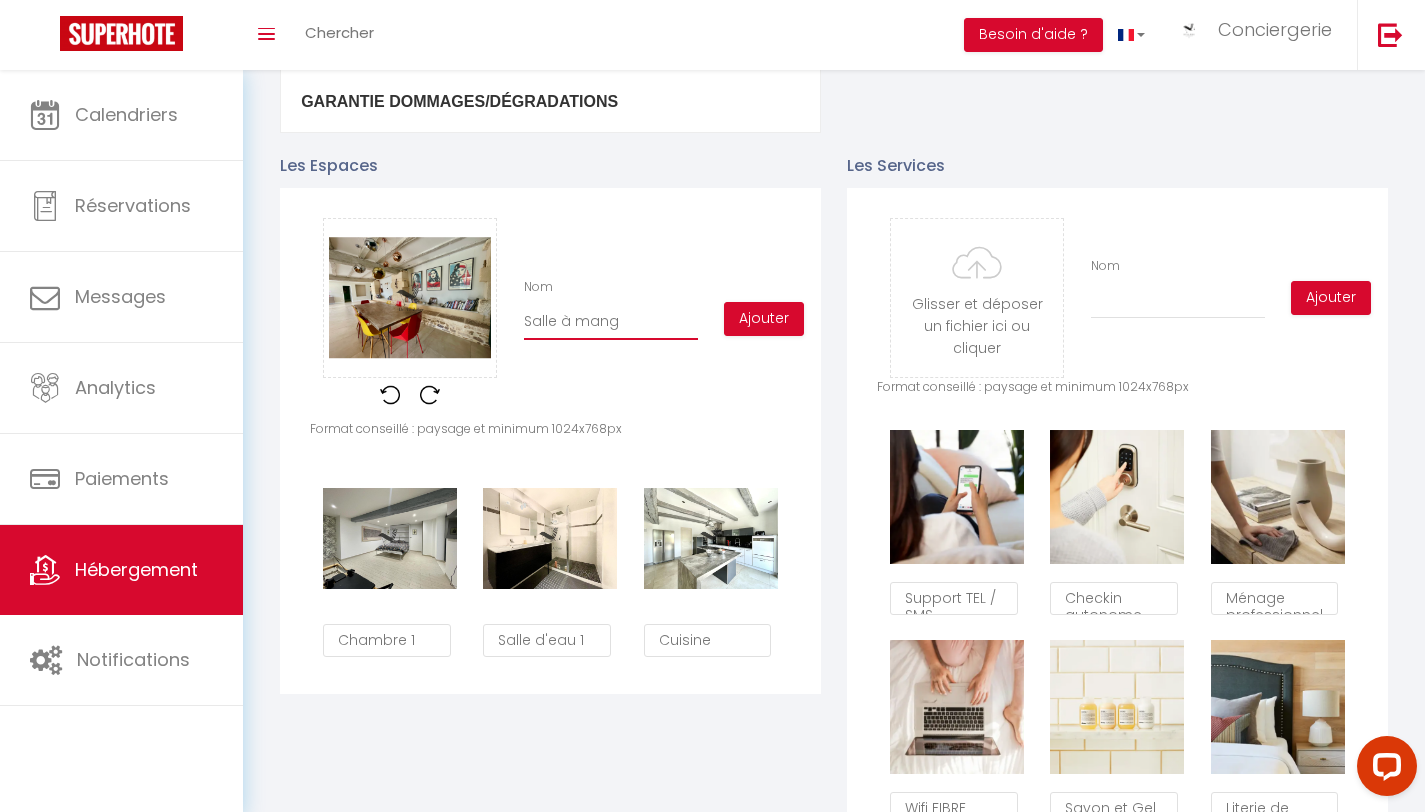checkbox on "true" 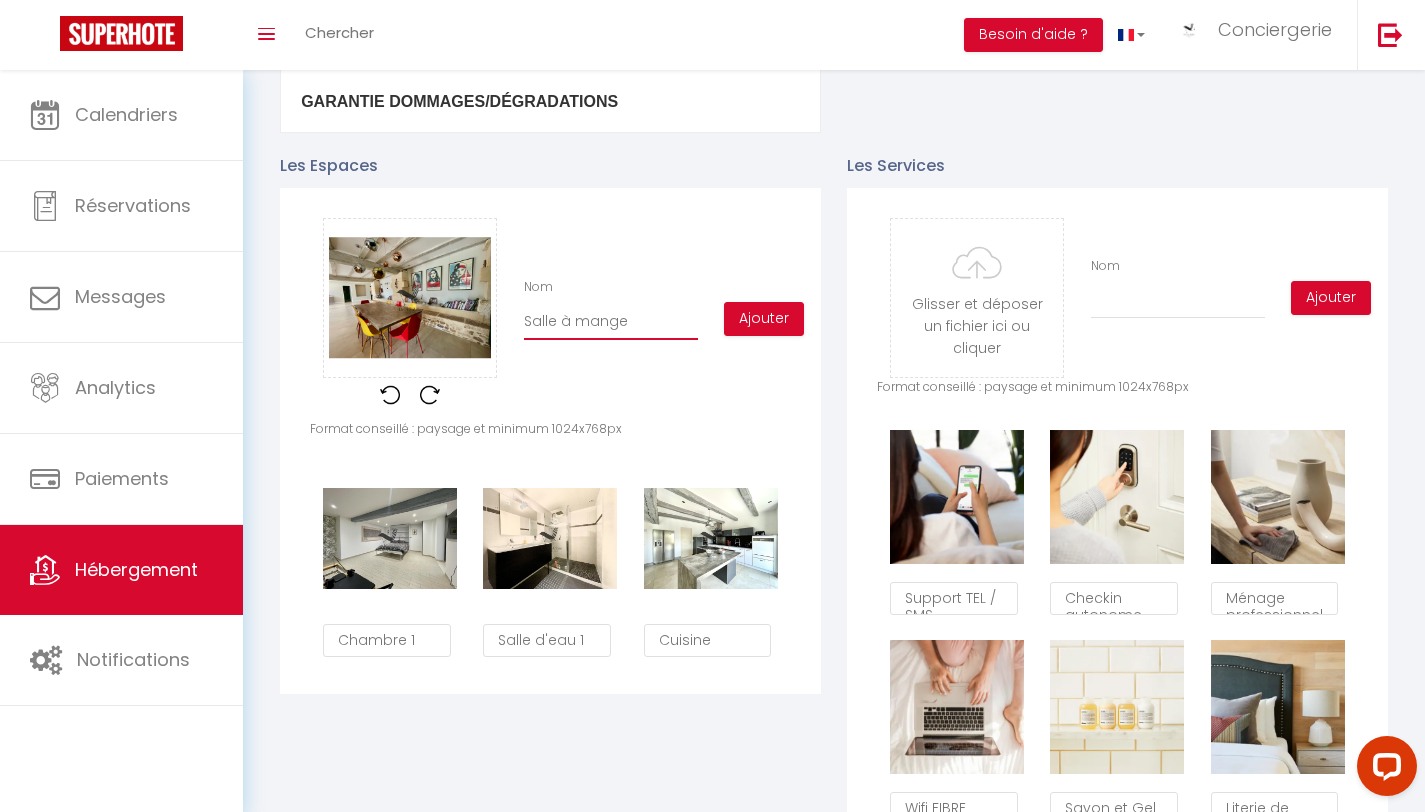 checkbox on "true" 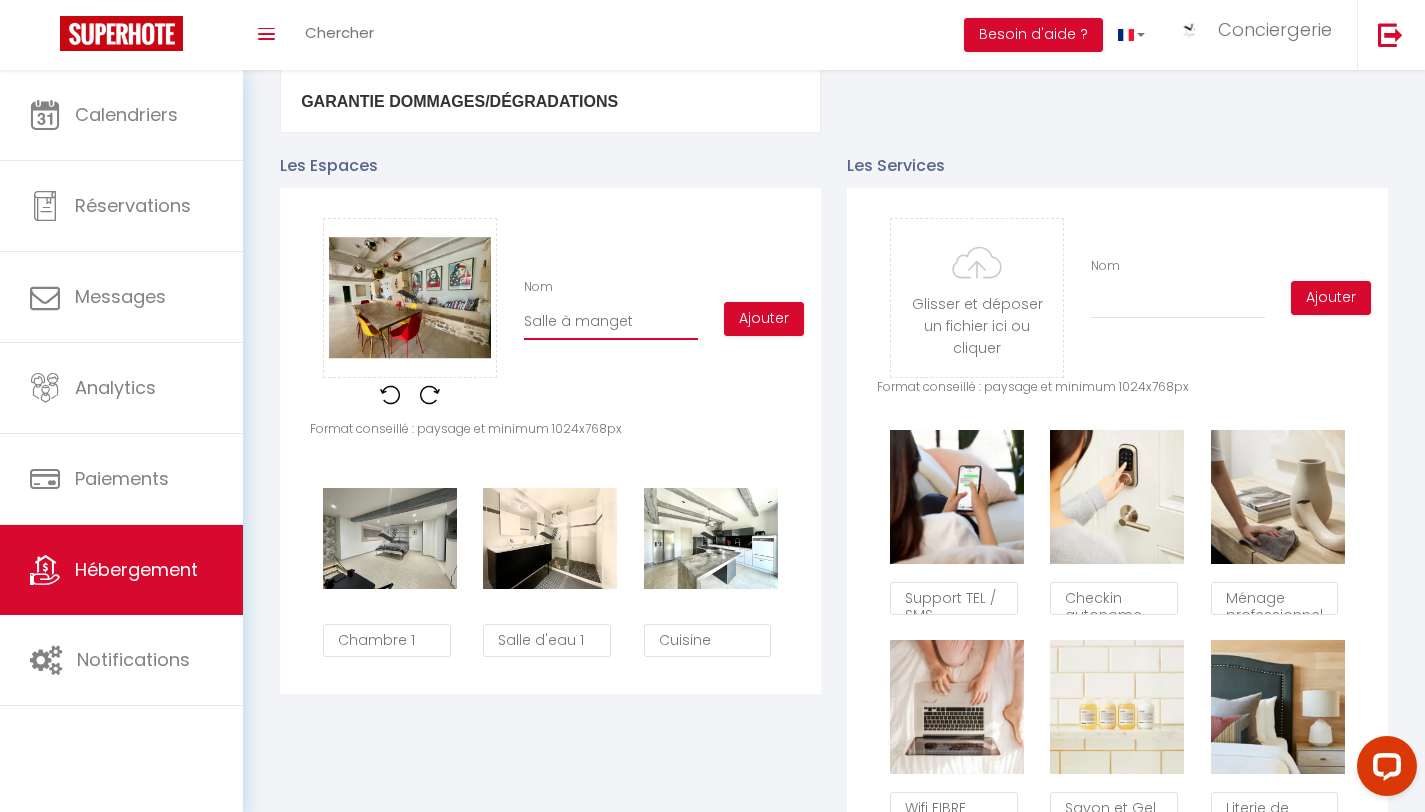 checkbox on "true" 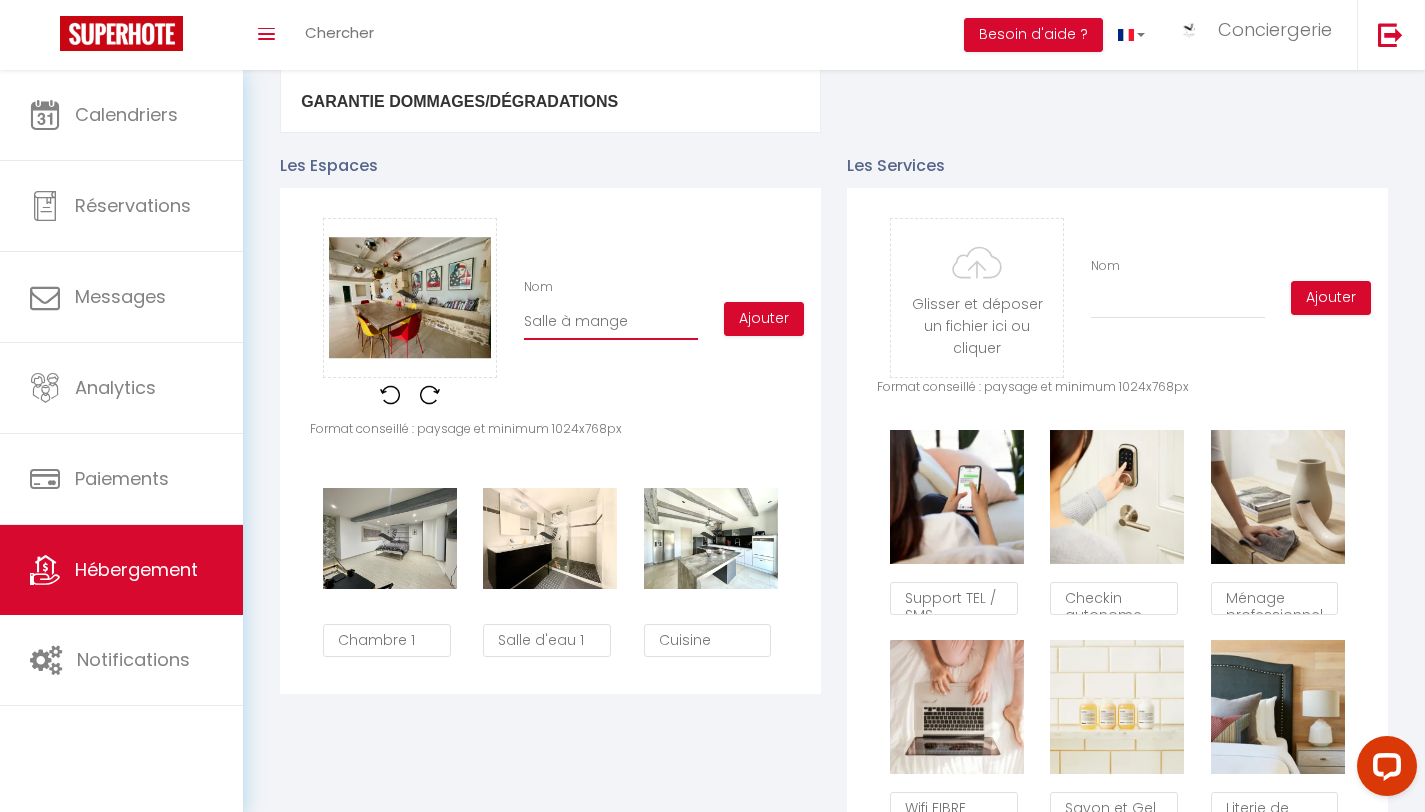 checkbox on "true" 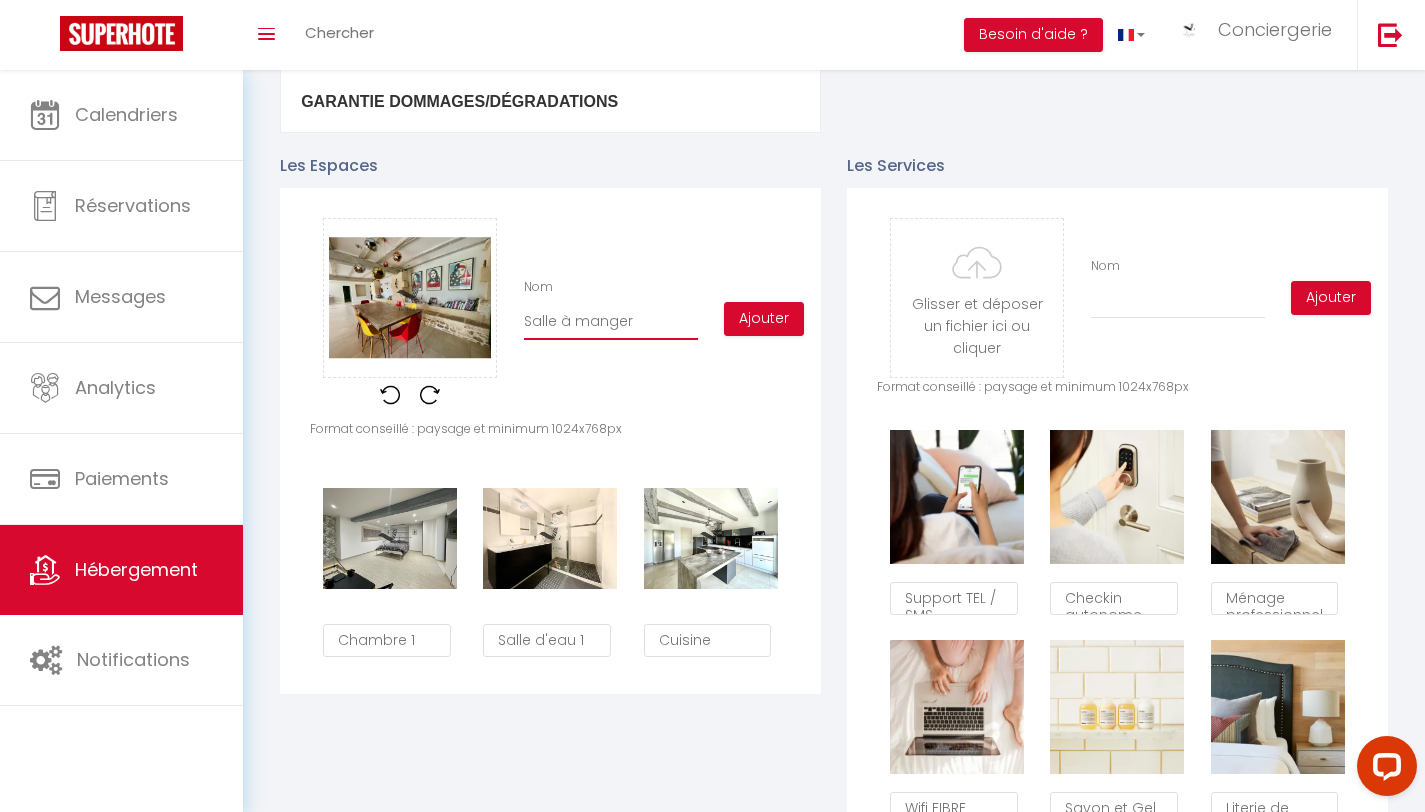 checkbox on "true" 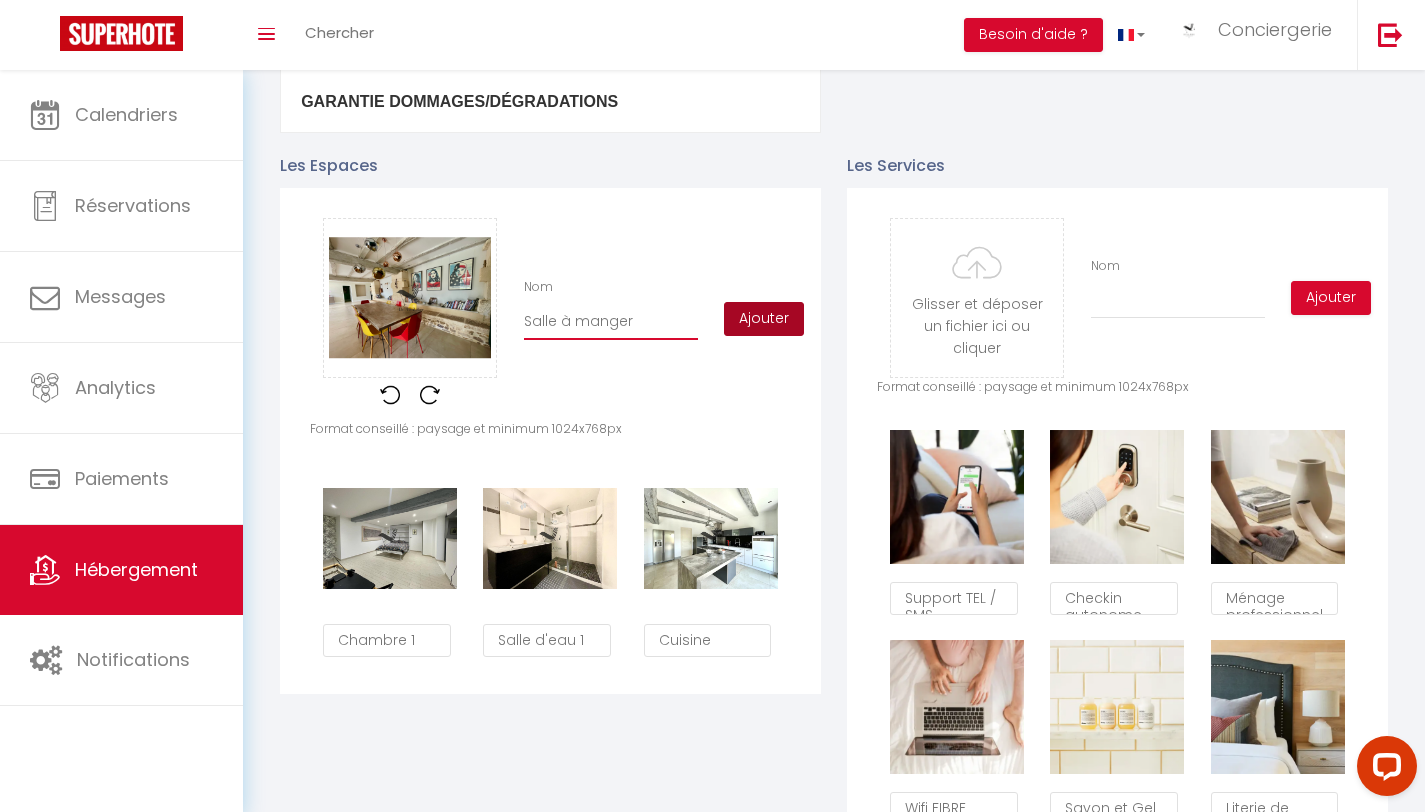 type on "Salle à manger" 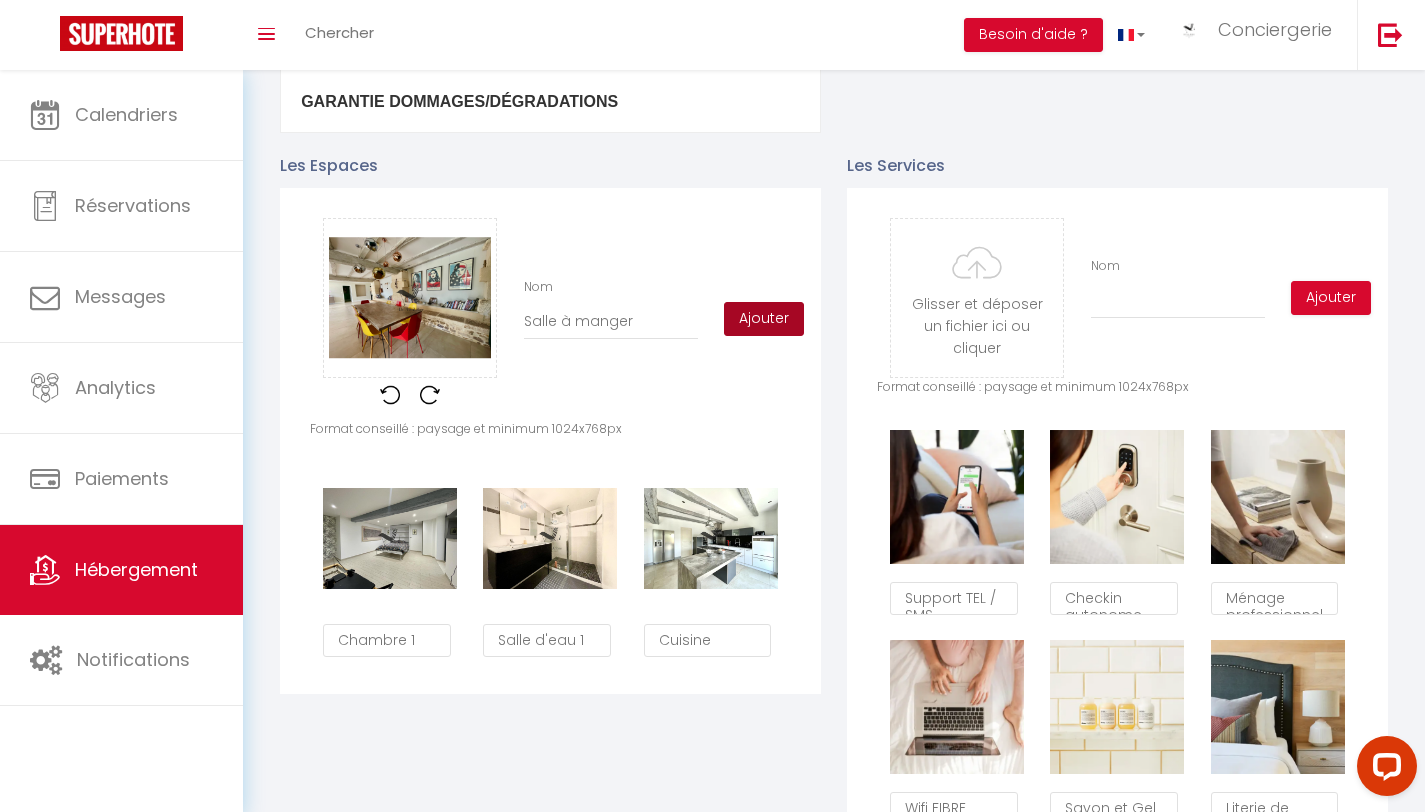 click on "Ajouter" at bounding box center (764, 319) 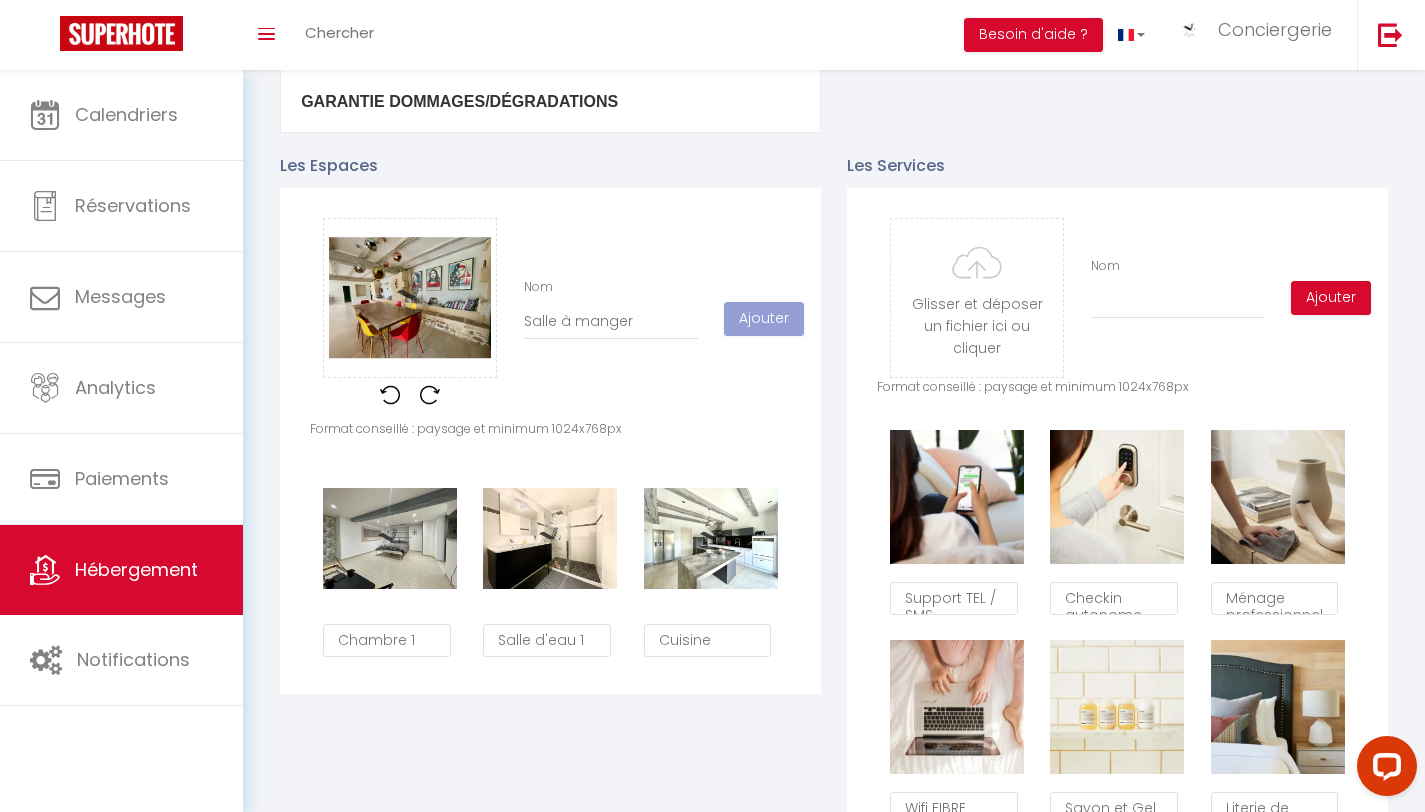 type 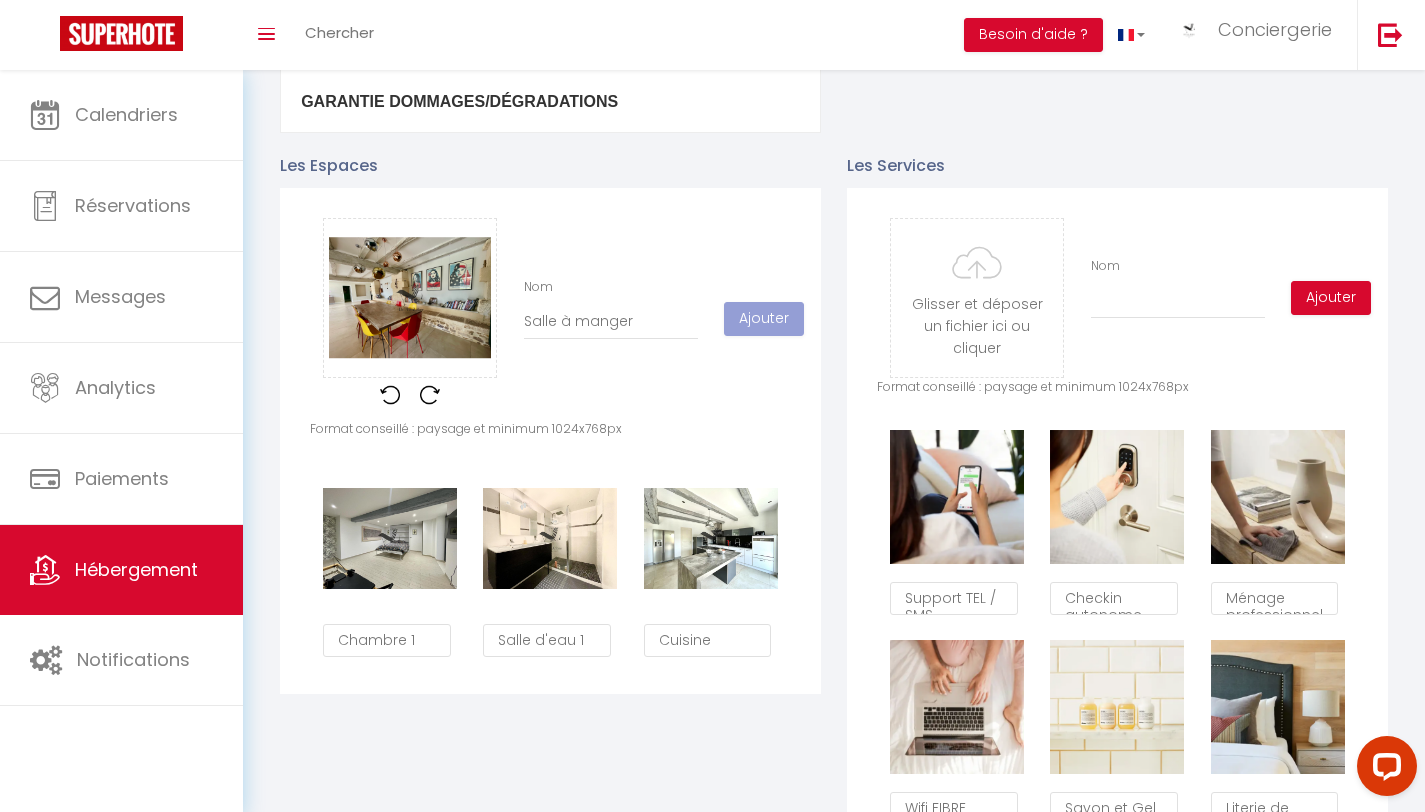 type 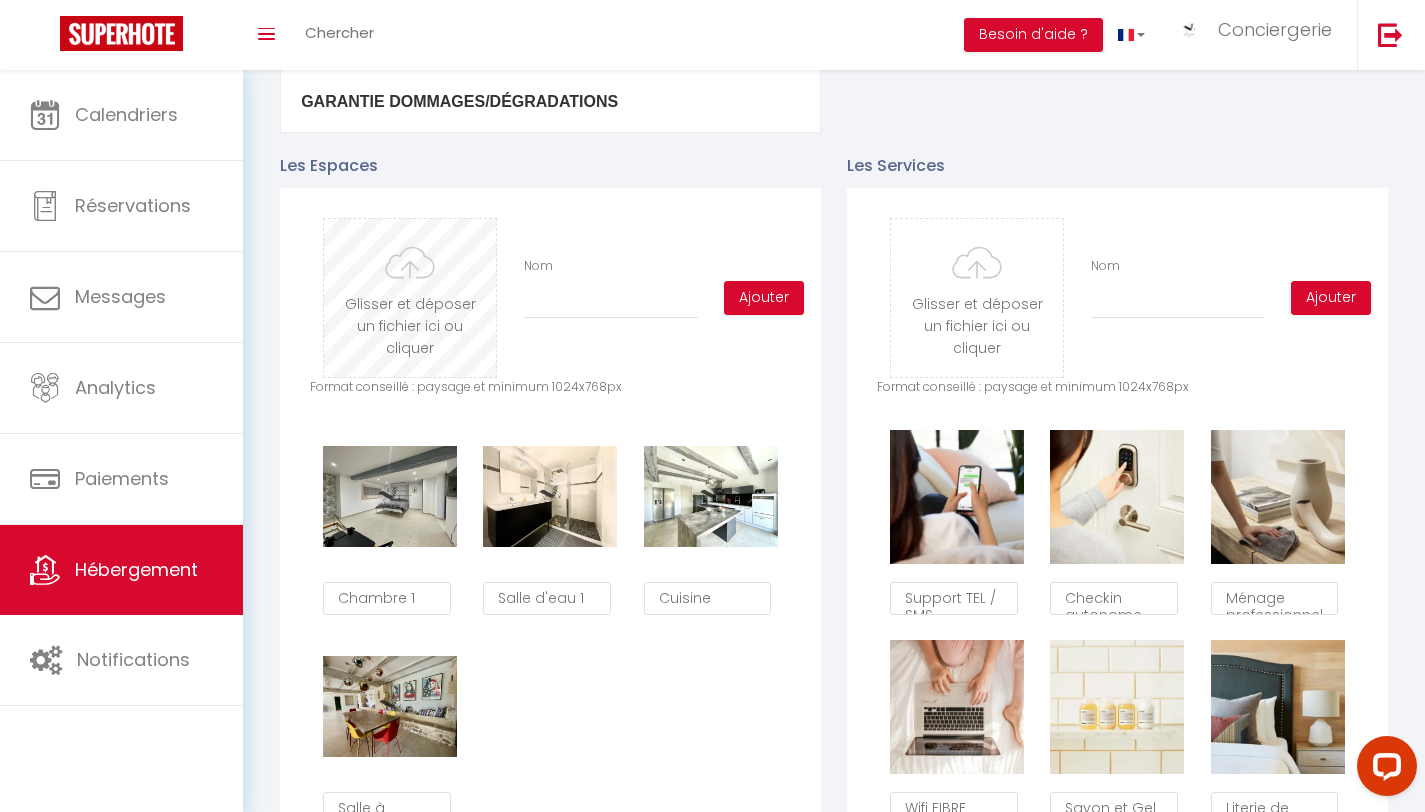click at bounding box center (410, 298) 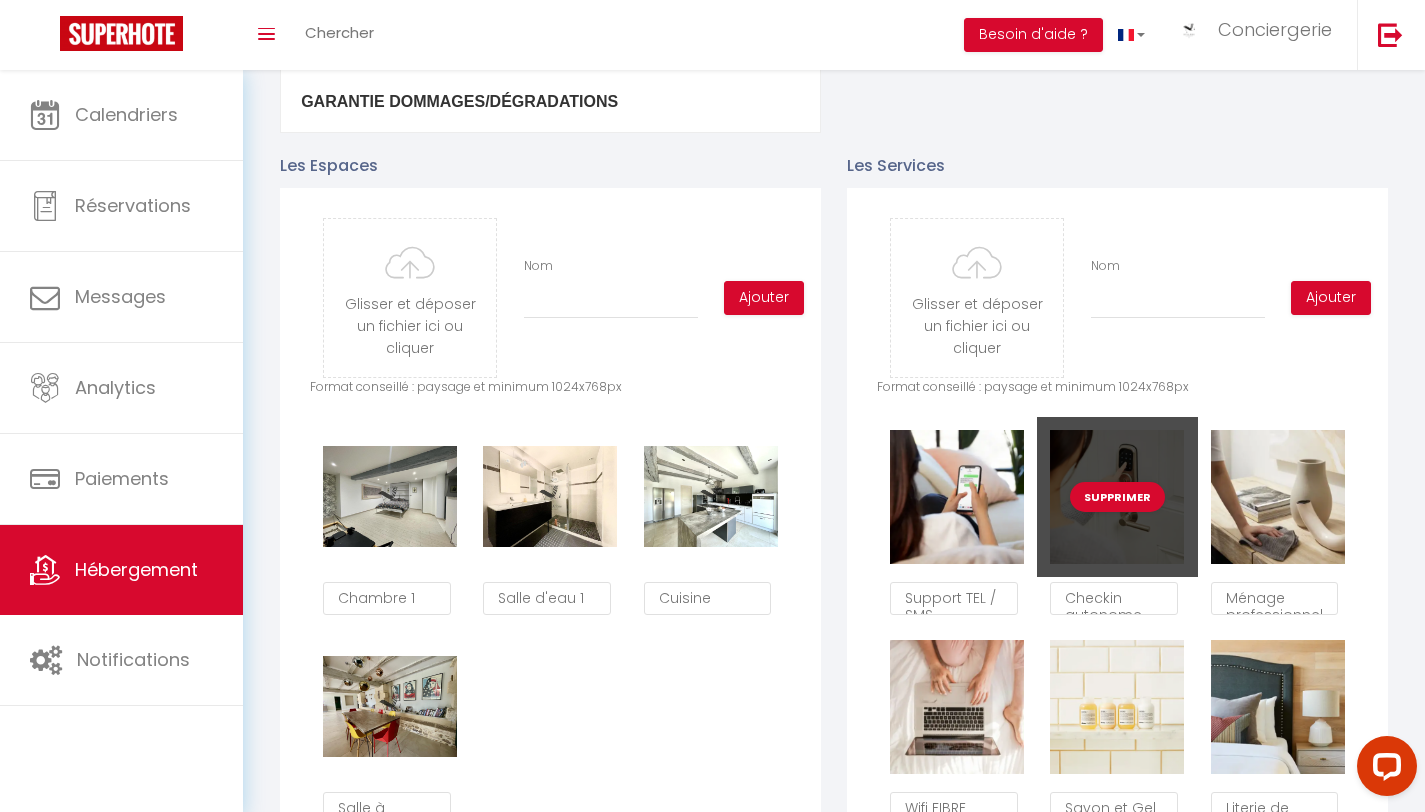 type on "C:\fakepath\IMG_0181.jpeg" 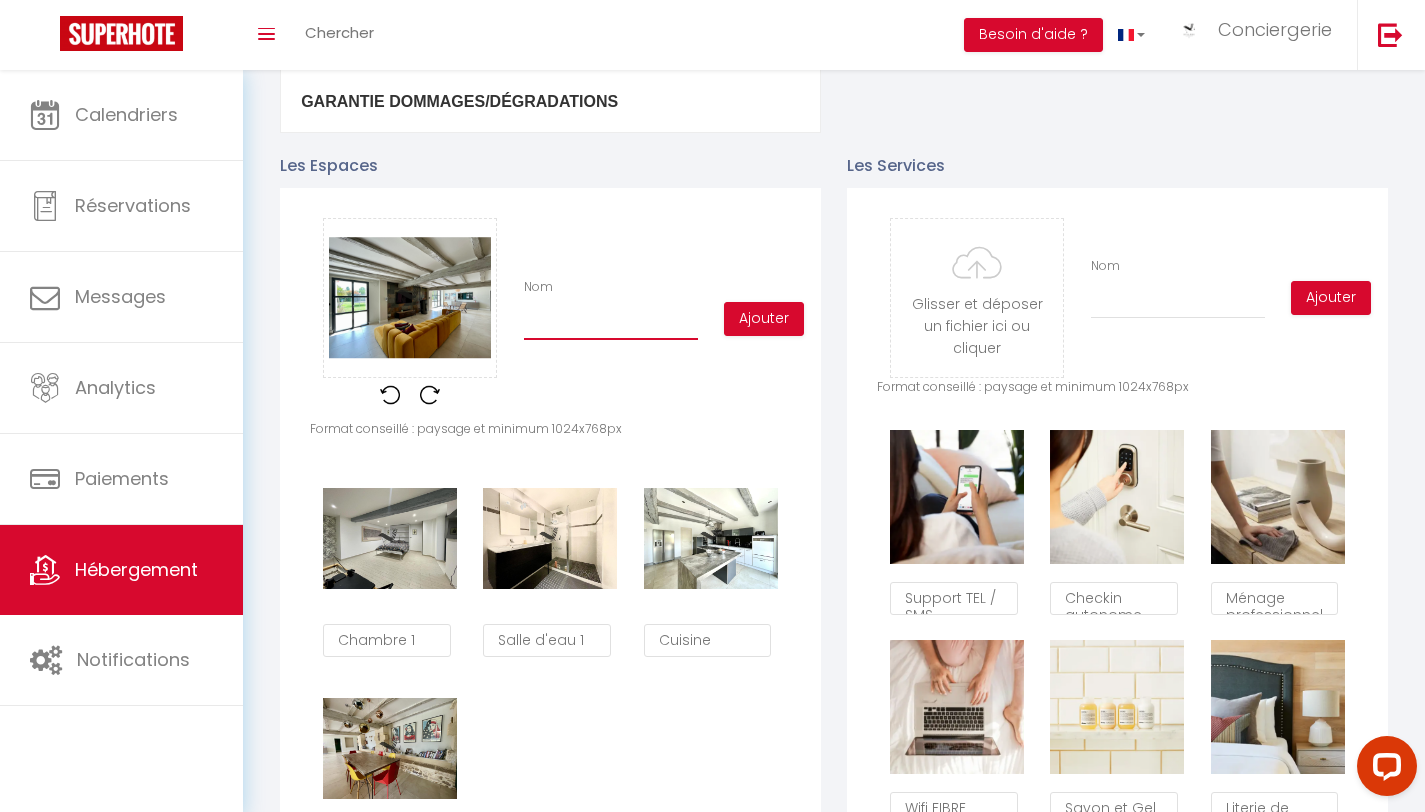 click on "Nom" at bounding box center [611, 322] 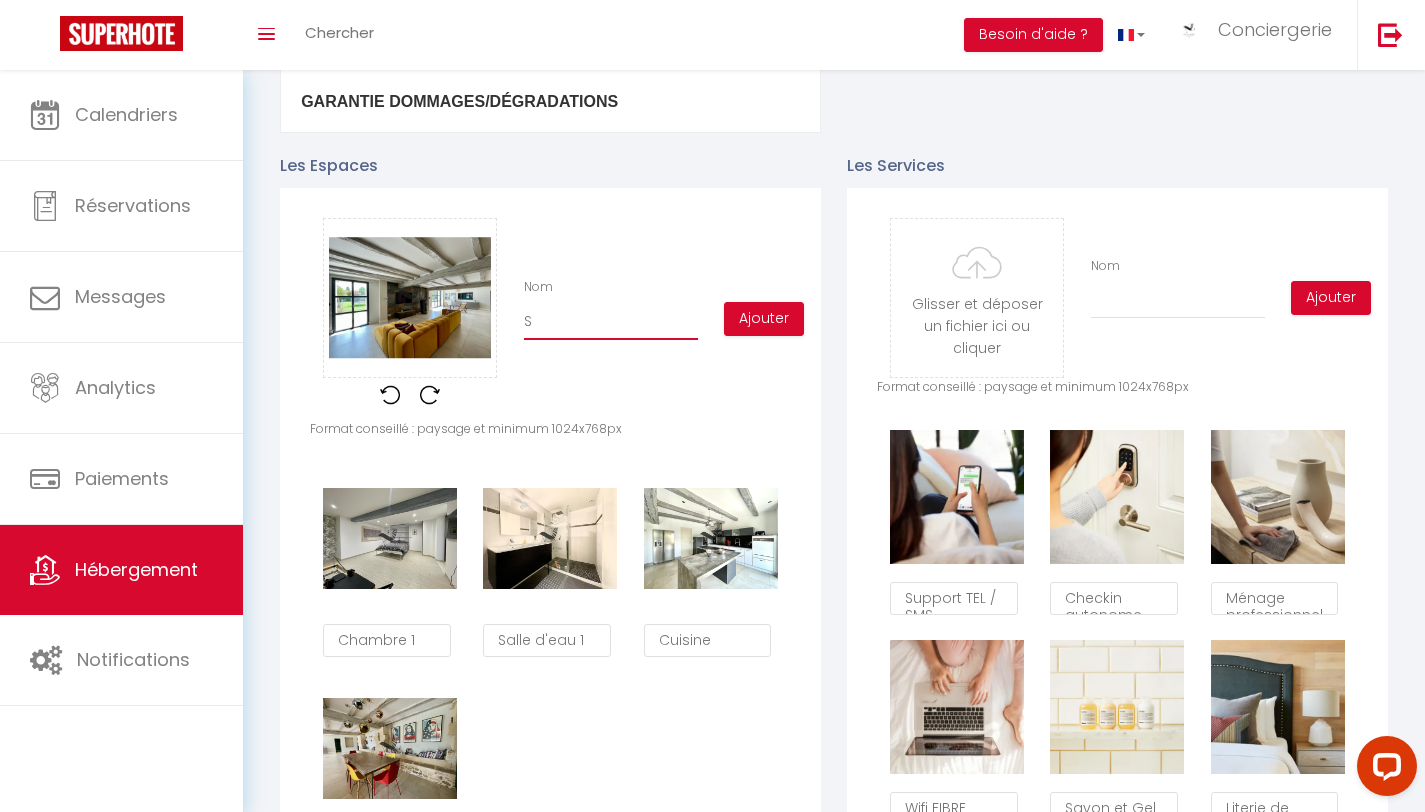 checkbox on "true" 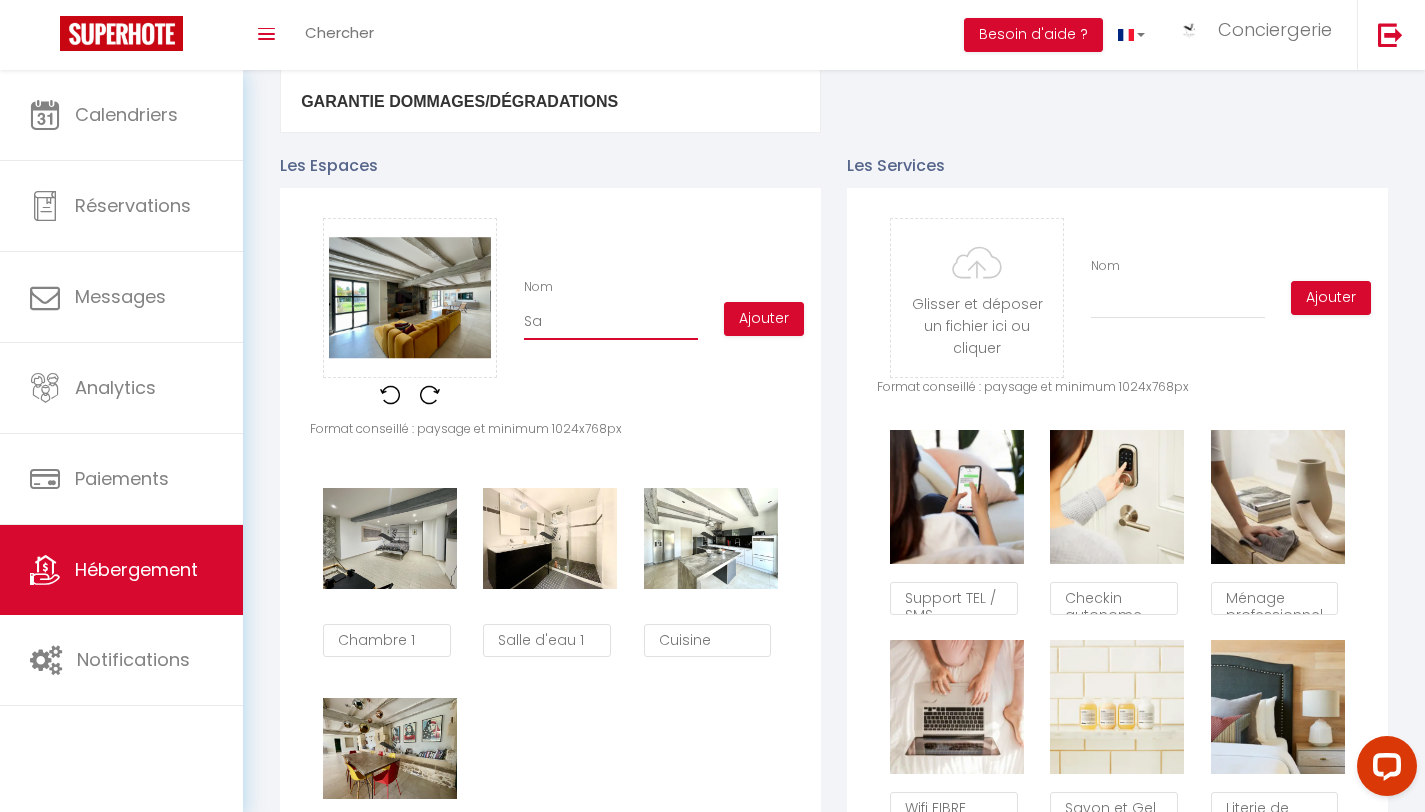 checkbox on "true" 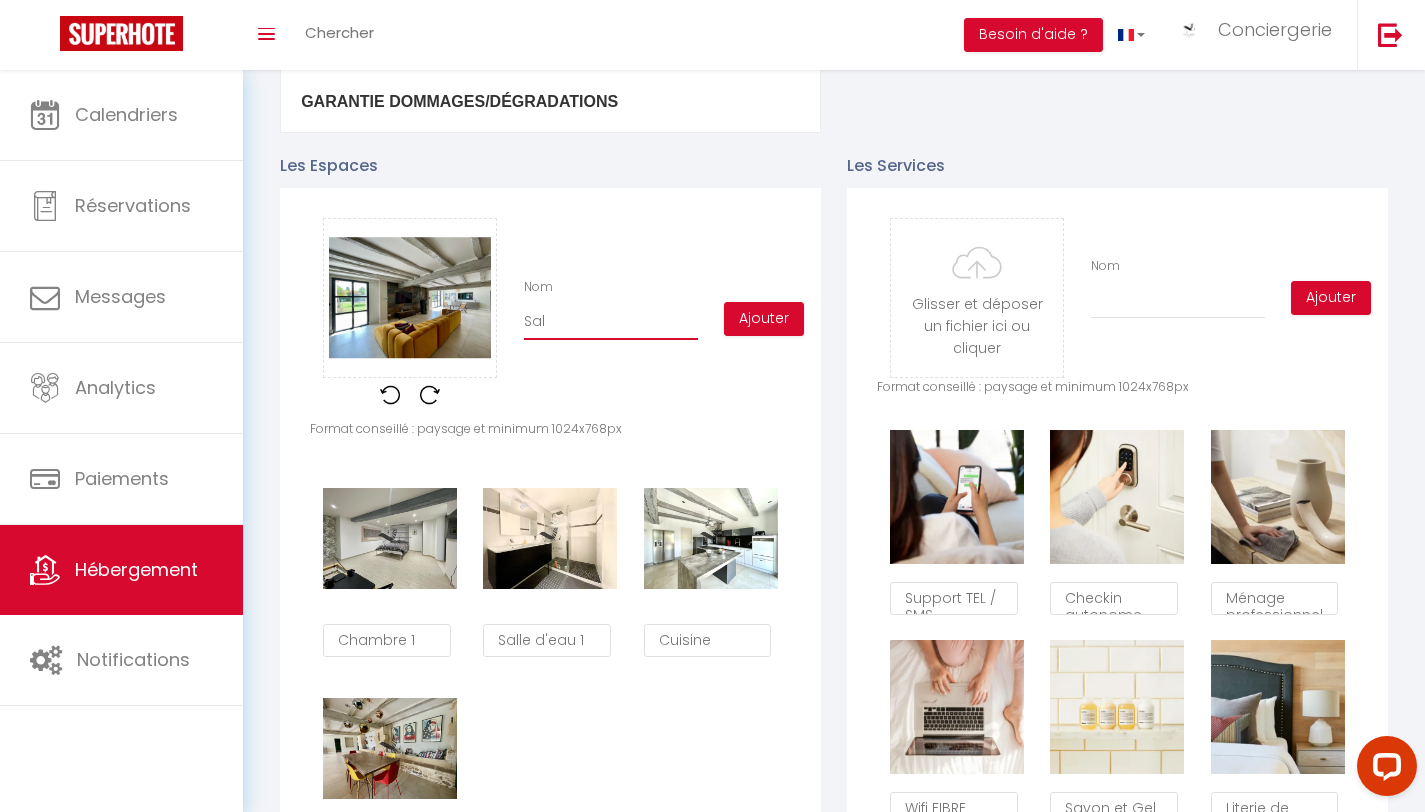 checkbox on "true" 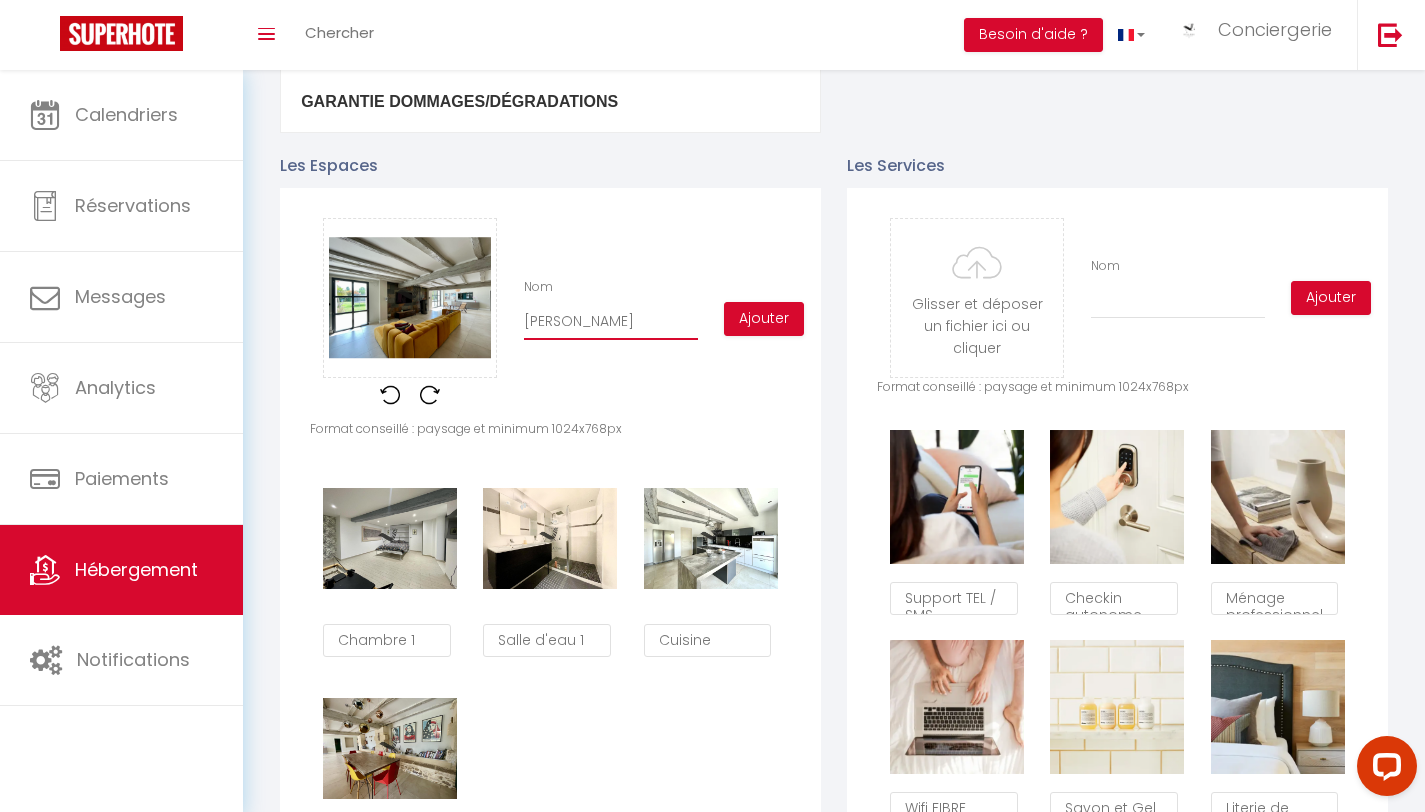 checkbox on "true" 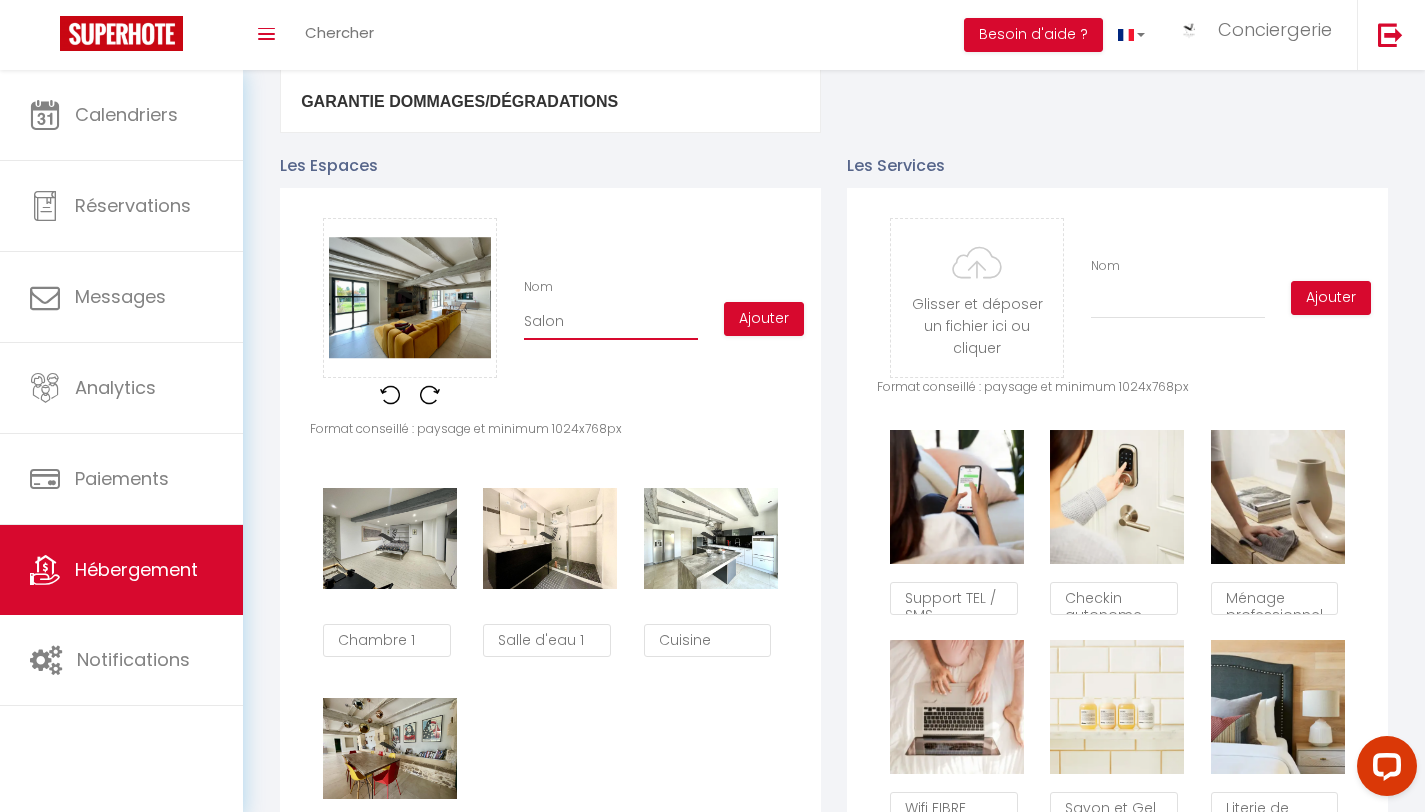 checkbox on "true" 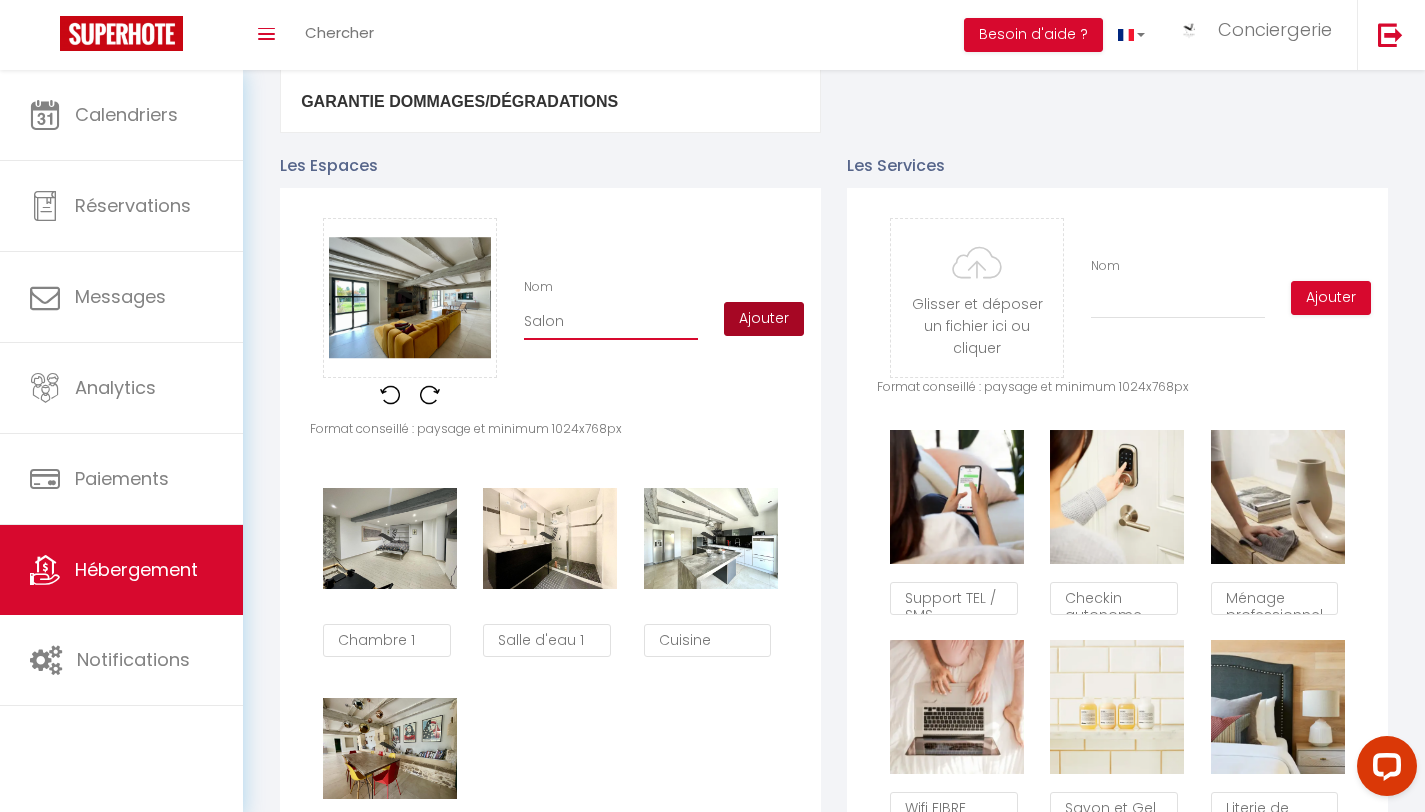 type on "Salon" 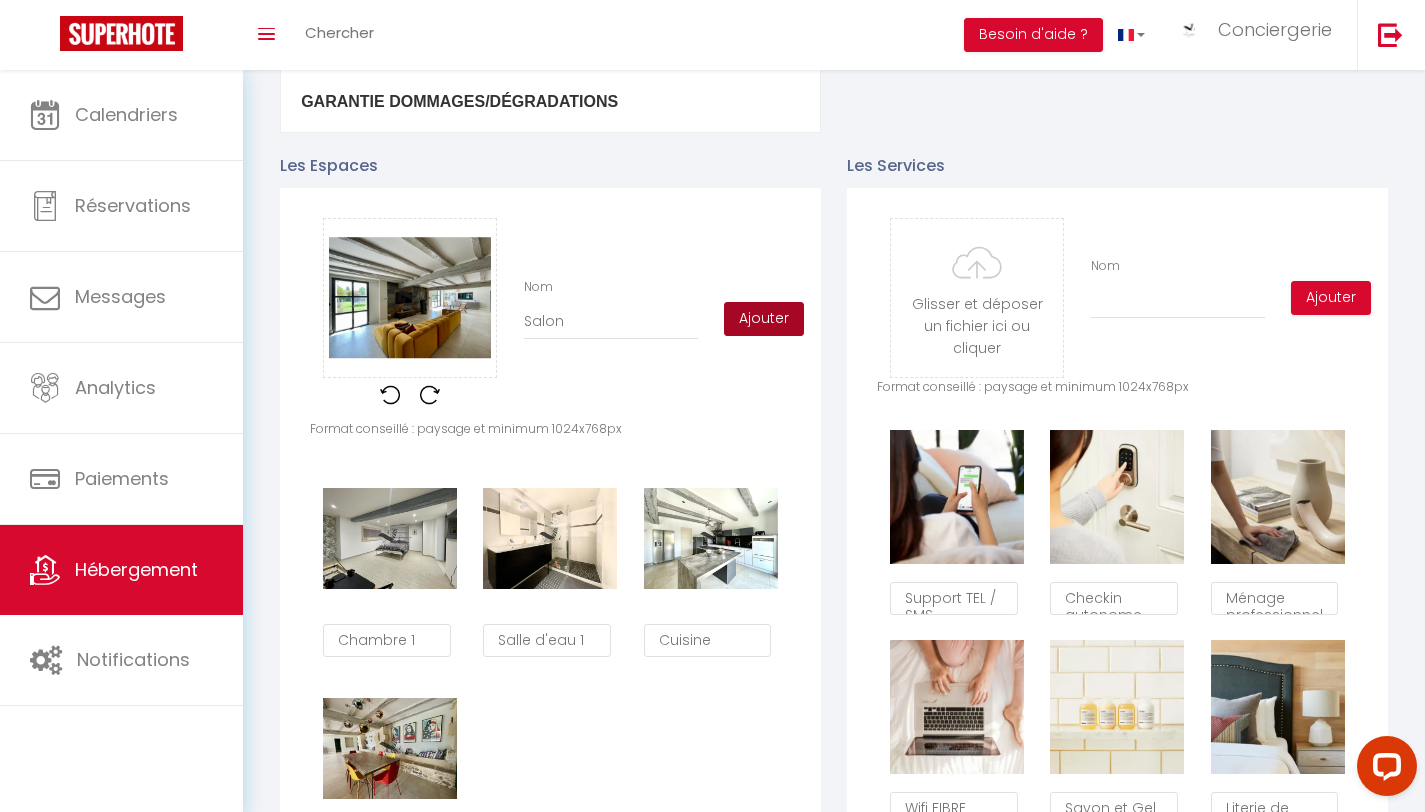 click on "Ajouter" at bounding box center [764, 319] 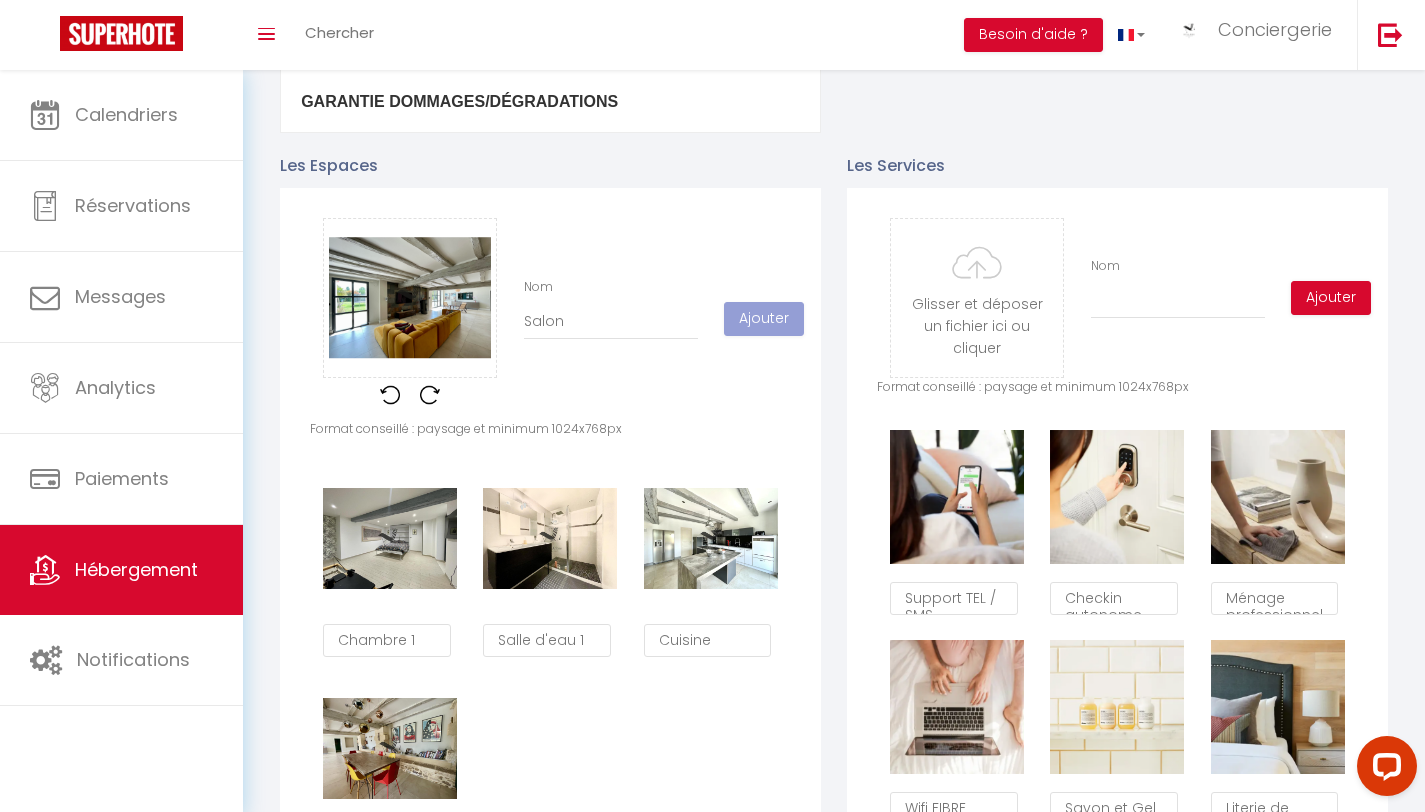 type 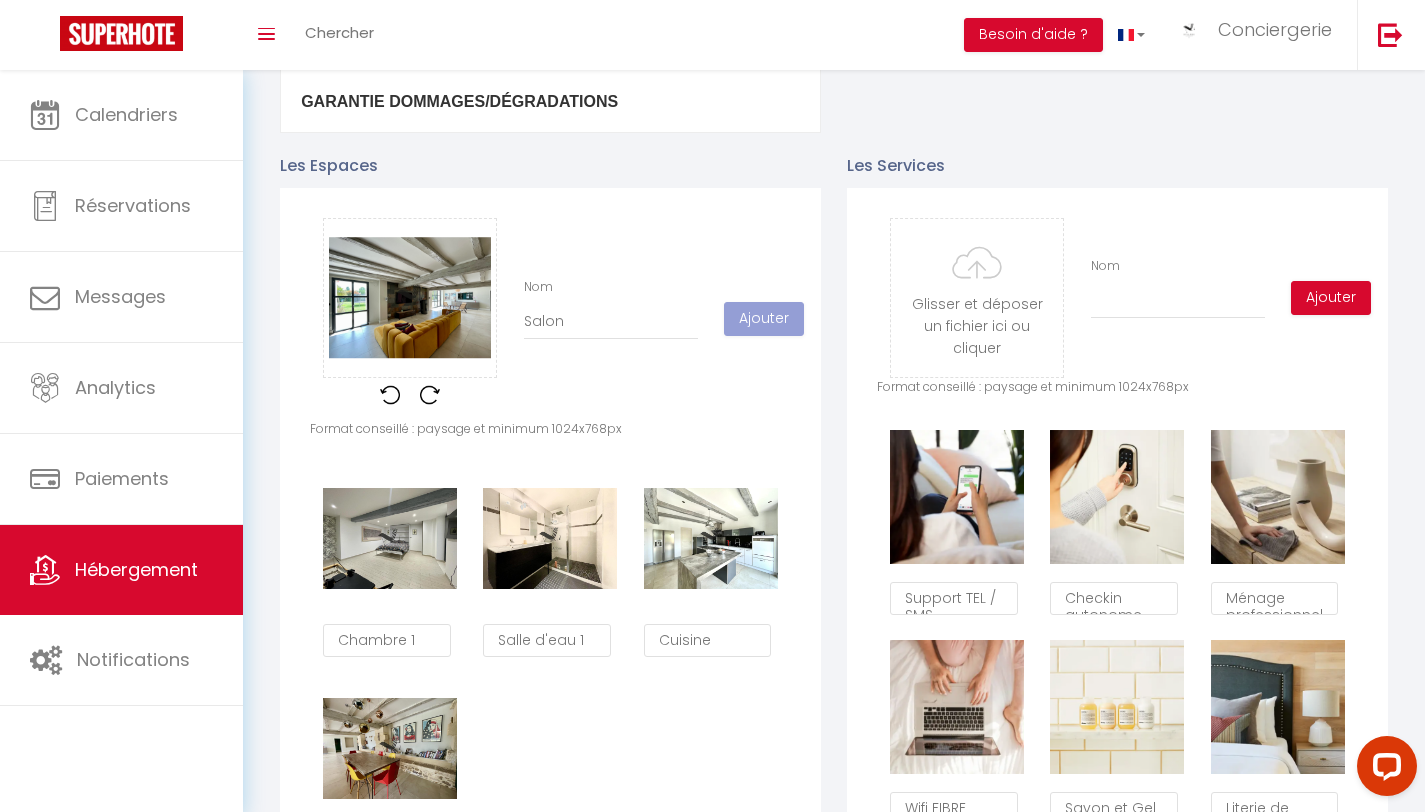 type 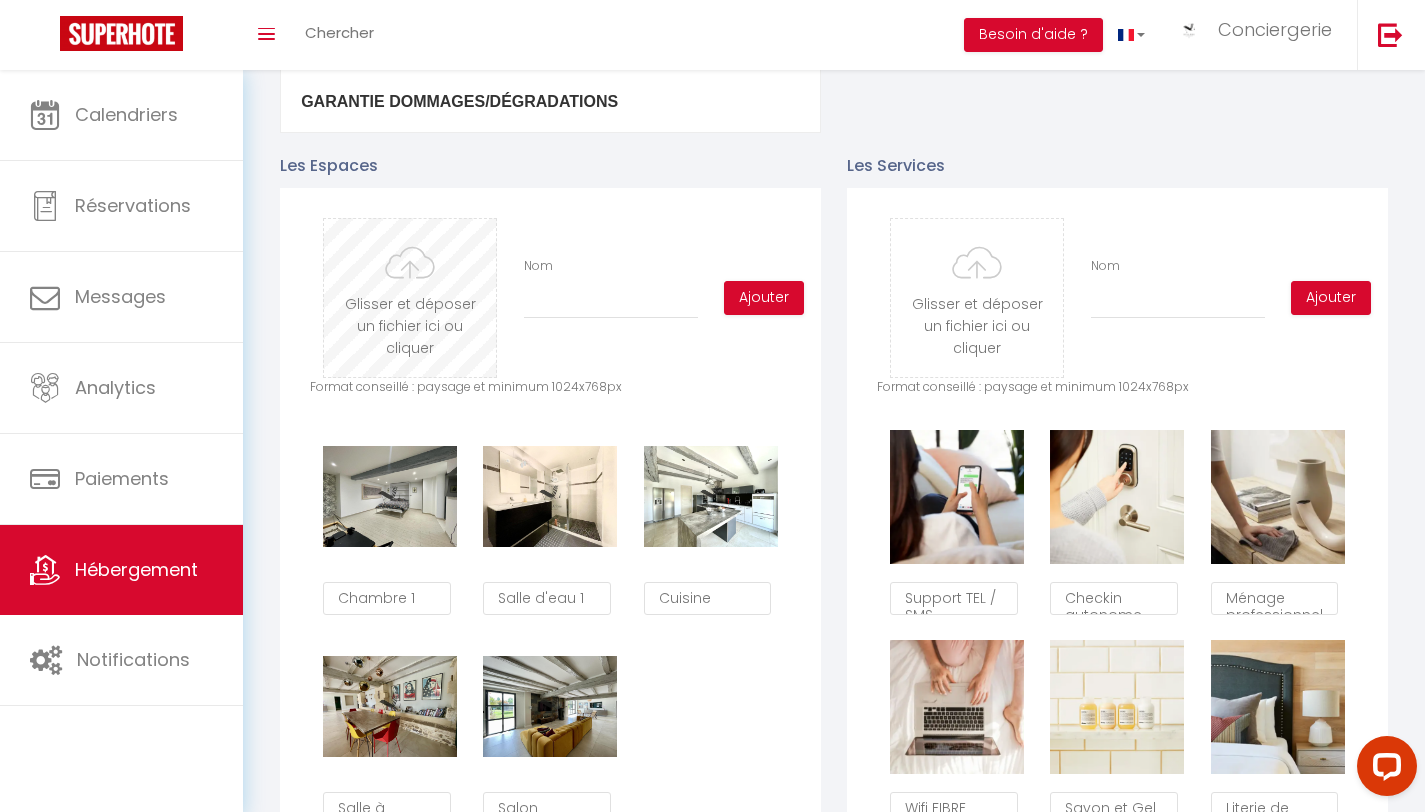 click at bounding box center [410, 298] 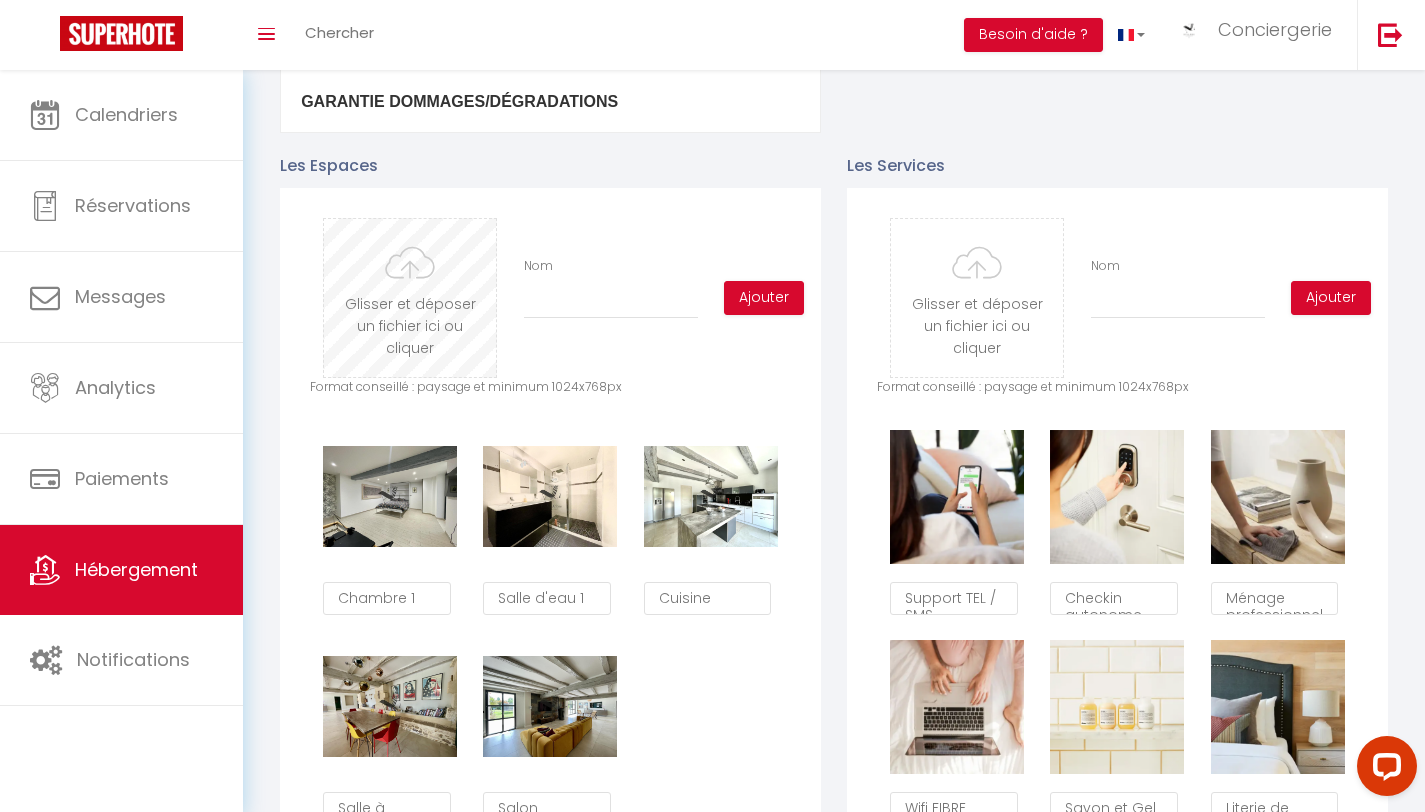 type on "C:\fakepath\IMG_0192.jpeg" 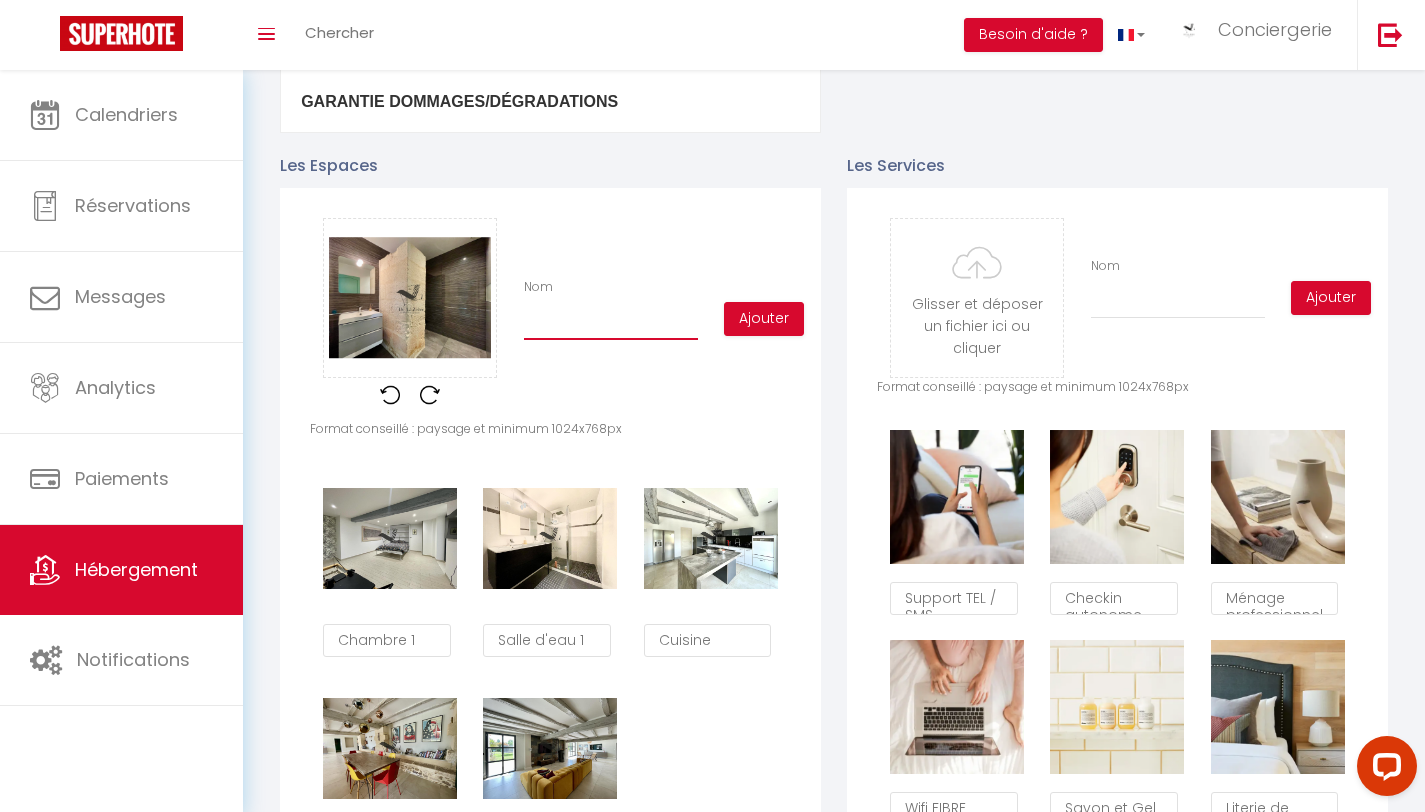 click on "Nom" at bounding box center (611, 322) 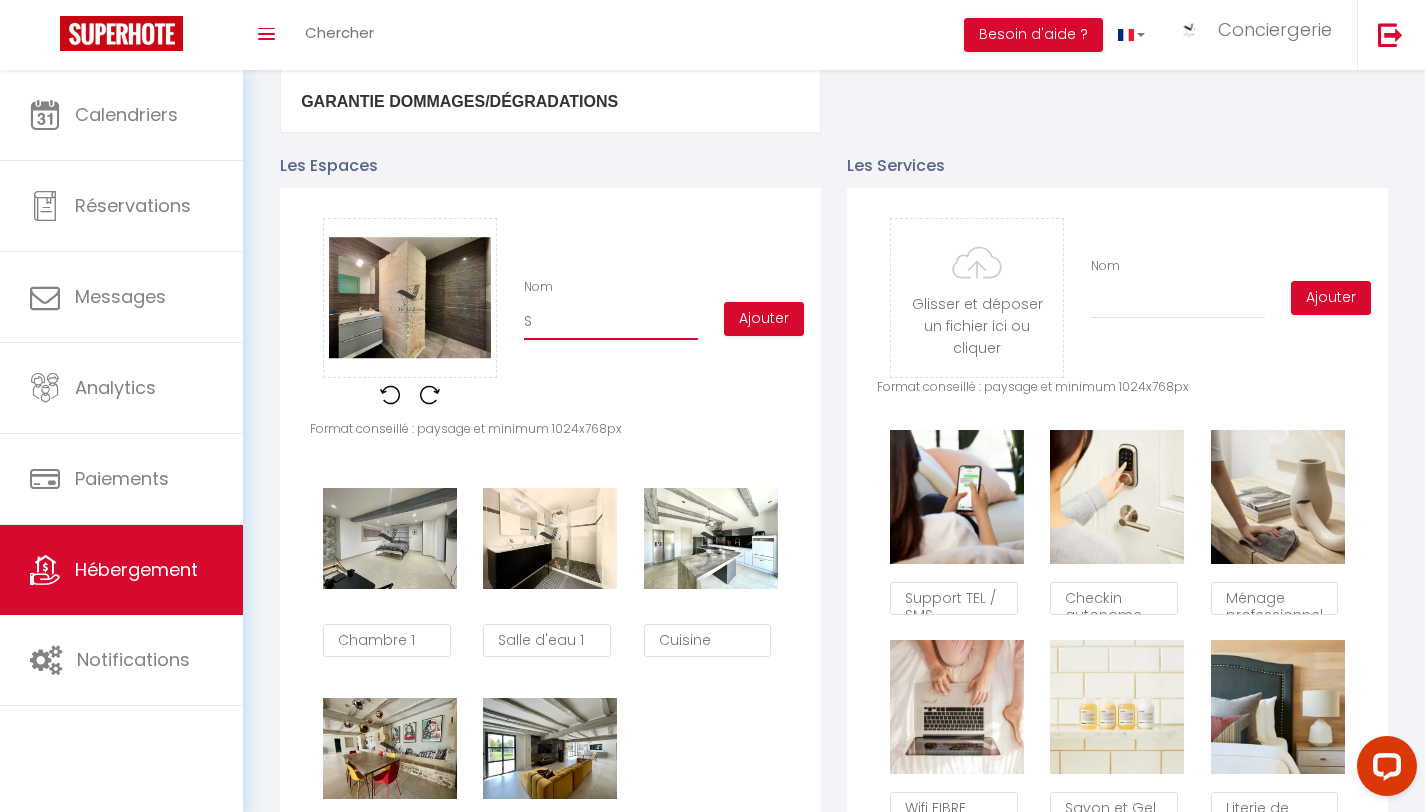 checkbox on "true" 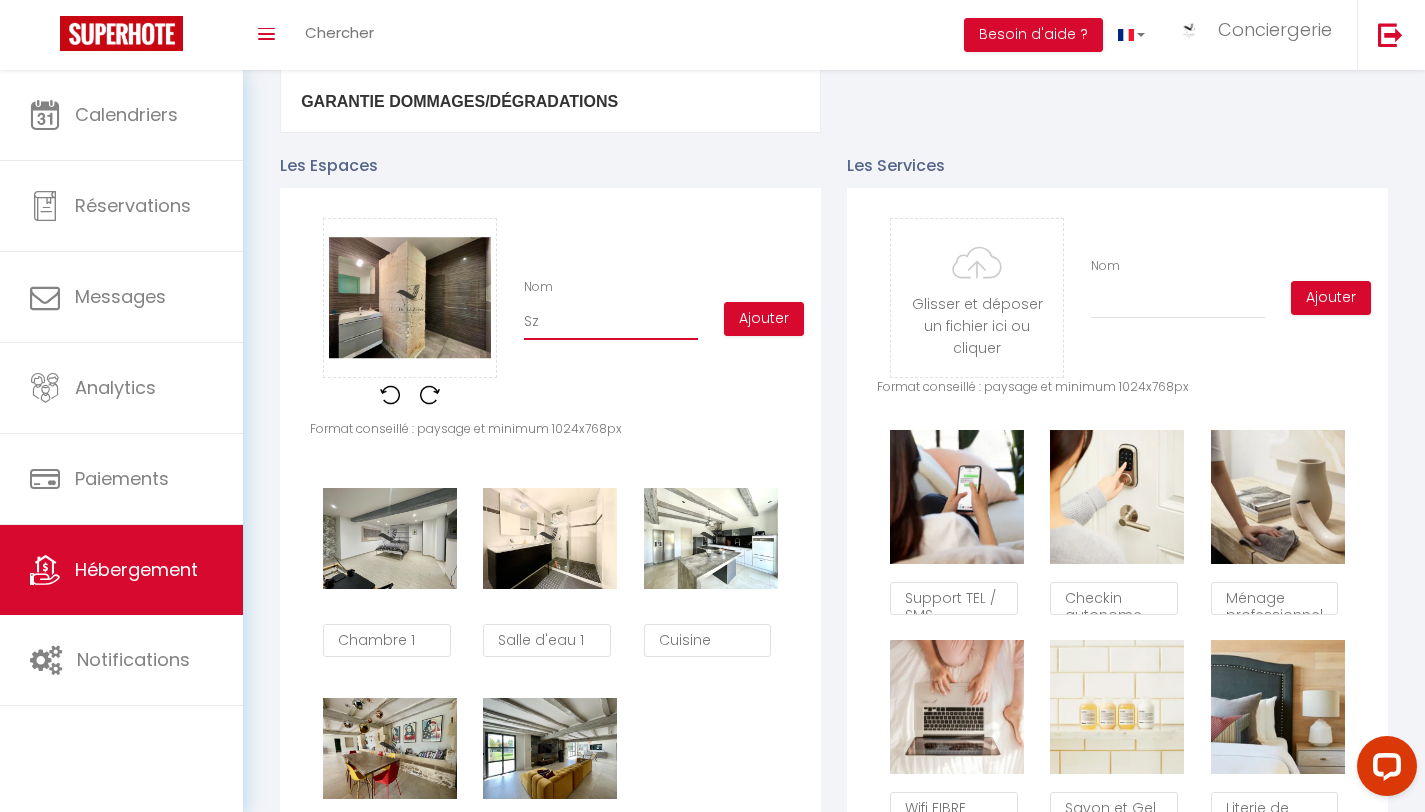 checkbox on "true" 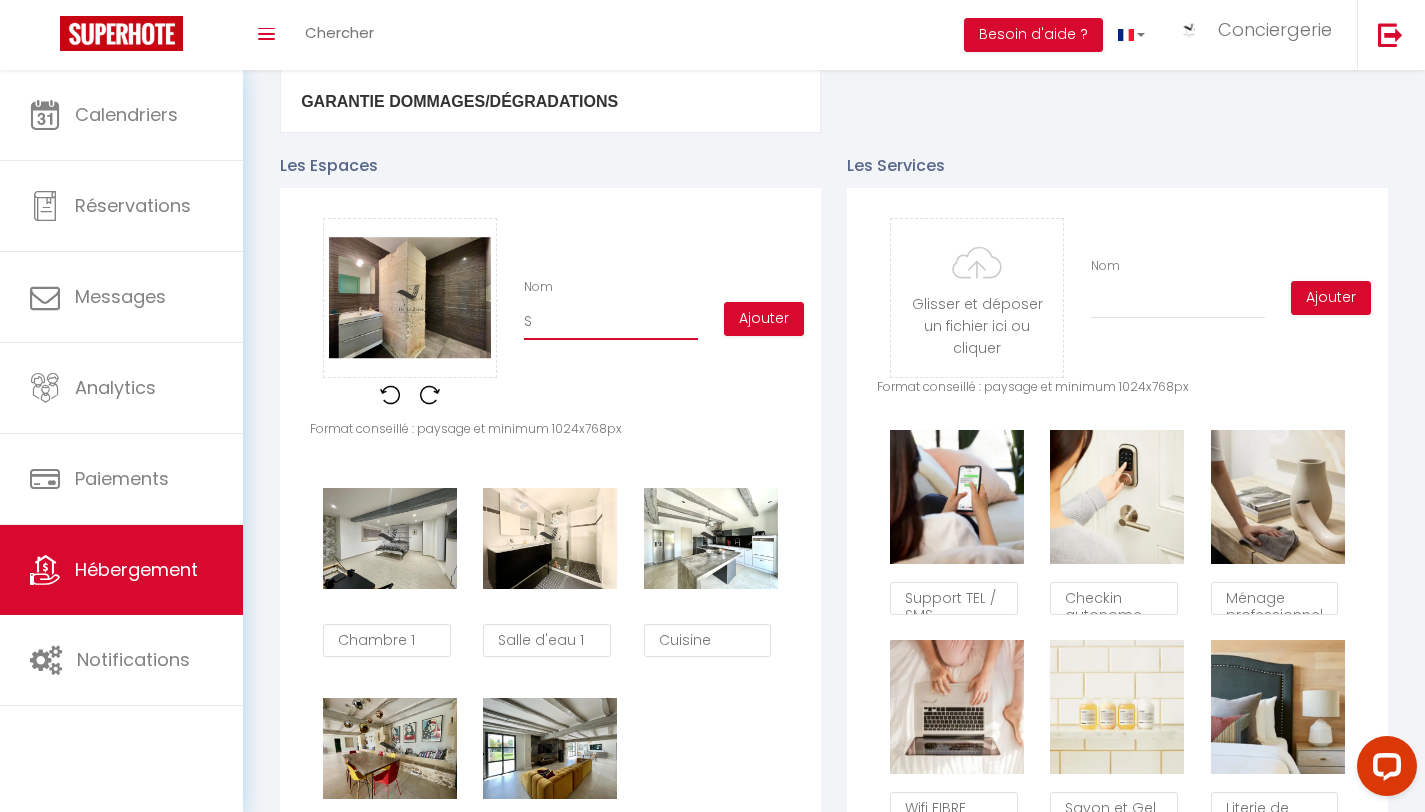 checkbox on "true" 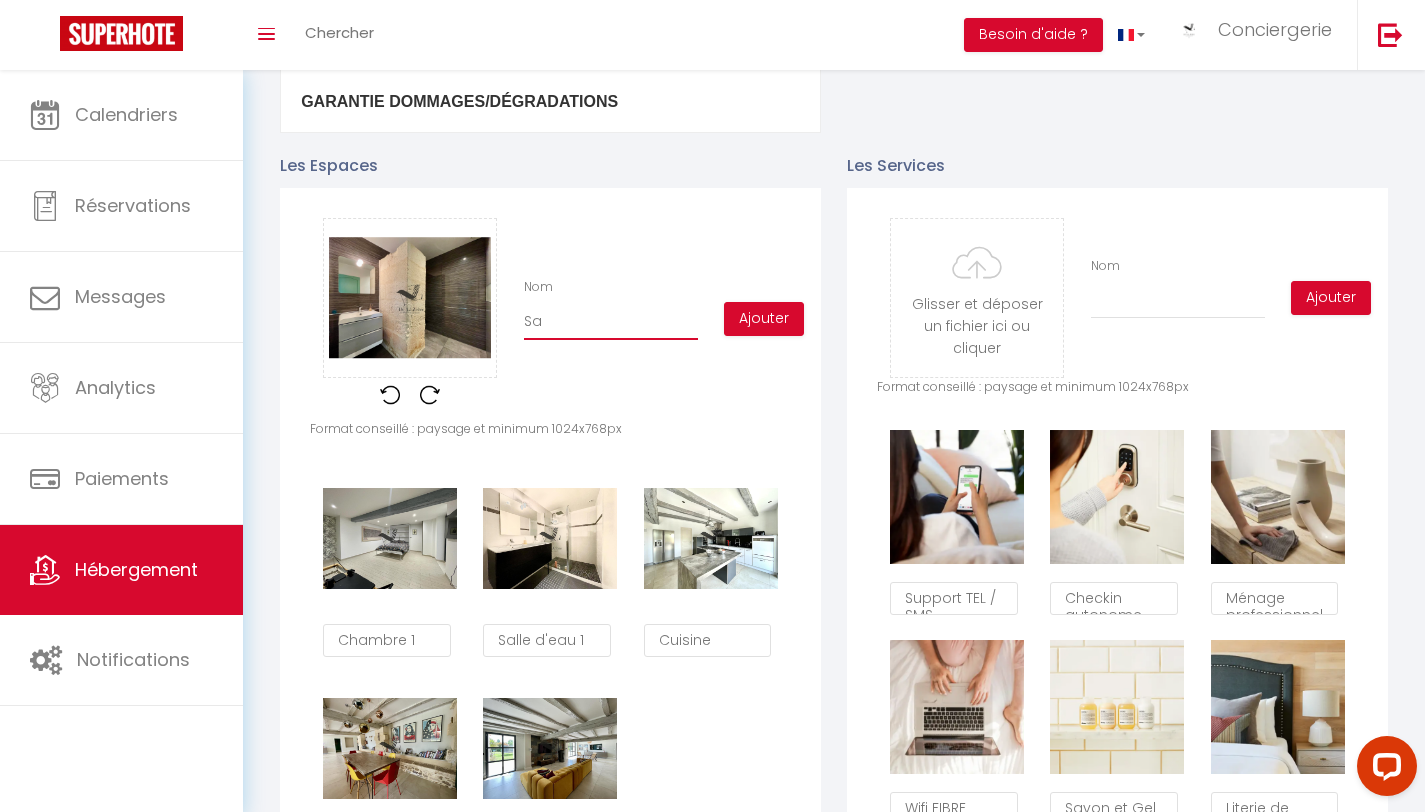 checkbox on "true" 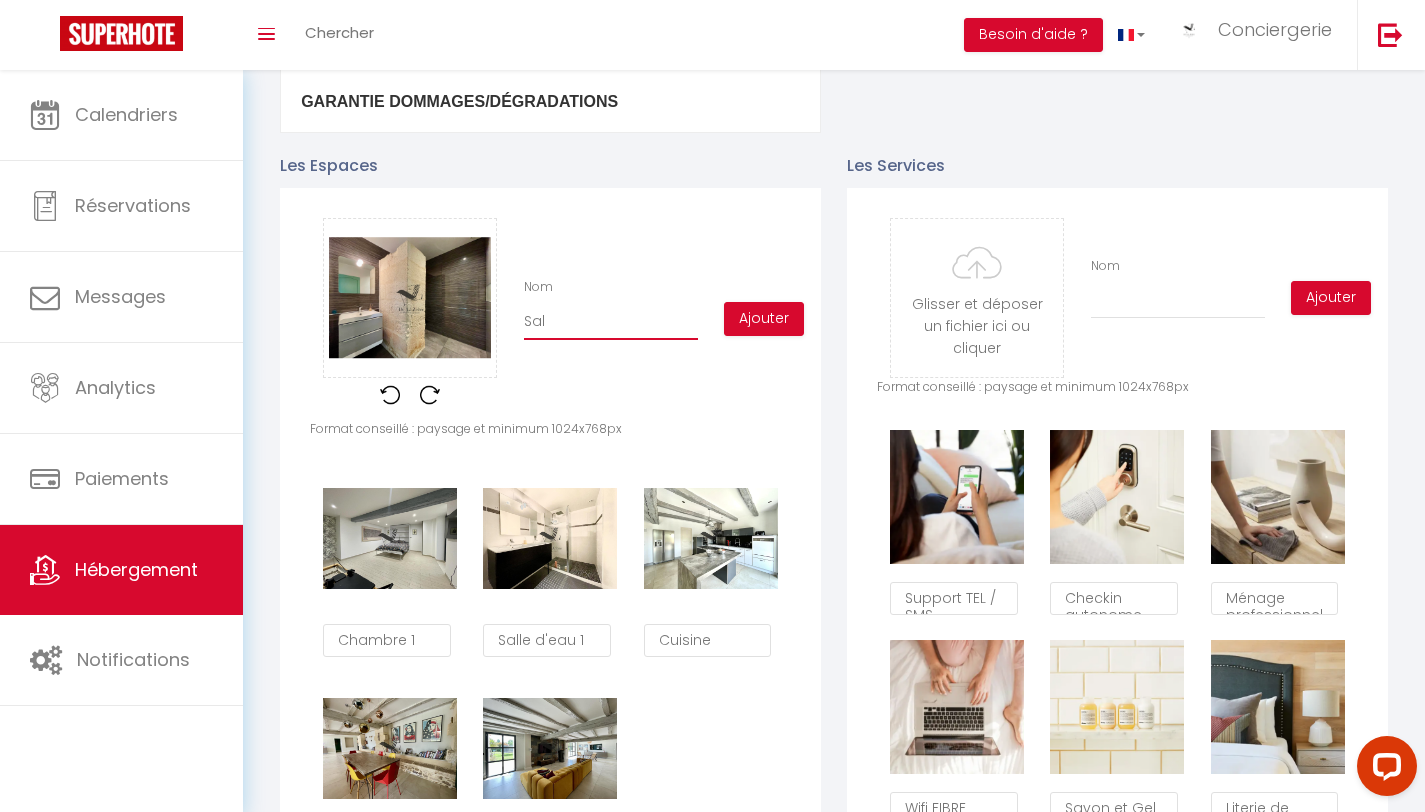 checkbox on "true" 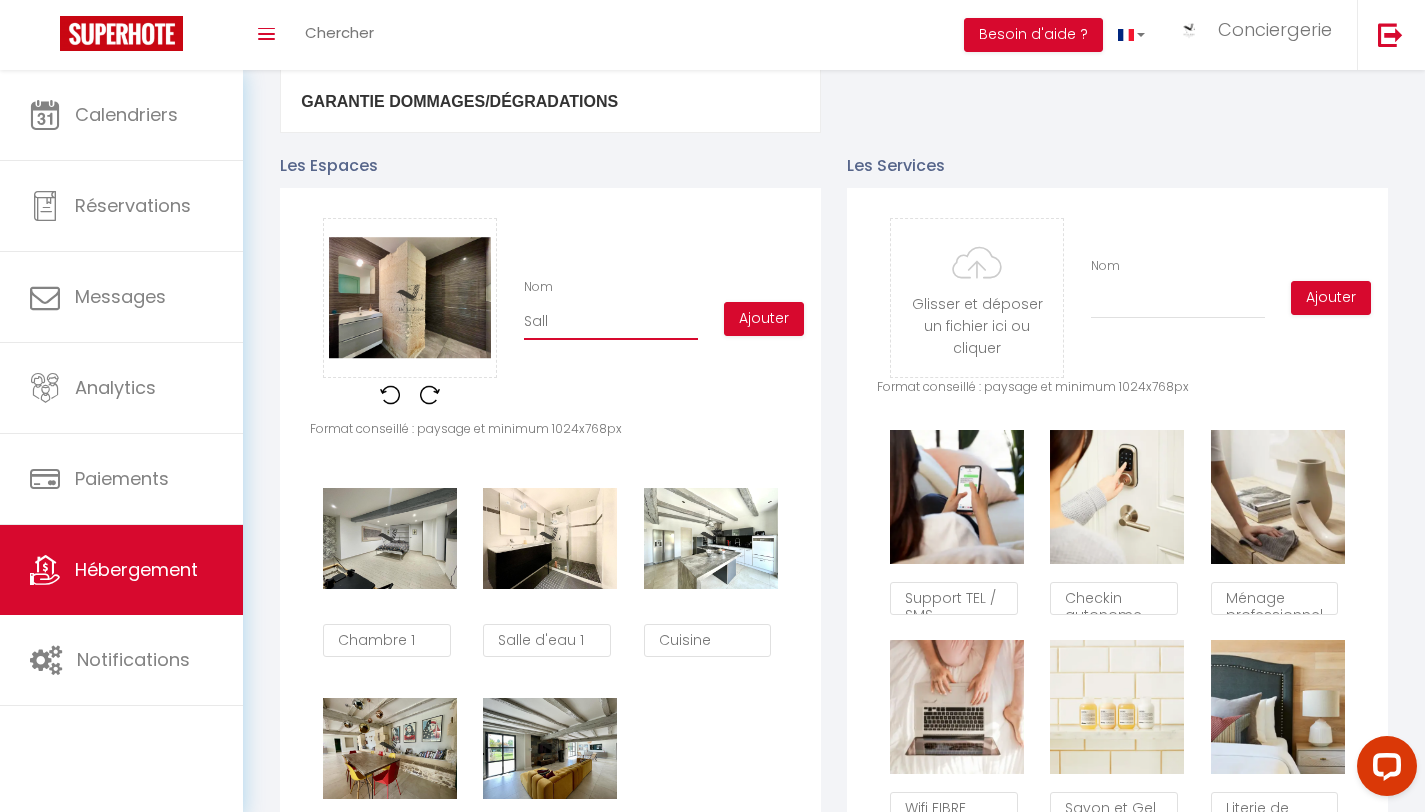 checkbox on "true" 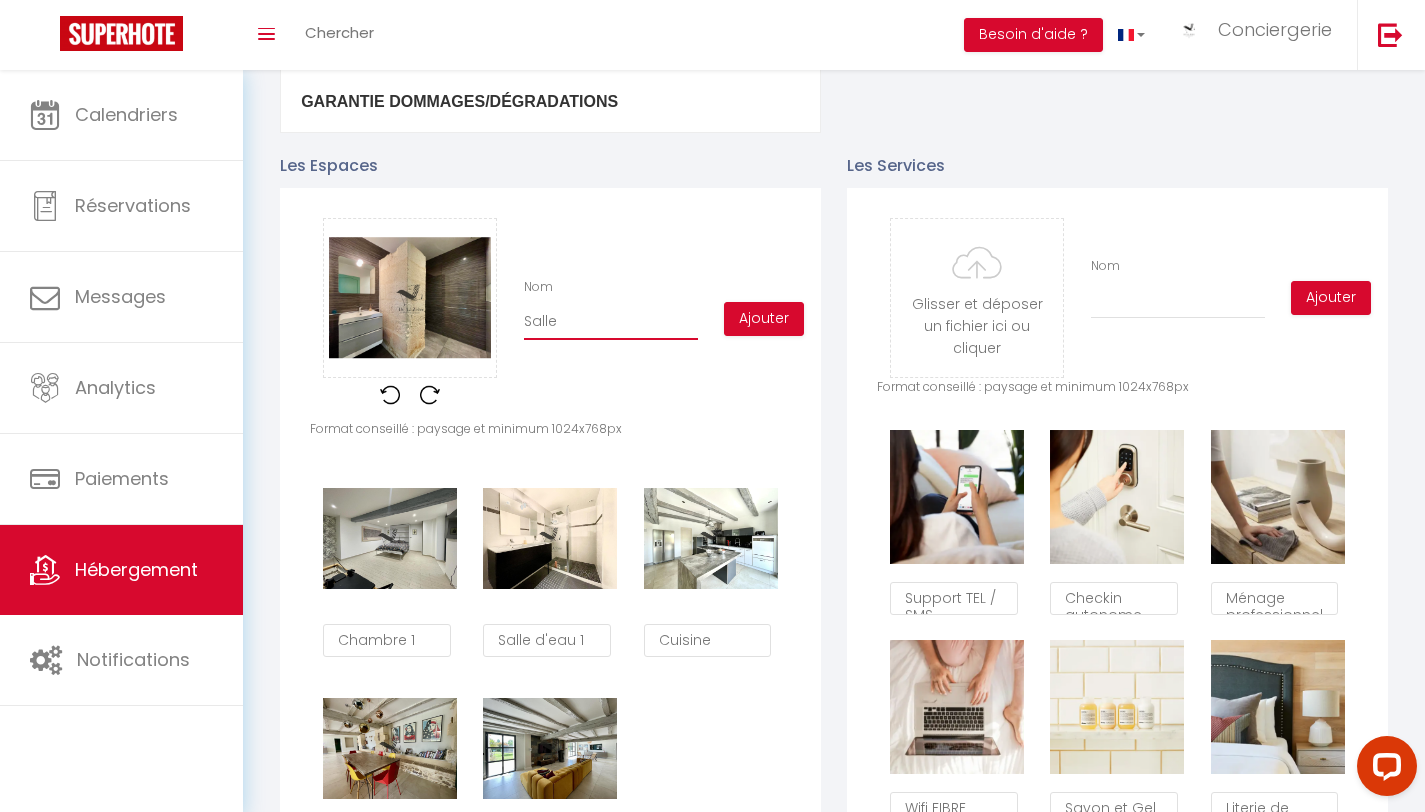 checkbox on "true" 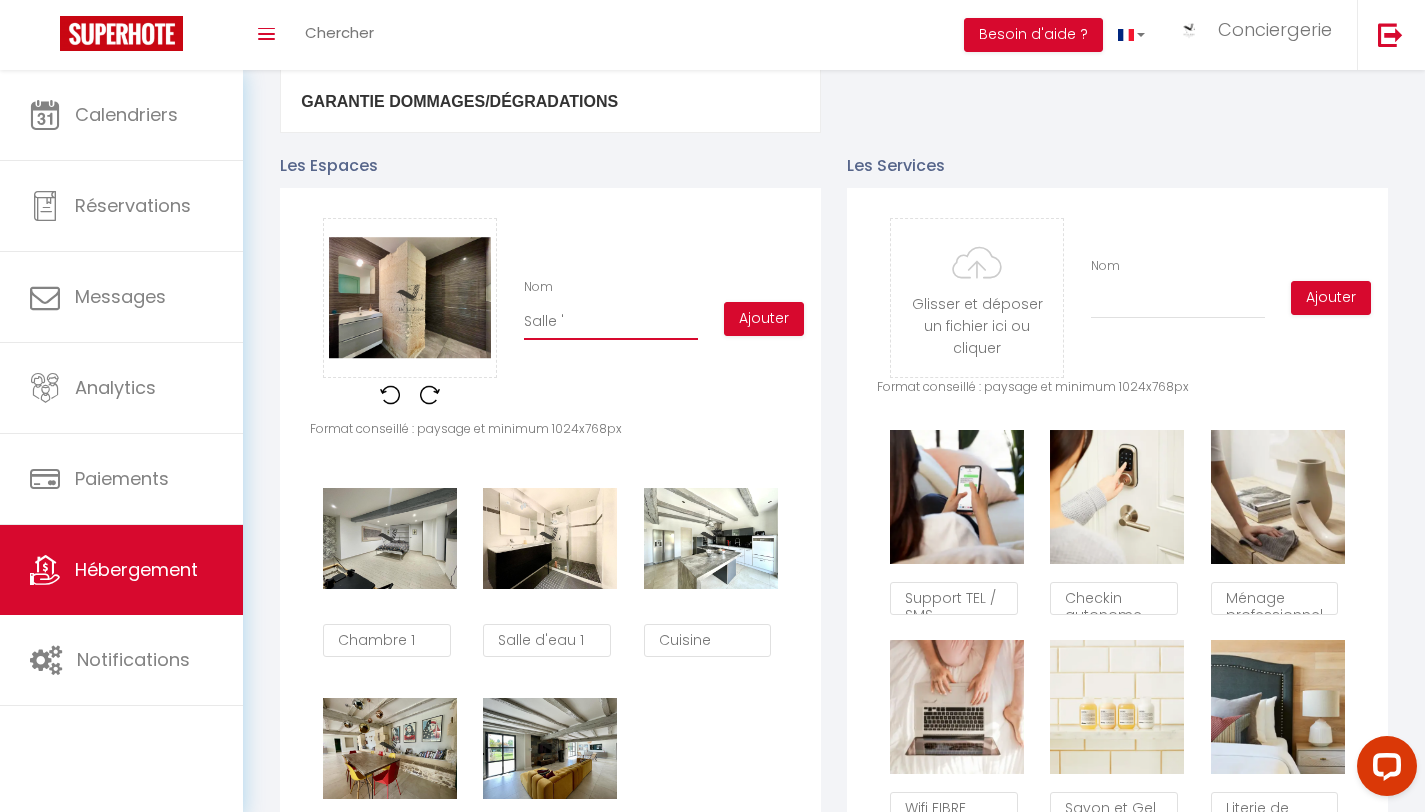 checkbox on "true" 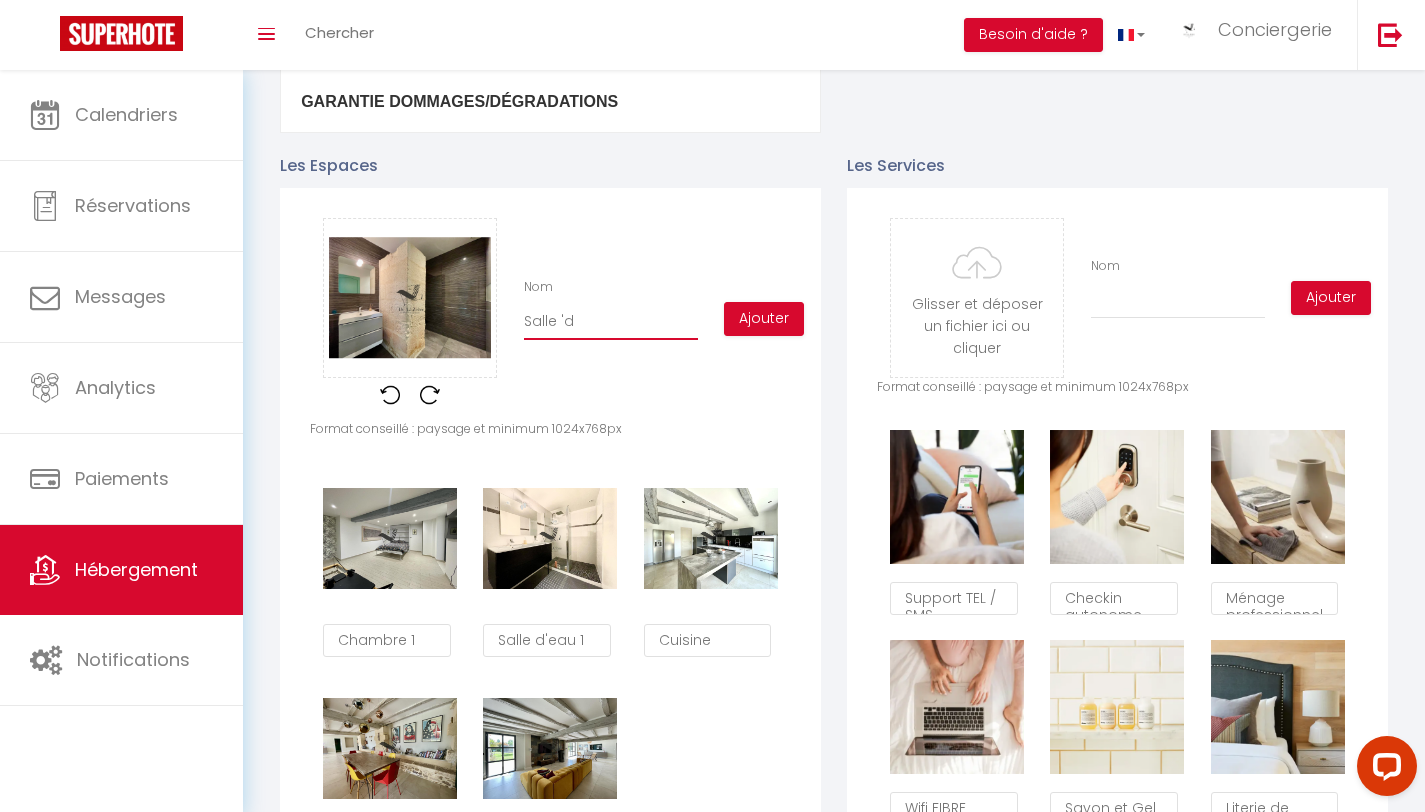 checkbox on "true" 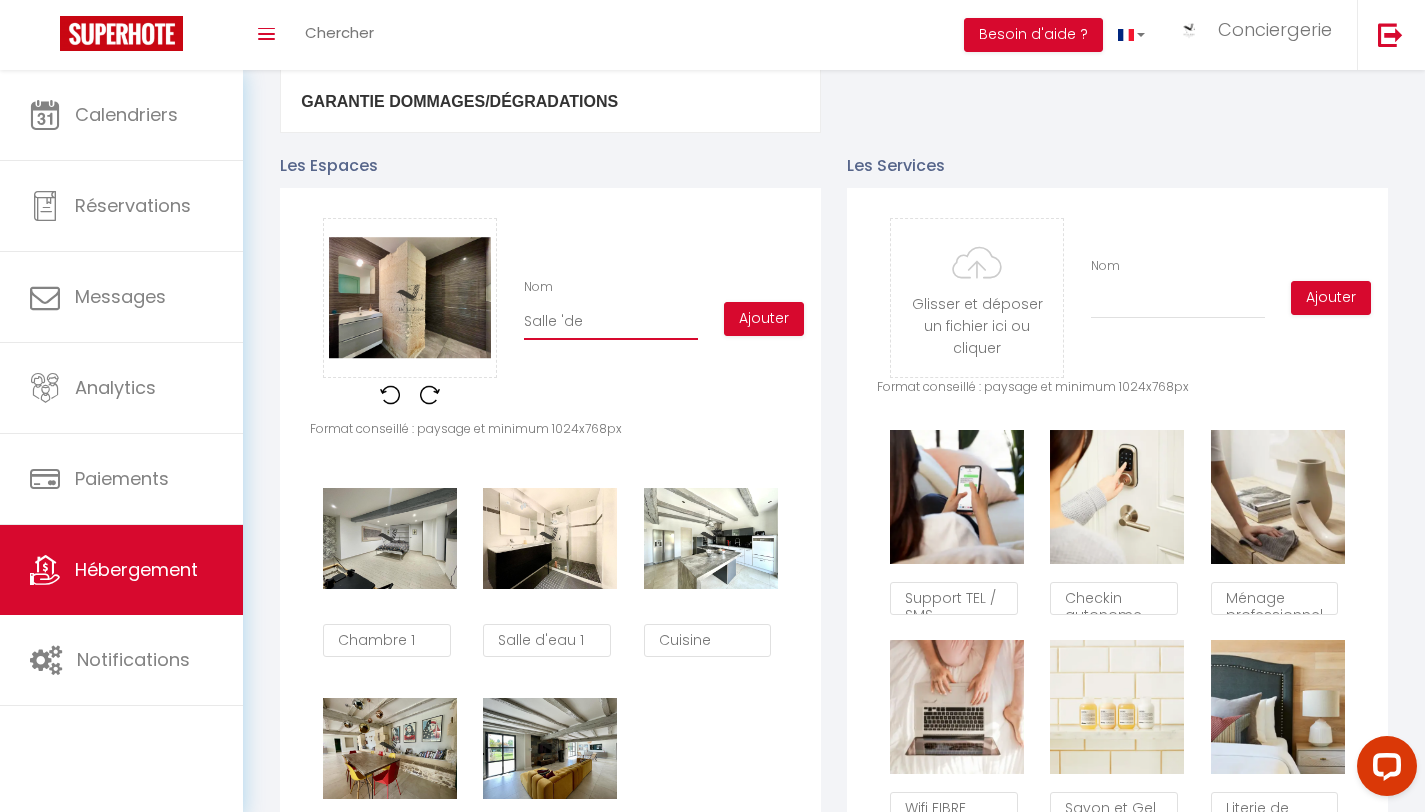 checkbox on "true" 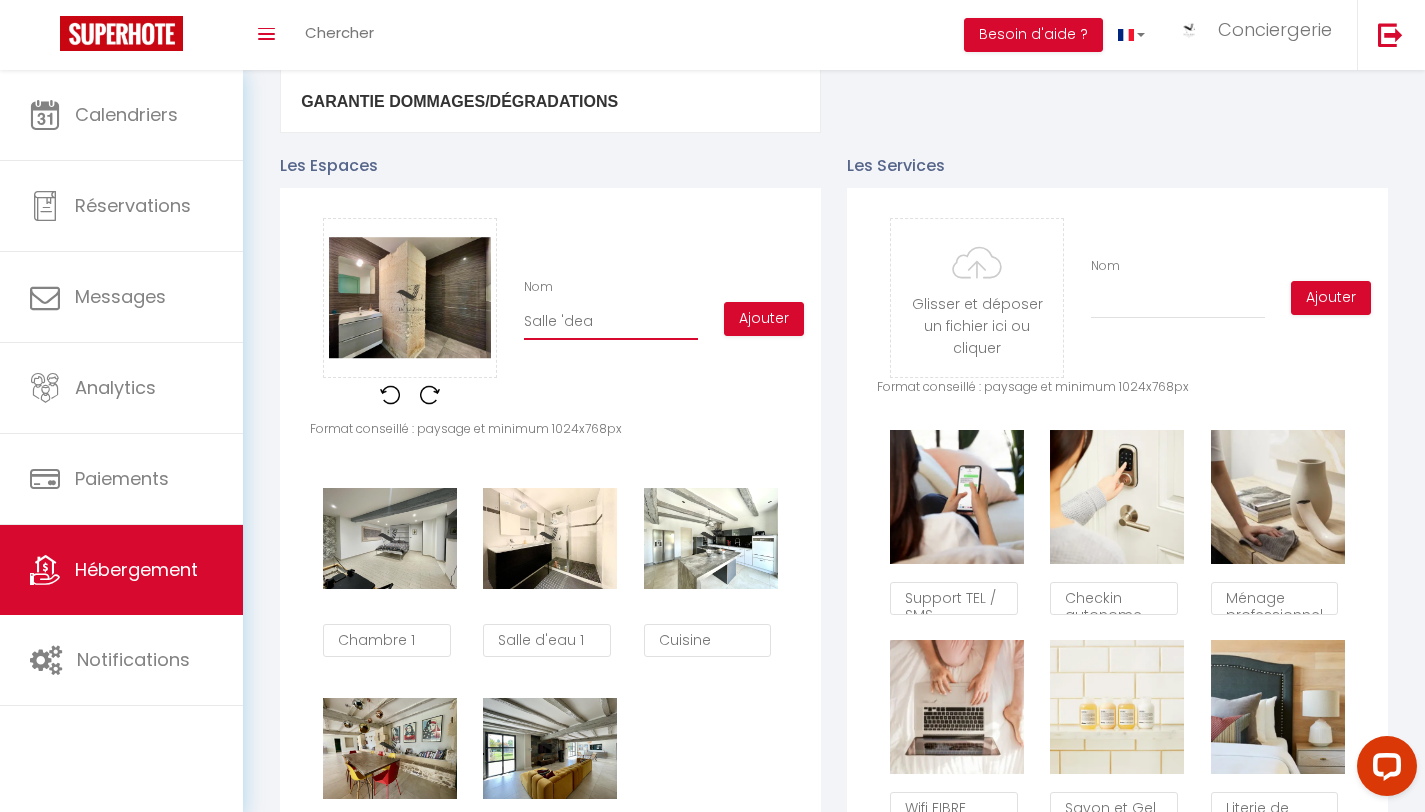 checkbox on "true" 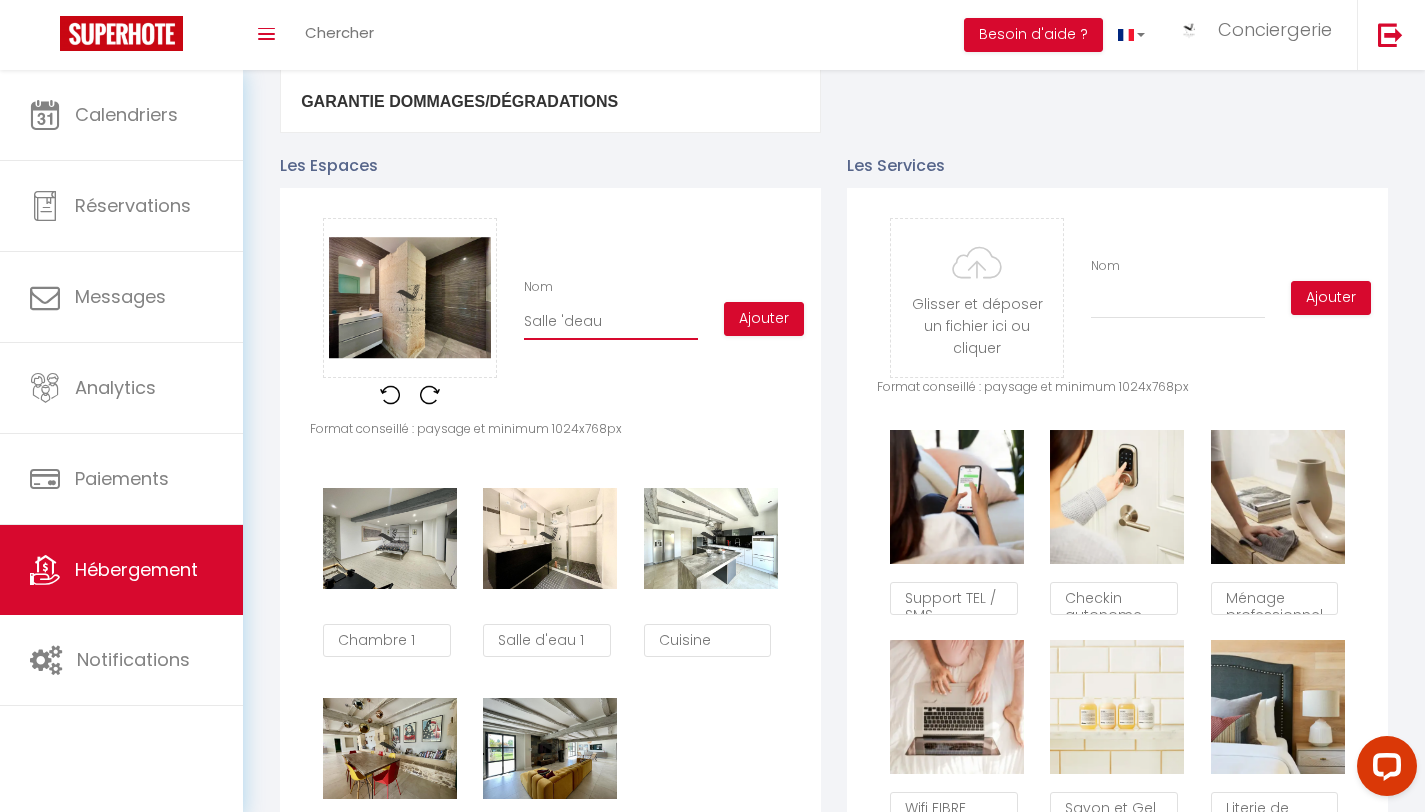 checkbox on "true" 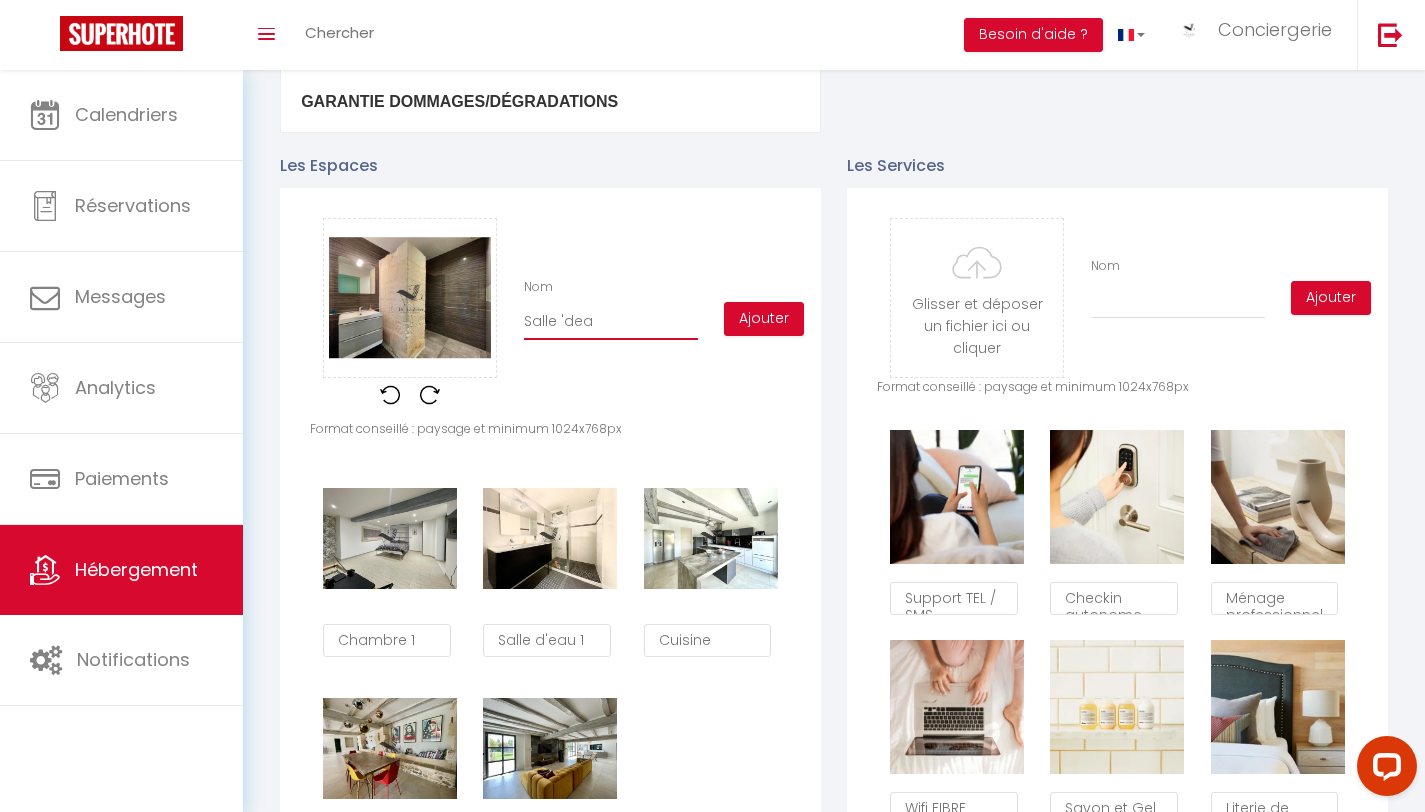 checkbox on "true" 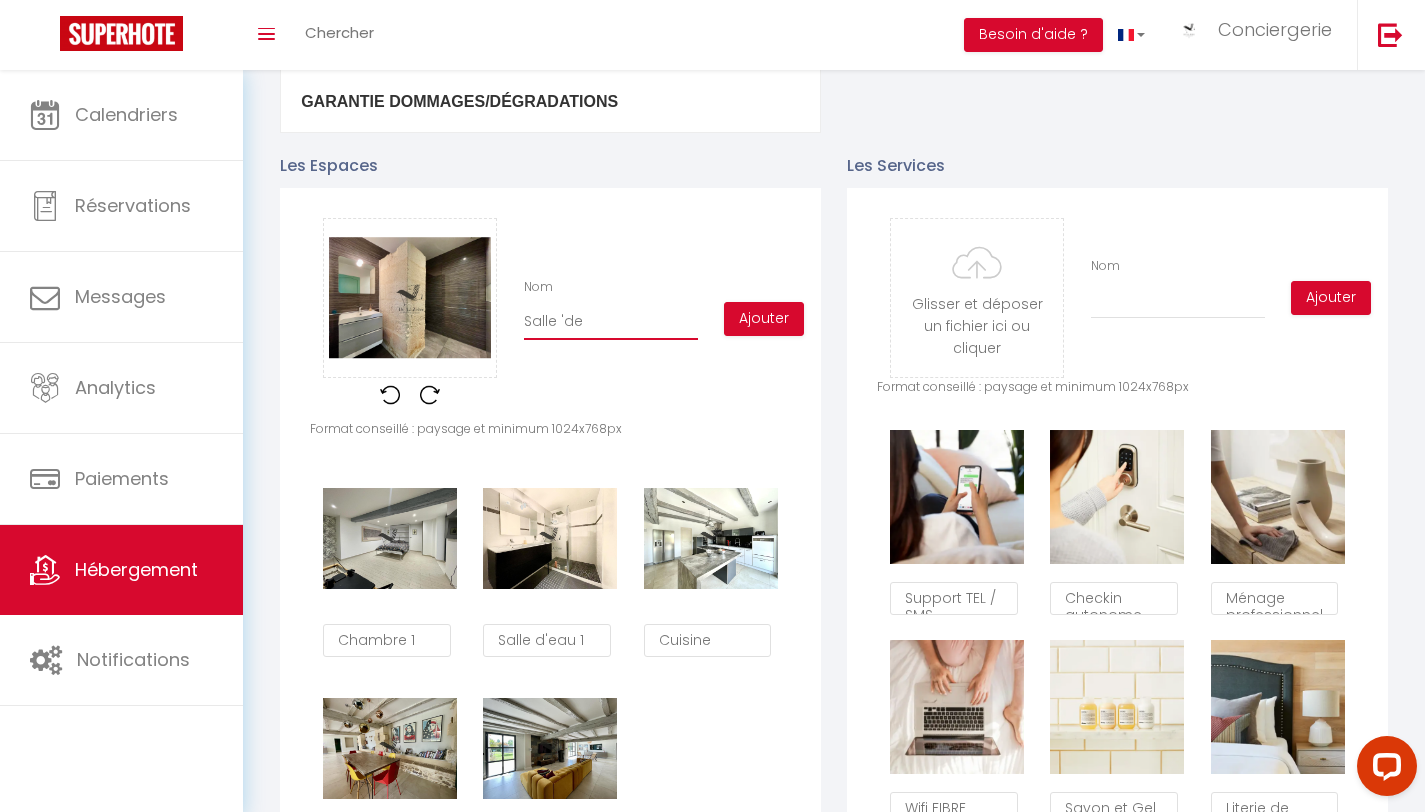 checkbox on "true" 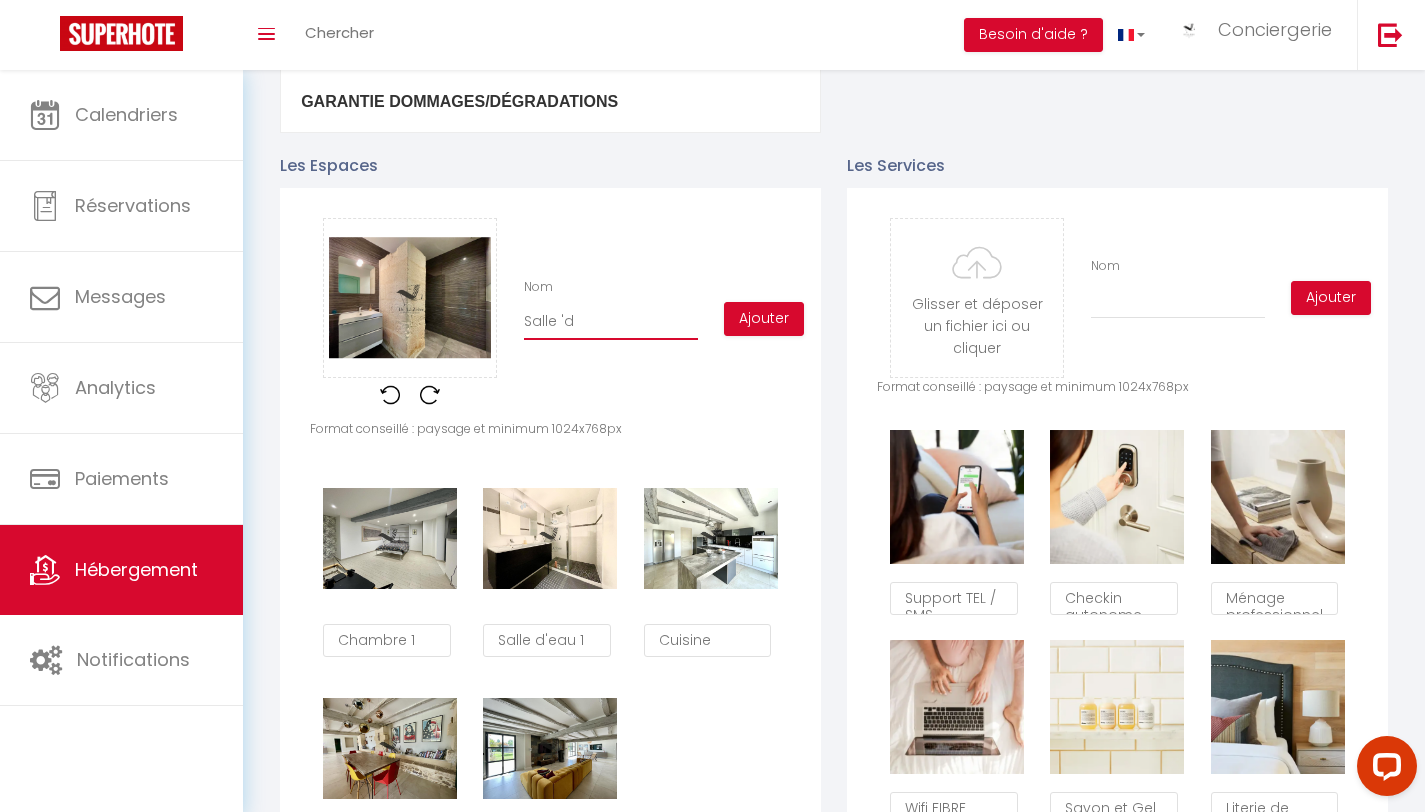 checkbox on "true" 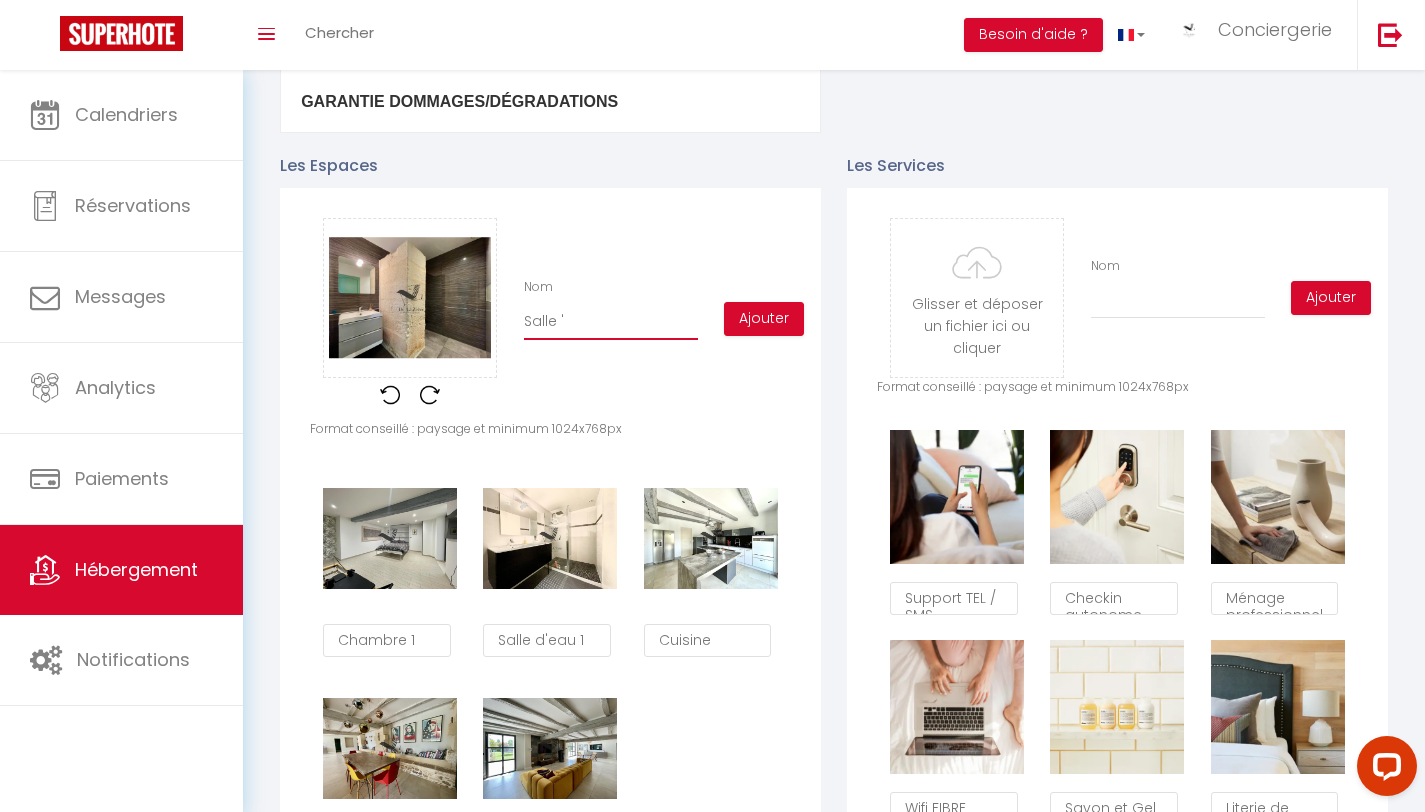 type 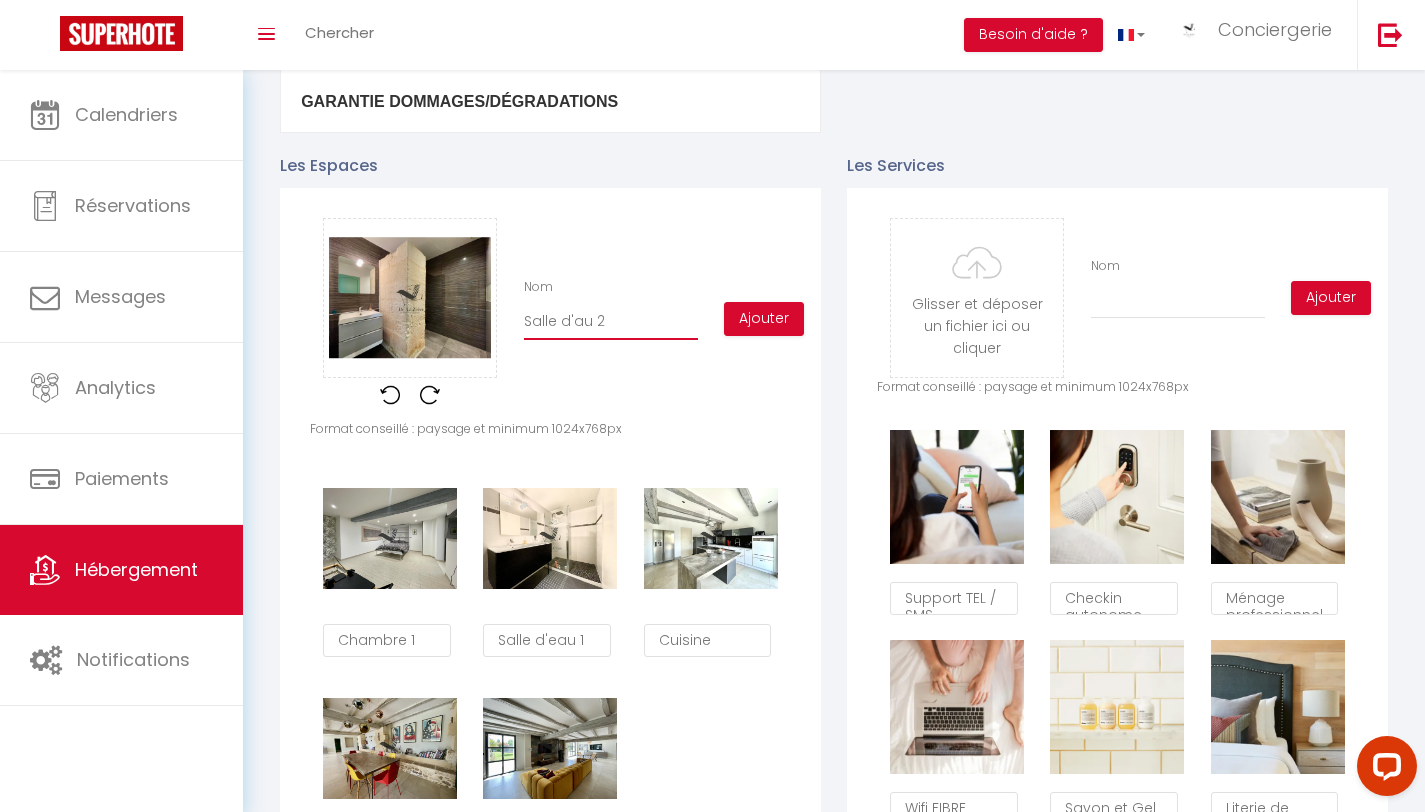 click on "Salle d'au 2" at bounding box center [611, 322] 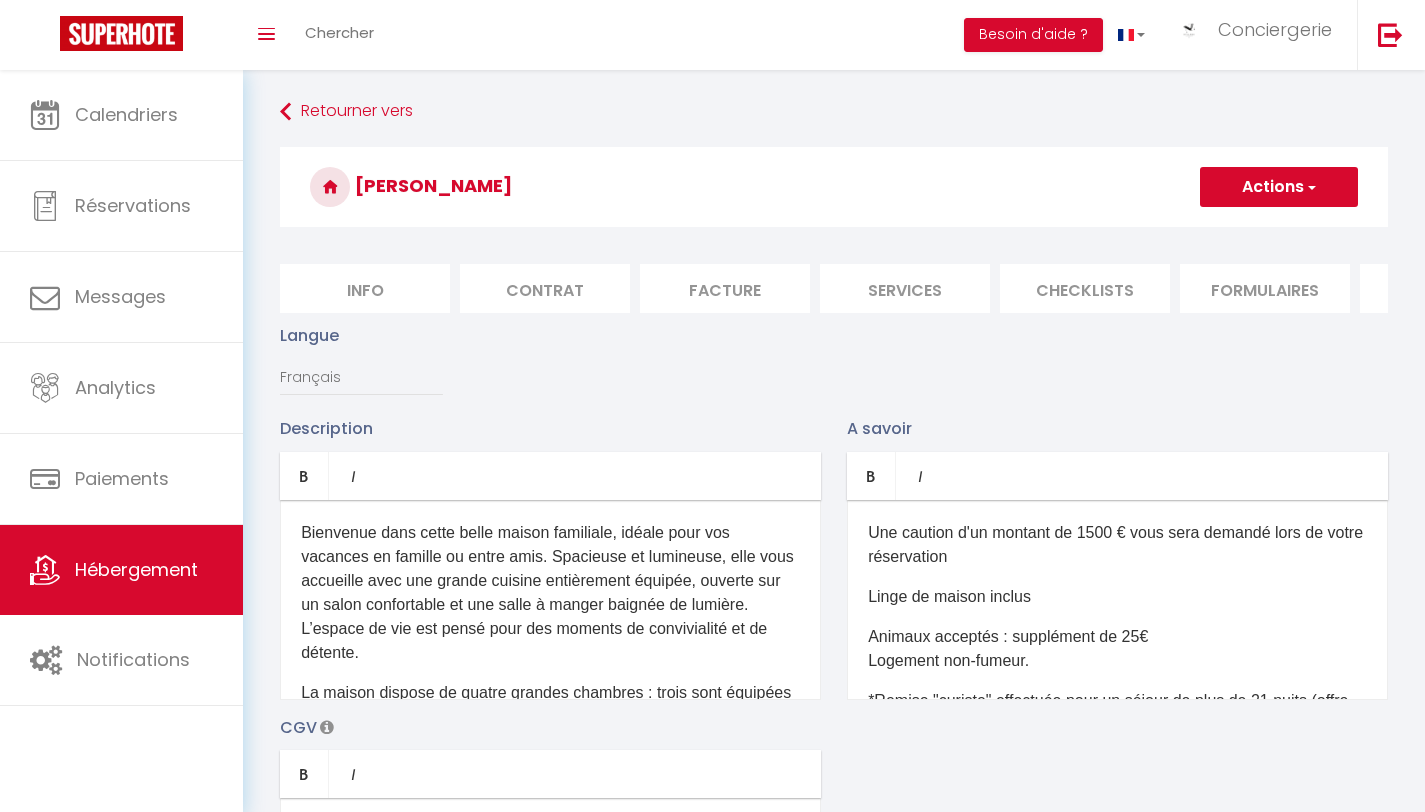 scroll, scrollTop: 865, scrollLeft: 0, axis: vertical 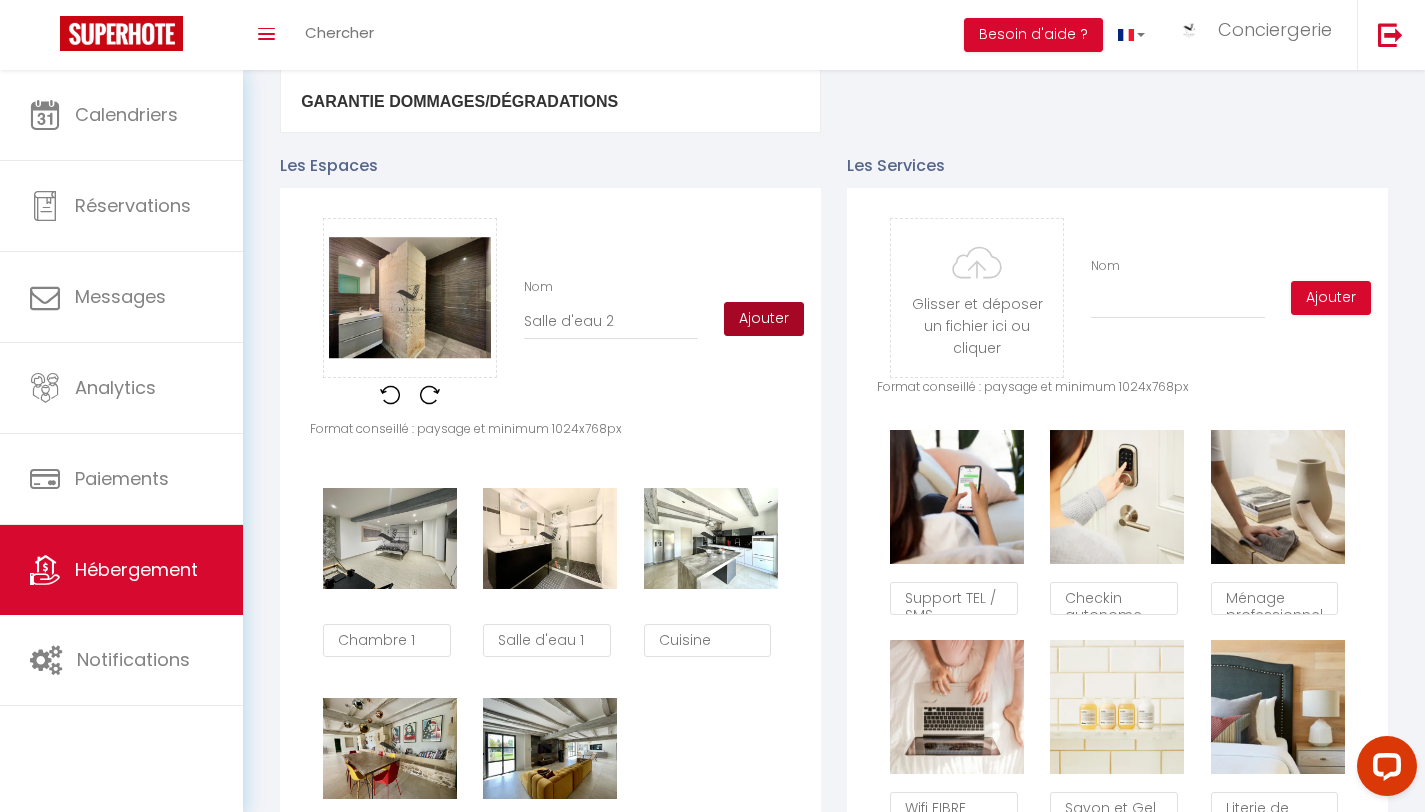 type on "Salle d'eau 2" 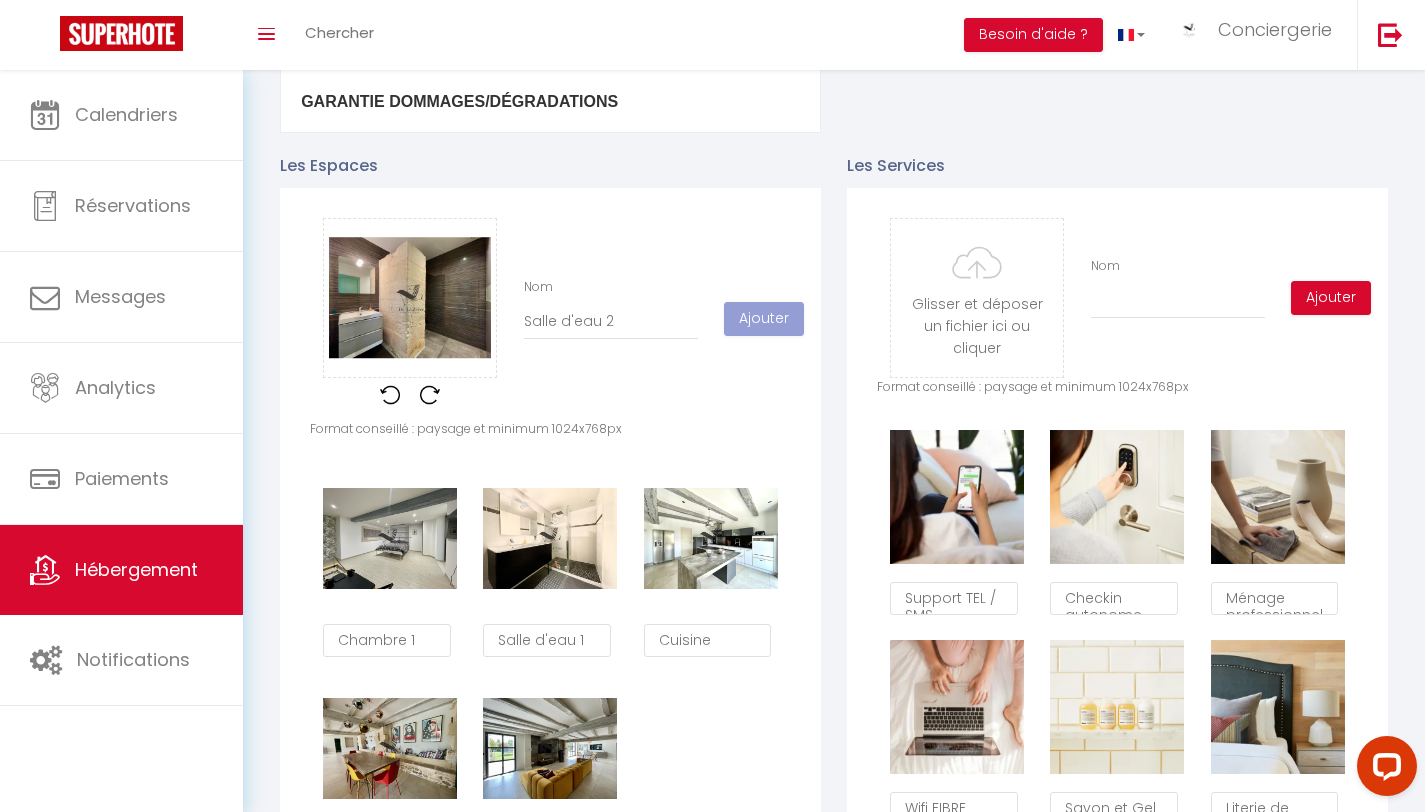 type 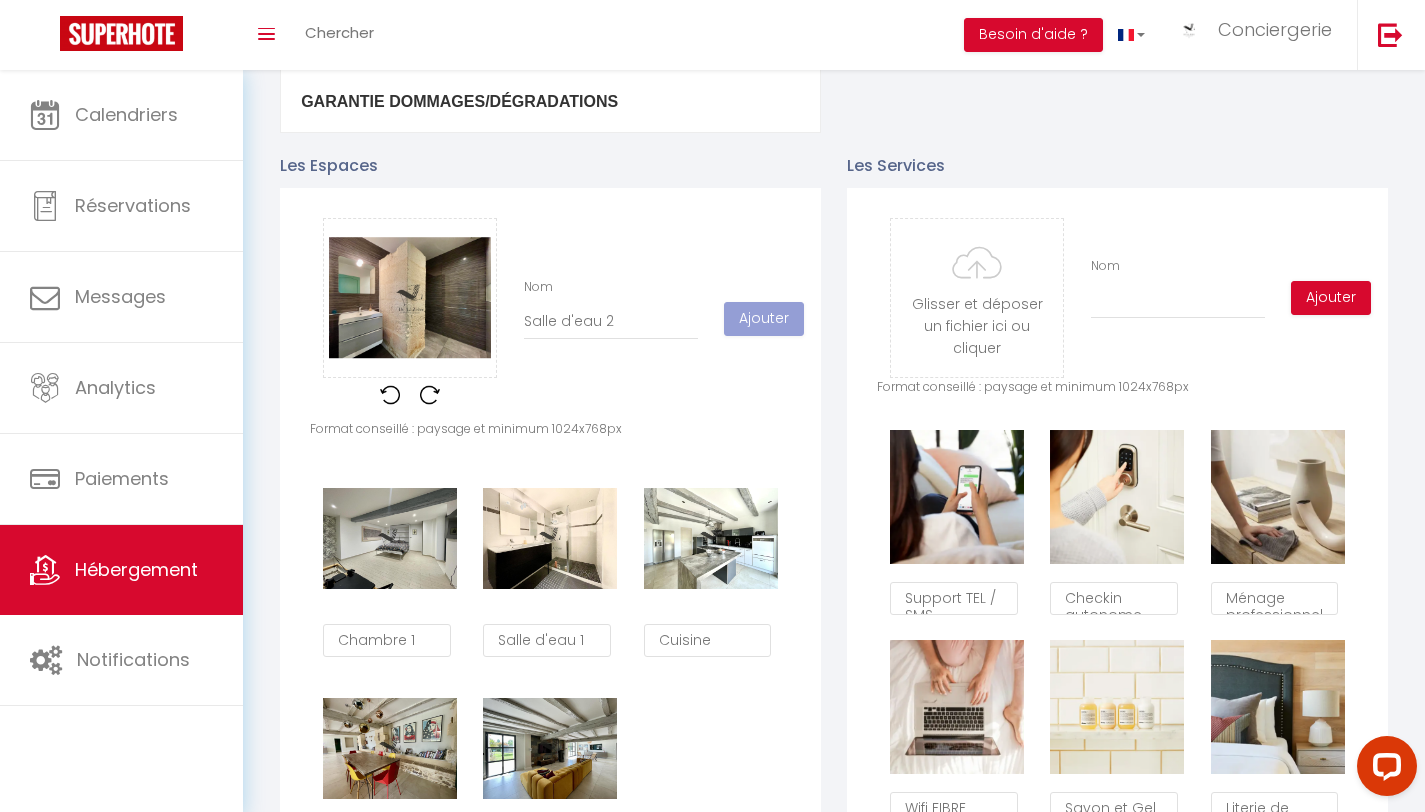 type 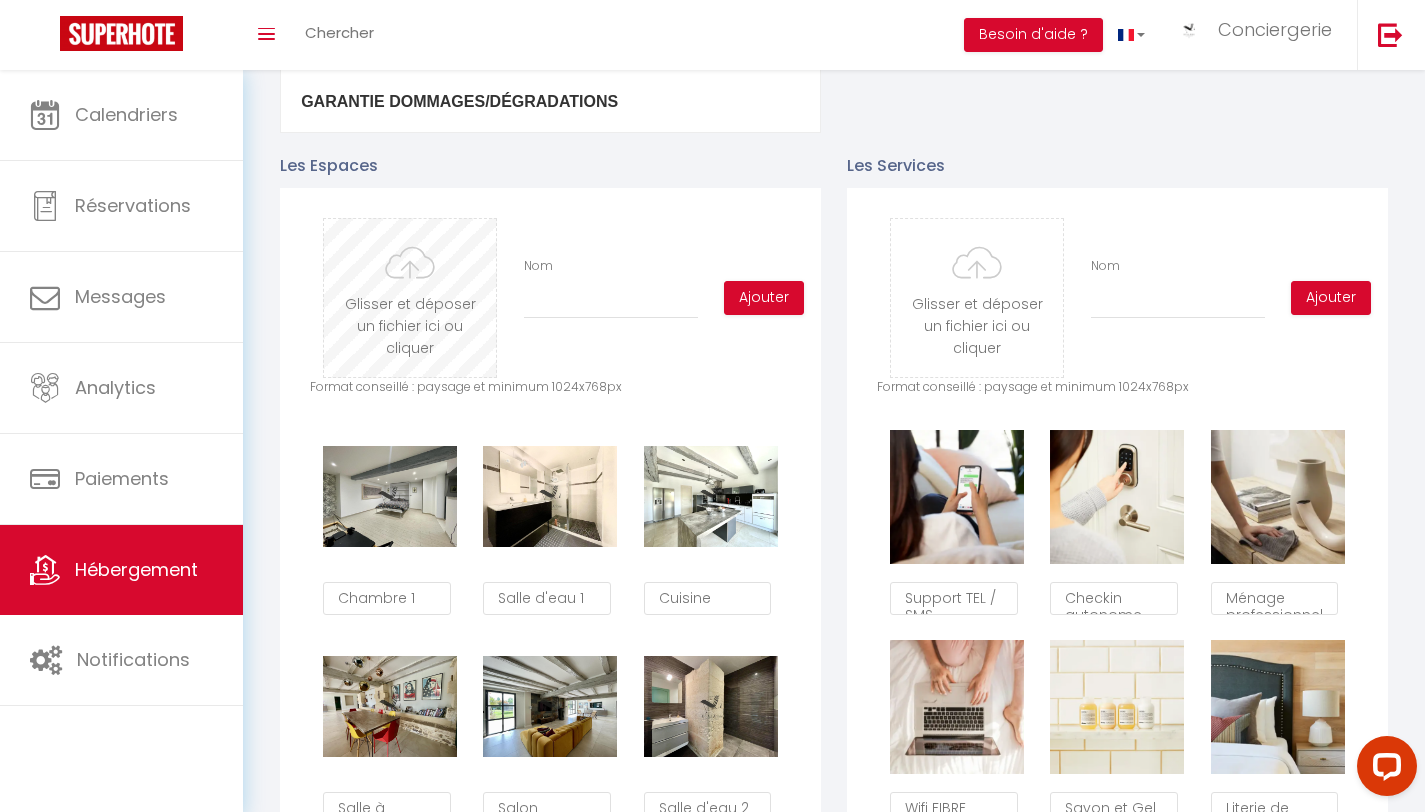 click at bounding box center (410, 298) 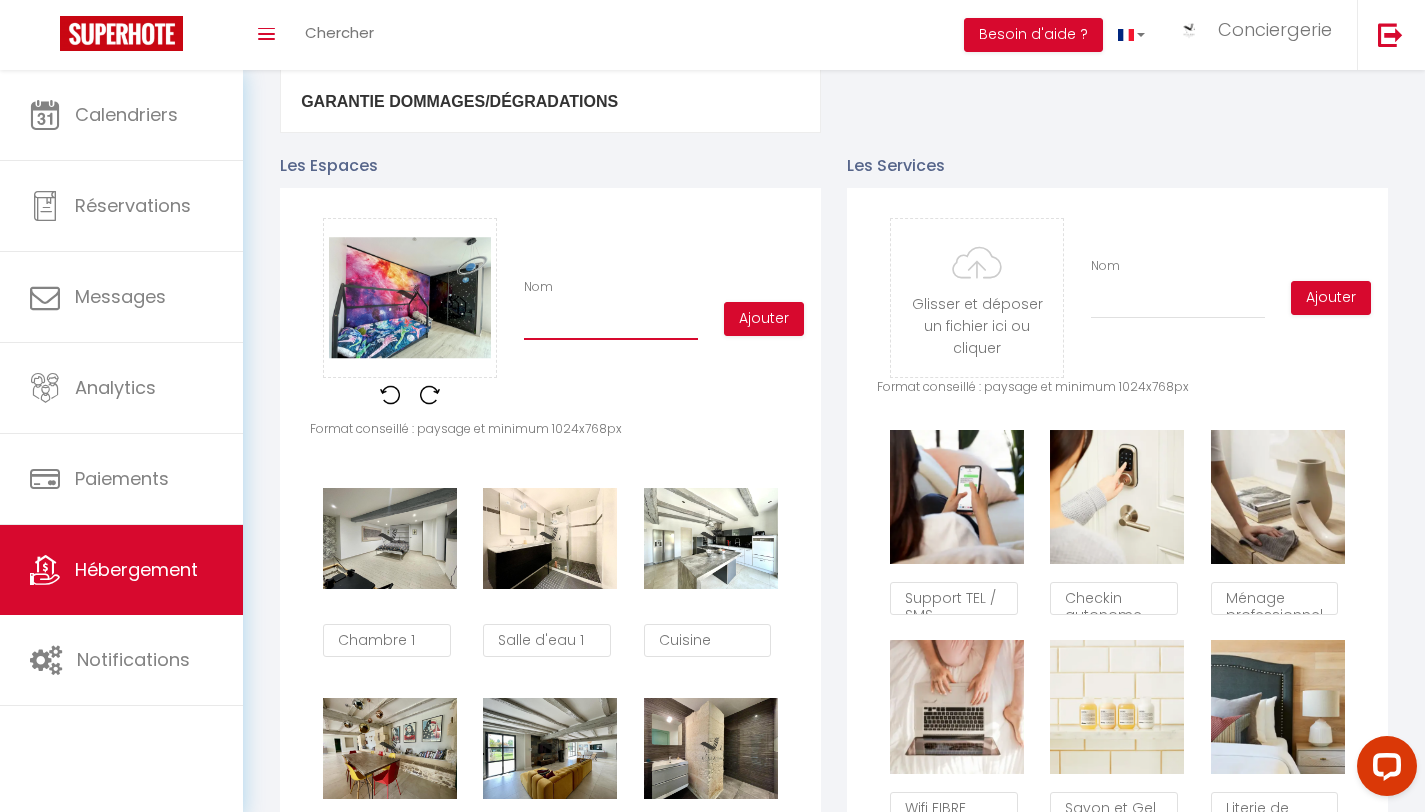 click on "Nom" at bounding box center [611, 322] 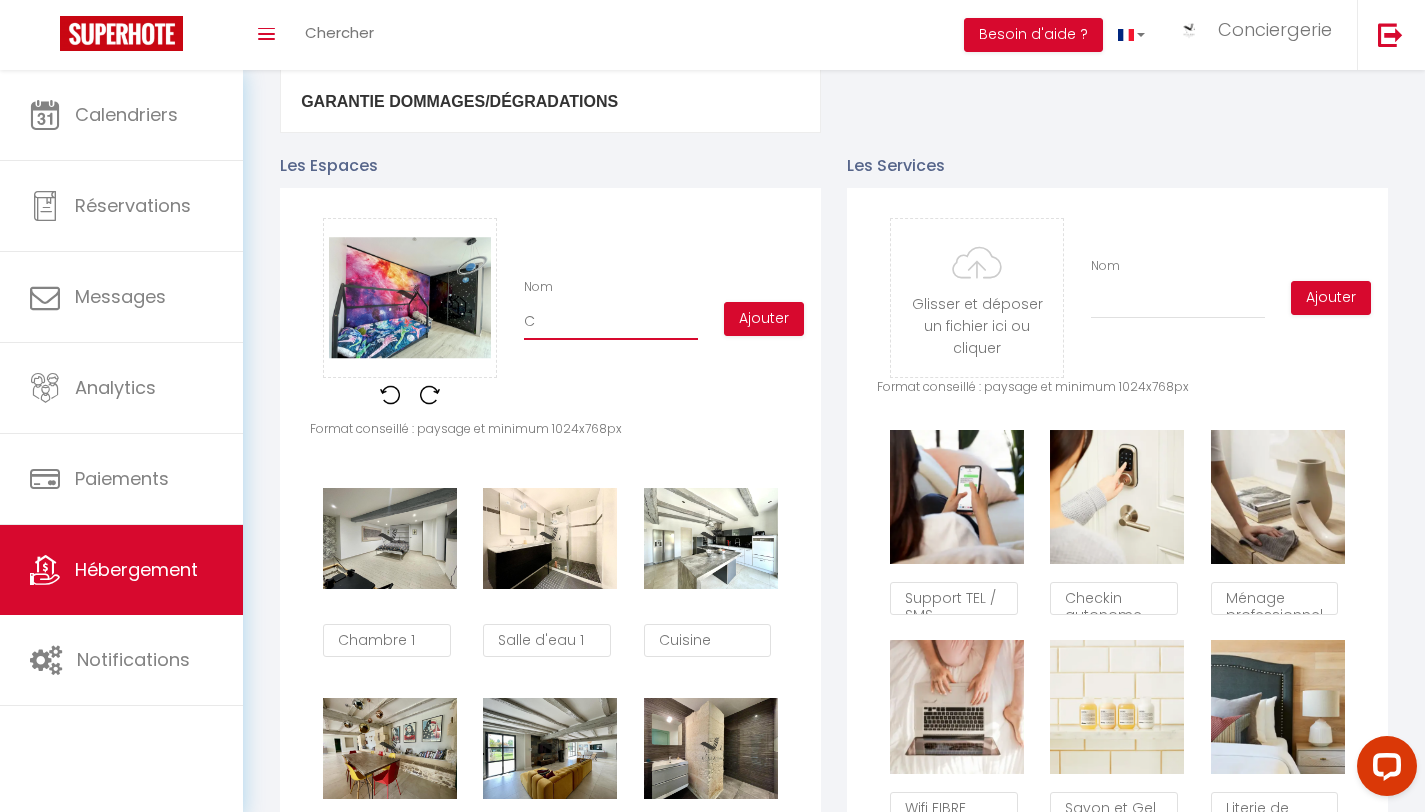 checkbox on "true" 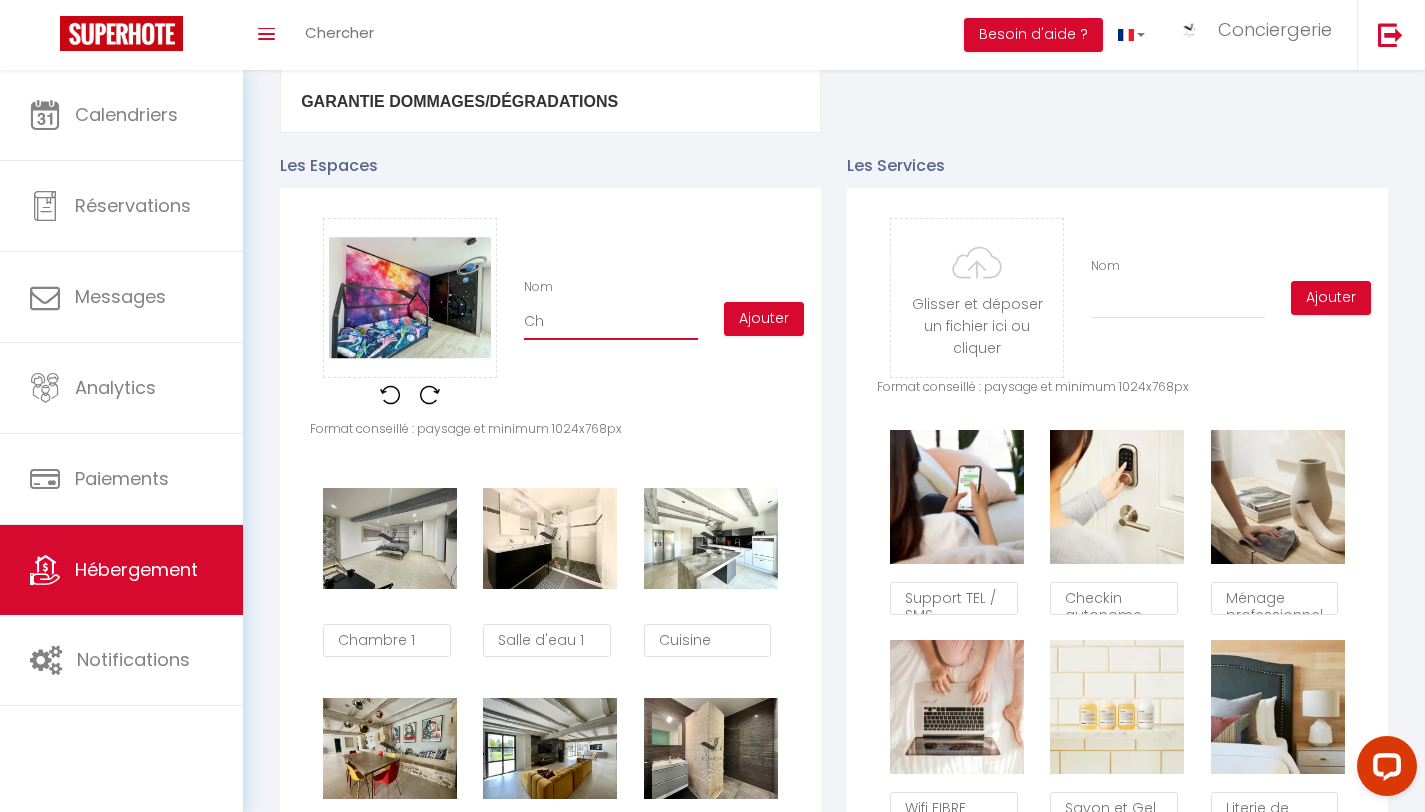 checkbox on "true" 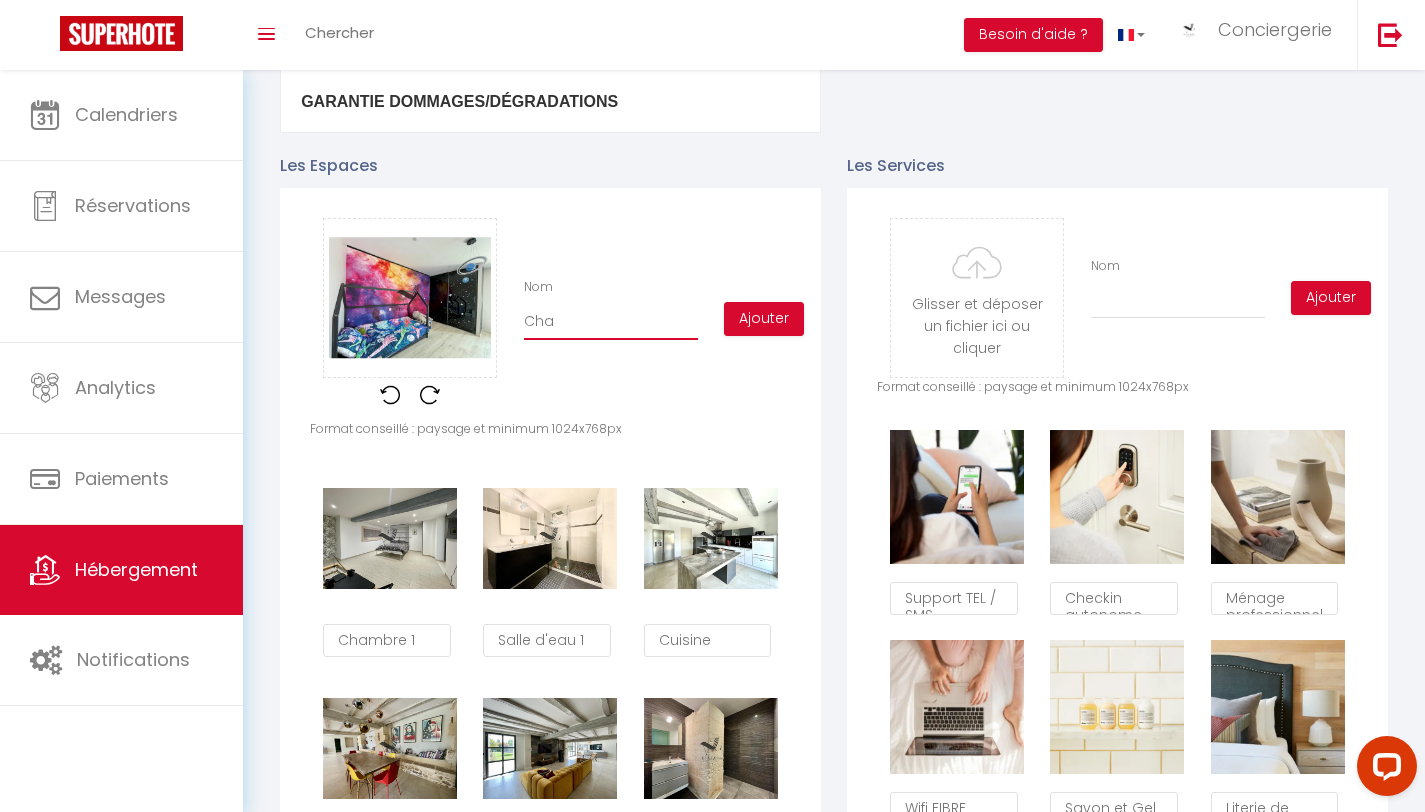 checkbox on "true" 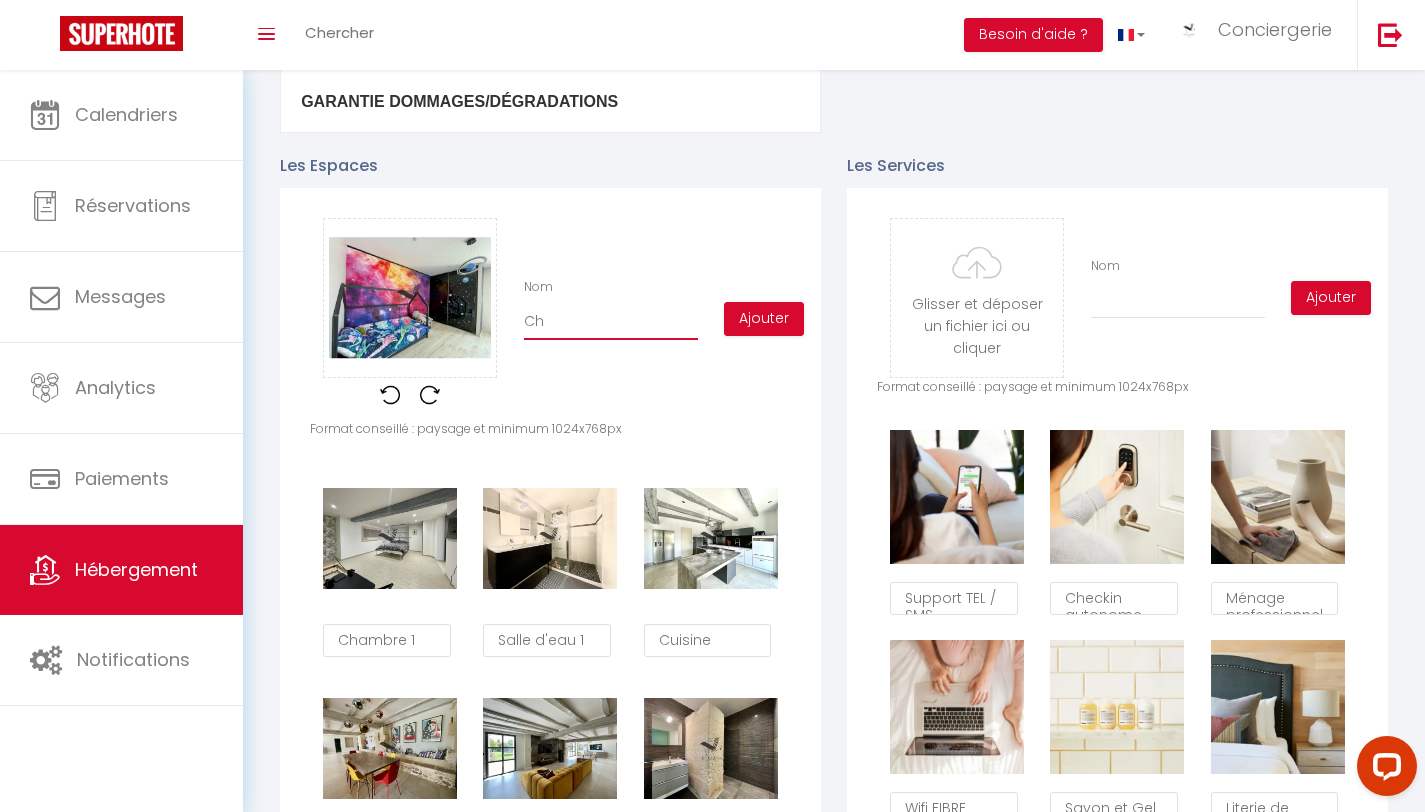 checkbox on "true" 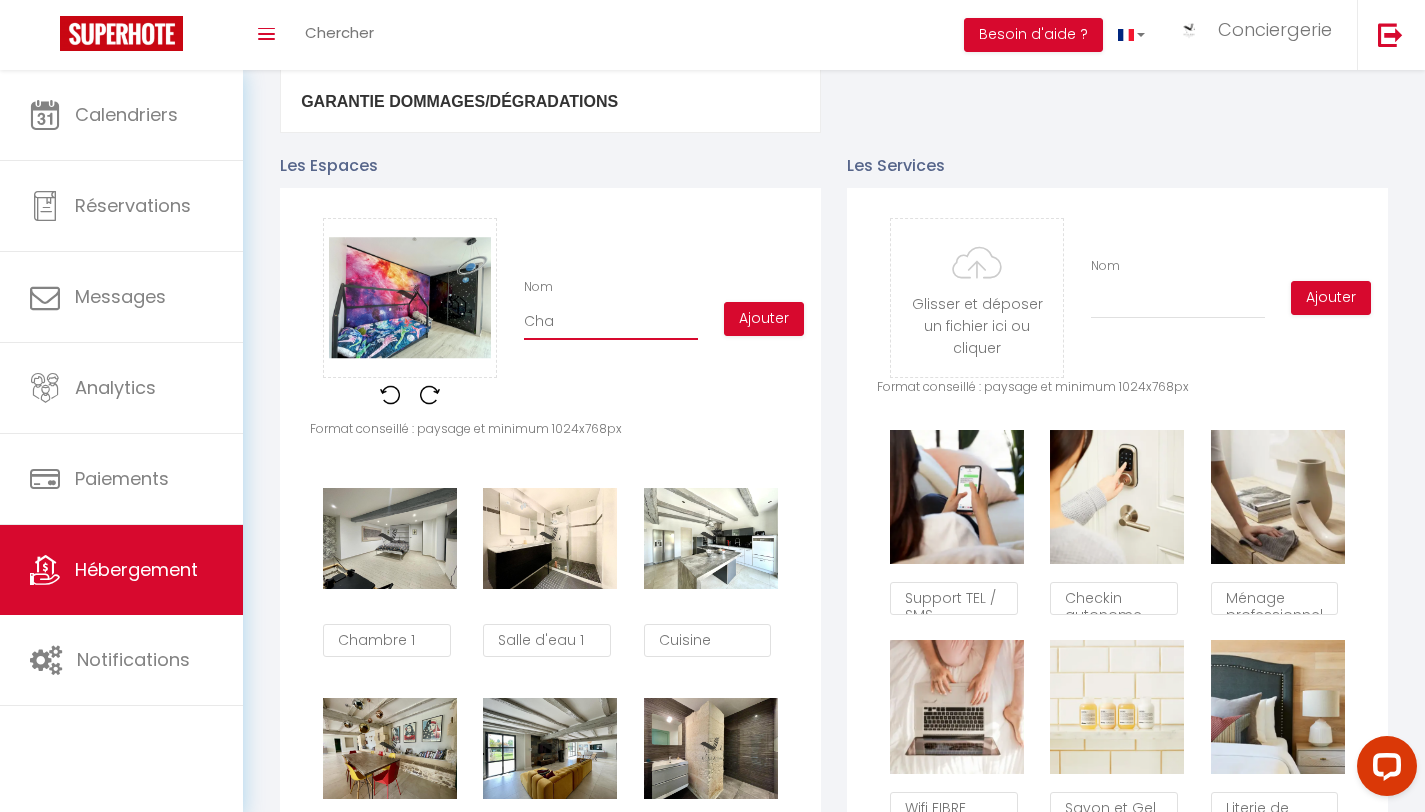 checkbox on "true" 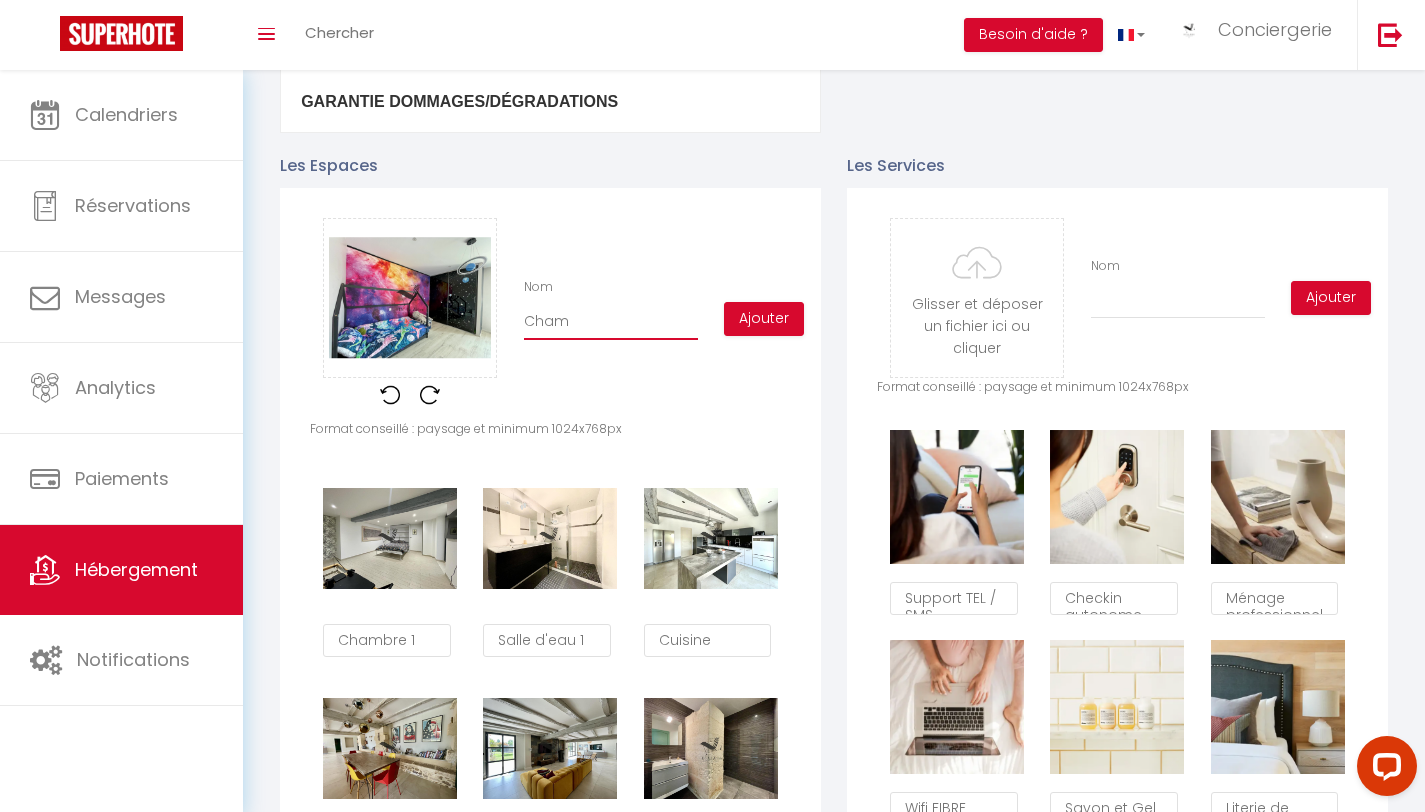 checkbox on "true" 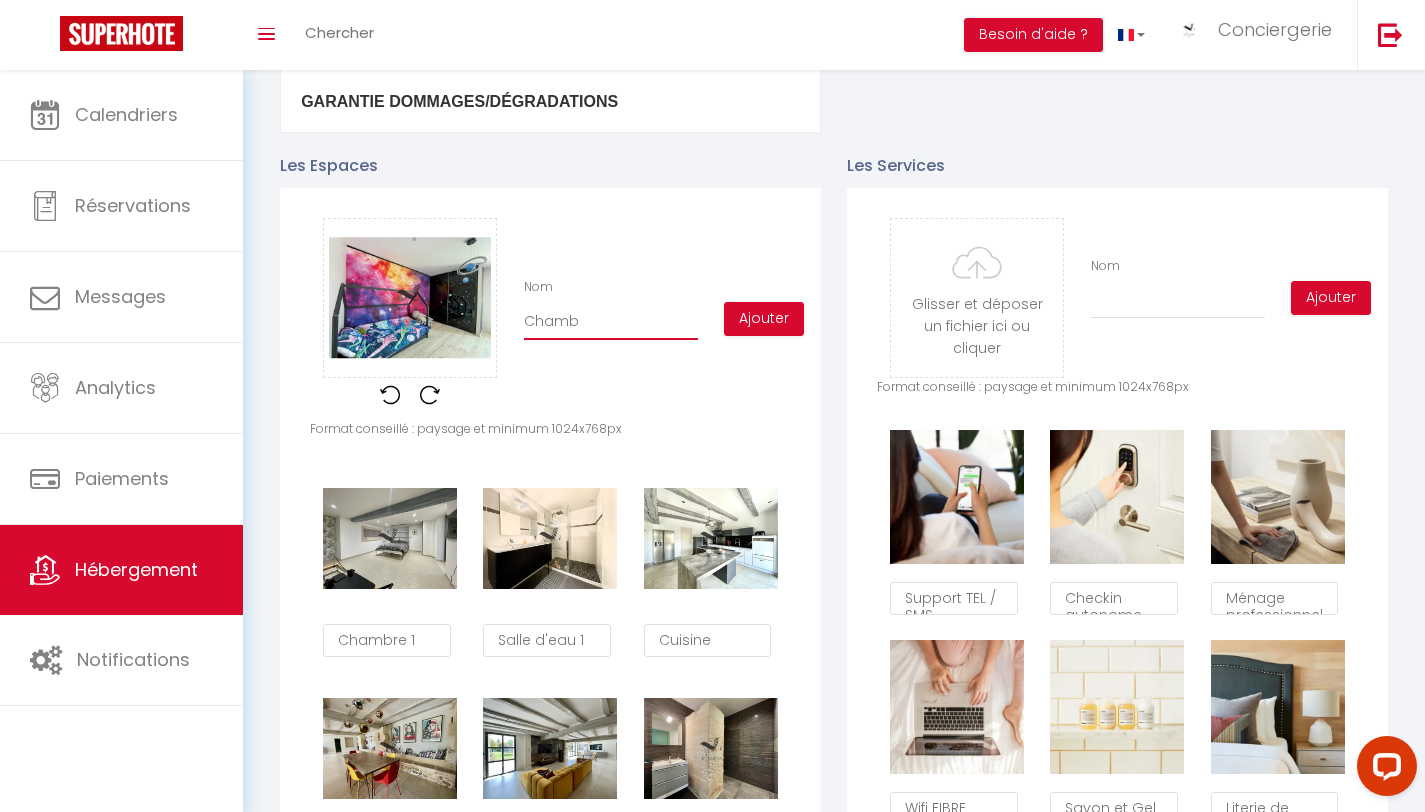 checkbox on "true" 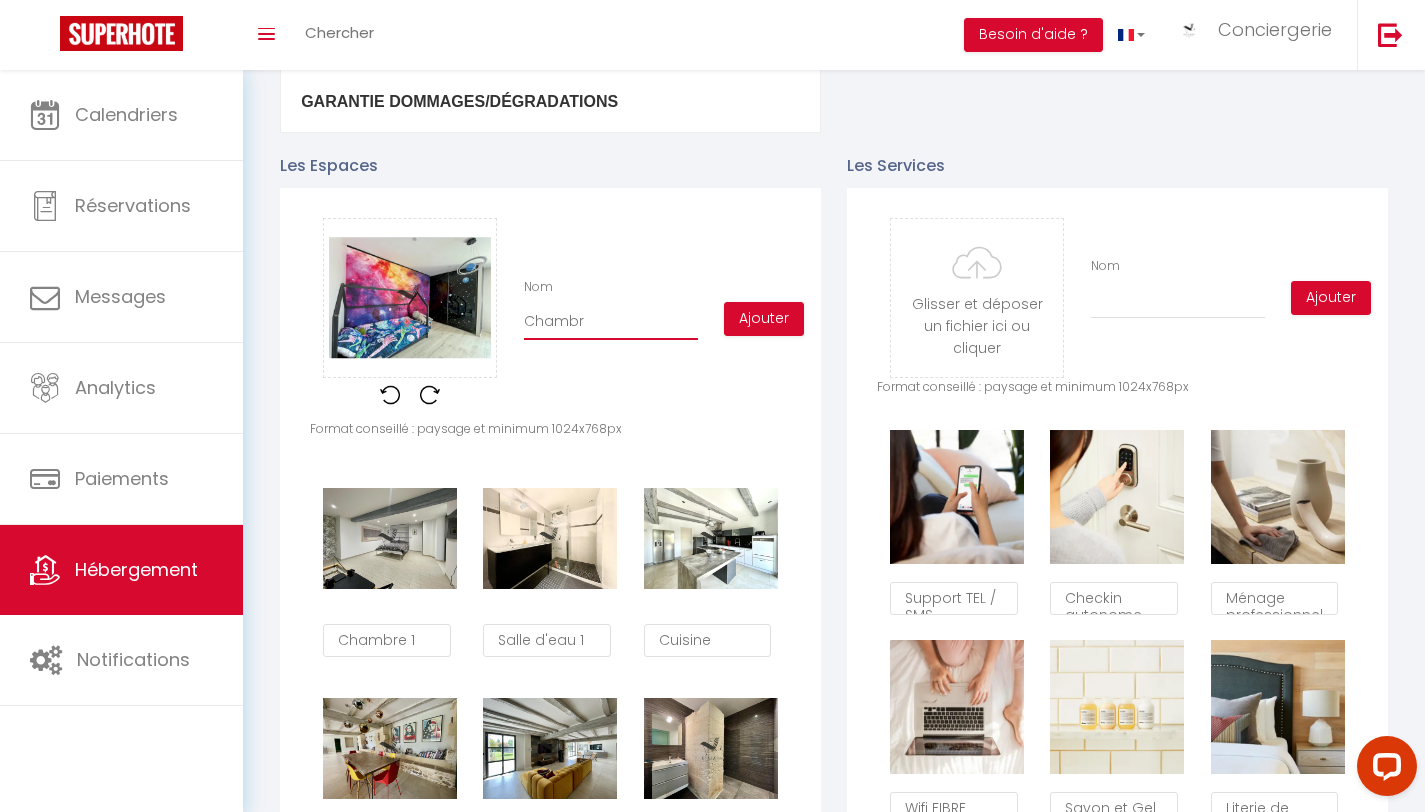 checkbox on "true" 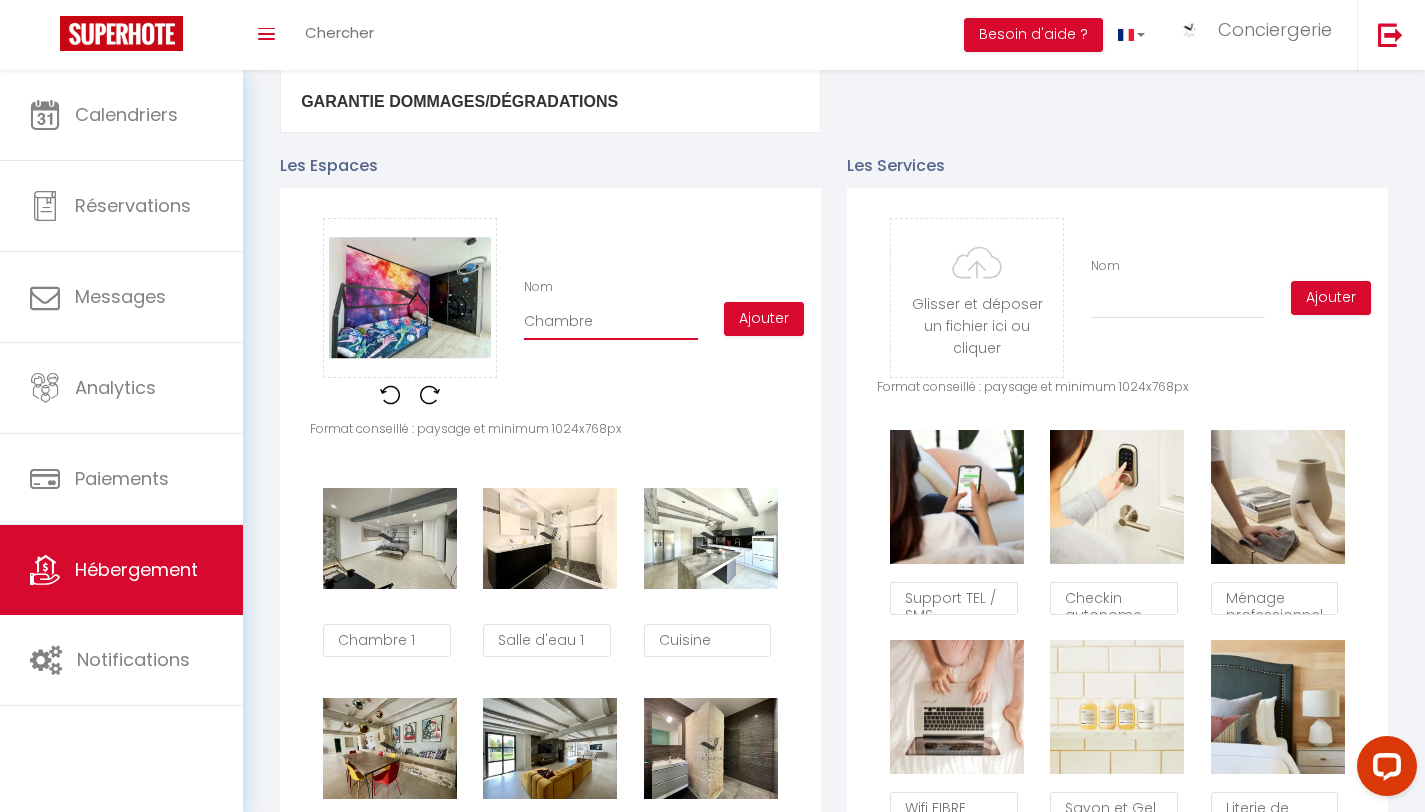 checkbox on "true" 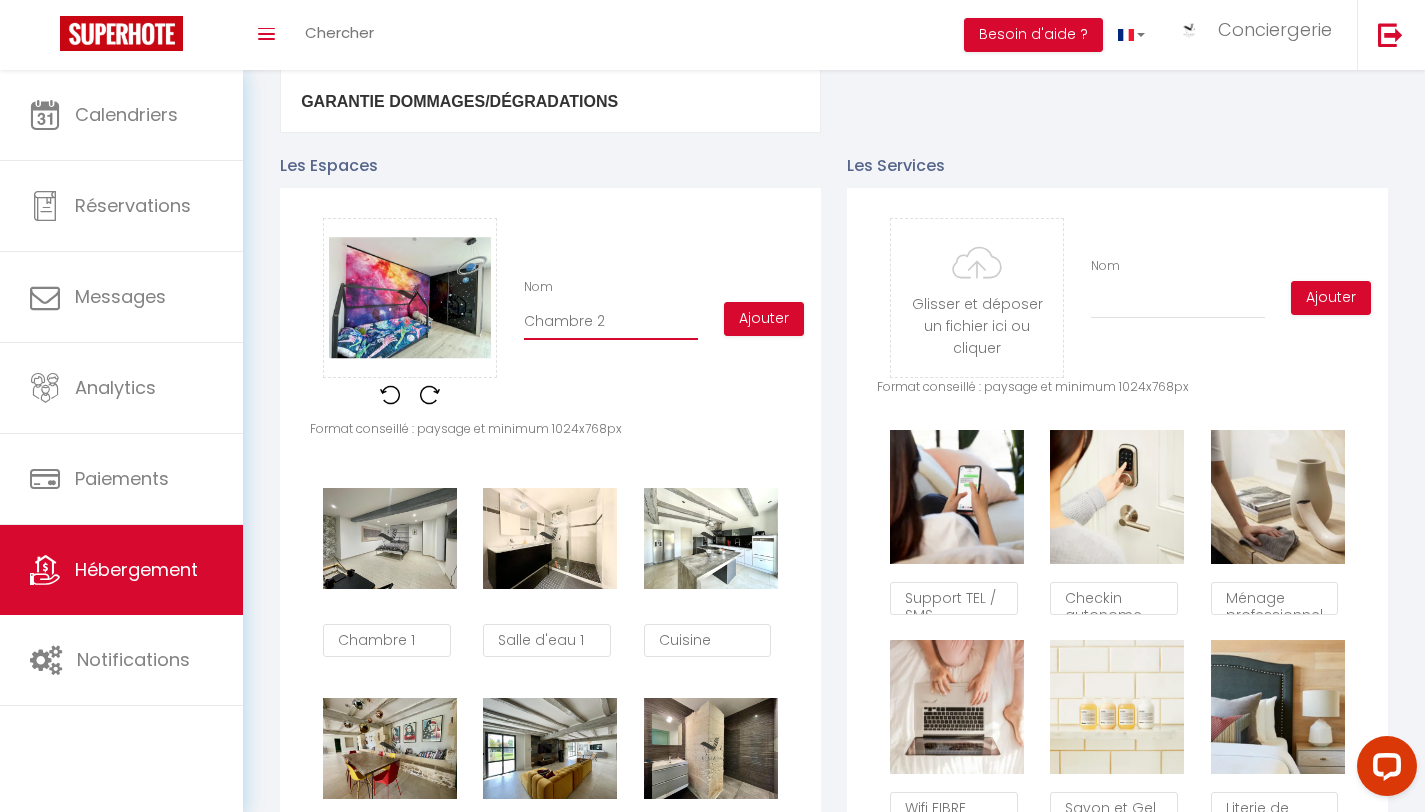 checkbox on "true" 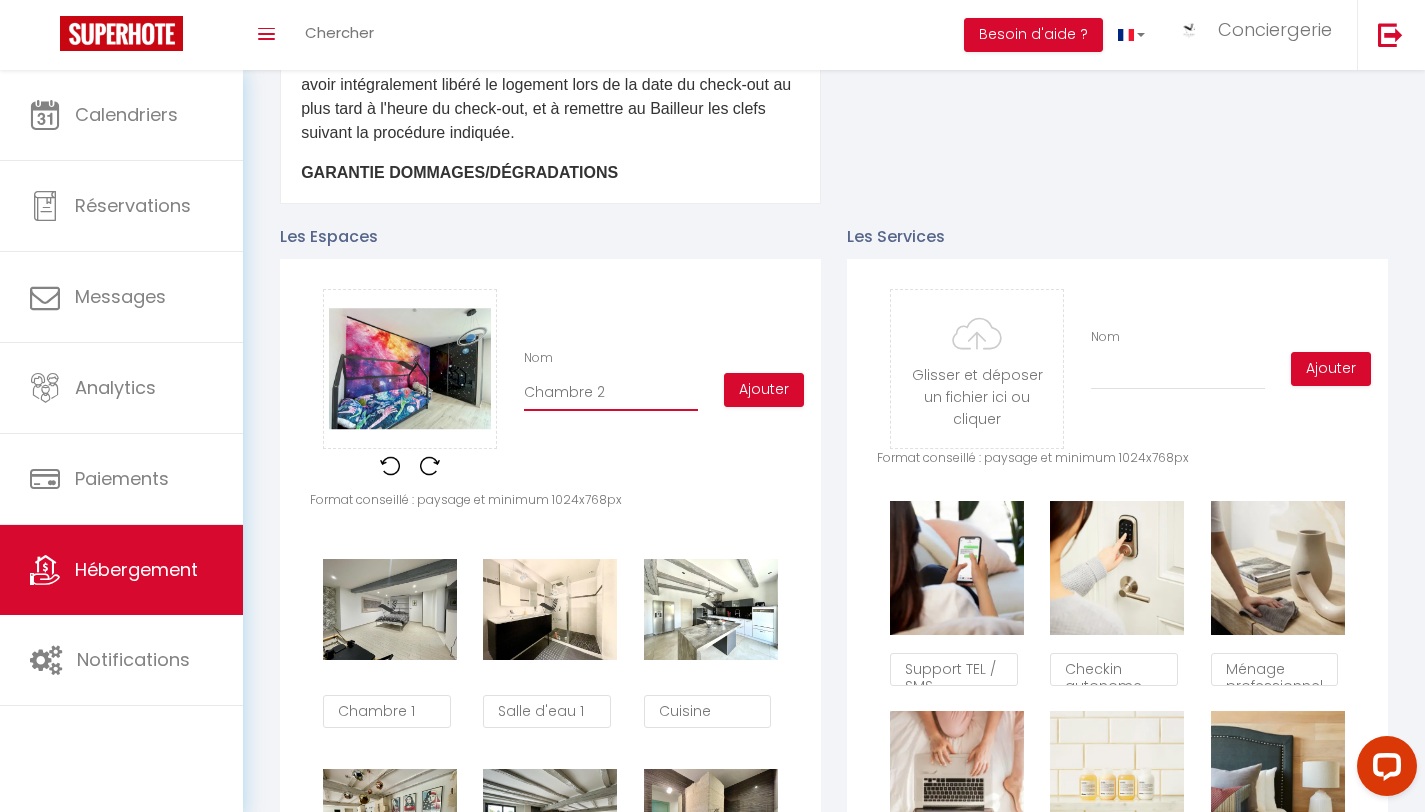 scroll, scrollTop: 788, scrollLeft: 0, axis: vertical 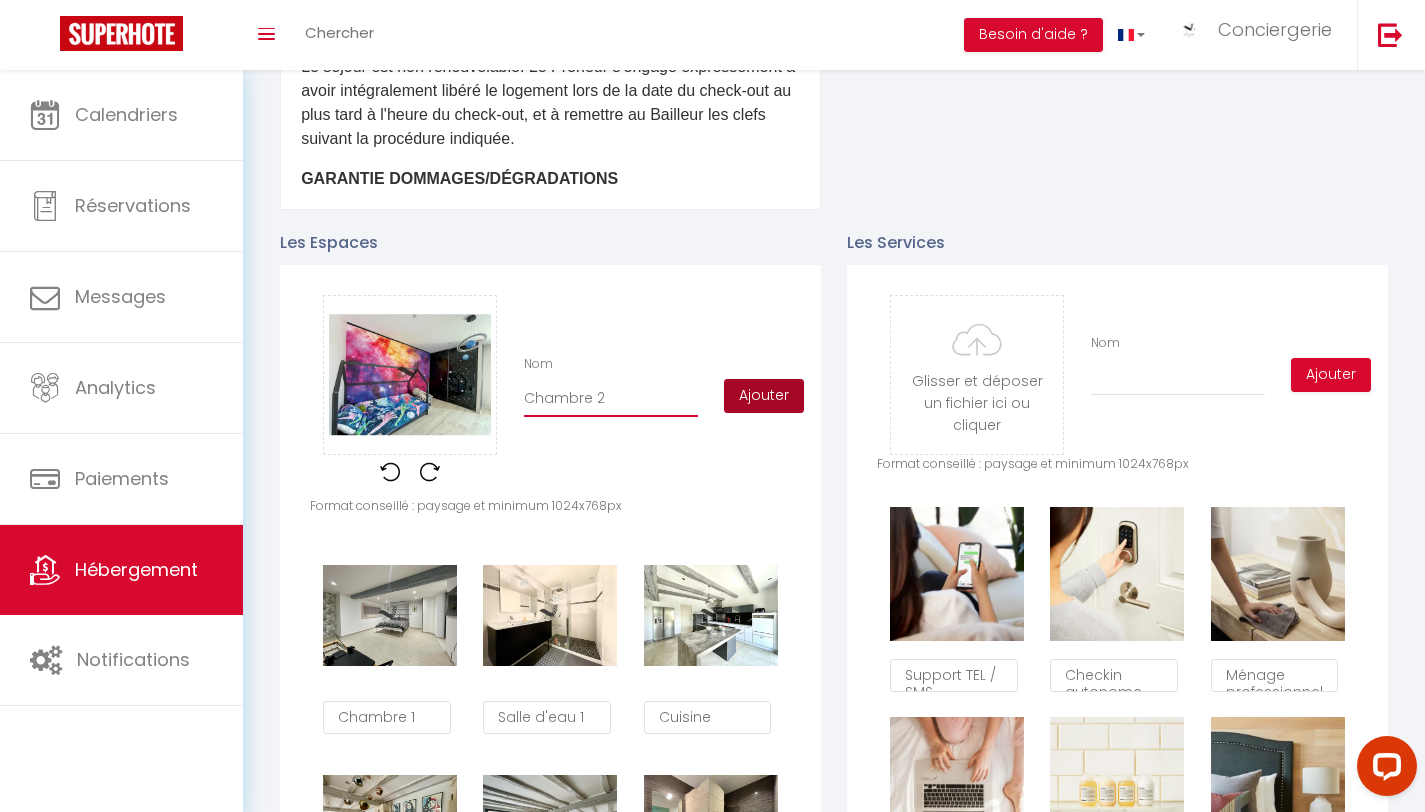 type on "Chambre 2" 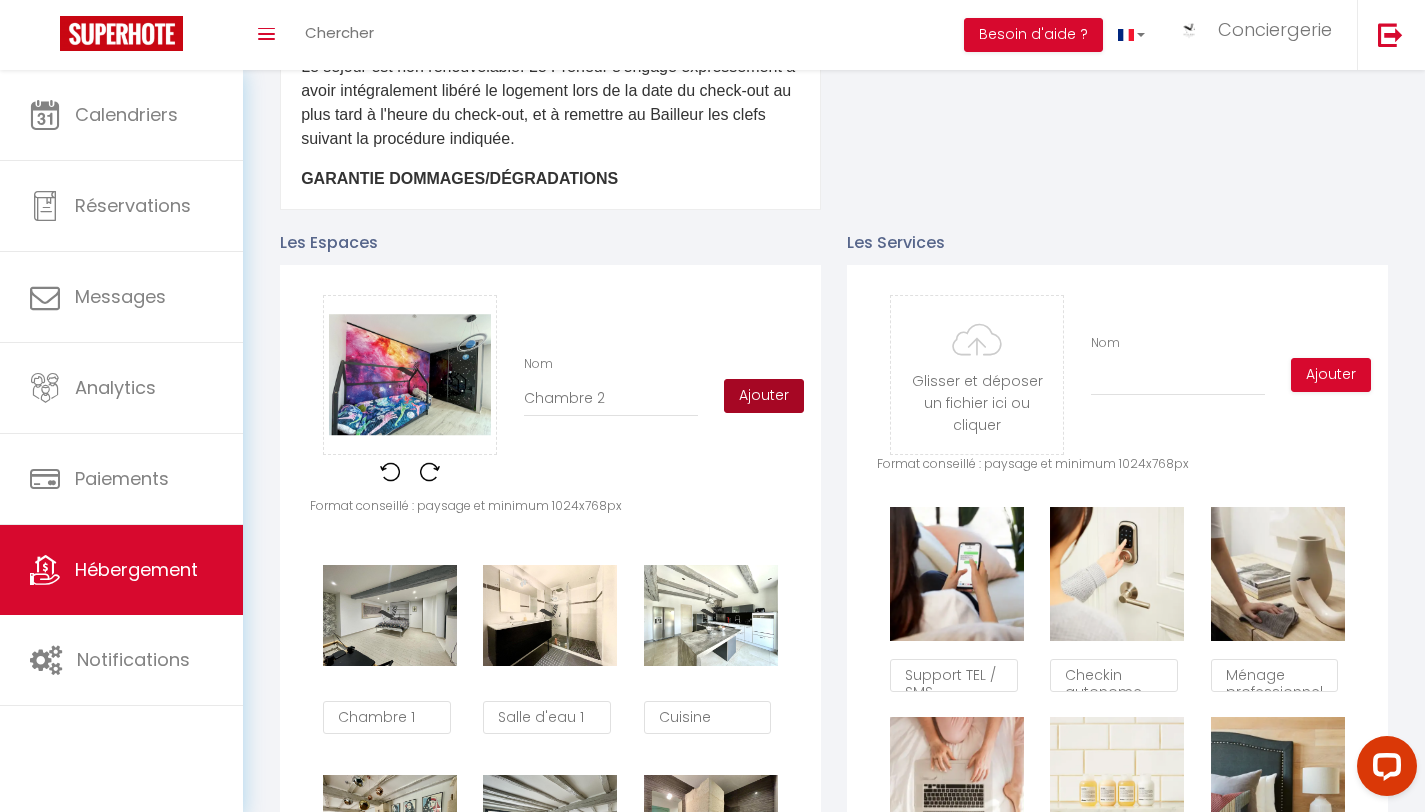click on "Ajouter" at bounding box center (764, 396) 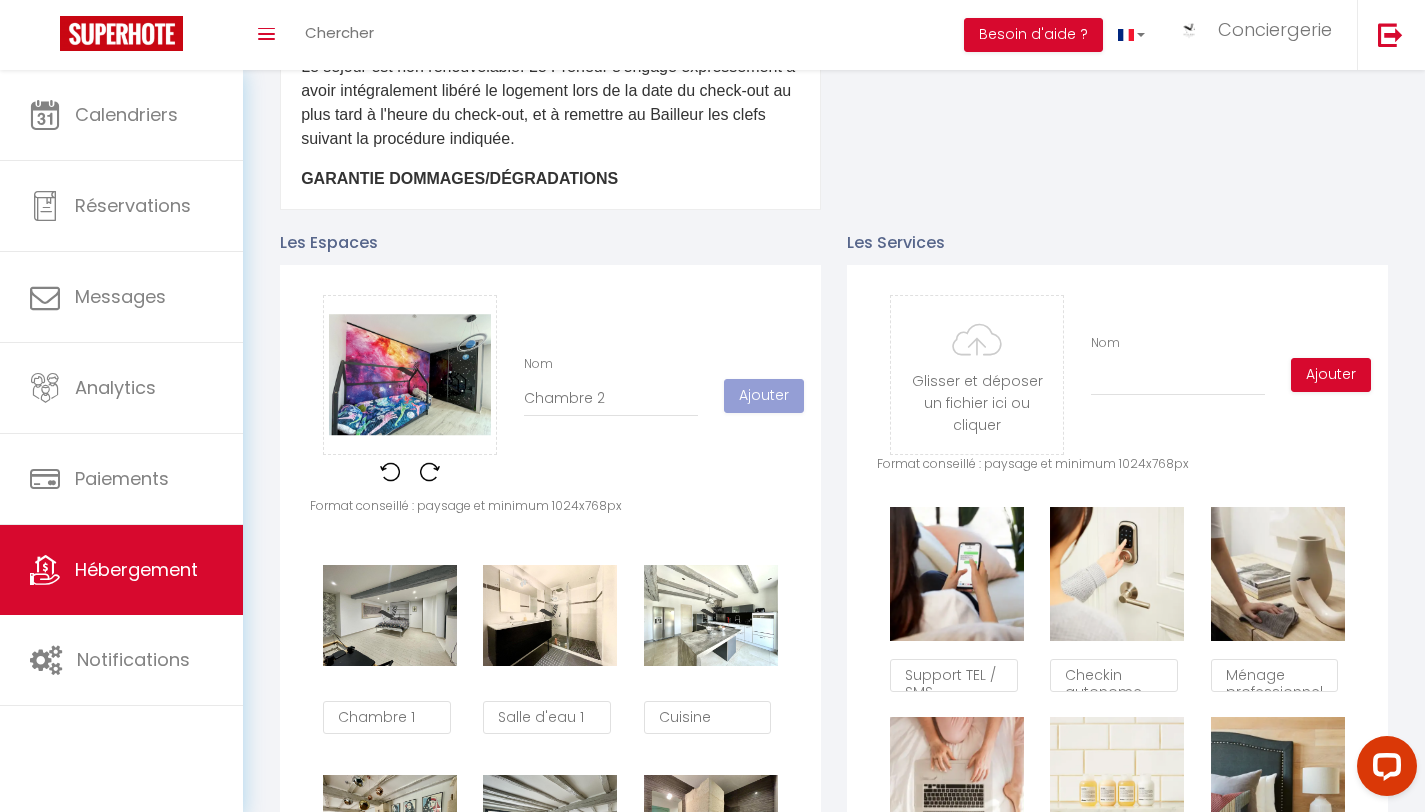 type 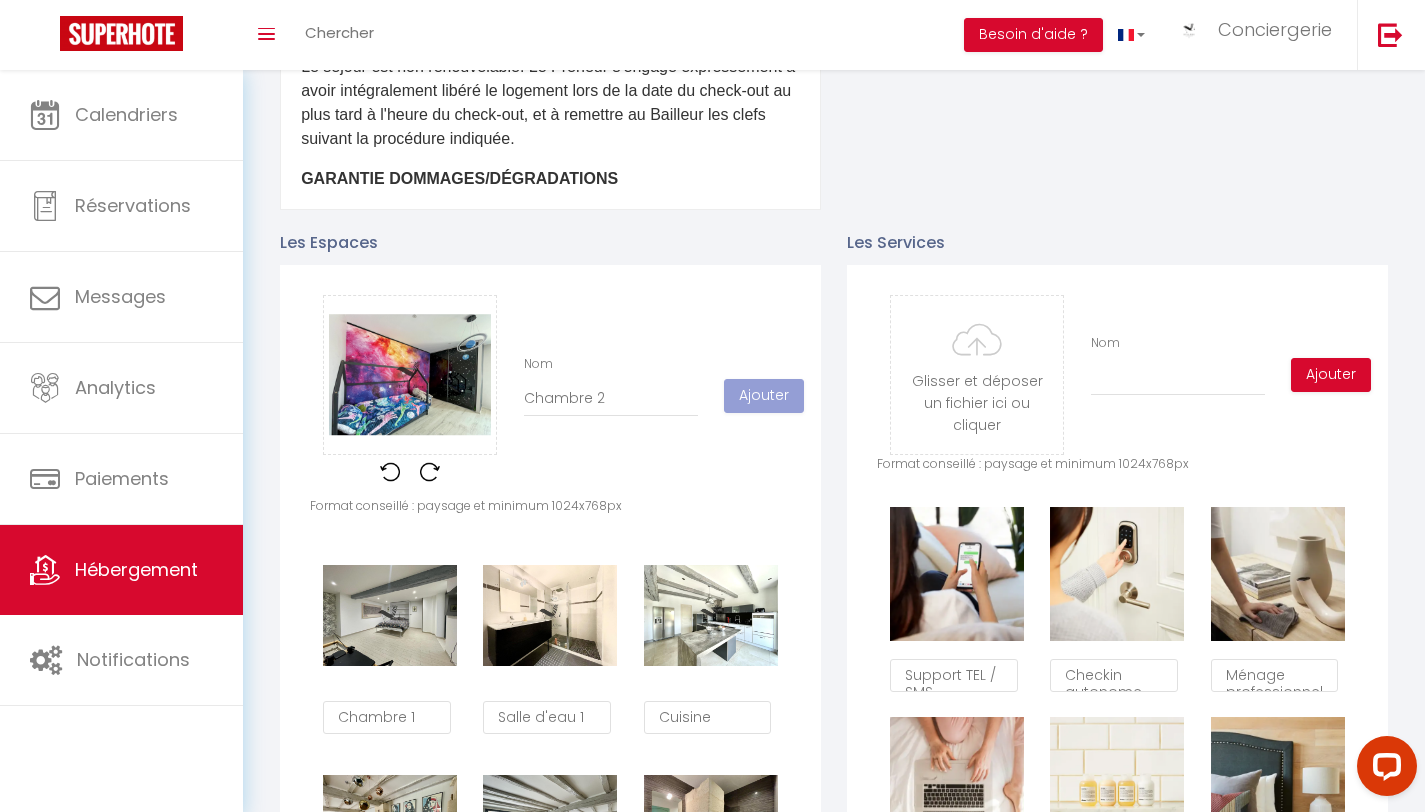 type 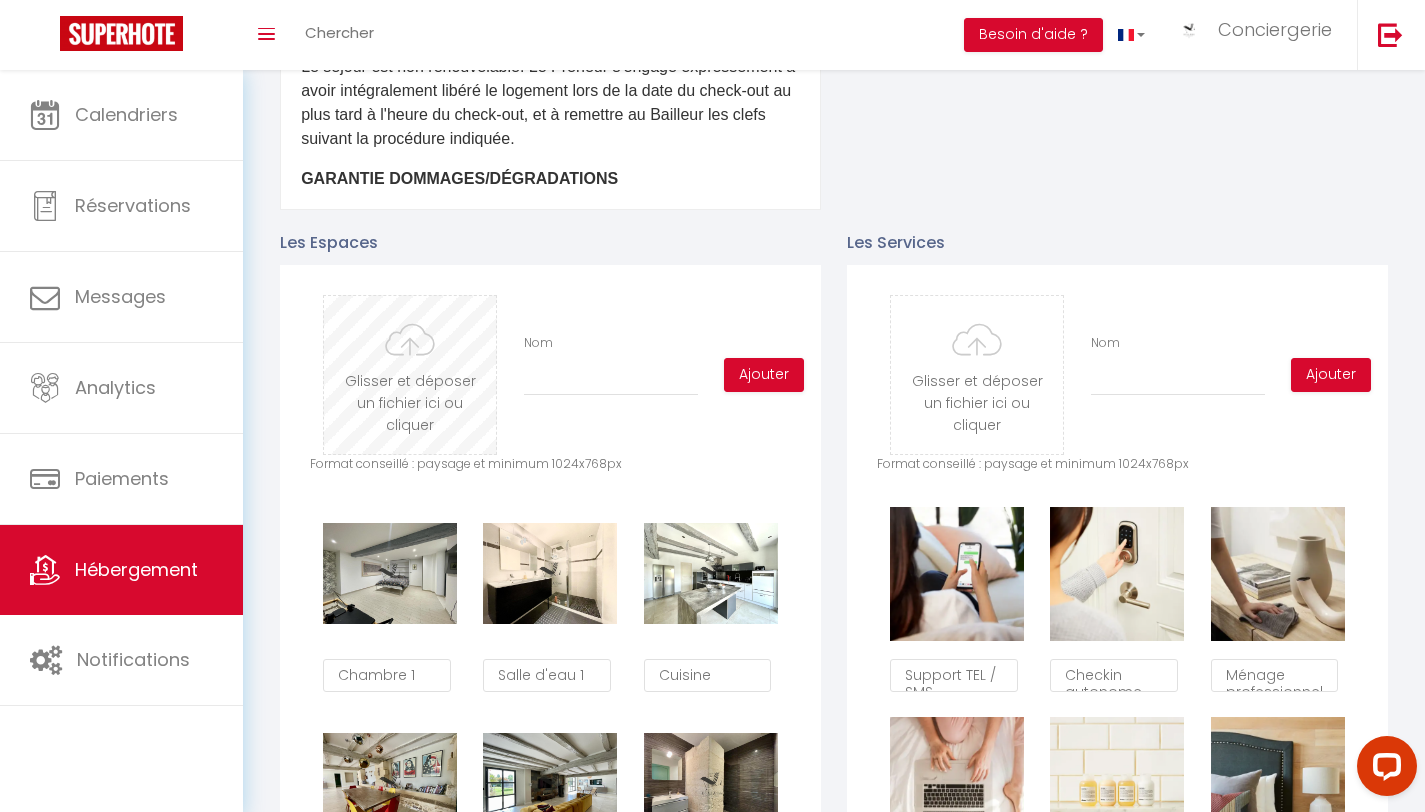 click at bounding box center [410, 375] 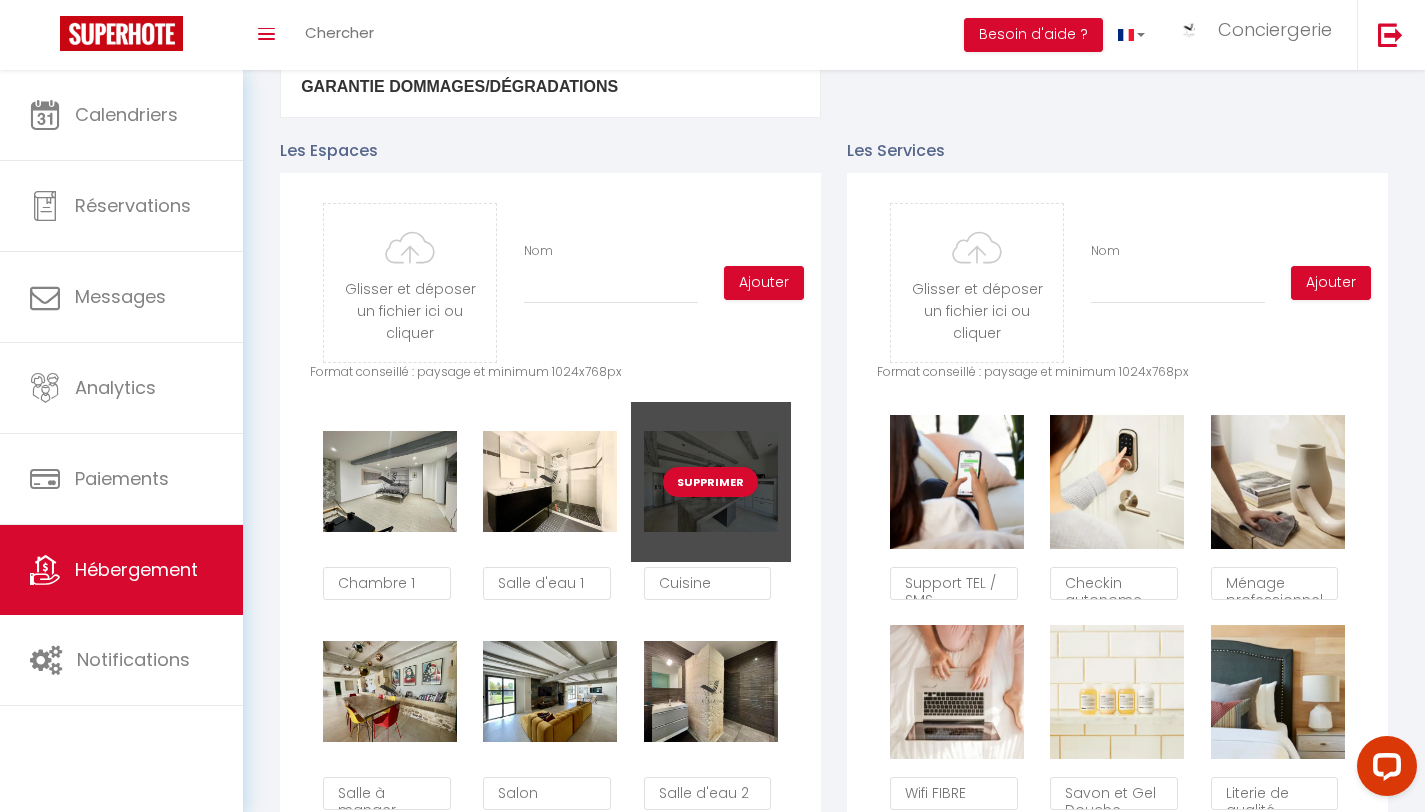 scroll, scrollTop: 774, scrollLeft: 0, axis: vertical 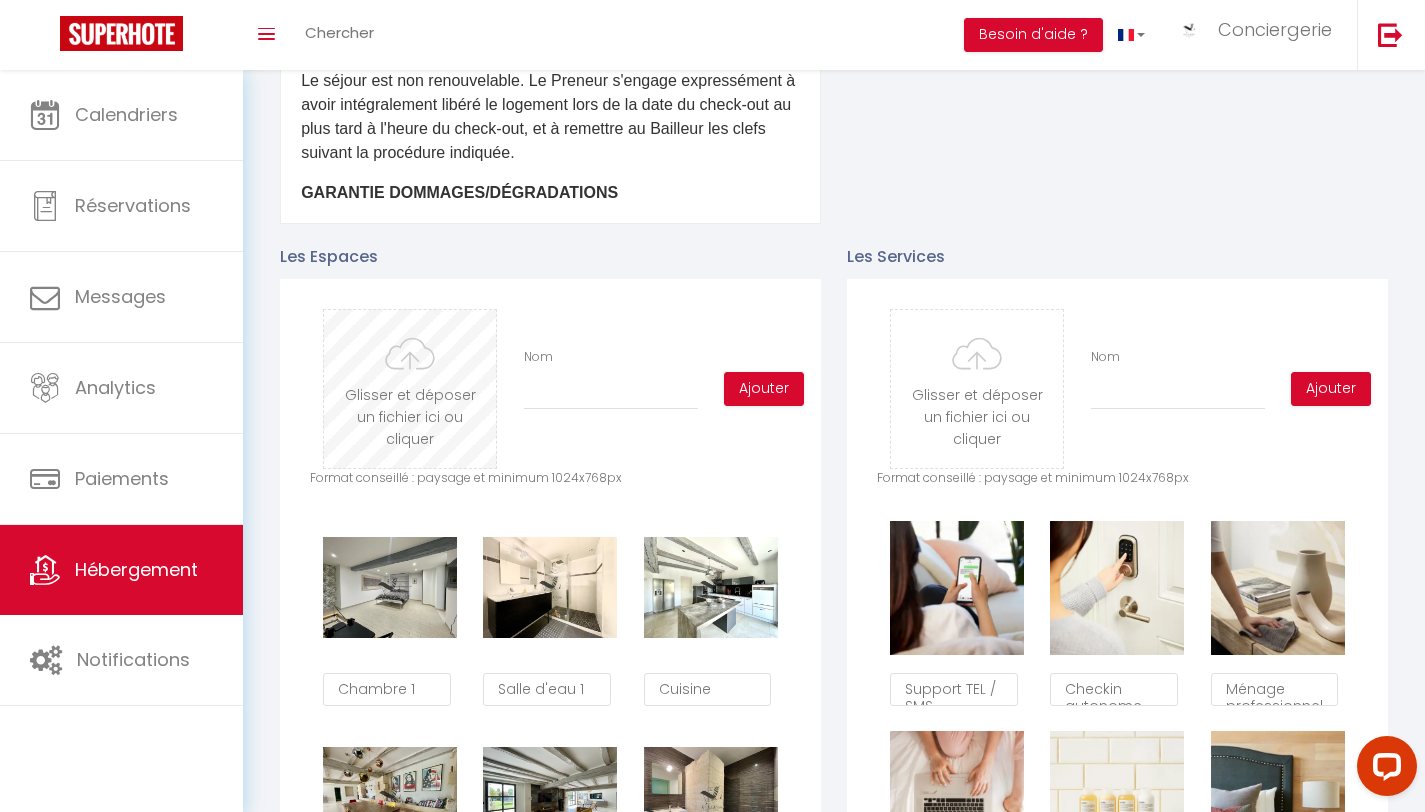 click at bounding box center (410, 389) 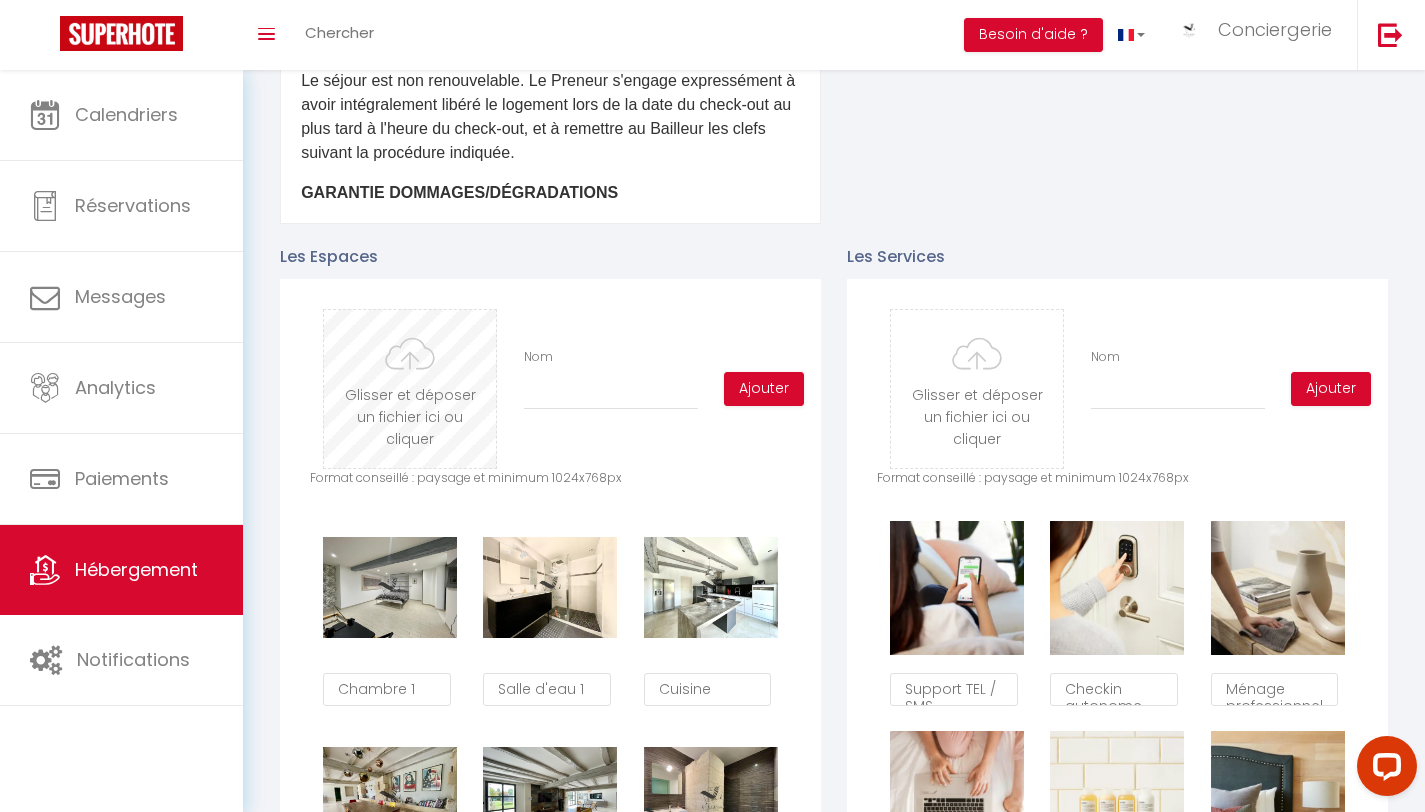 type on "C:\fakepath\IMG_0199.jpeg" 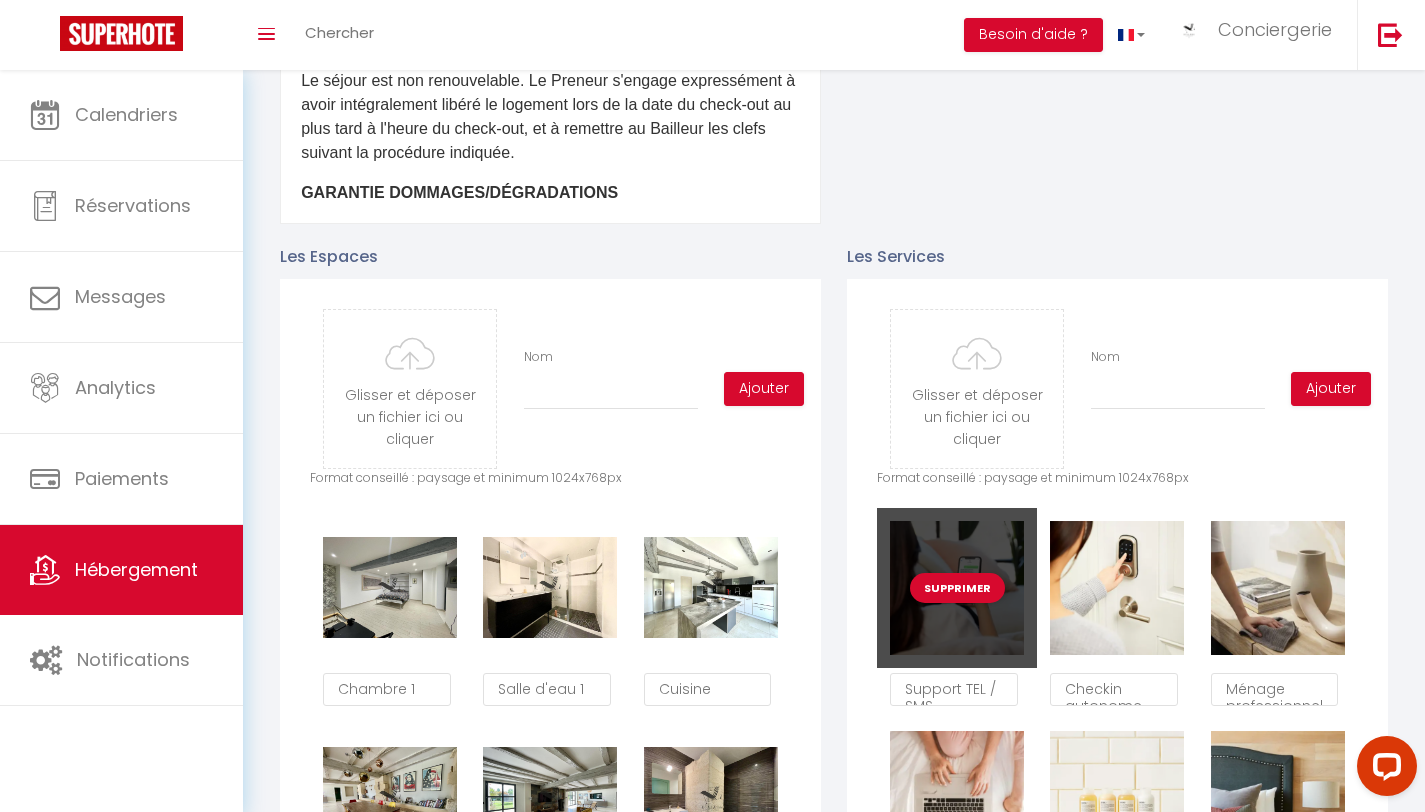 checkbox on "true" 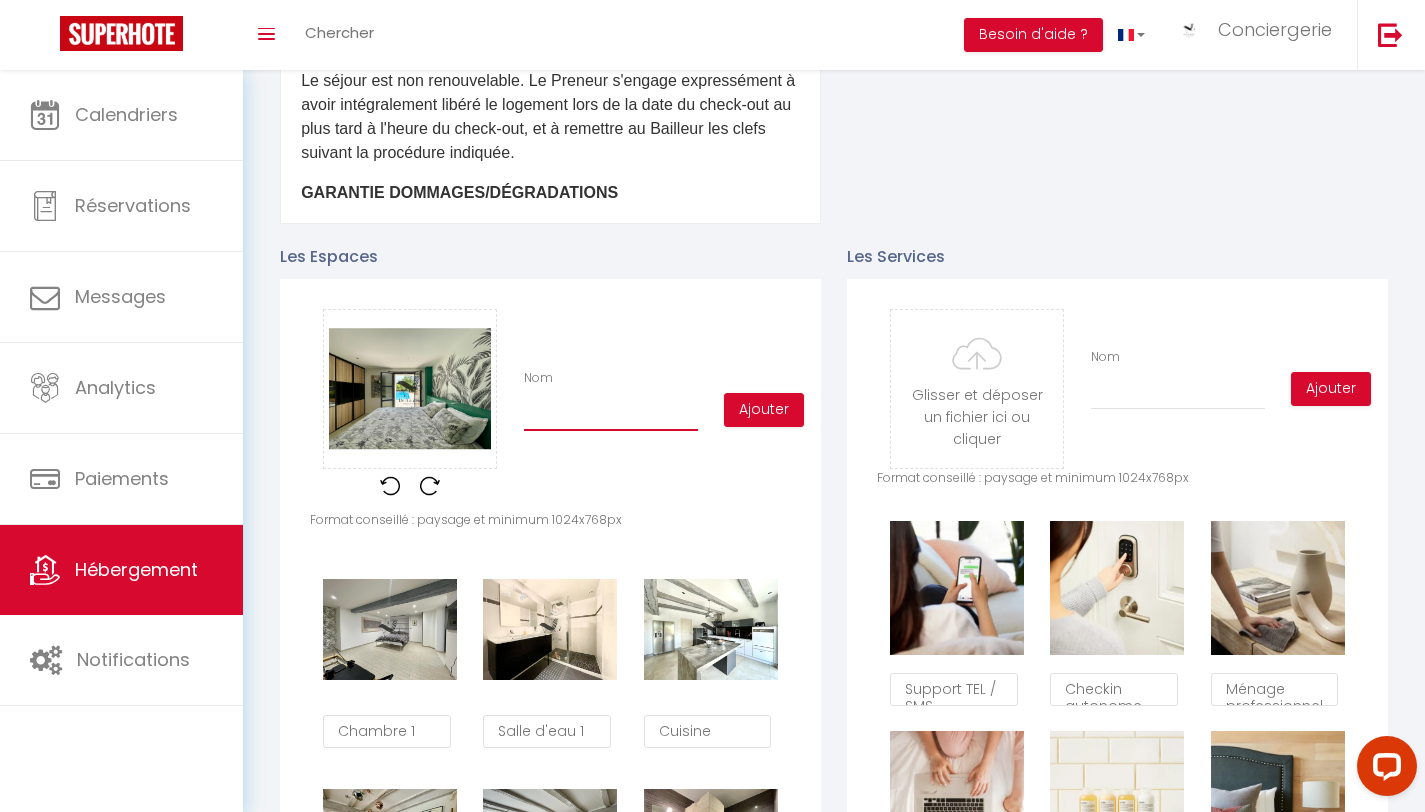 click on "Nom" at bounding box center (611, 413) 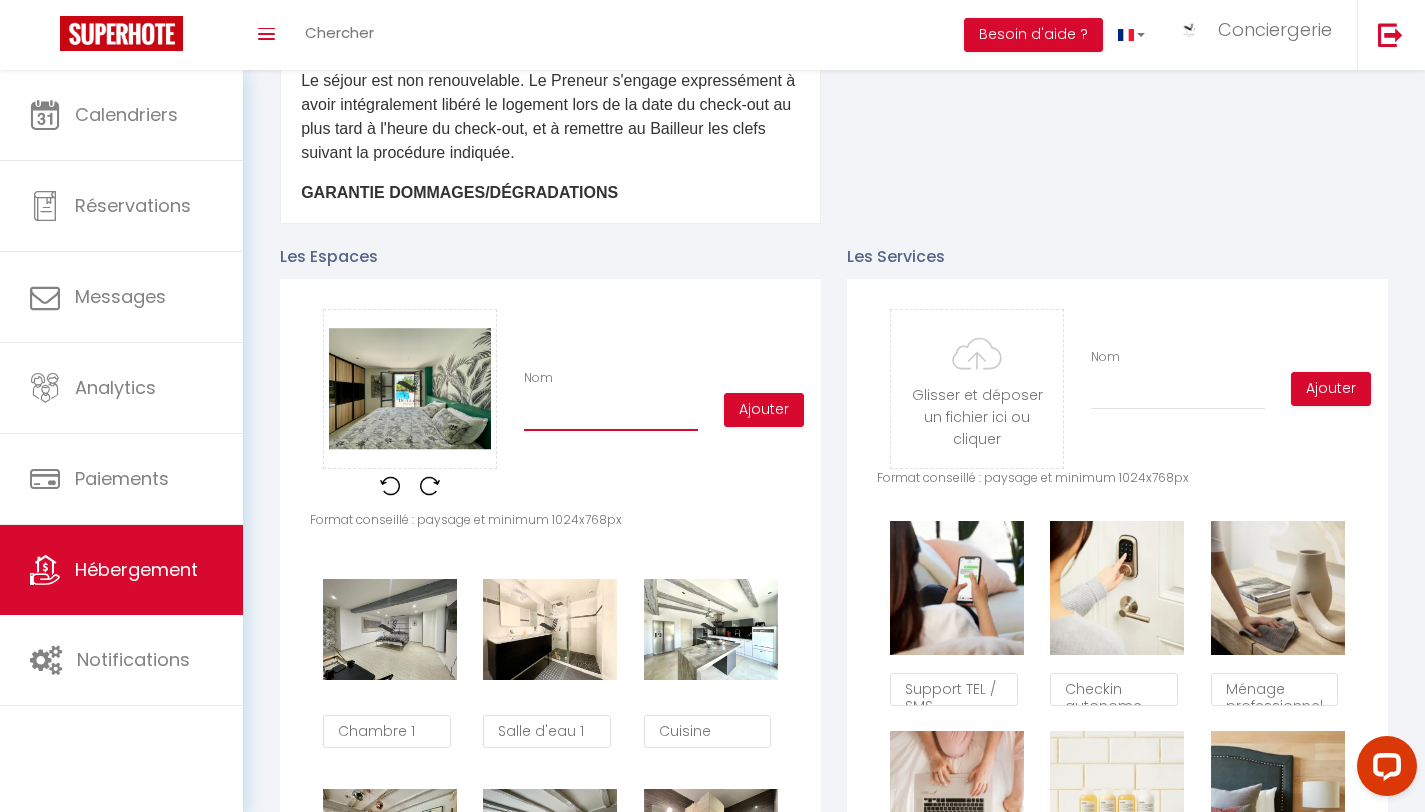 type on "C" 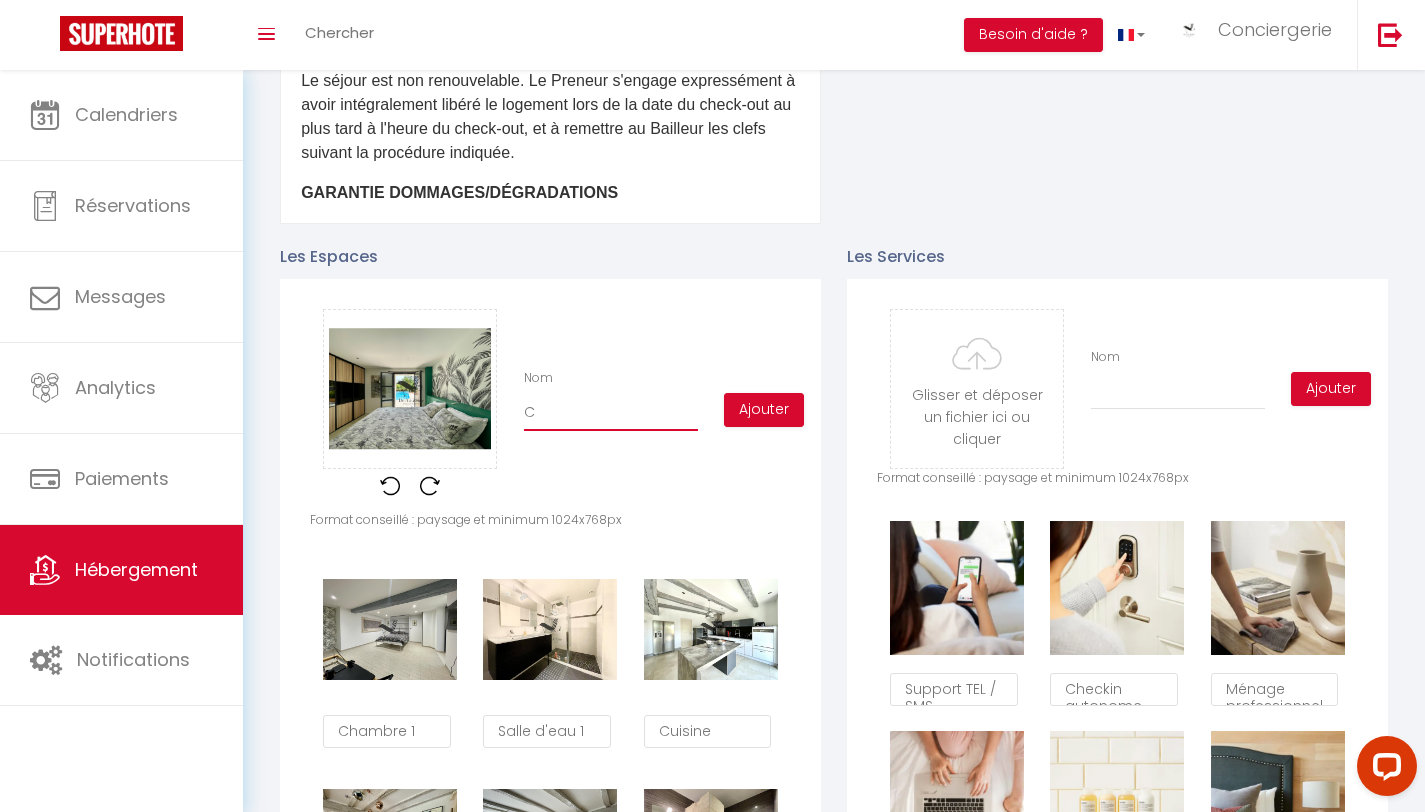 checkbox on "true" 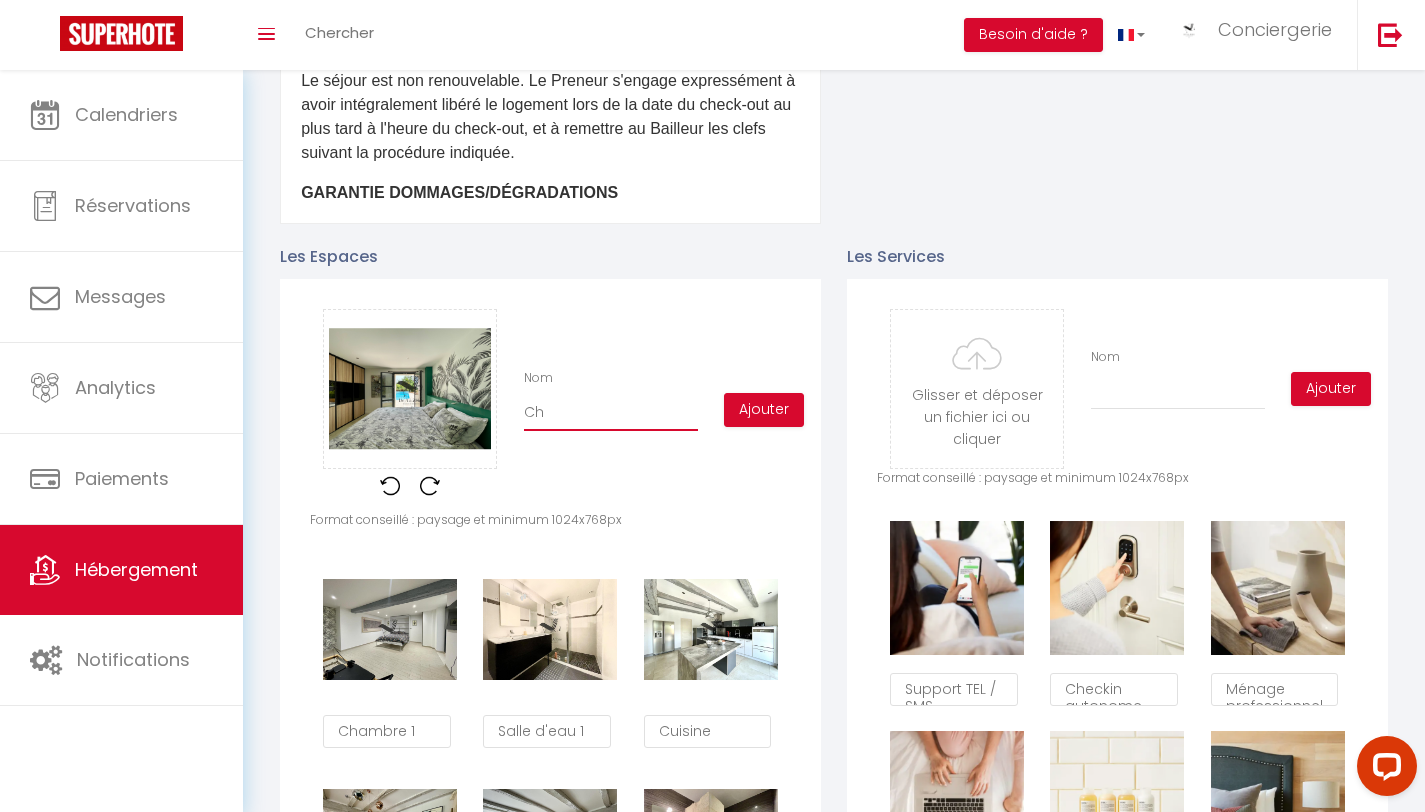 checkbox on "true" 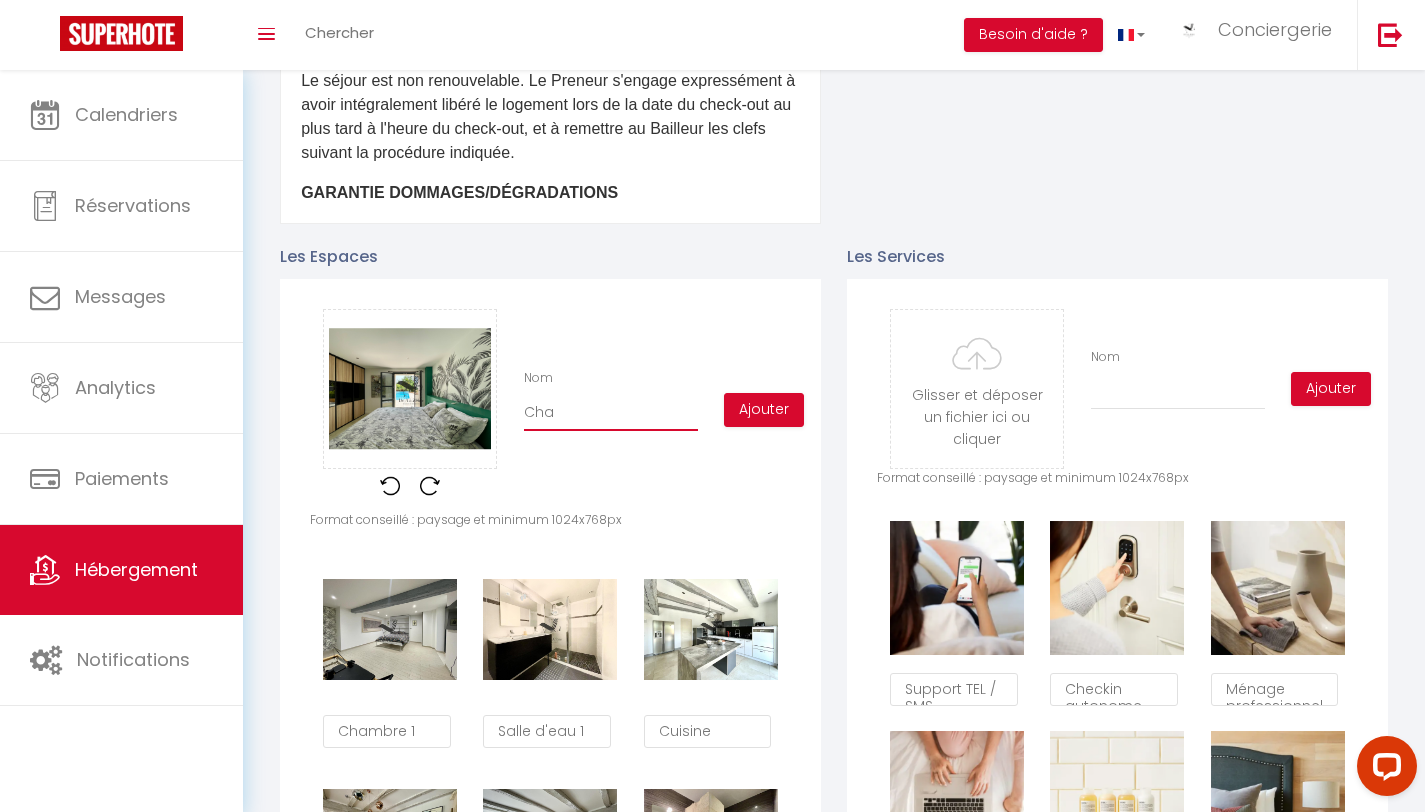 checkbox on "true" 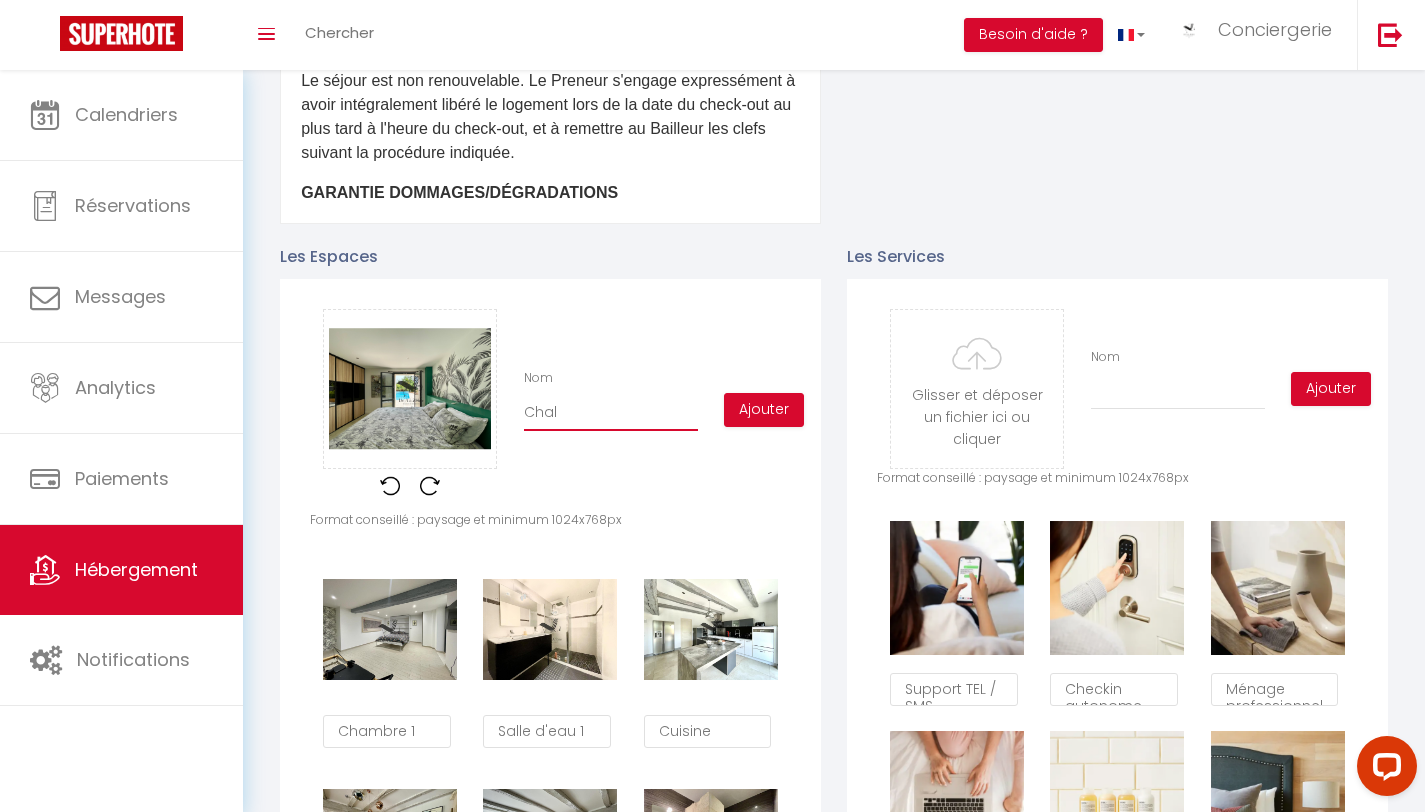 checkbox on "true" 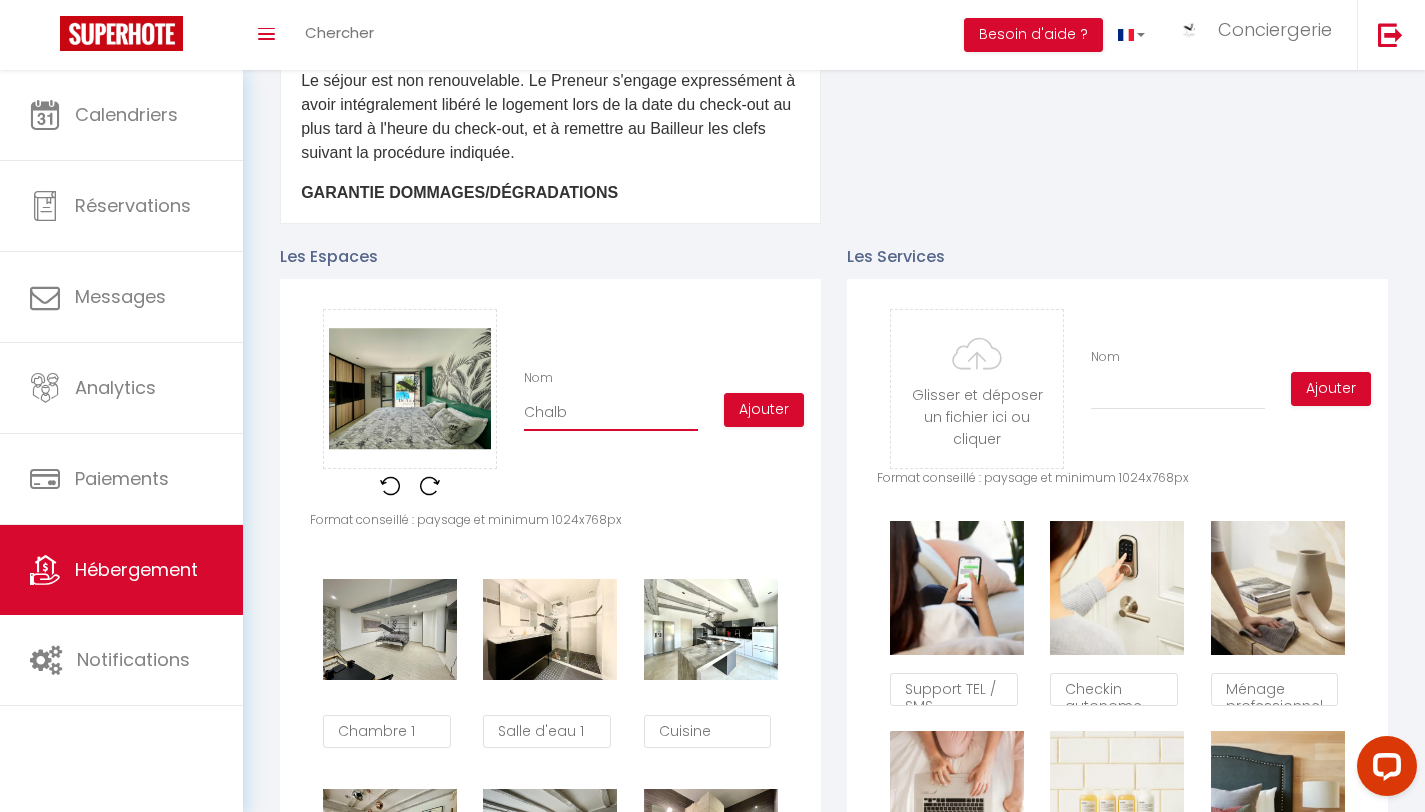 checkbox on "true" 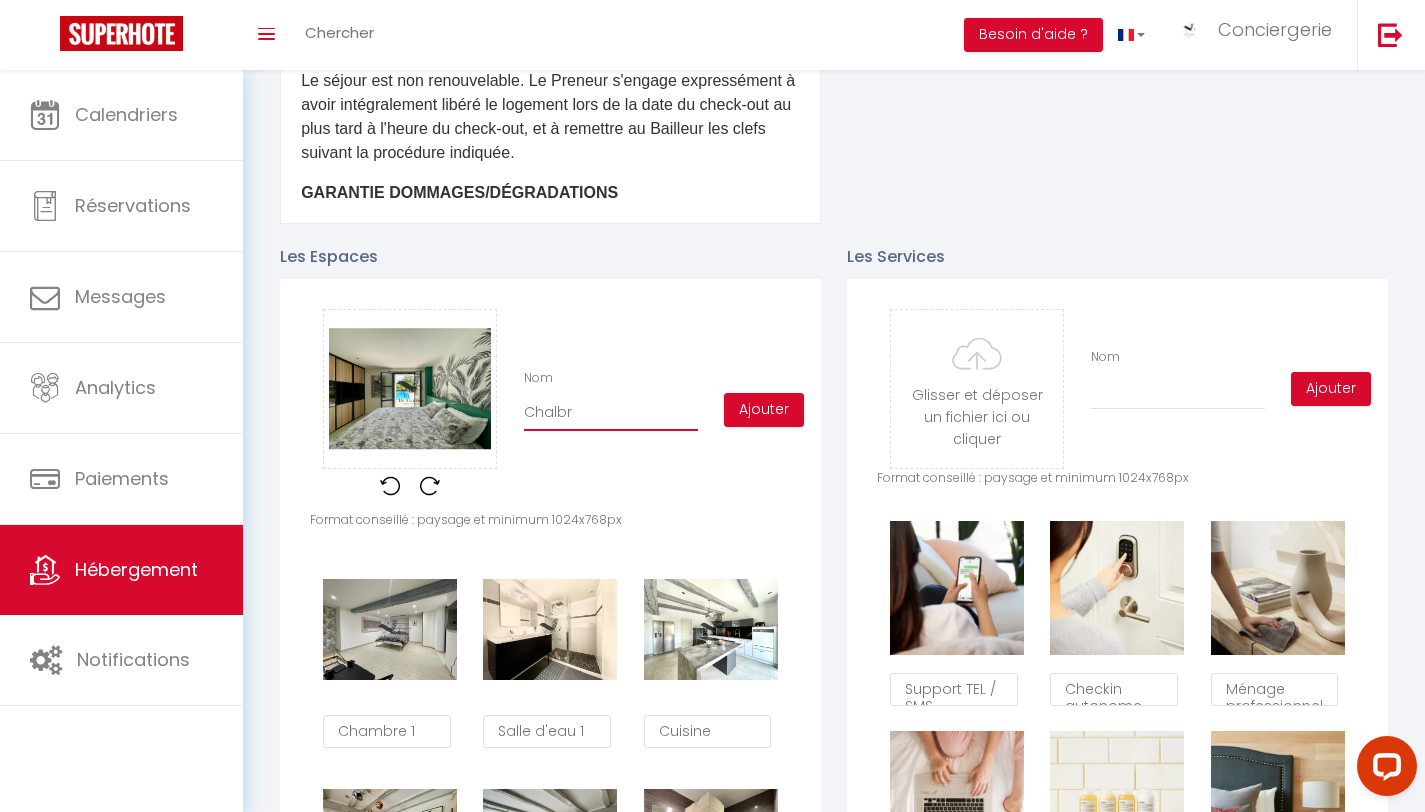 checkbox on "true" 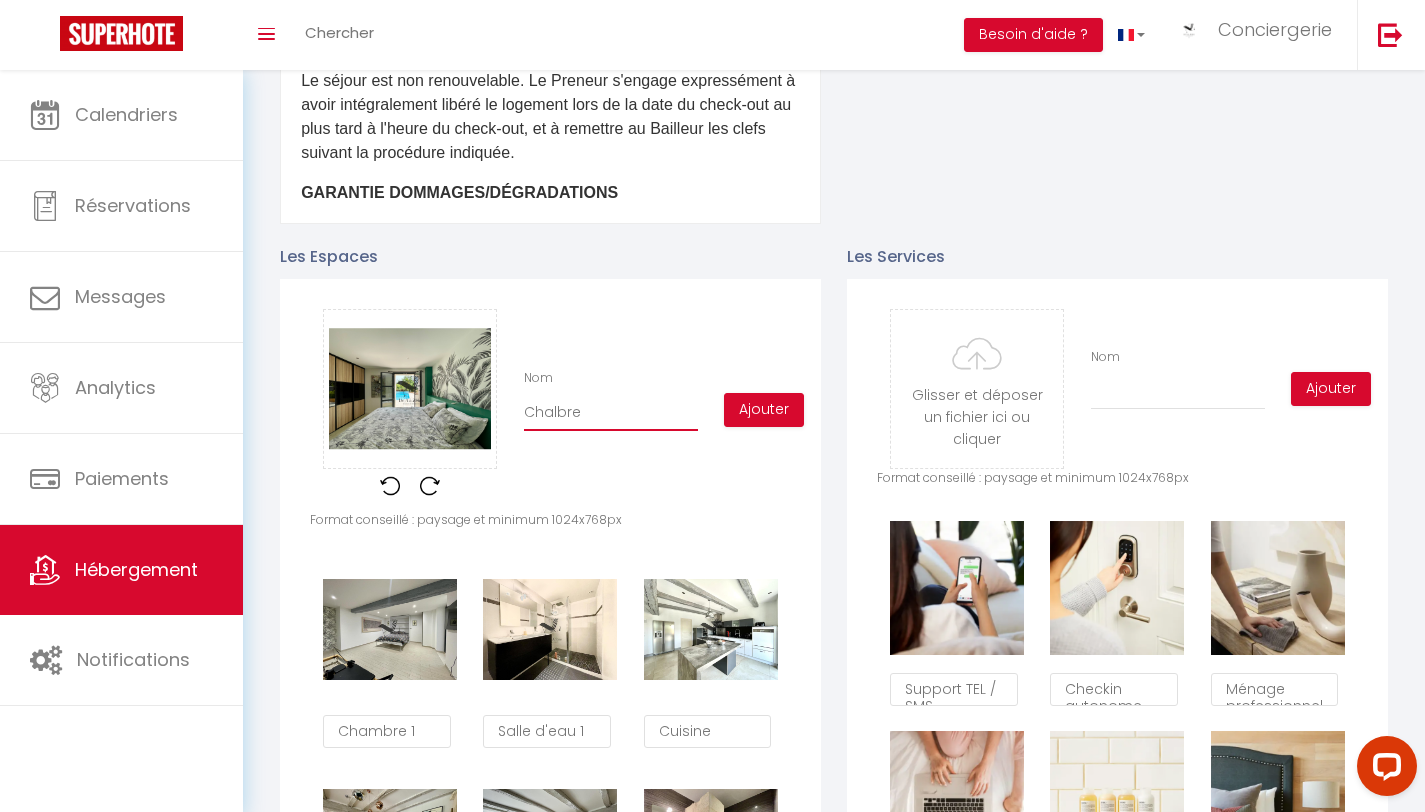 checkbox on "true" 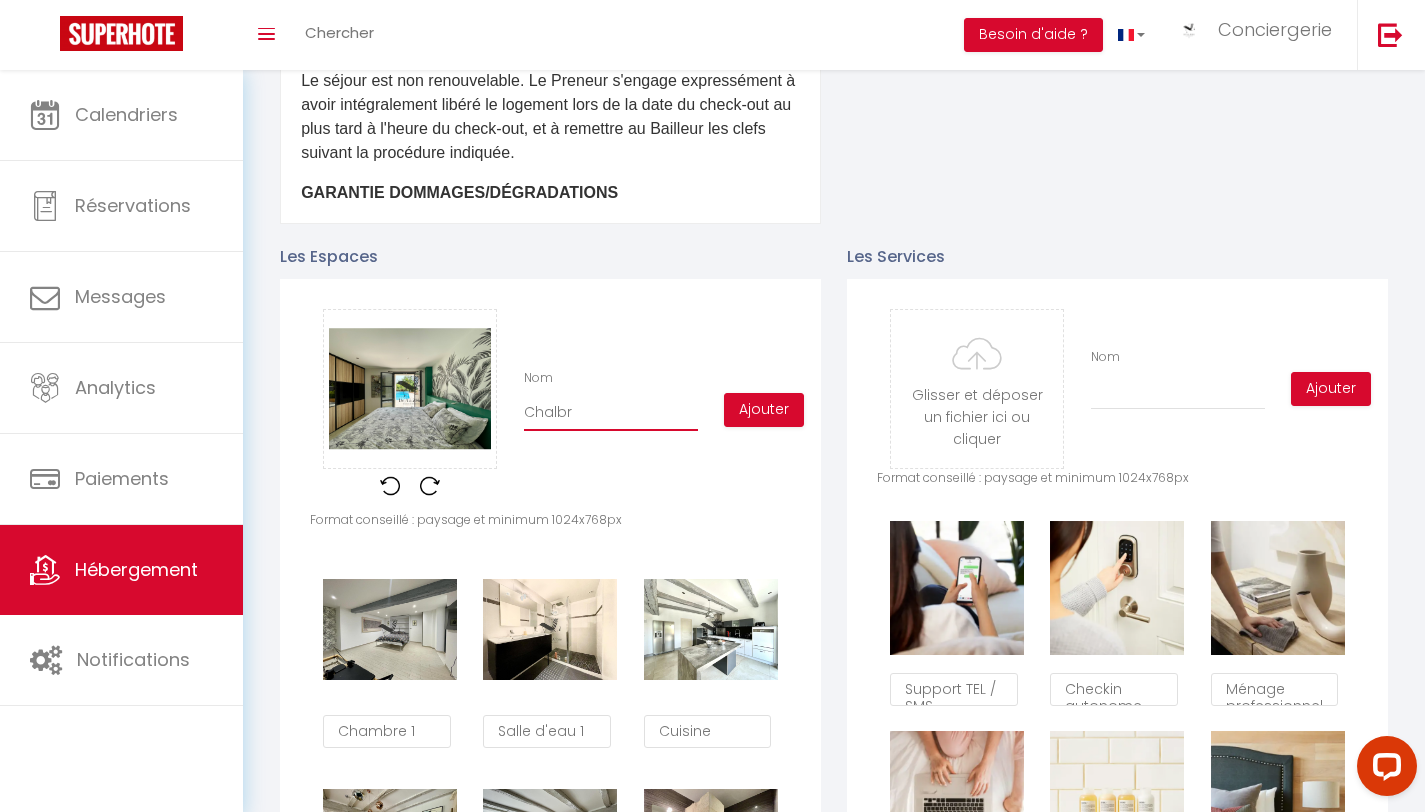 checkbox on "true" 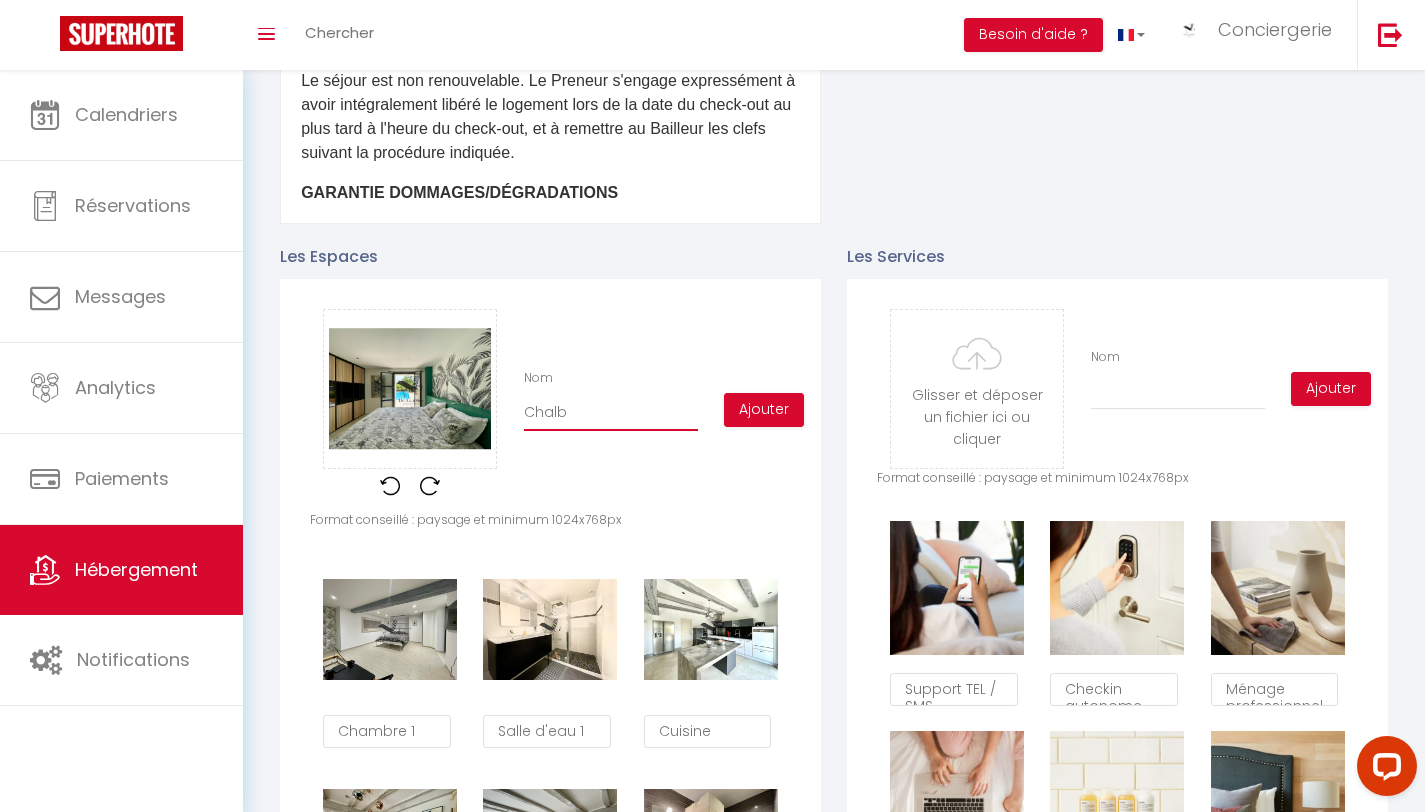 checkbox on "true" 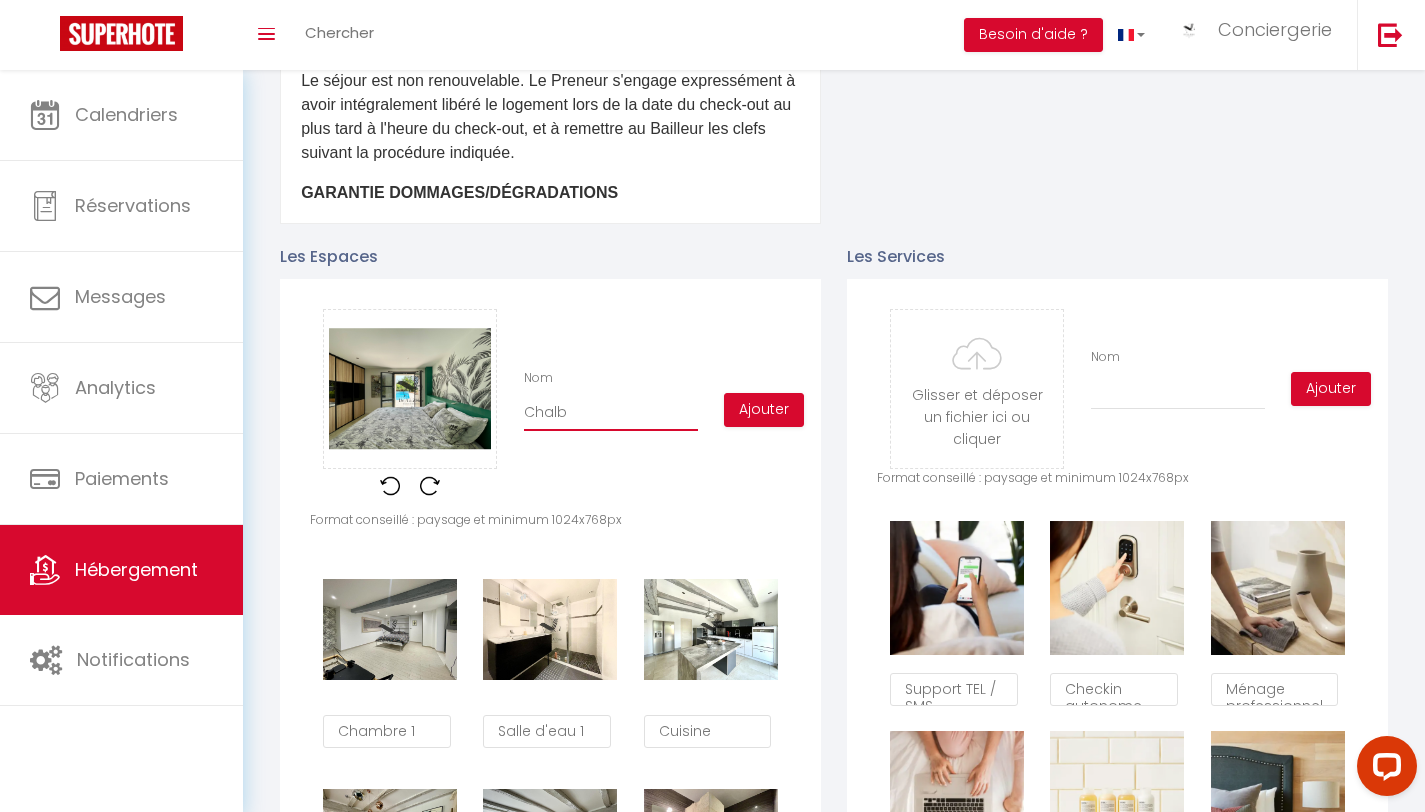 checkbox on "true" 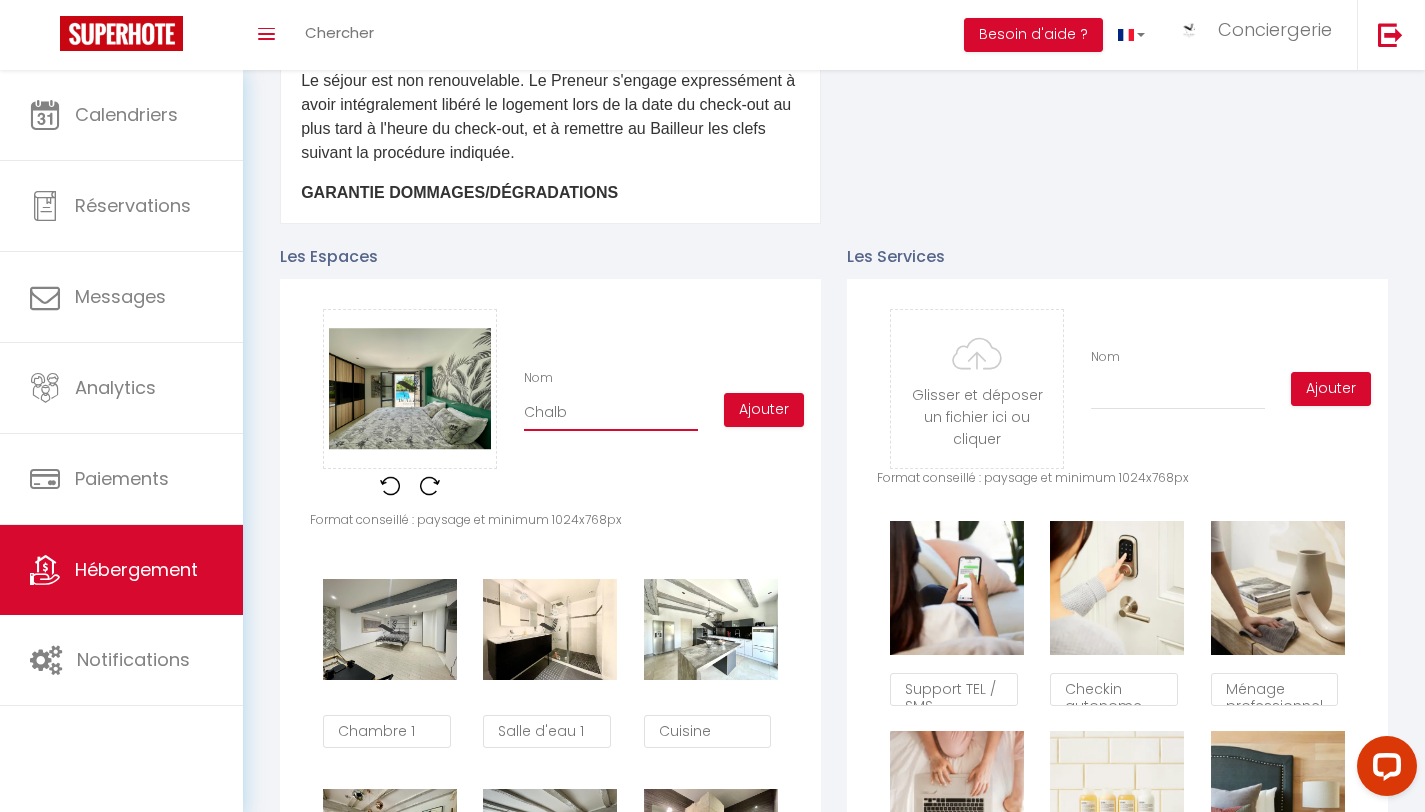 type on "Chal" 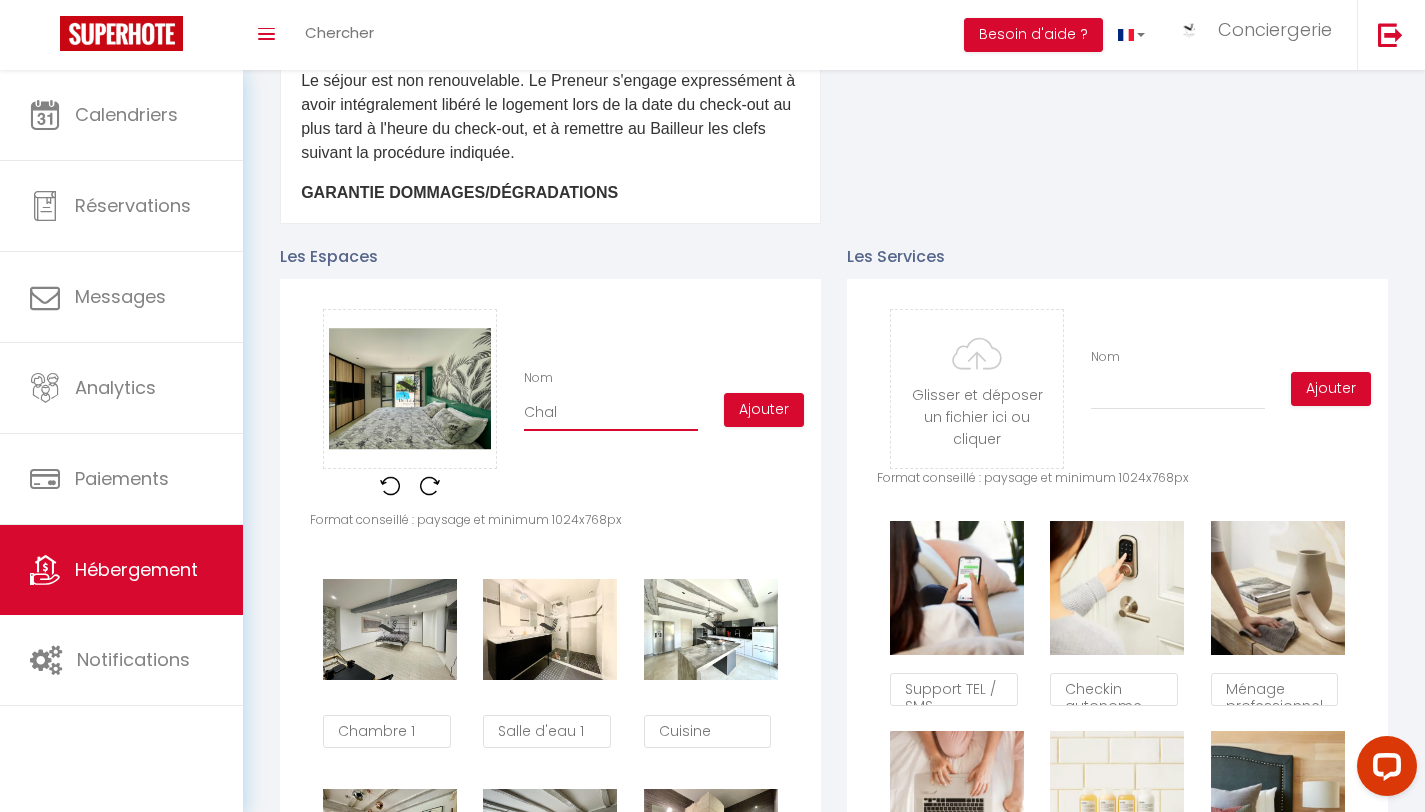 checkbox on "true" 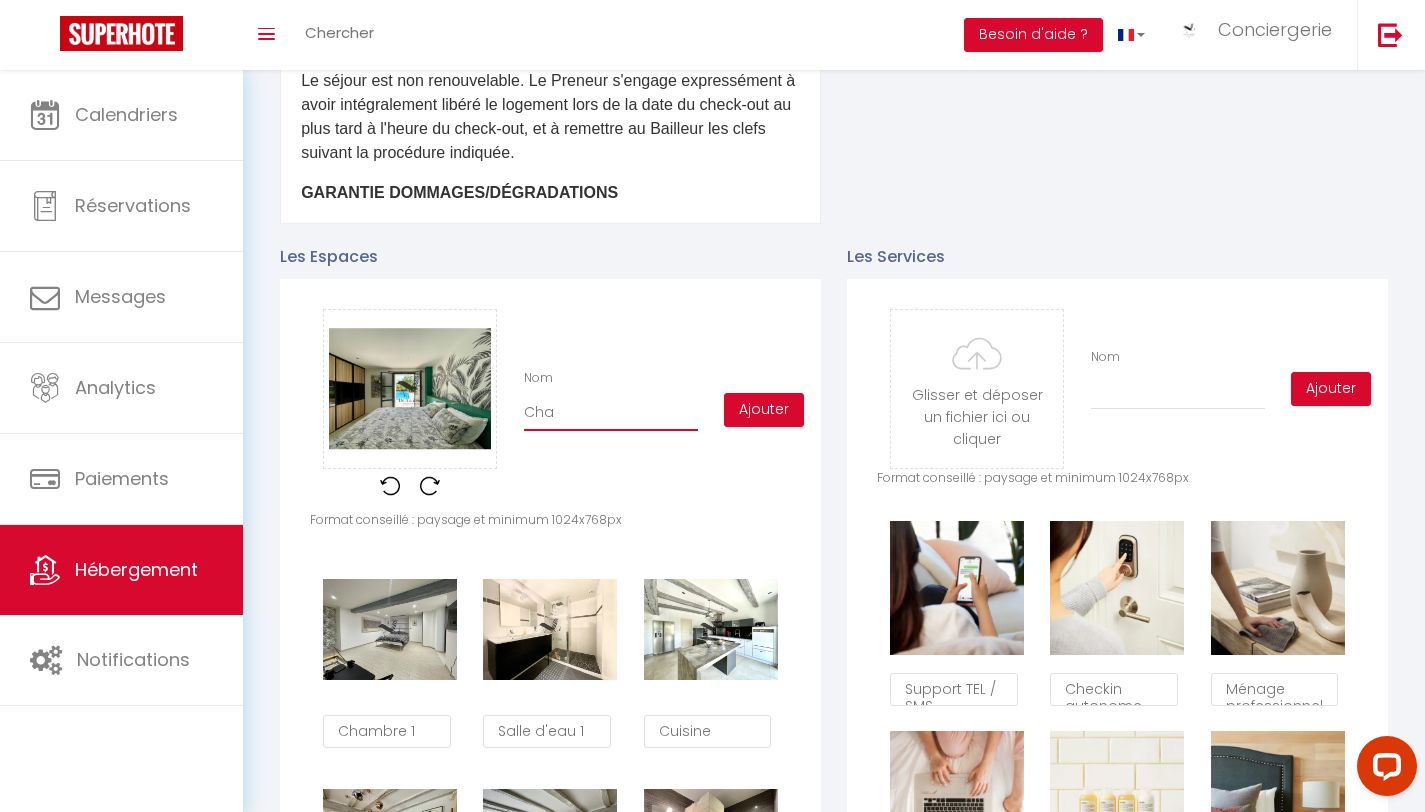 checkbox on "true" 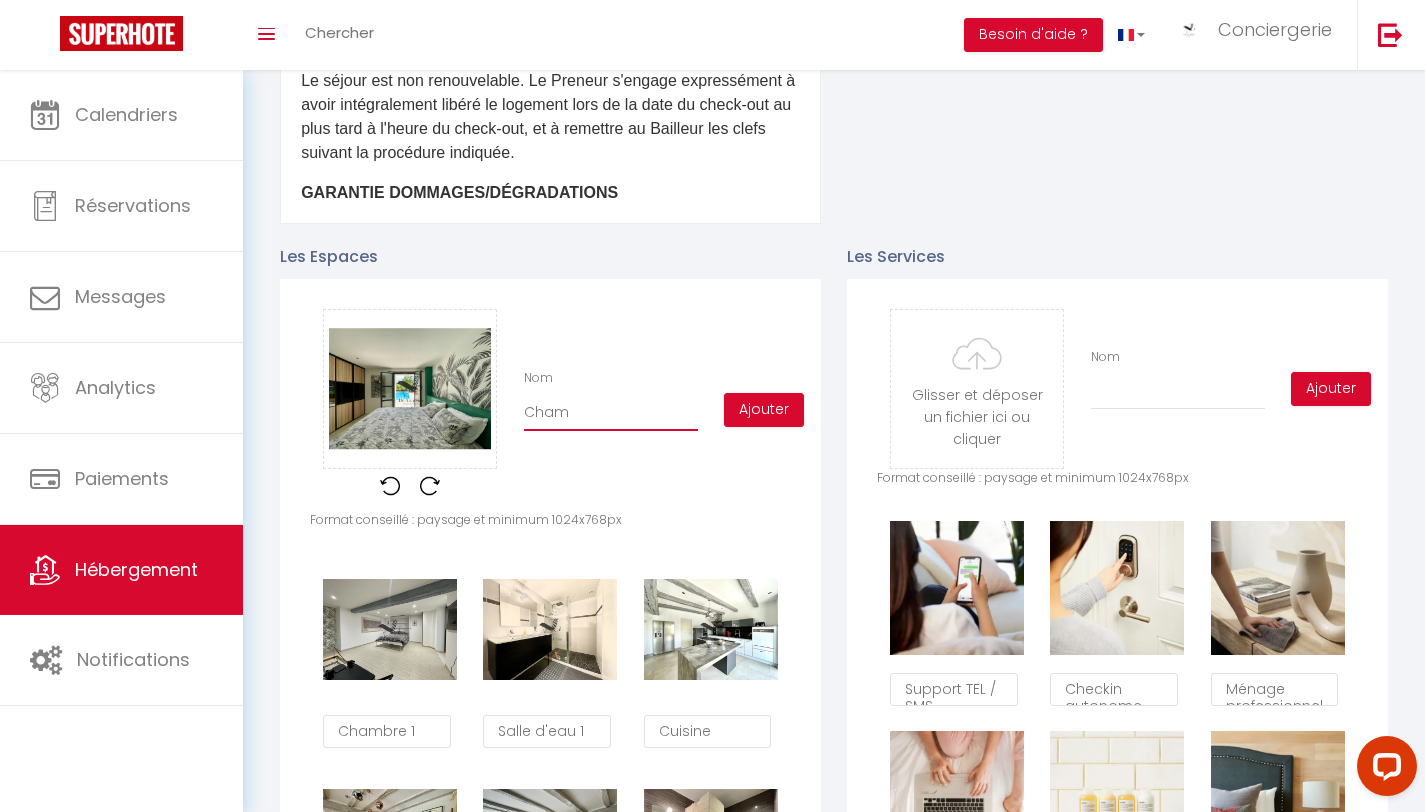 checkbox on "true" 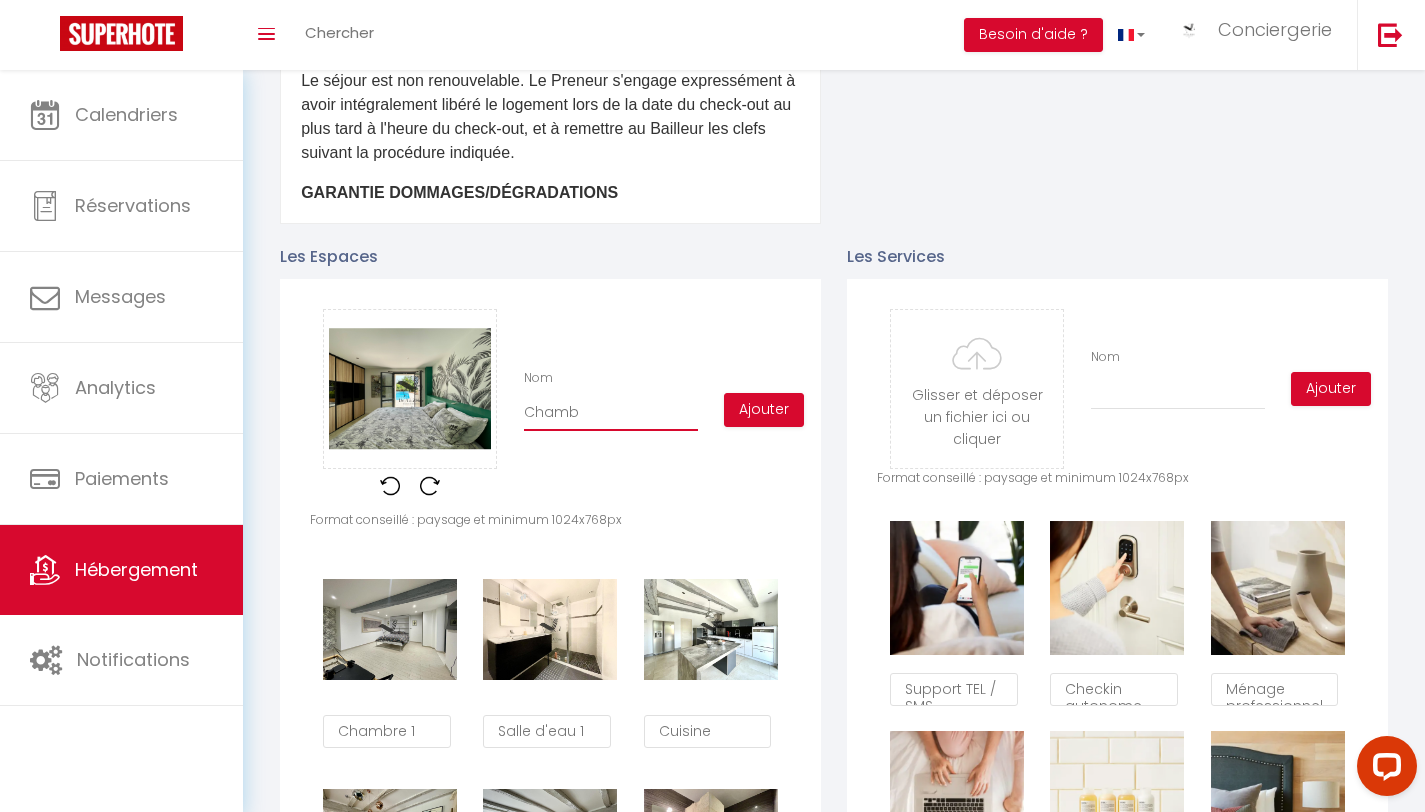 checkbox on "true" 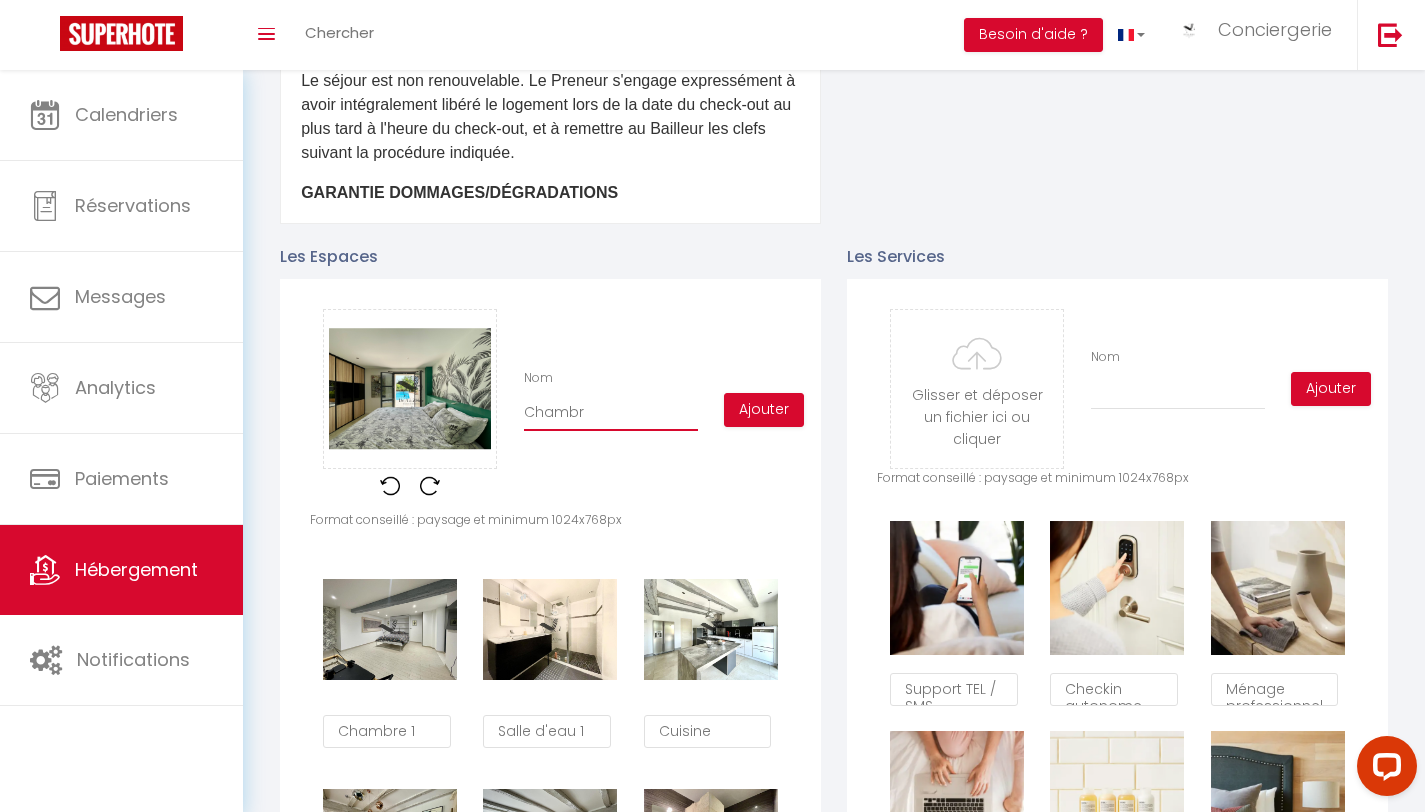 checkbox on "true" 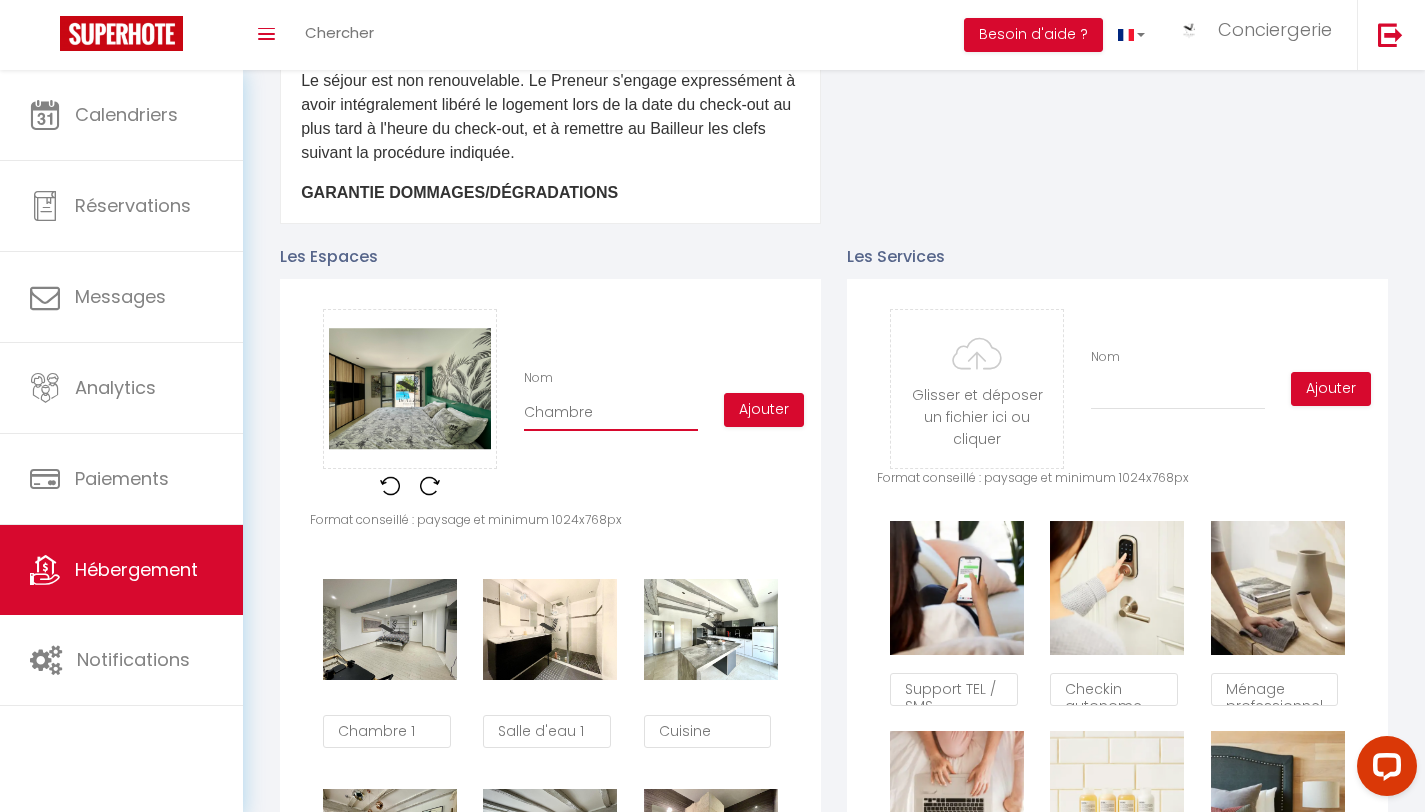 checkbox on "true" 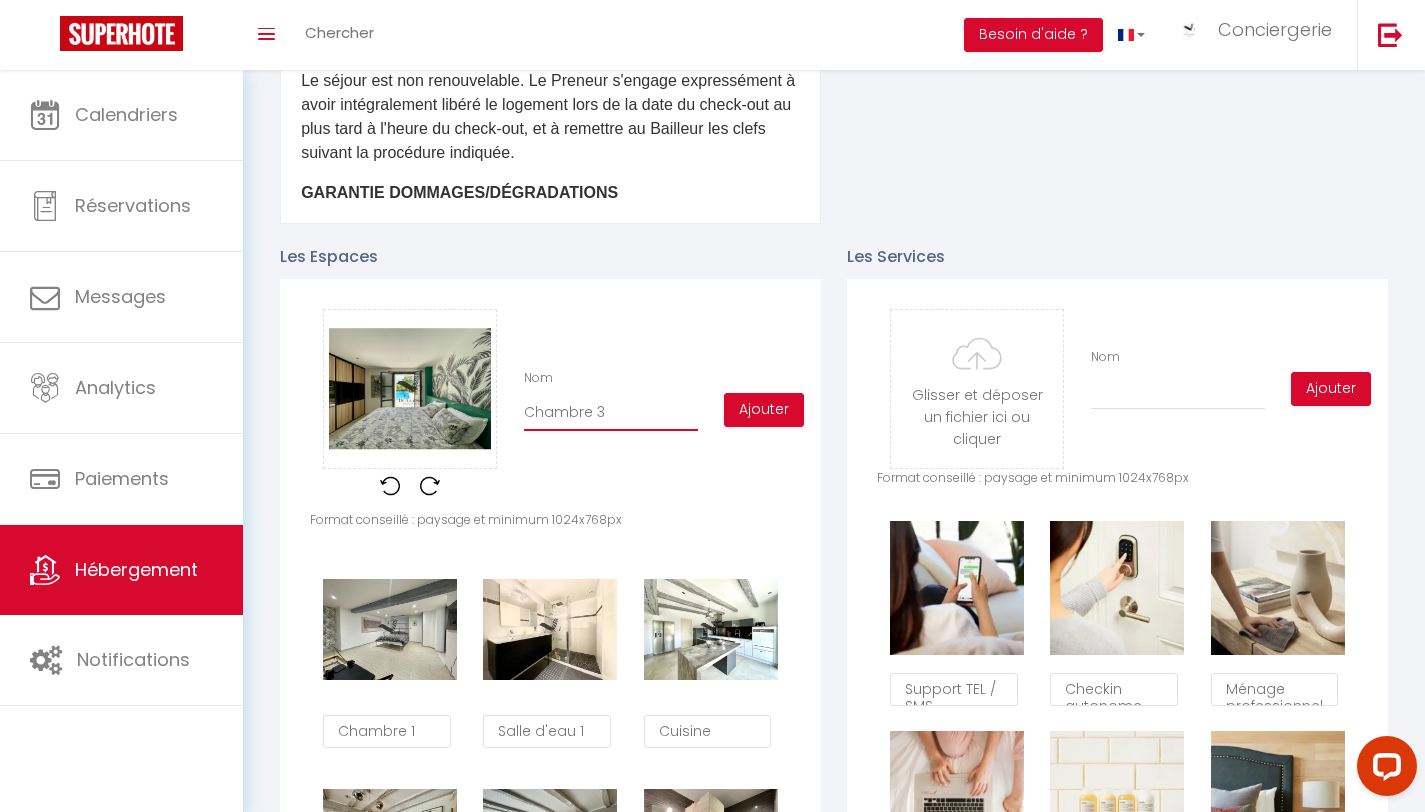 checkbox on "true" 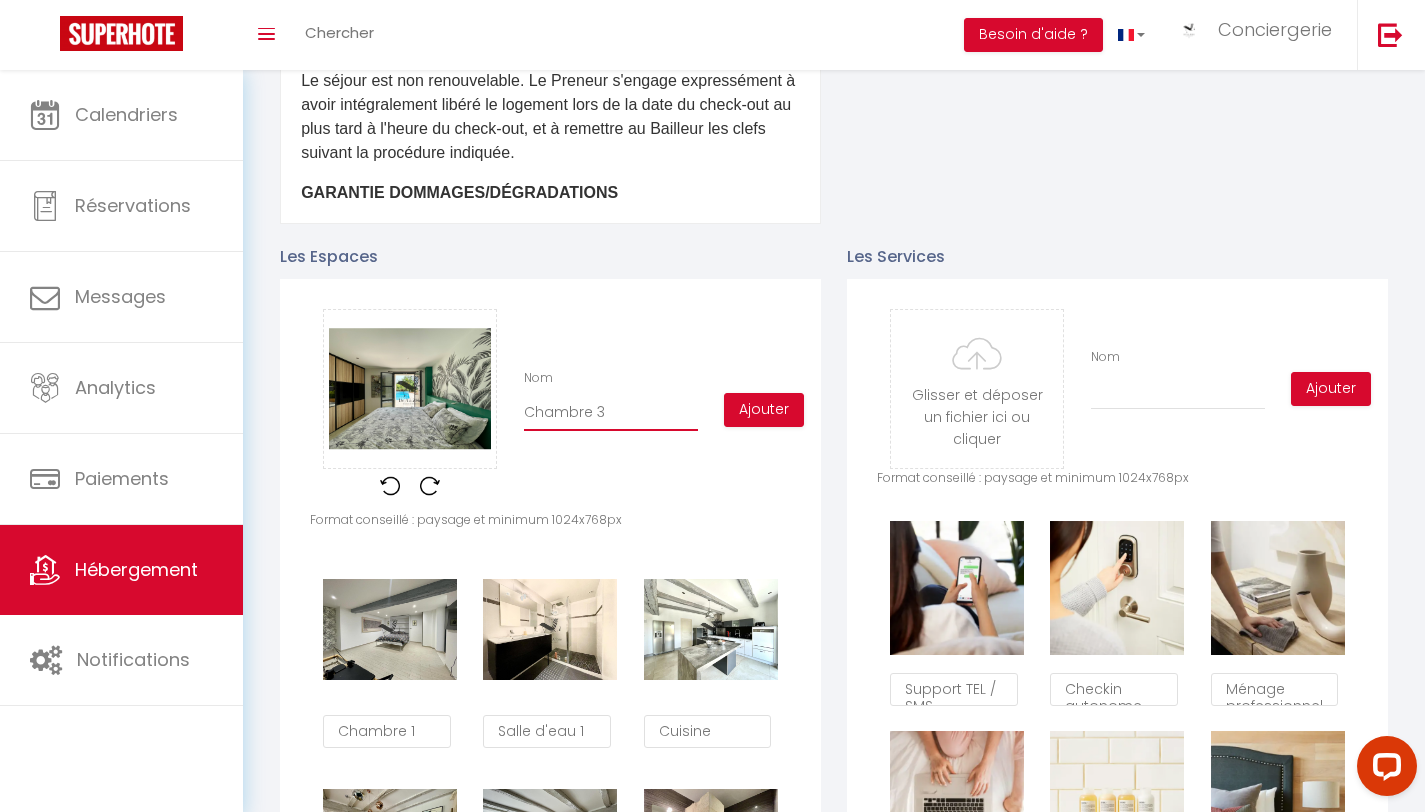 checkbox on "false" 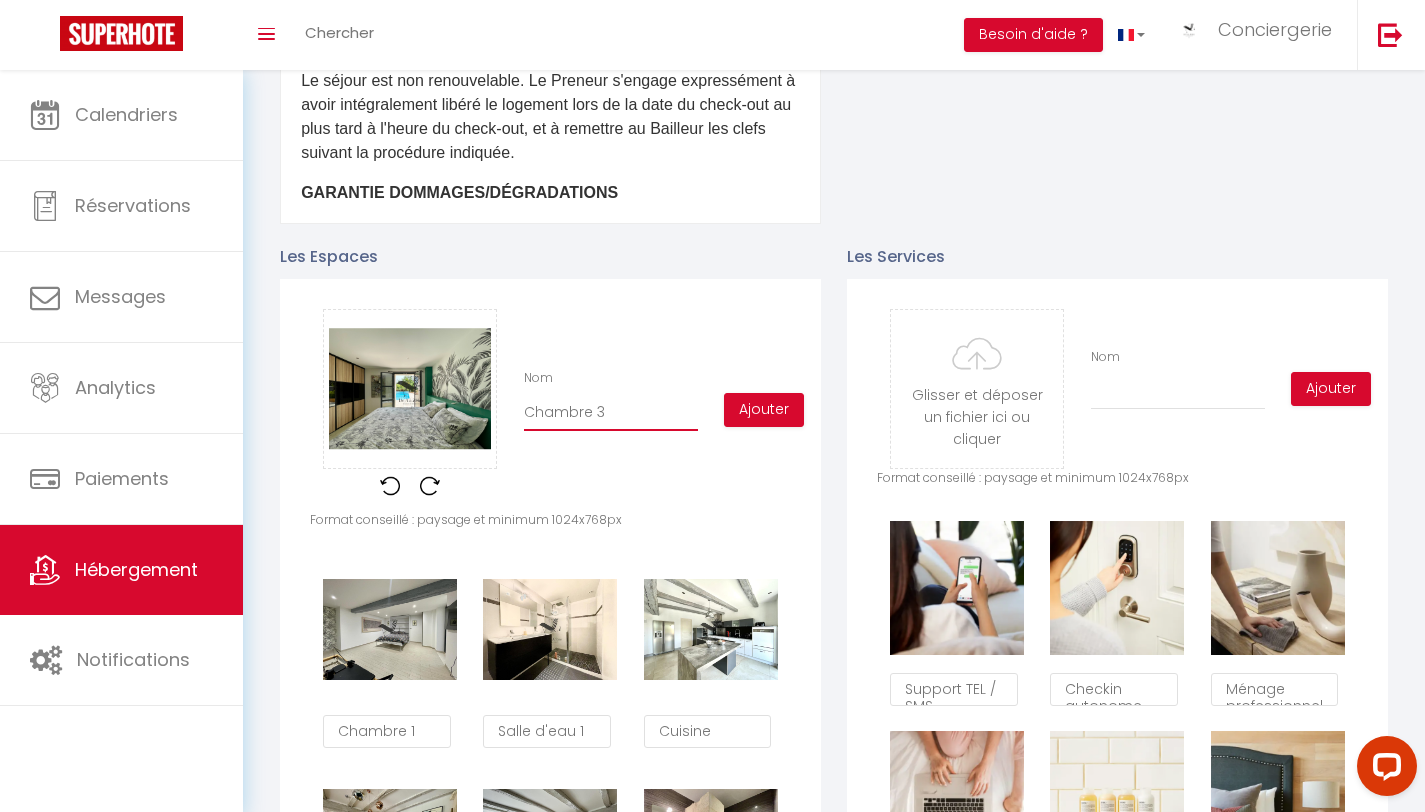checkbox on "true" 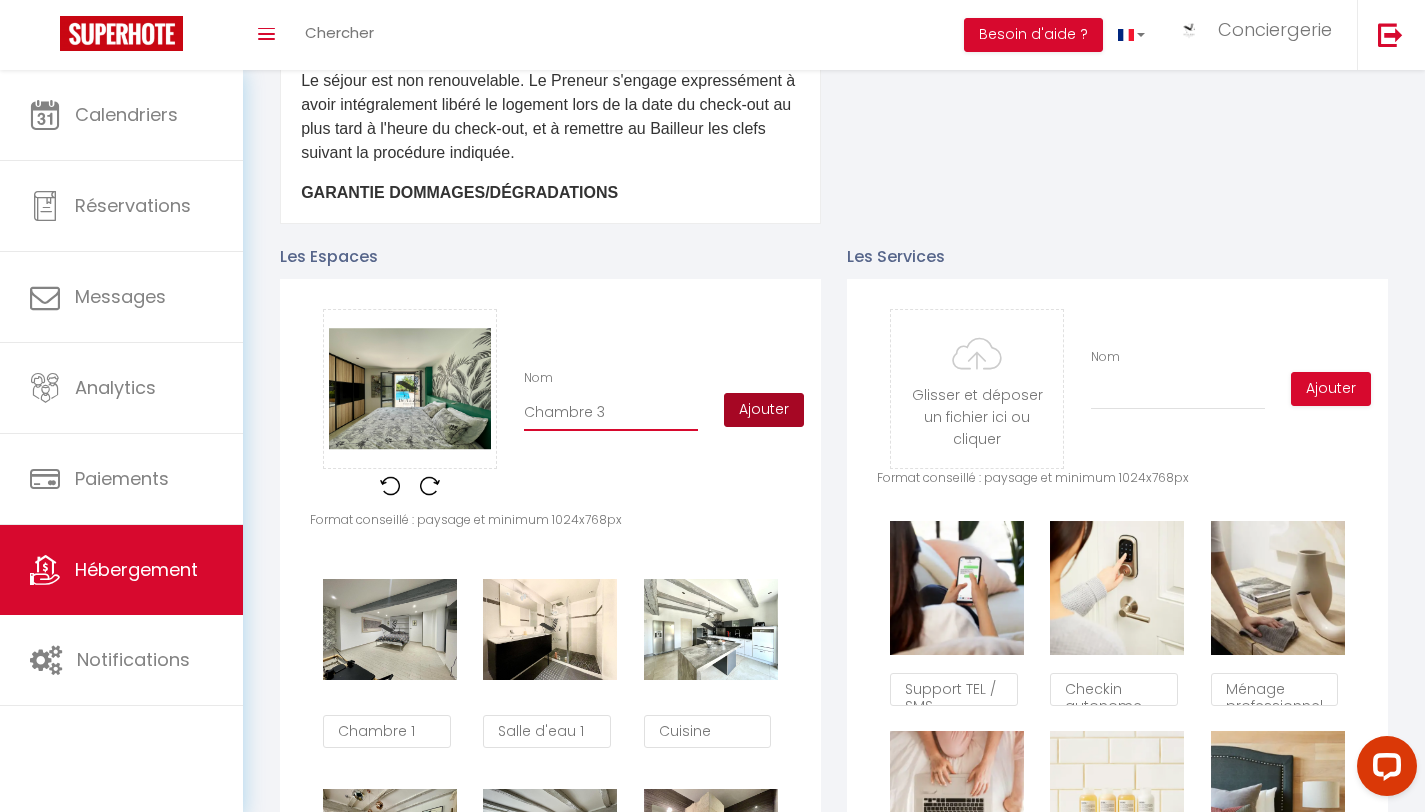 type on "Chambre 3" 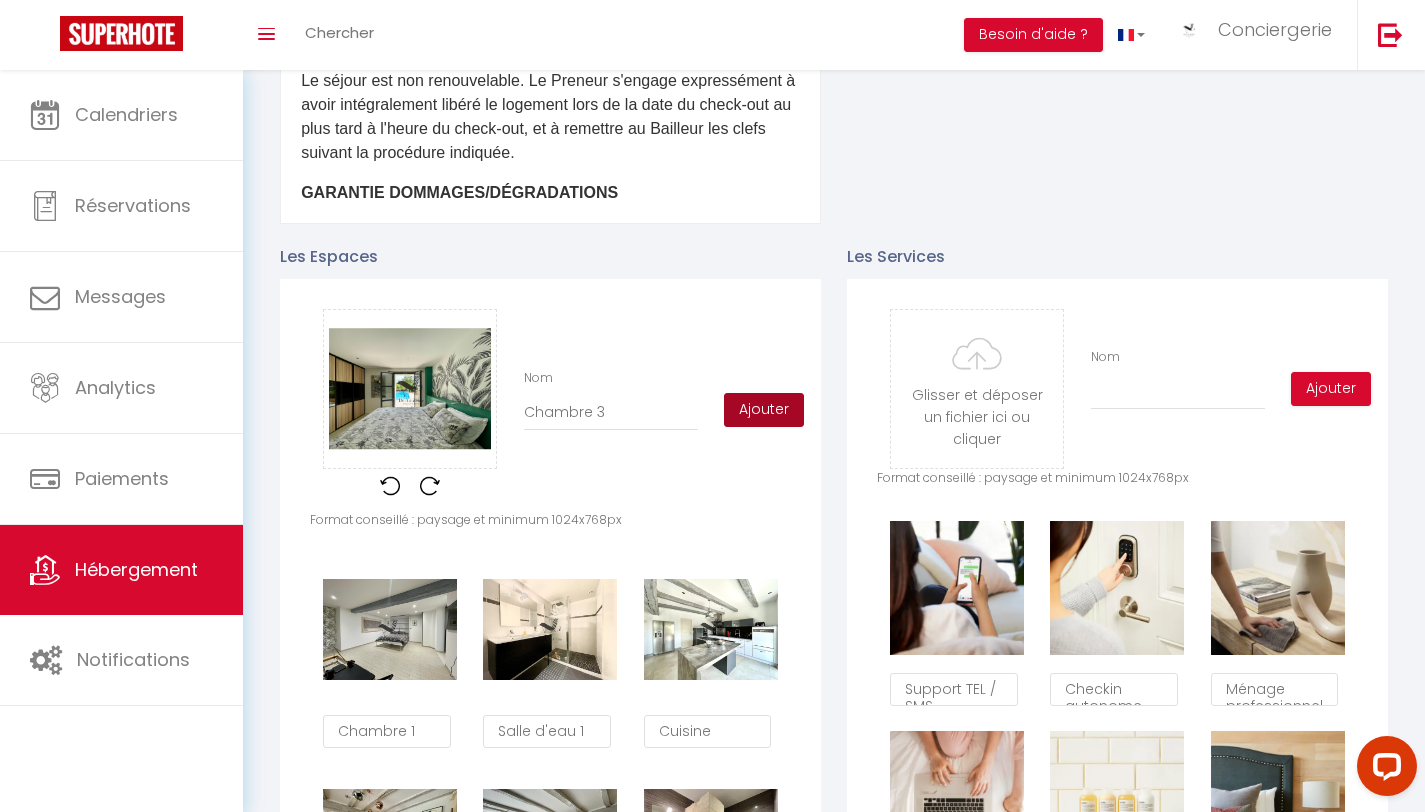 click on "Ajouter" at bounding box center (764, 410) 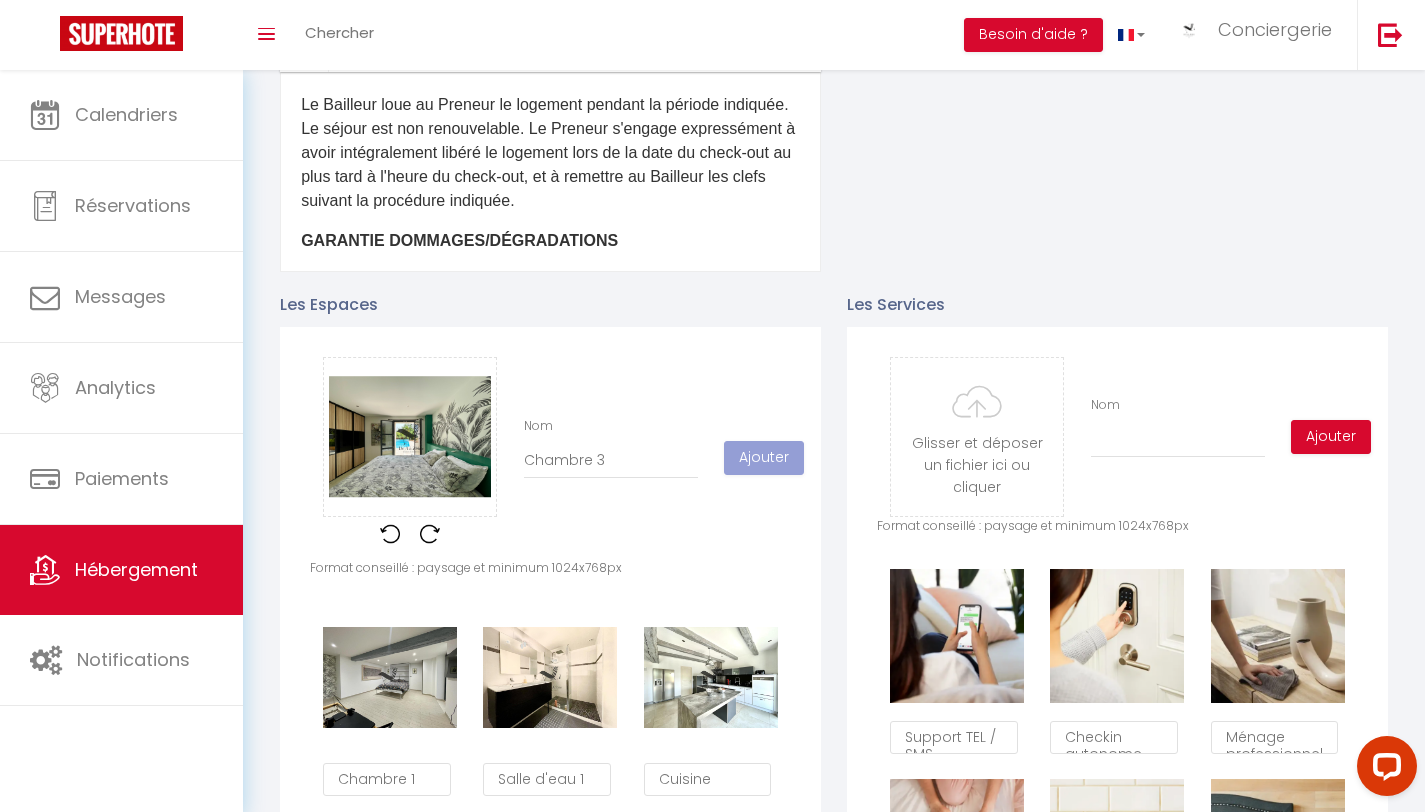scroll, scrollTop: 740, scrollLeft: 0, axis: vertical 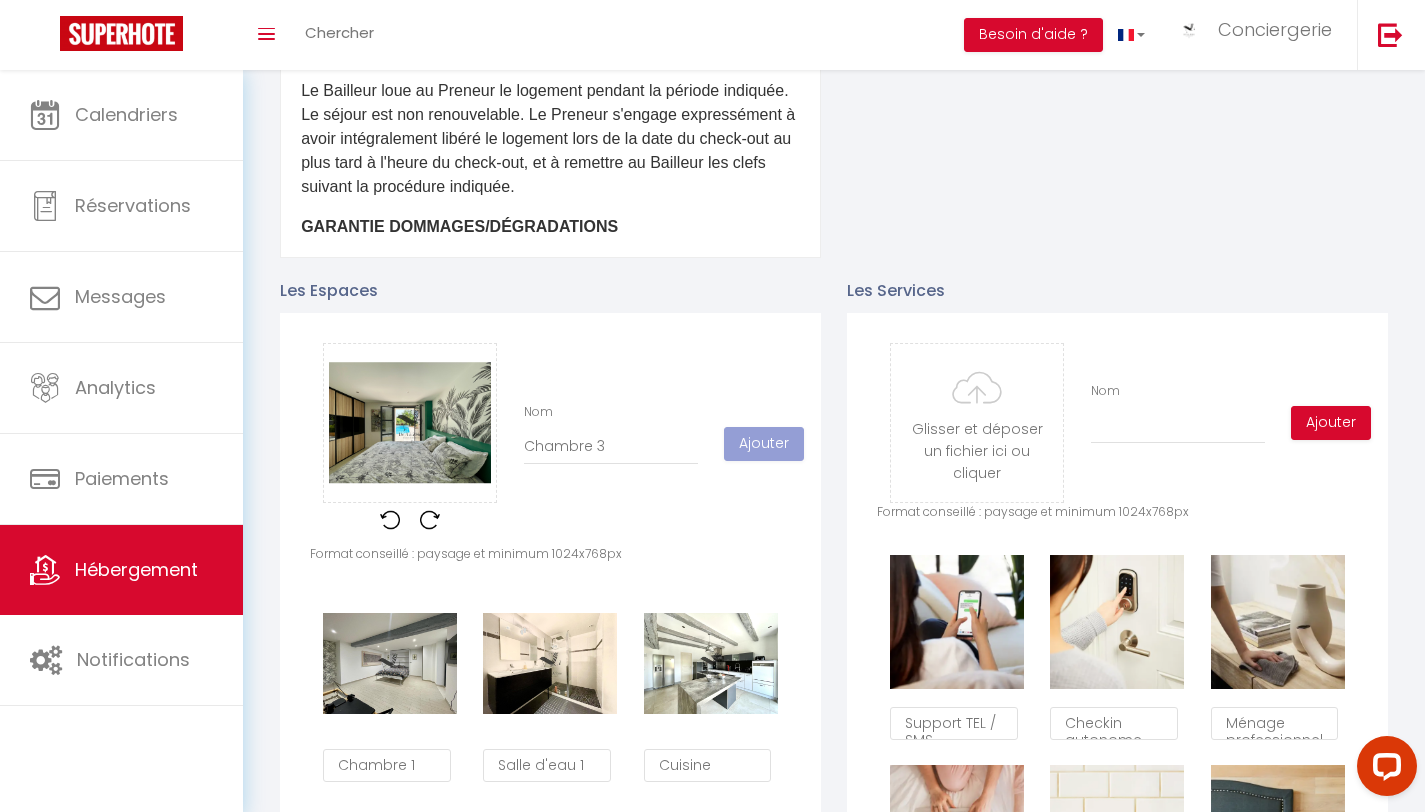 type 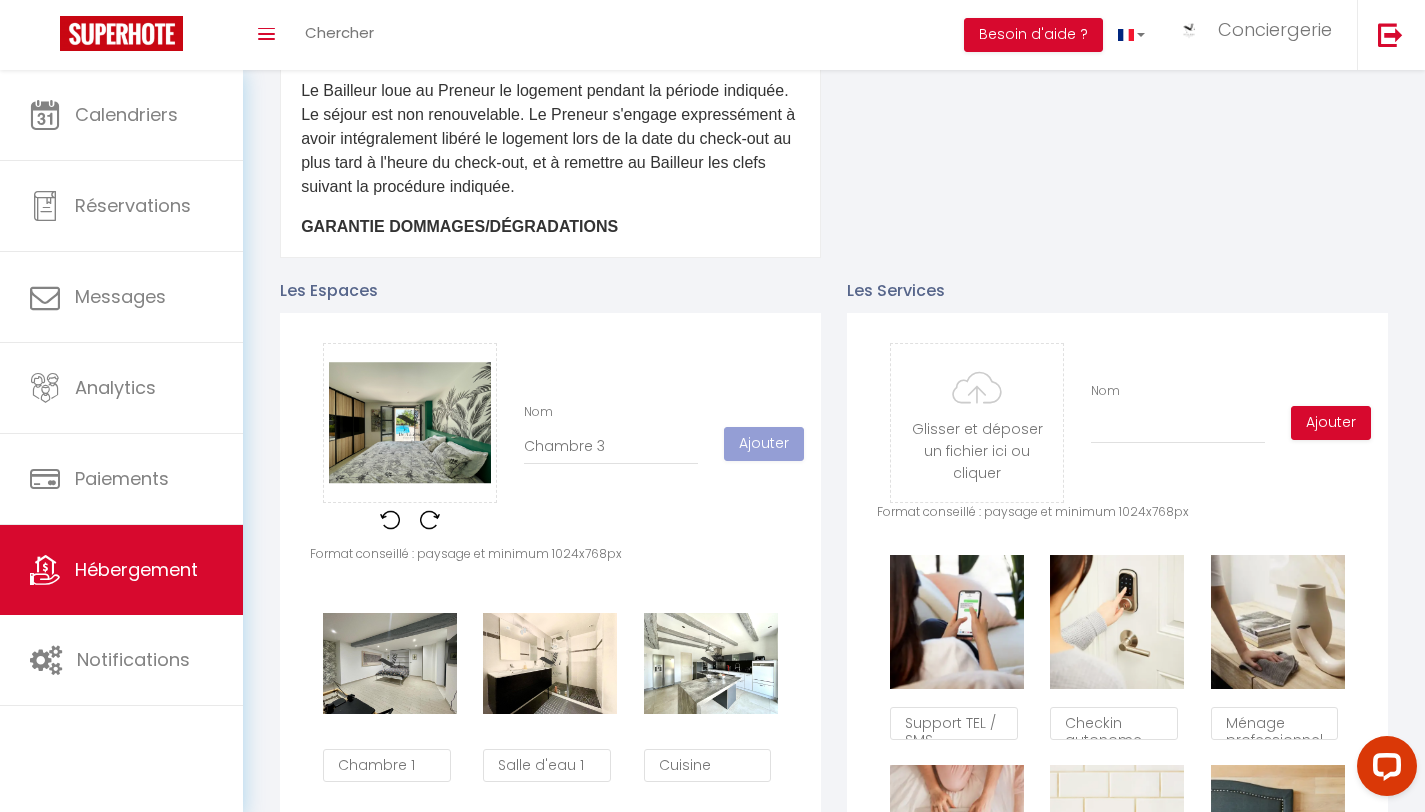type 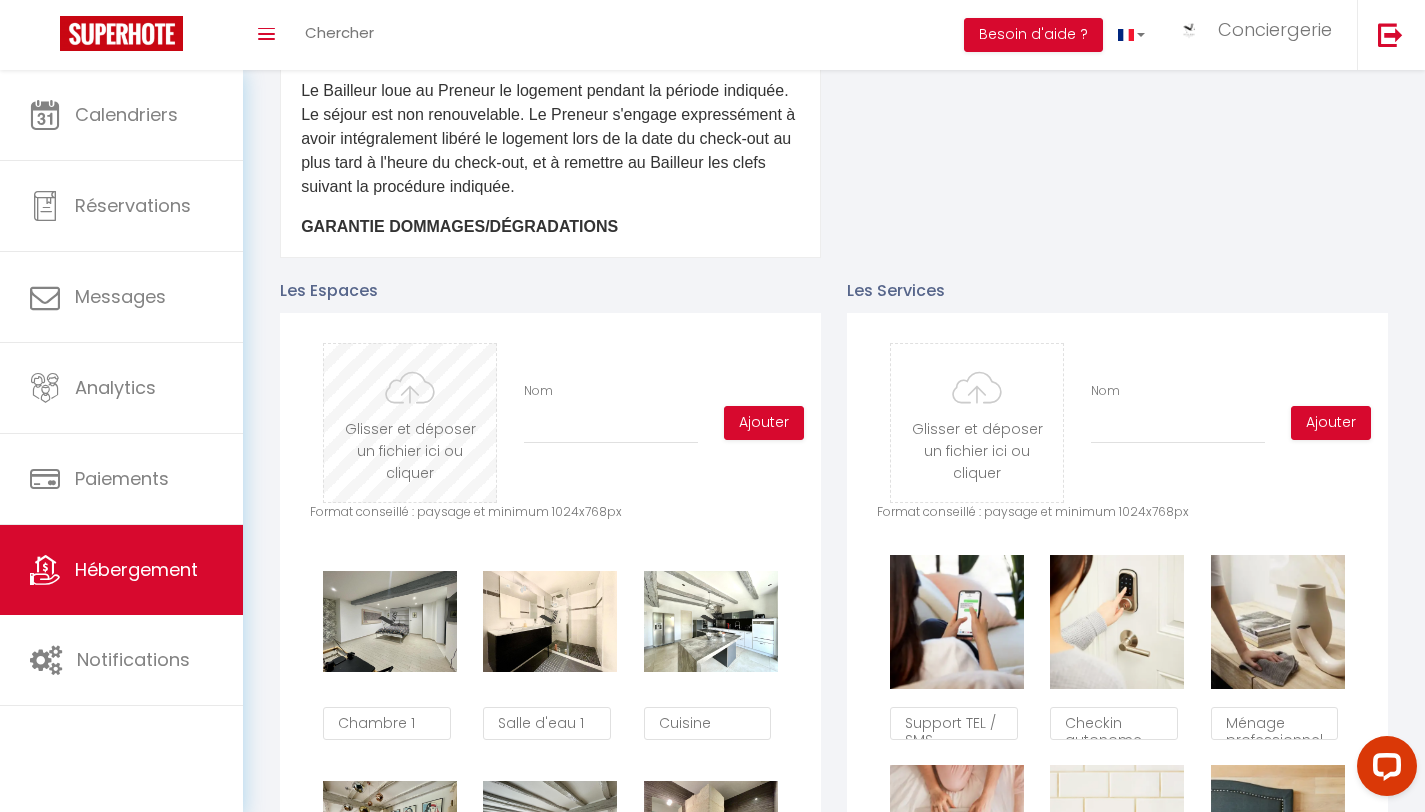 click at bounding box center [410, 423] 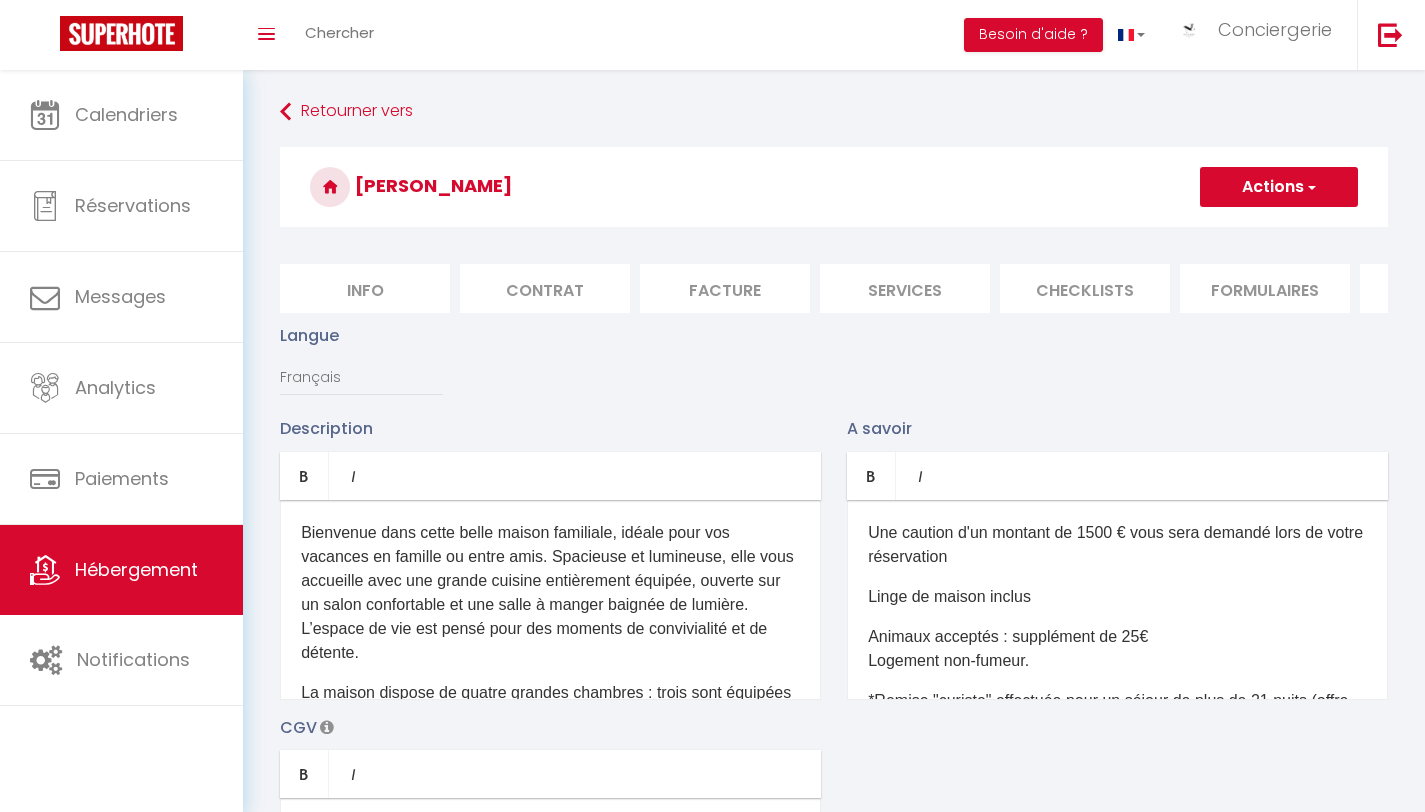 scroll, scrollTop: 901, scrollLeft: 0, axis: vertical 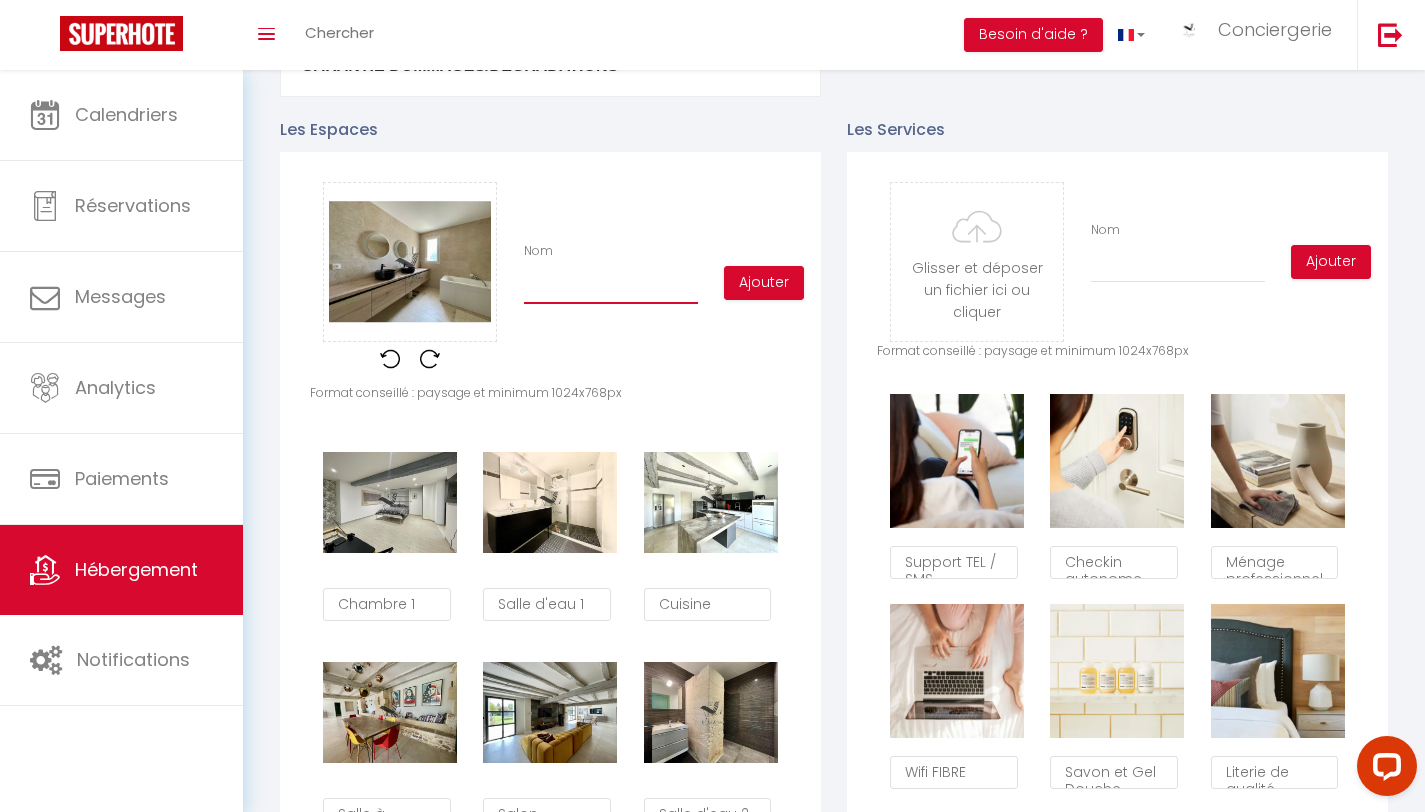 click on "Nom" at bounding box center (611, 286) 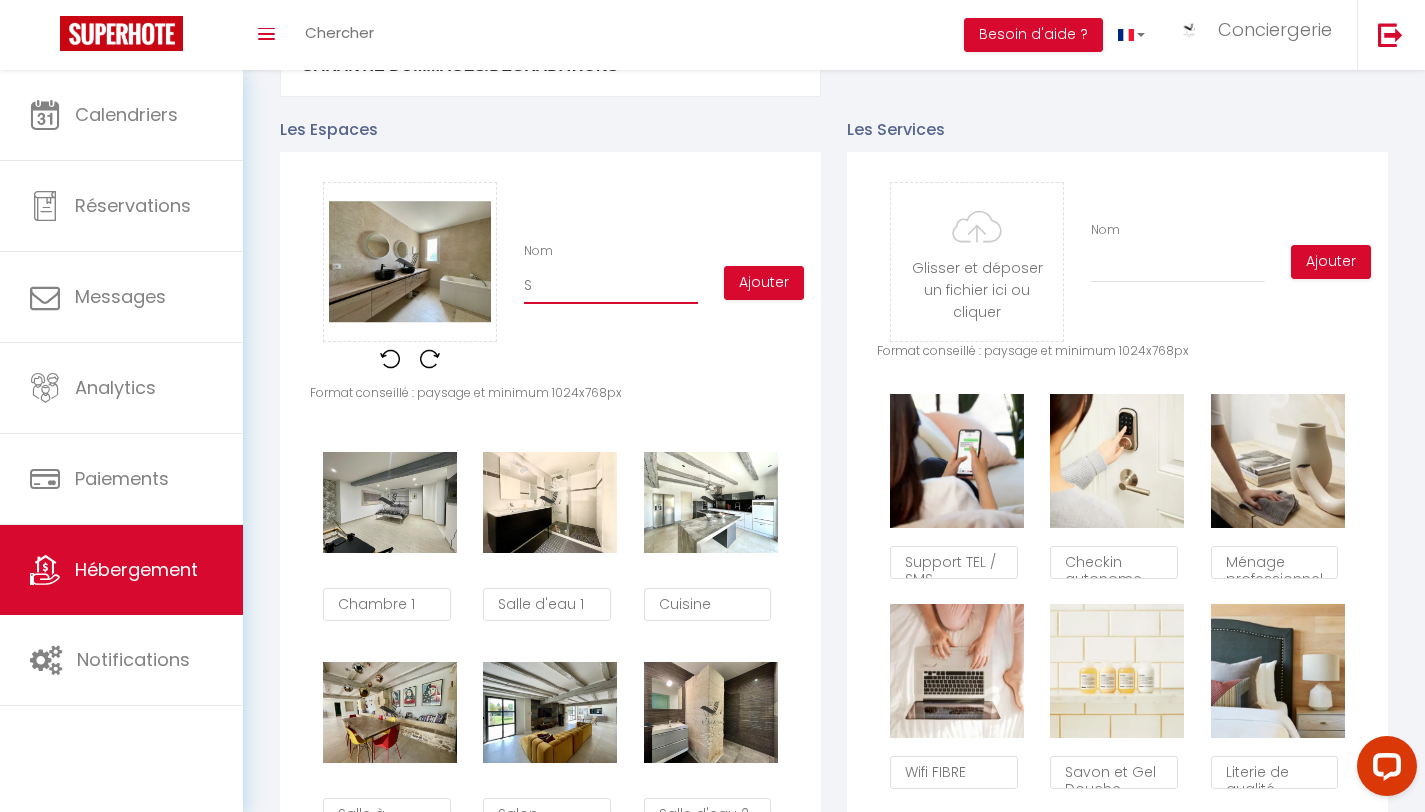 checkbox on "true" 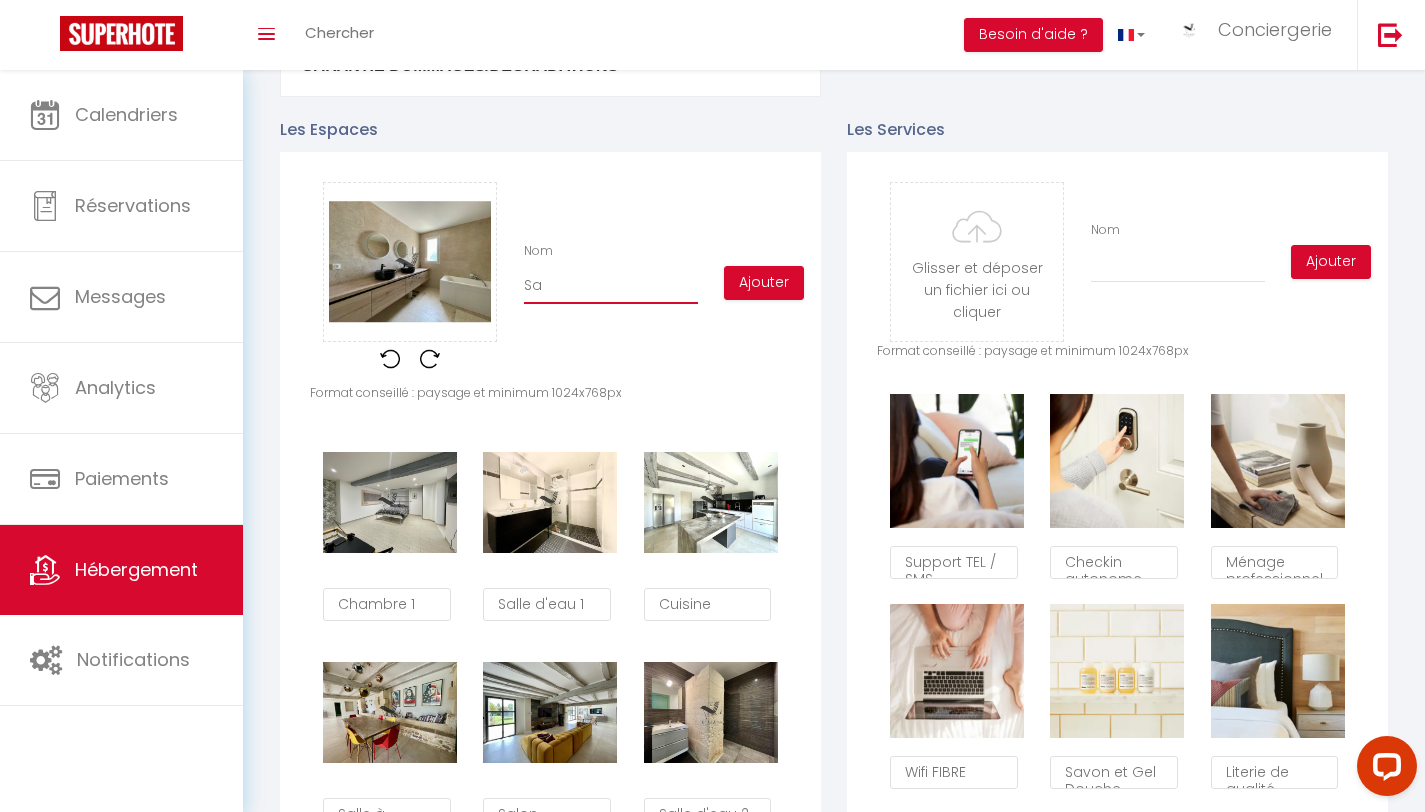 checkbox on "true" 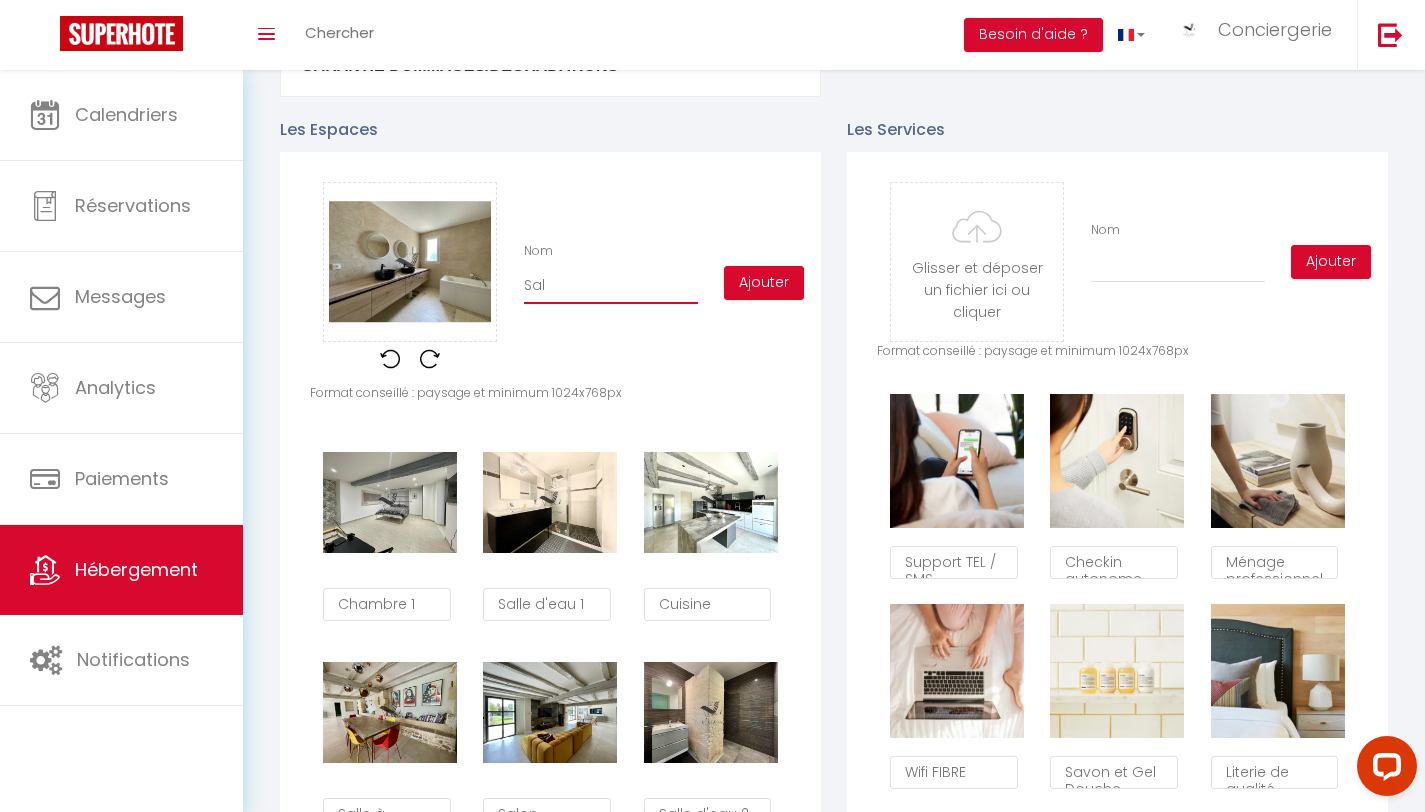checkbox on "true" 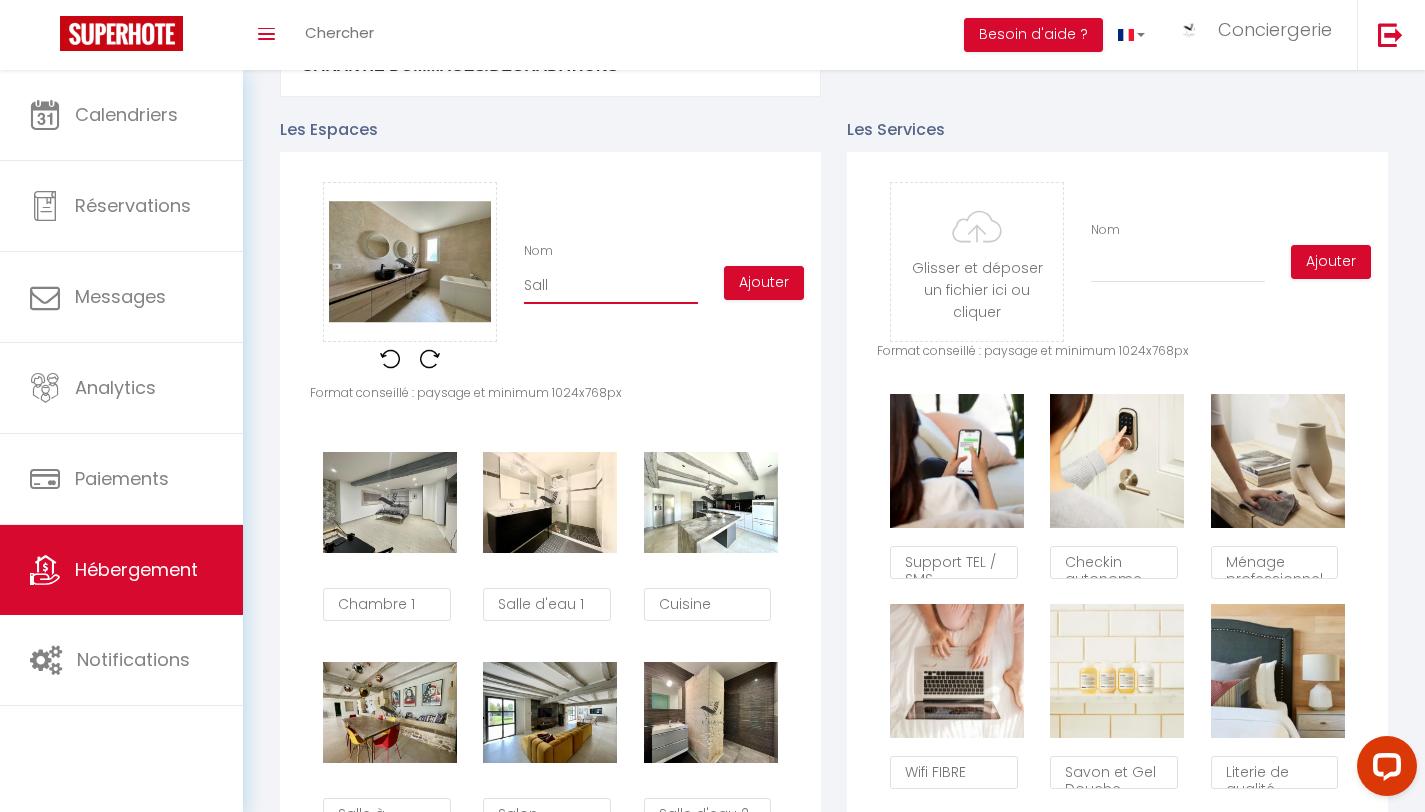 checkbox on "true" 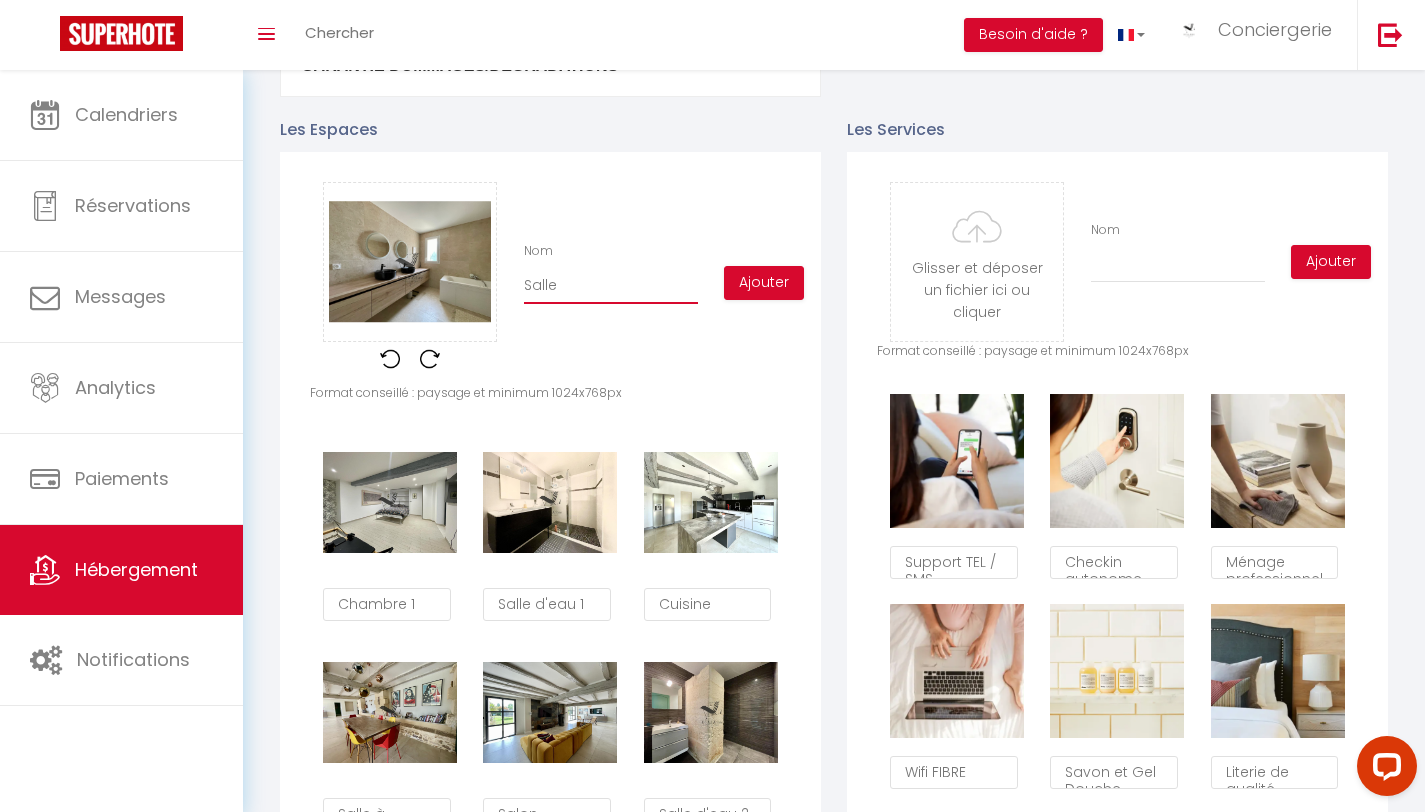 checkbox on "true" 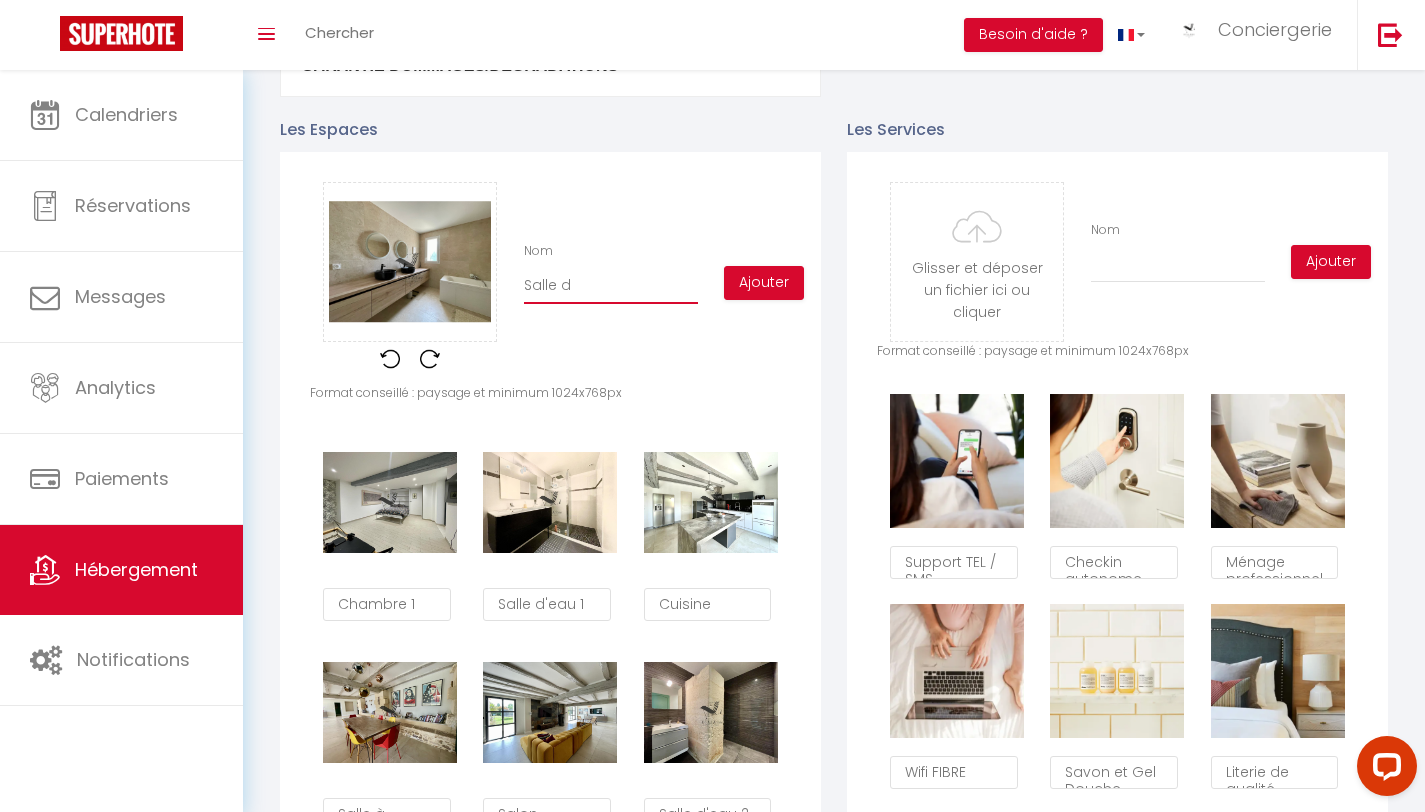 checkbox on "true" 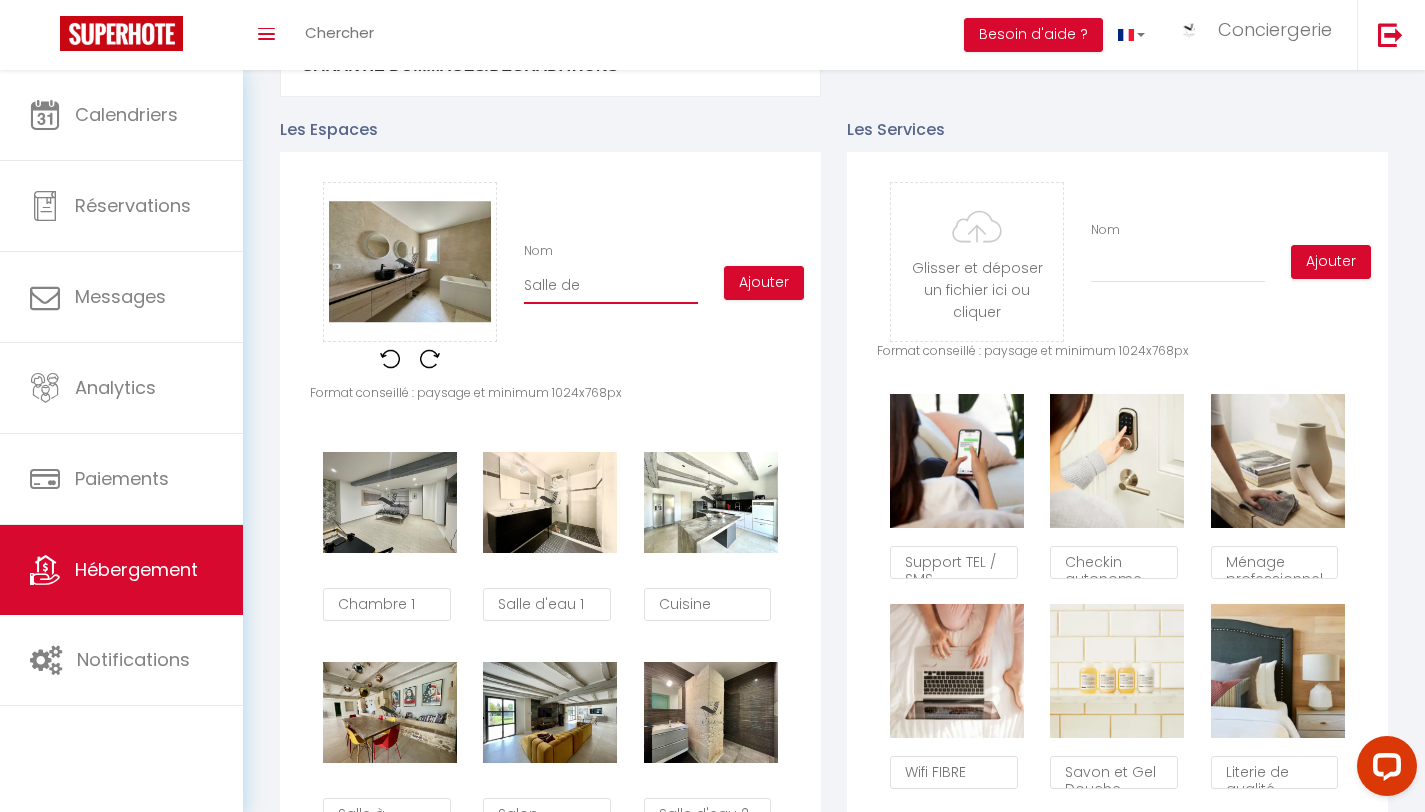 checkbox on "true" 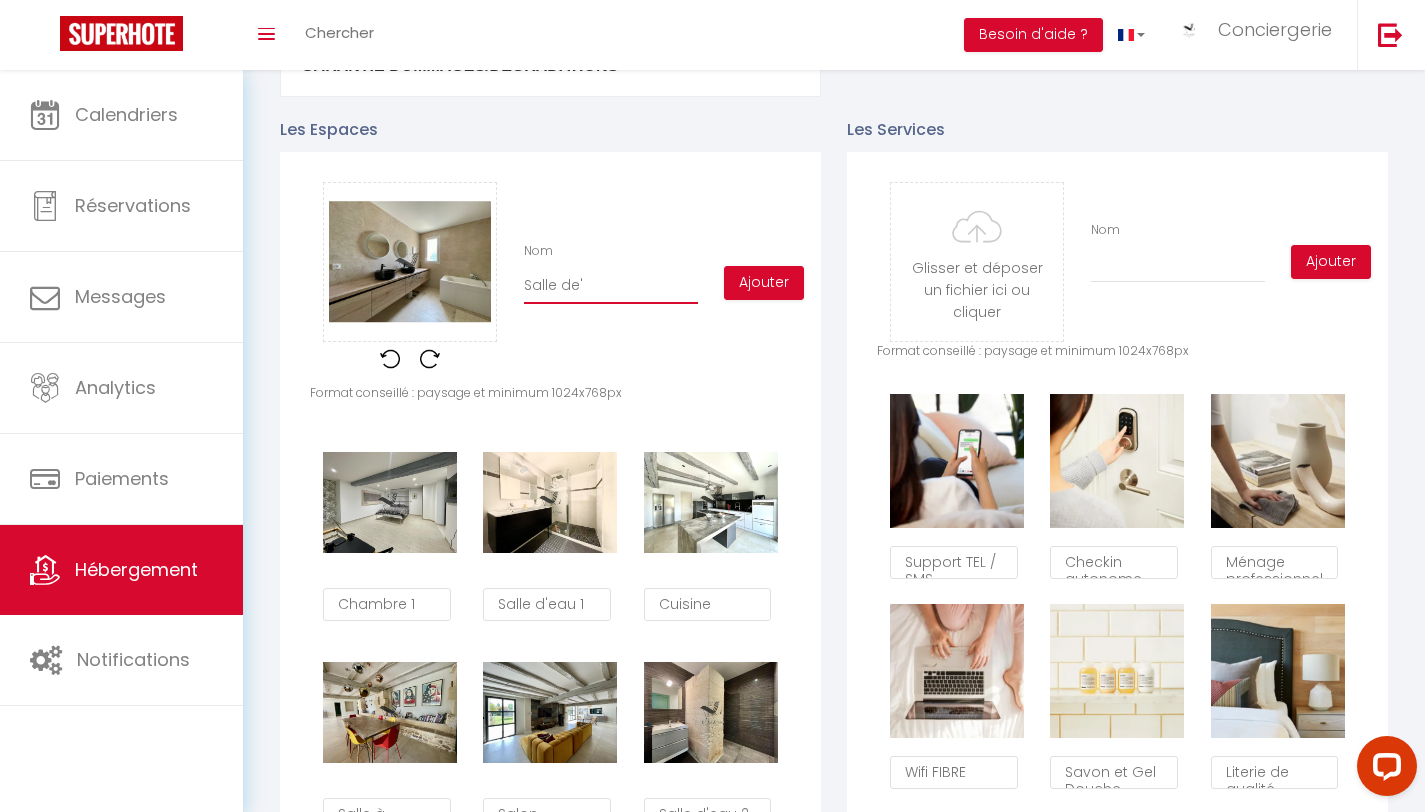 checkbox on "true" 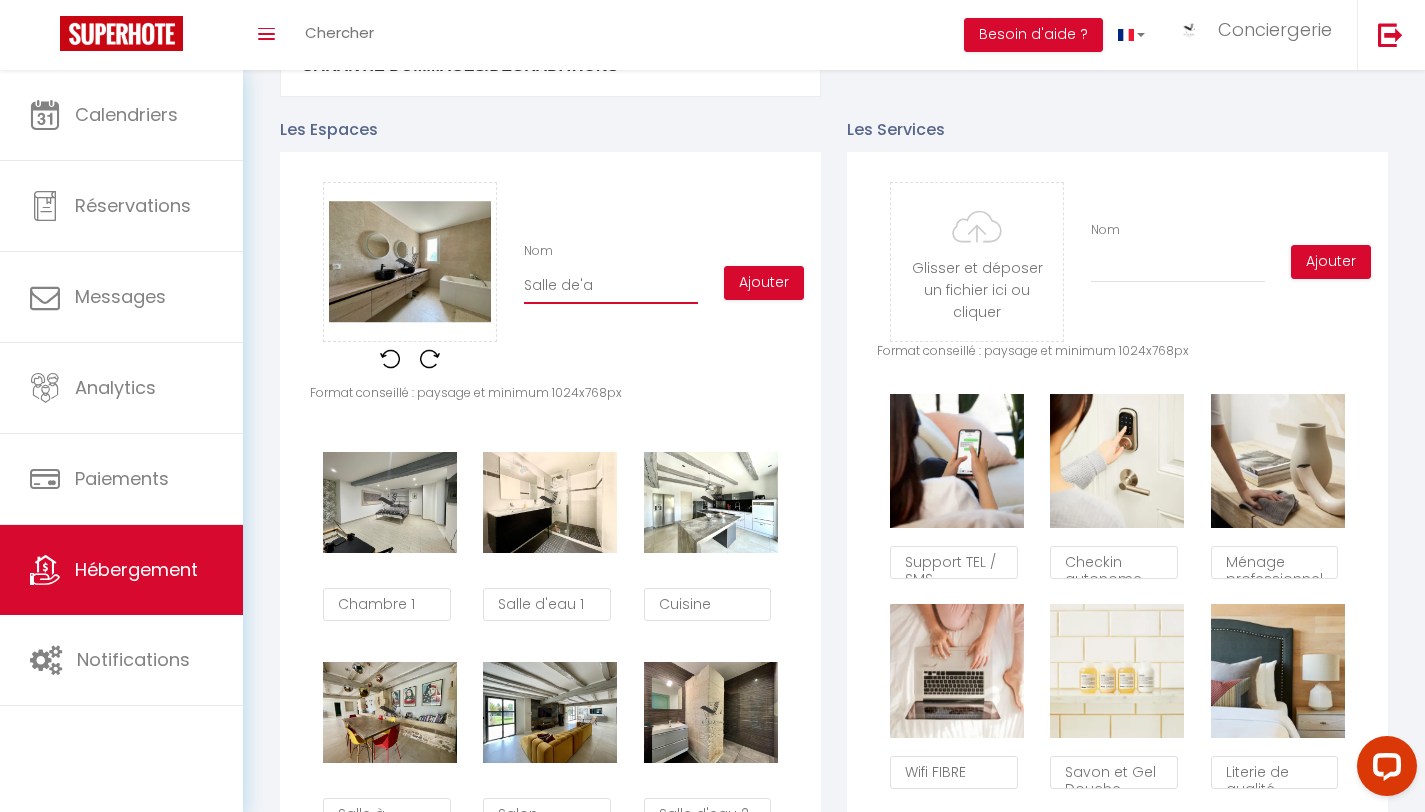 checkbox on "true" 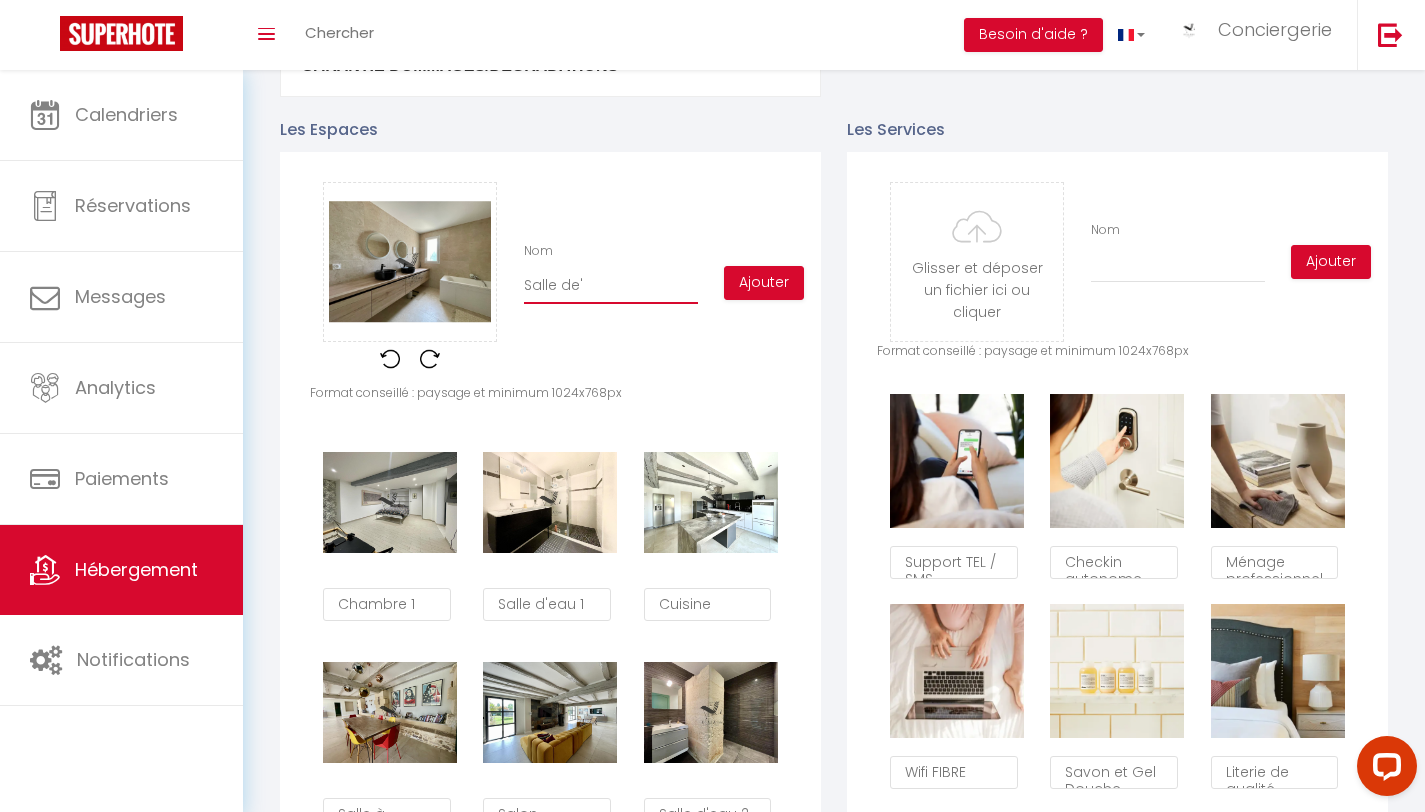 checkbox on "true" 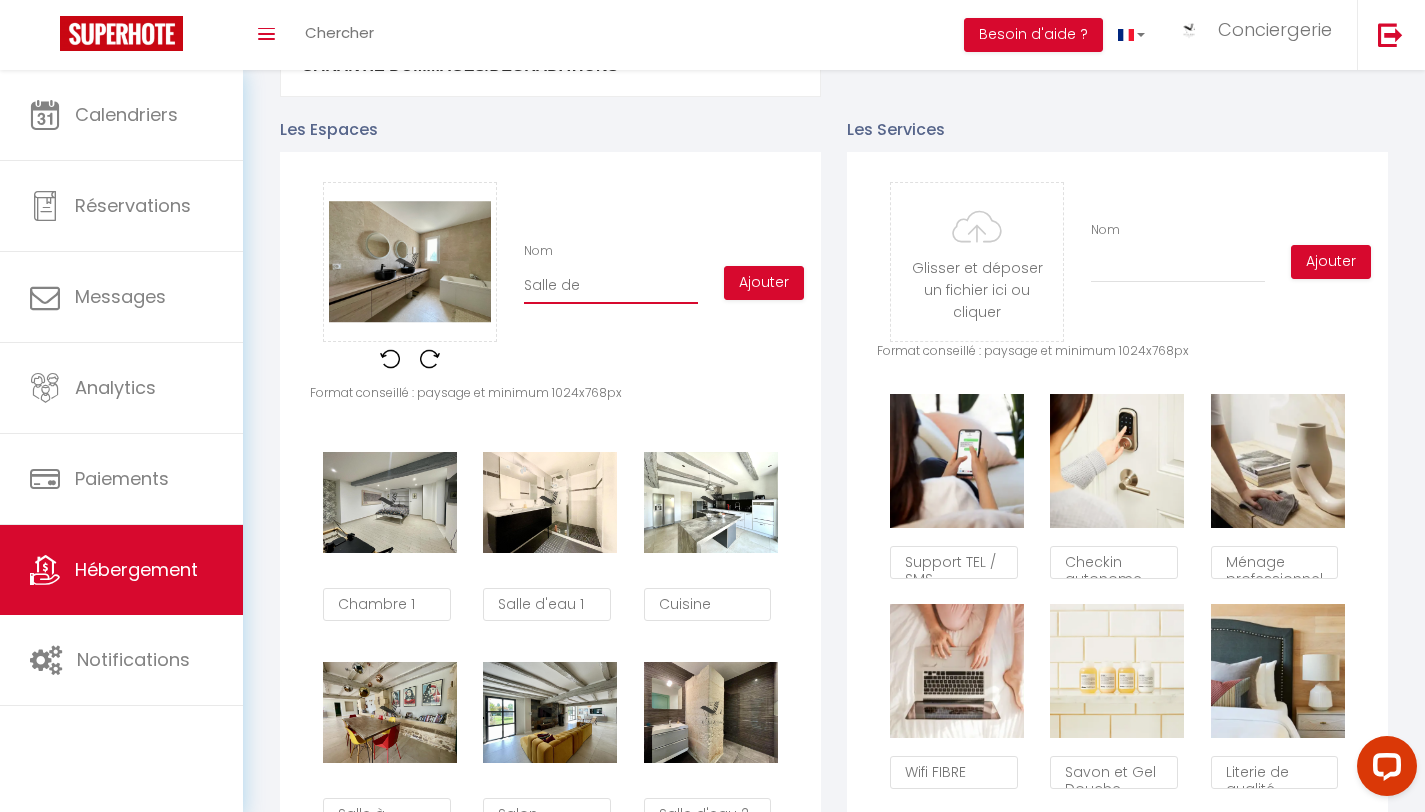 checkbox on "true" 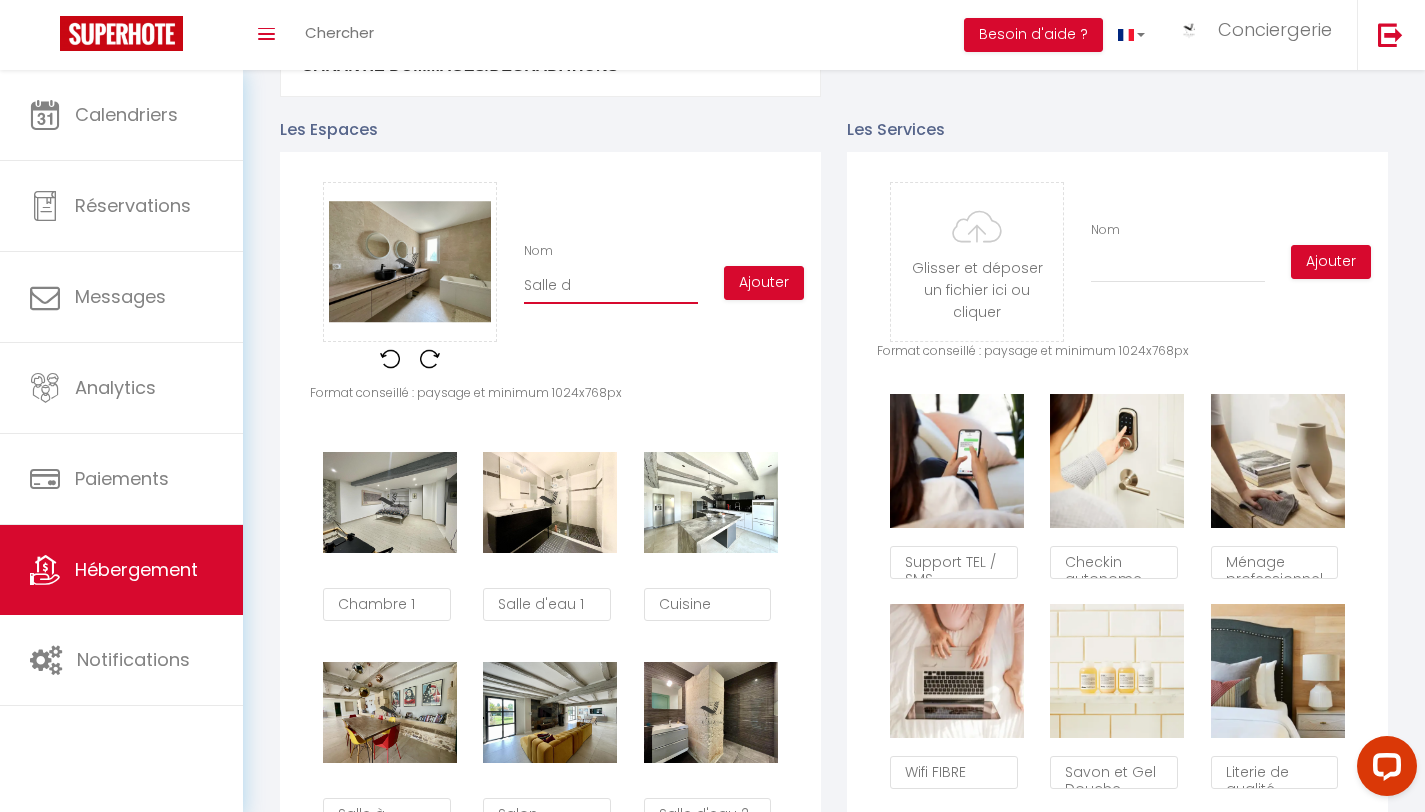 checkbox on "true" 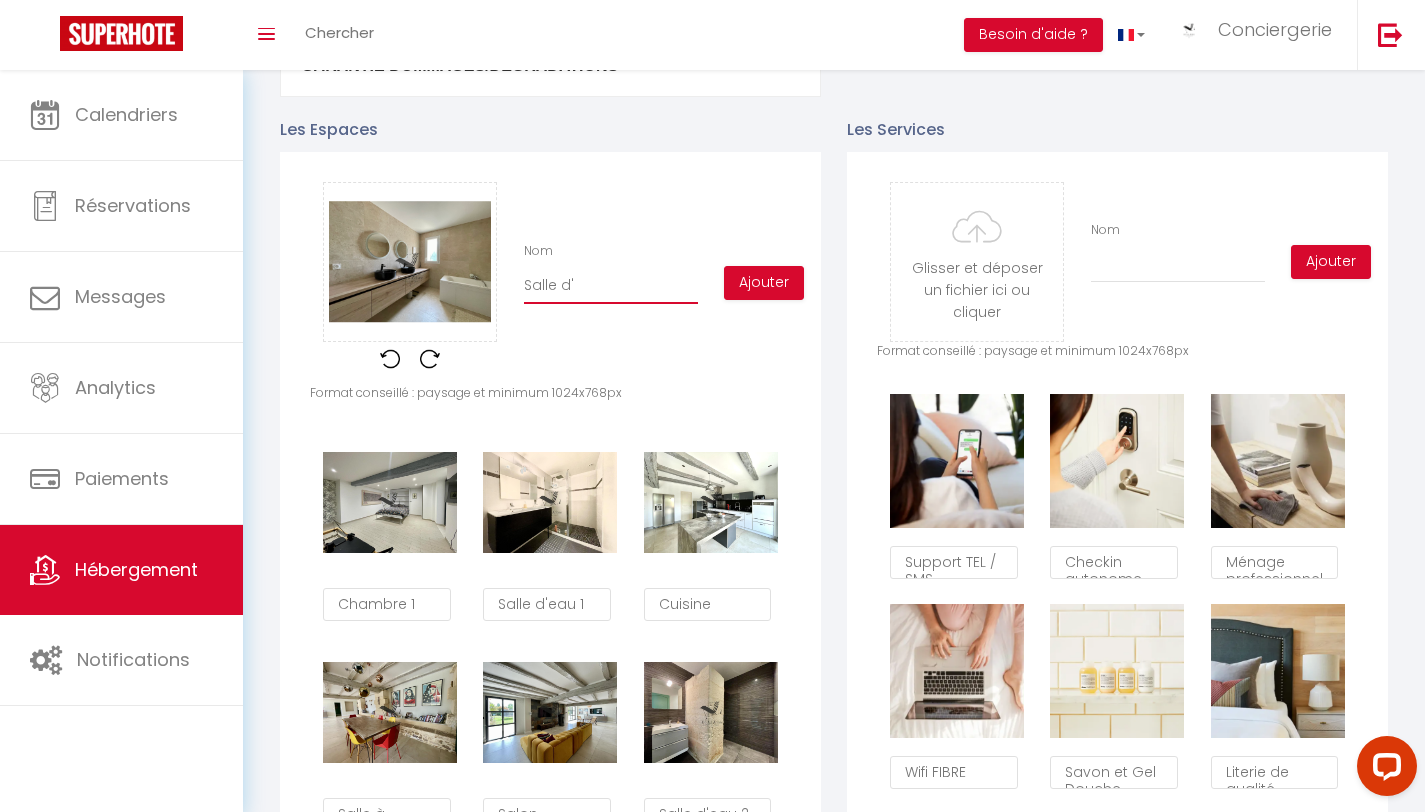 checkbox on "true" 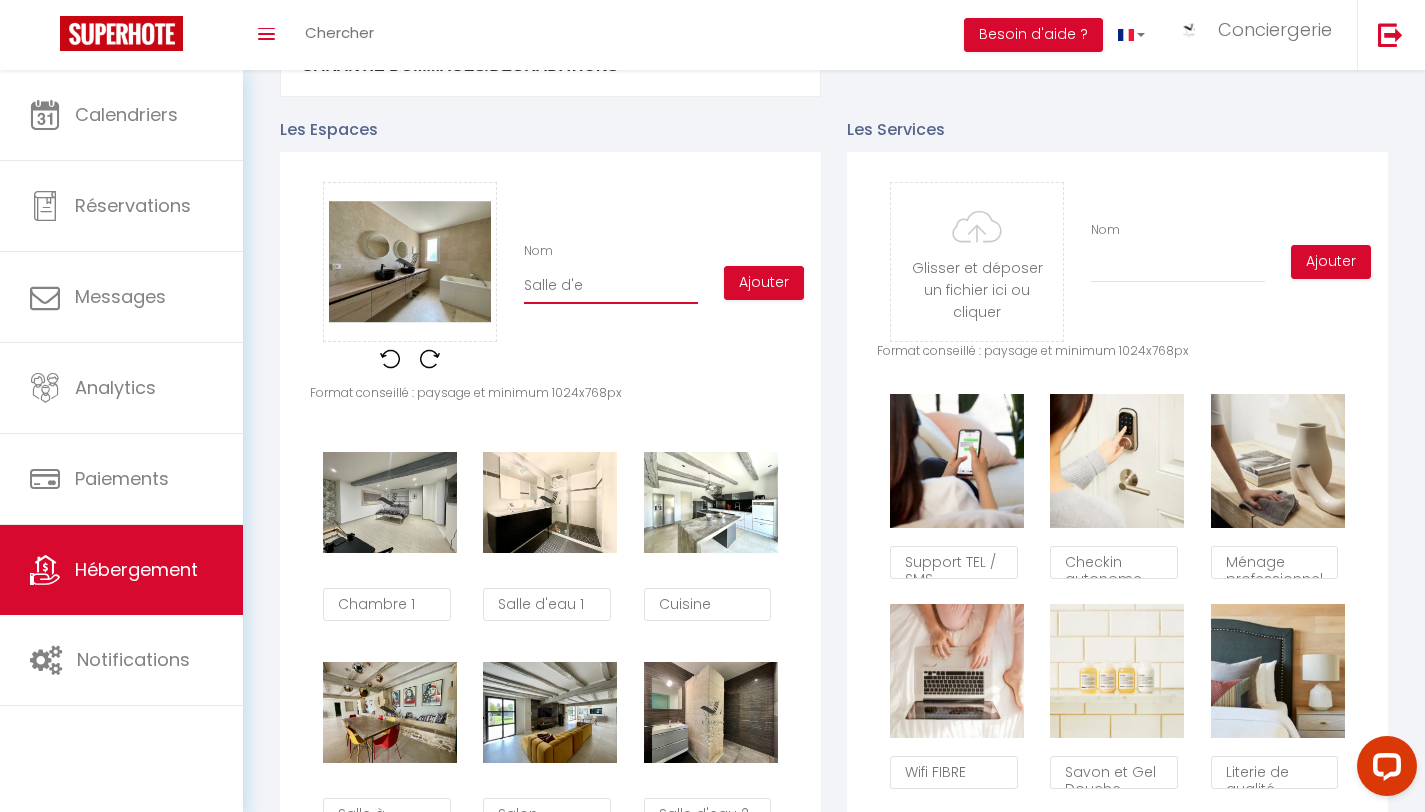 checkbox on "true" 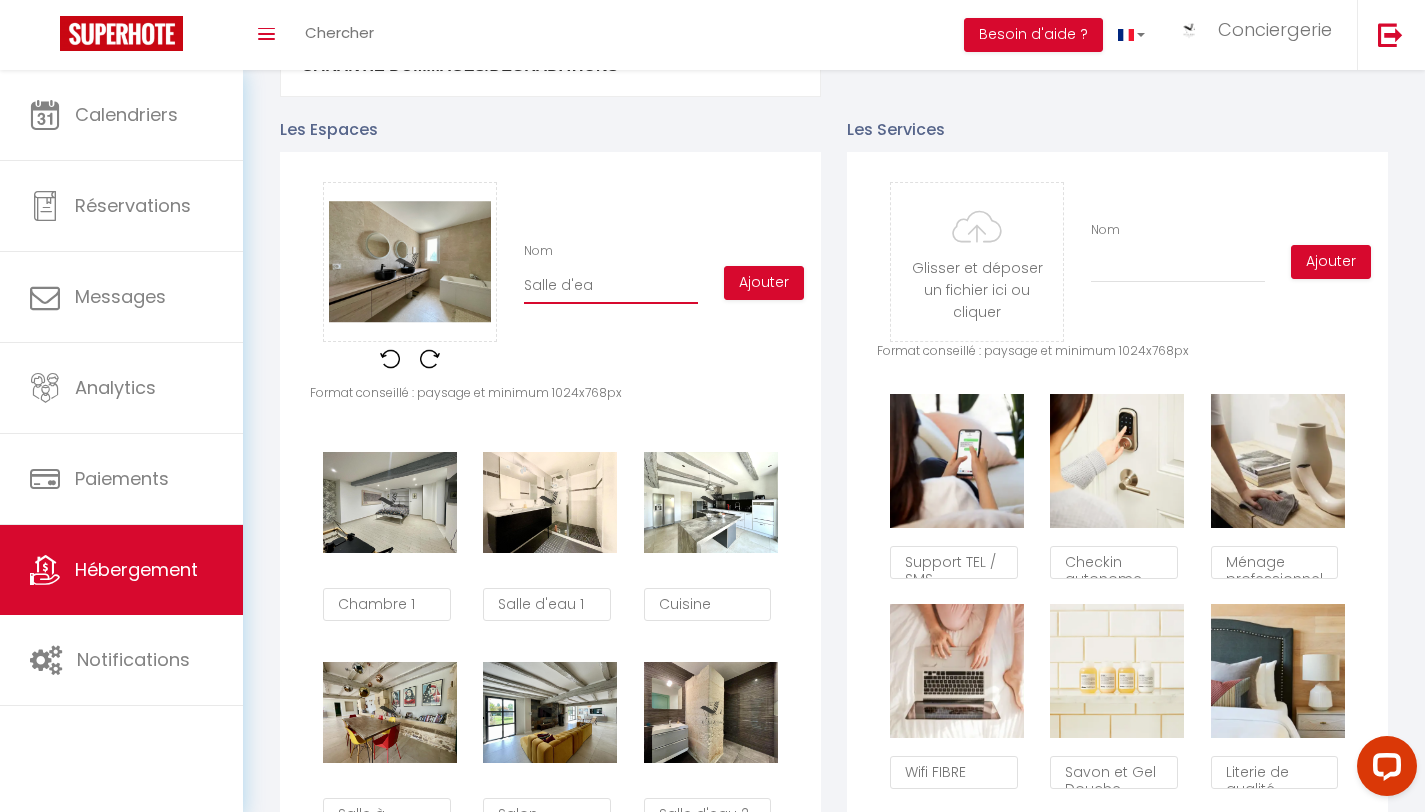 checkbox on "true" 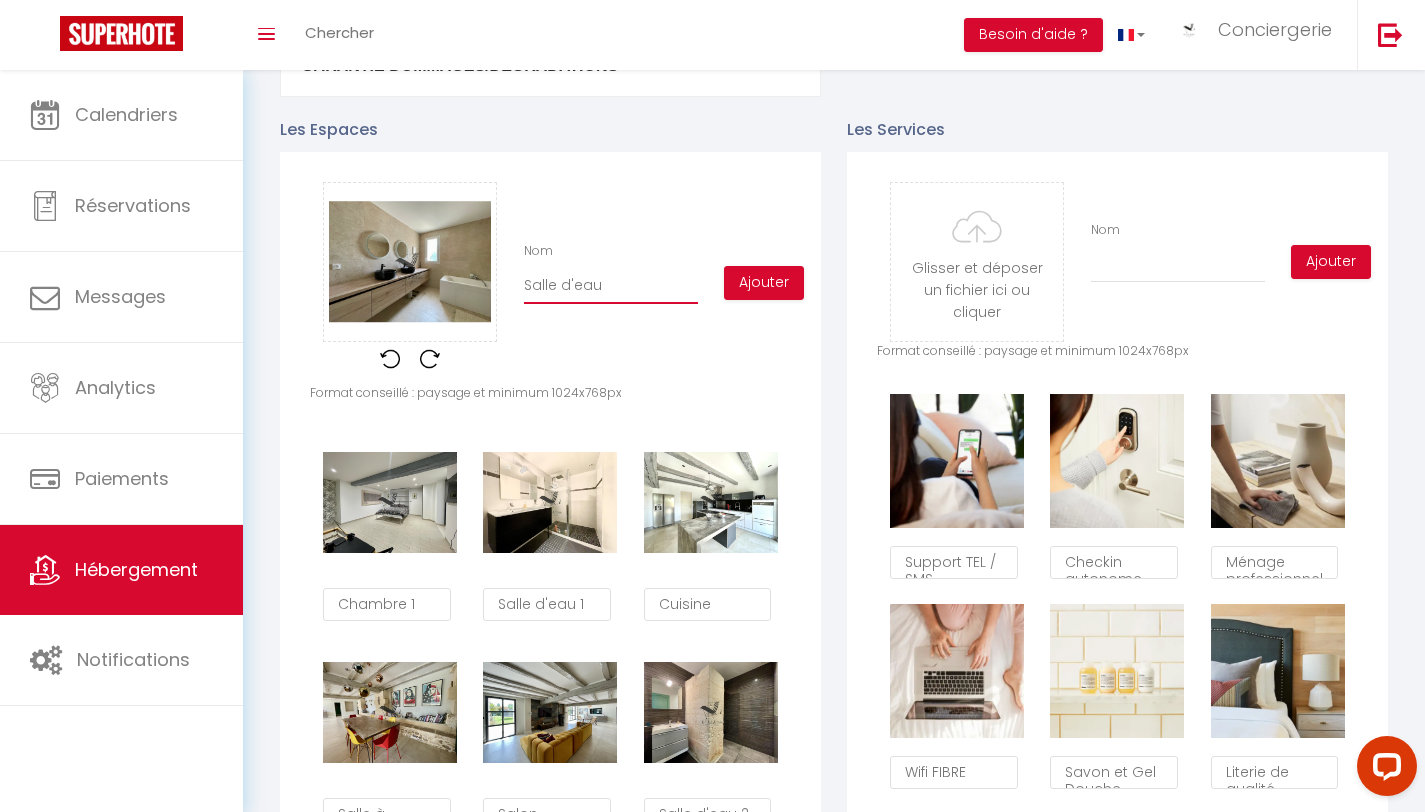 checkbox on "true" 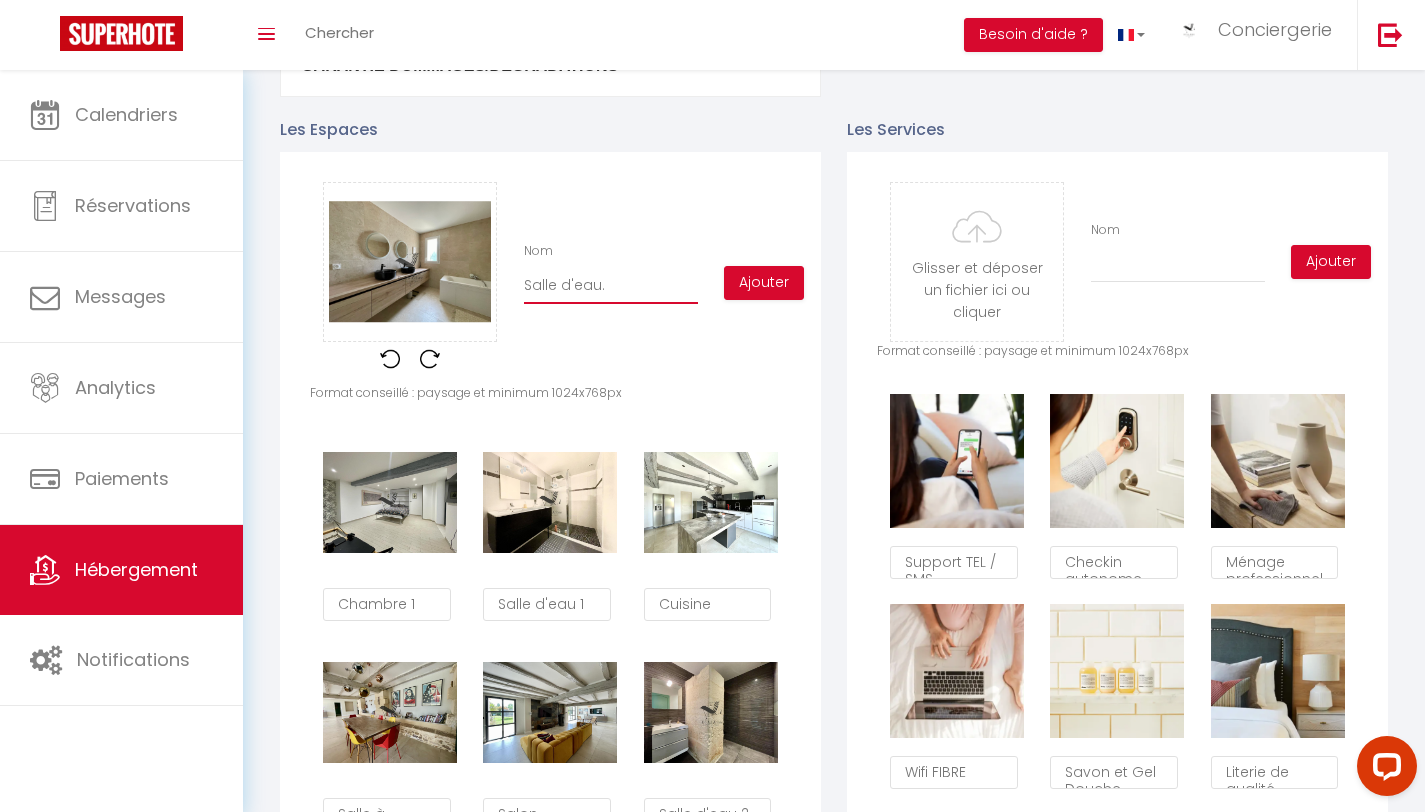 checkbox on "true" 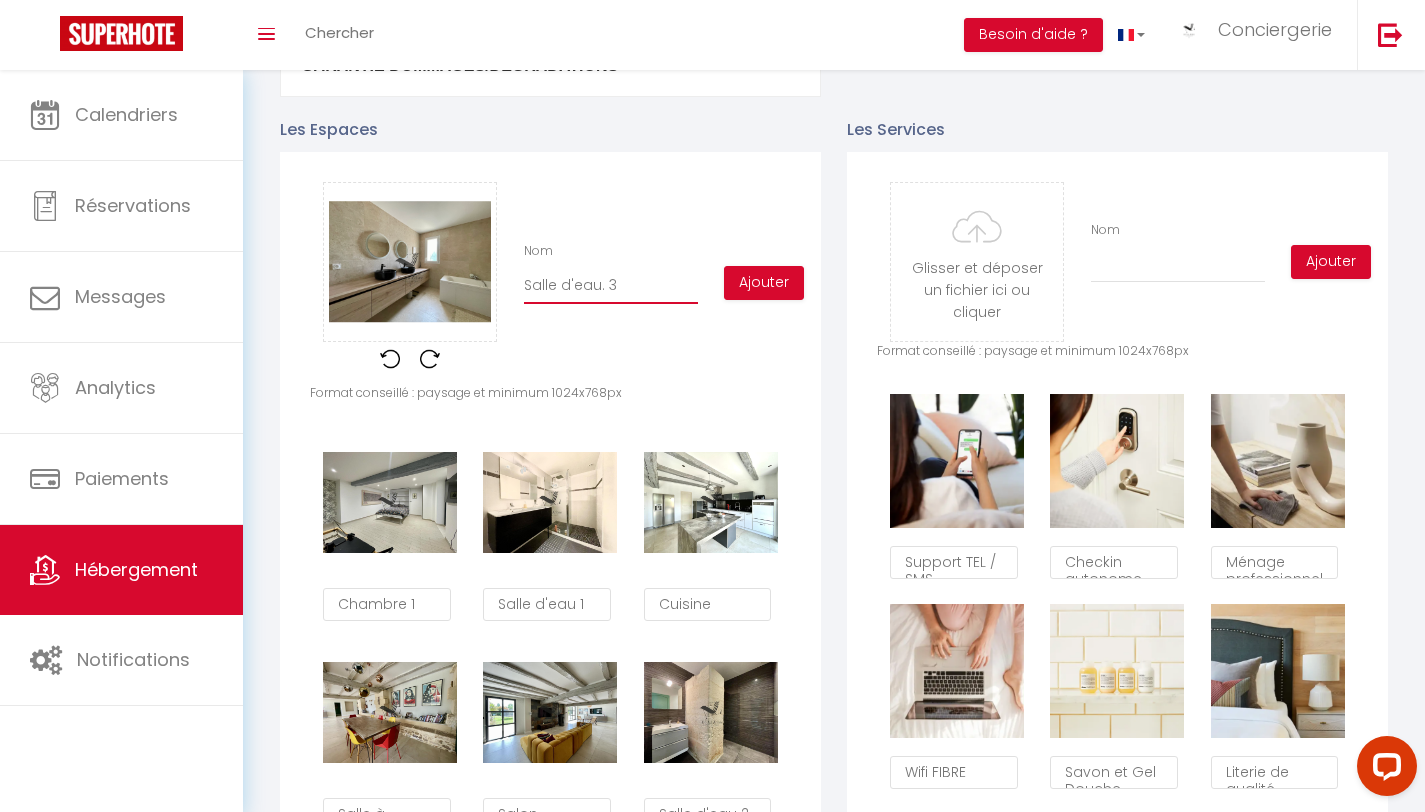 checkbox on "true" 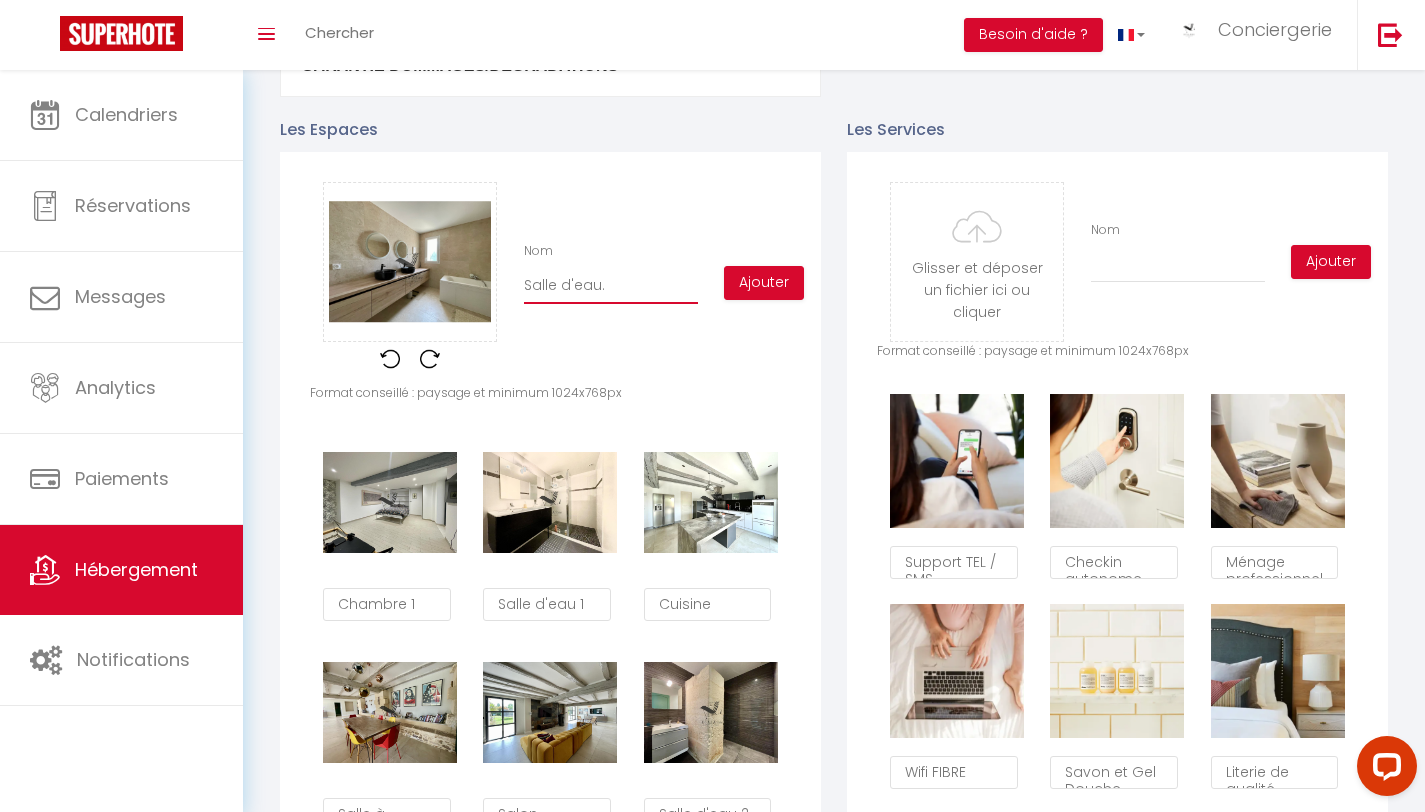 checkbox on "true" 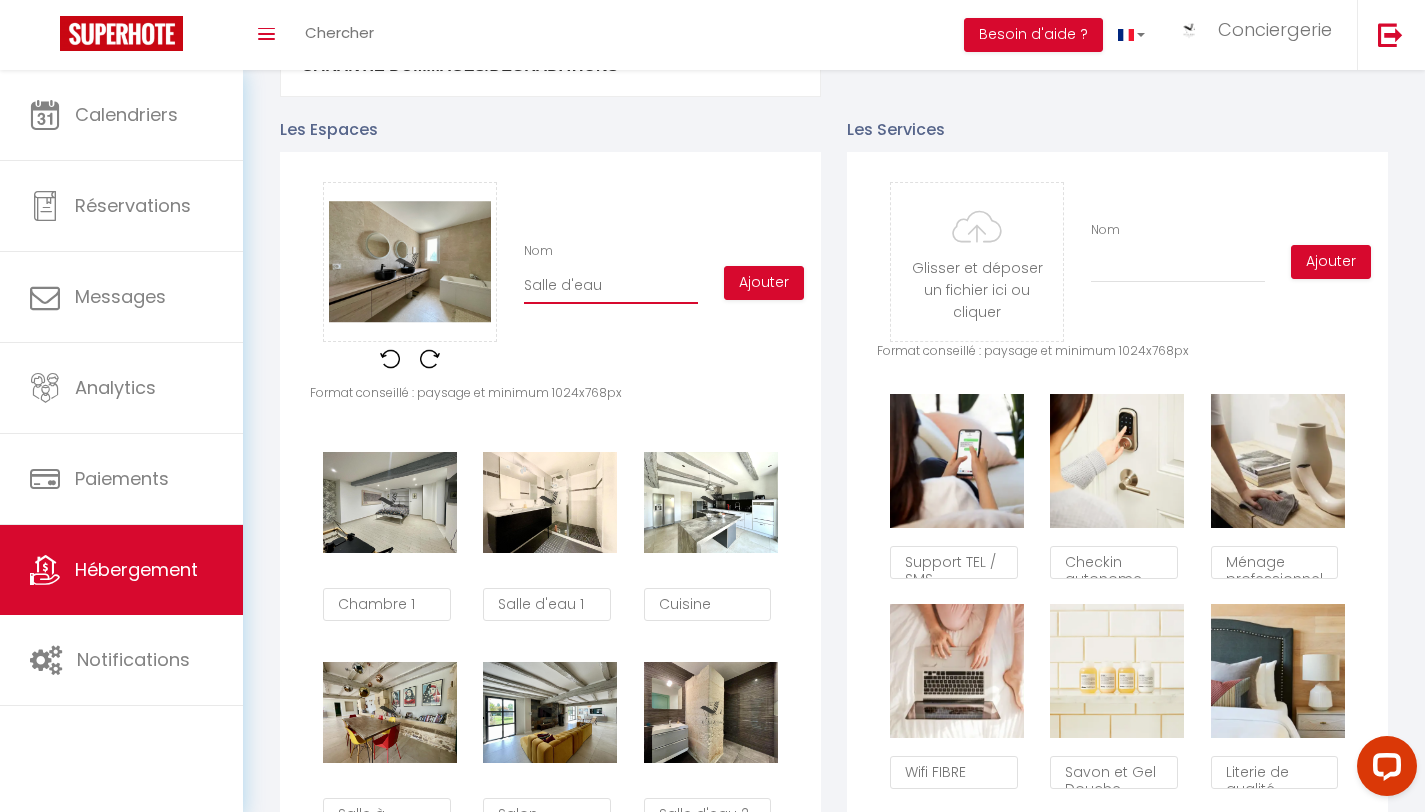 checkbox on "true" 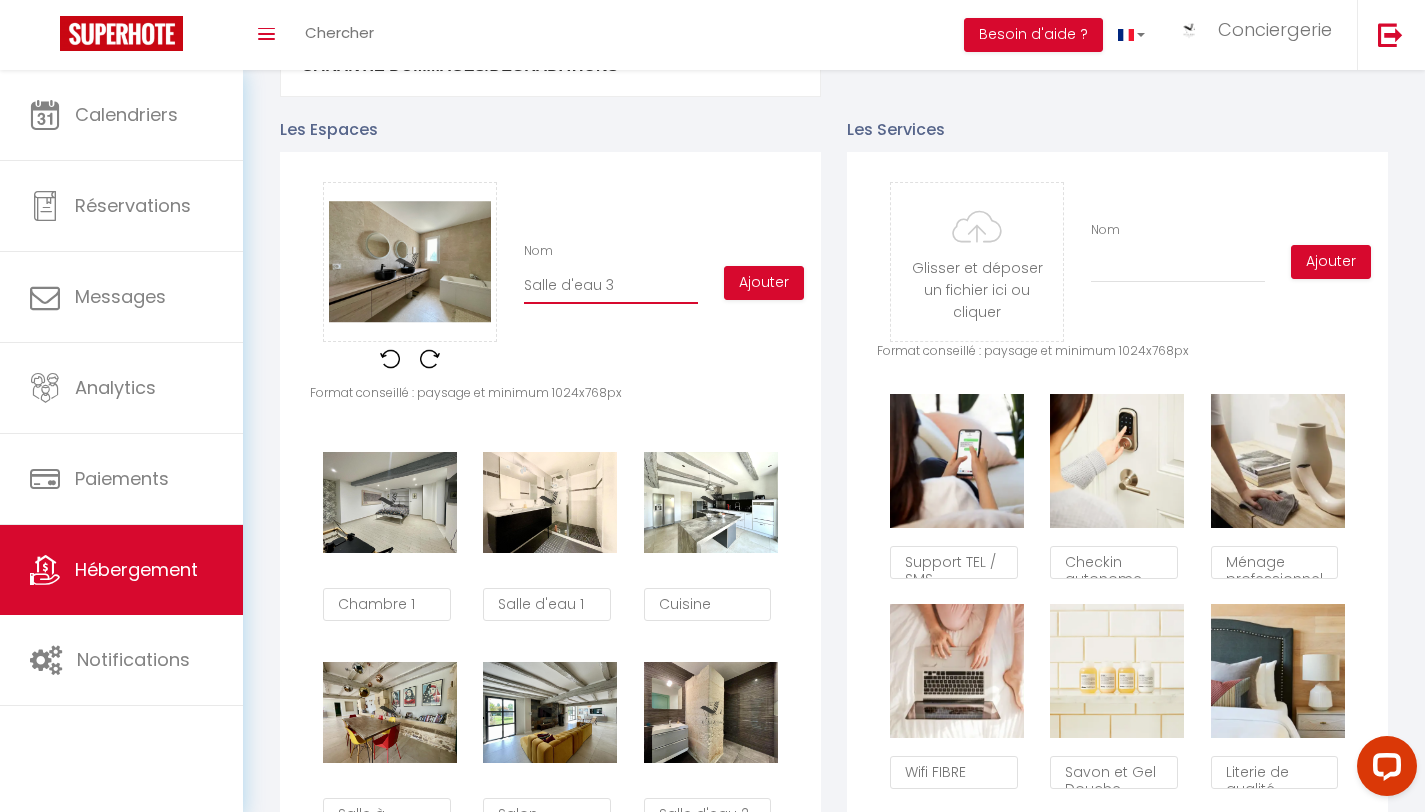 checkbox on "true" 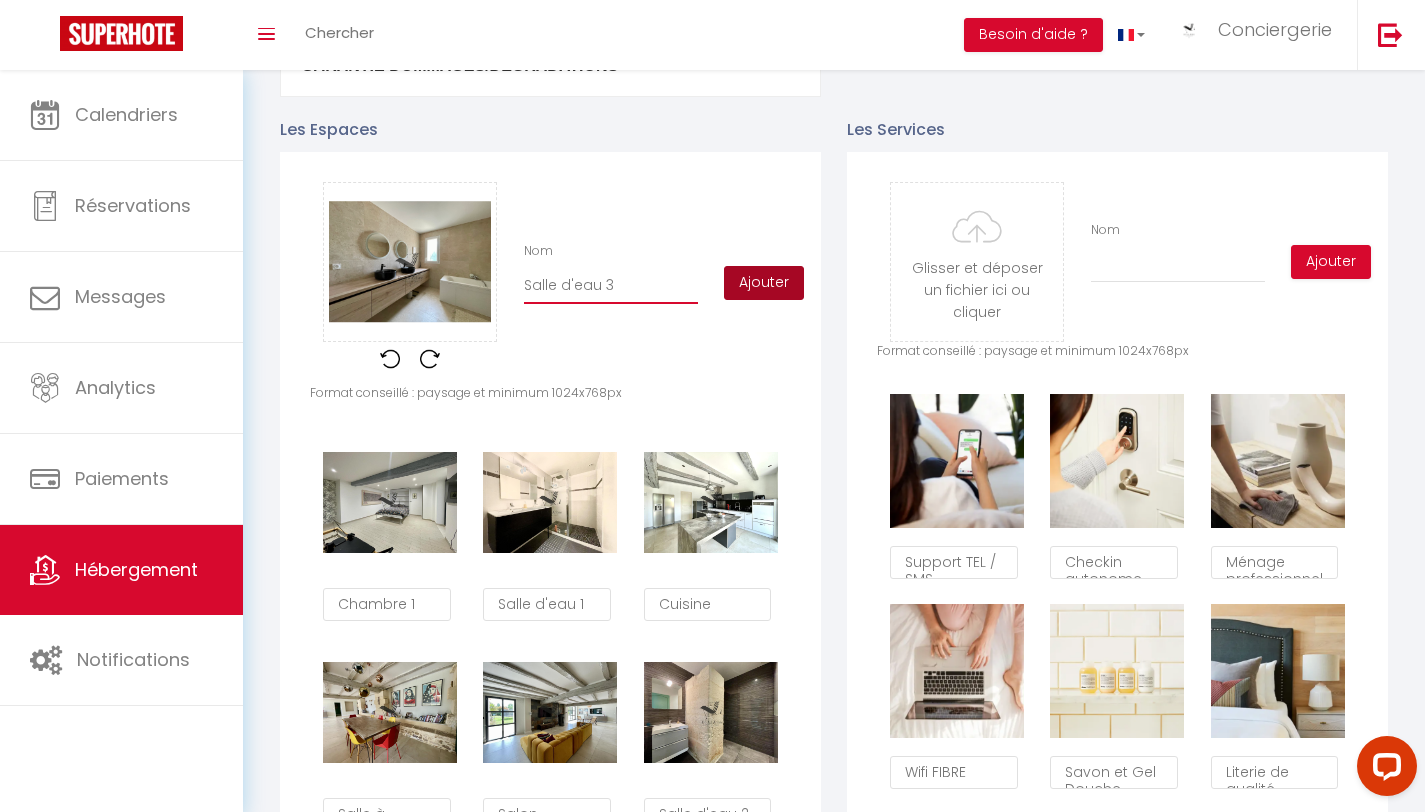 type on "Salle d'eau 3" 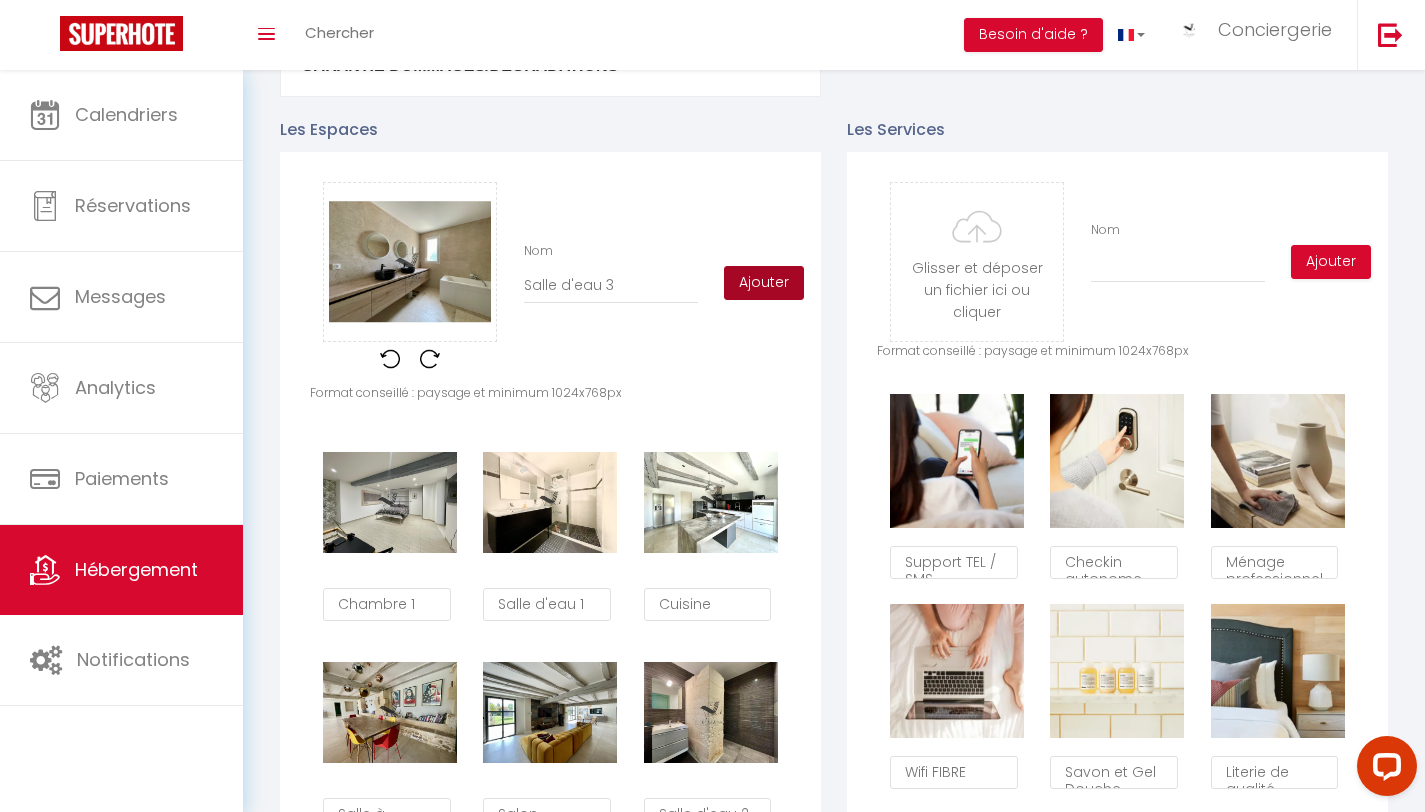 click on "Ajouter" at bounding box center [764, 283] 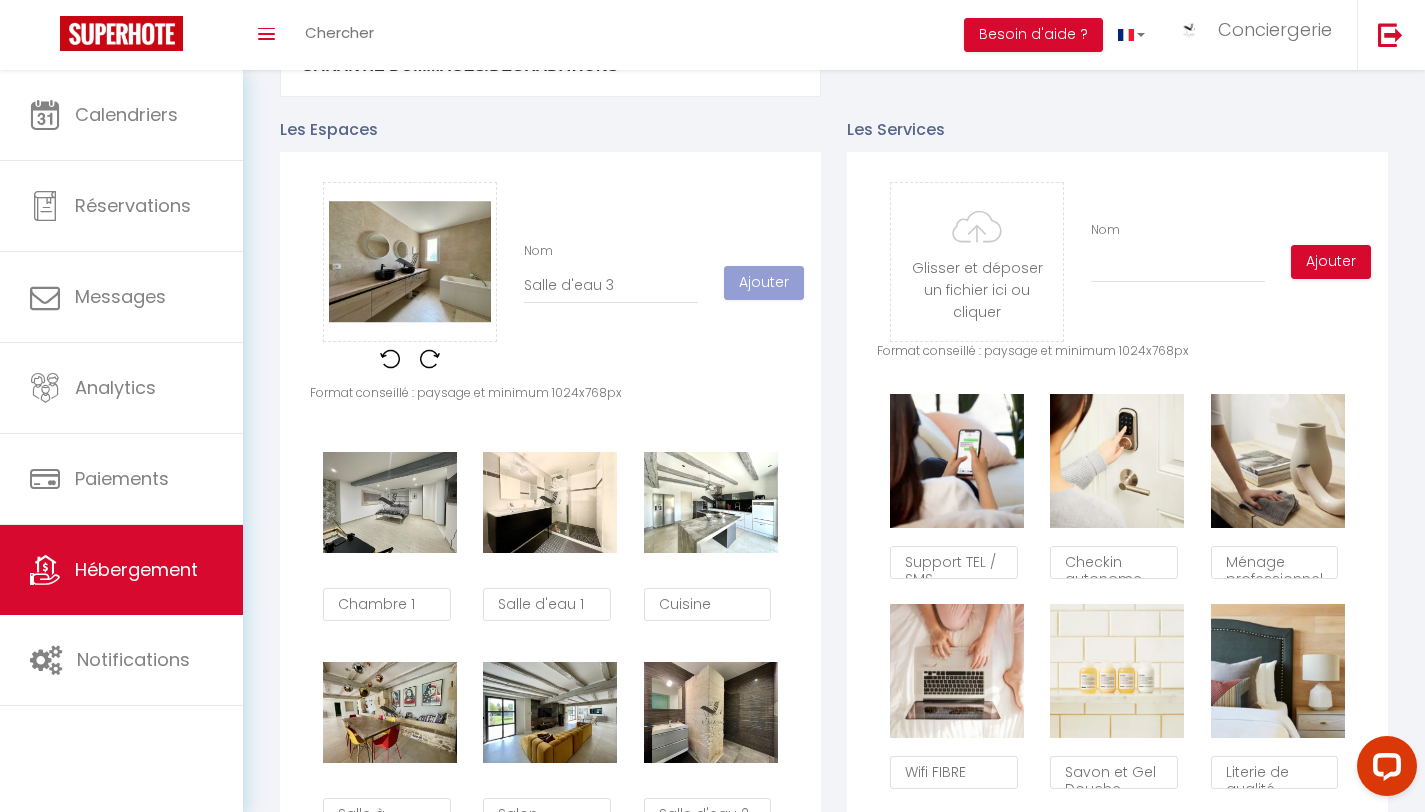 type 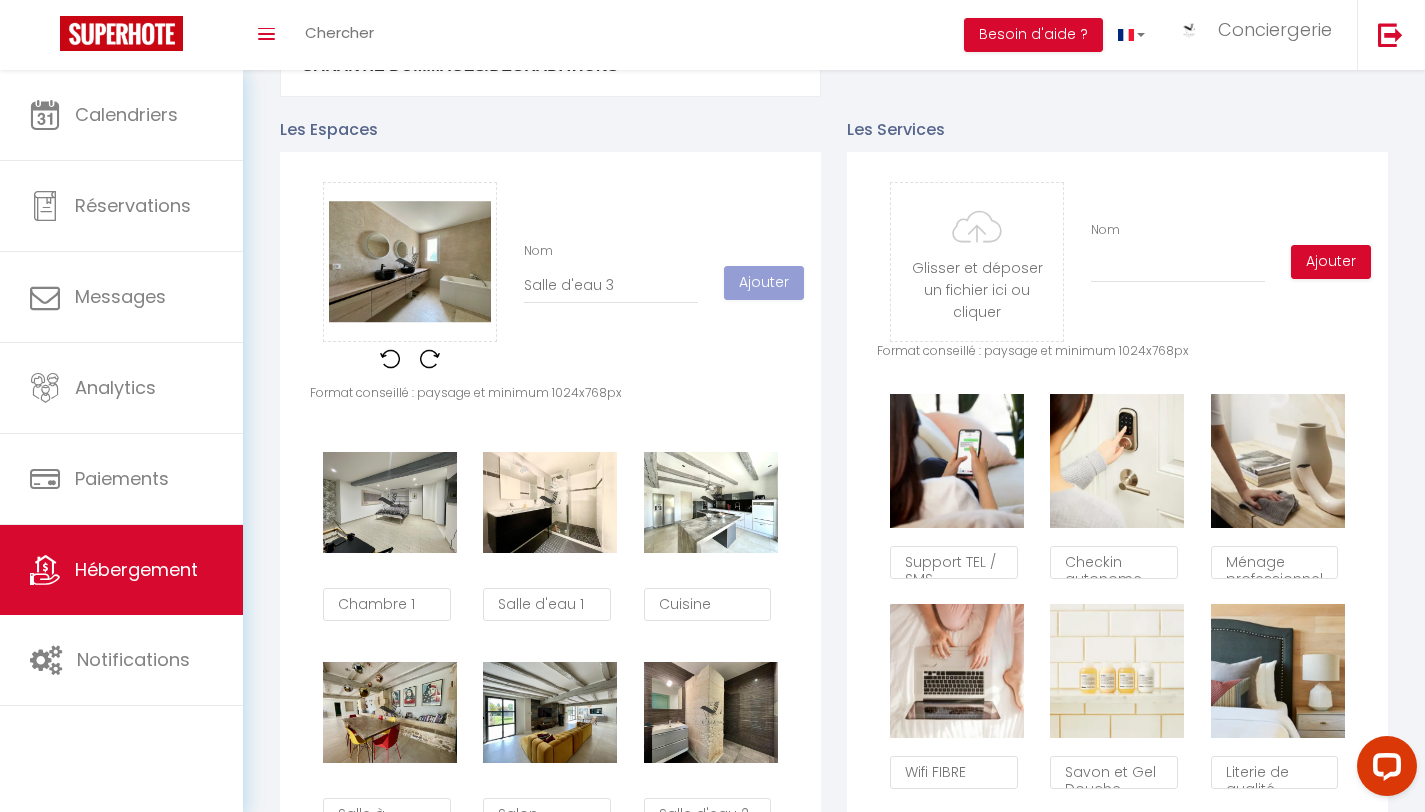 type 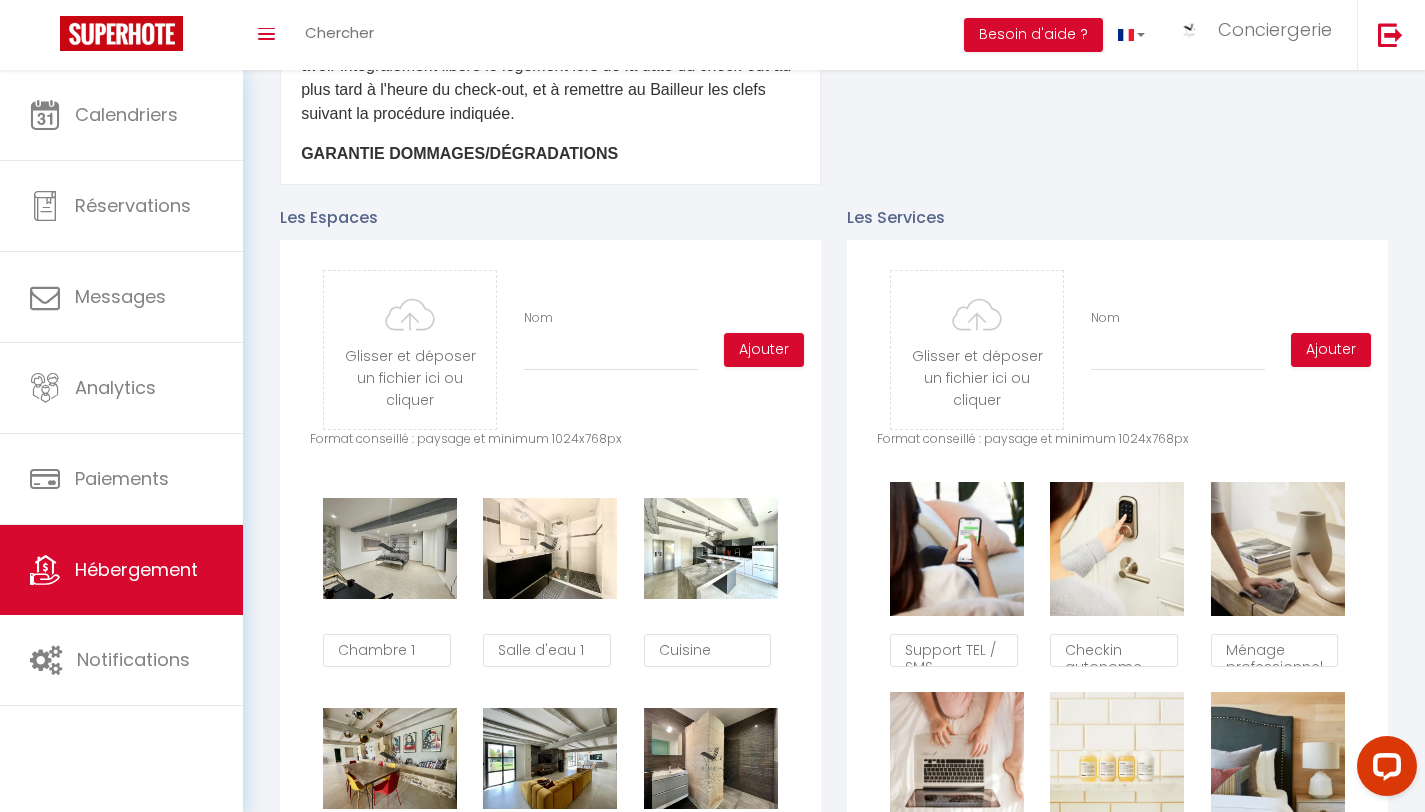 scroll, scrollTop: 817, scrollLeft: 0, axis: vertical 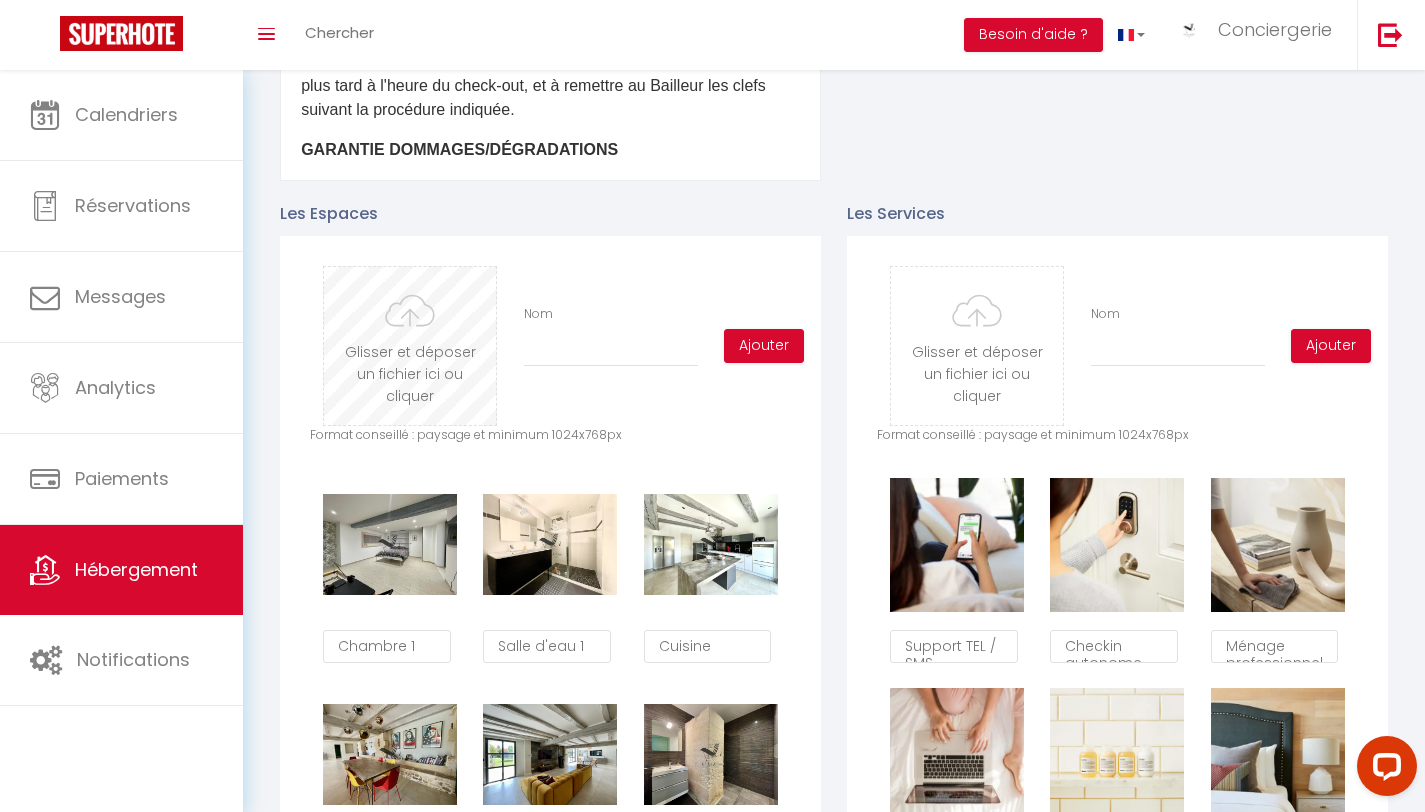 click at bounding box center [410, 346] 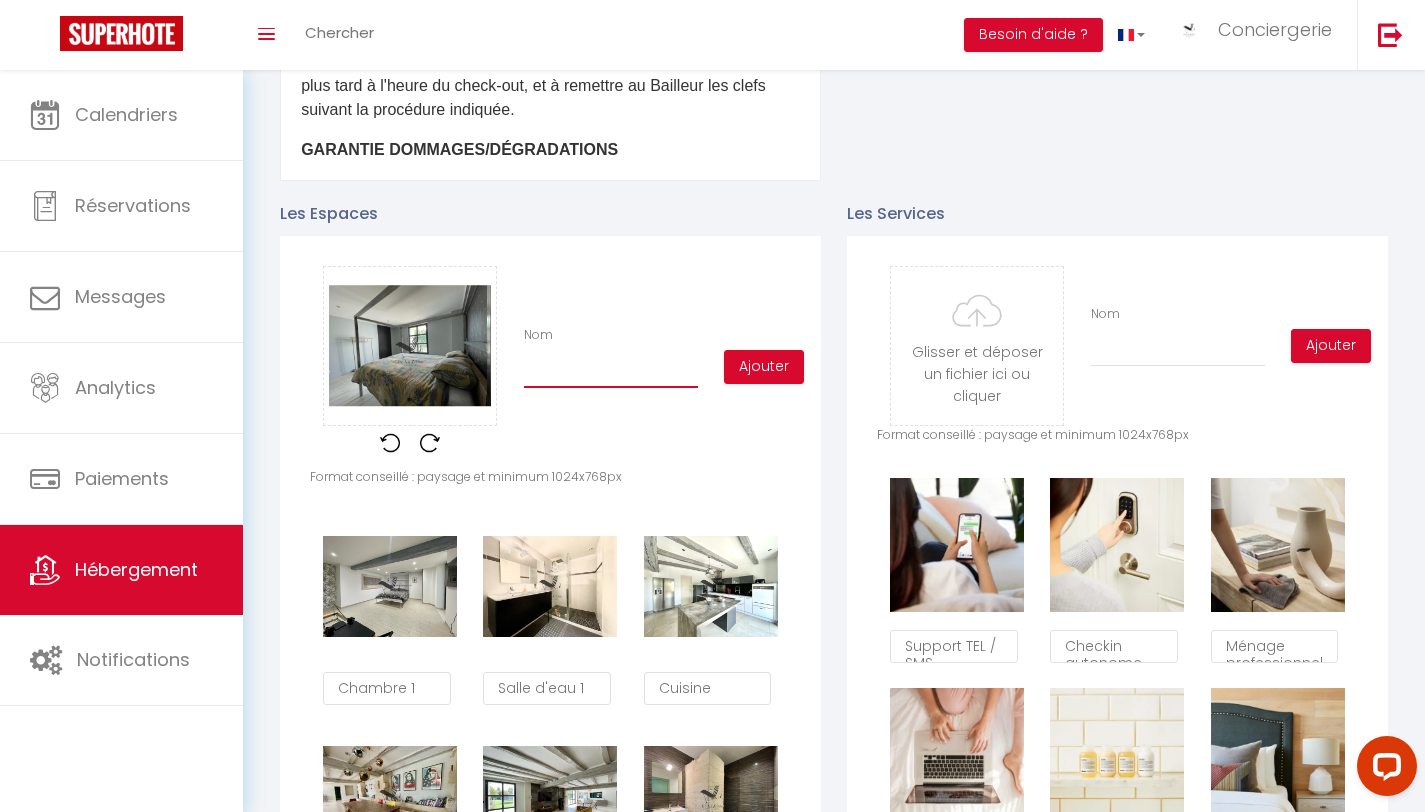 click on "Nom" at bounding box center [611, 370] 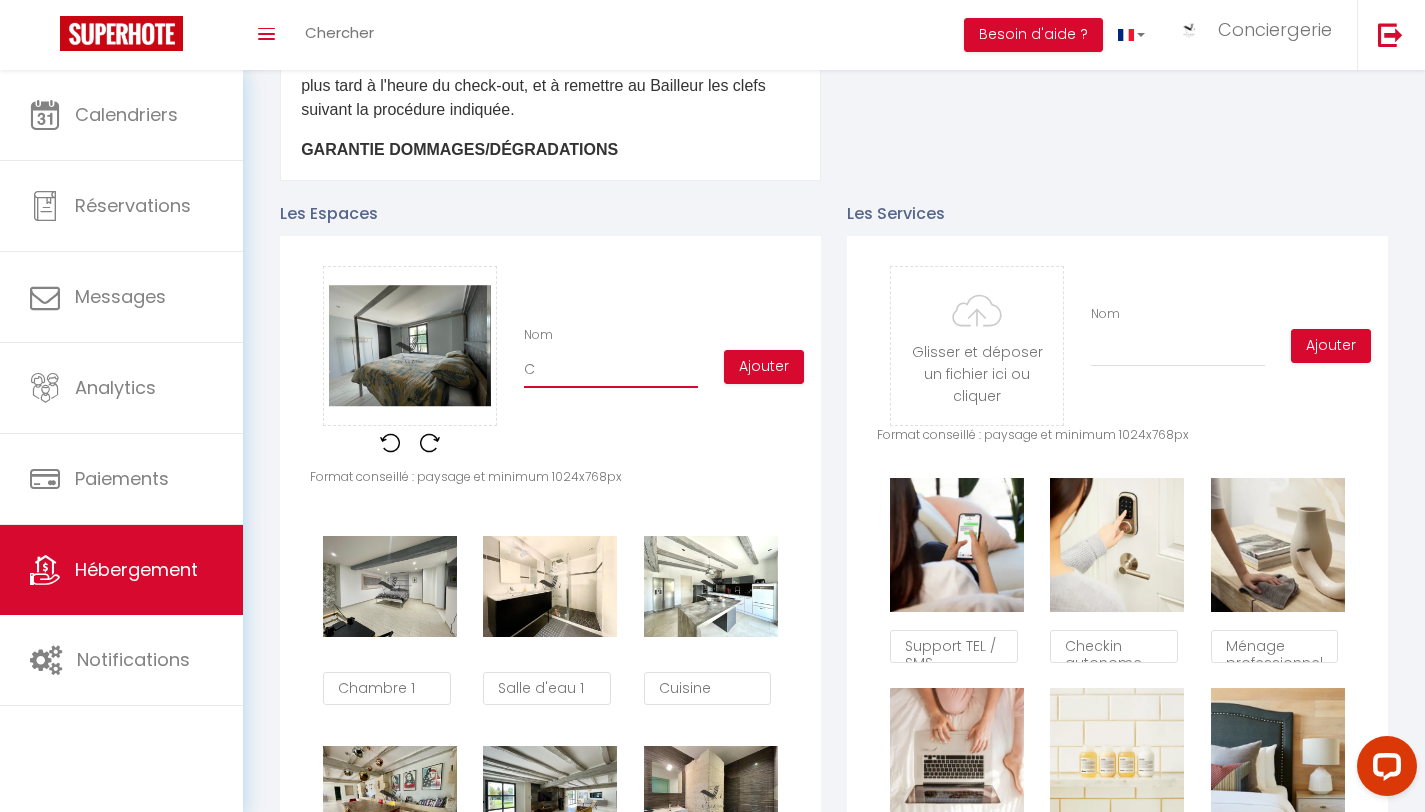 checkbox on "true" 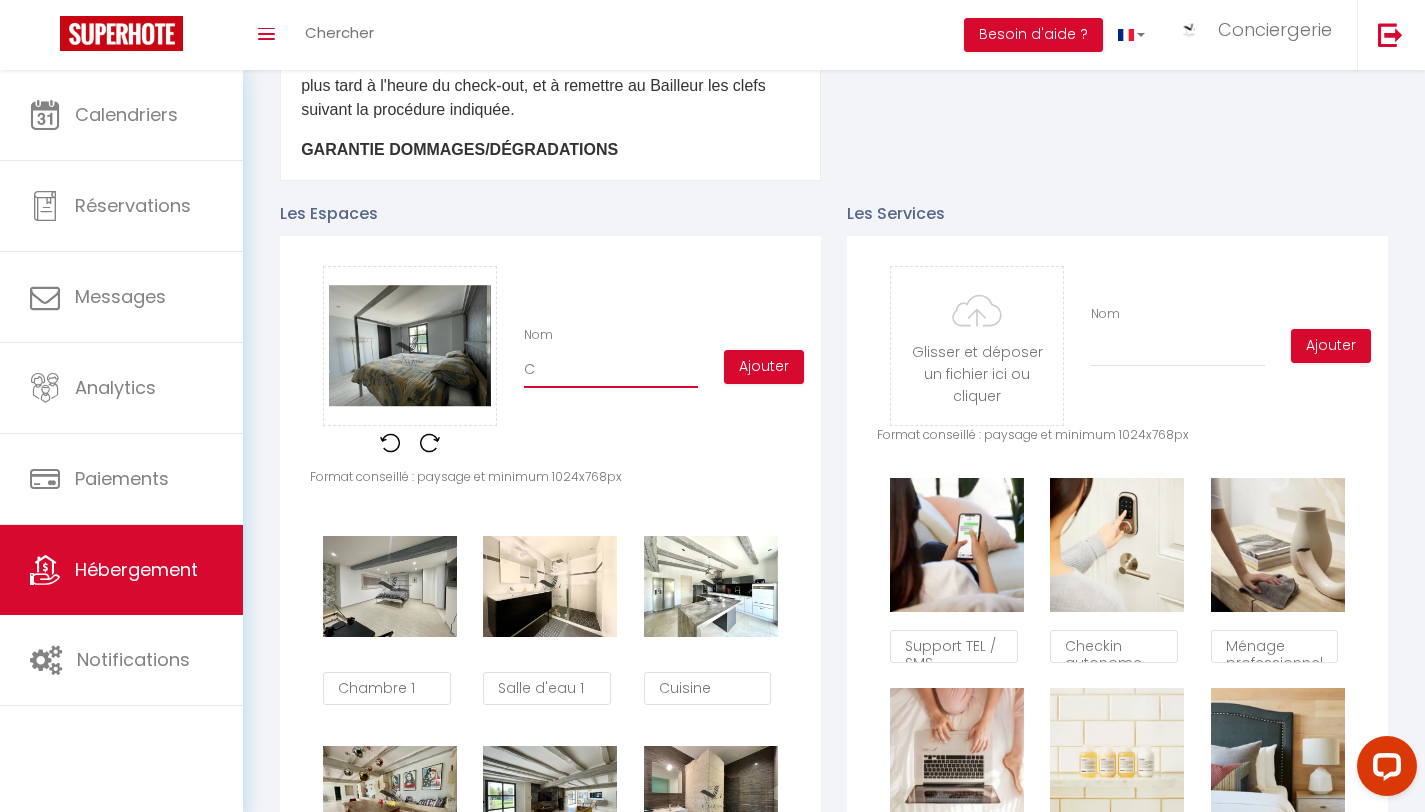 checkbox on "false" 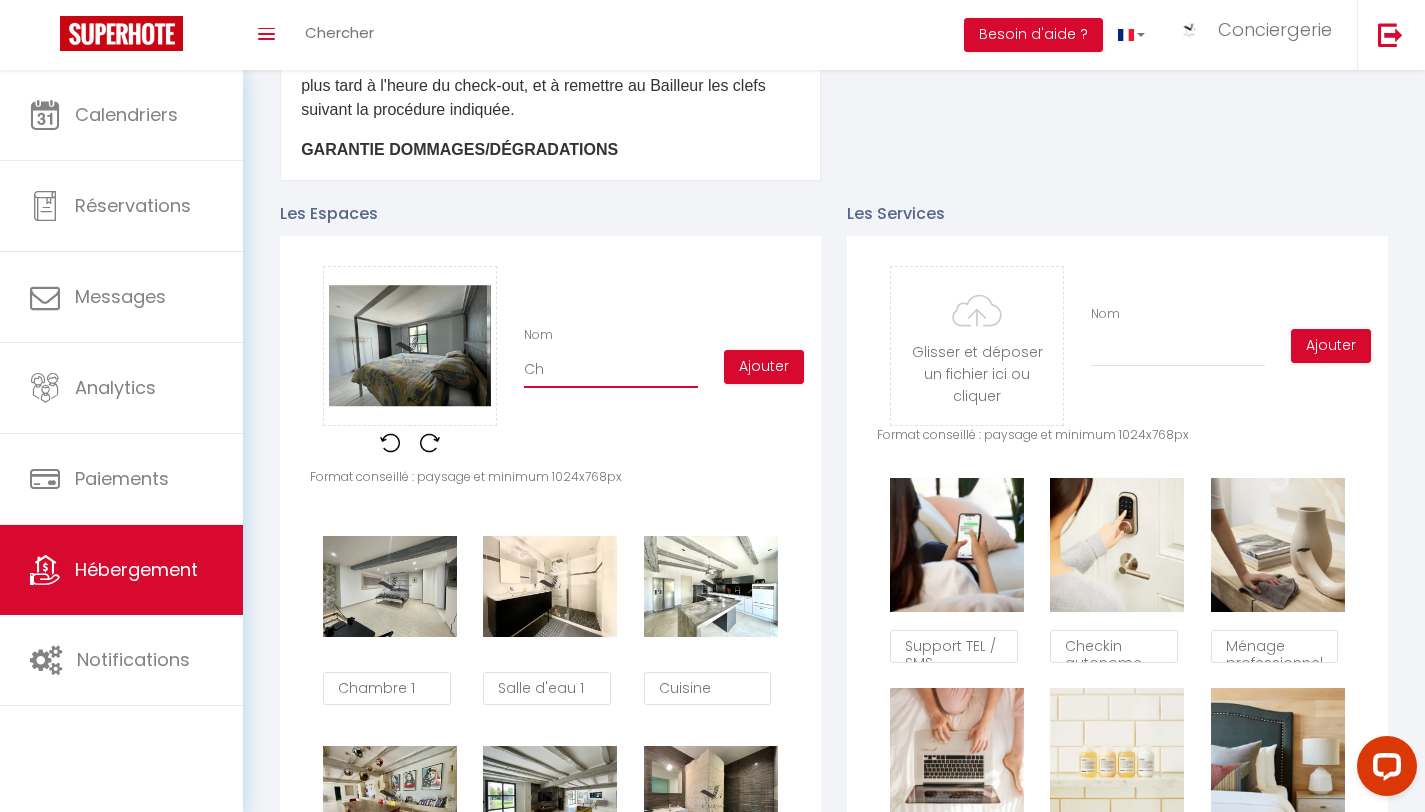 checkbox on "true" 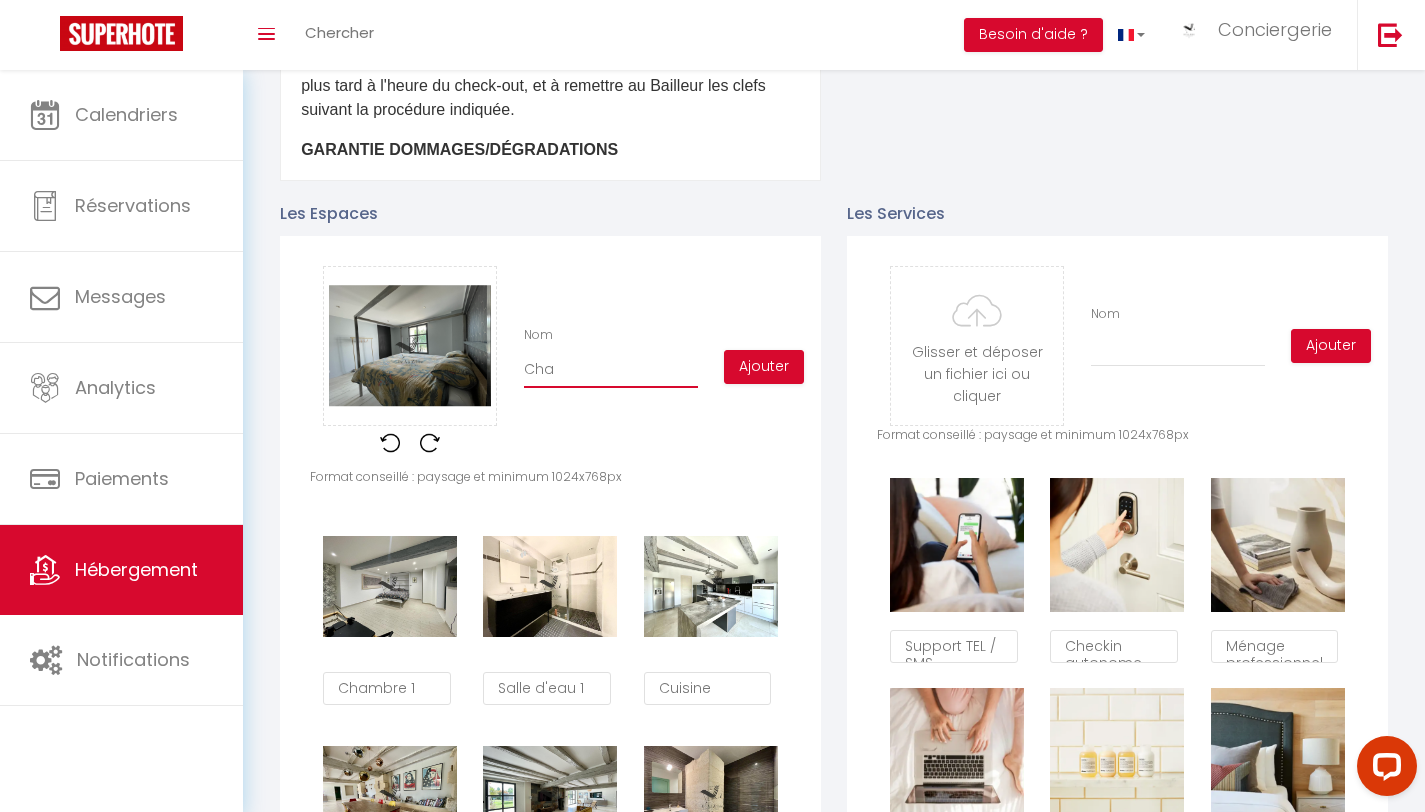 checkbox on "true" 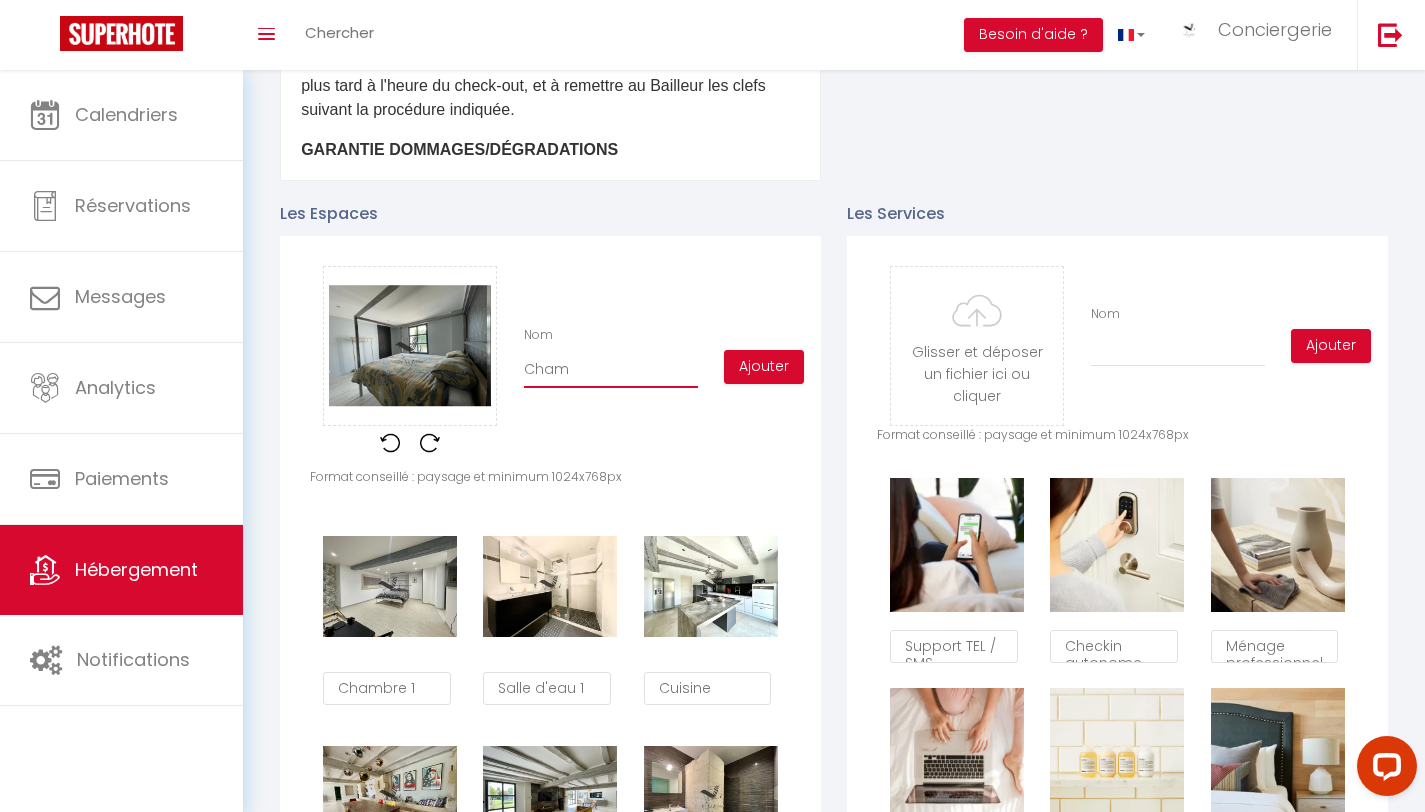checkbox on "true" 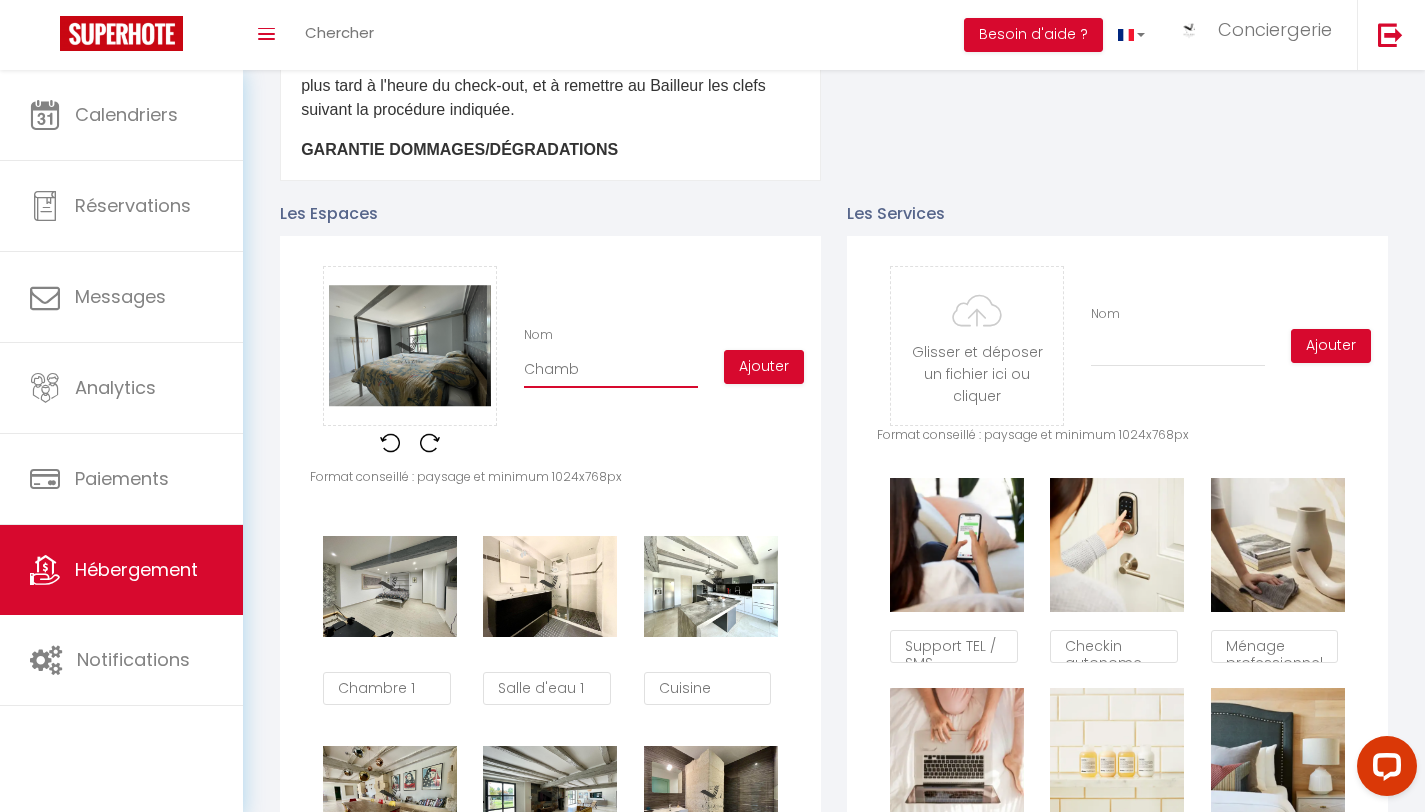 checkbox on "true" 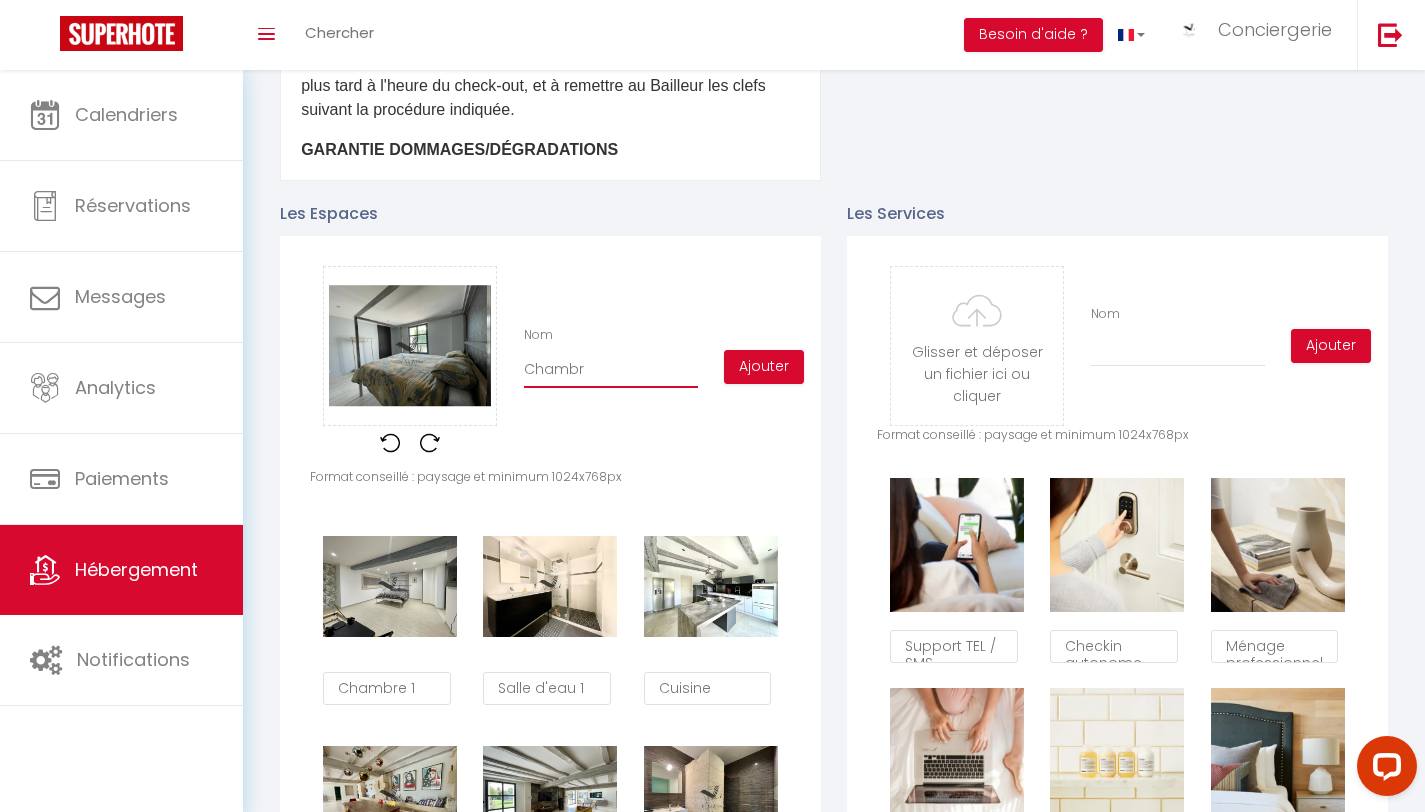 checkbox on "true" 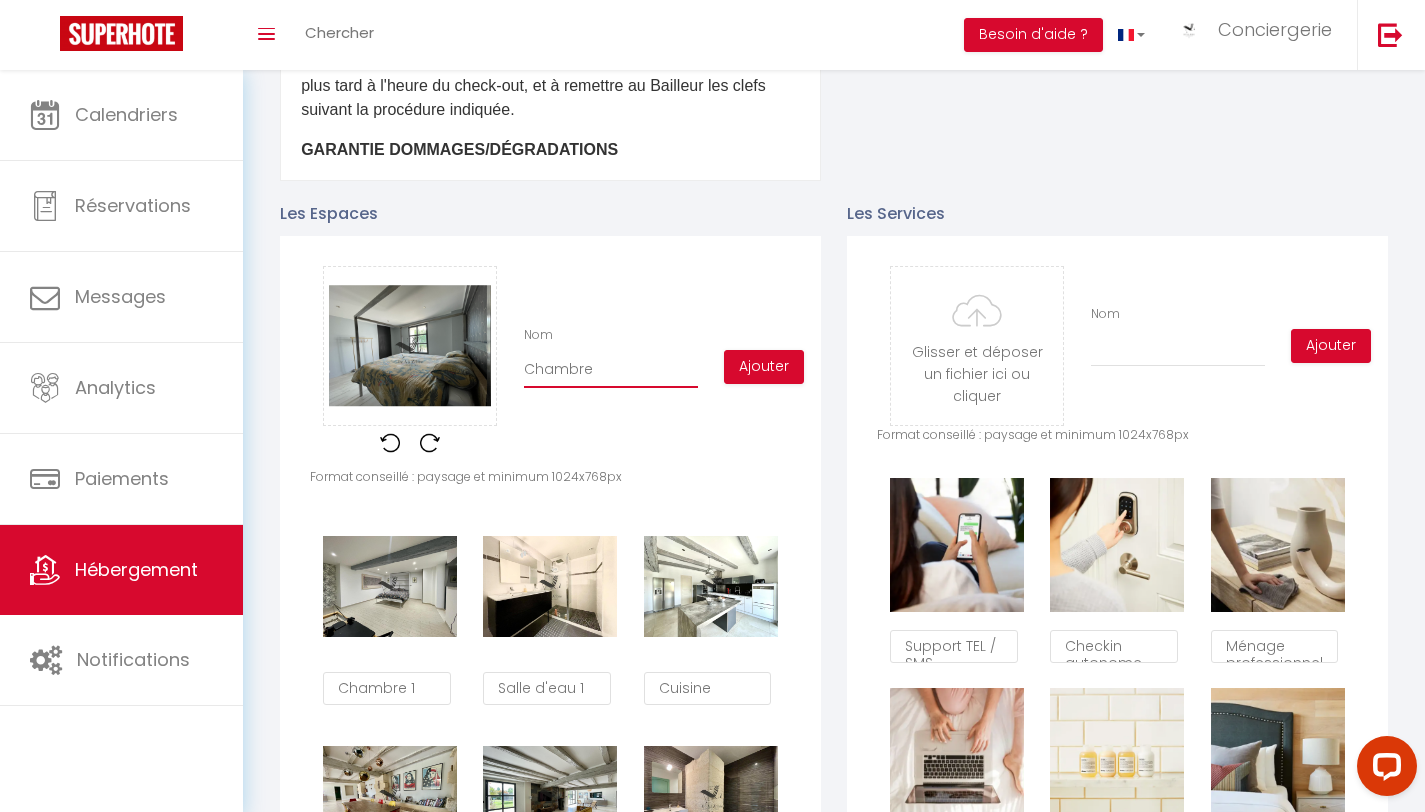 checkbox on "true" 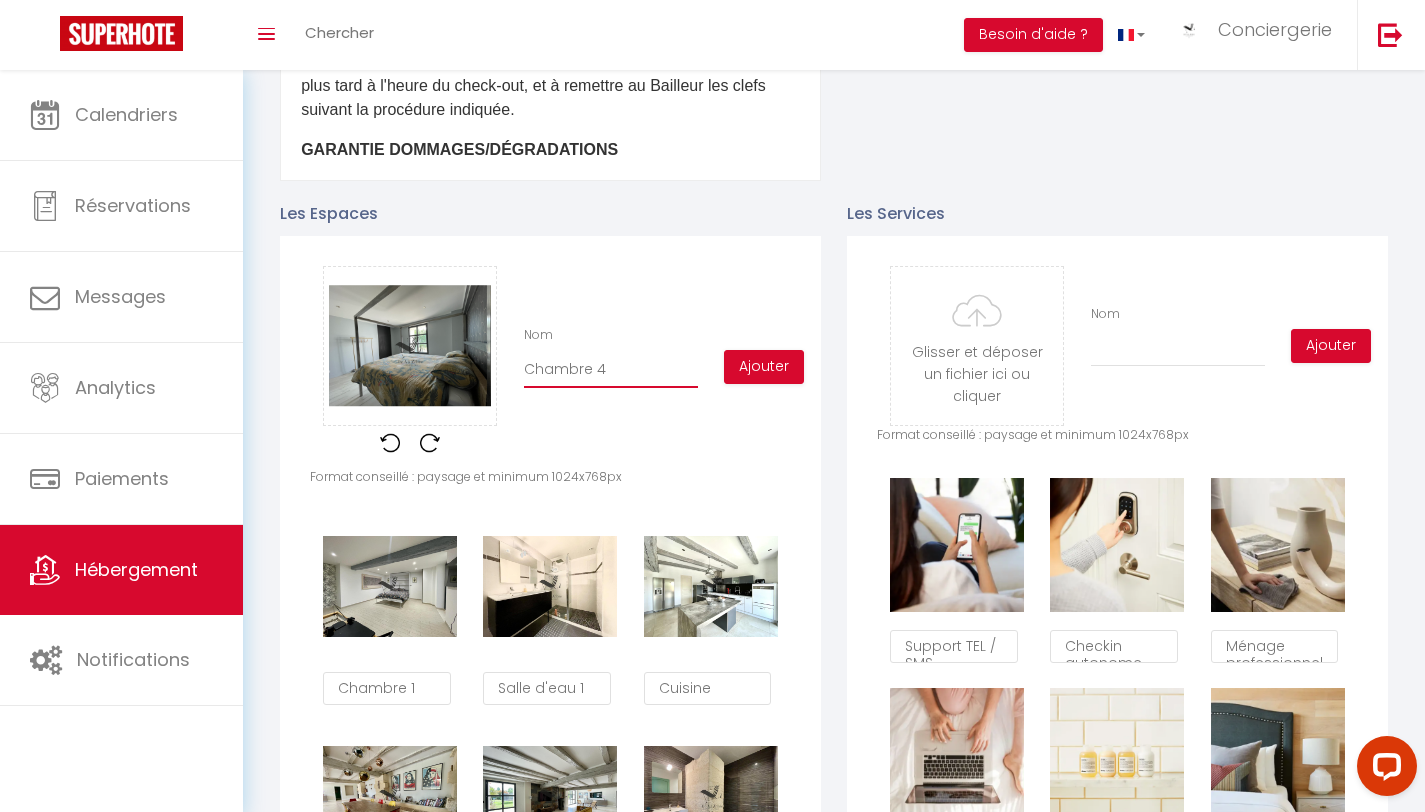 checkbox on "true" 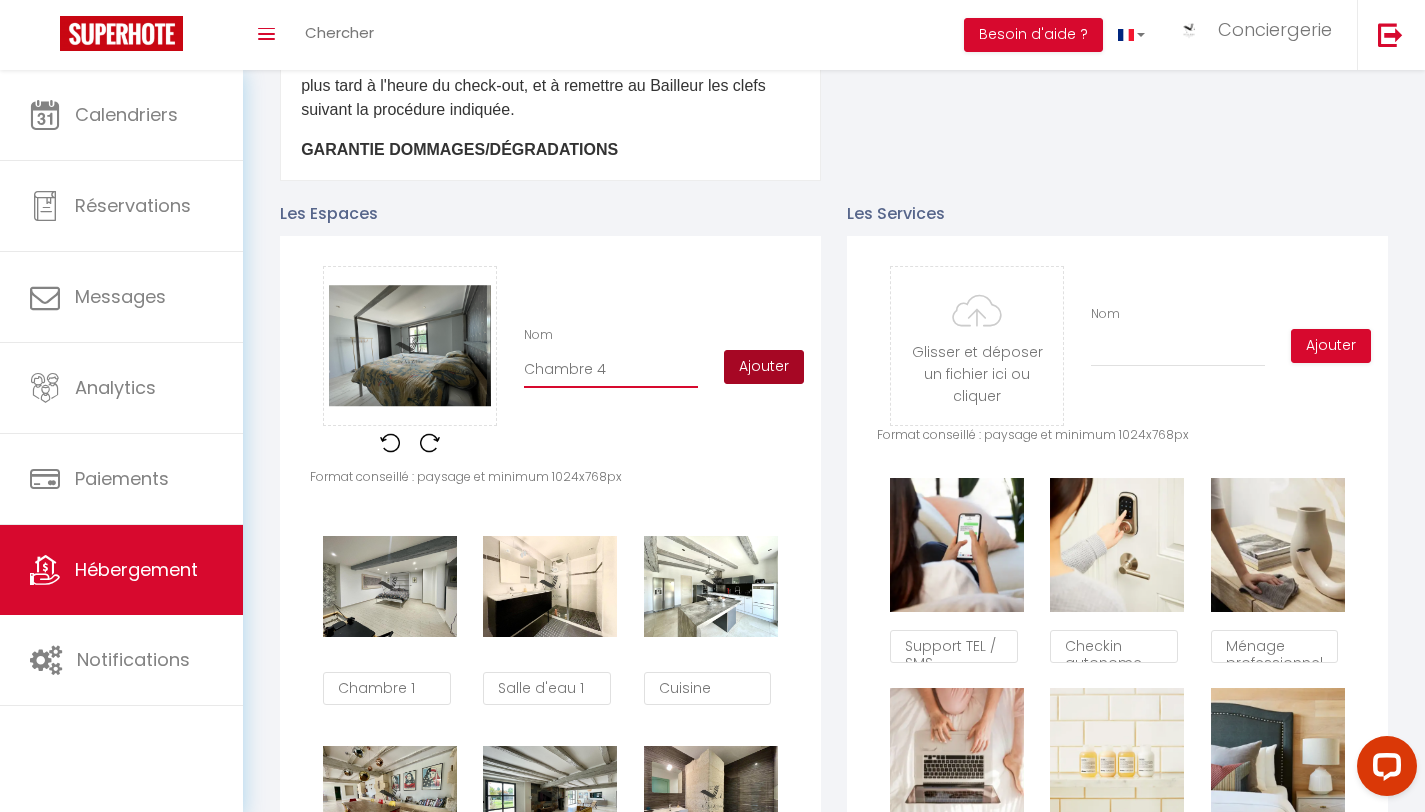 type on "Chambre 4" 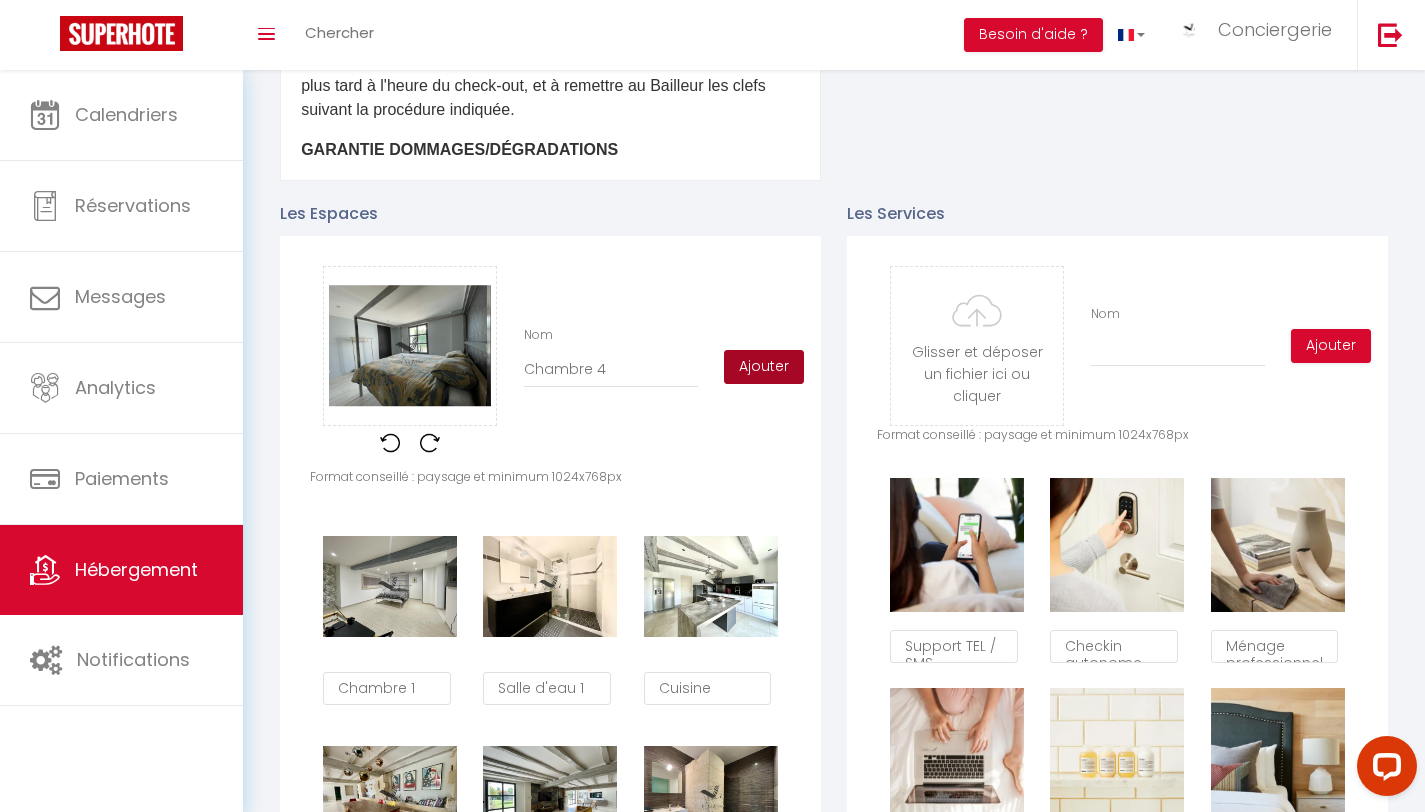 click on "Ajouter" at bounding box center (764, 367) 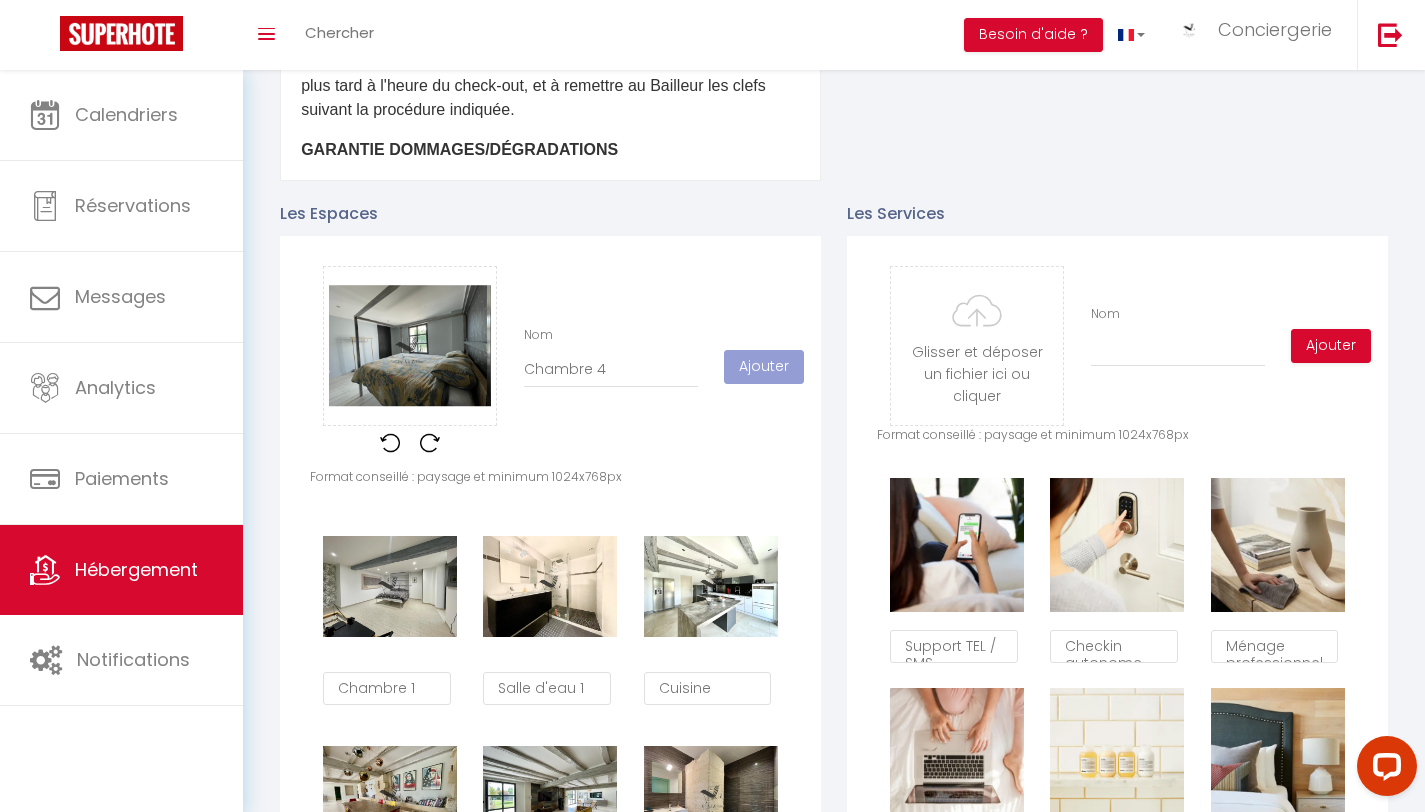 type 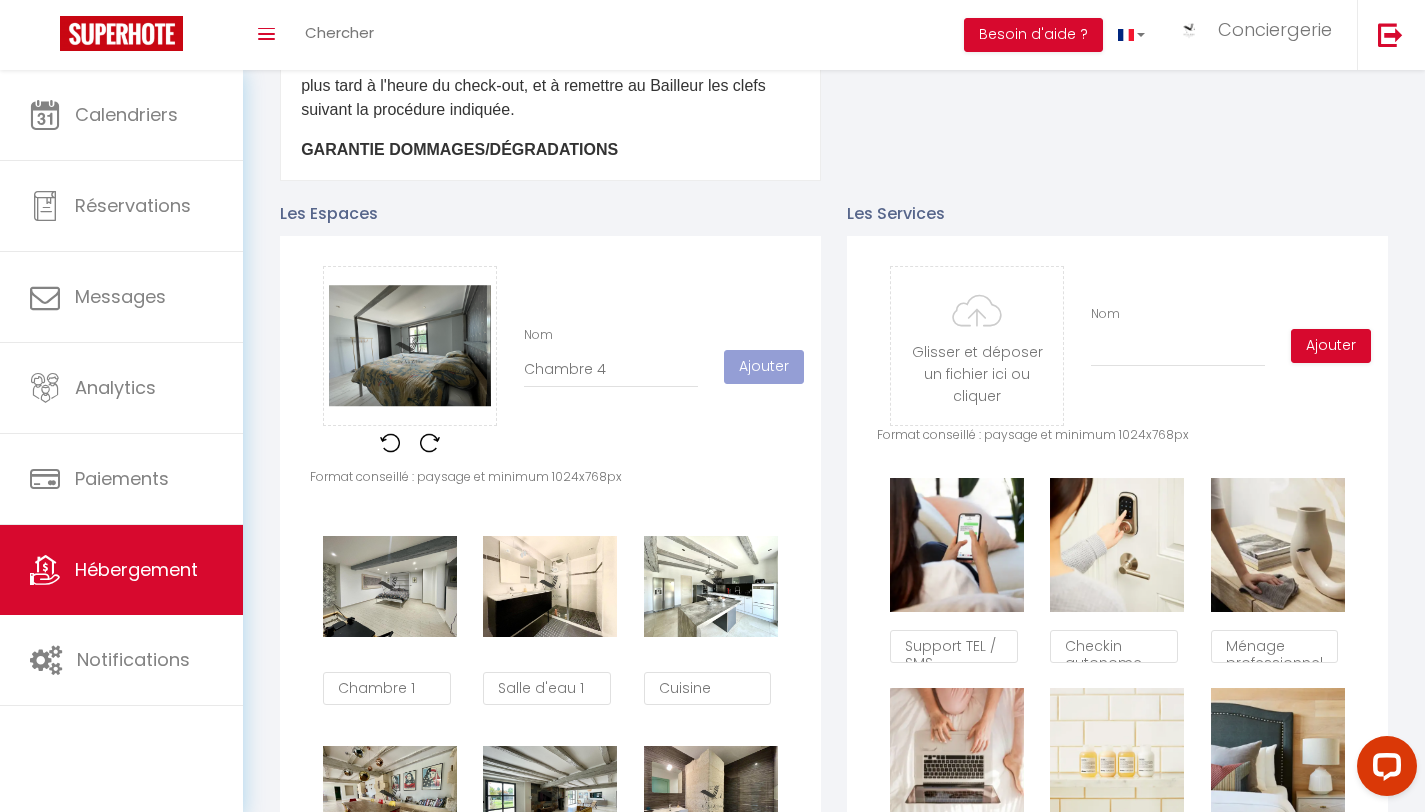type 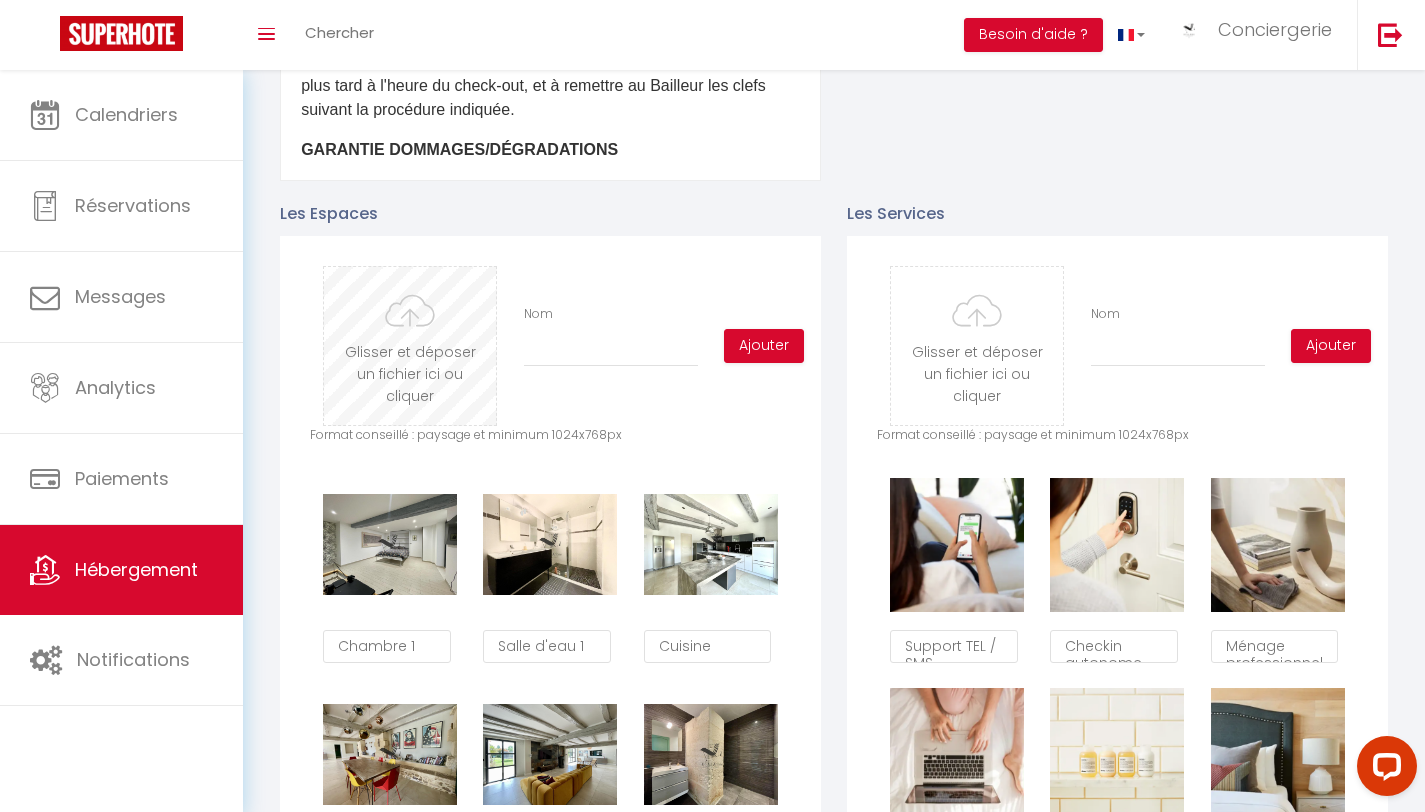 click at bounding box center [410, 346] 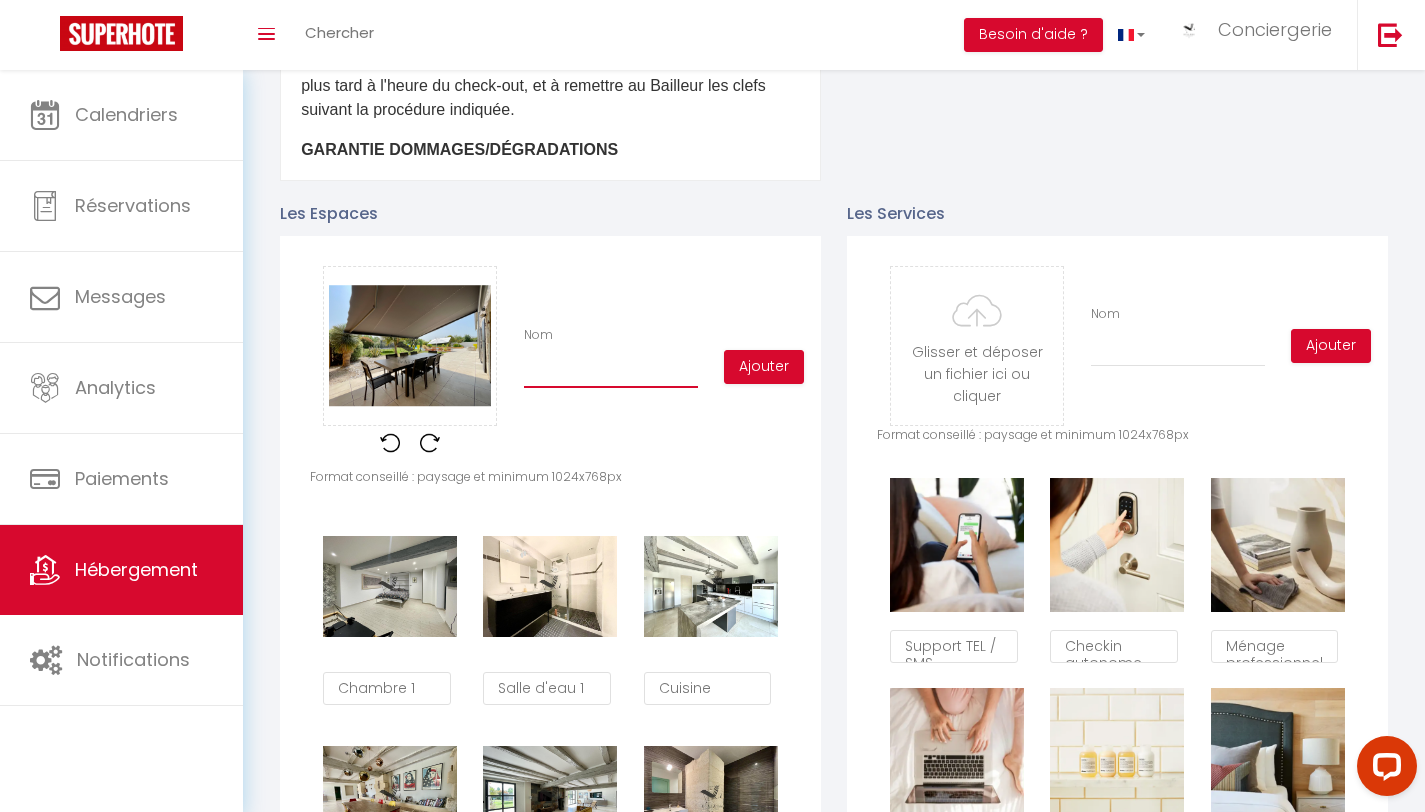 click on "Nom" at bounding box center [611, 370] 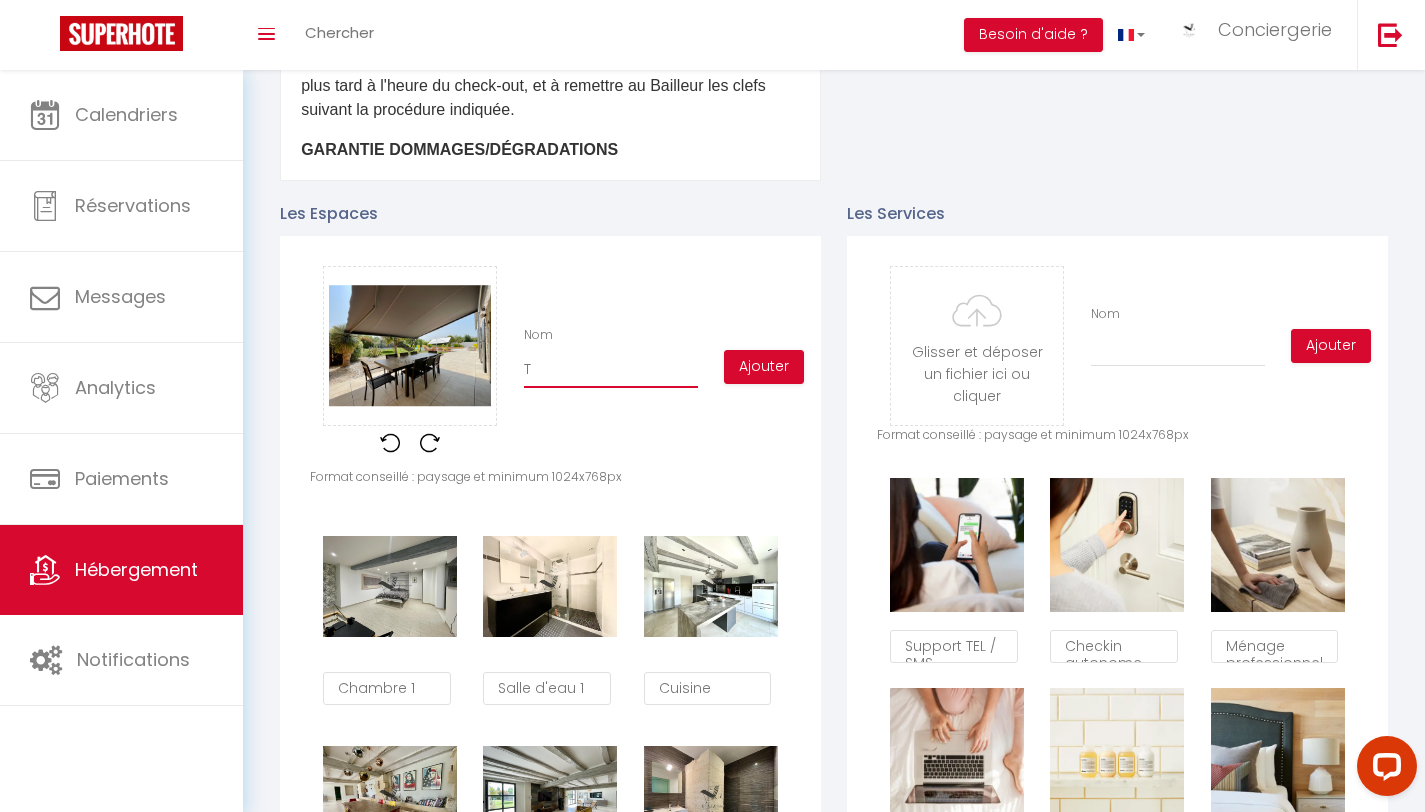 checkbox on "true" 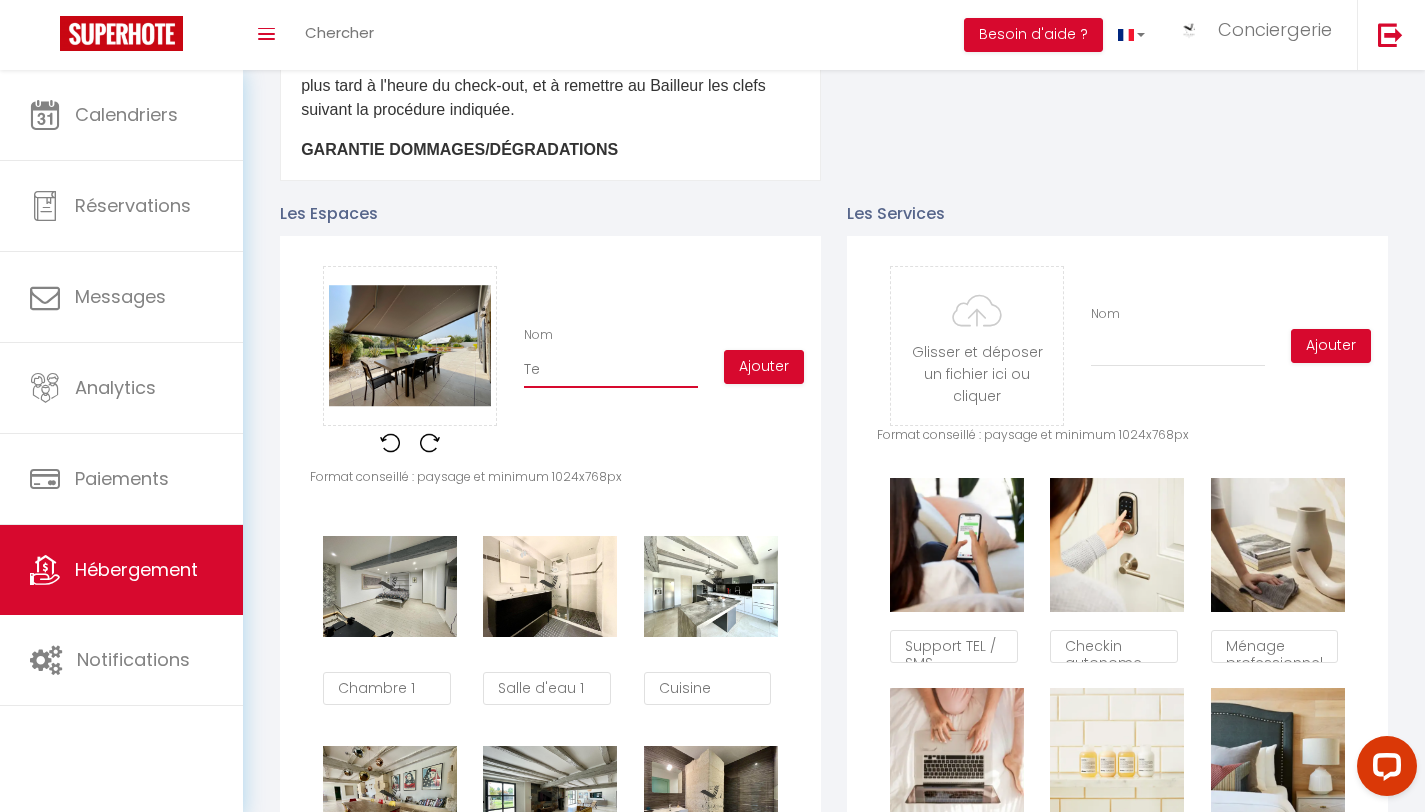 checkbox on "true" 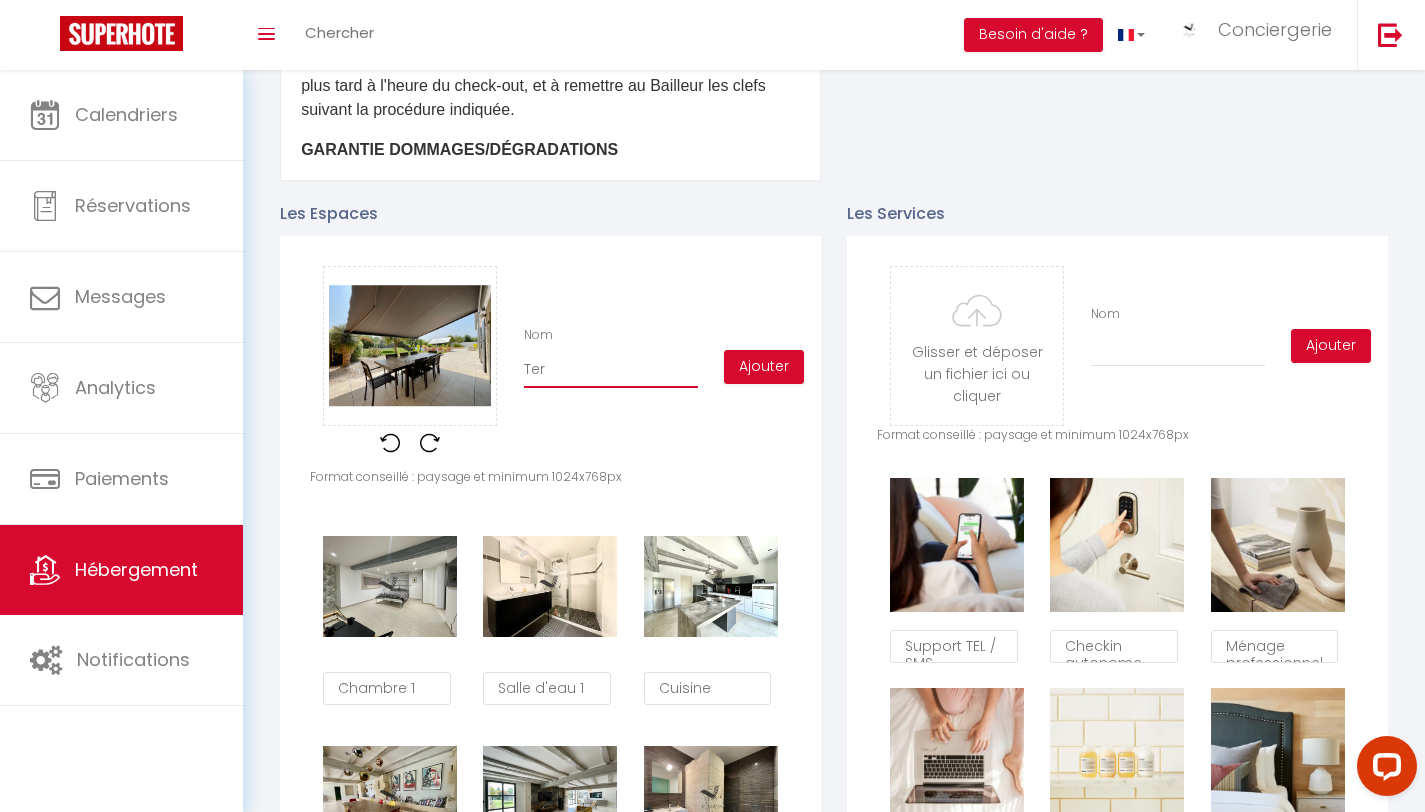 checkbox on "true" 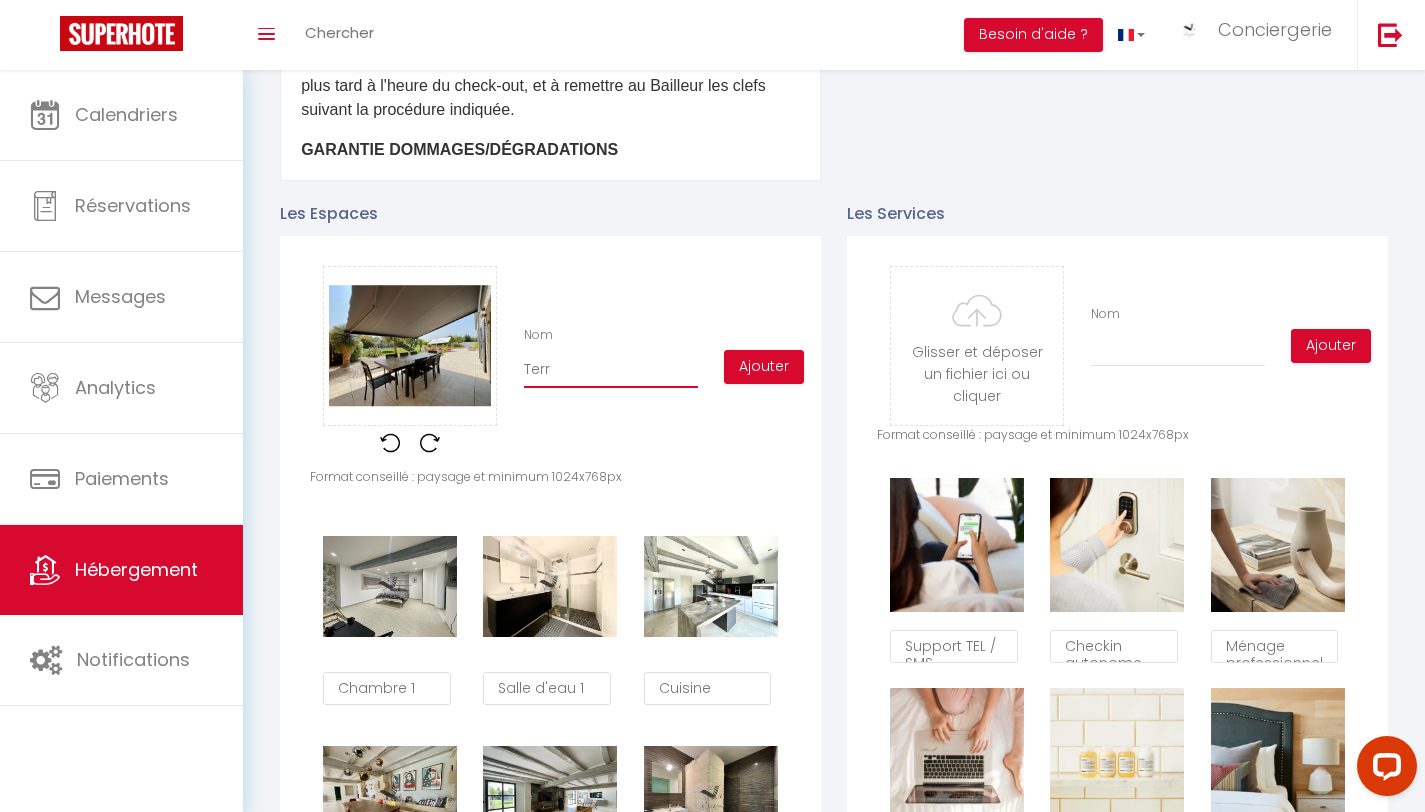 checkbox on "true" 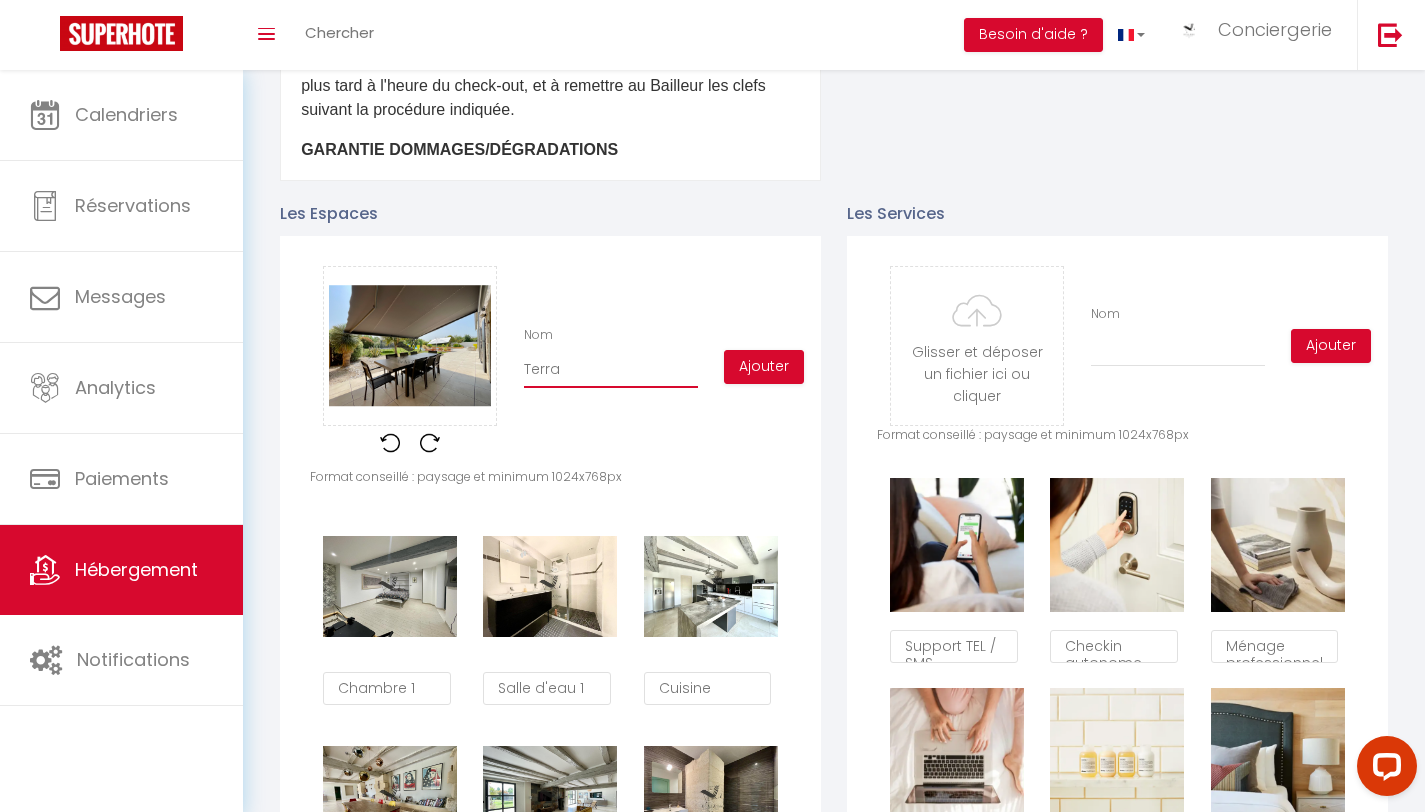 checkbox on "true" 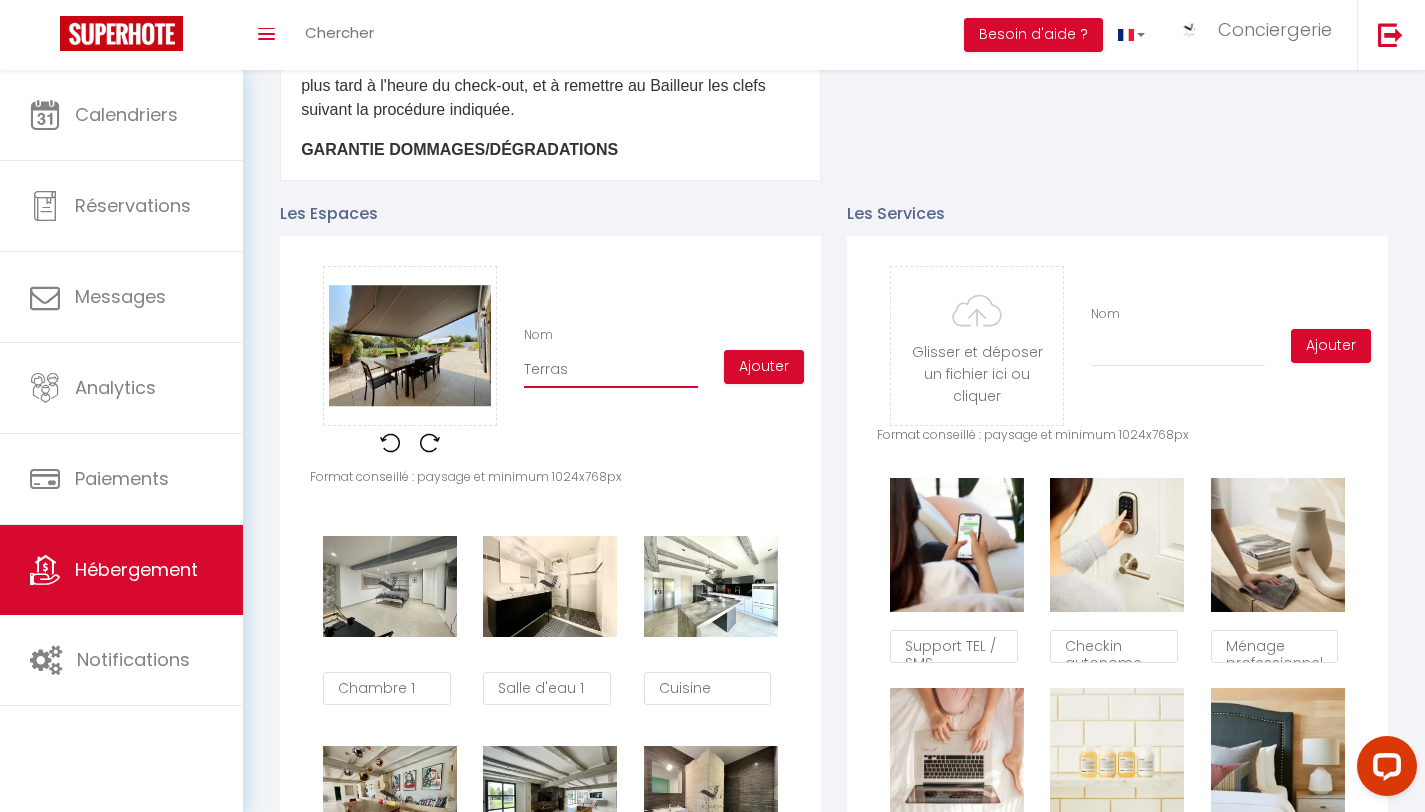 checkbox on "true" 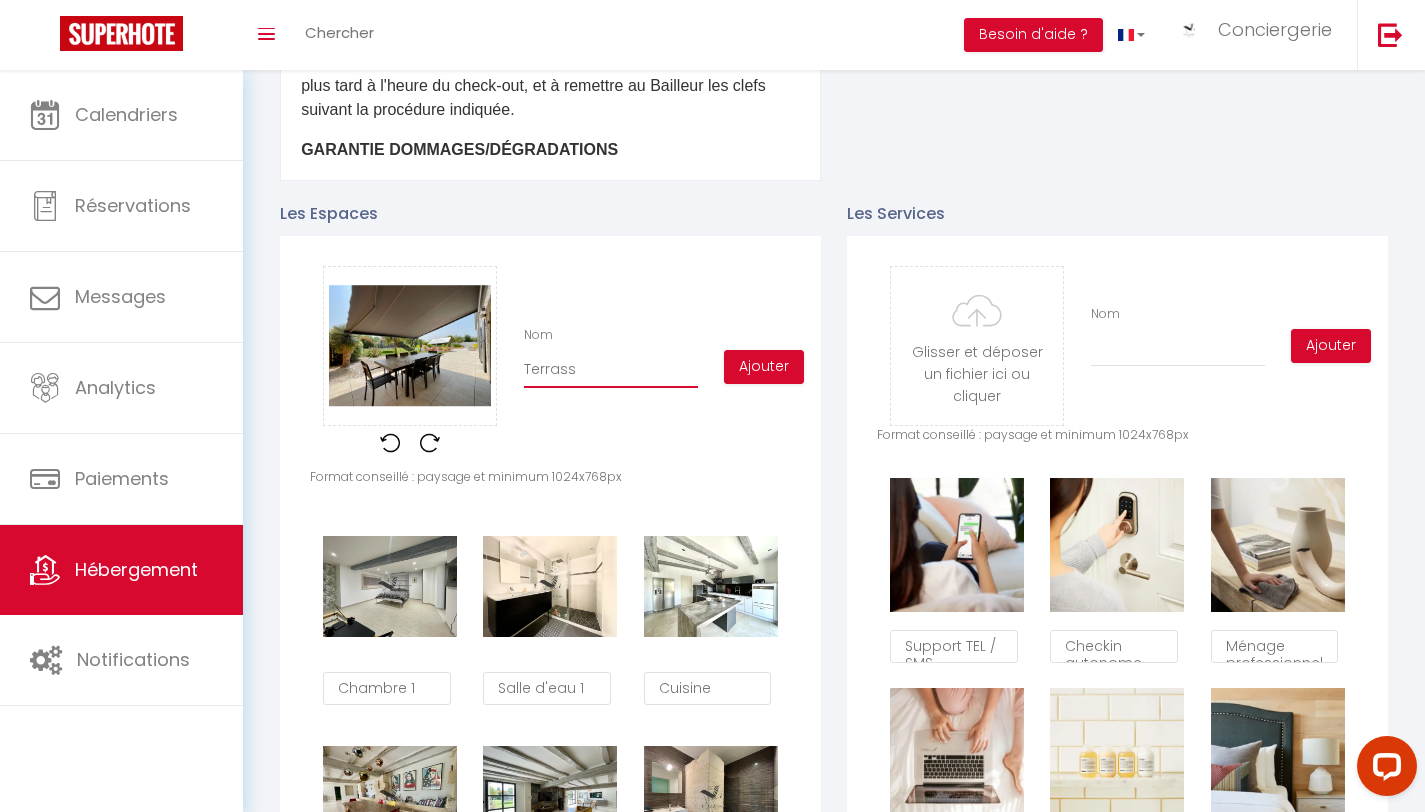 checkbox on "true" 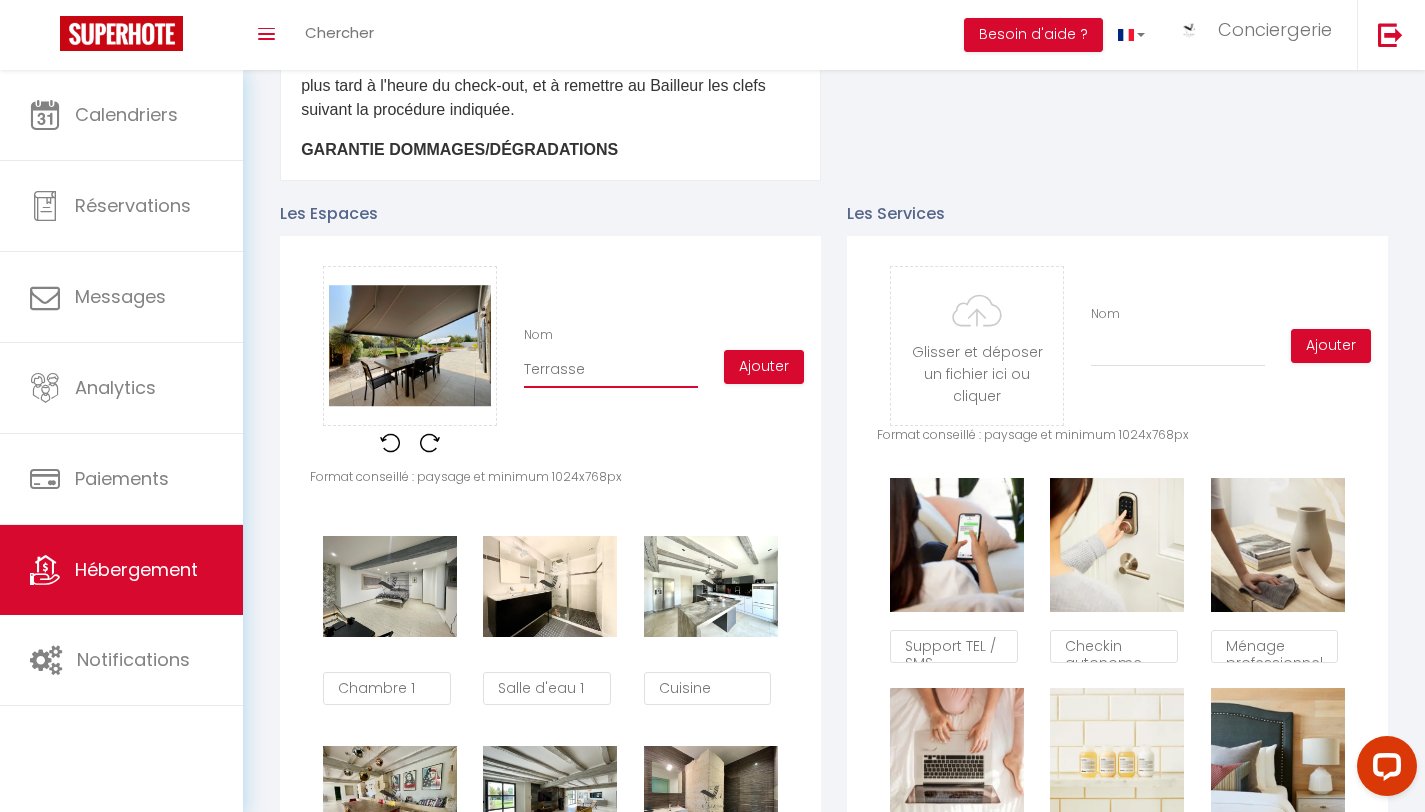checkbox on "true" 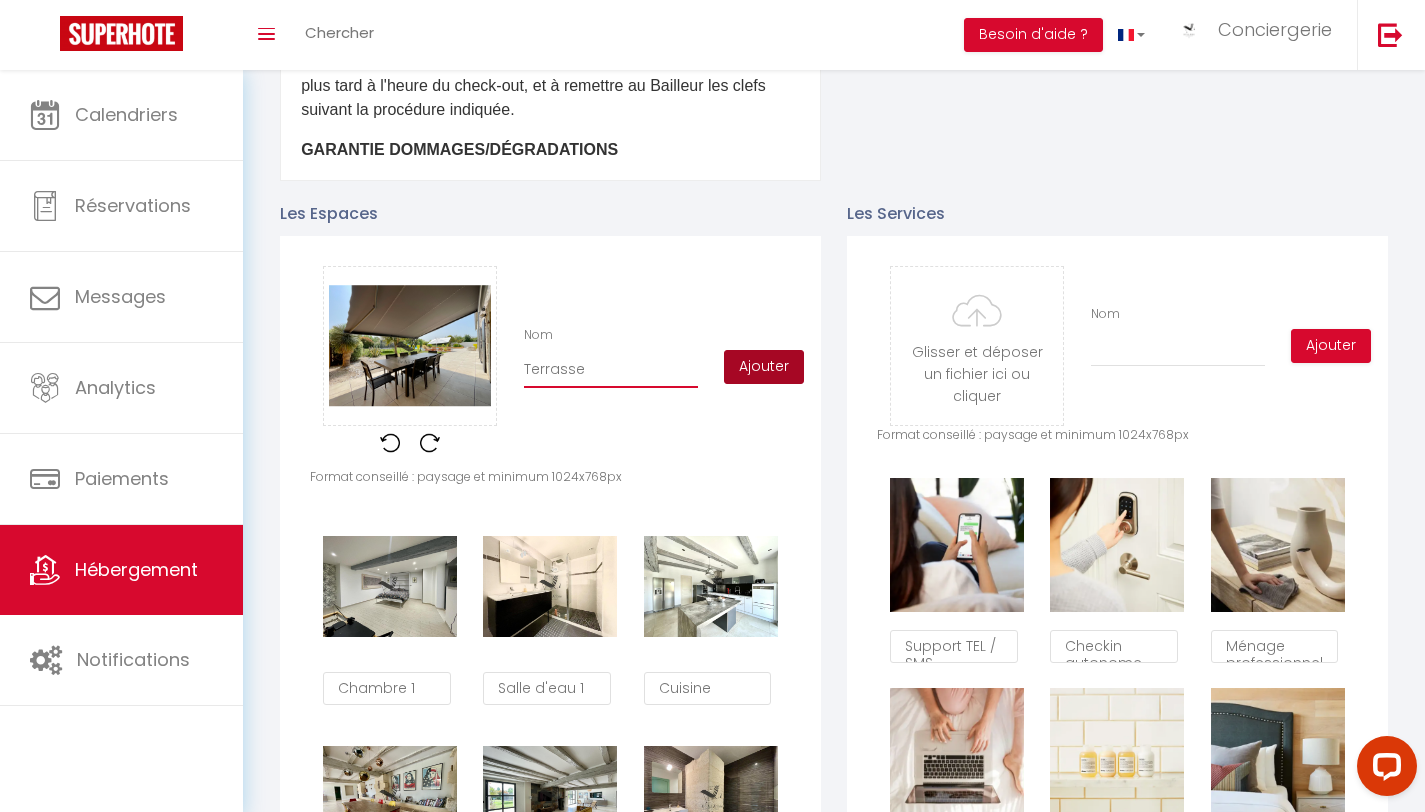 type on "Terrasse" 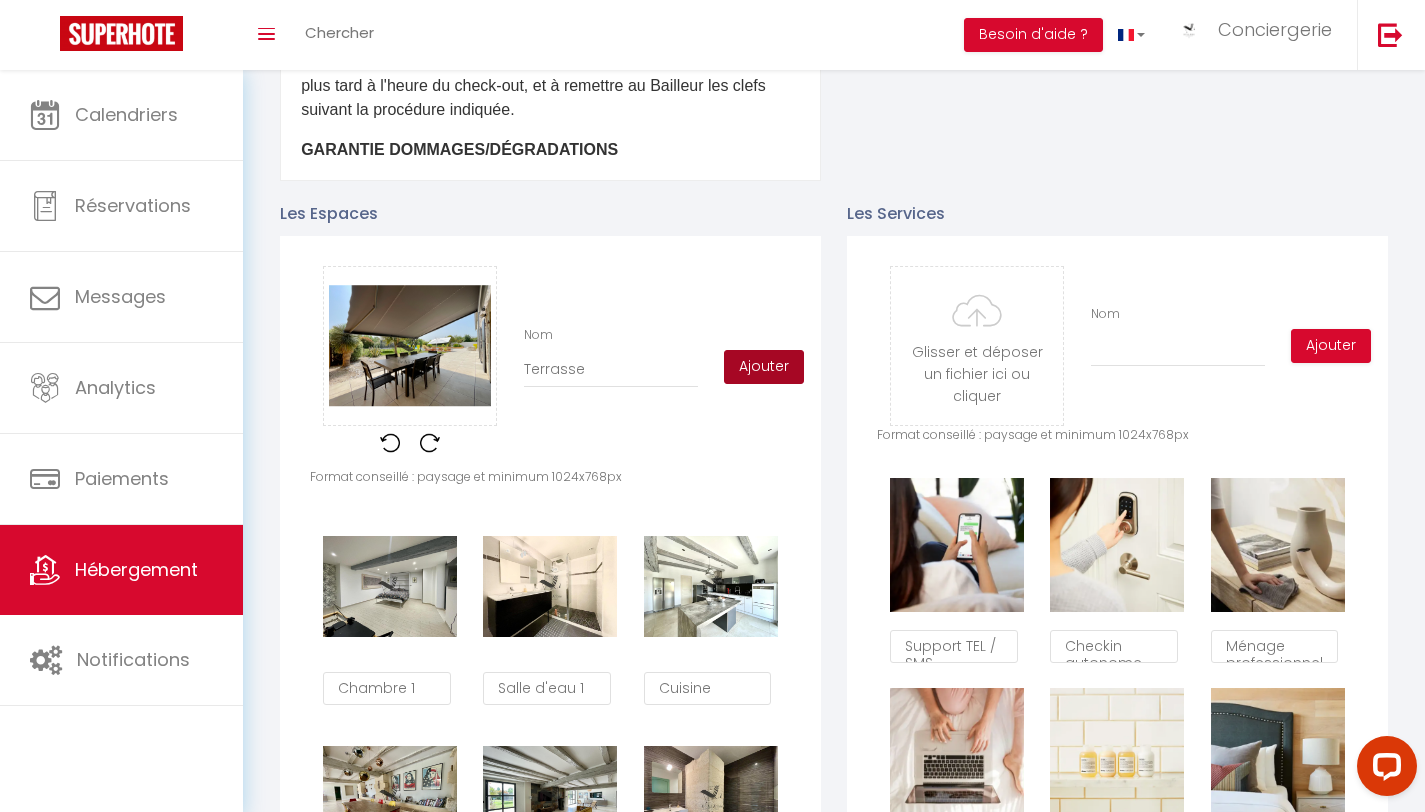 click on "Ajouter" at bounding box center [764, 367] 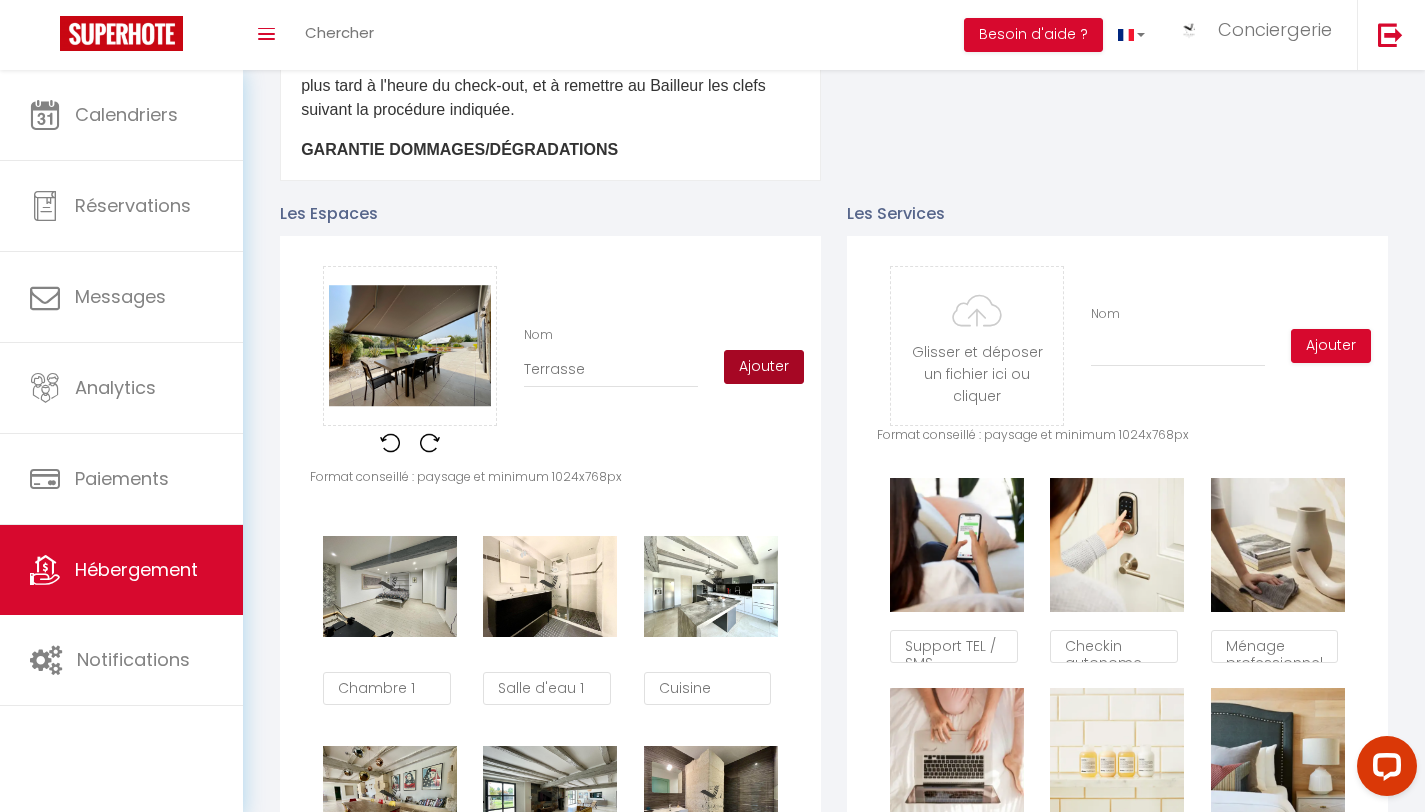 checkbox on "false" 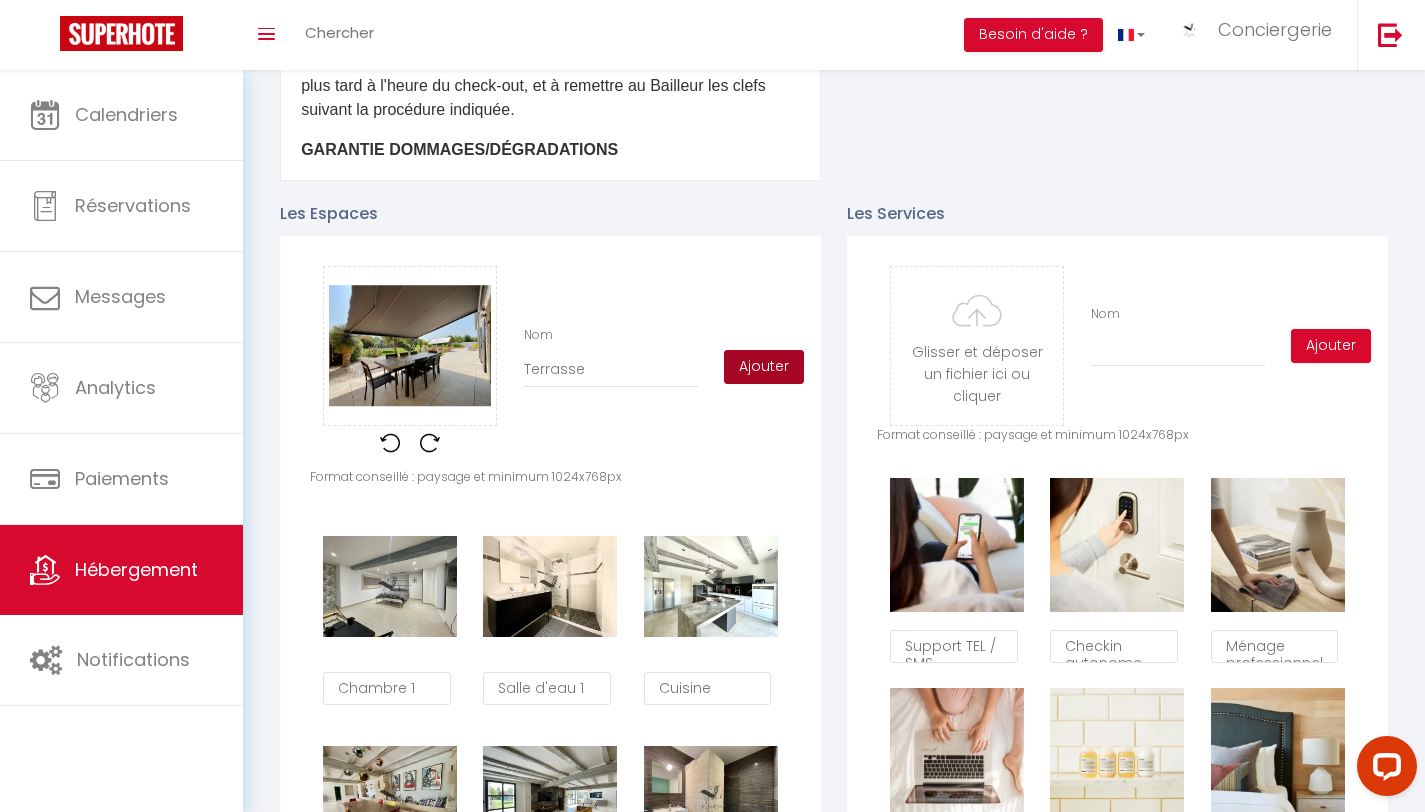 checkbox on "true" 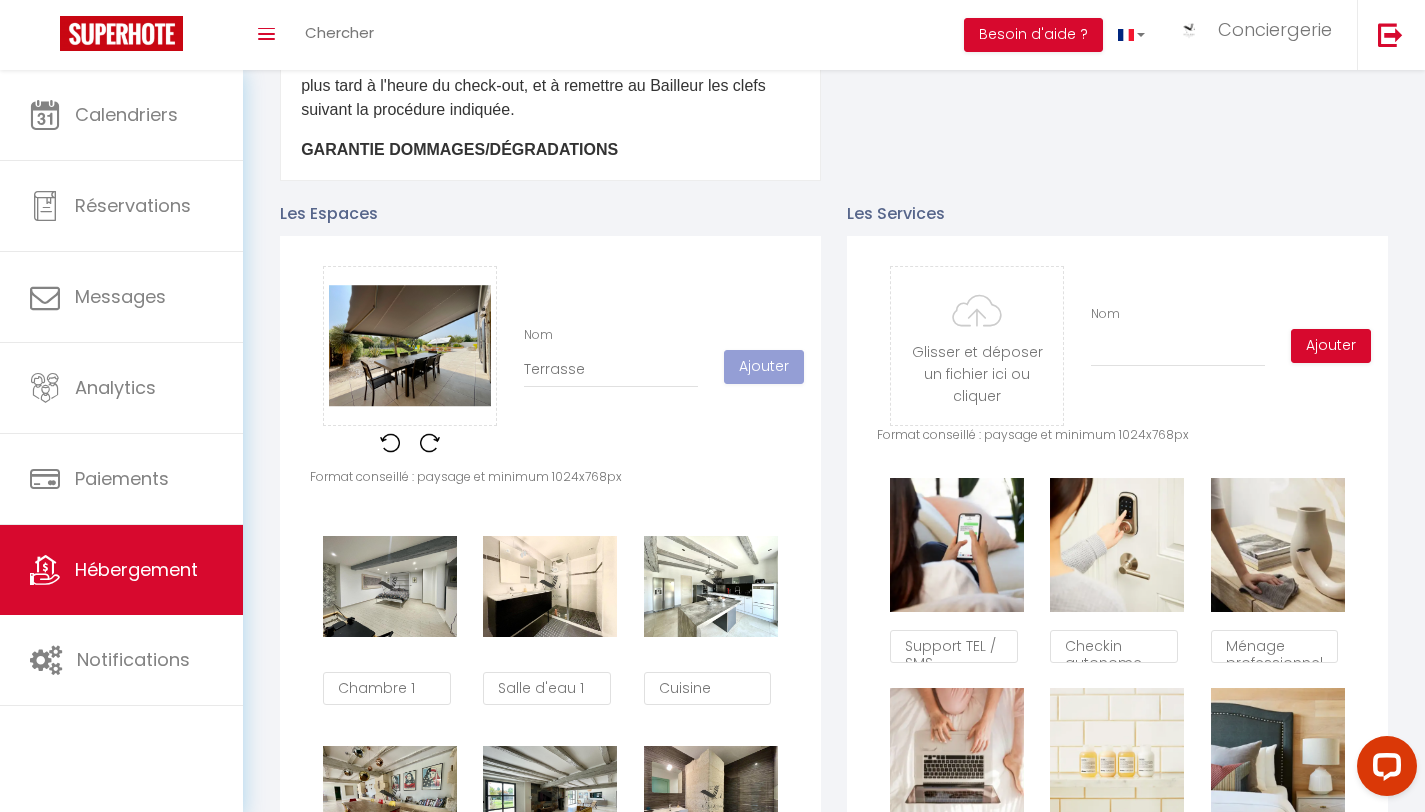 type 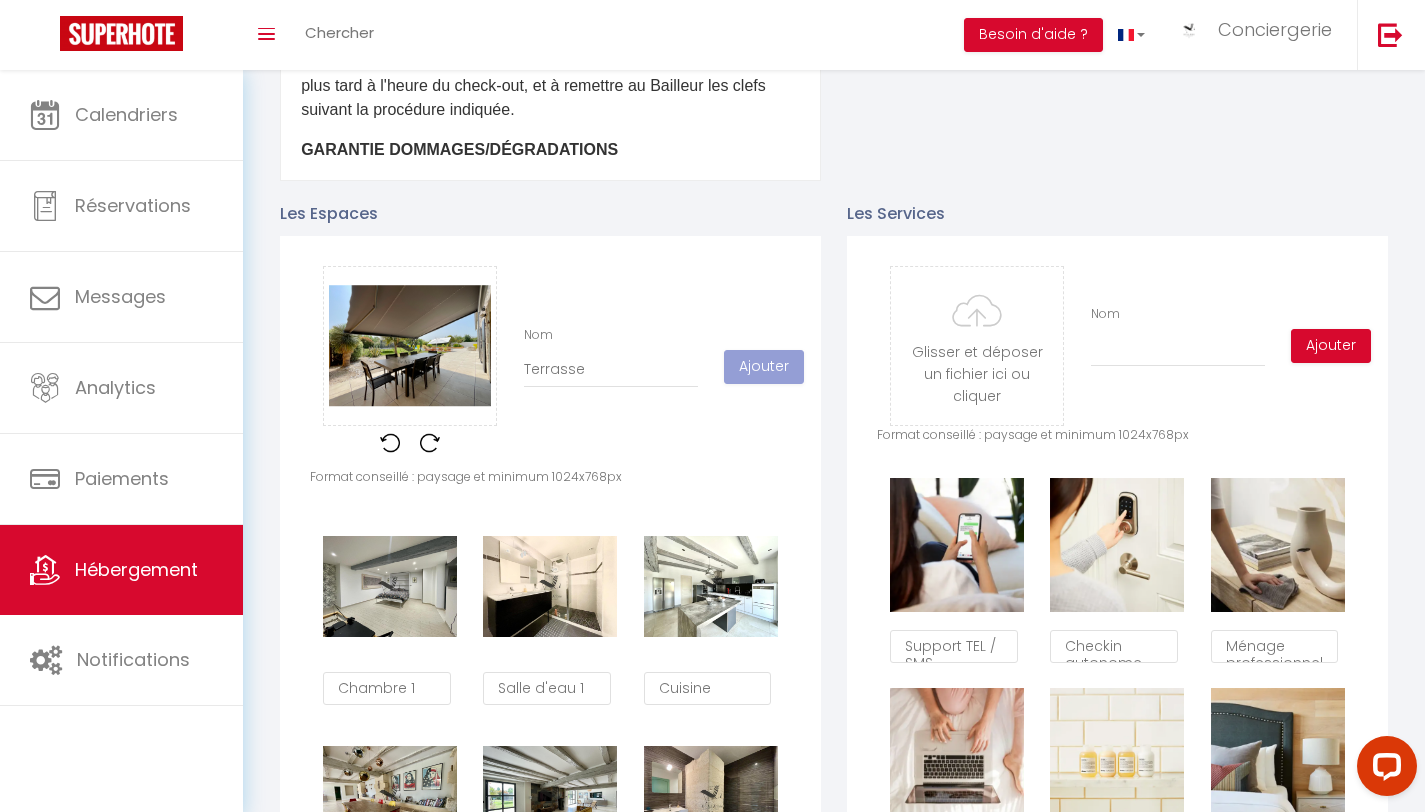 type 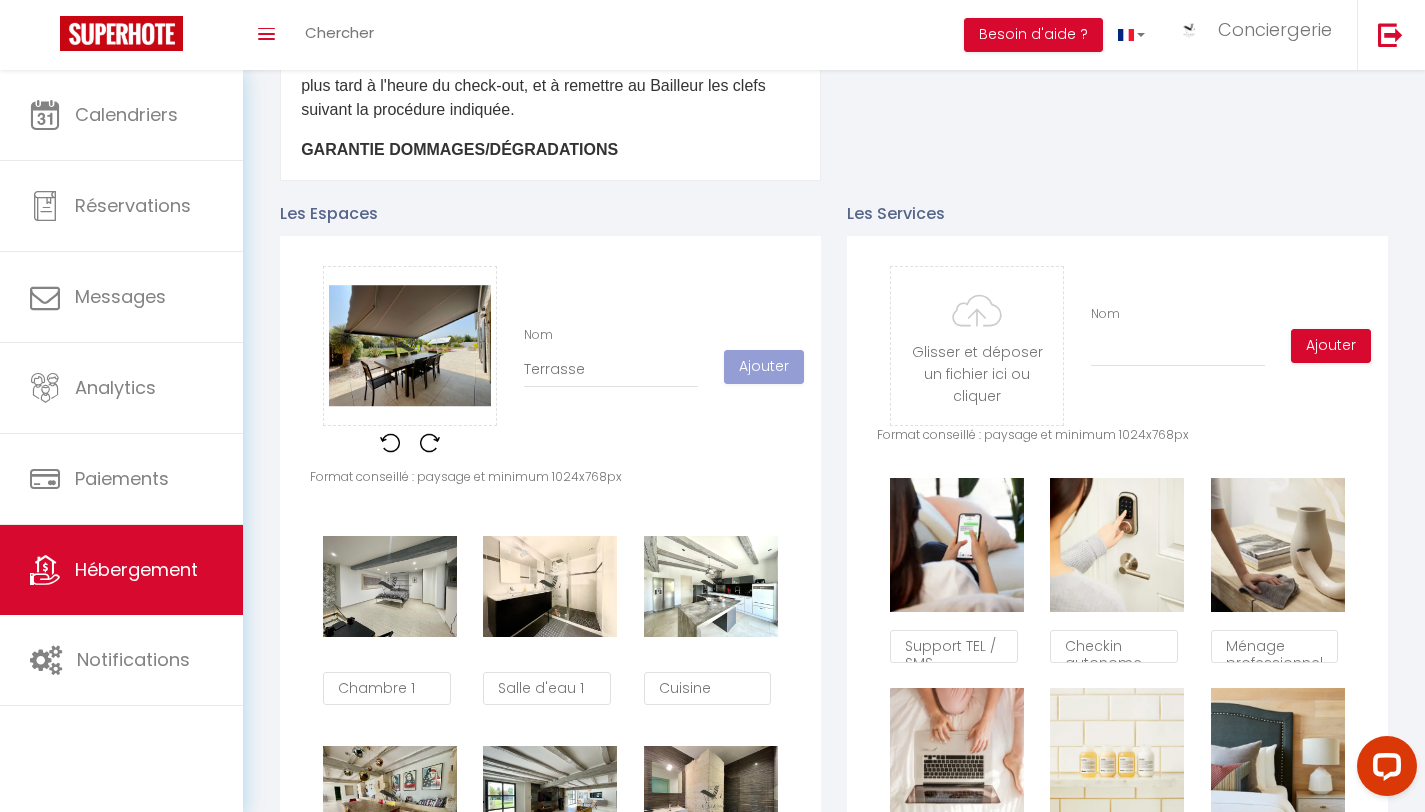 type 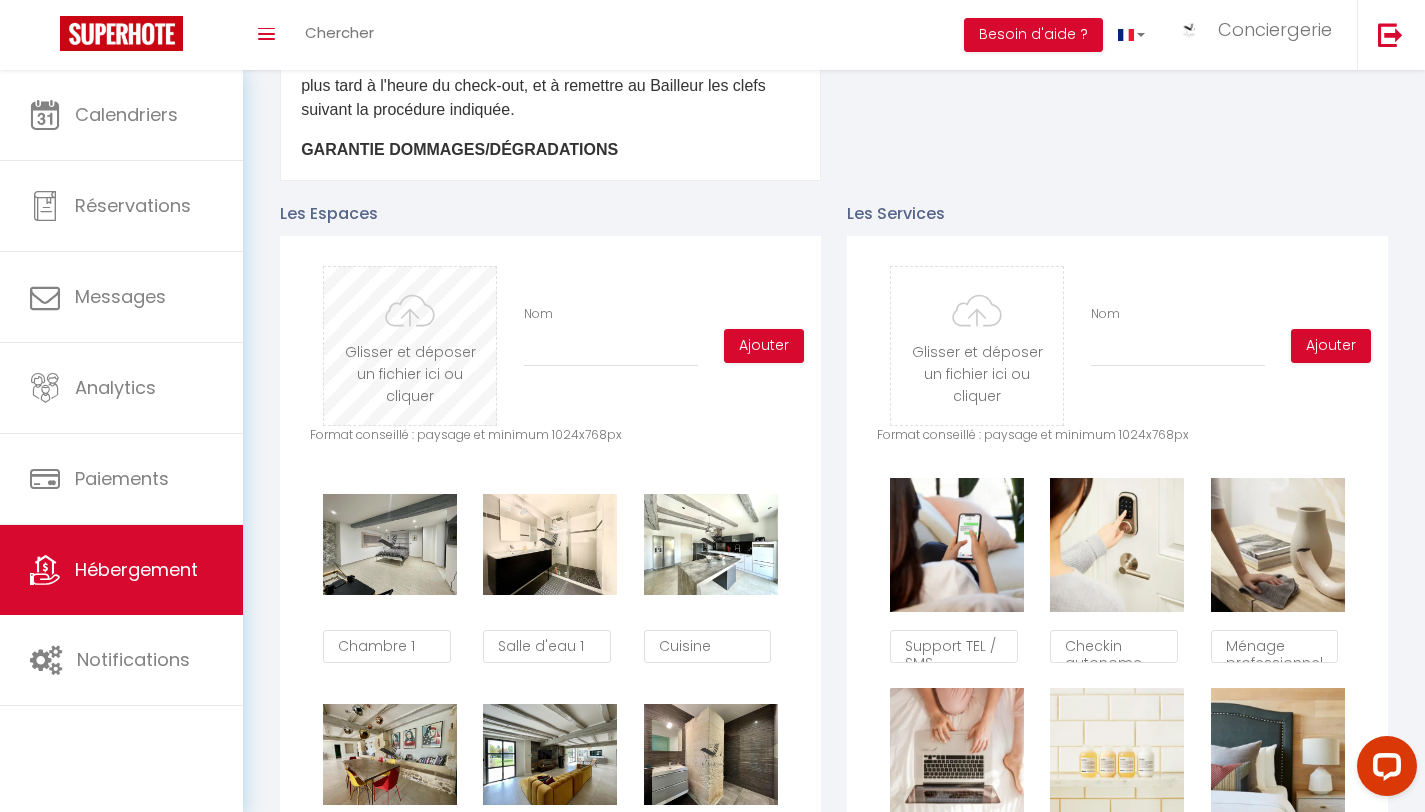 click at bounding box center (410, 346) 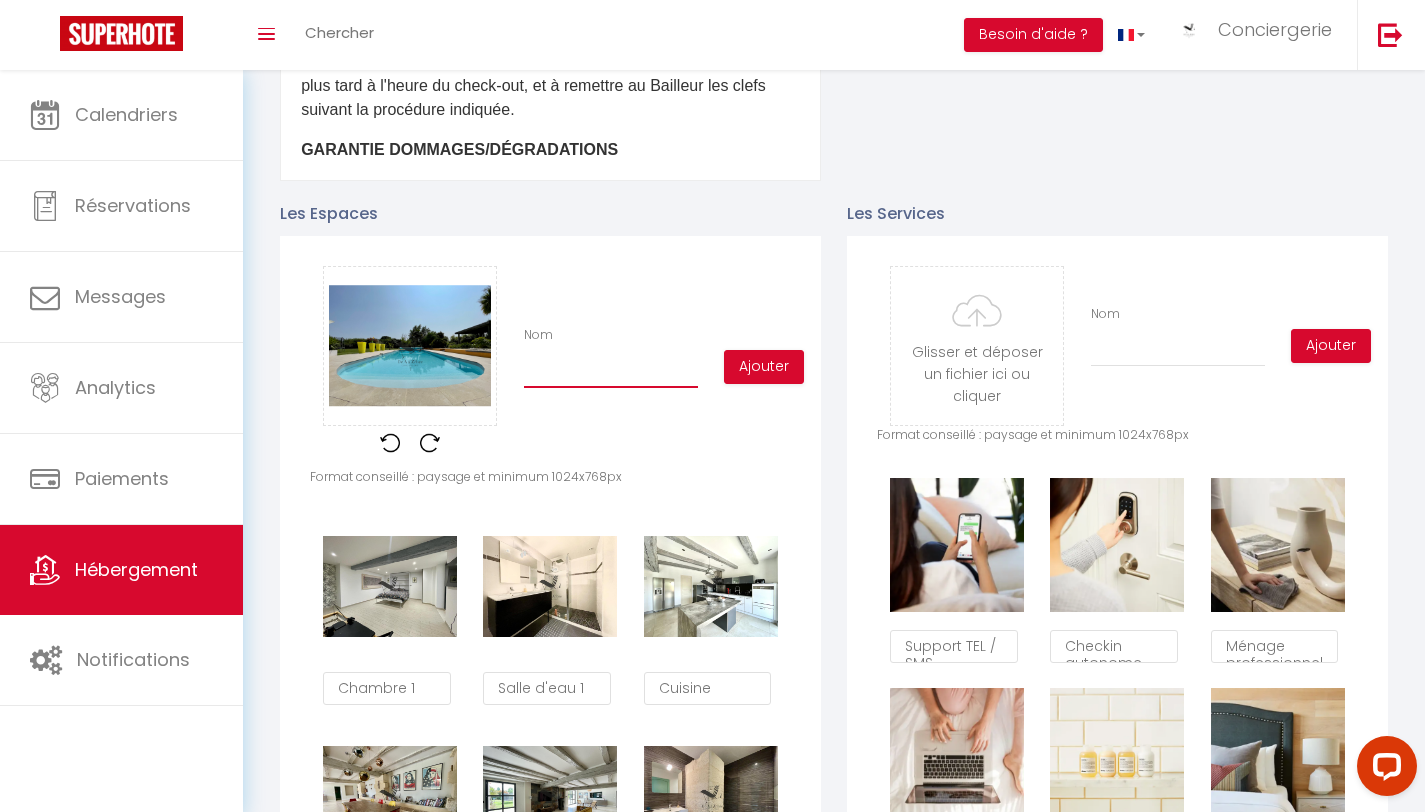 click on "Nom" at bounding box center [611, 370] 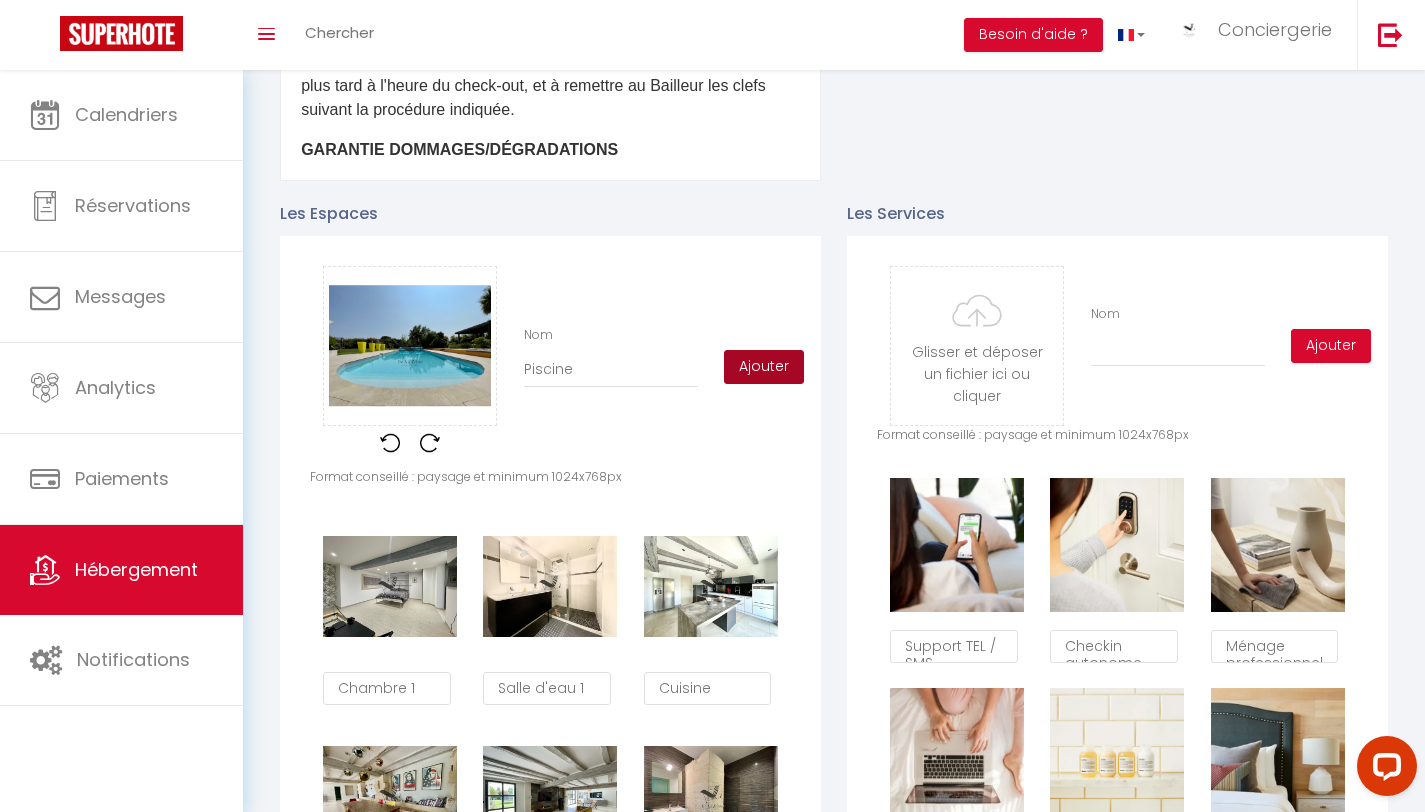 click on "Ajouter" at bounding box center (764, 367) 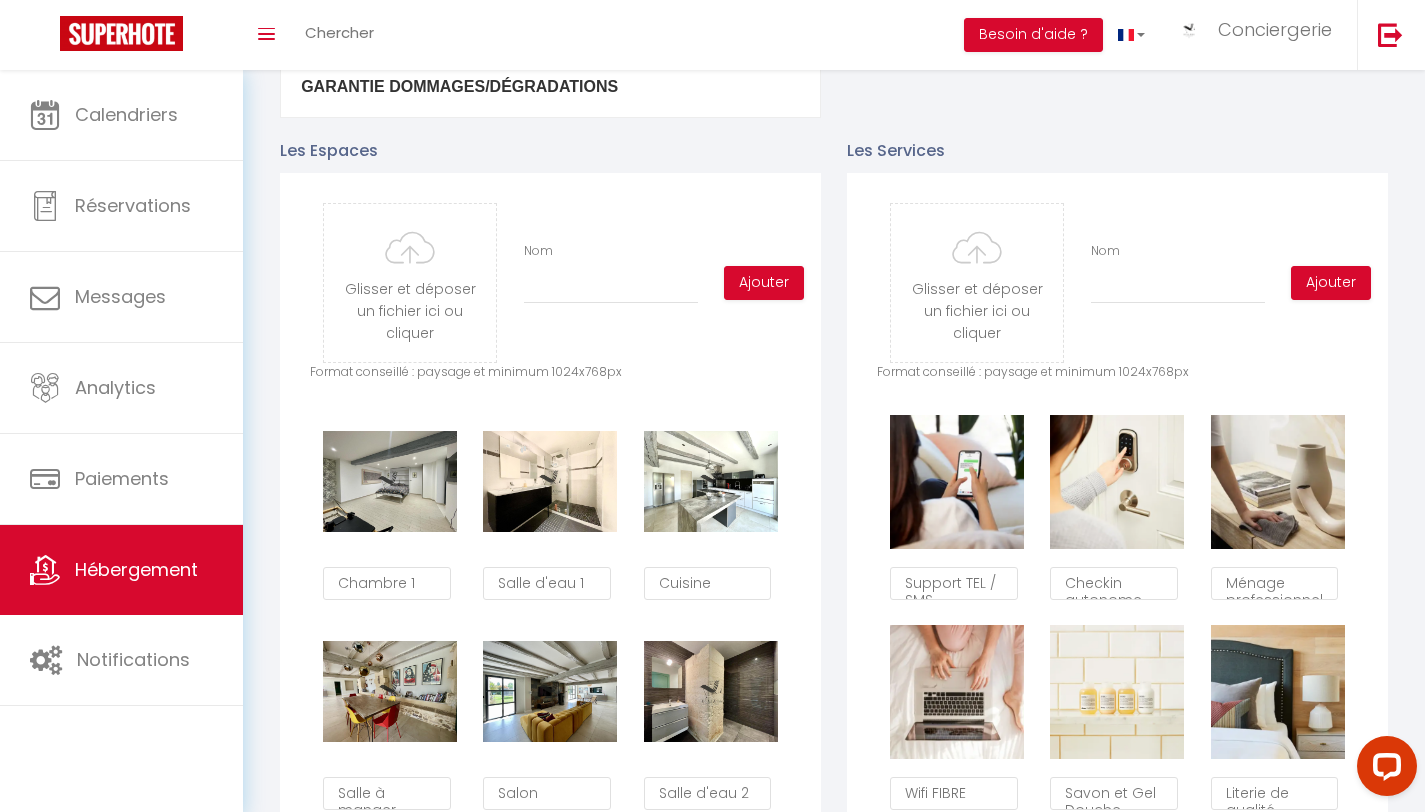 scroll, scrollTop: 894, scrollLeft: 0, axis: vertical 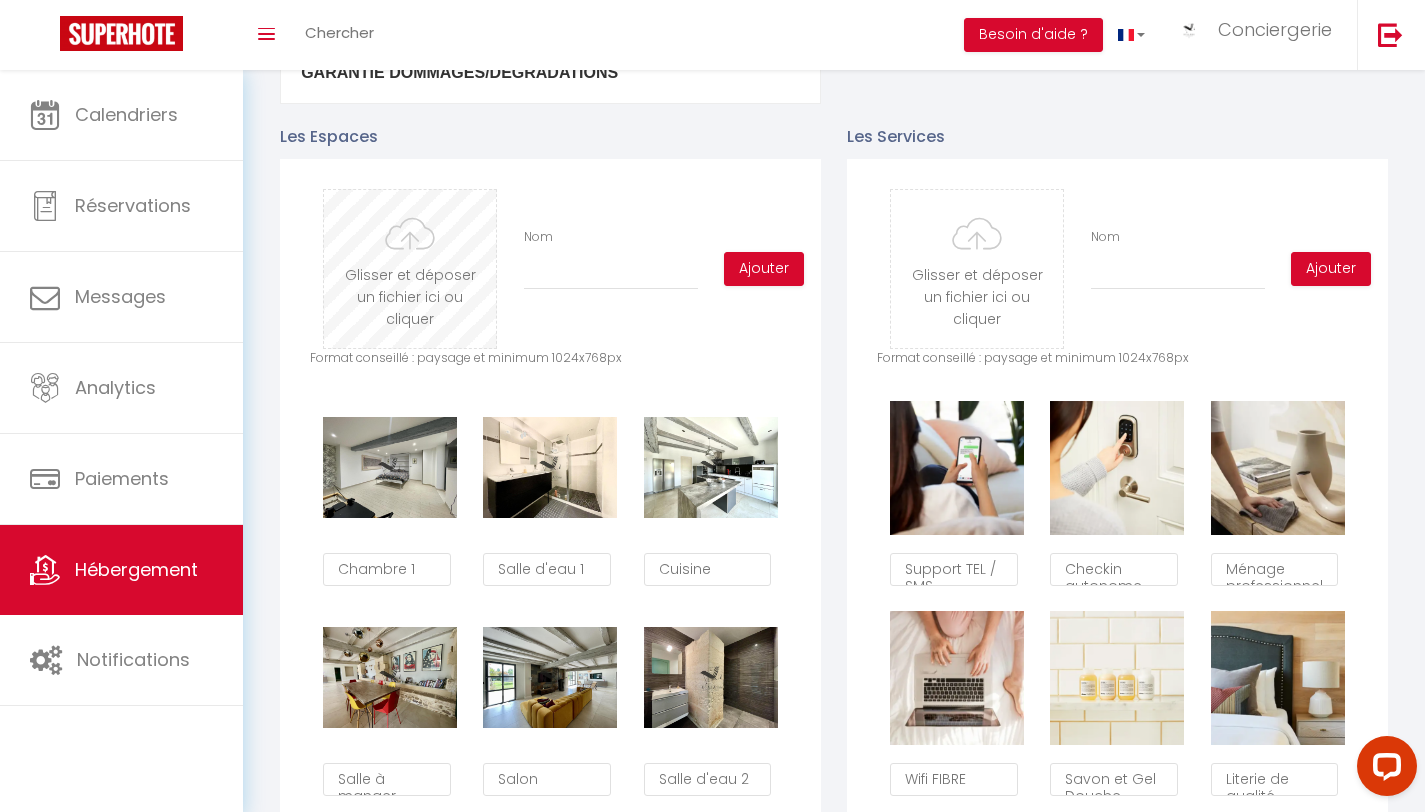 click at bounding box center [410, 269] 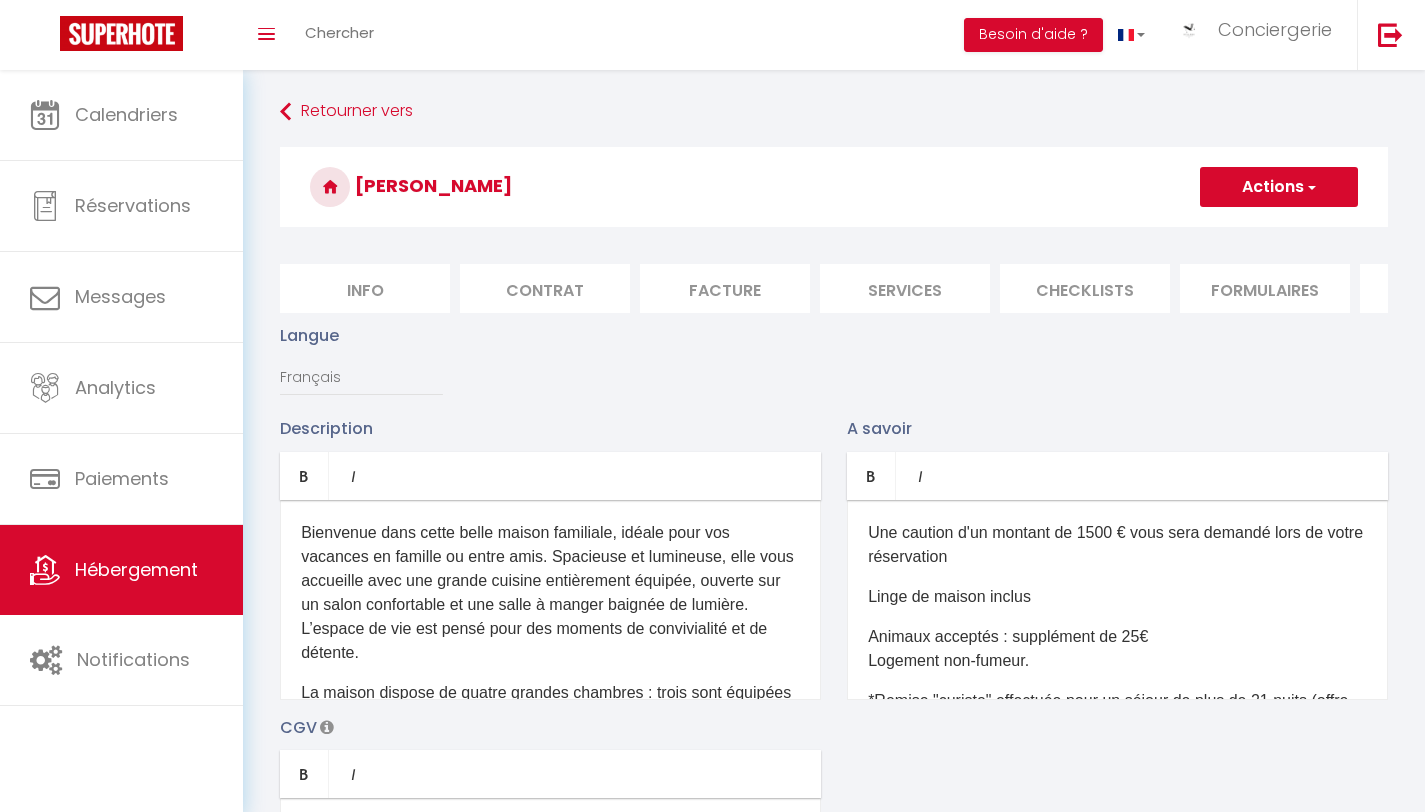 scroll, scrollTop: 894, scrollLeft: 0, axis: vertical 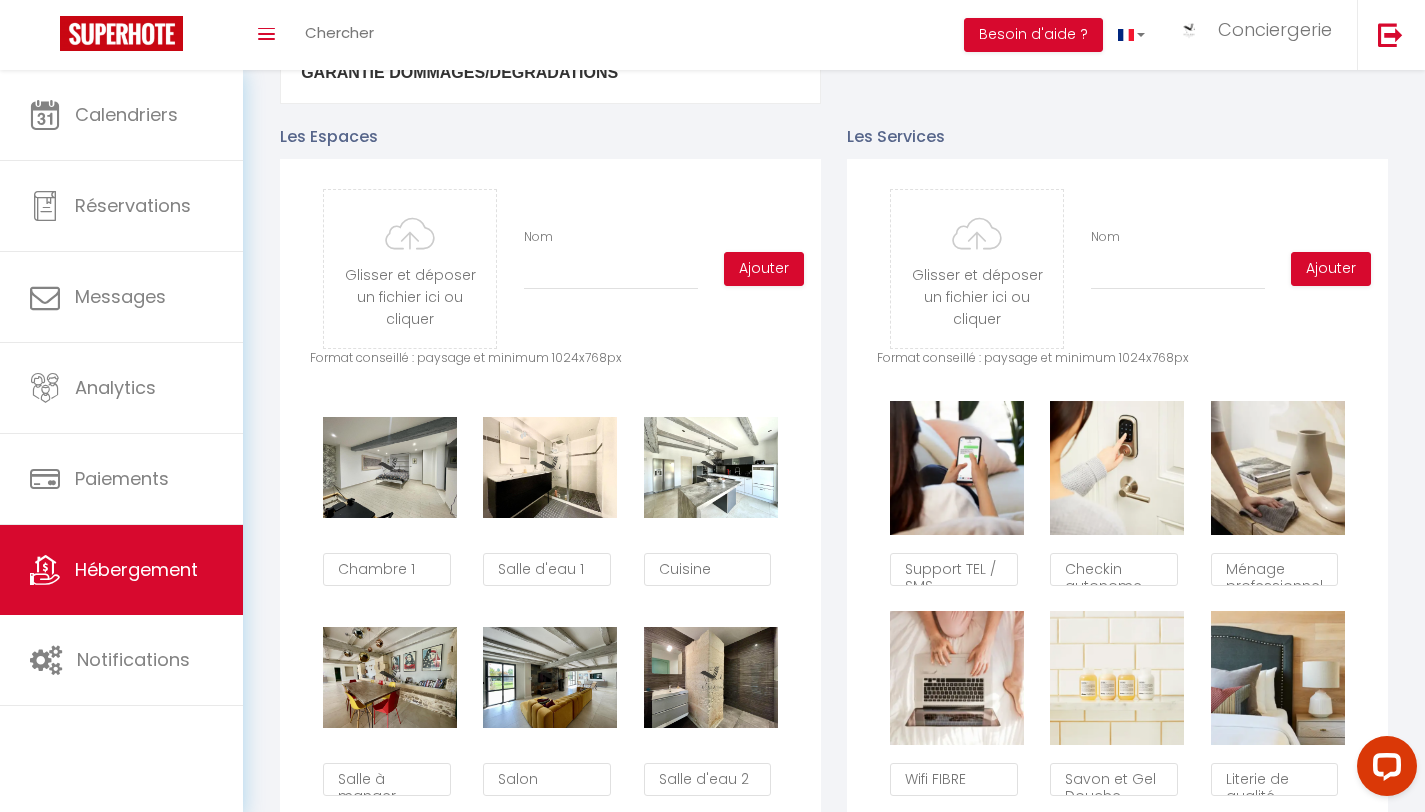 type on "C:\fakepath\IMG_0240.jpeg" 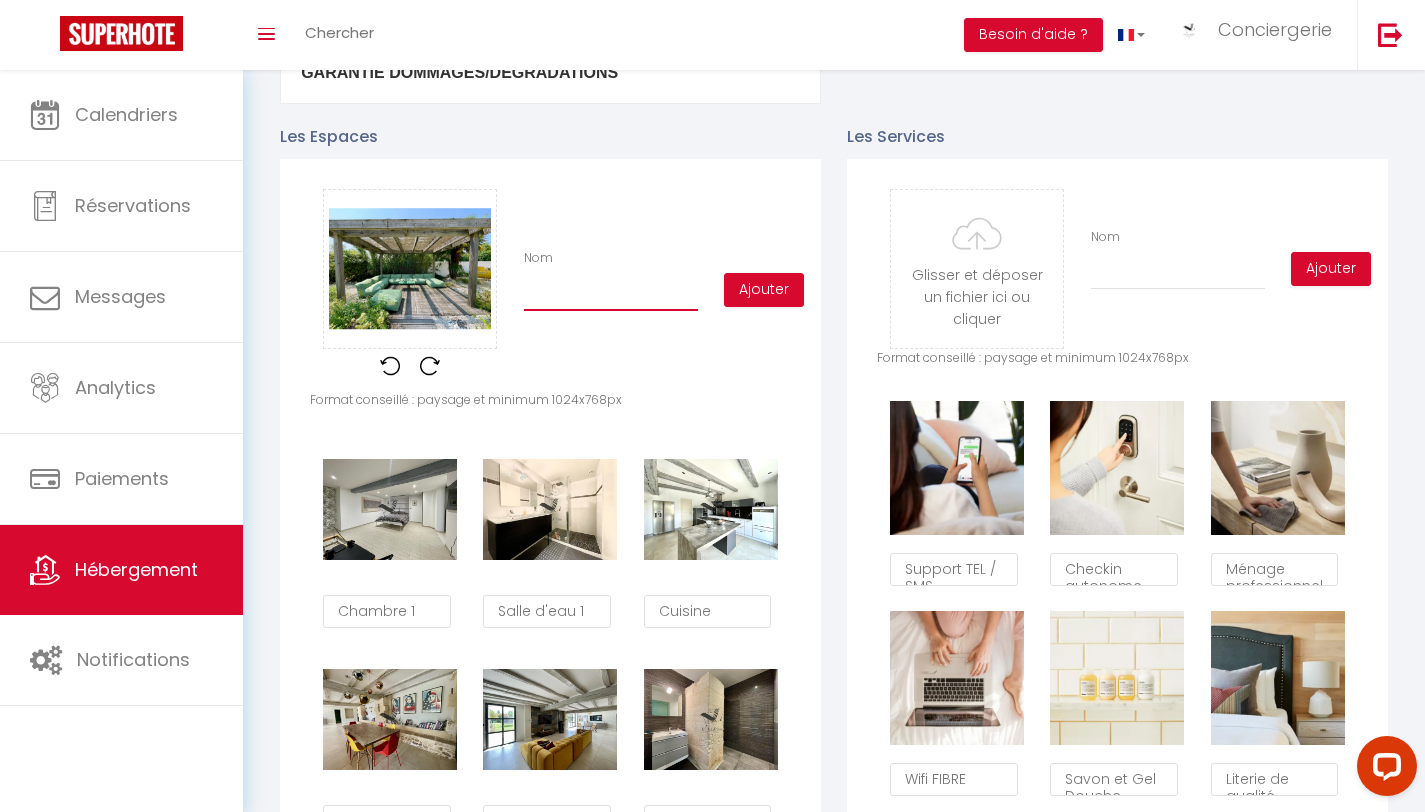 click on "Nom" at bounding box center (611, 293) 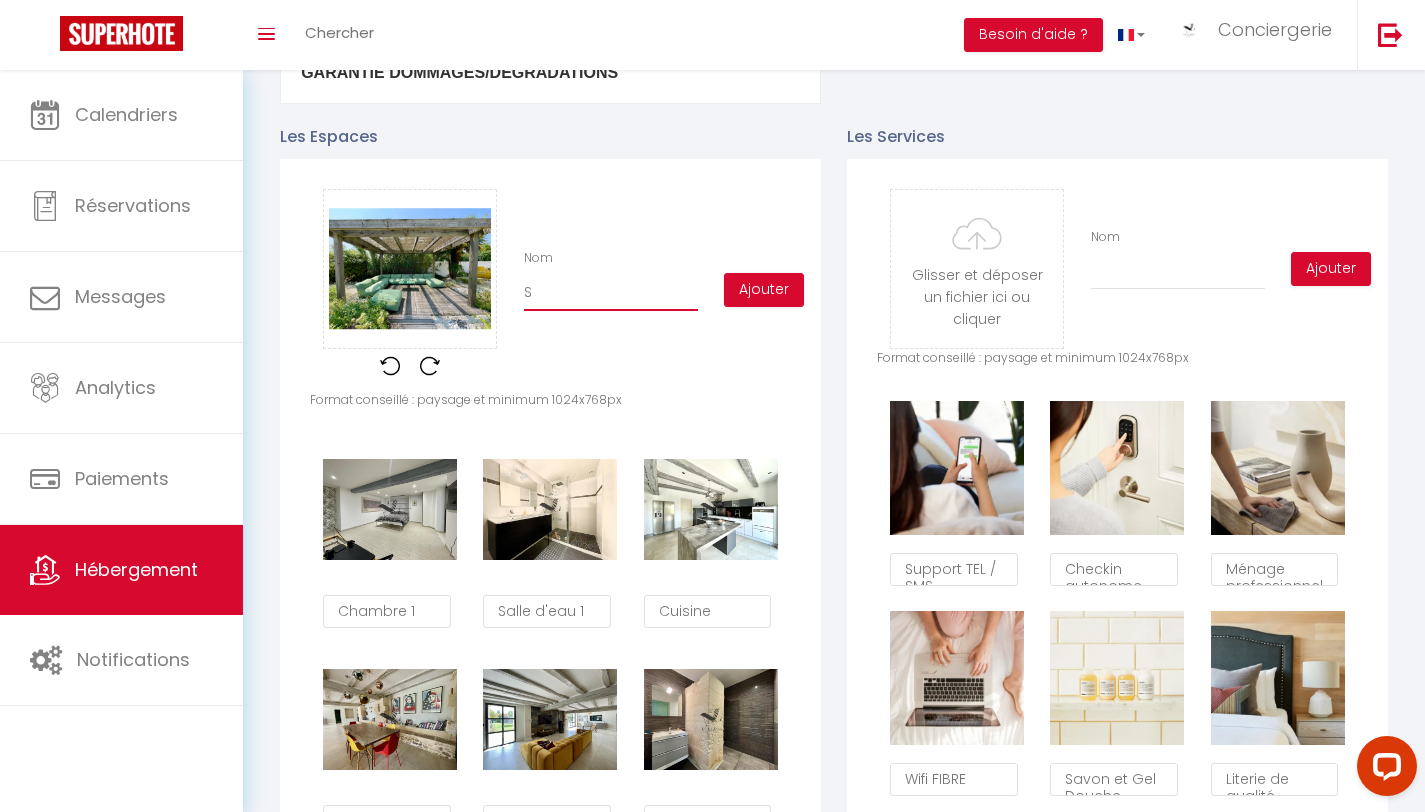 checkbox on "true" 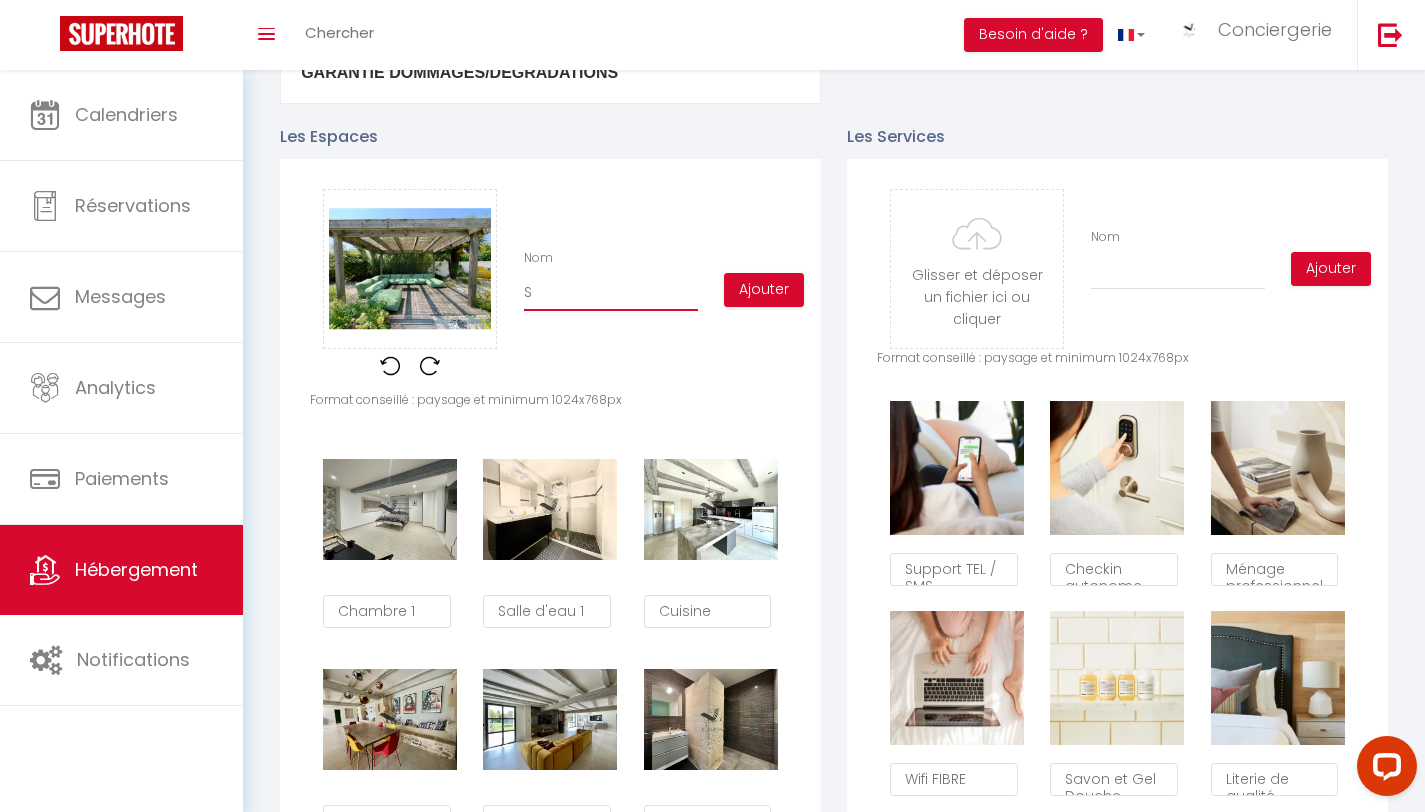 checkbox on "false" 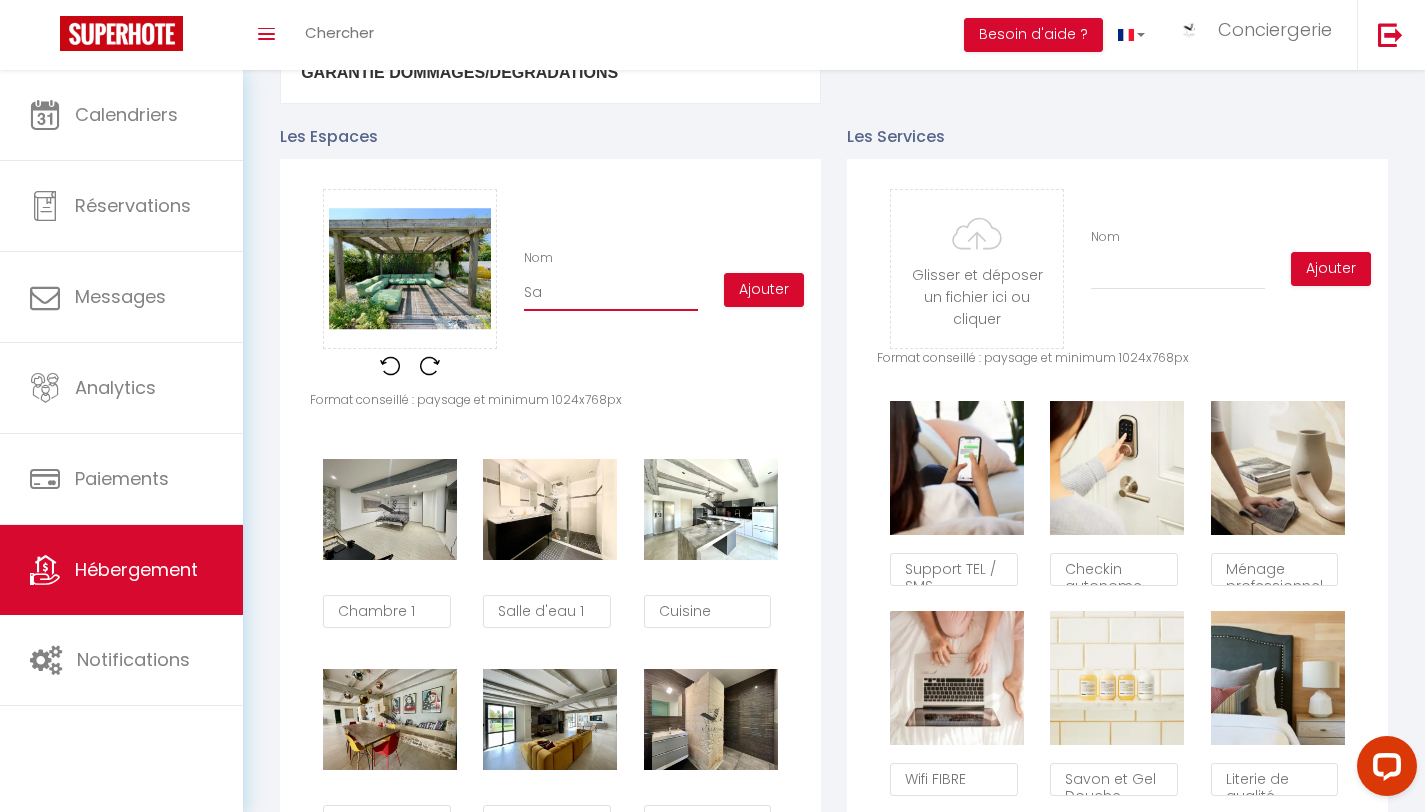 checkbox on "true" 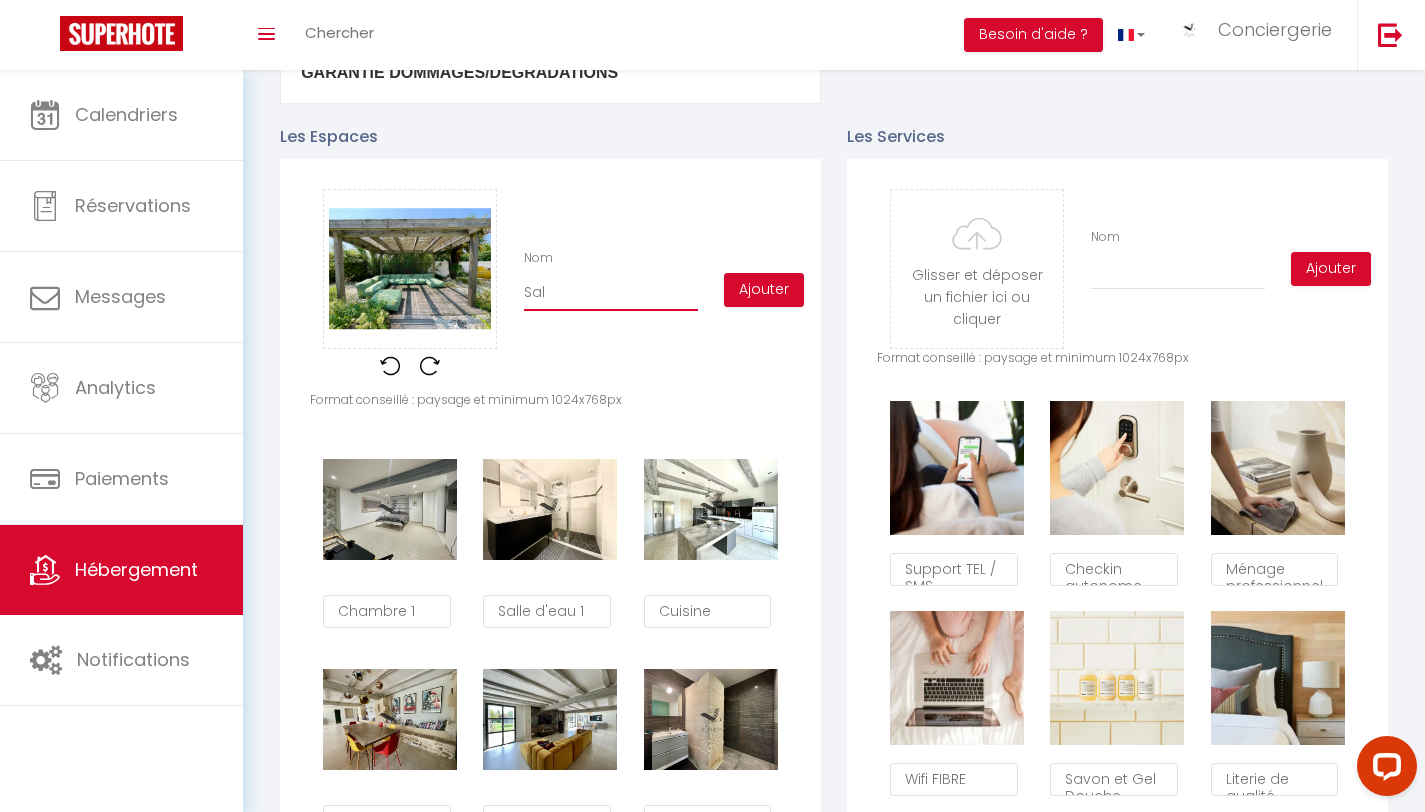 type on "[PERSON_NAME]" 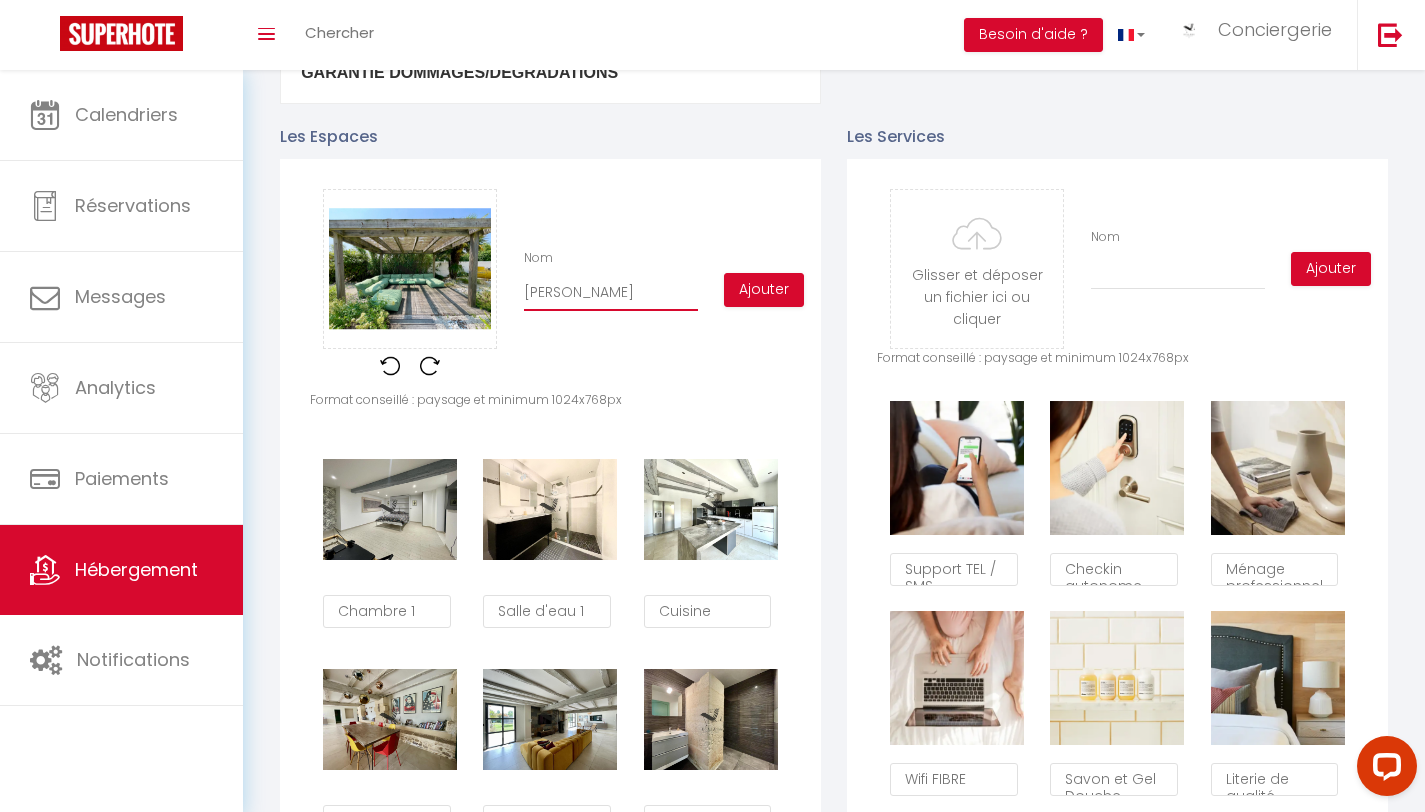 checkbox on "true" 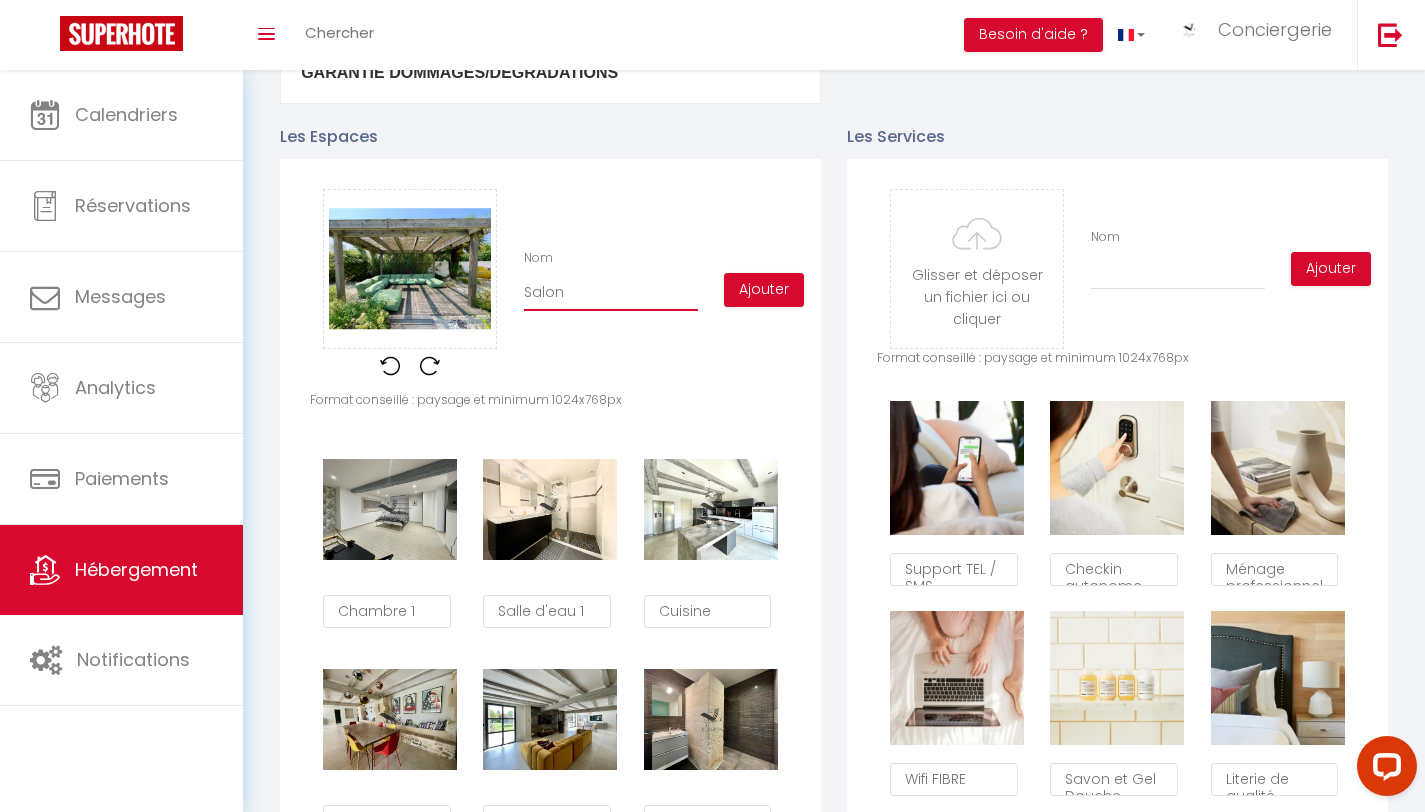 type on "Salon" 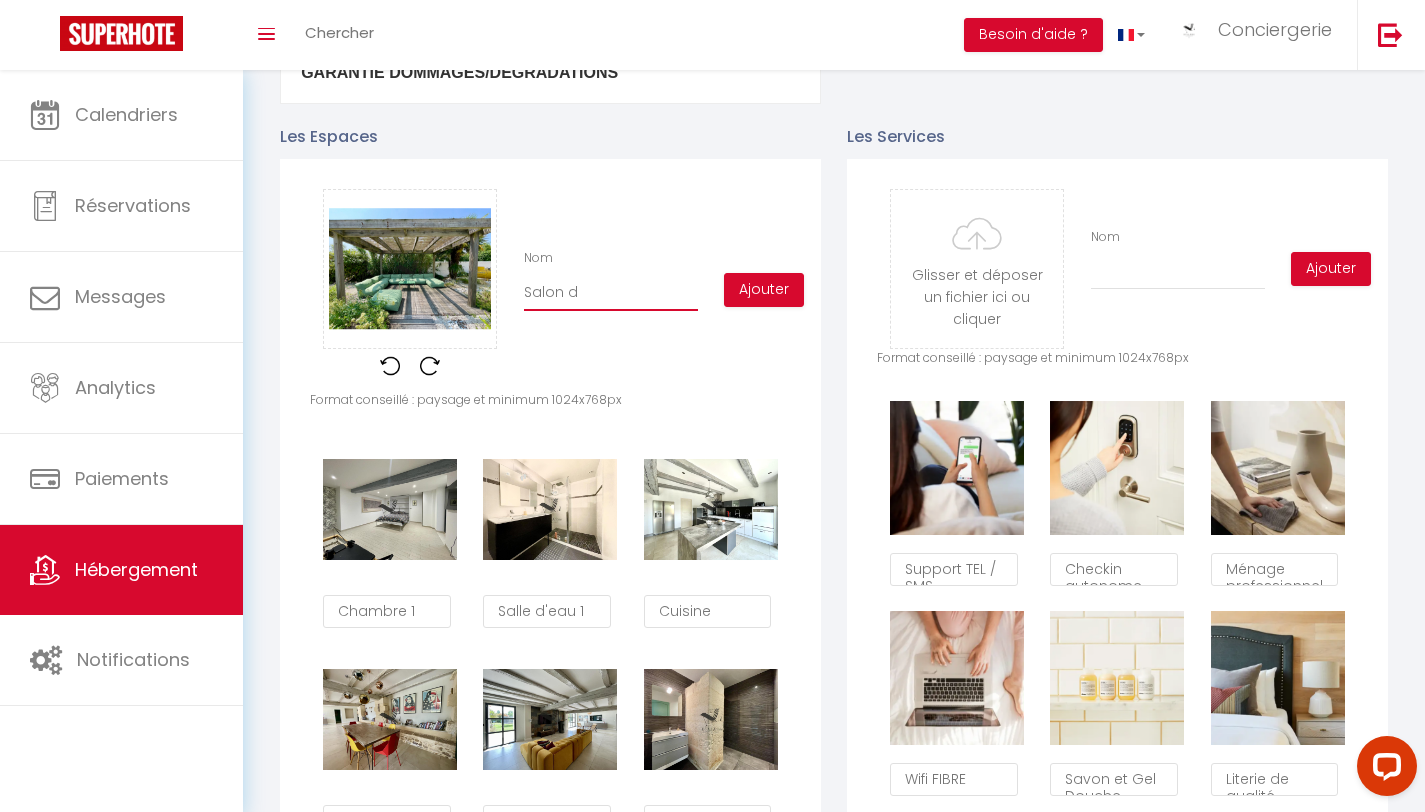 type on "Salon d'" 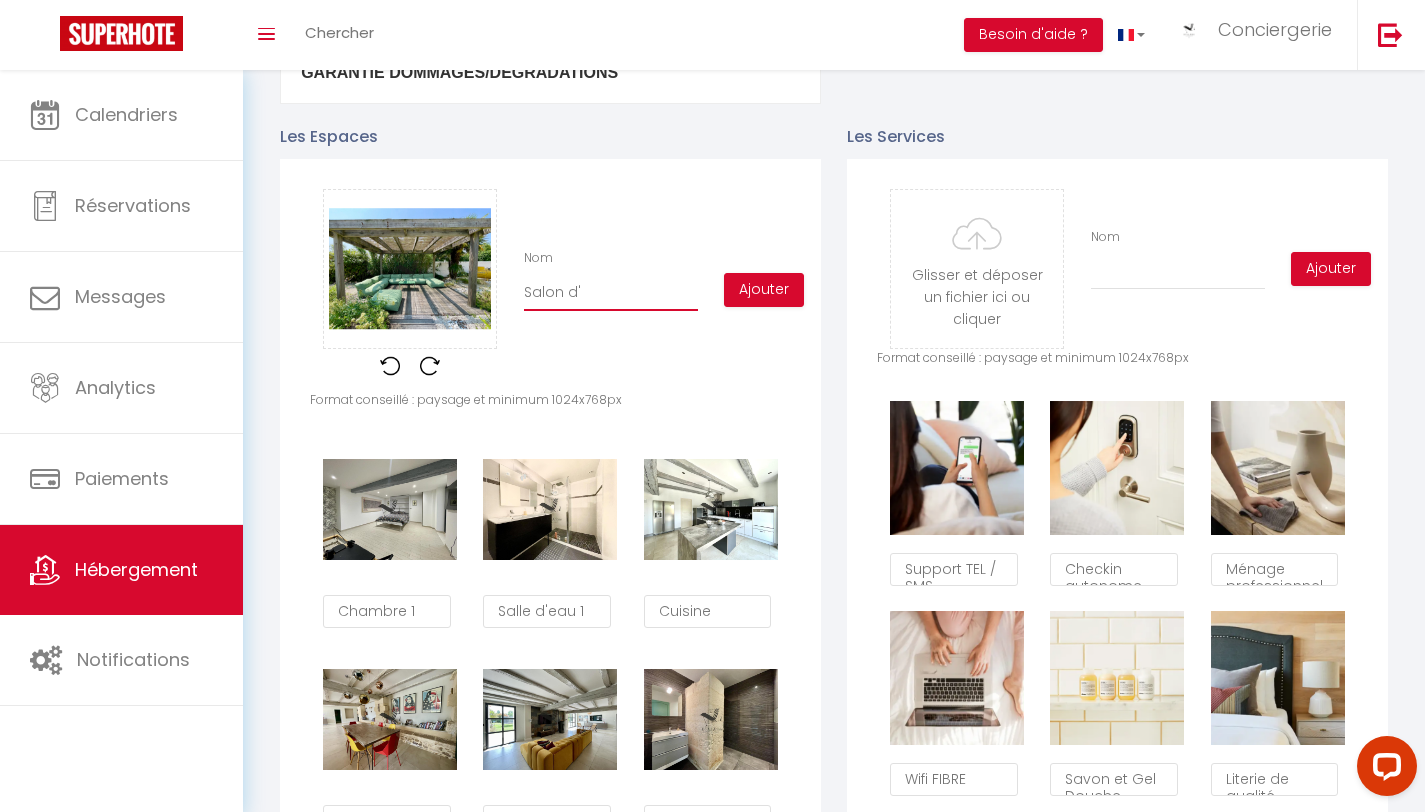 checkbox on "true" 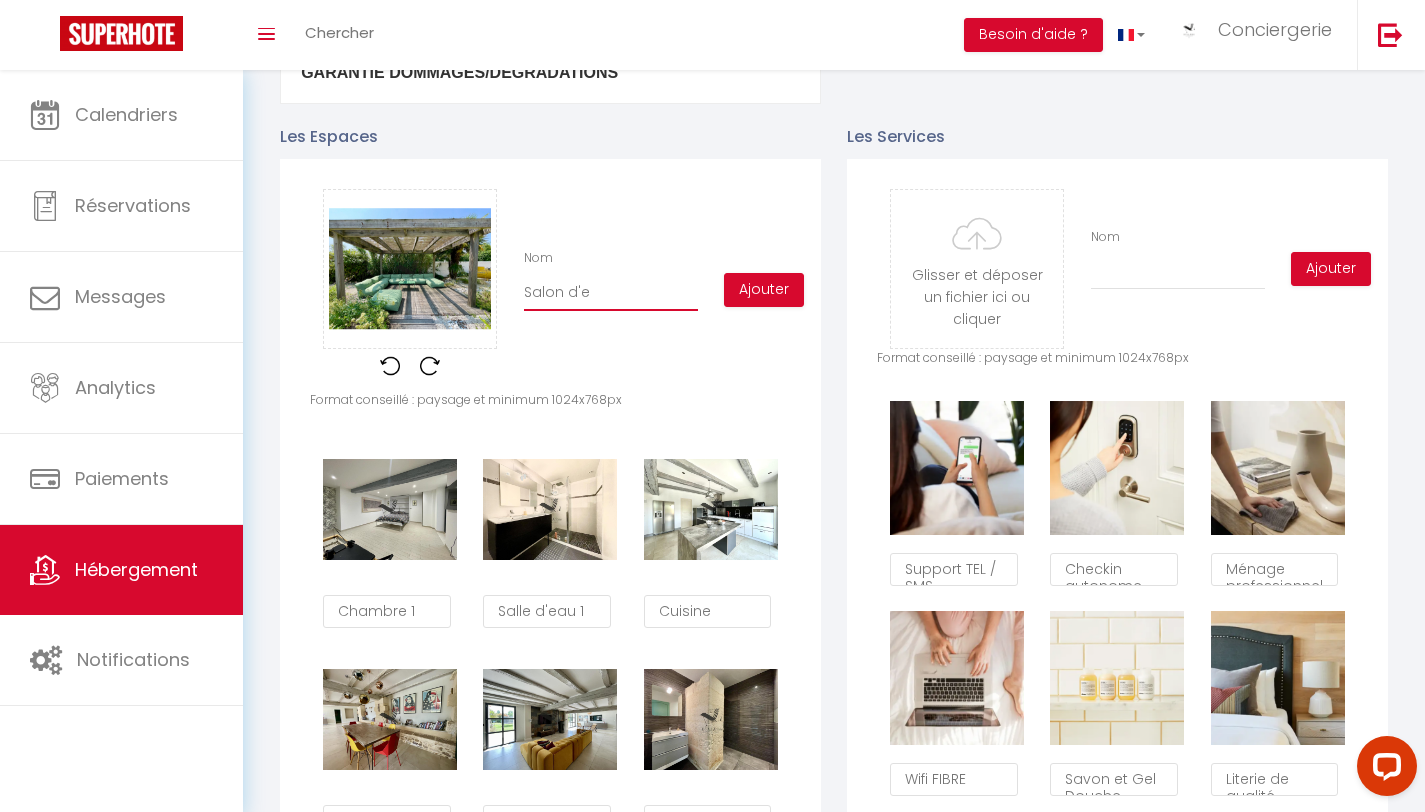 checkbox on "true" 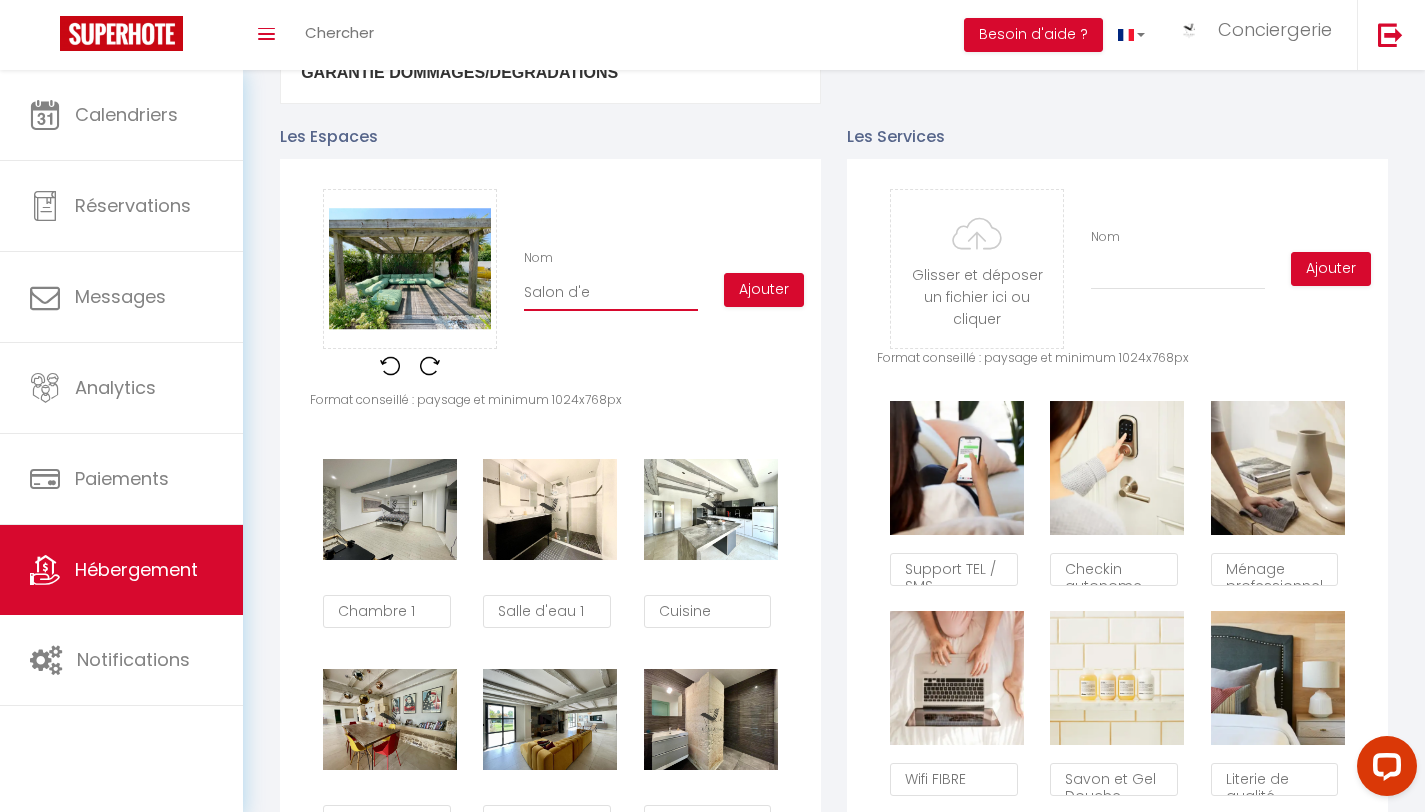 type on "Salon d'ex" 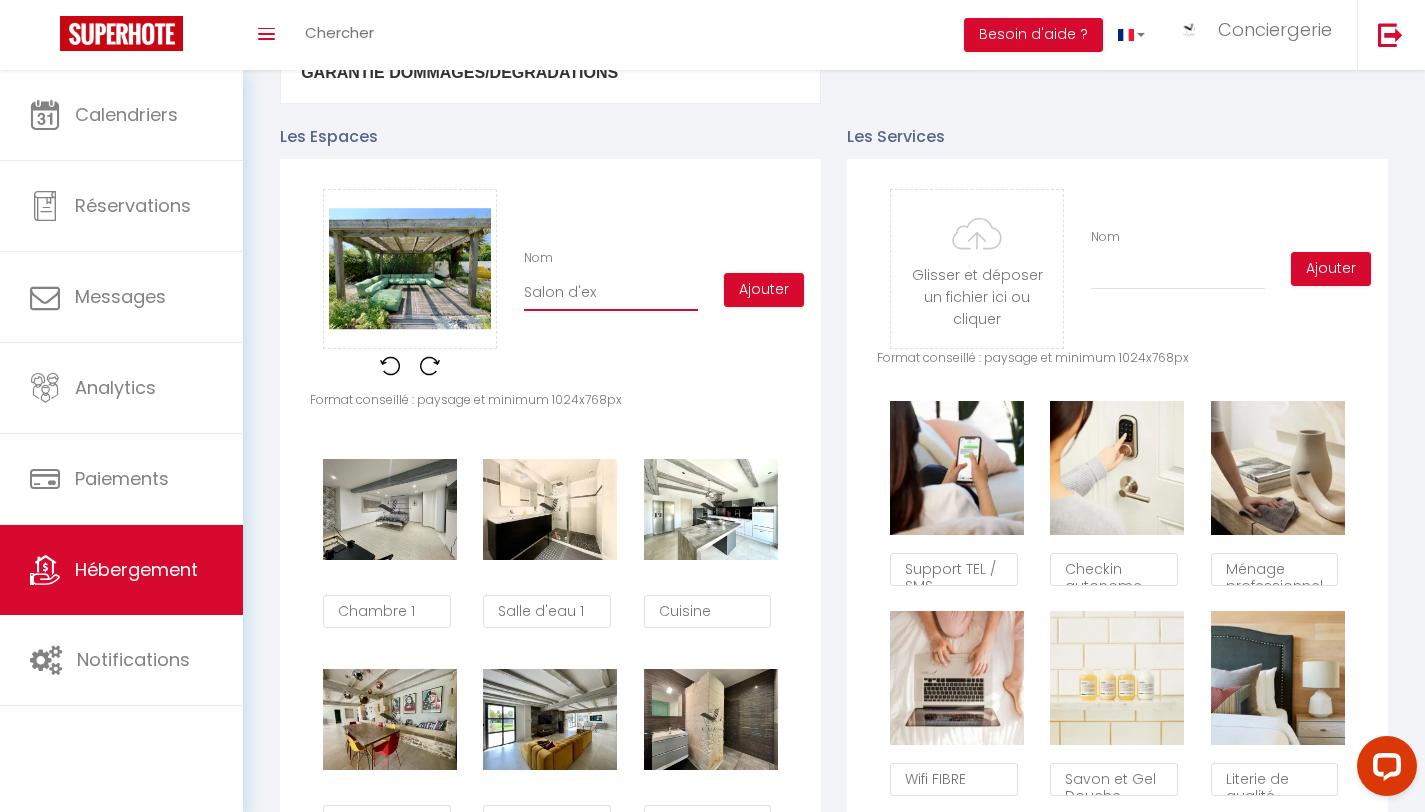 checkbox on "true" 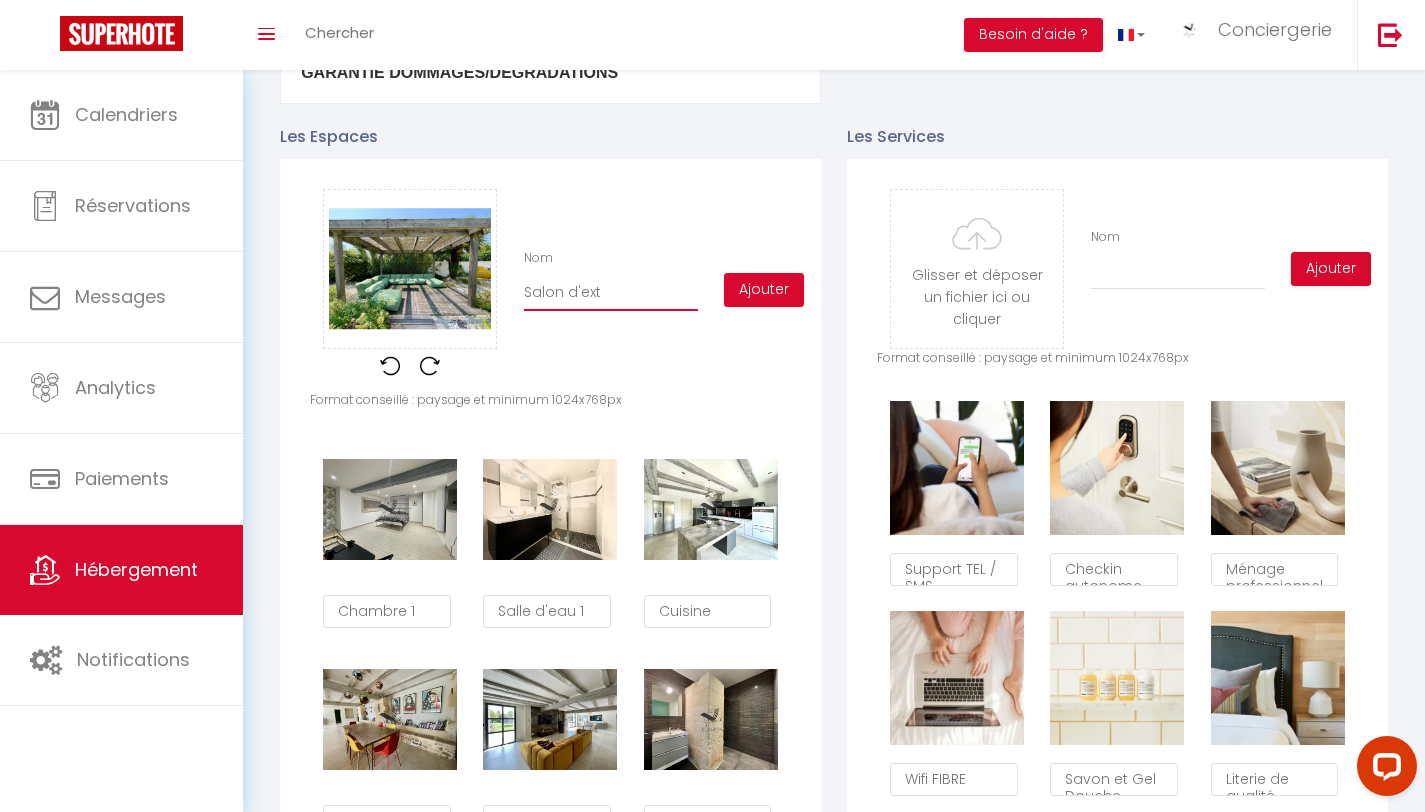 checkbox on "true" 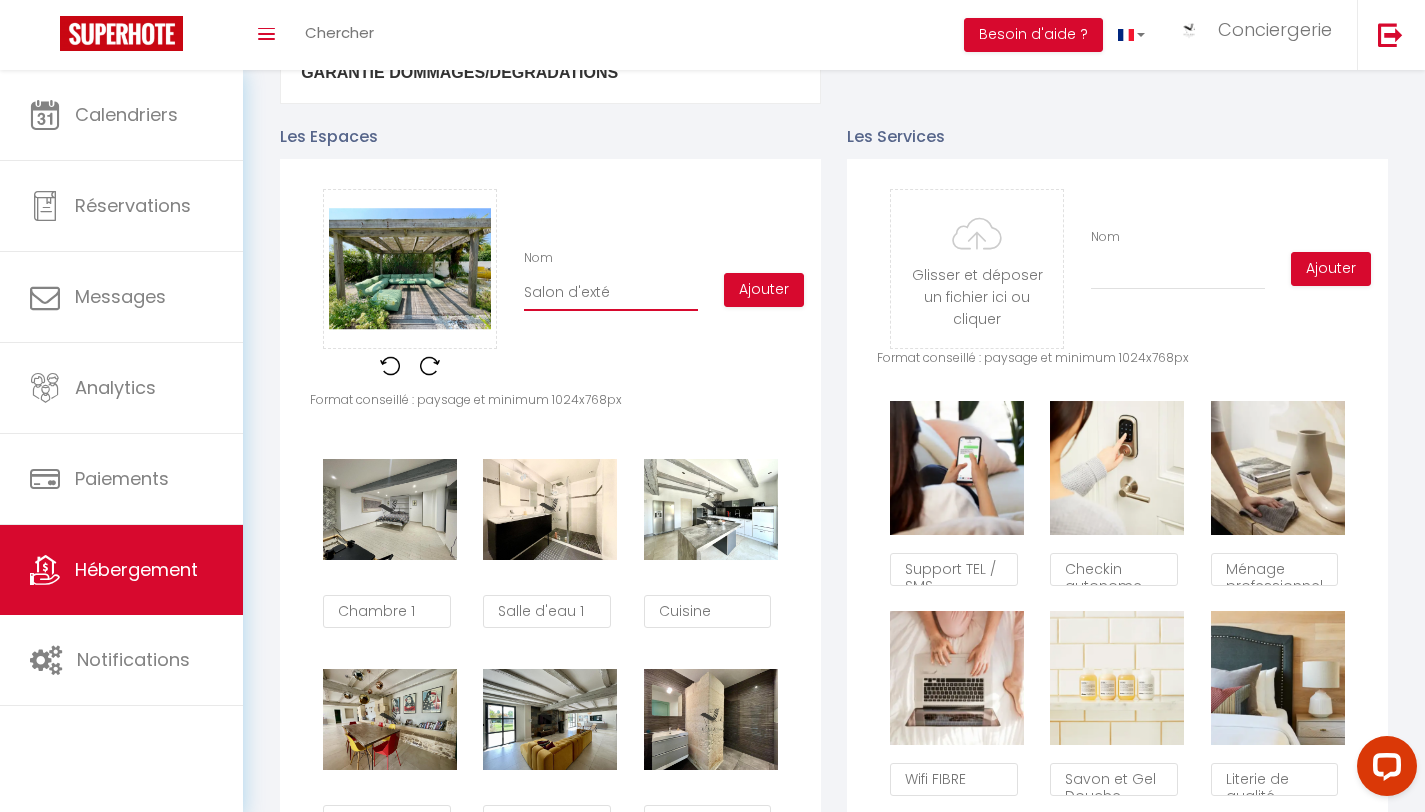 checkbox on "true" 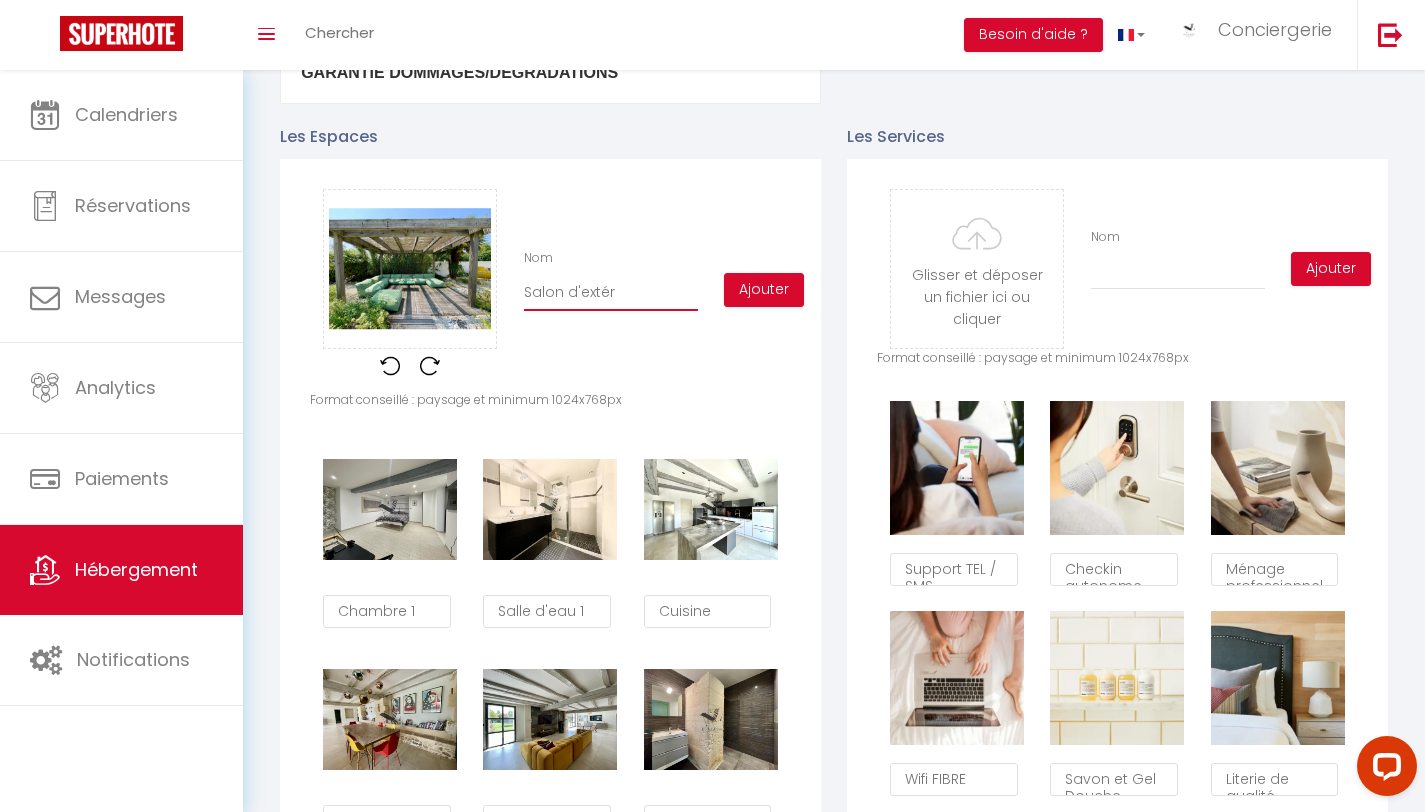 checkbox on "true" 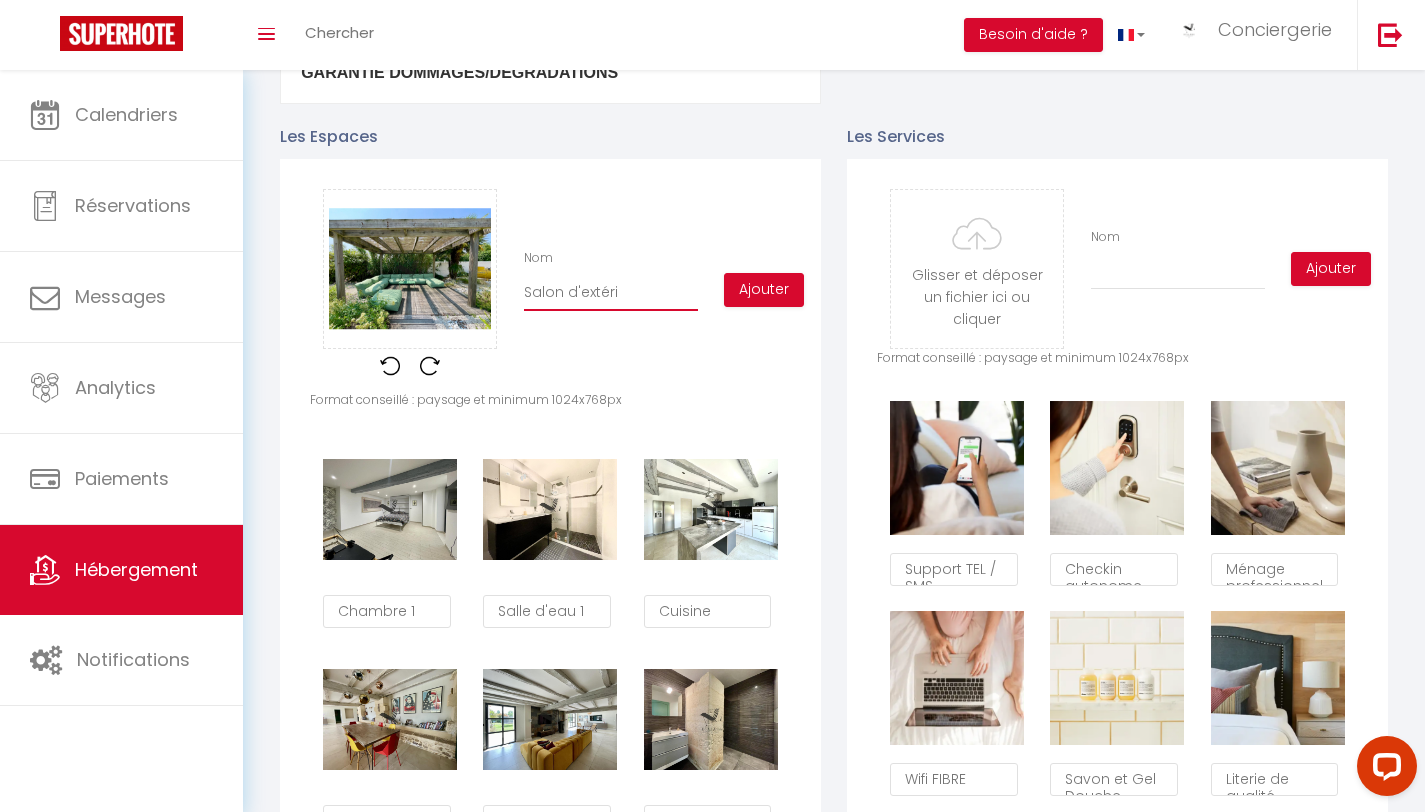 checkbox on "true" 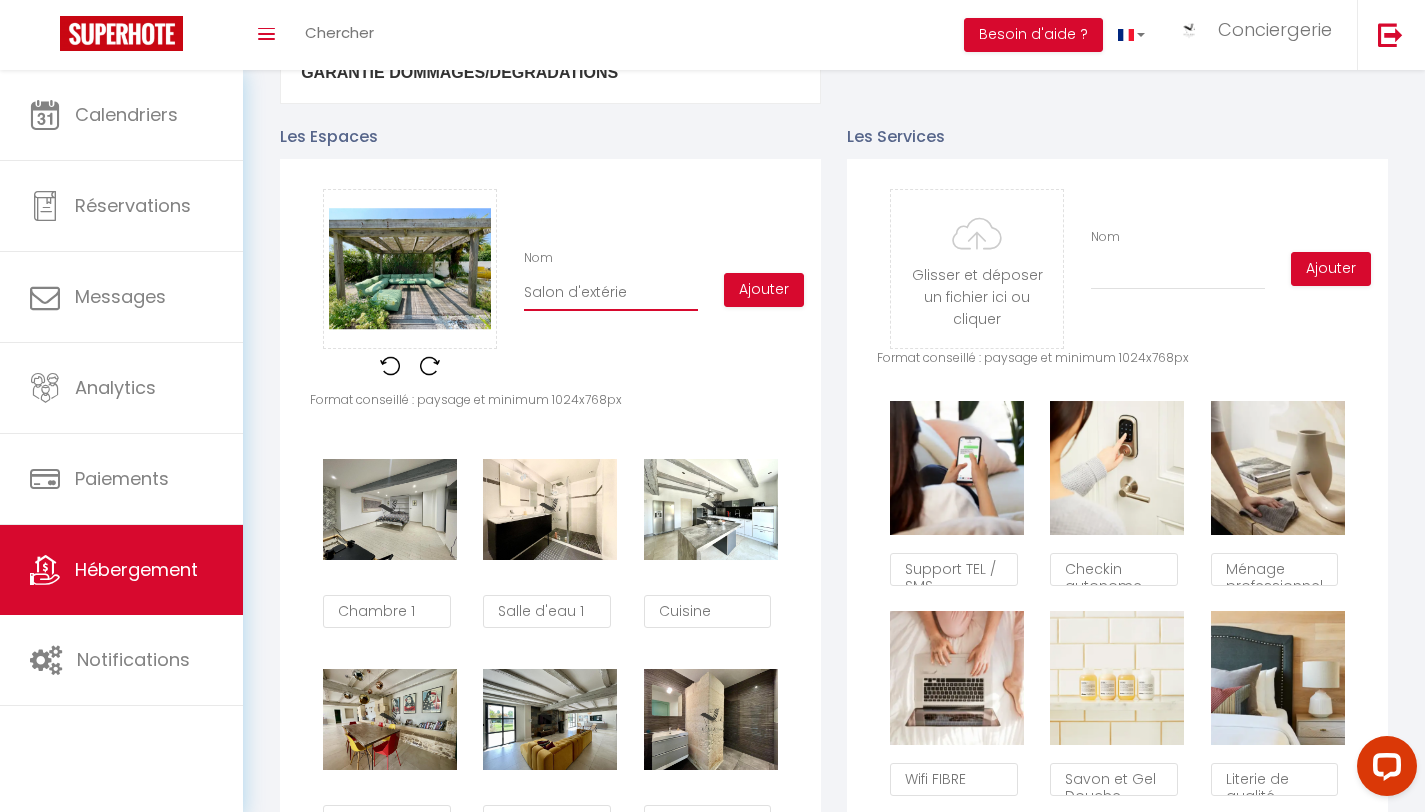 checkbox on "true" 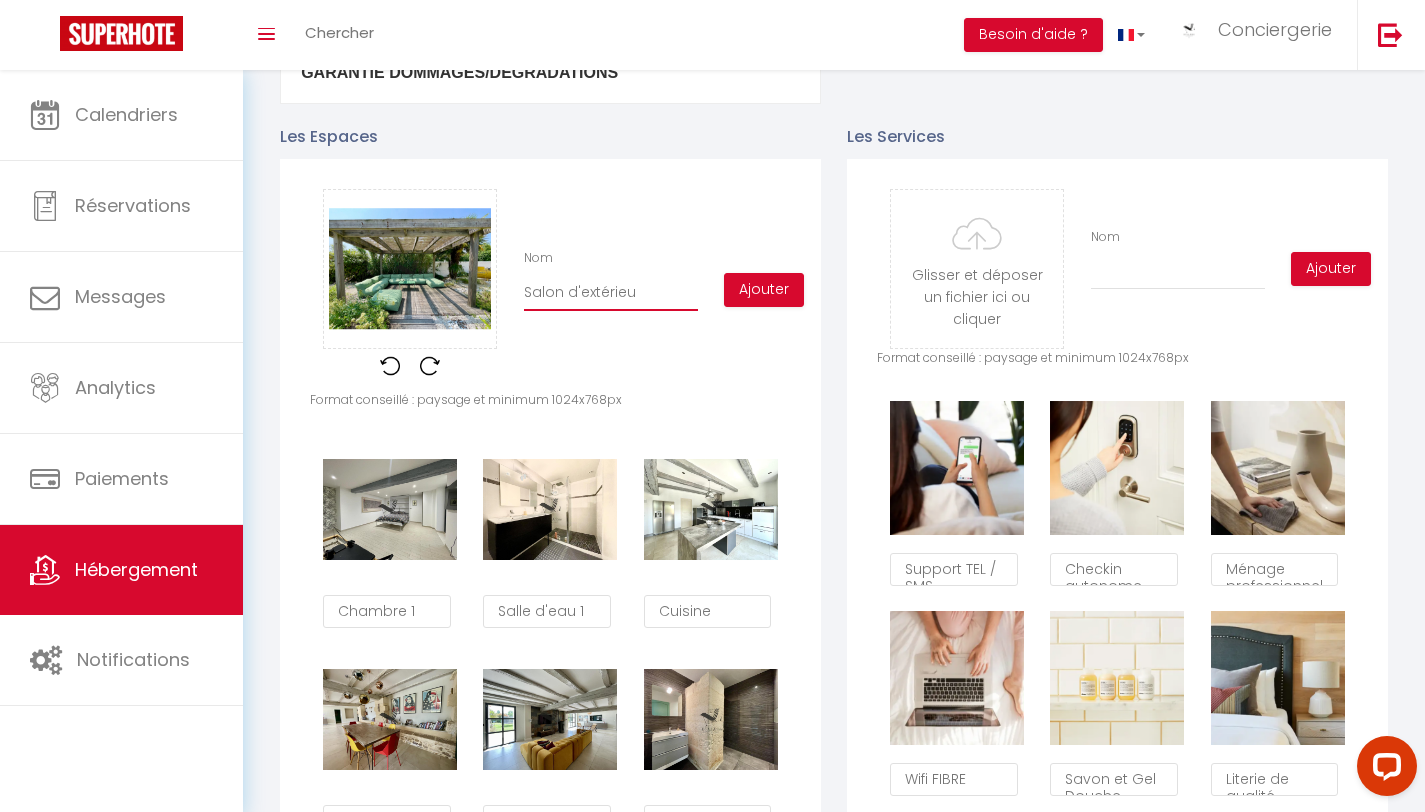 checkbox on "true" 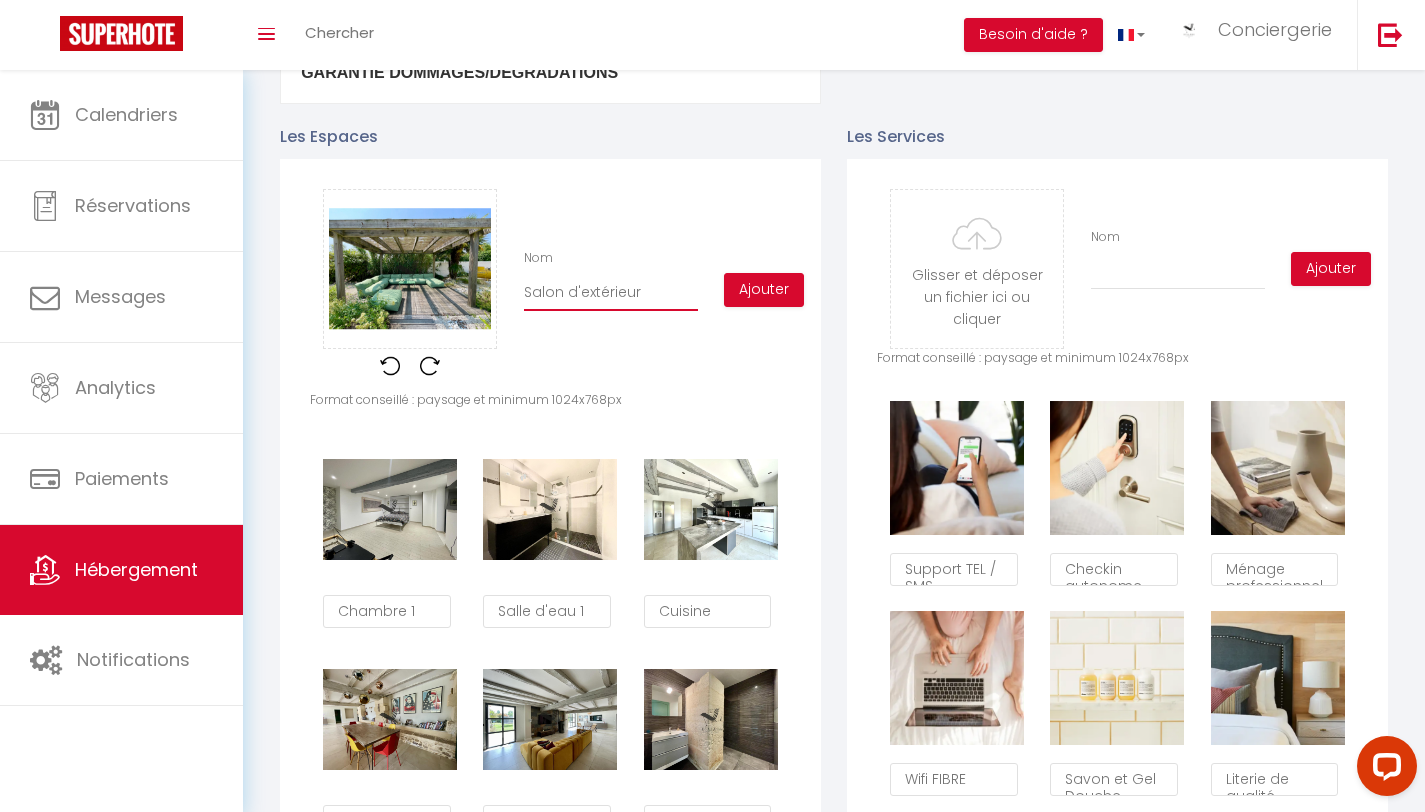 checkbox on "true" 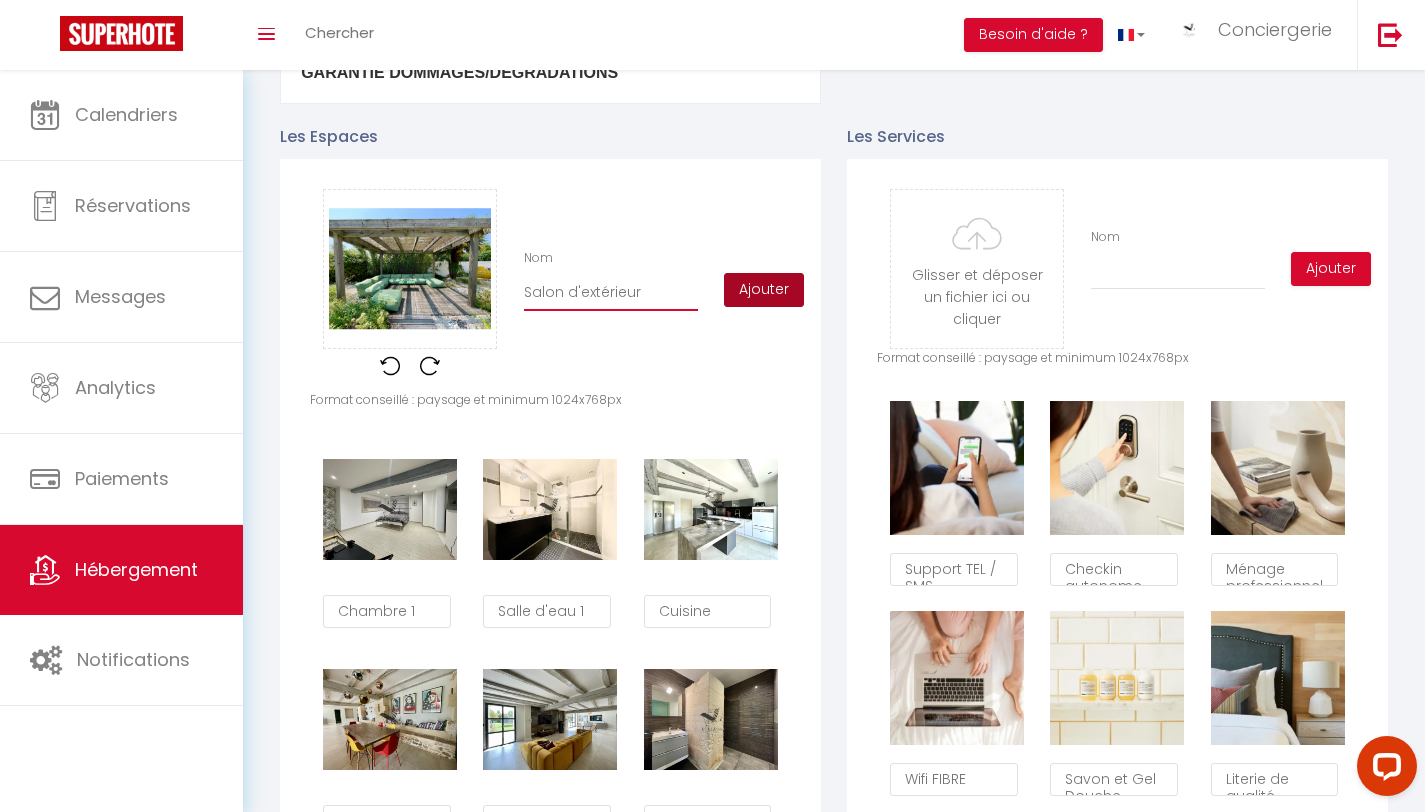 type on "Salon d'extérieur" 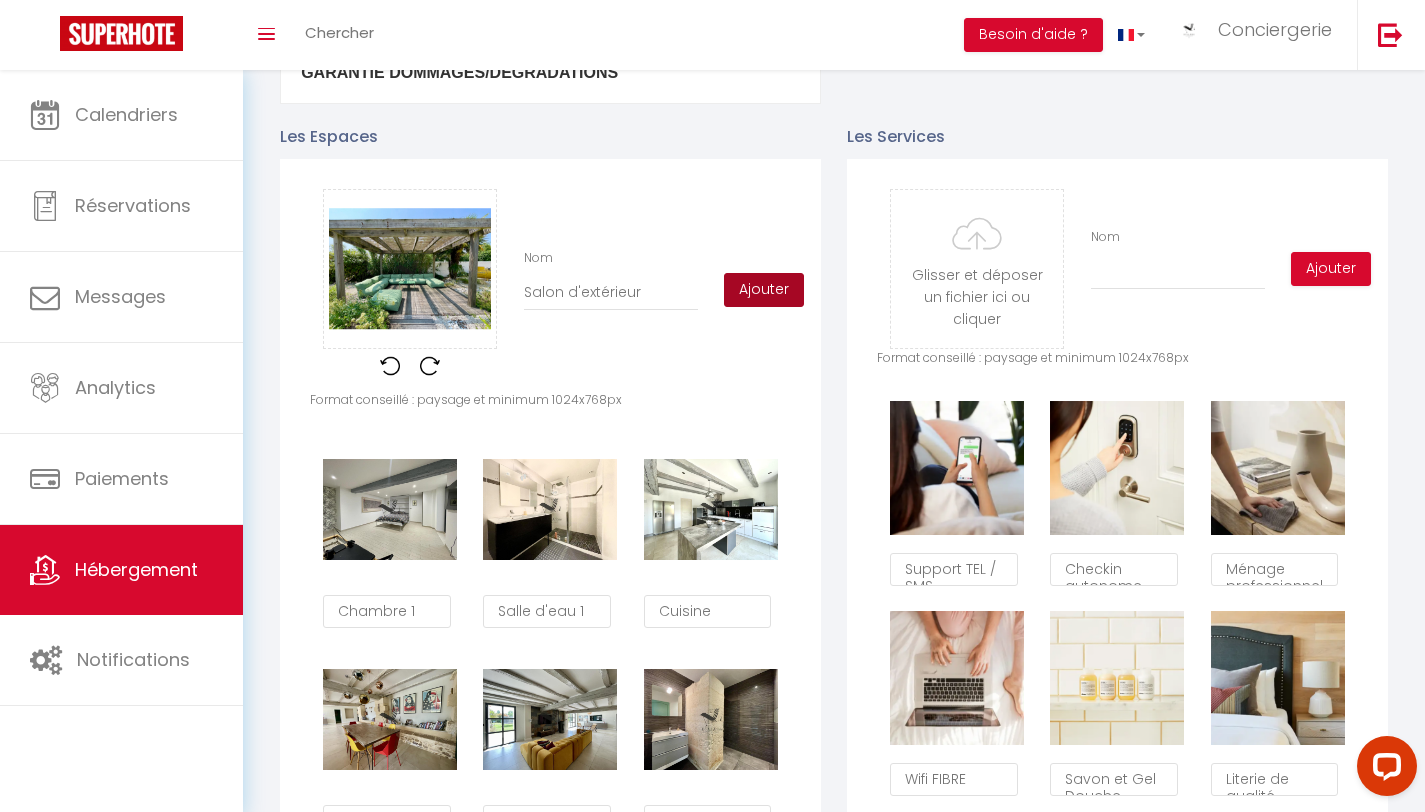 click on "Ajouter" at bounding box center (764, 290) 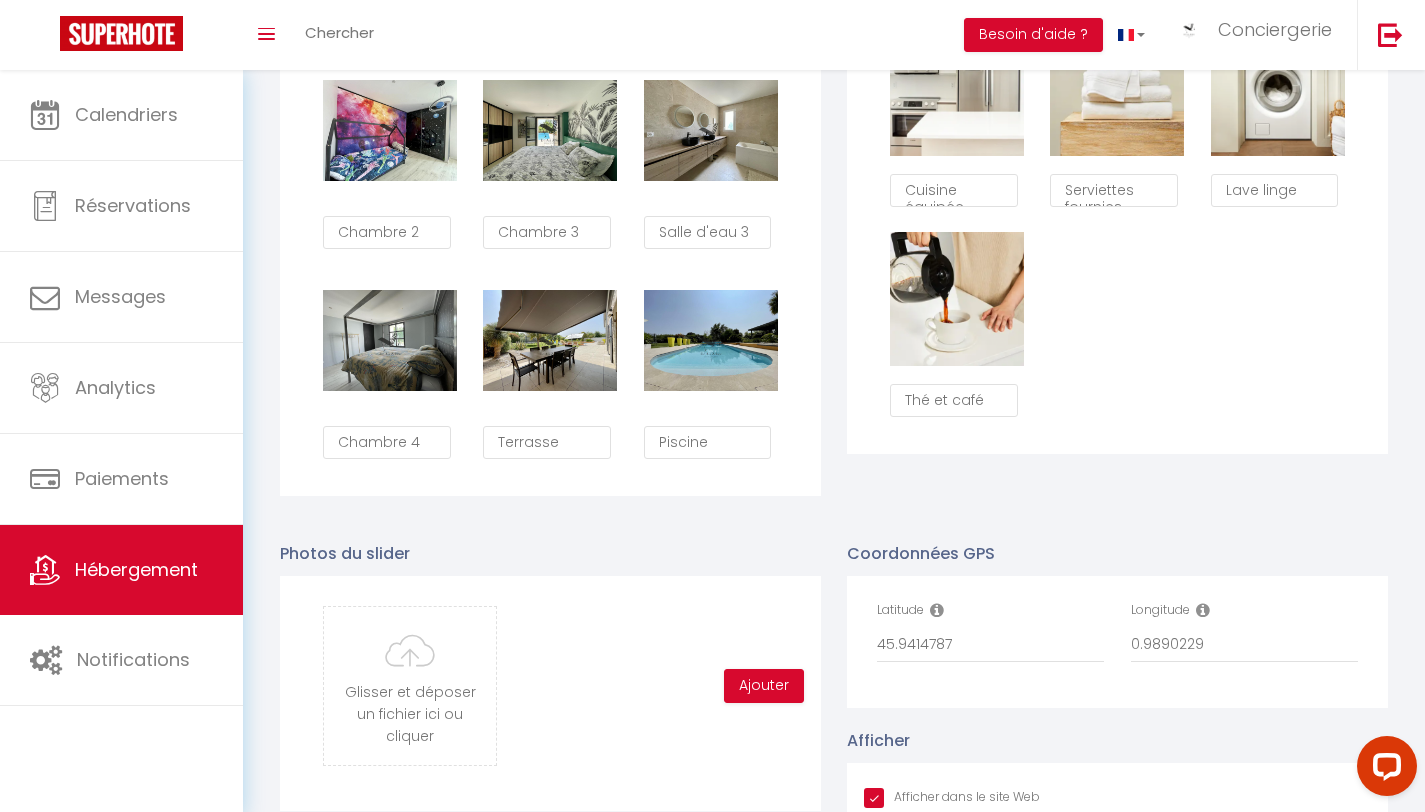 type 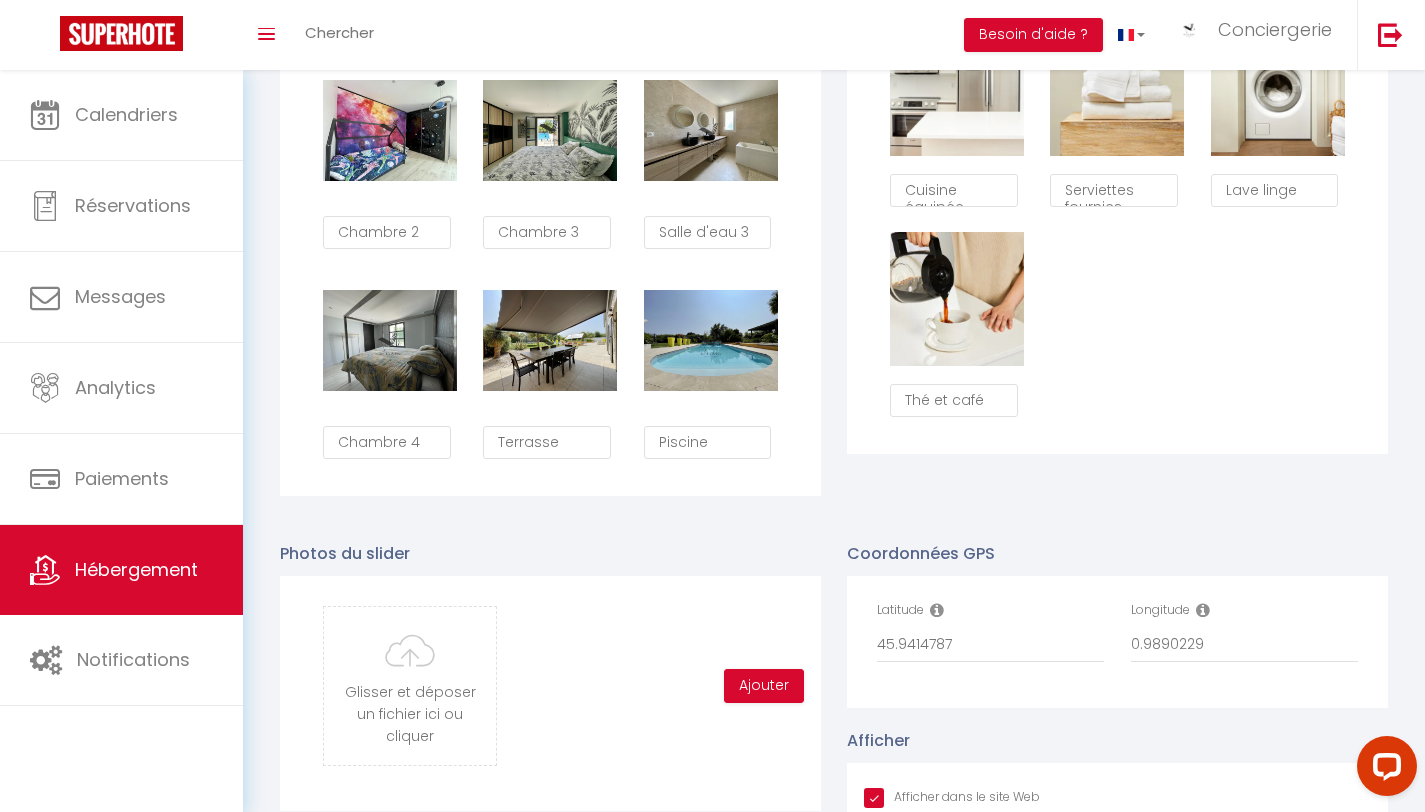 type 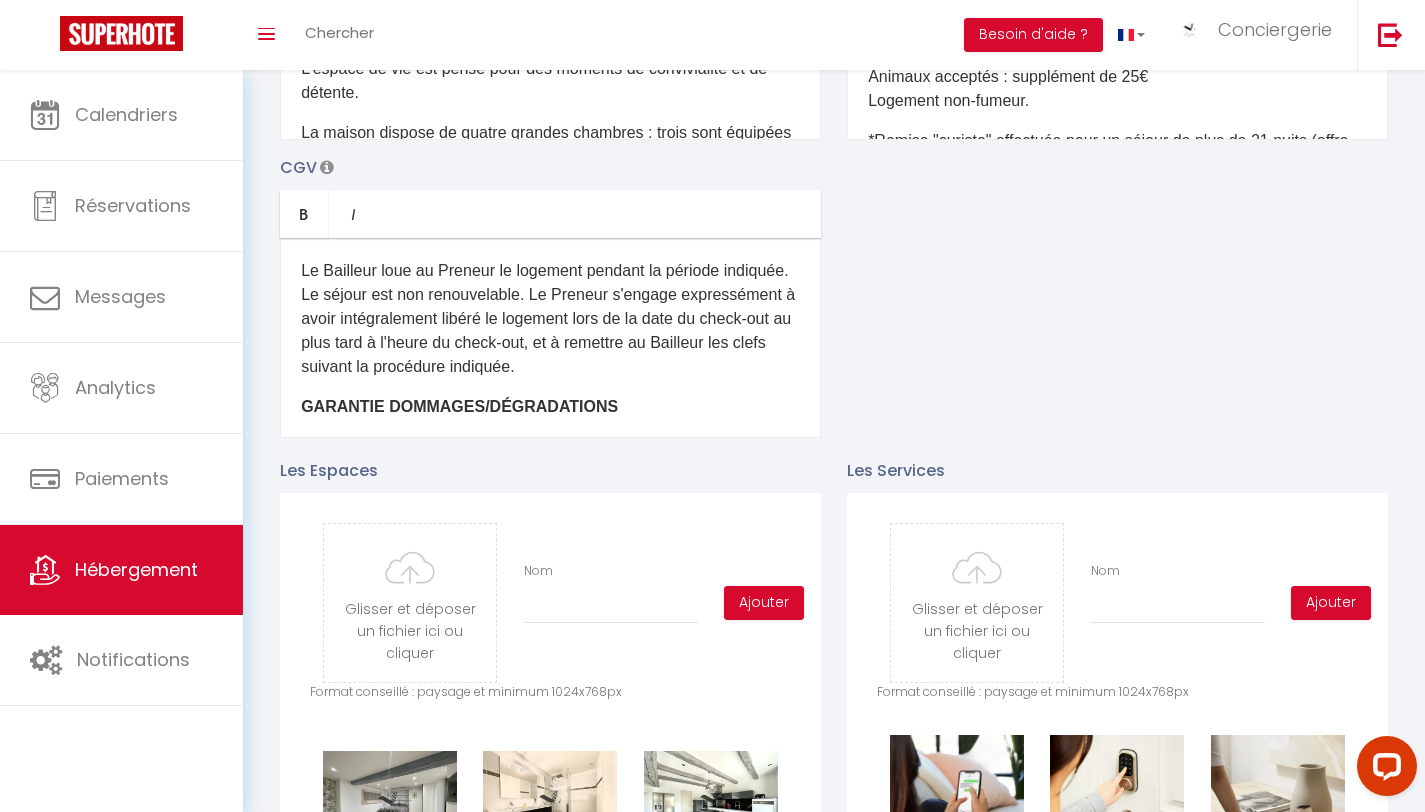 scroll, scrollTop: 0, scrollLeft: 0, axis: both 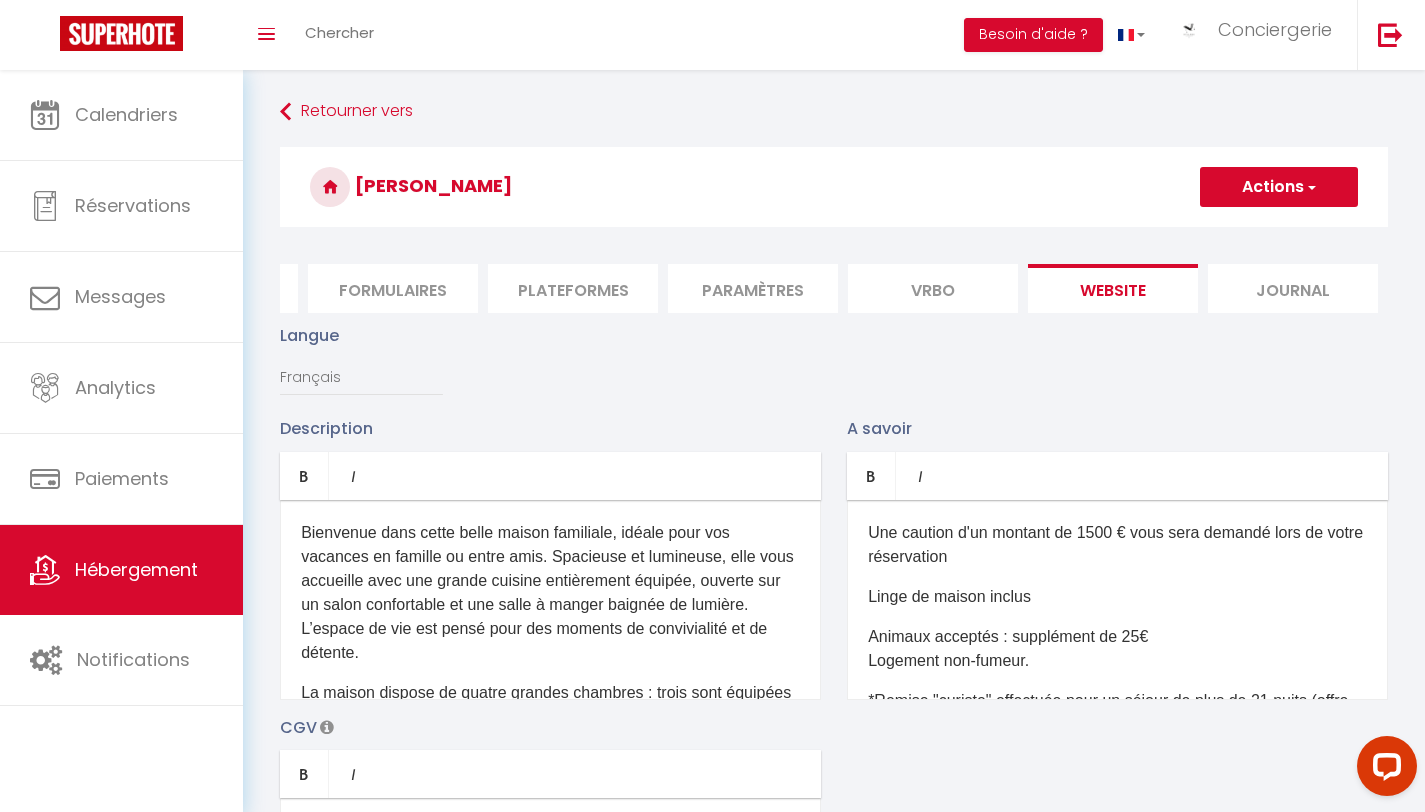 click on "Actions" at bounding box center [1279, 187] 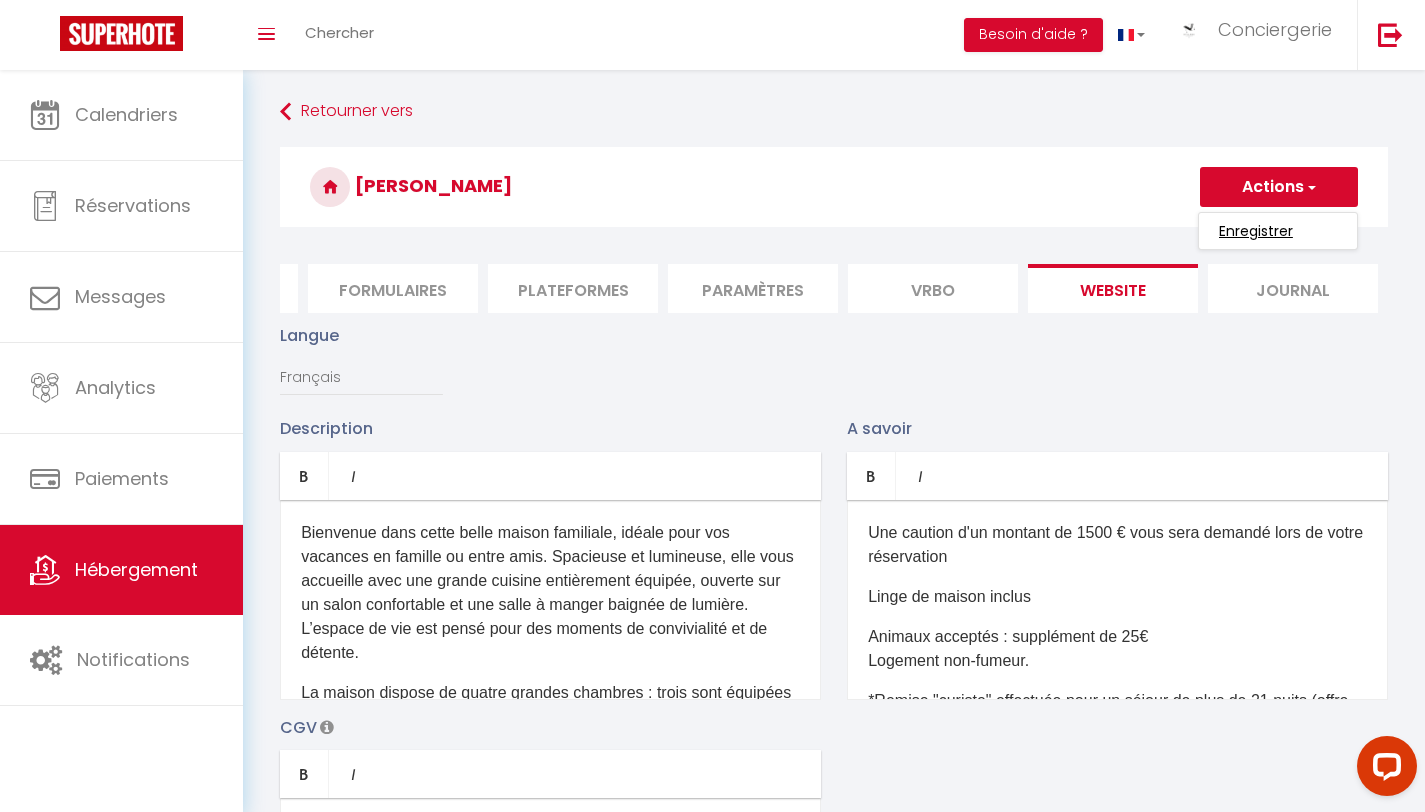 click on "Enregistrer" at bounding box center [1256, 231] 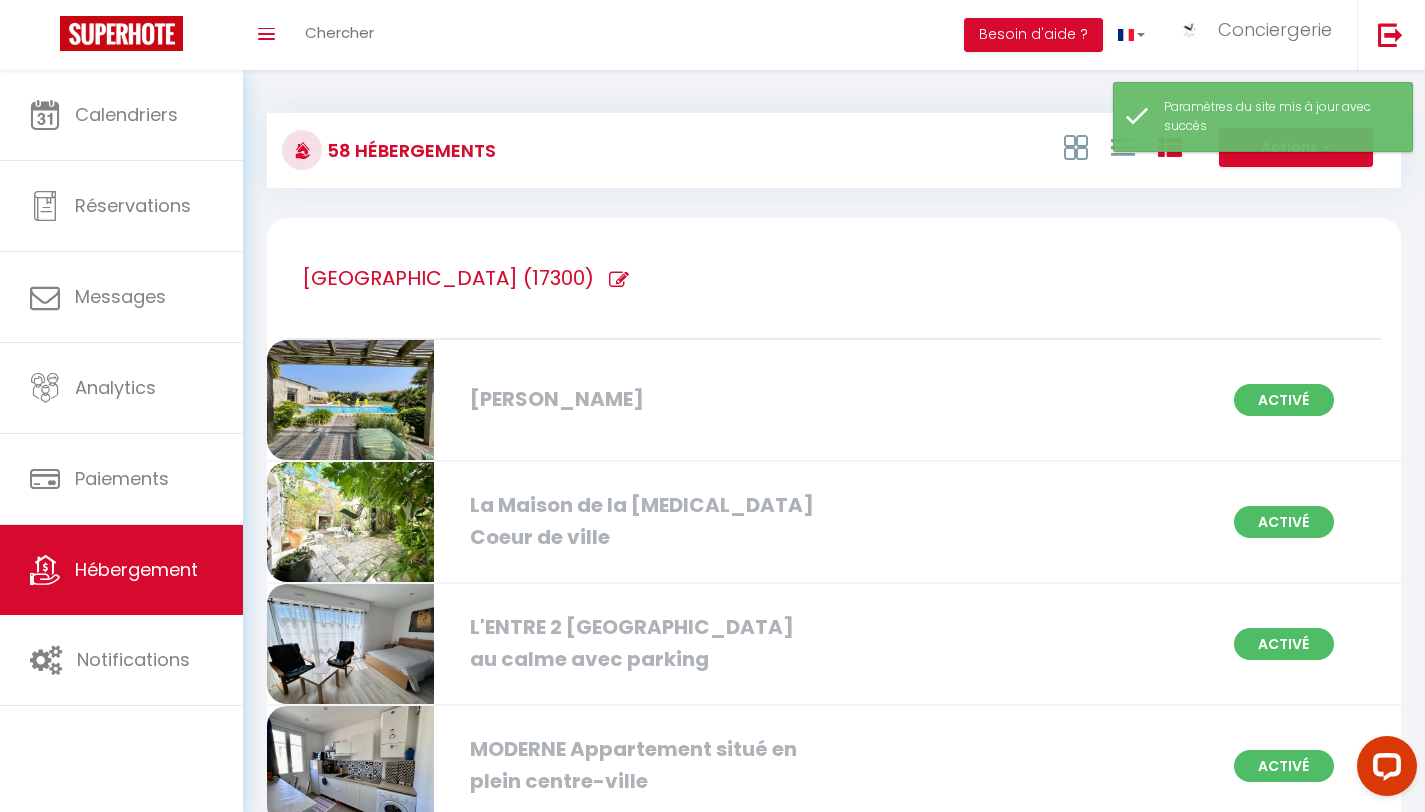 click on "[PERSON_NAME]" at bounding box center [640, 399] 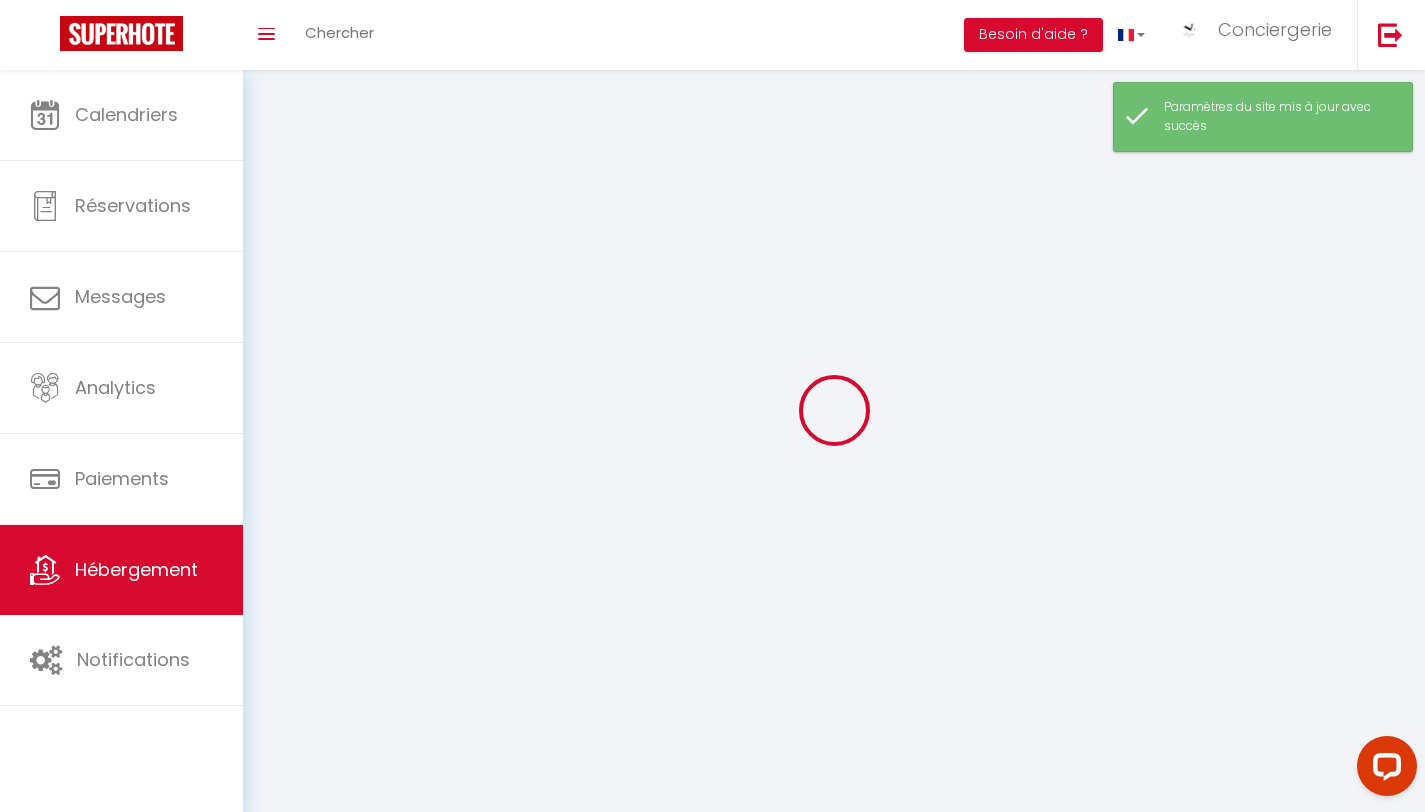 select 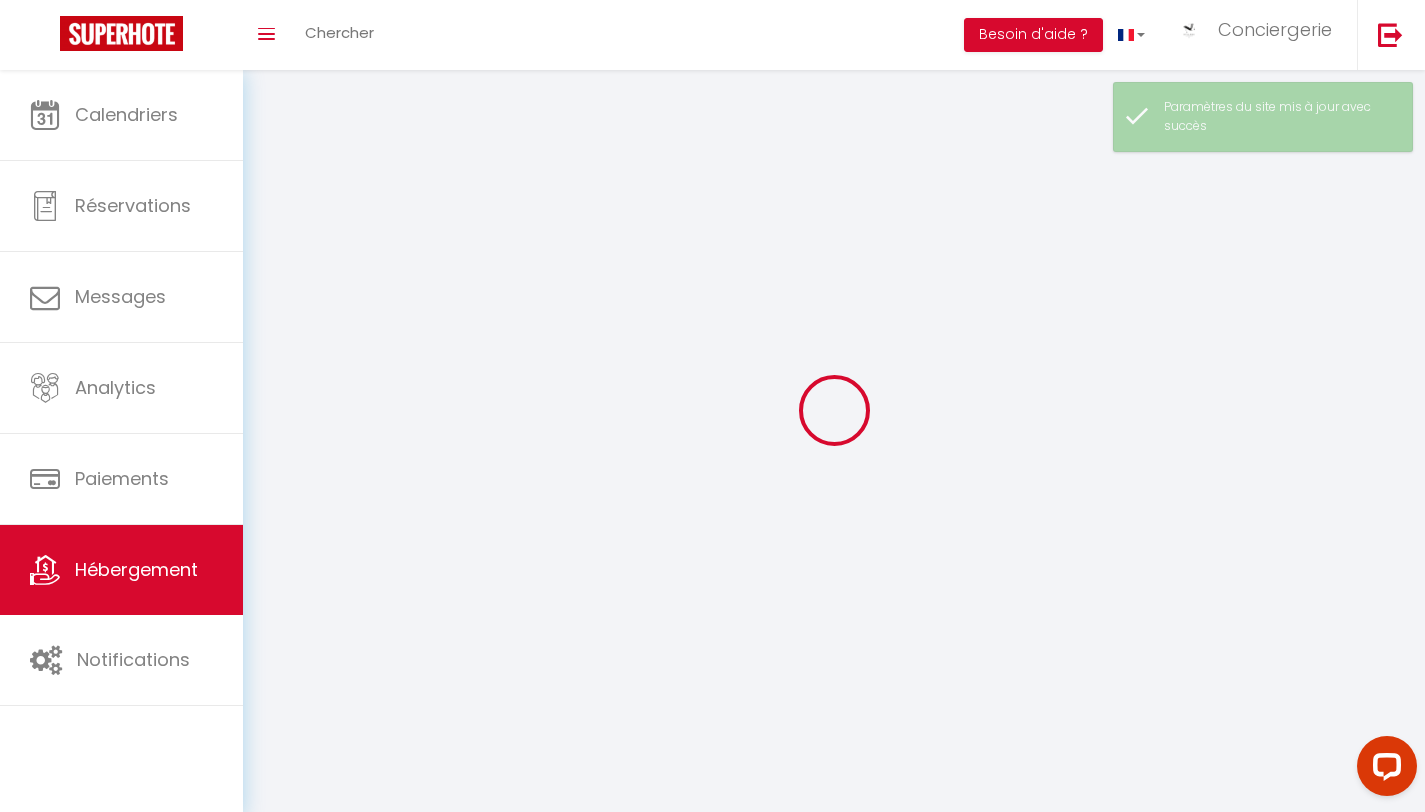 type on "[PERSON_NAME]" 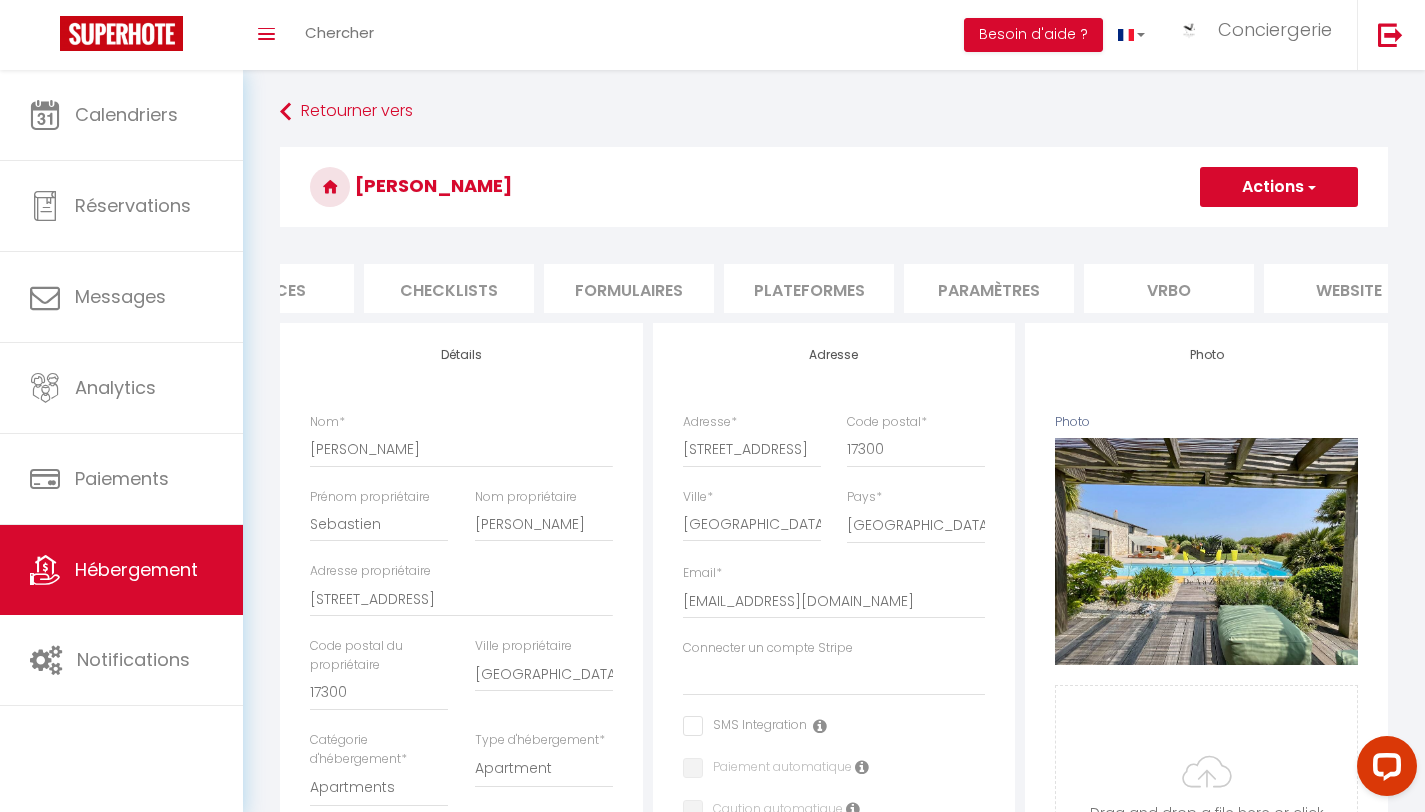 scroll, scrollTop: 0, scrollLeft: 872, axis: horizontal 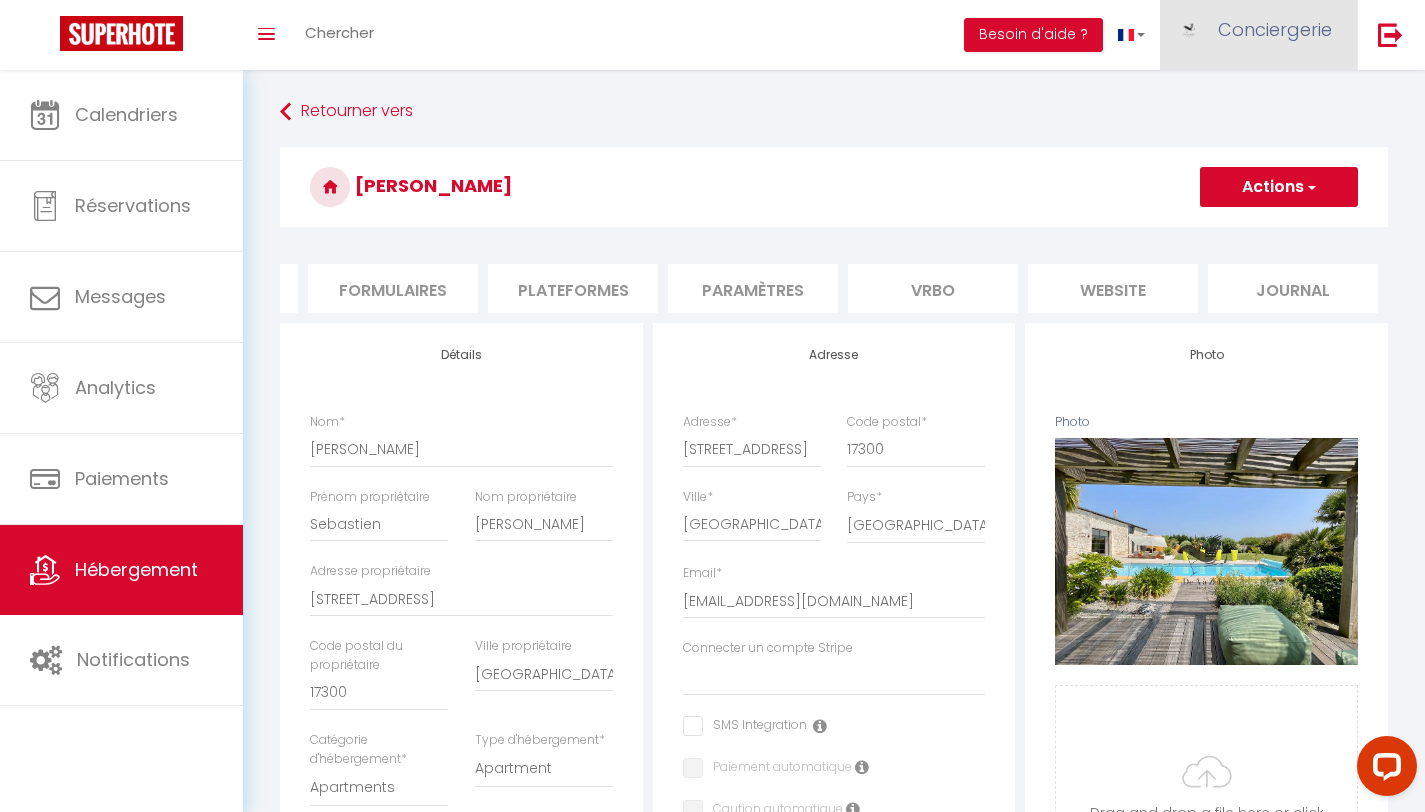 click on "Conciergerie" at bounding box center [1275, 29] 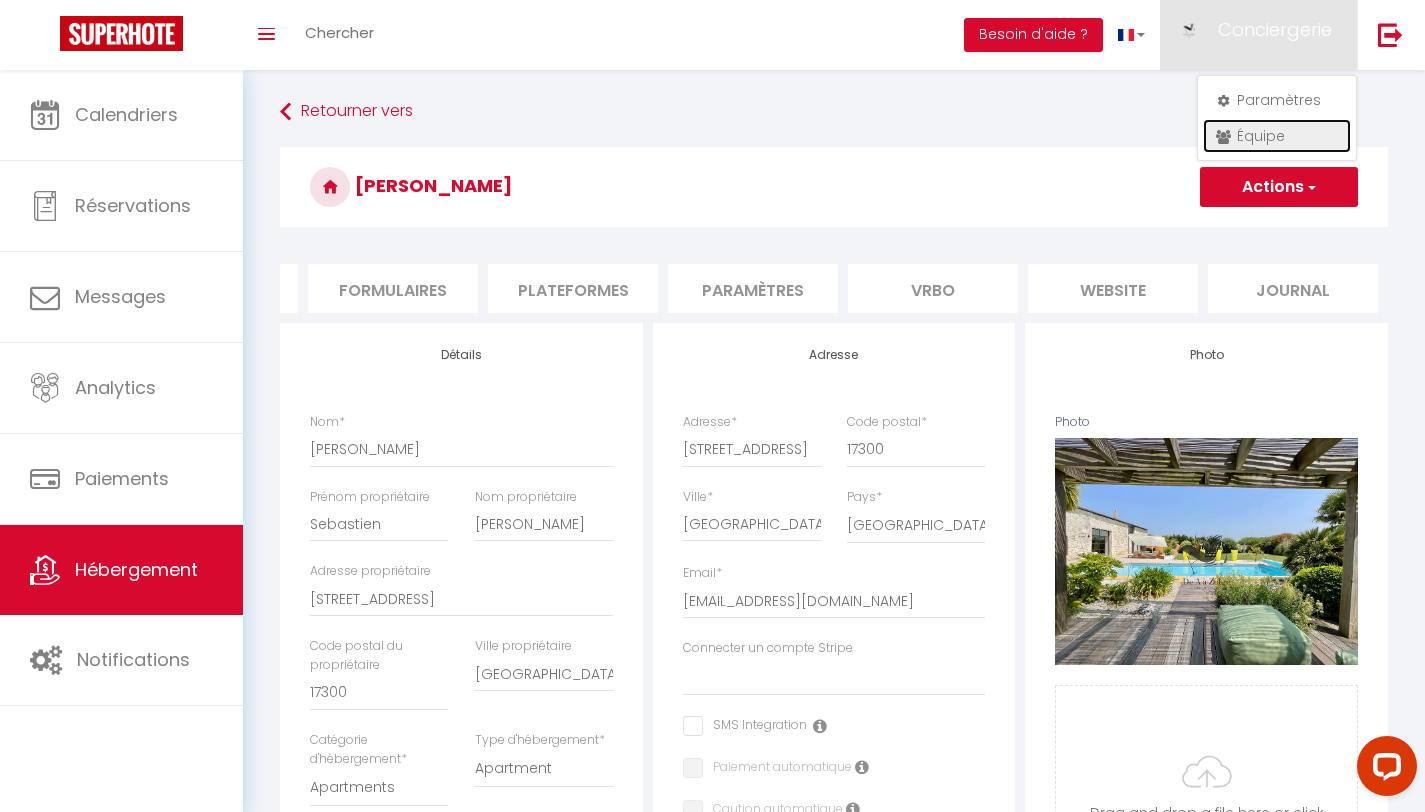 click on "Équipe" at bounding box center [1277, 136] 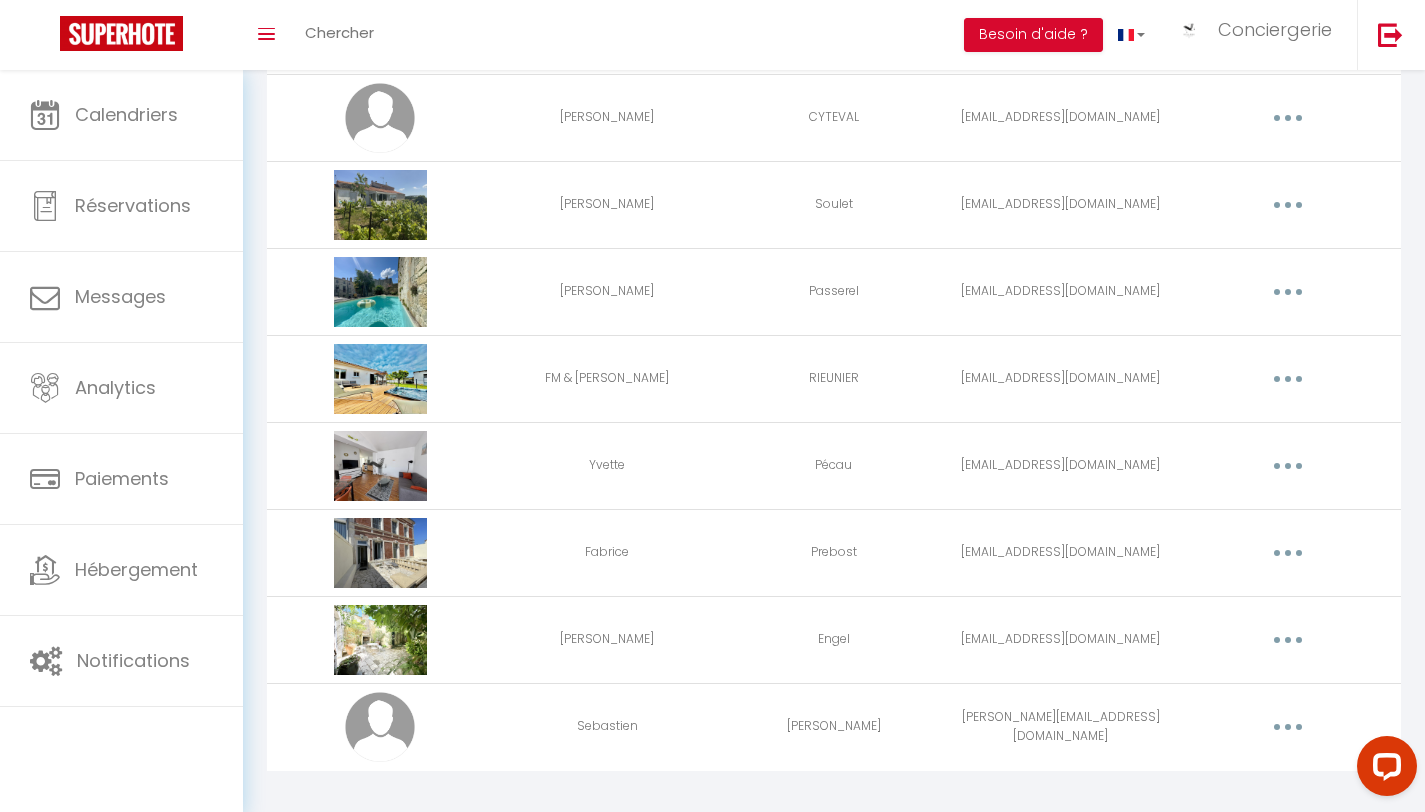 scroll, scrollTop: 3667, scrollLeft: 0, axis: vertical 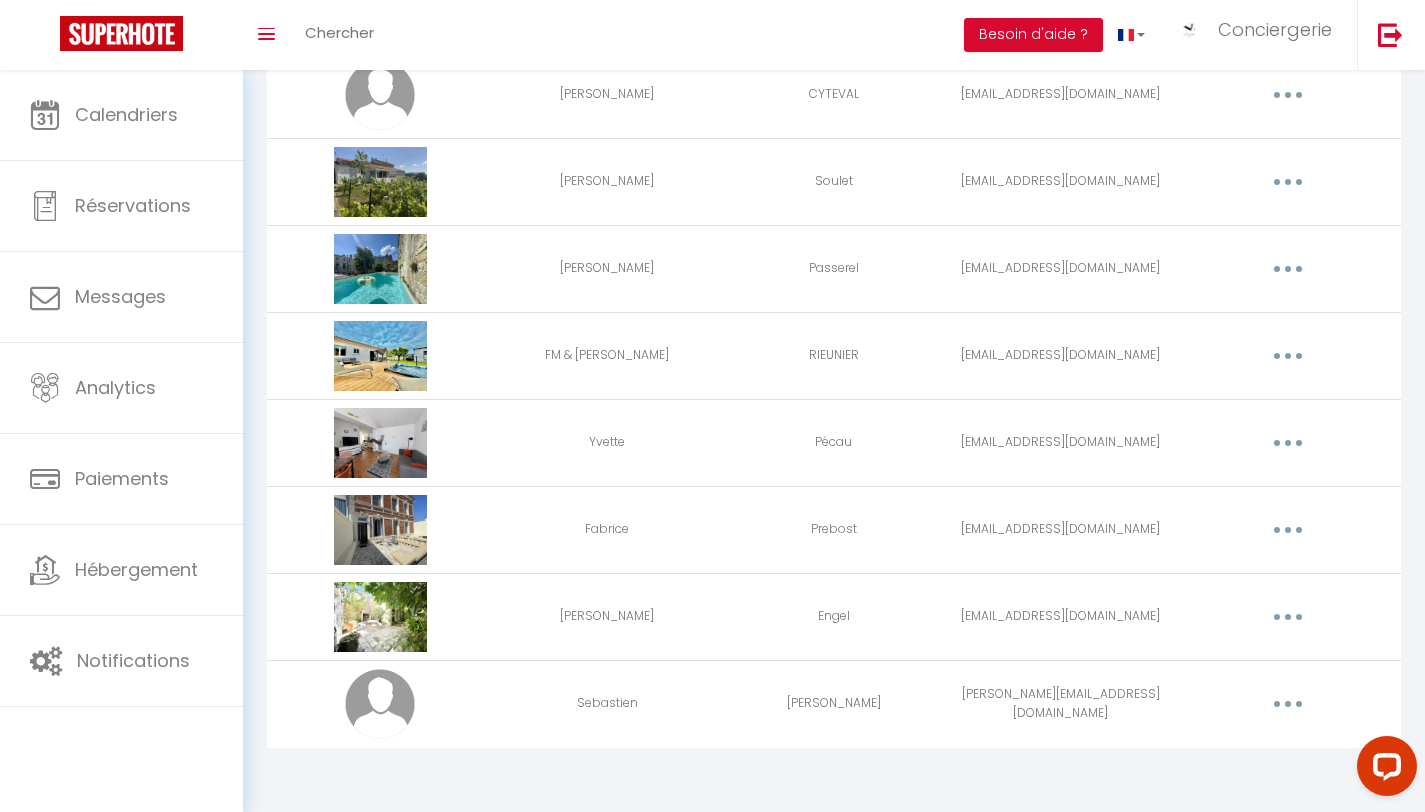 click at bounding box center [1288, 704] 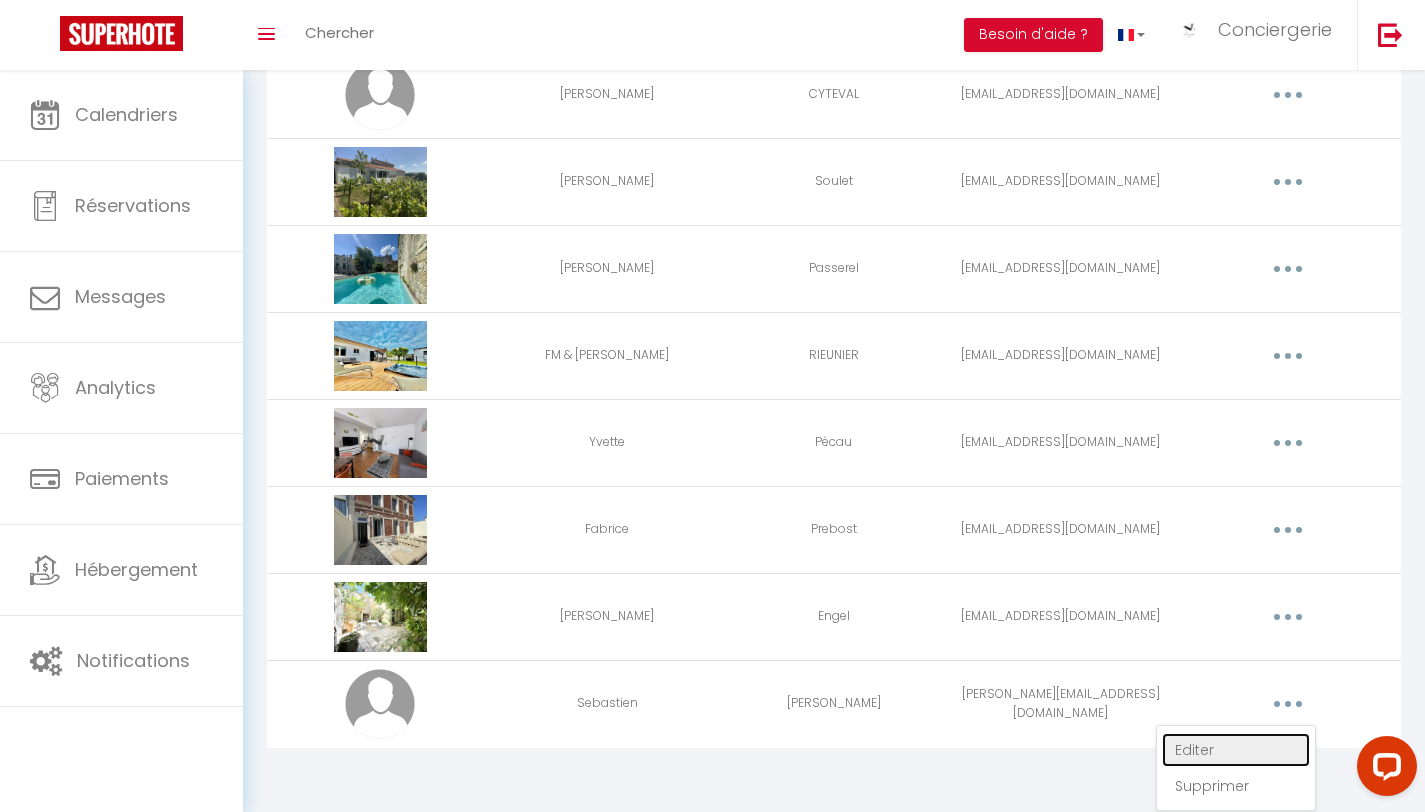 click on "Editer" at bounding box center [1236, 750] 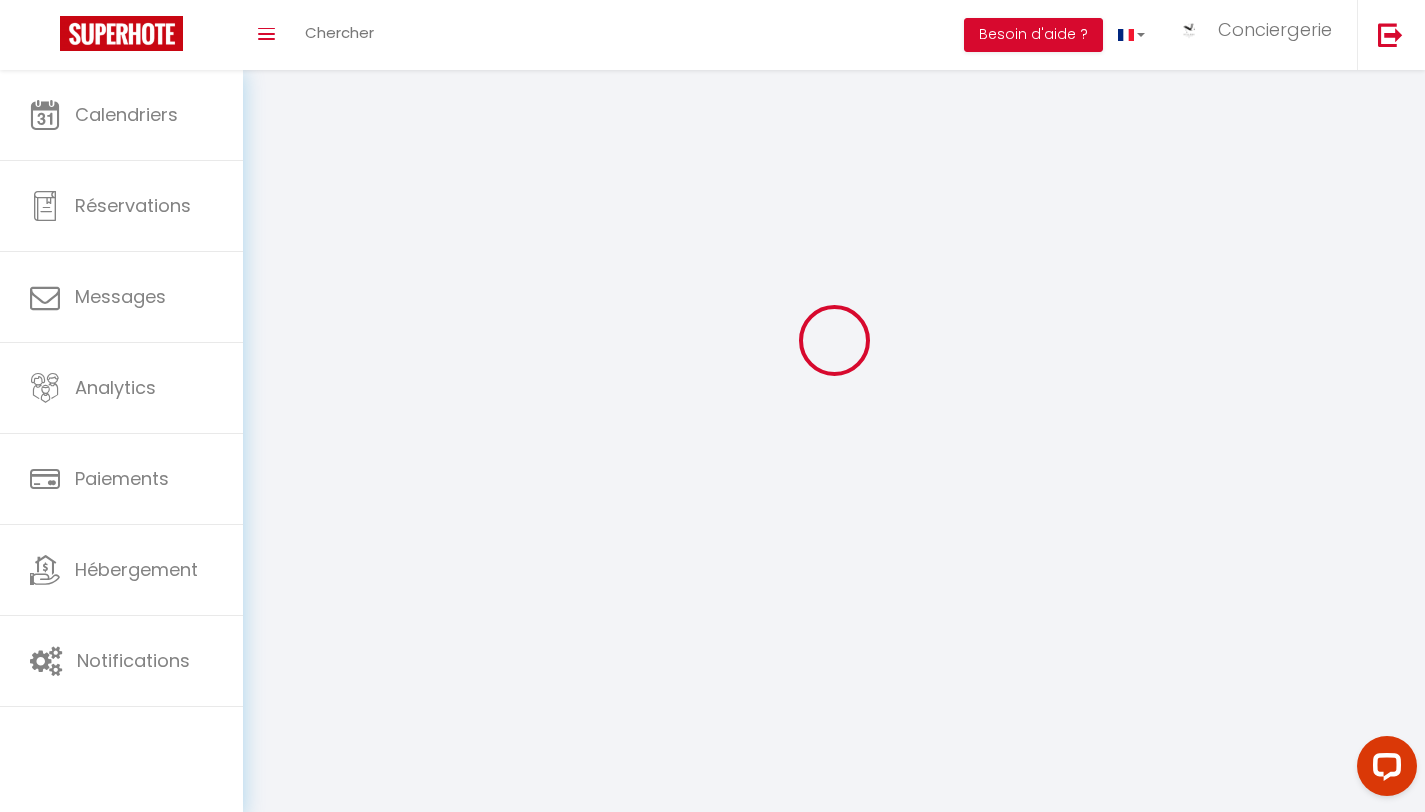 scroll, scrollTop: 4856, scrollLeft: 0, axis: vertical 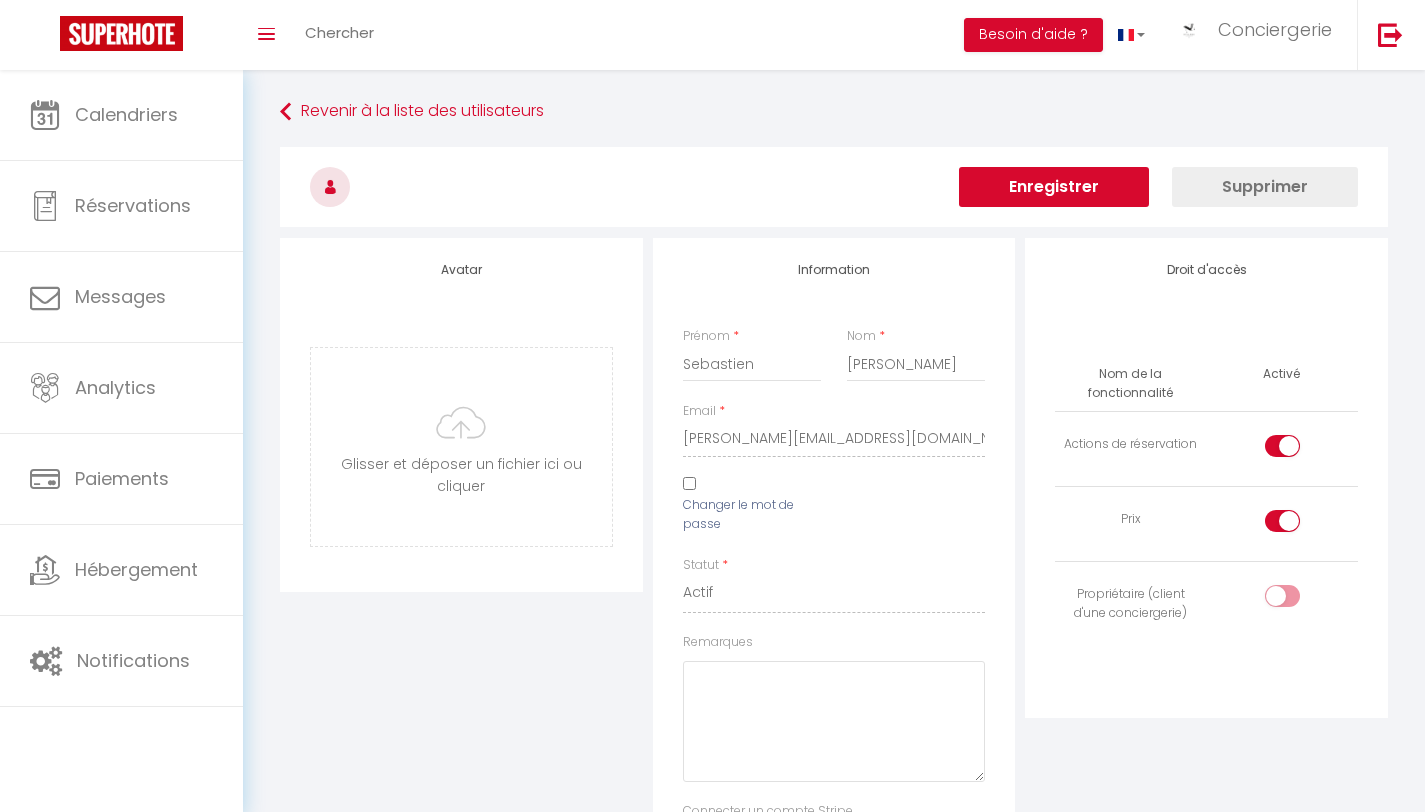 select 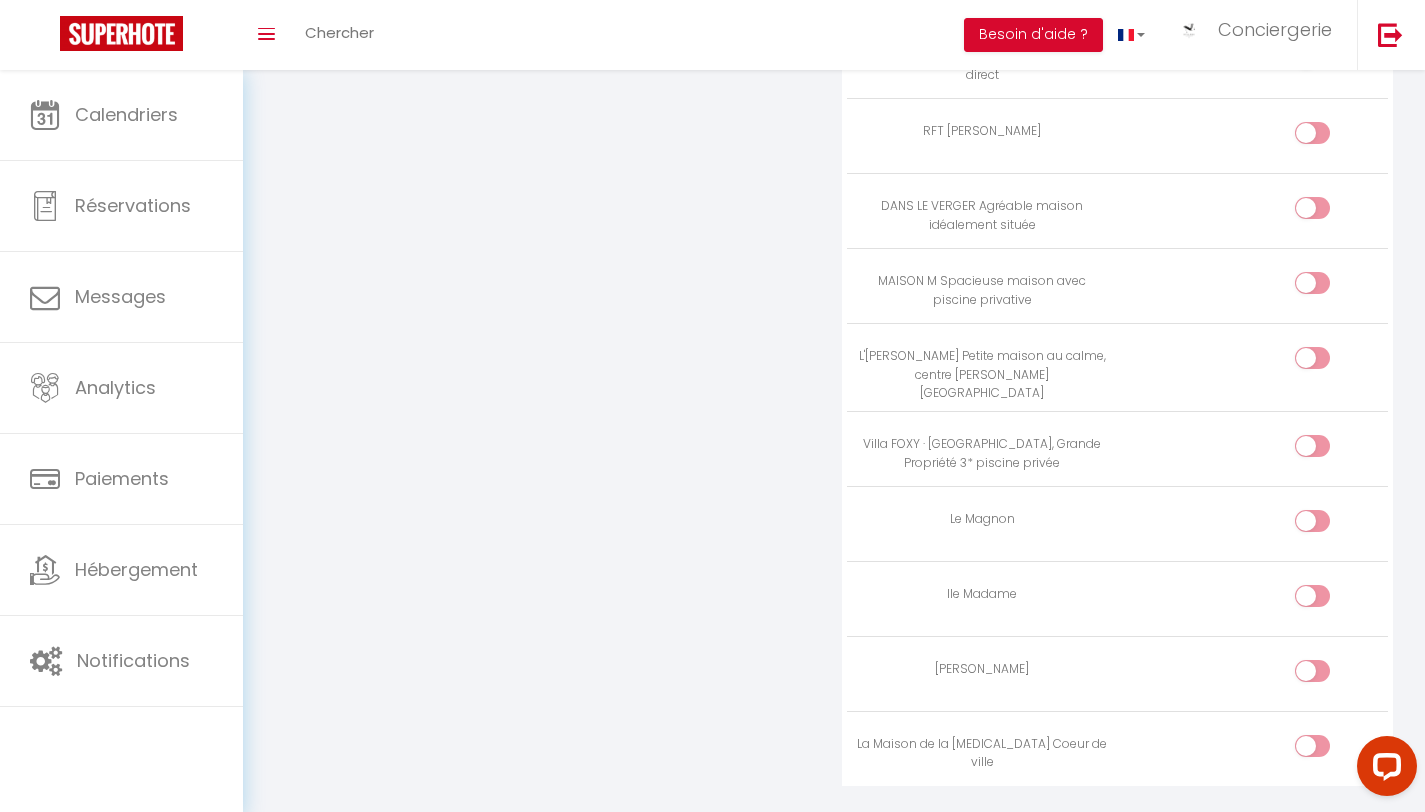 scroll, scrollTop: 0, scrollLeft: 0, axis: both 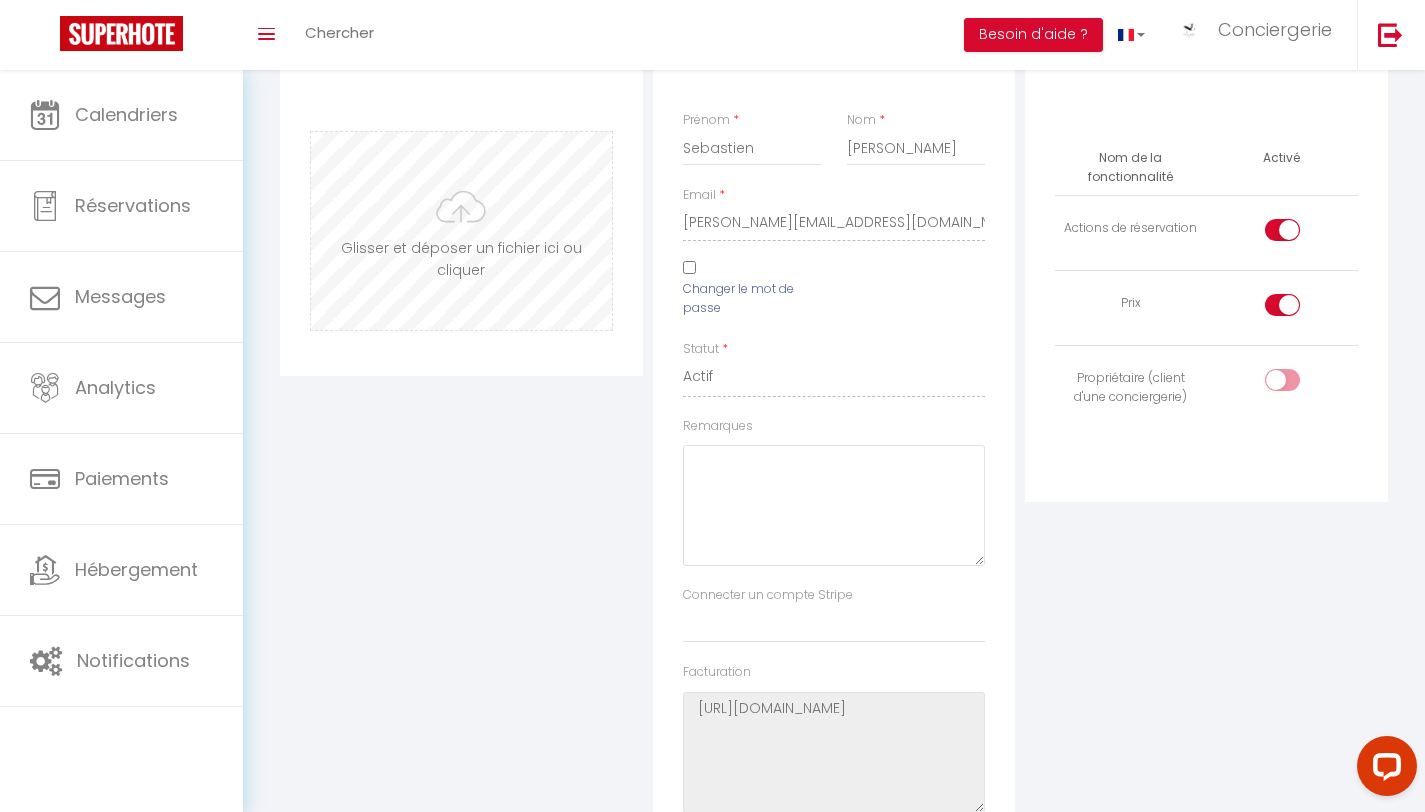 click at bounding box center (461, 231) 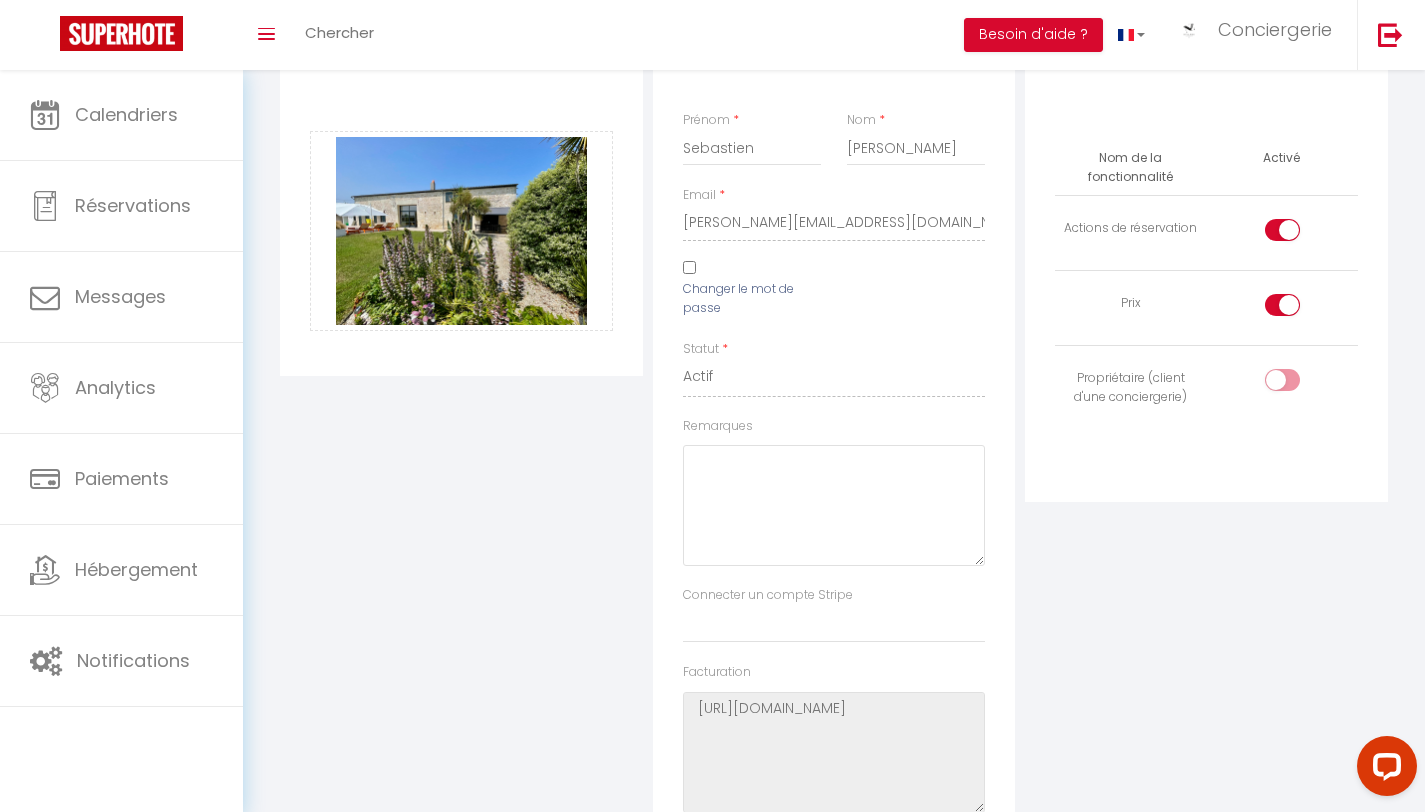 scroll, scrollTop: 0, scrollLeft: 0, axis: both 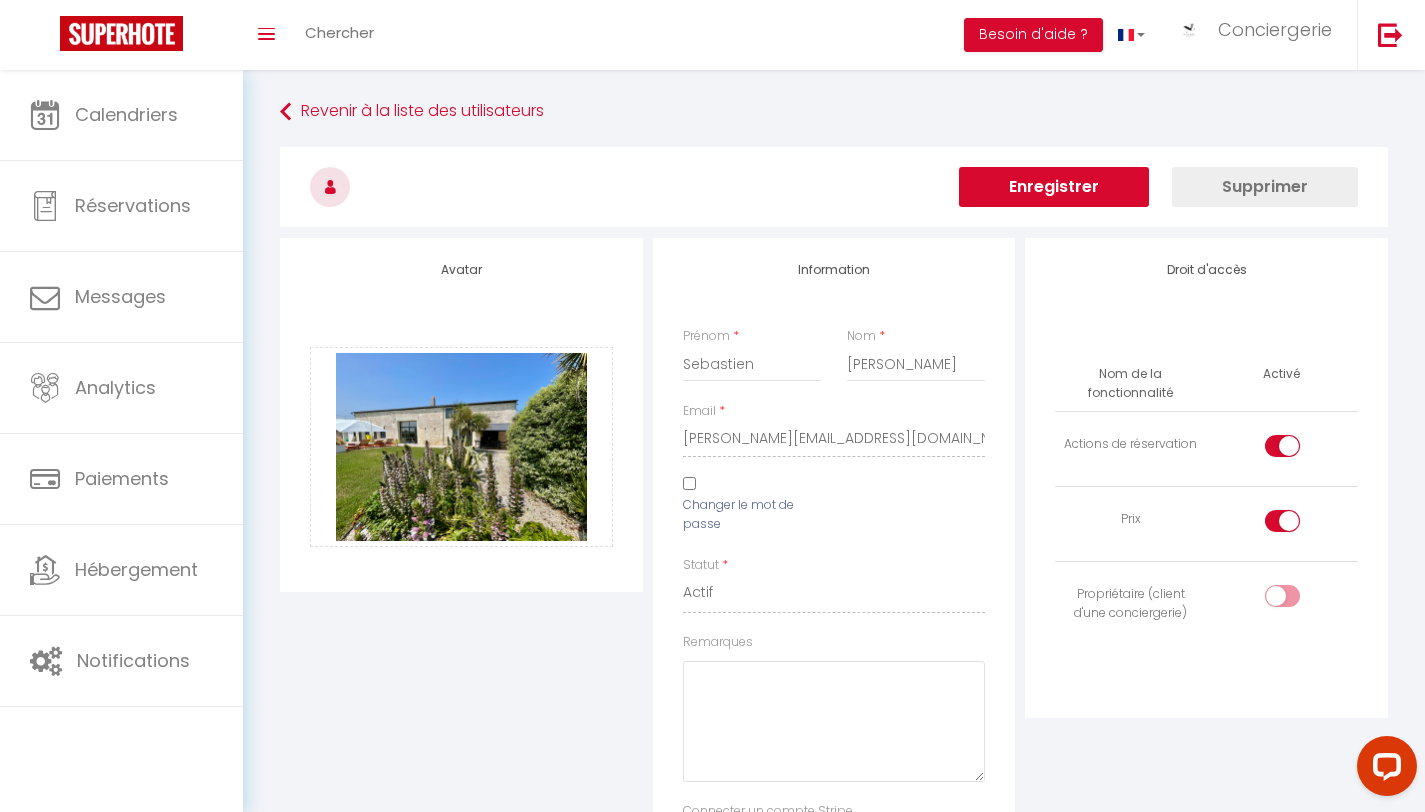 click on "Enregistrer" at bounding box center (1054, 187) 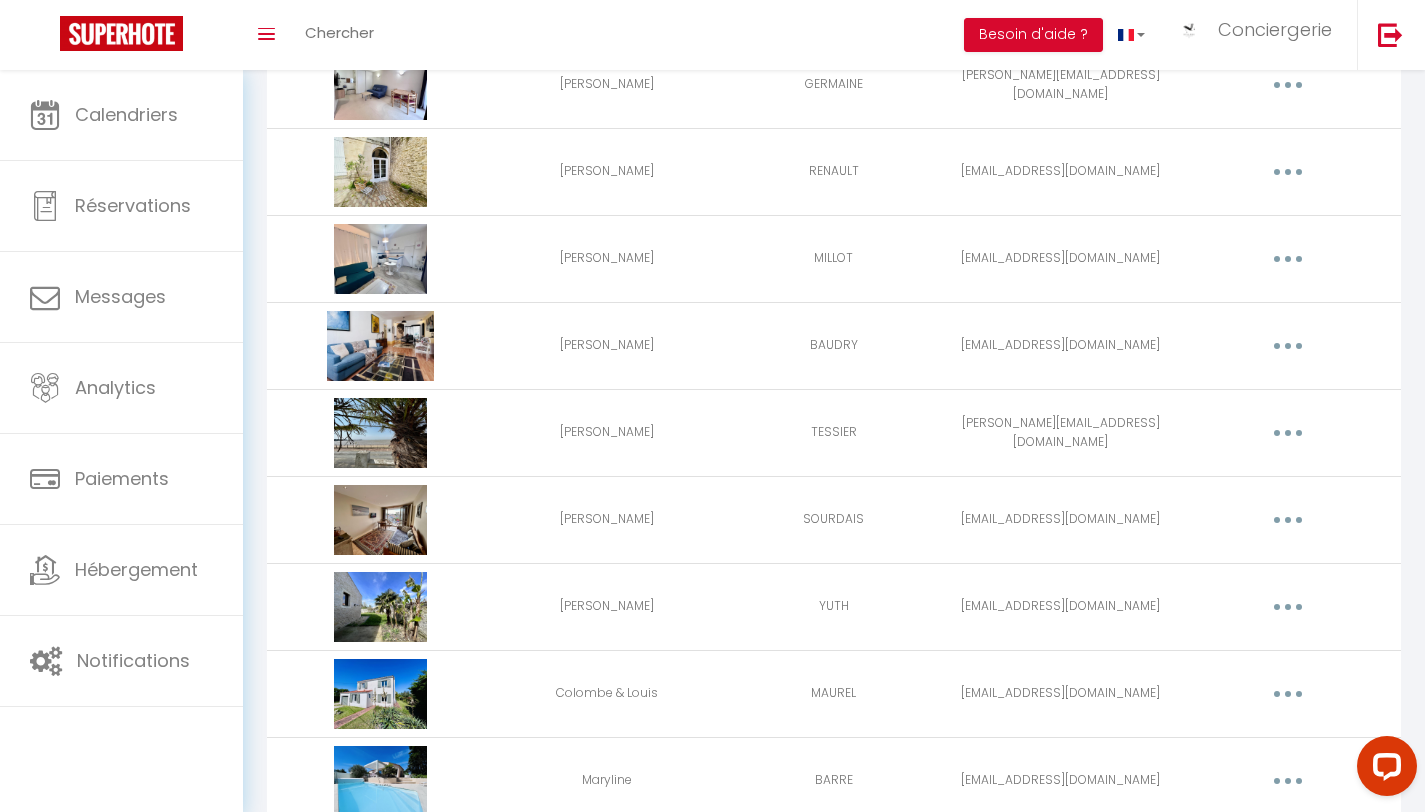 scroll, scrollTop: 0, scrollLeft: 0, axis: both 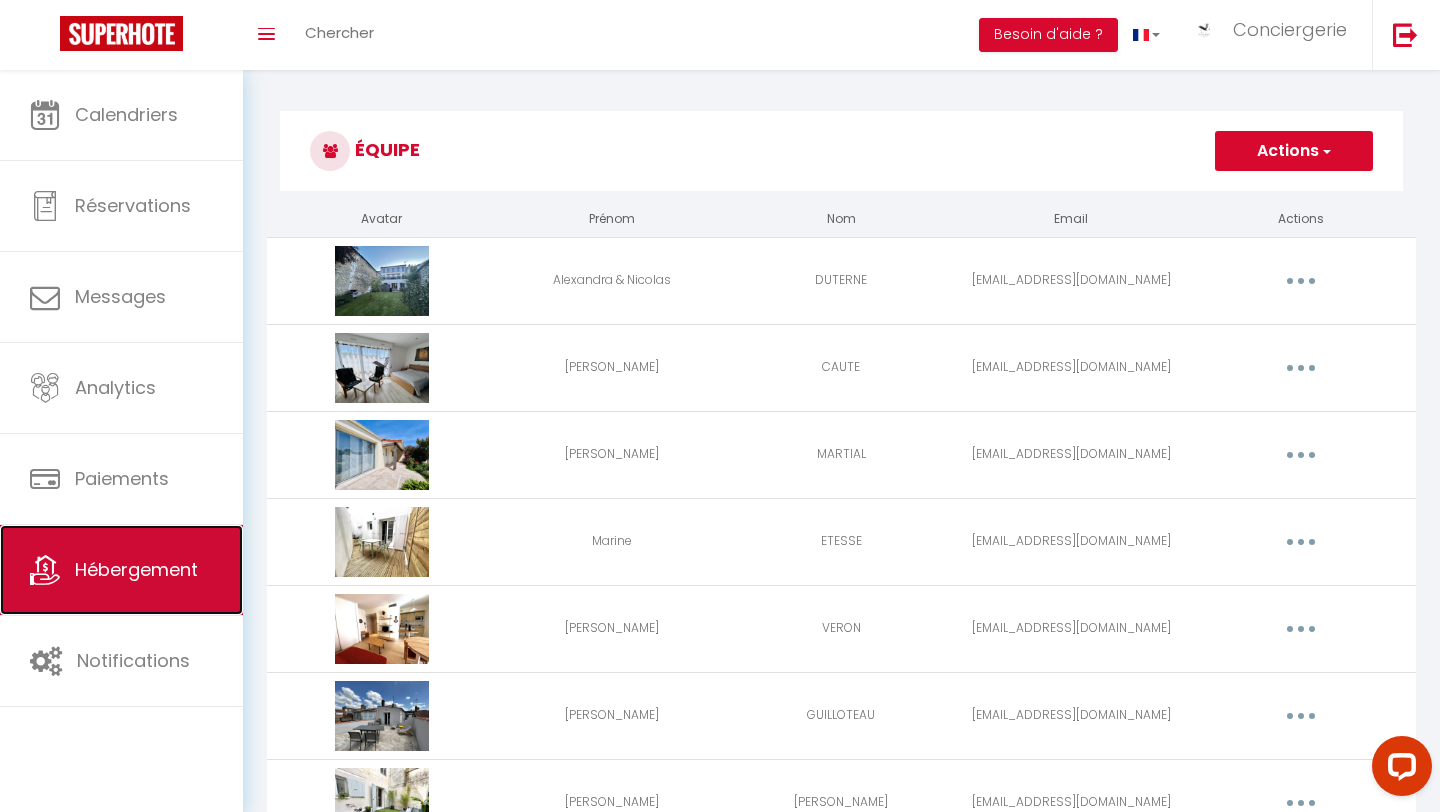 click on "Hébergement" at bounding box center (121, 570) 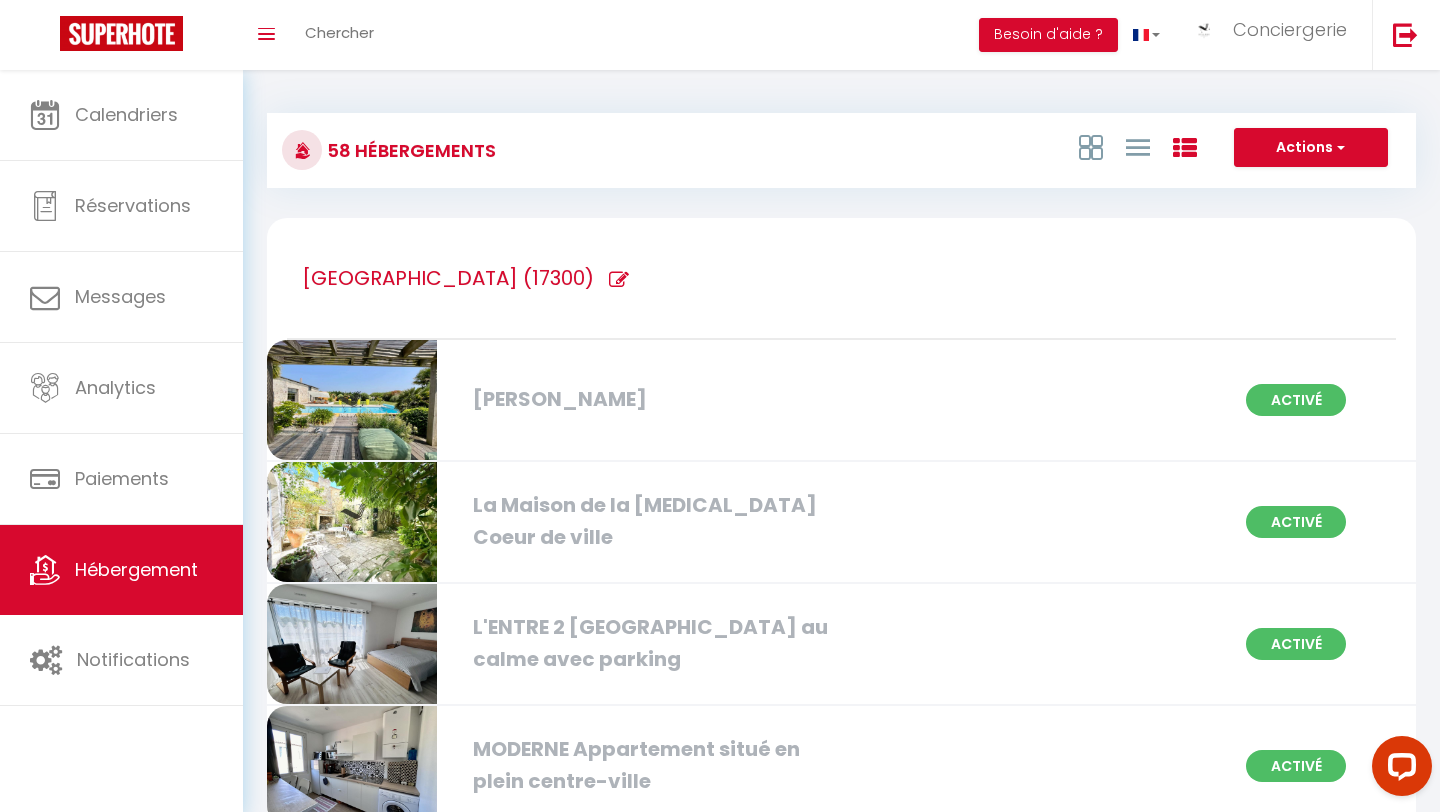 click on "[PERSON_NAME]" at bounding box center (646, 399) 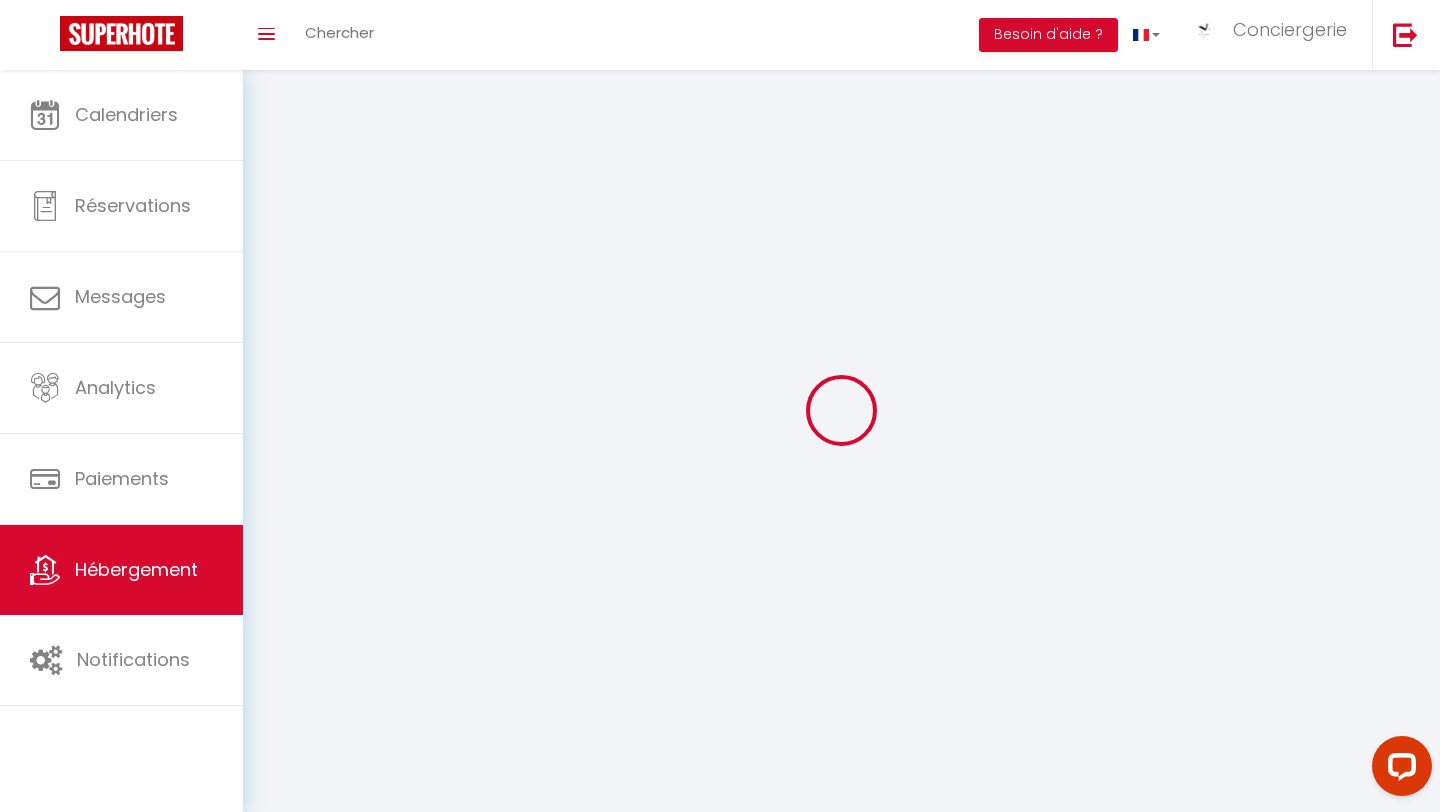 select 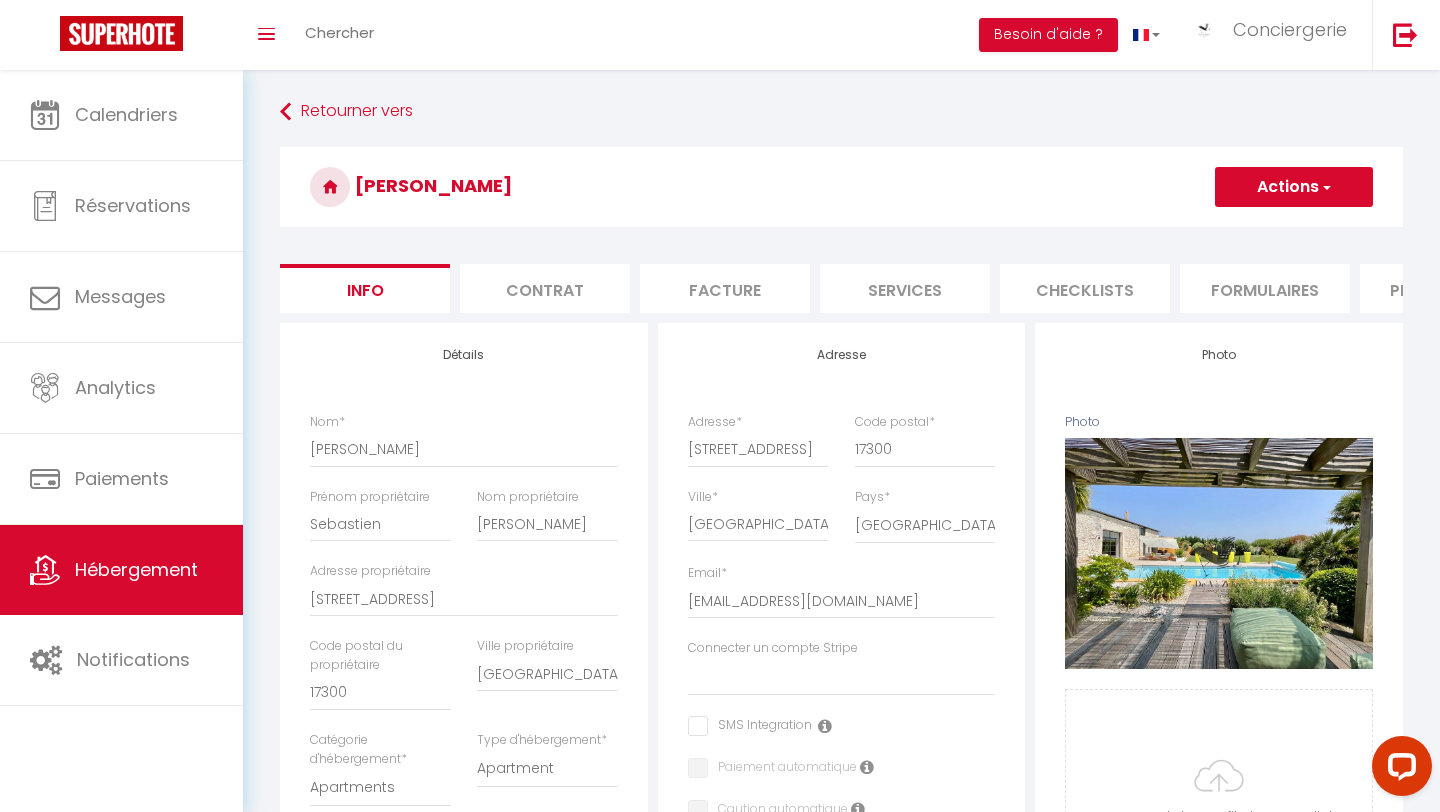 select 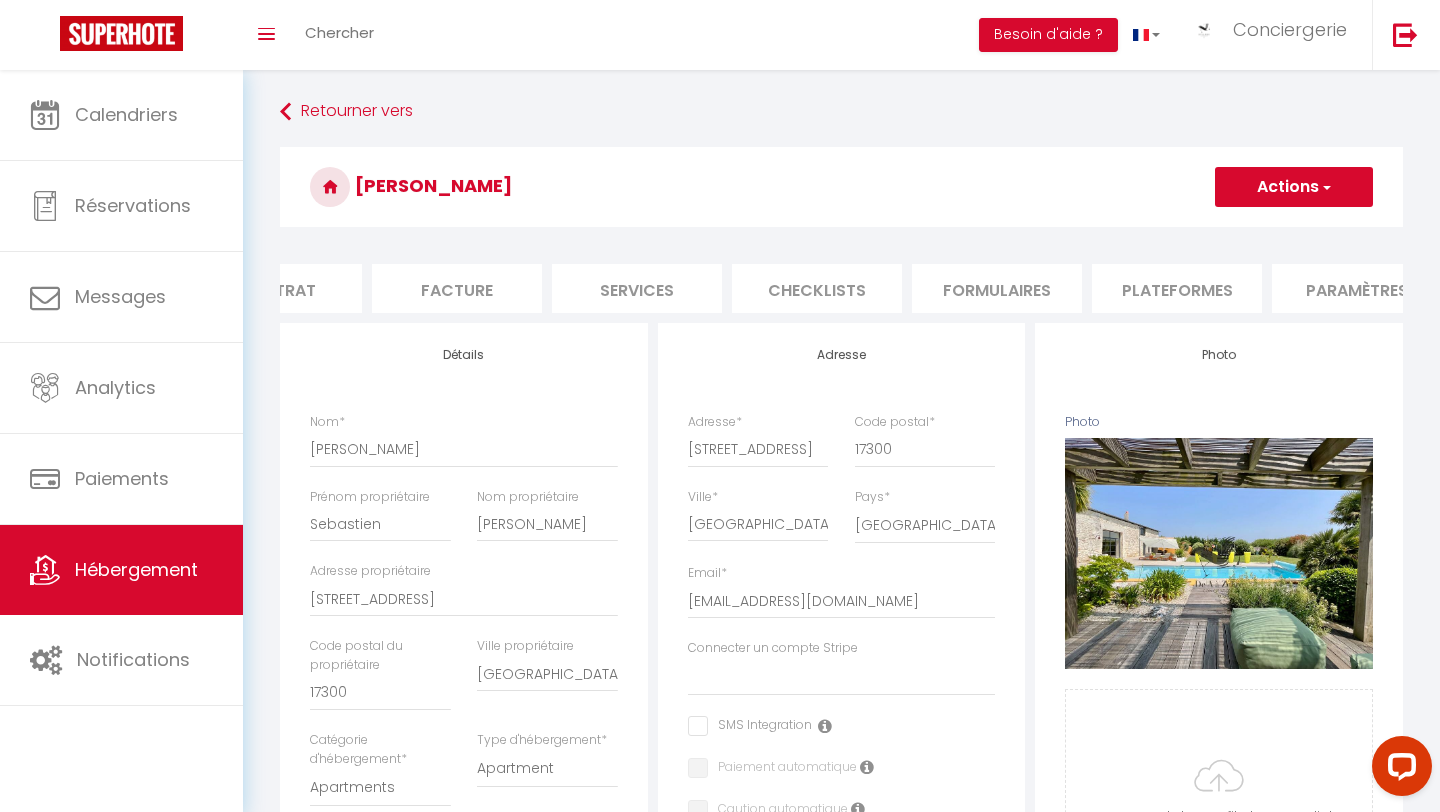scroll, scrollTop: 0, scrollLeft: 449, axis: horizontal 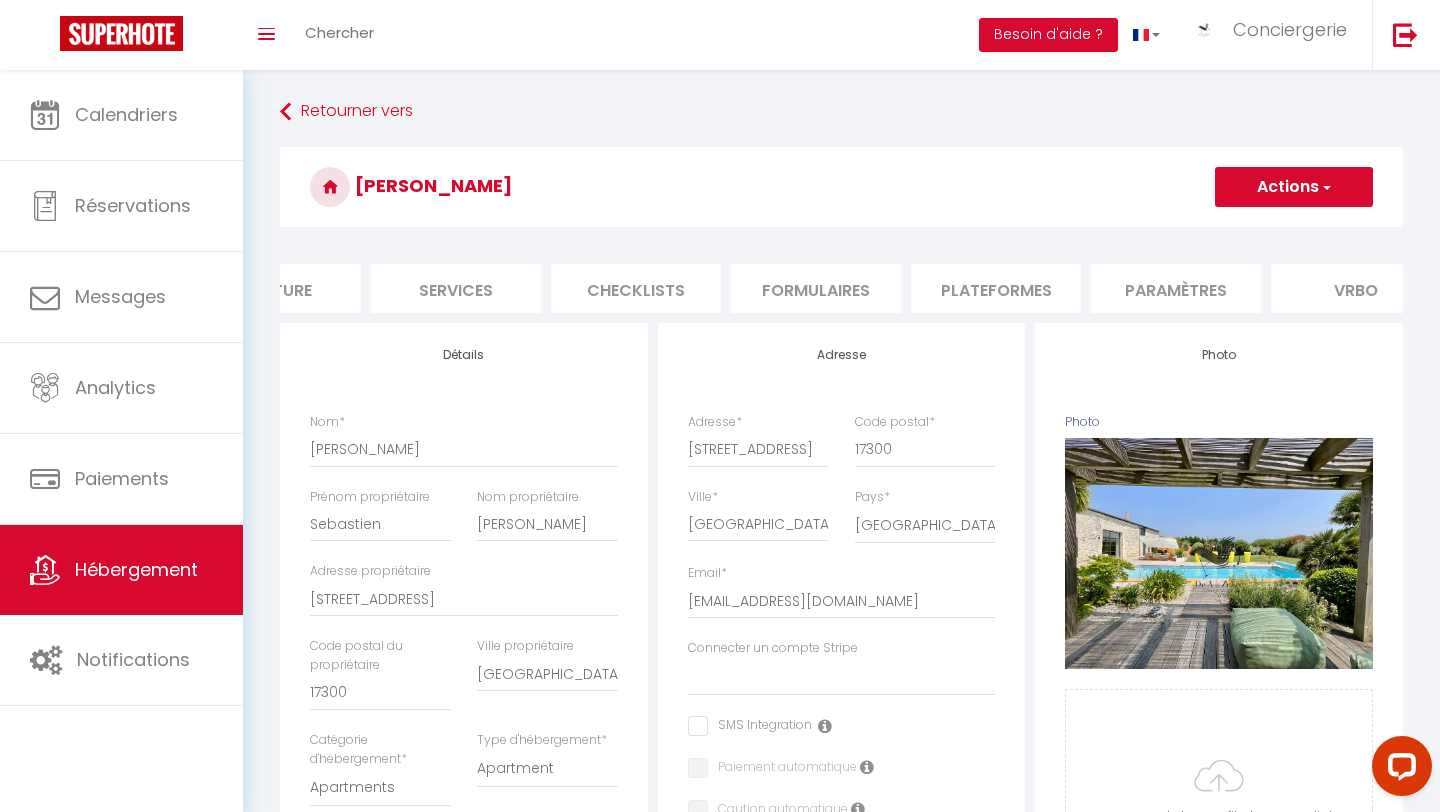 click on "Plateformes" at bounding box center [996, 288] 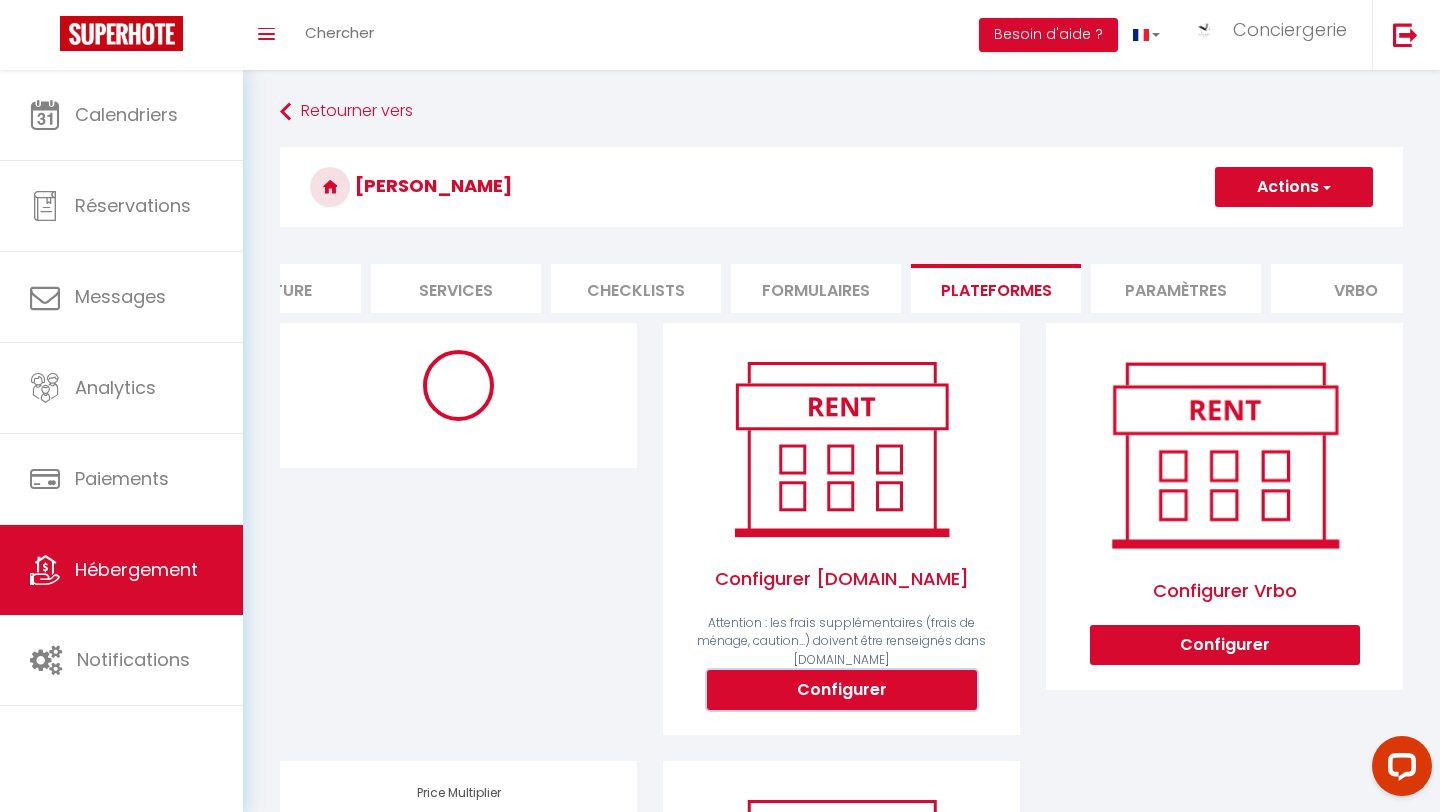 click on "Configurer" at bounding box center [842, 690] 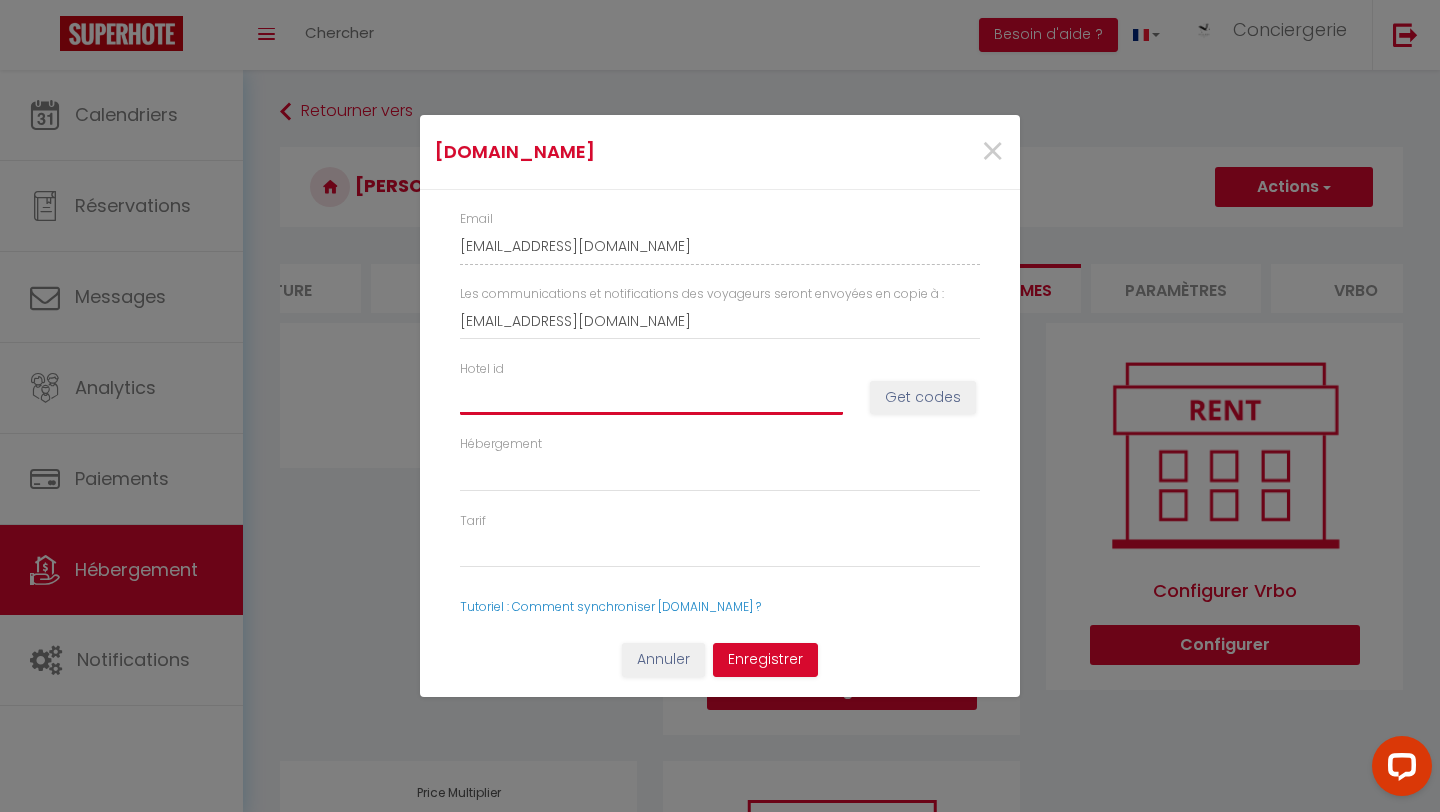 click on "Hotel id" at bounding box center (651, 397) 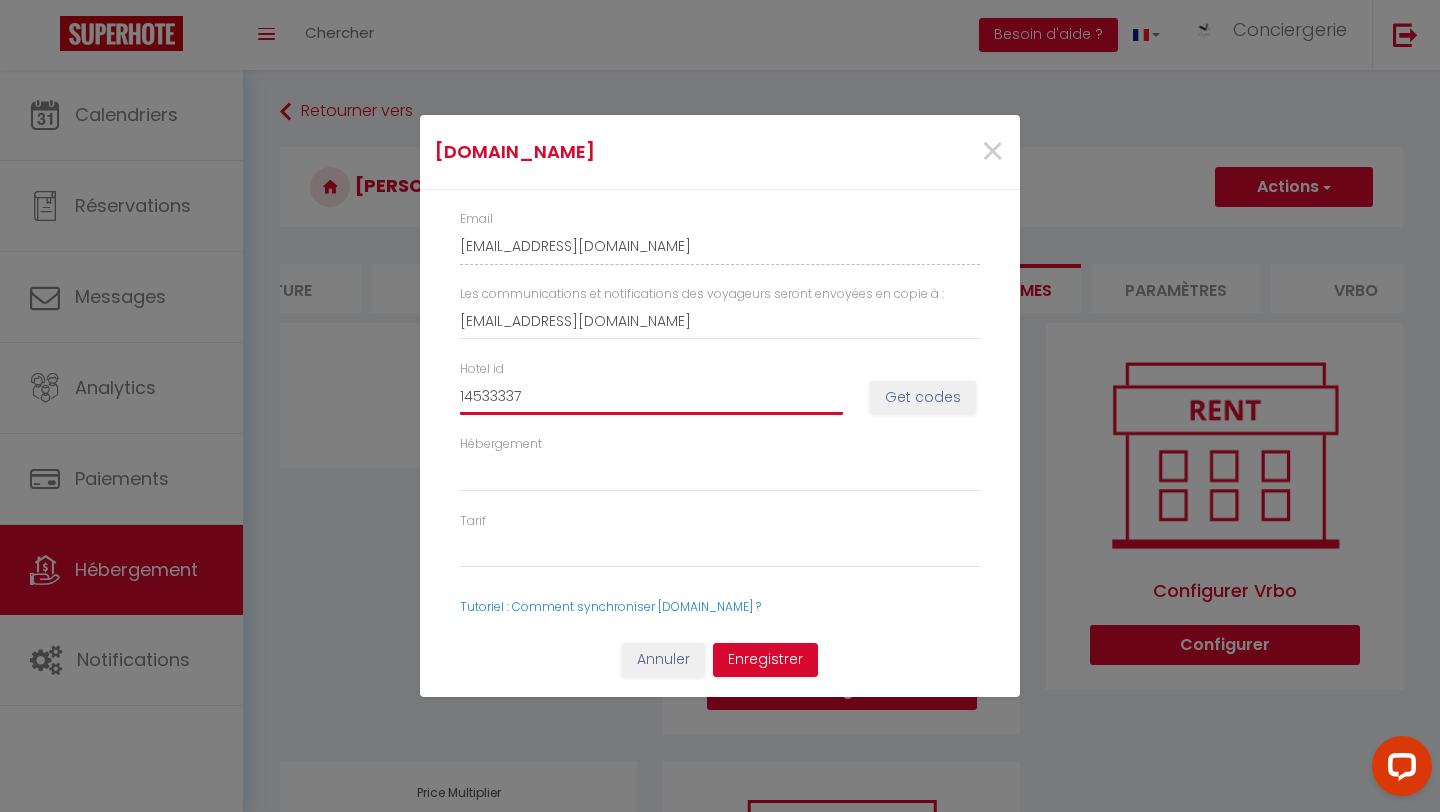 select 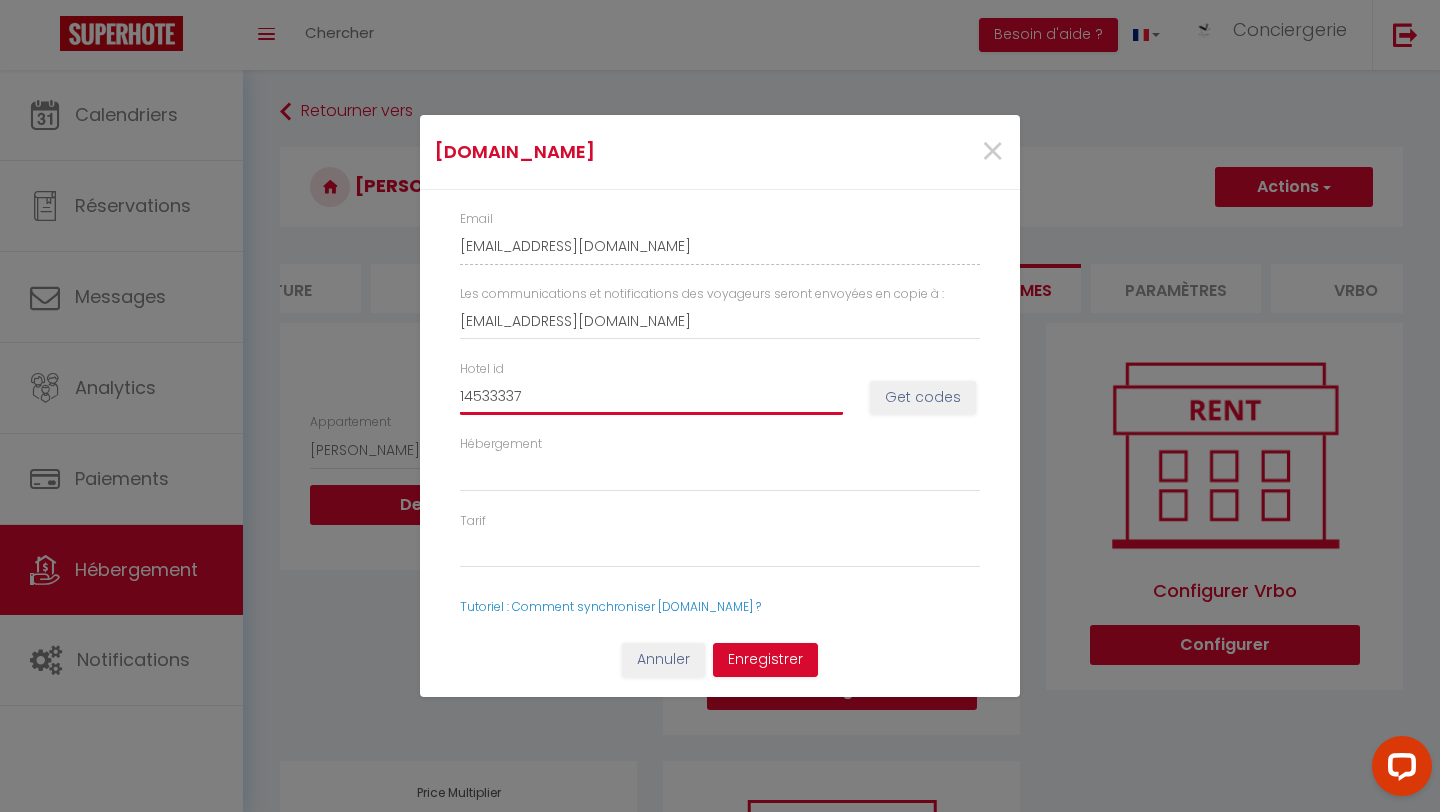 type on "14533337" 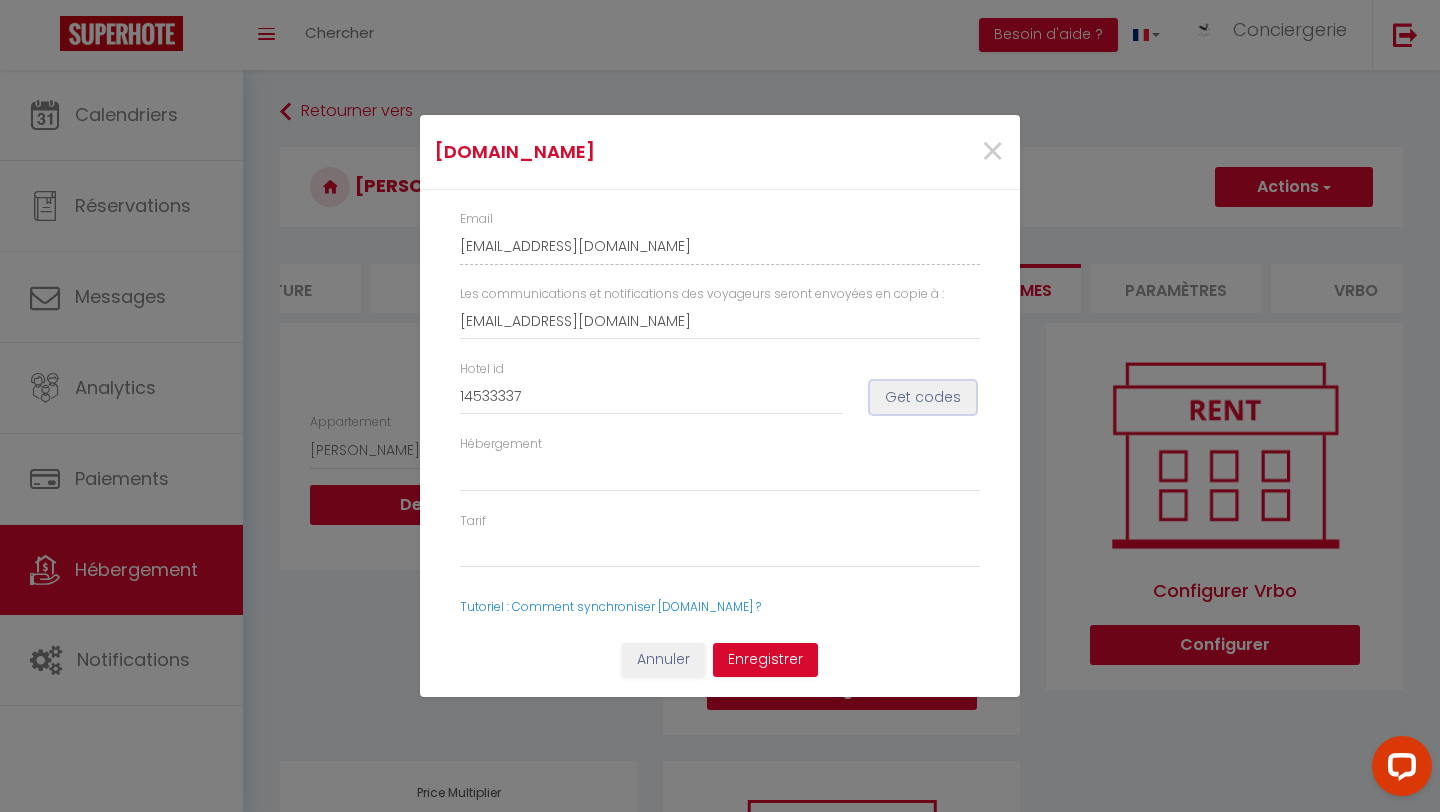 click on "Get codes" at bounding box center [923, 398] 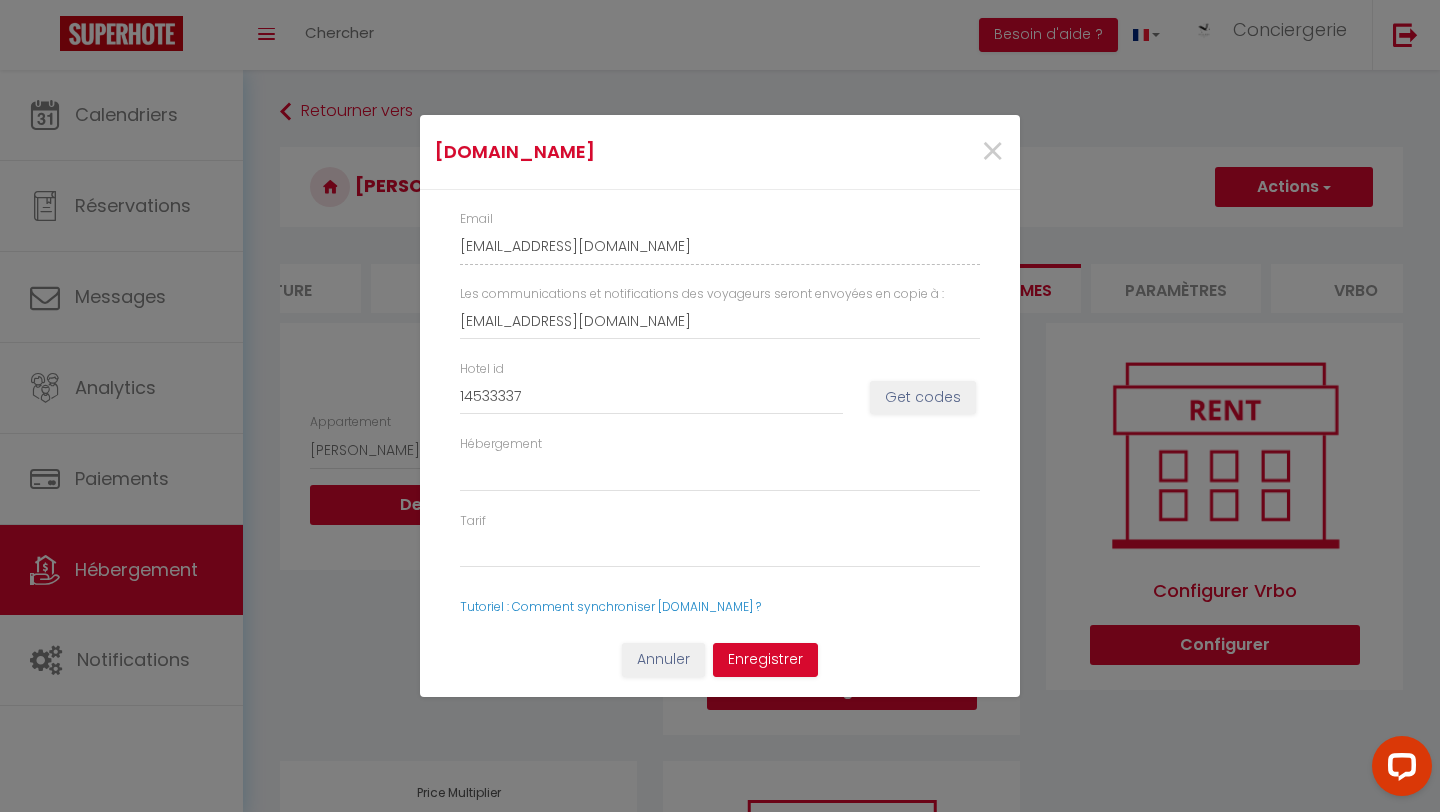 select 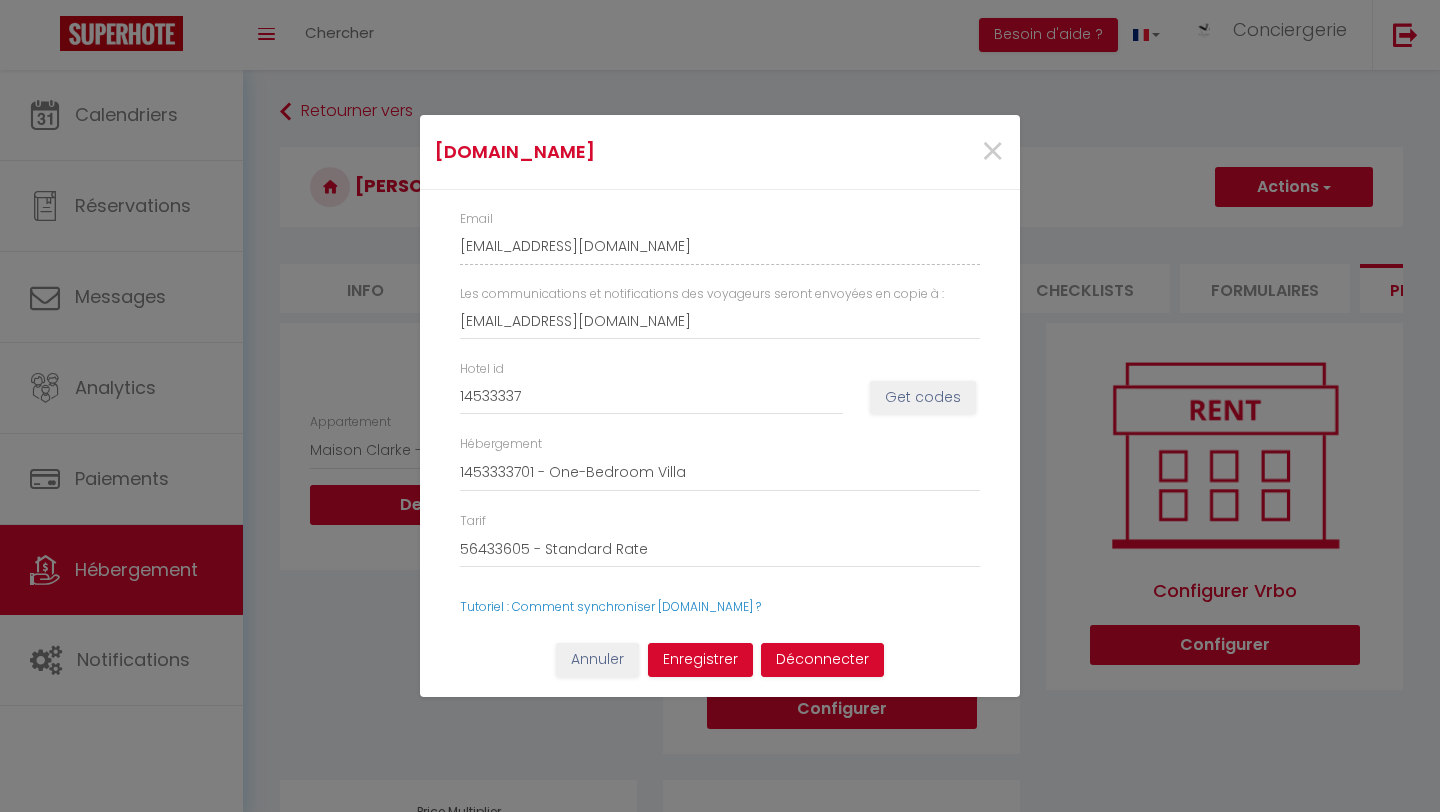 select on "5071-1452891767860711698" 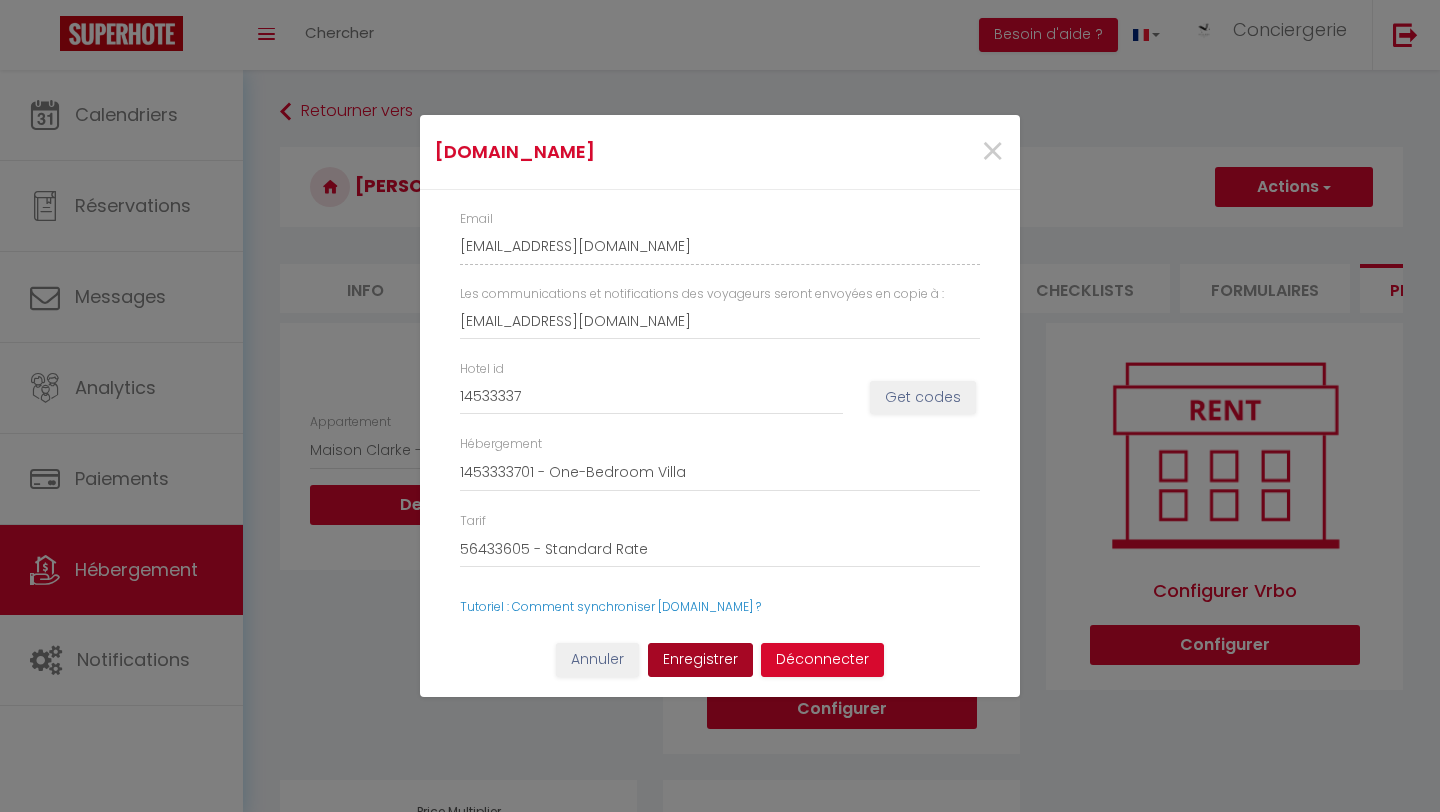 scroll, scrollTop: 0, scrollLeft: 0, axis: both 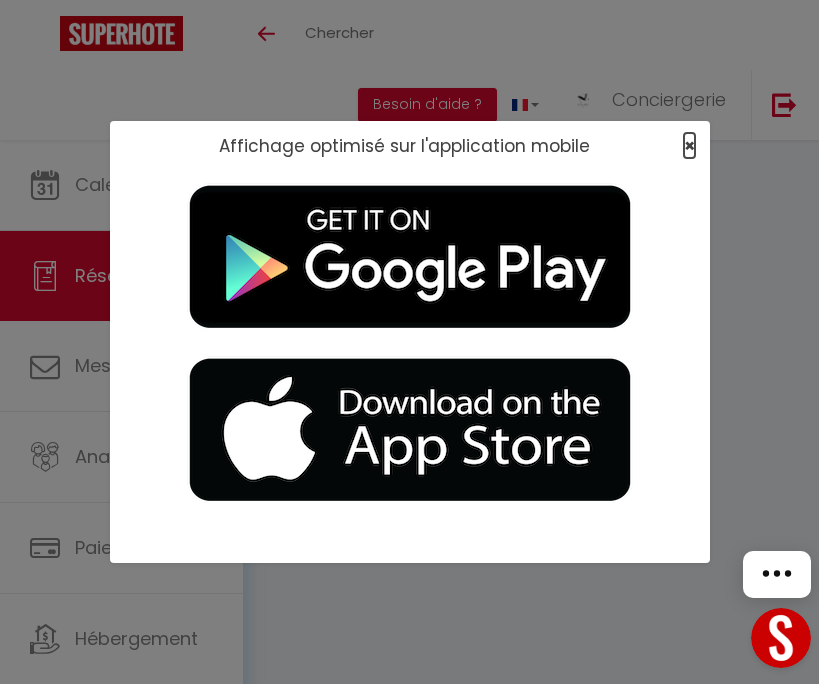 click on "×" at bounding box center (689, 145) 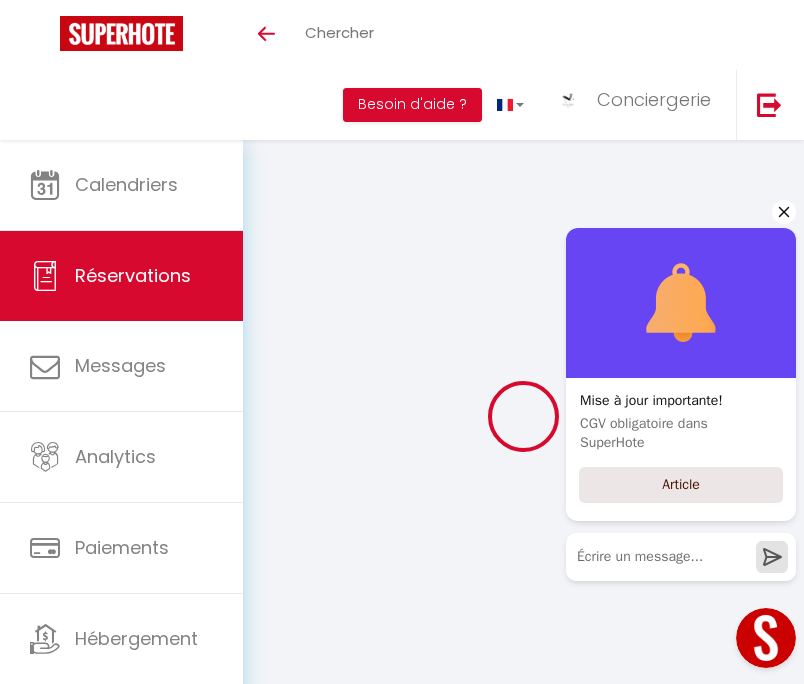 click 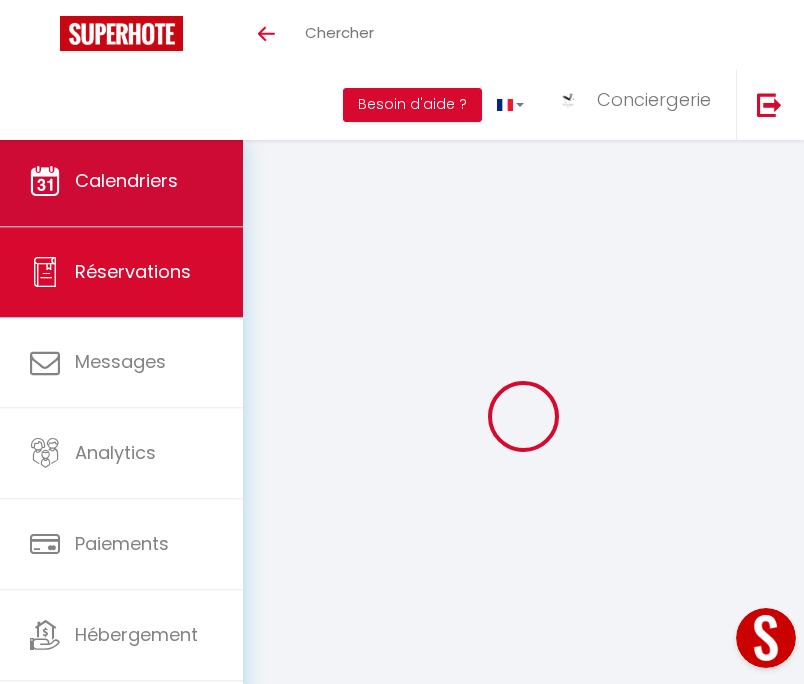 click on "Calendriers" at bounding box center [126, 180] 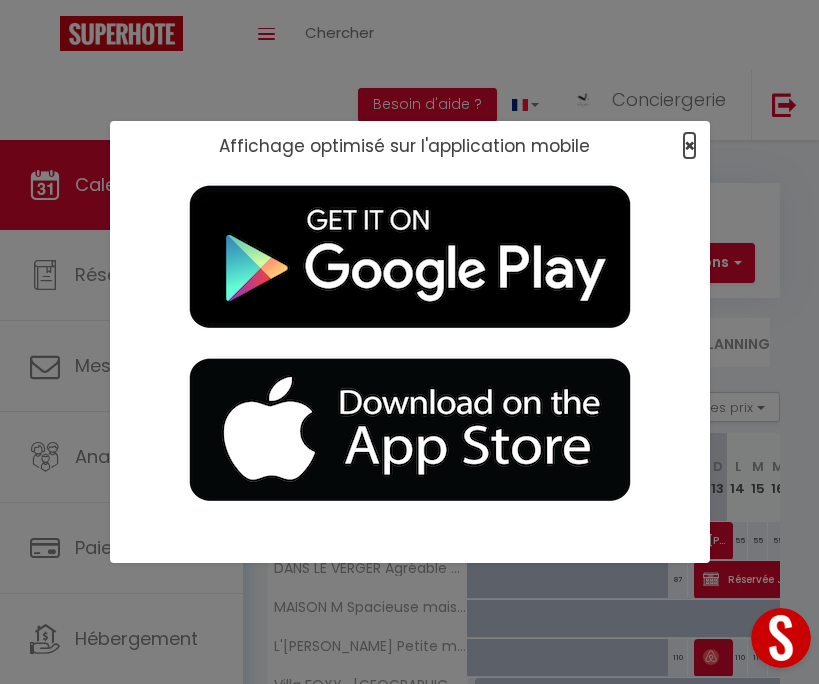 click on "×" at bounding box center (689, 145) 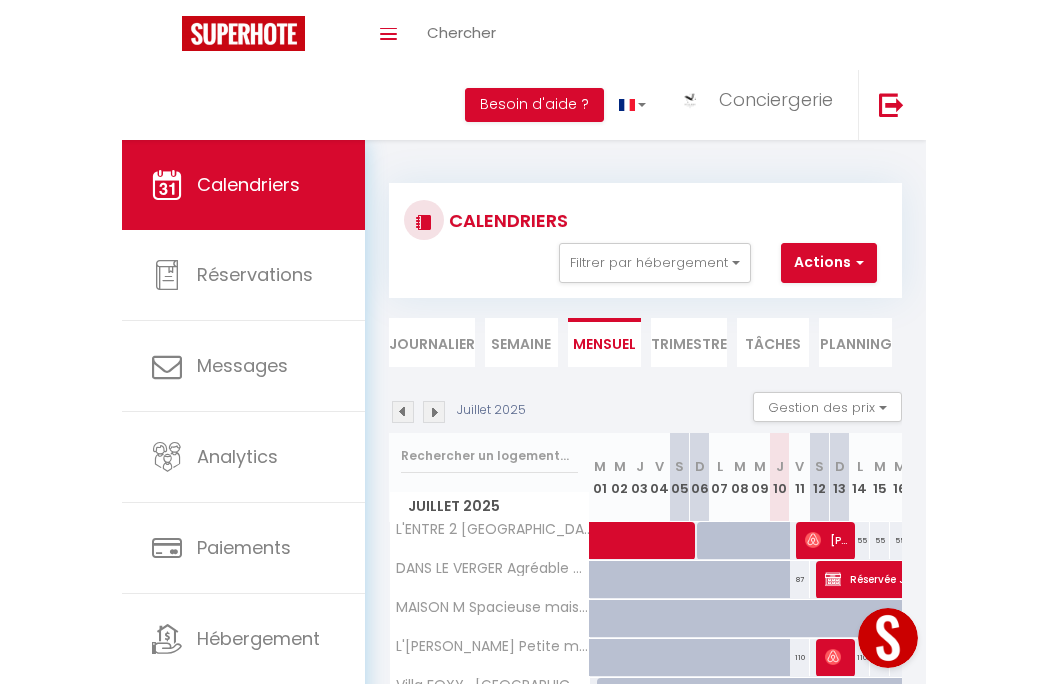 scroll, scrollTop: 0, scrollLeft: 0, axis: both 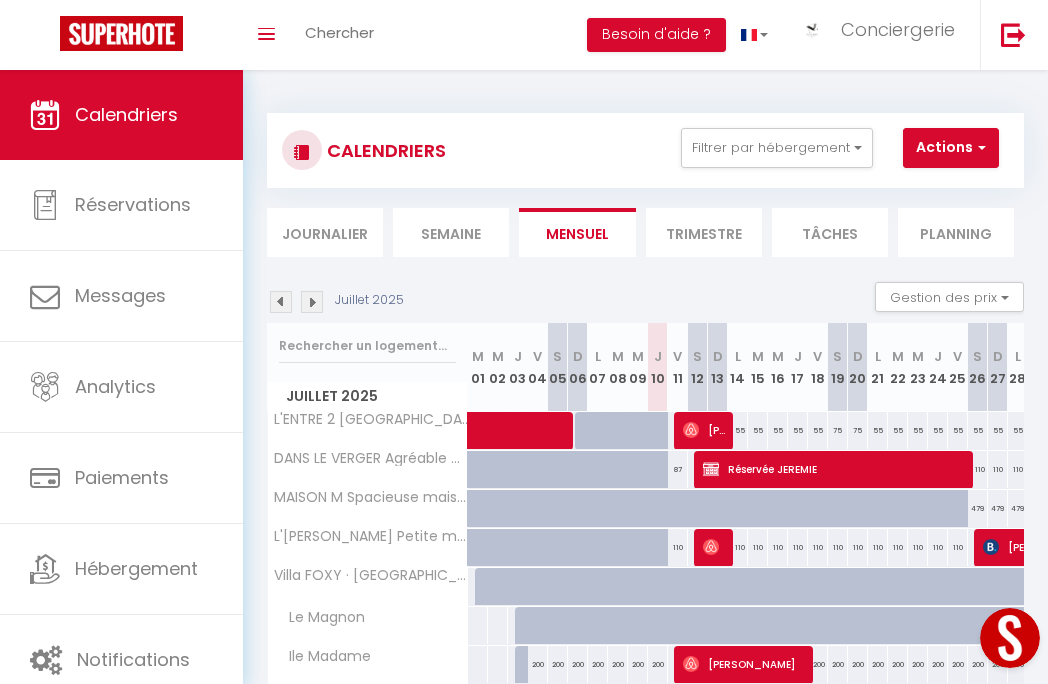 click on "Semaine" at bounding box center (451, 232) 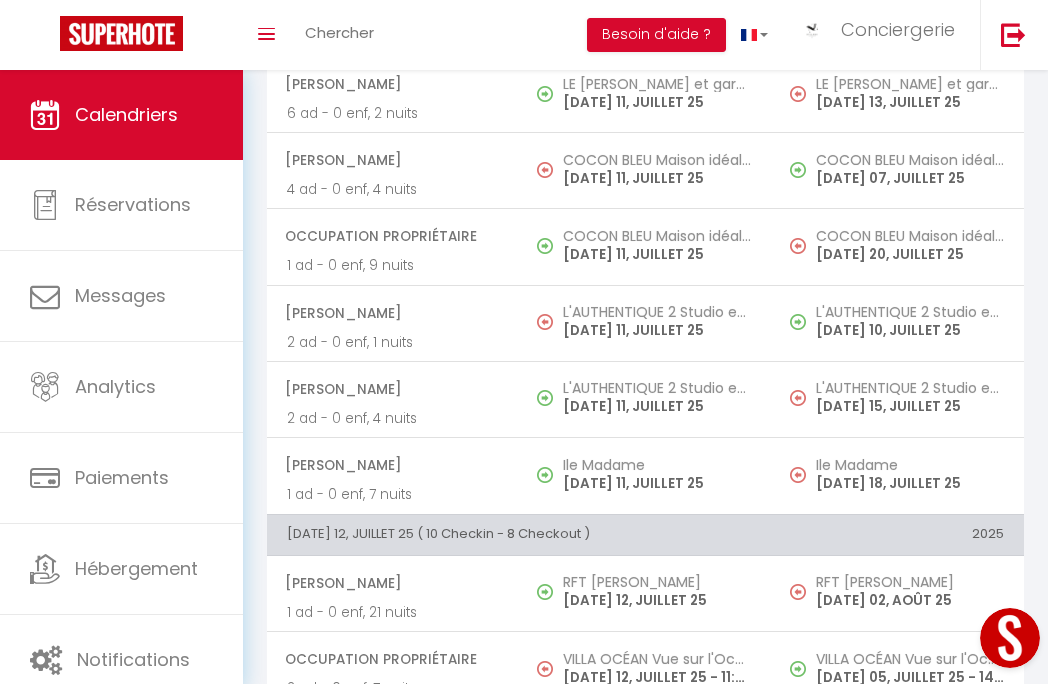 scroll, scrollTop: 2074, scrollLeft: 0, axis: vertical 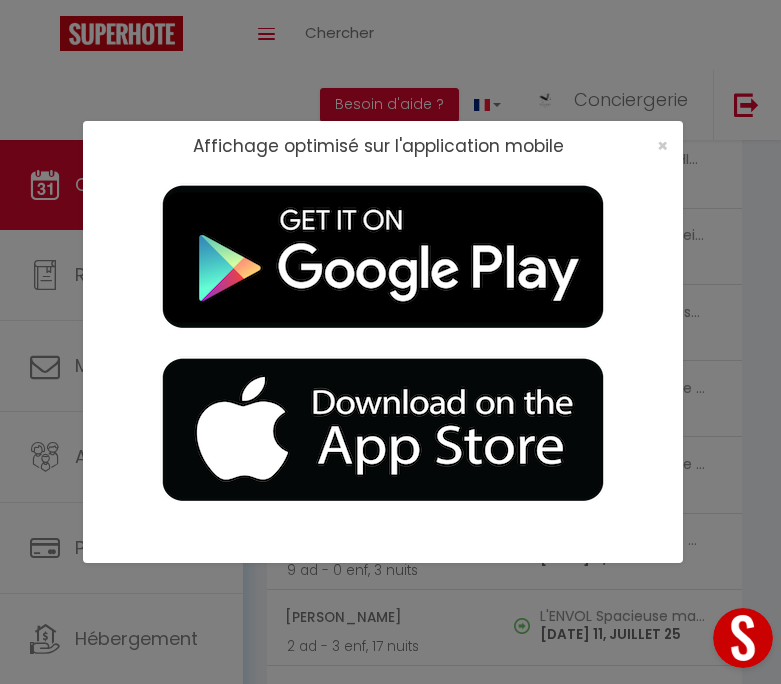 drag, startPoint x: 744, startPoint y: 51, endPoint x: 644, endPoint y: 47, distance: 100.07997 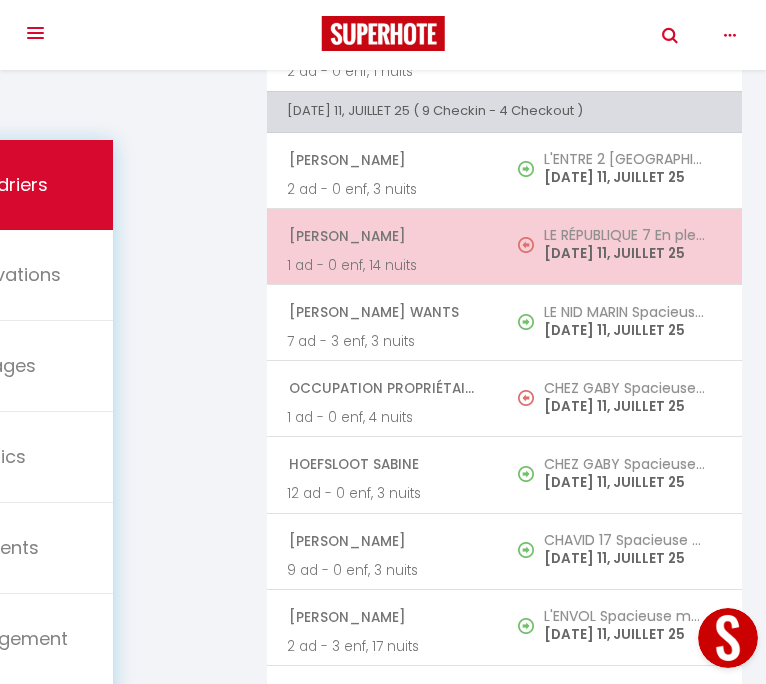 drag, startPoint x: 285, startPoint y: 235, endPoint x: 452, endPoint y: 241, distance: 167.10774 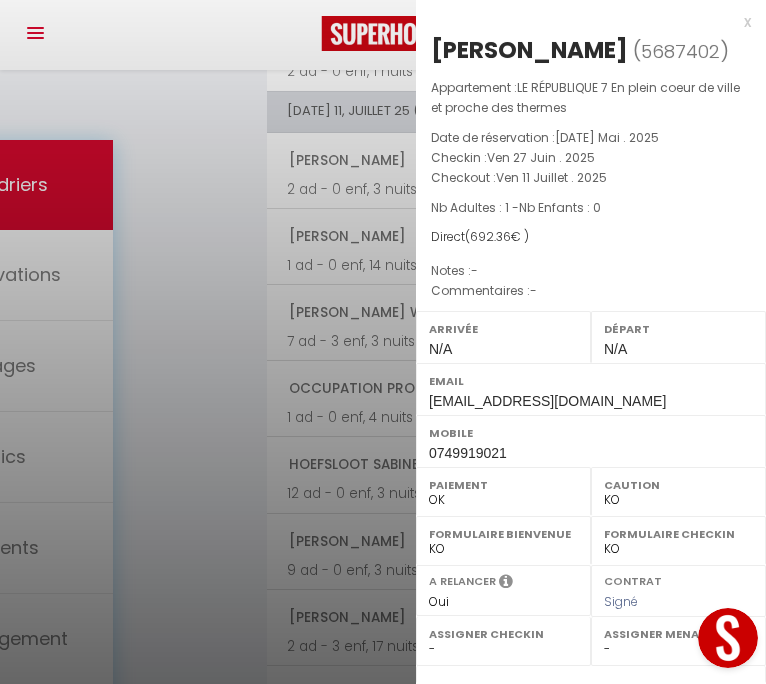 copy on "[PERSON_NAME]" 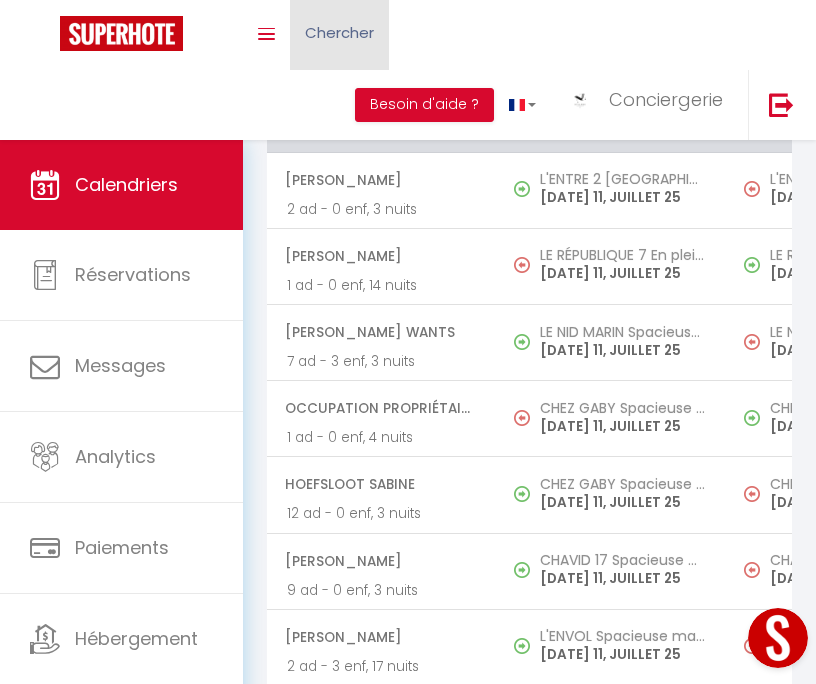 scroll, scrollTop: 1554, scrollLeft: 0, axis: vertical 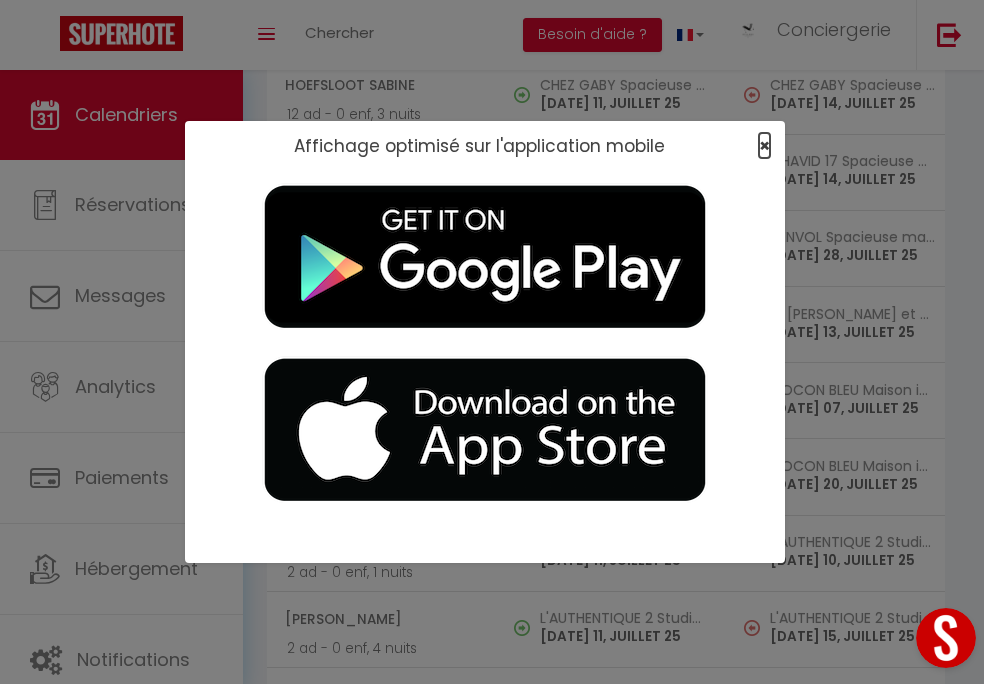click on "×" at bounding box center [764, 145] 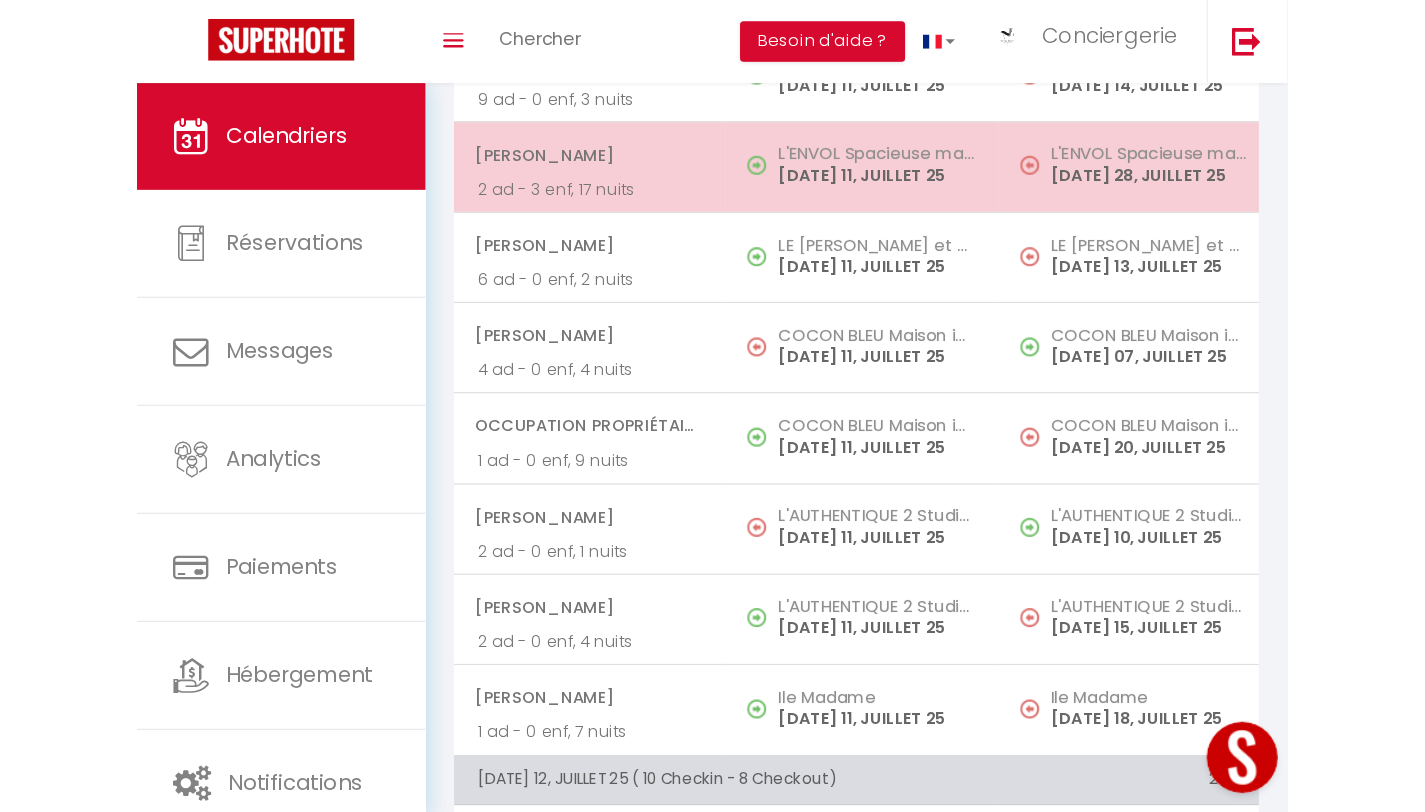 scroll, scrollTop: 1953, scrollLeft: 0, axis: vertical 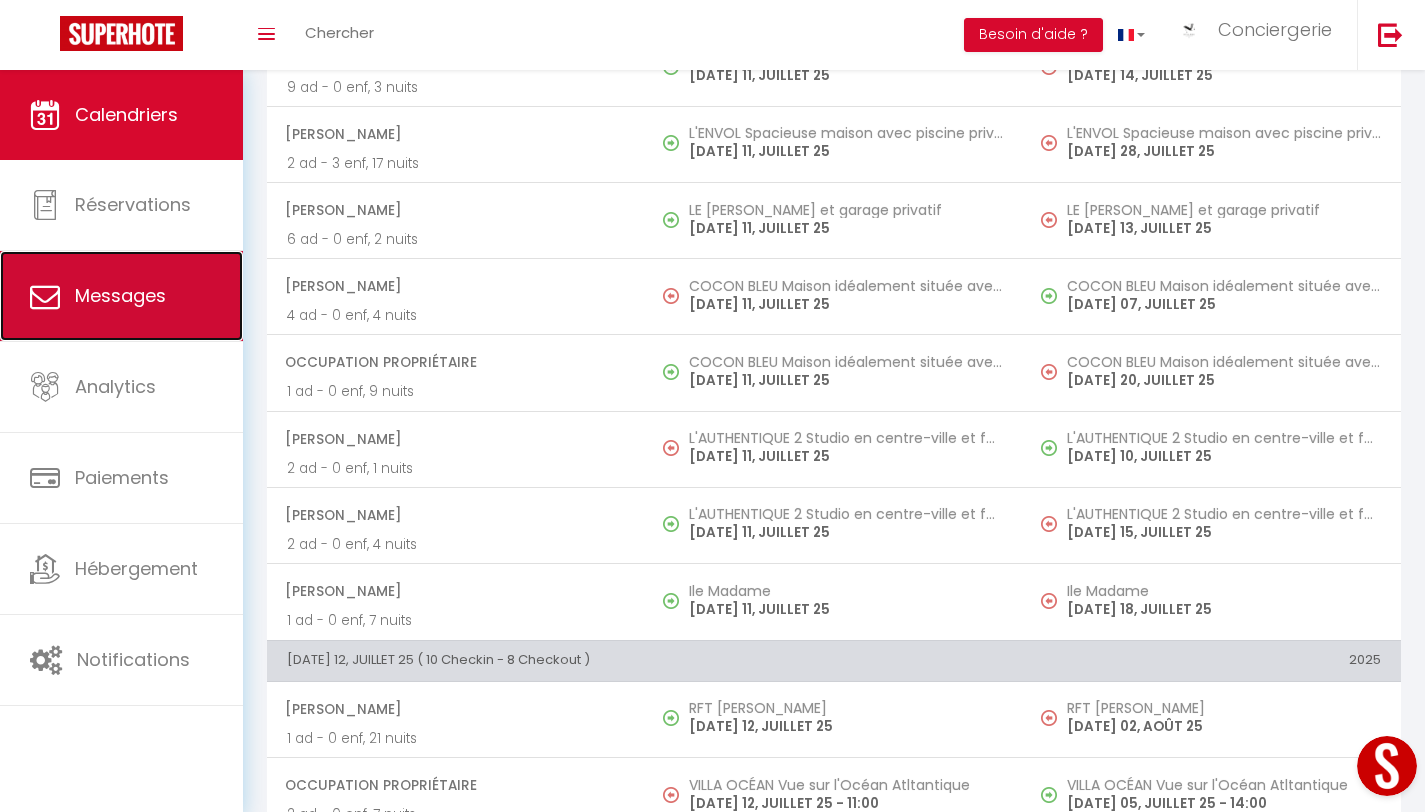 click on "Messages" at bounding box center [121, 296] 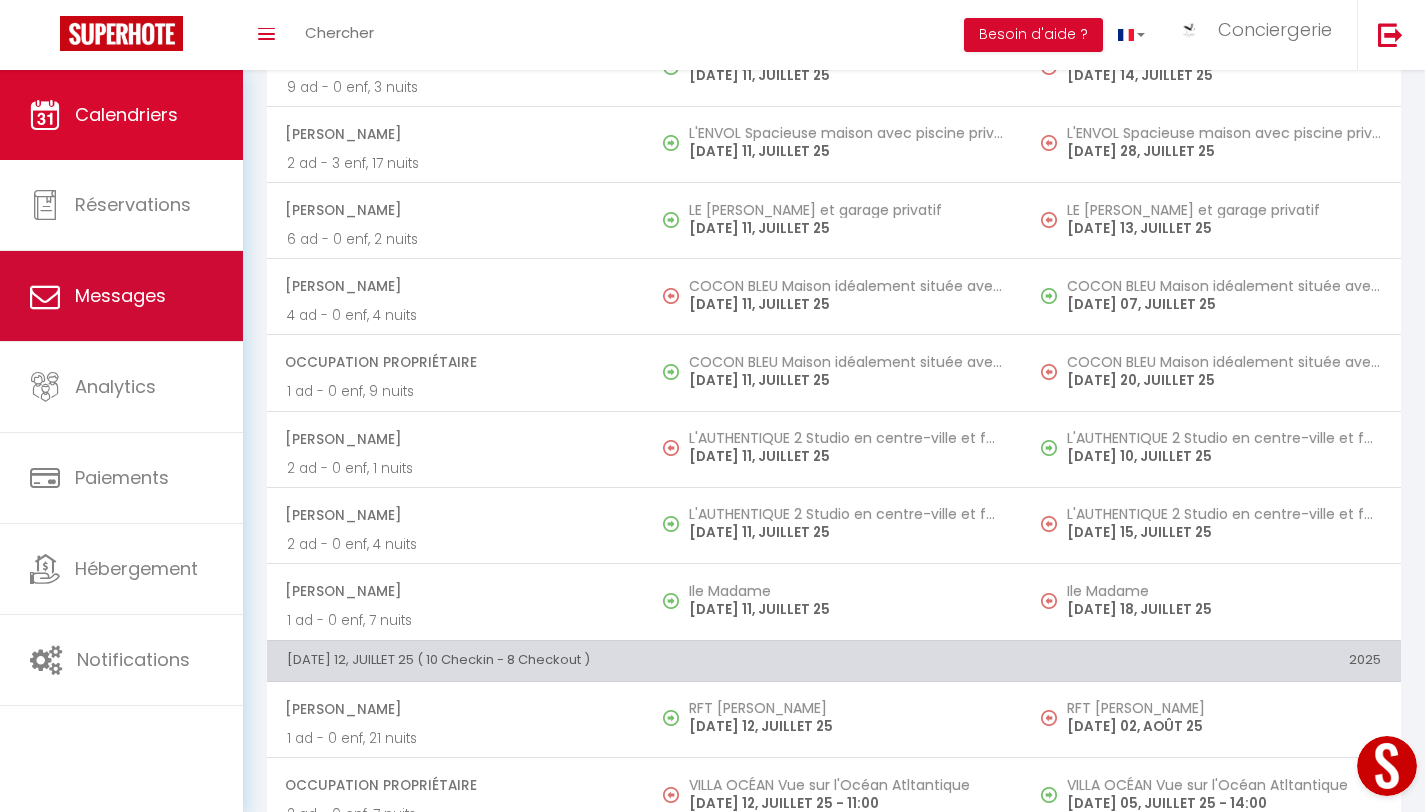 select on "message" 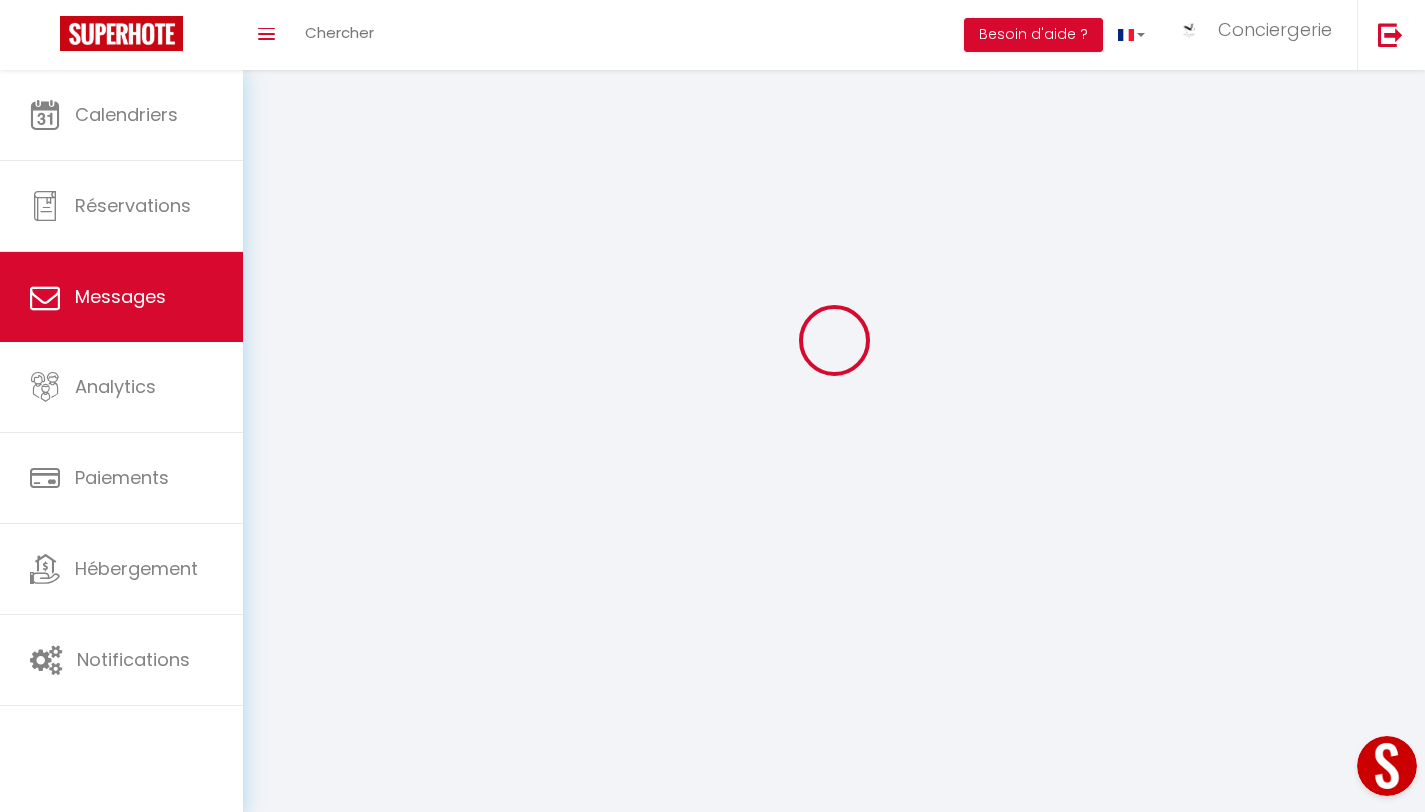 scroll, scrollTop: 0, scrollLeft: 0, axis: both 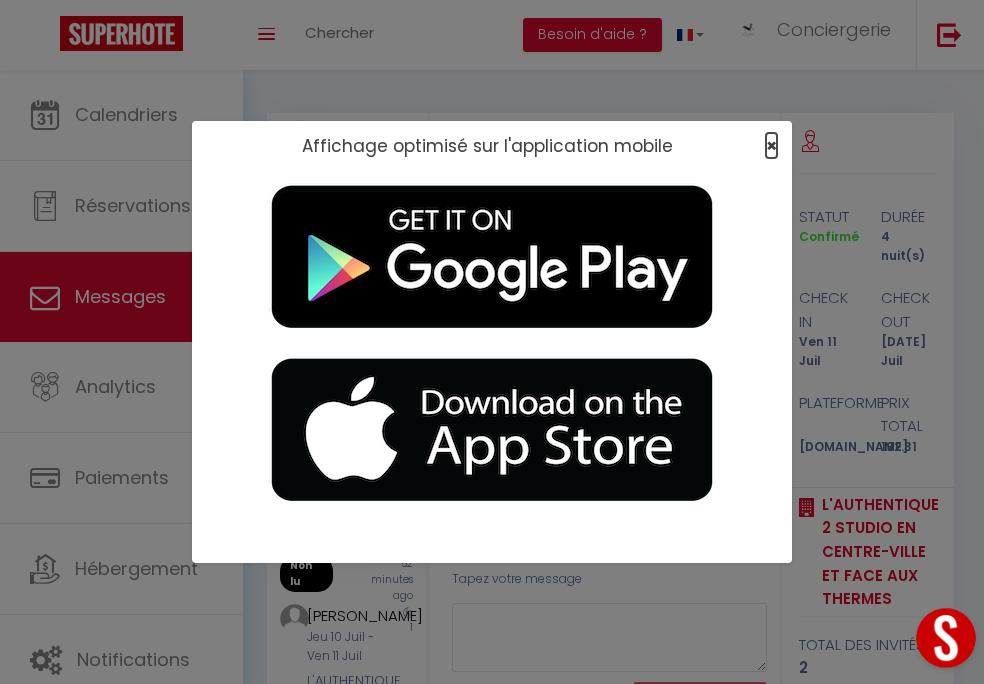 click on "×" at bounding box center (771, 145) 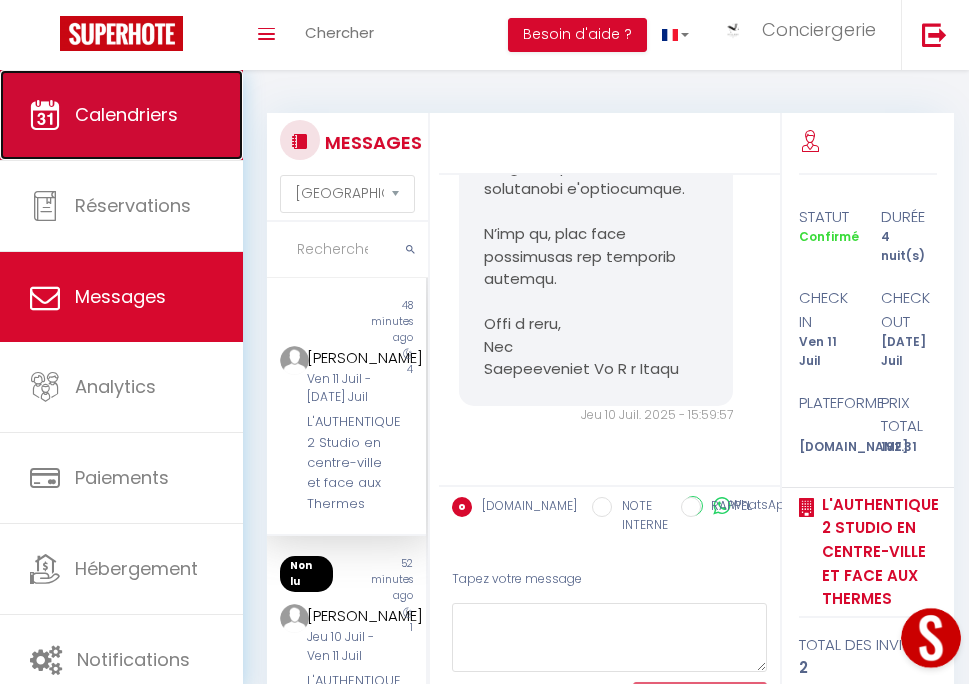 click on "Calendriers" at bounding box center (126, 114) 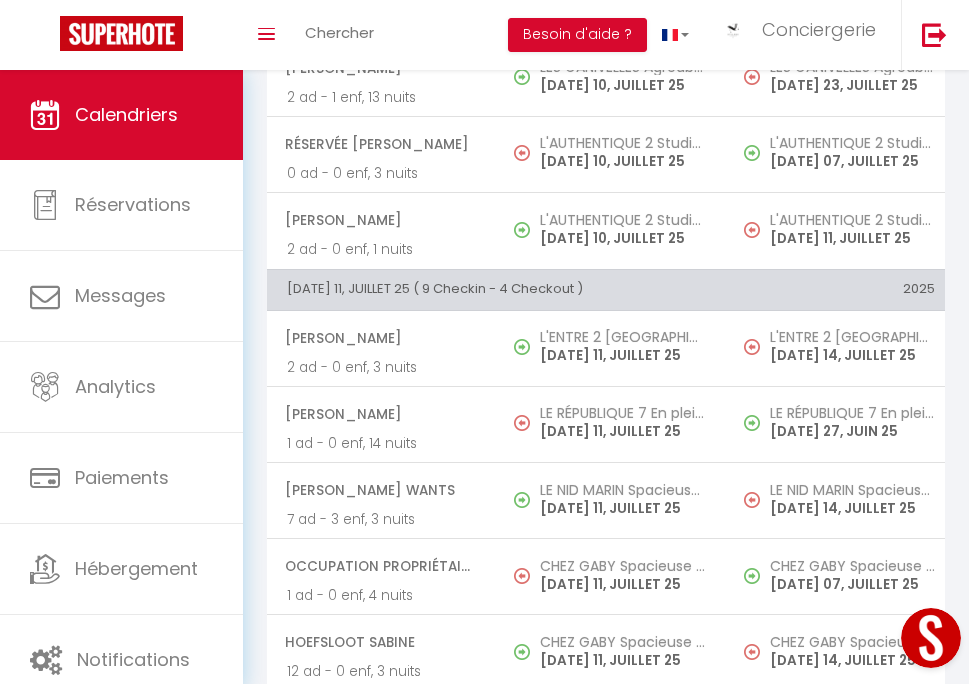 scroll, scrollTop: 1661, scrollLeft: 0, axis: vertical 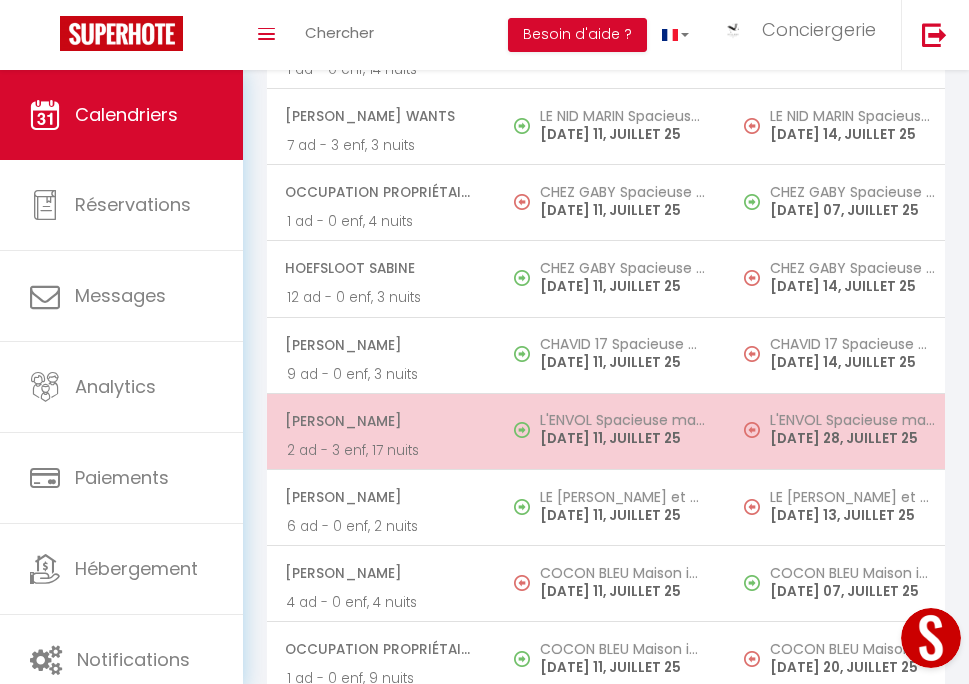 click on "[PERSON_NAME]" at bounding box center (380, 421) 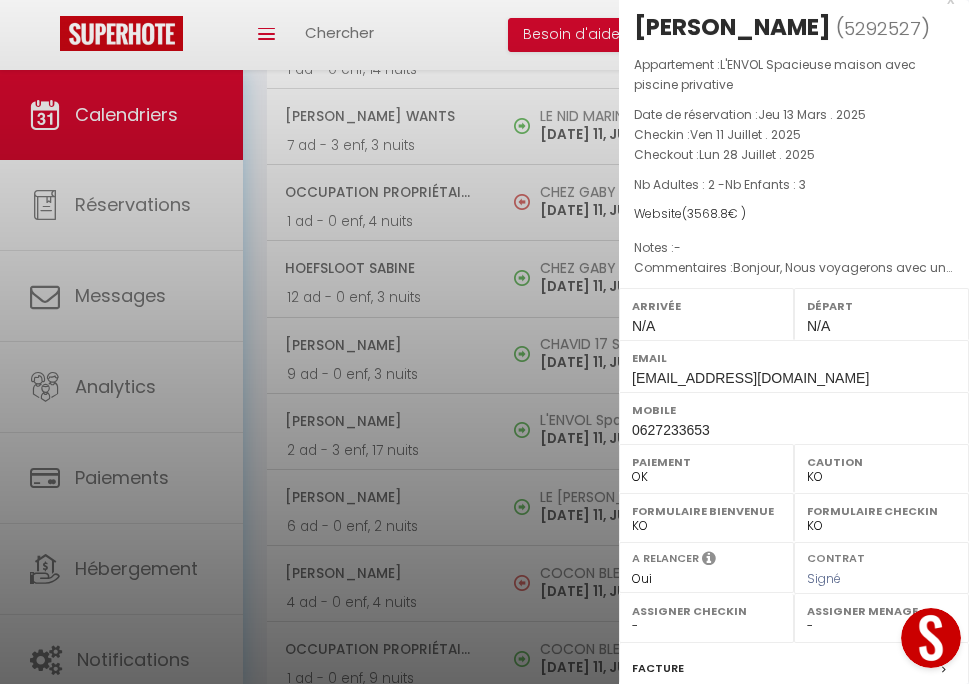 scroll, scrollTop: 19, scrollLeft: 0, axis: vertical 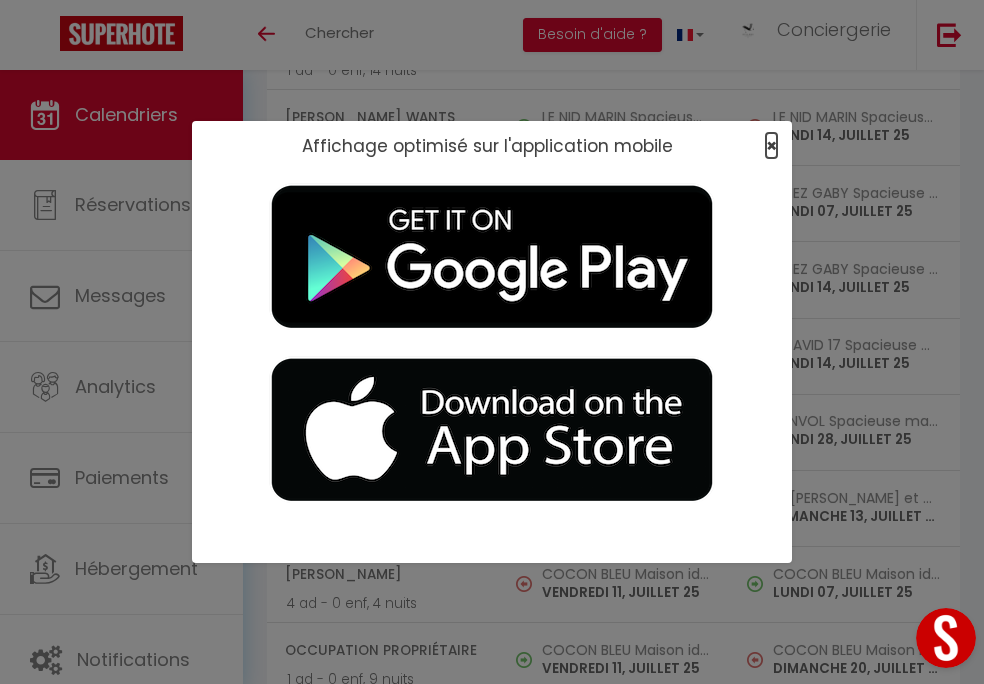 click on "×" at bounding box center [771, 145] 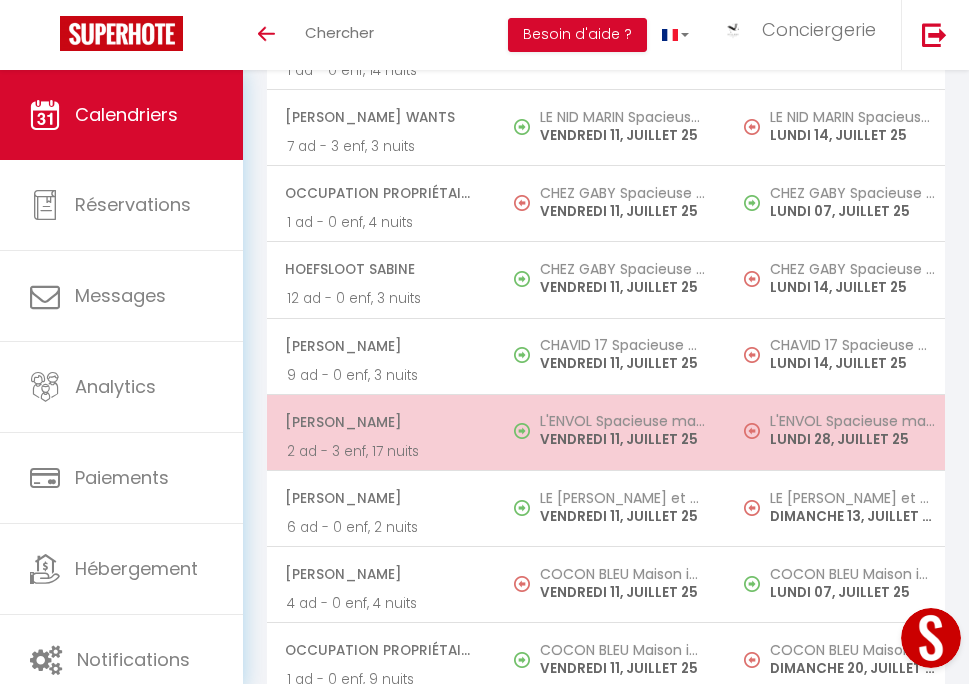 click on "VENDREDI 11, JUILLET 25" at bounding box center (622, 439) 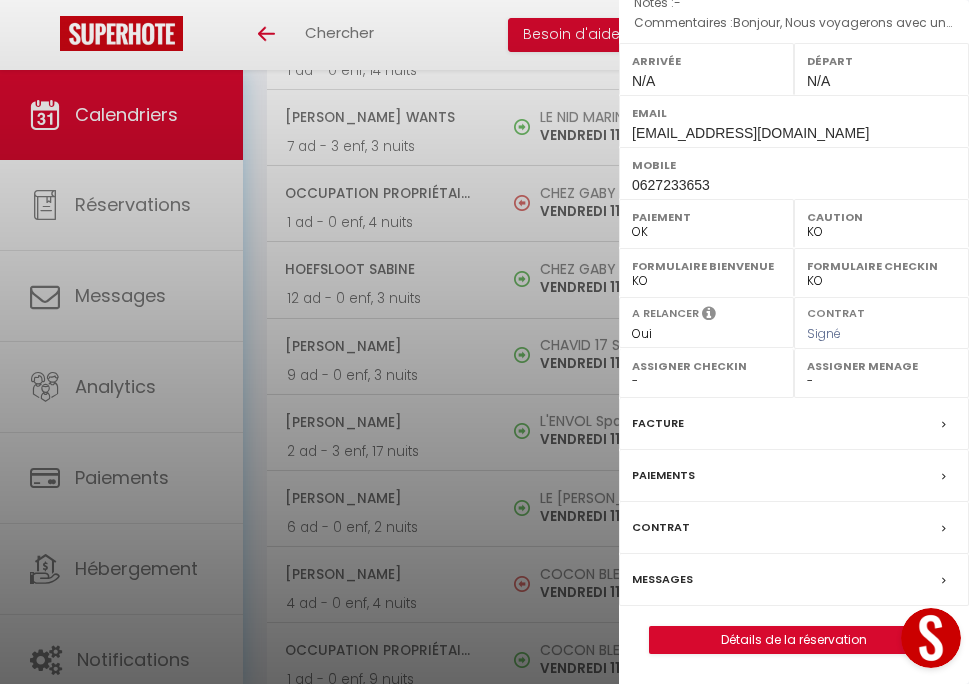 scroll, scrollTop: 332, scrollLeft: 0, axis: vertical 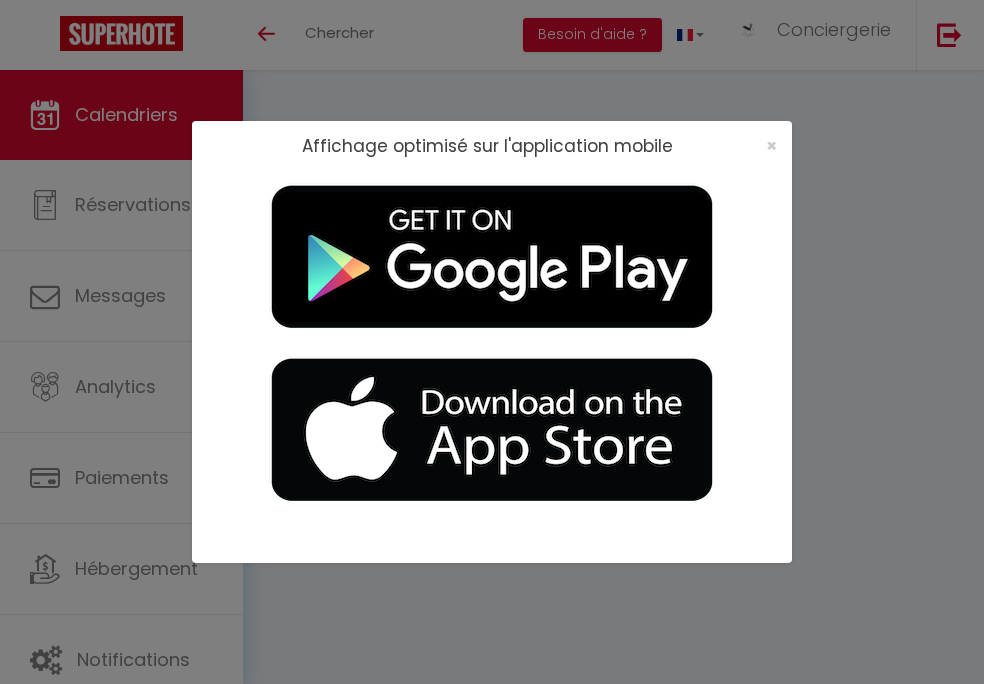 select 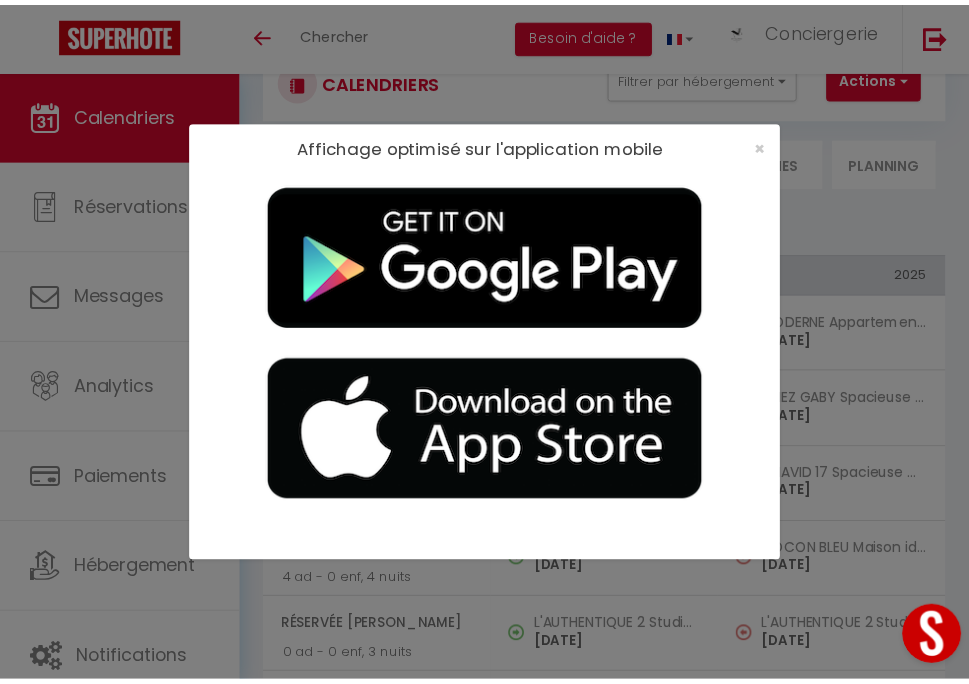 scroll, scrollTop: 0, scrollLeft: 0, axis: both 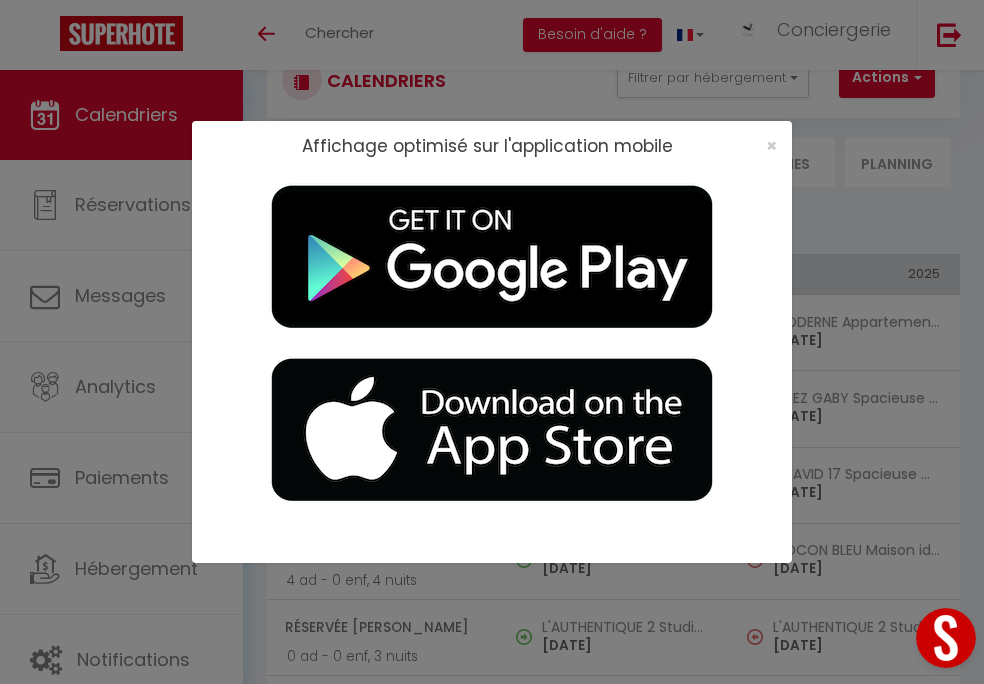 select 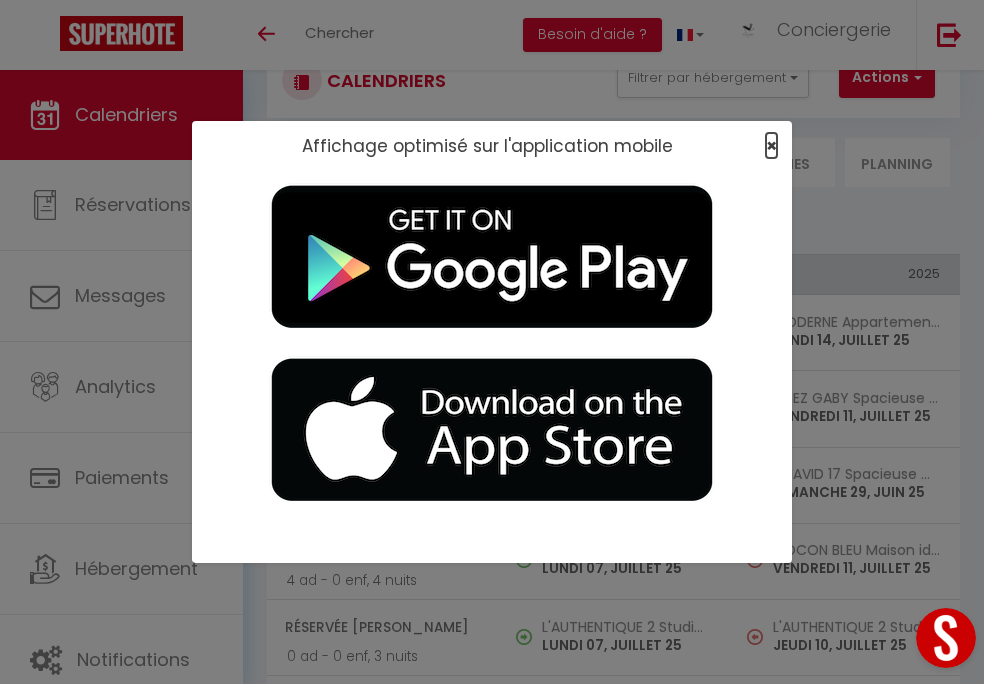 click on "×" at bounding box center (771, 145) 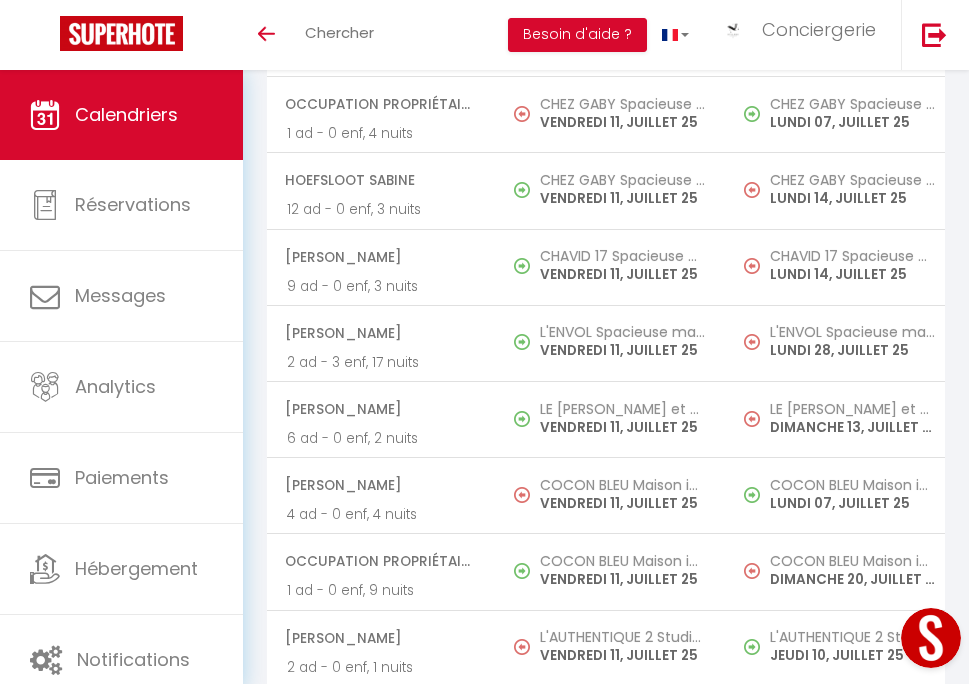 scroll, scrollTop: 1751, scrollLeft: 0, axis: vertical 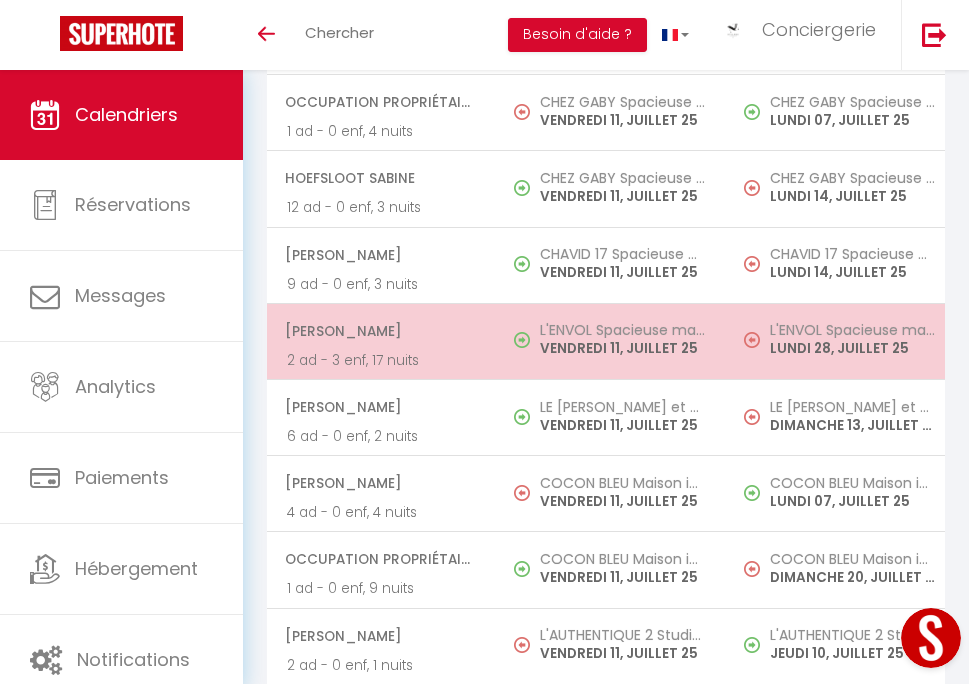 click on "[PERSON_NAME]" at bounding box center [380, 331] 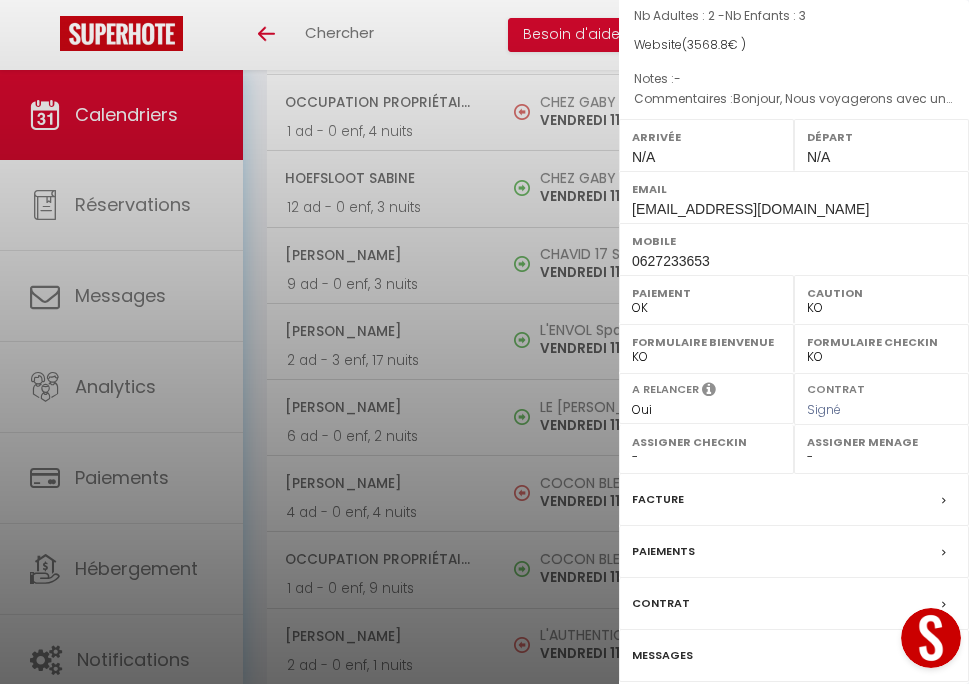 scroll, scrollTop: 191, scrollLeft: 0, axis: vertical 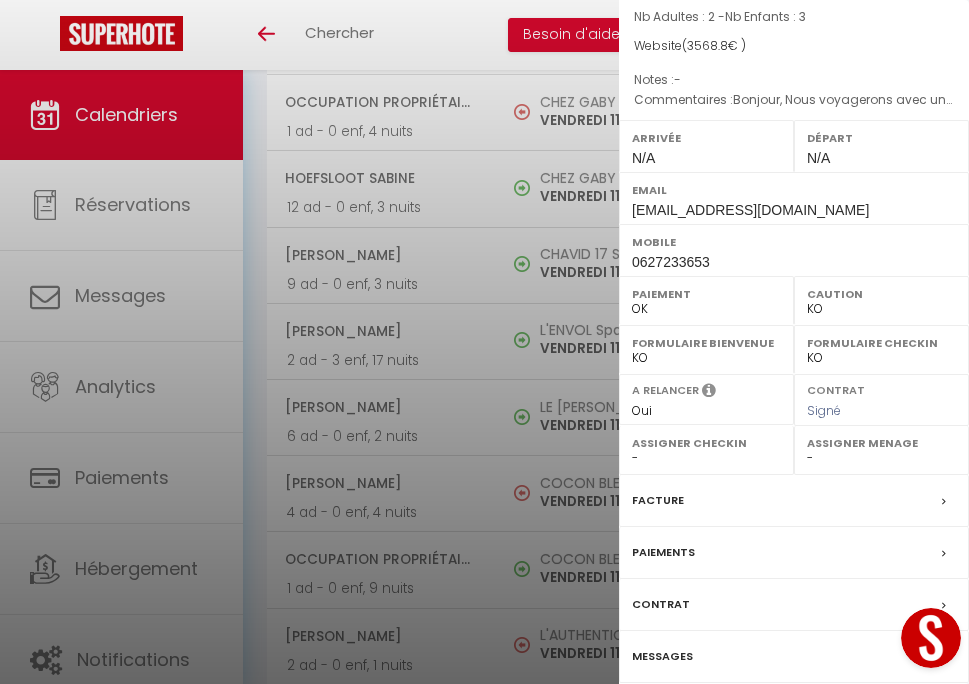 click at bounding box center (484, 342) 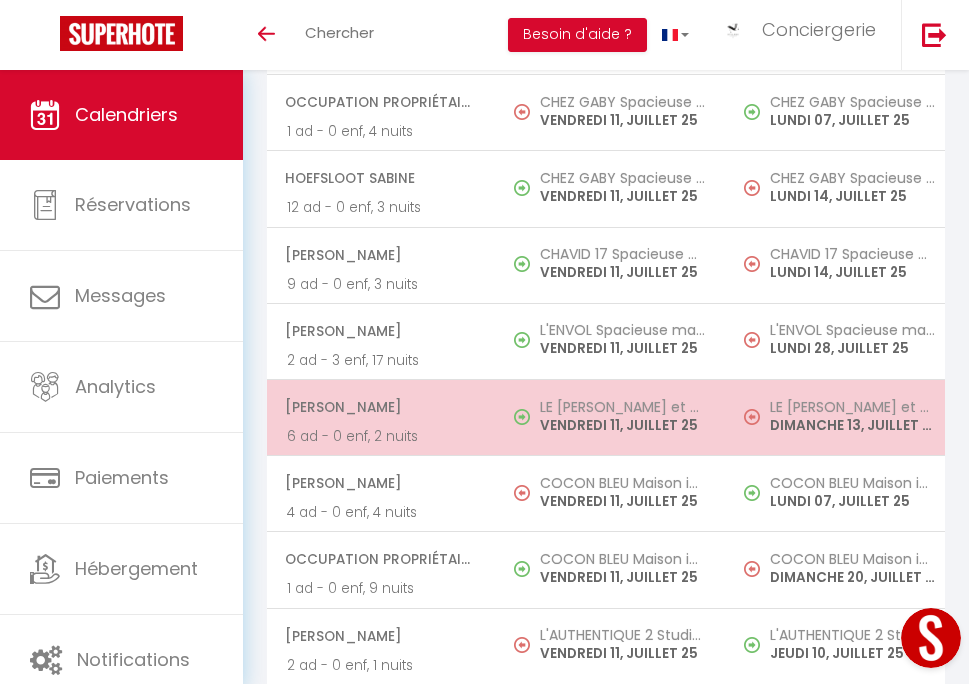 scroll, scrollTop: 2042, scrollLeft: 0, axis: vertical 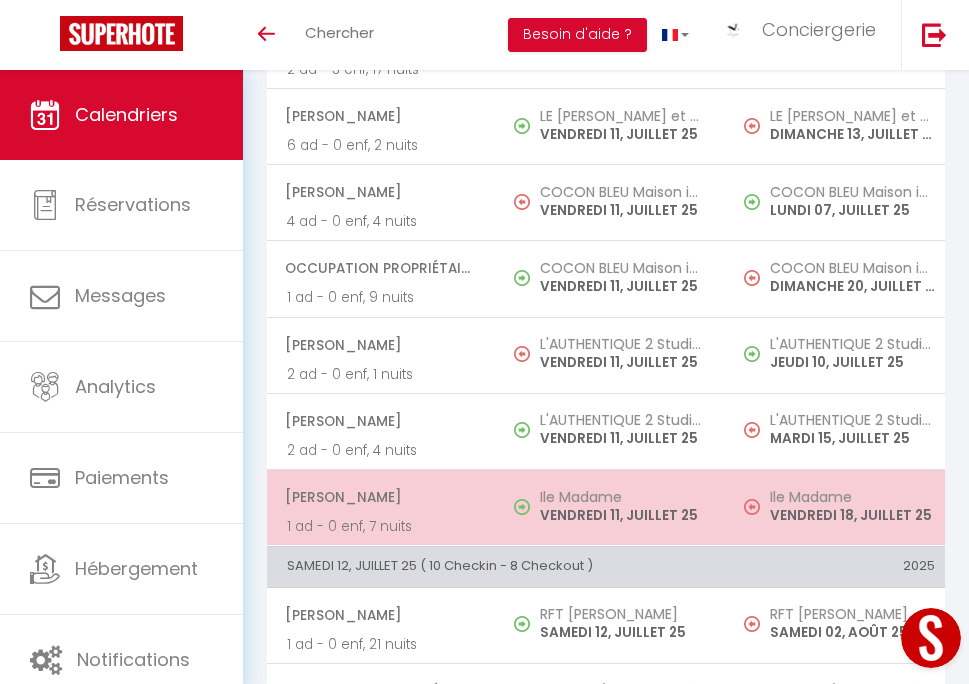 click on "[PERSON_NAME]" at bounding box center (380, 497) 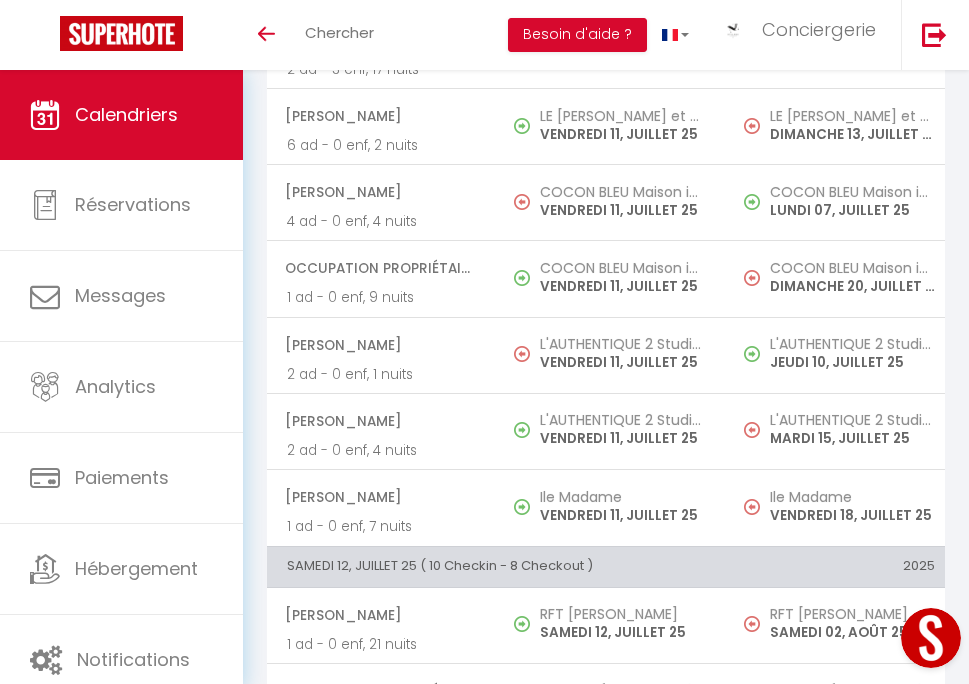 select on "OK" 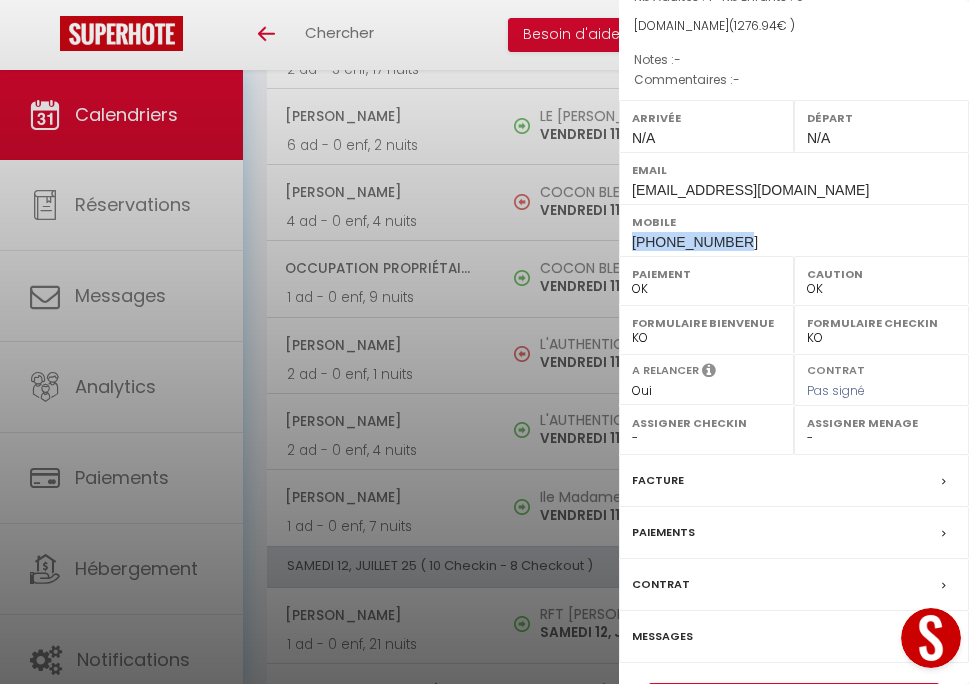 drag, startPoint x: 633, startPoint y: 242, endPoint x: 758, endPoint y: 245, distance: 125.035995 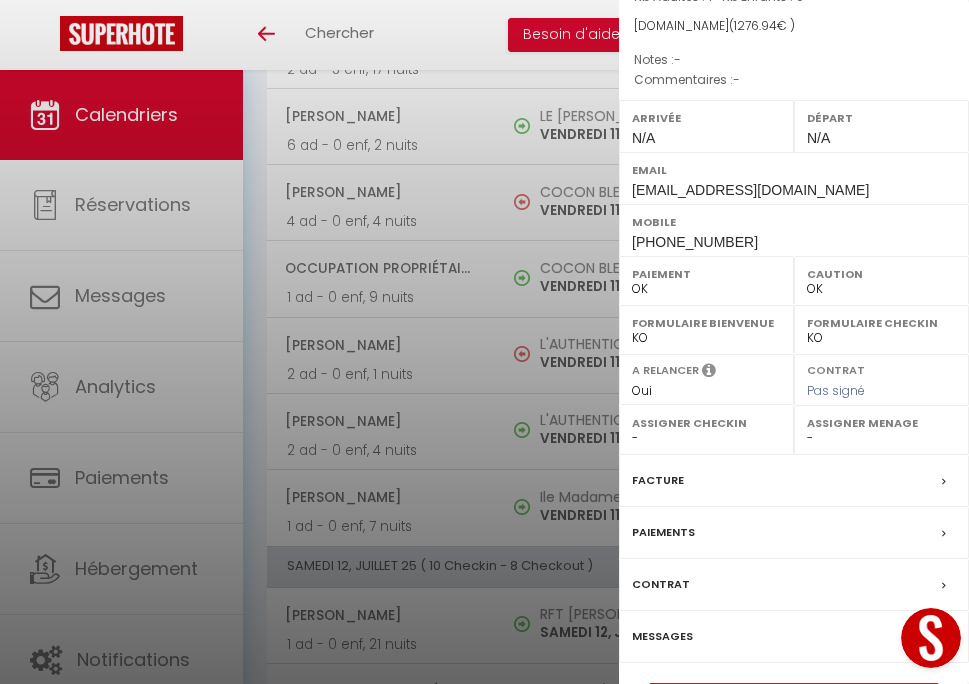 click at bounding box center [484, 342] 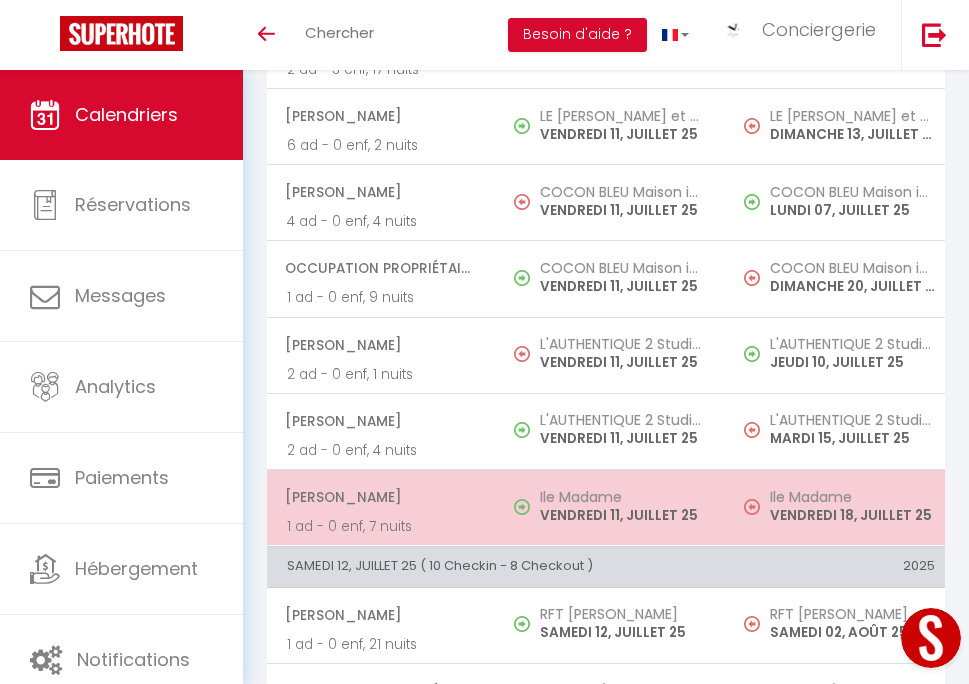 click on "Milly Howard
1 ad - 0 enf, 7 nuits" at bounding box center (381, 508) 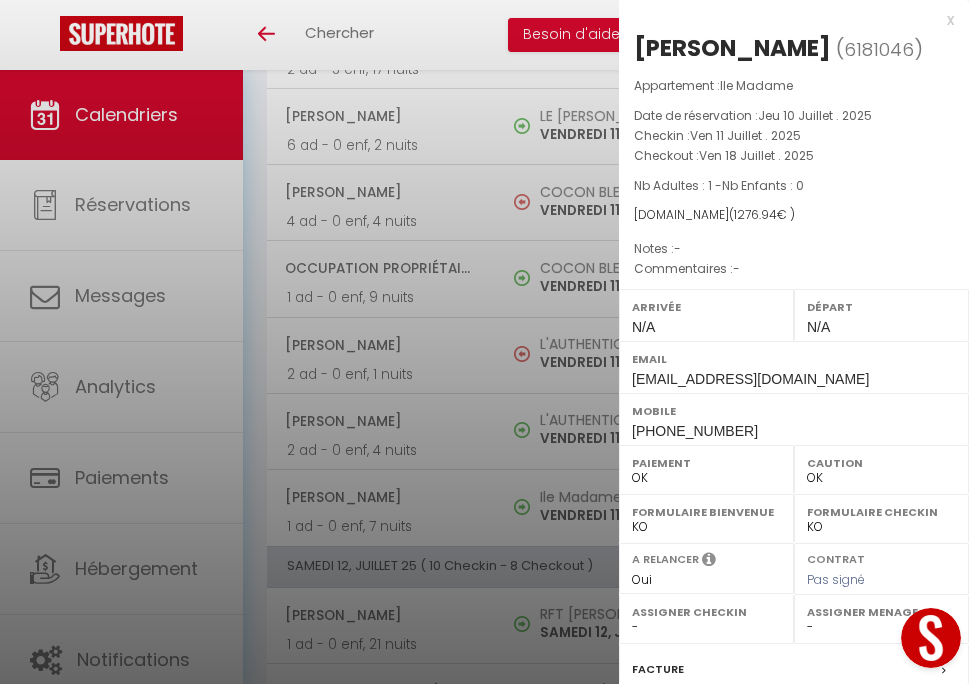 scroll, scrollTop: 0, scrollLeft: 0, axis: both 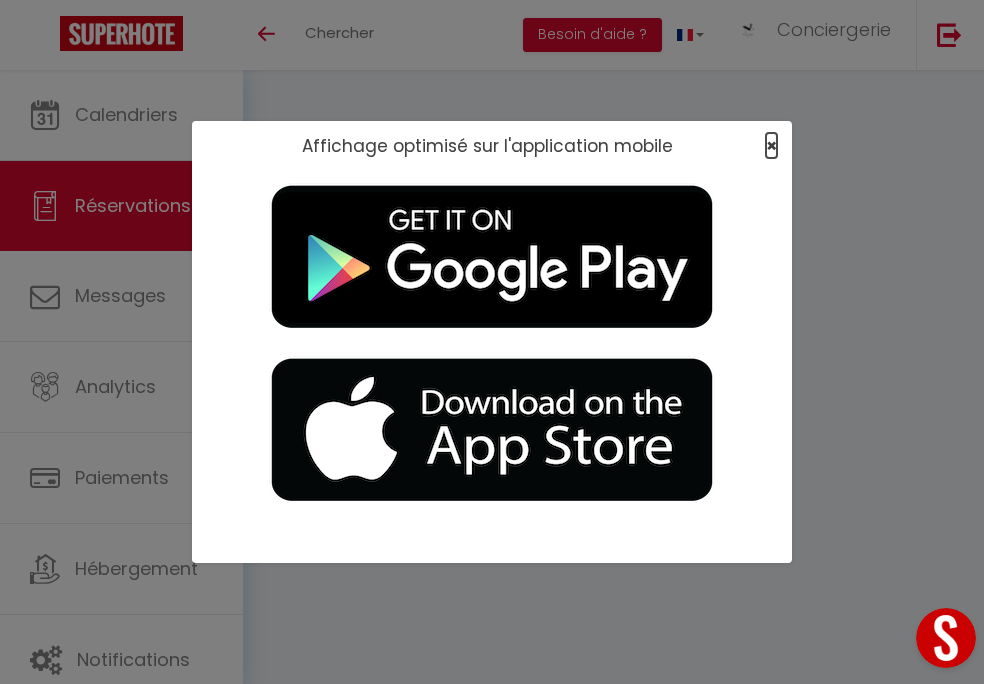 click on "×" at bounding box center (771, 145) 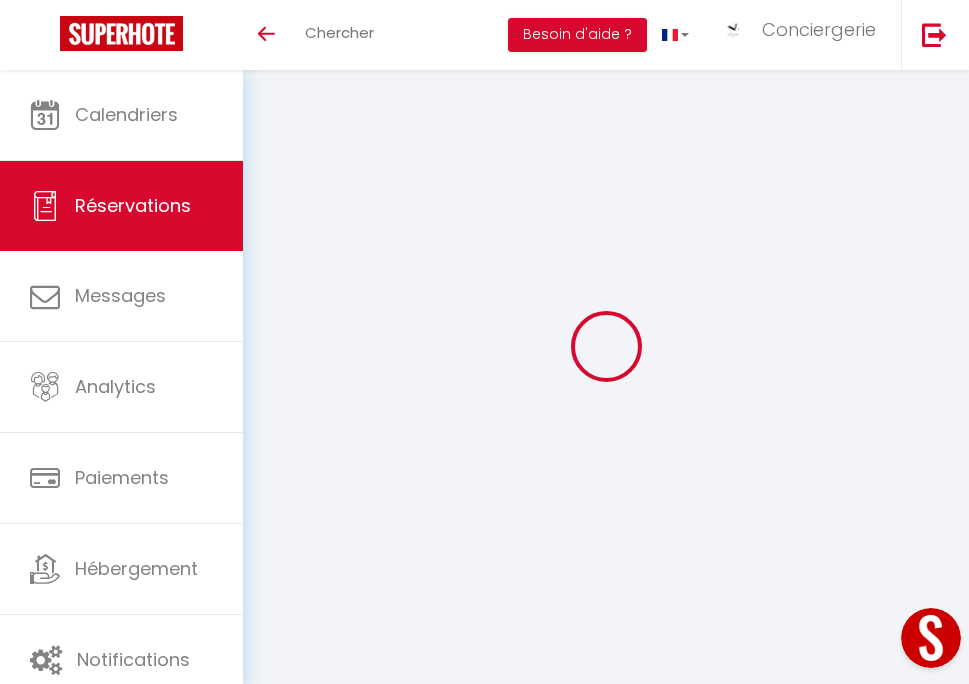 select on "other" 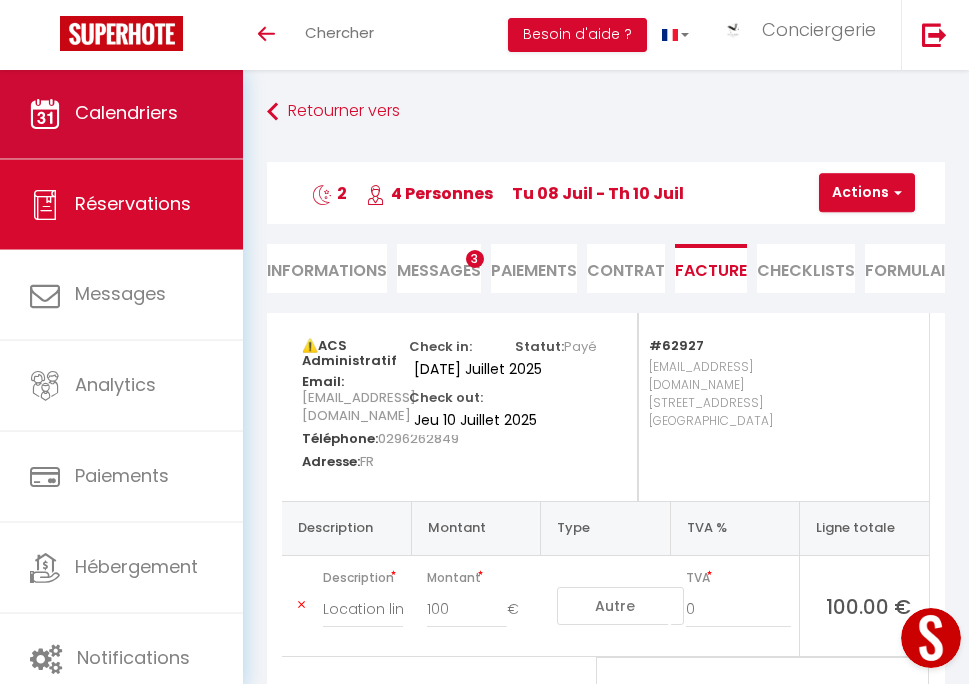 click on "Calendriers" at bounding box center [121, 114] 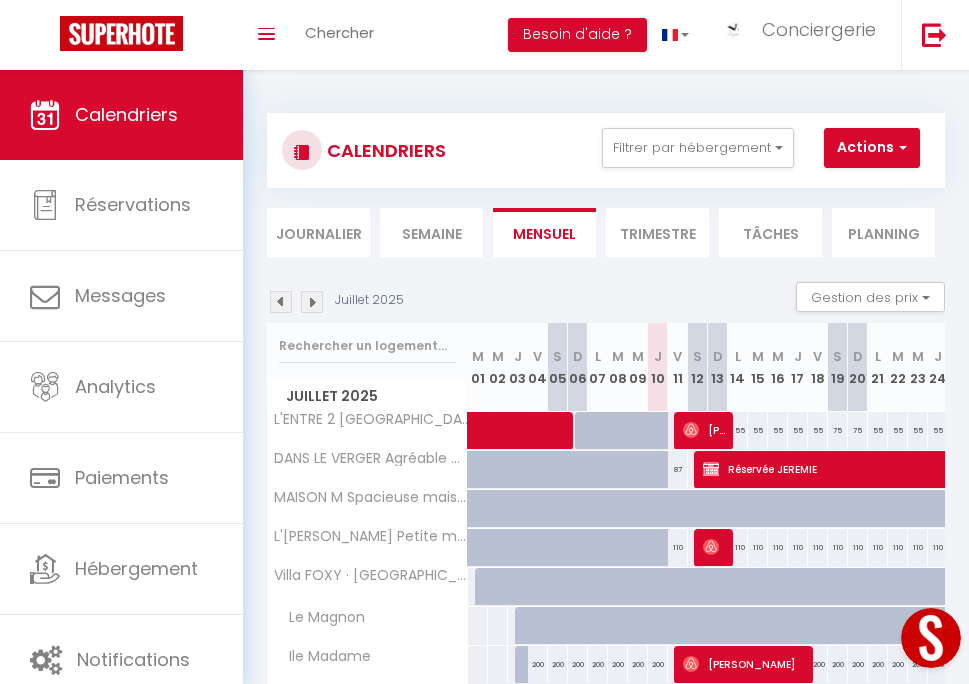 click on "Semaine" at bounding box center (431, 232) 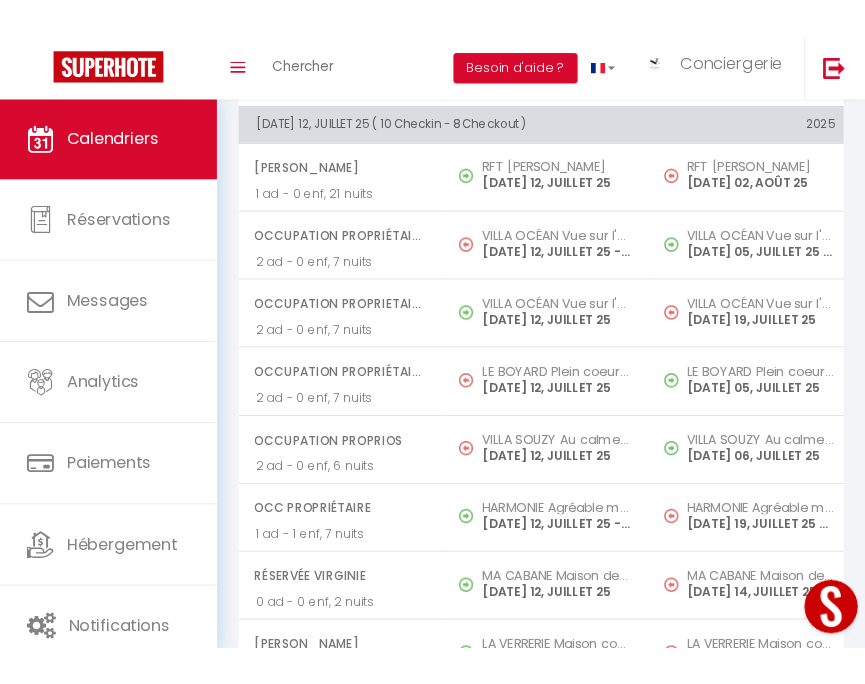 scroll, scrollTop: 2509, scrollLeft: 0, axis: vertical 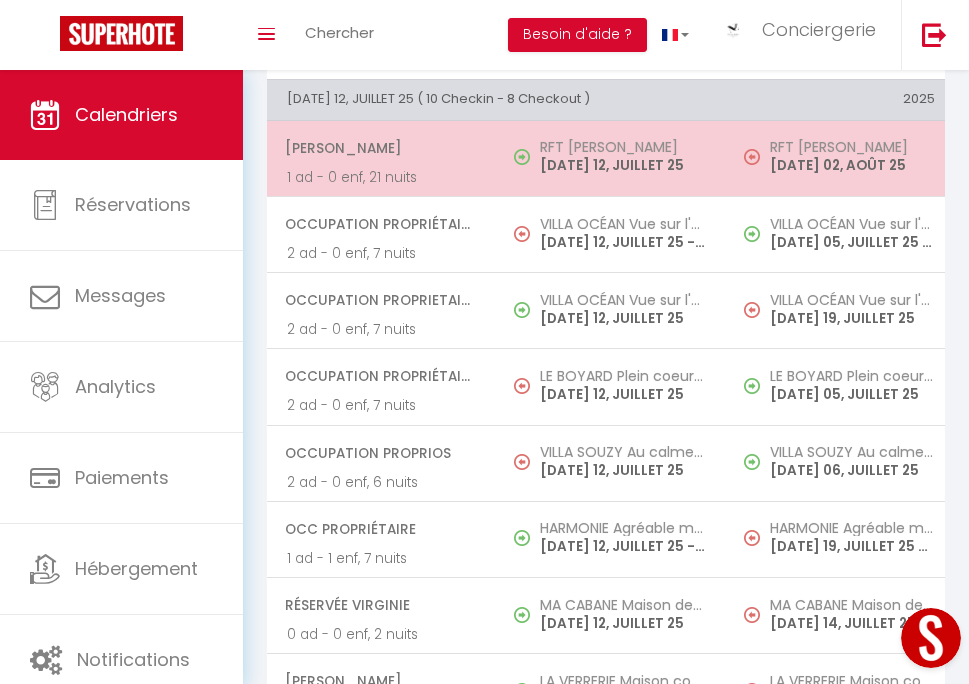 click on "[DATE] 12, JUILLET 25" at bounding box center (622, 165) 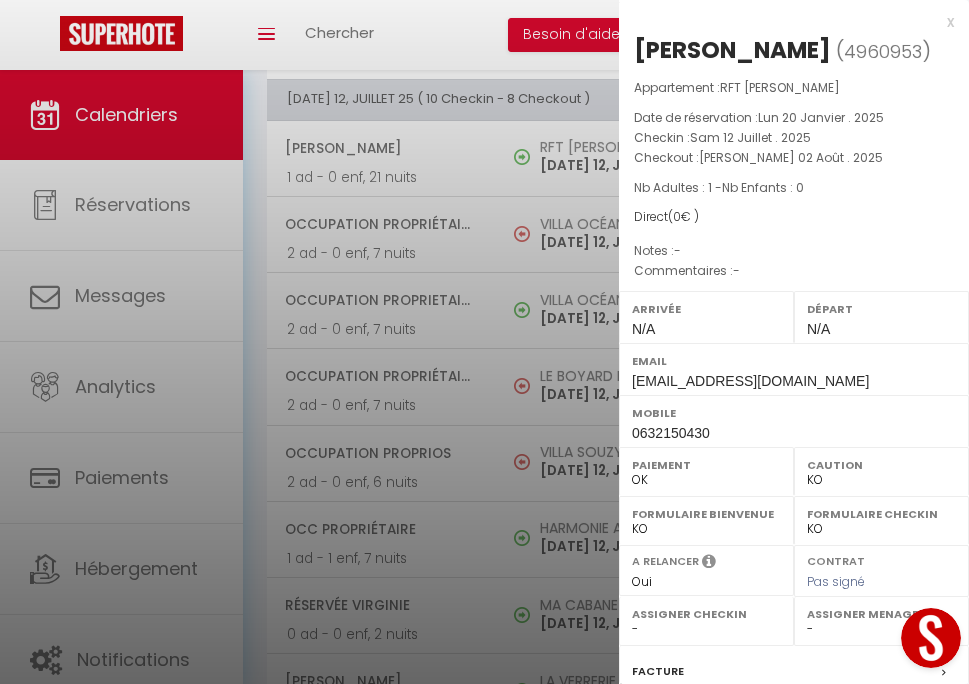 click at bounding box center (484, 342) 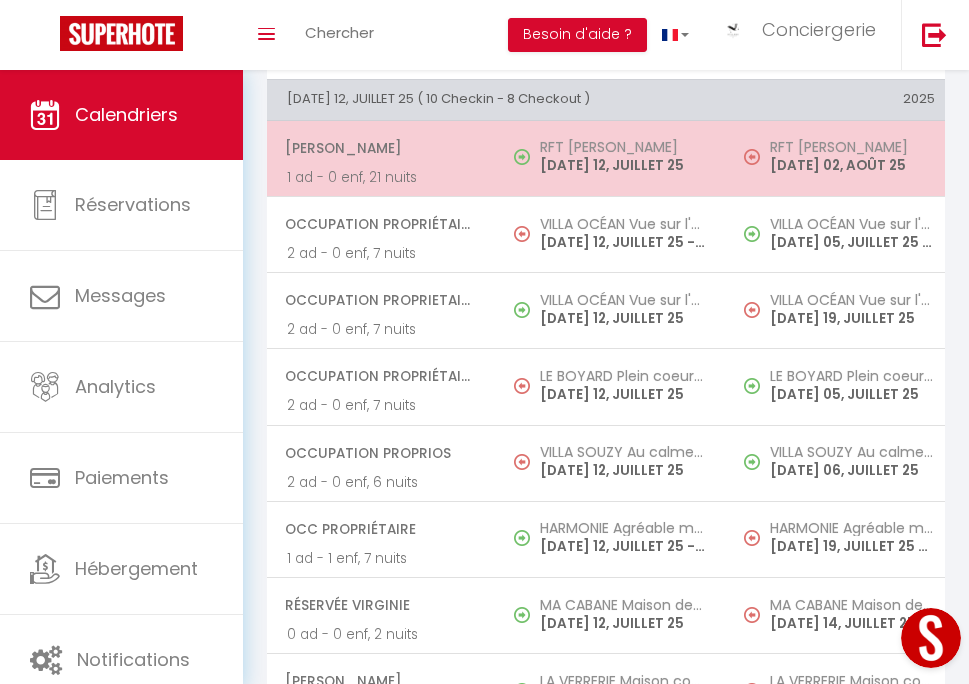 click on "[DATE] 12, JUILLET 25" at bounding box center [622, 165] 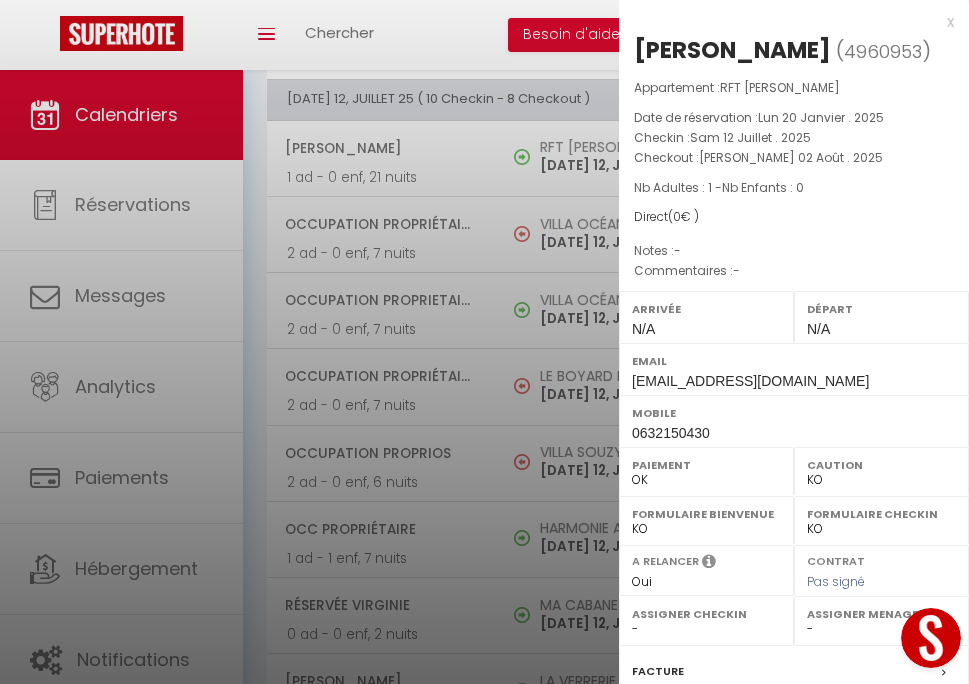 click at bounding box center (484, 342) 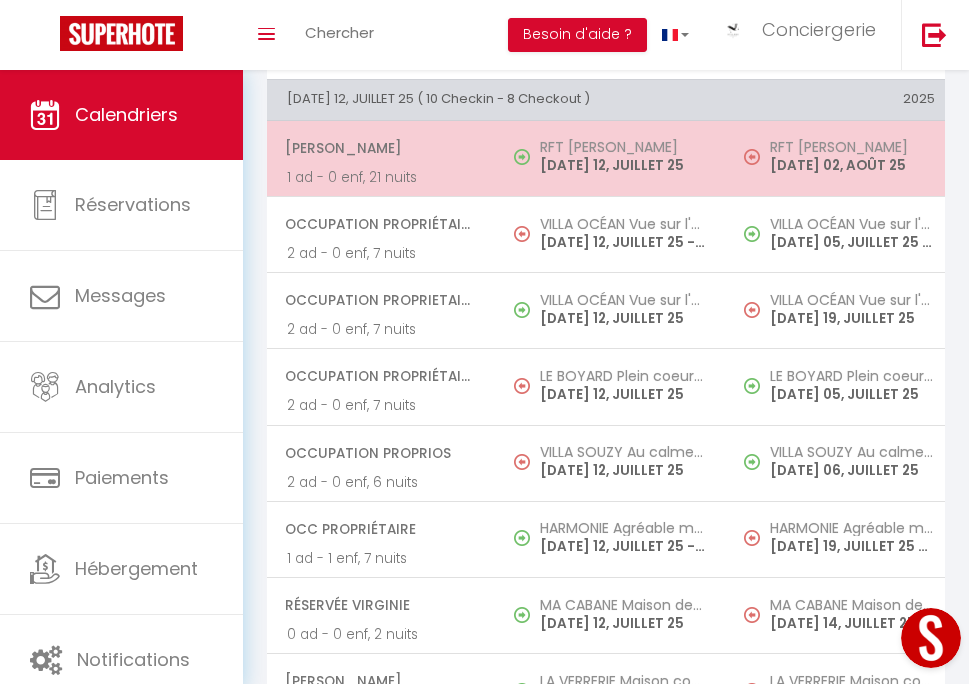 click on "[DATE] 12, JUILLET 25" at bounding box center (622, 165) 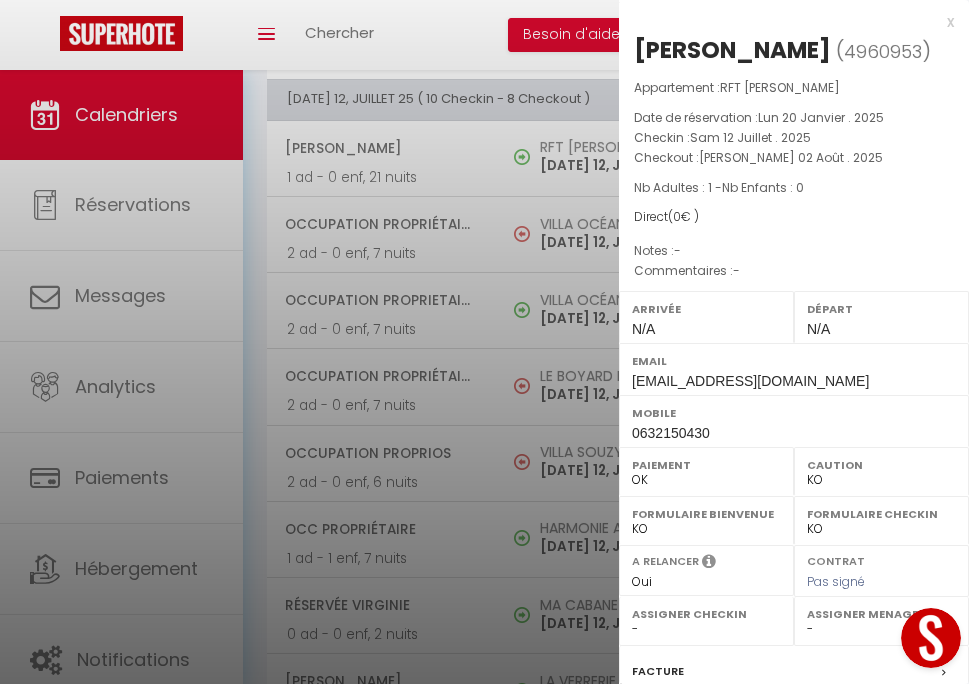 click at bounding box center (484, 342) 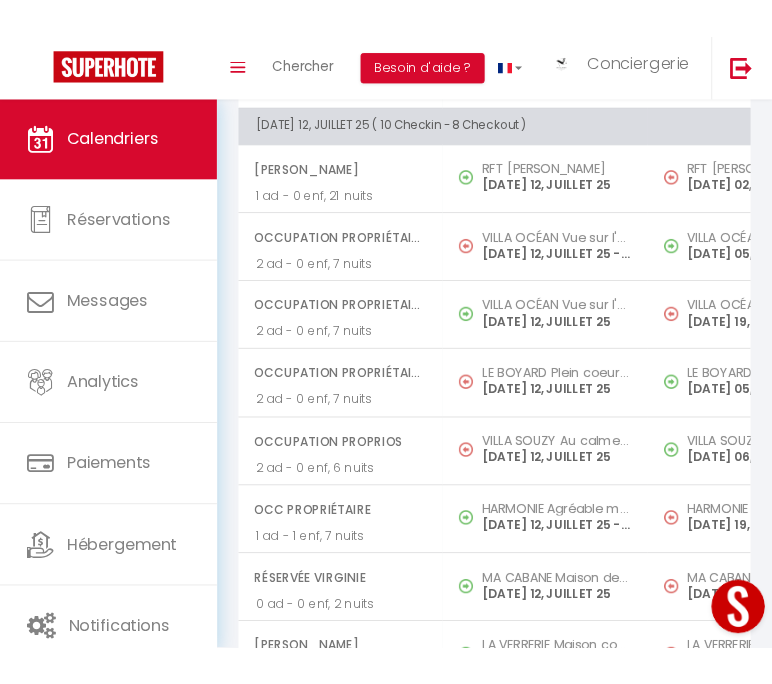 scroll, scrollTop: 2549, scrollLeft: 0, axis: vertical 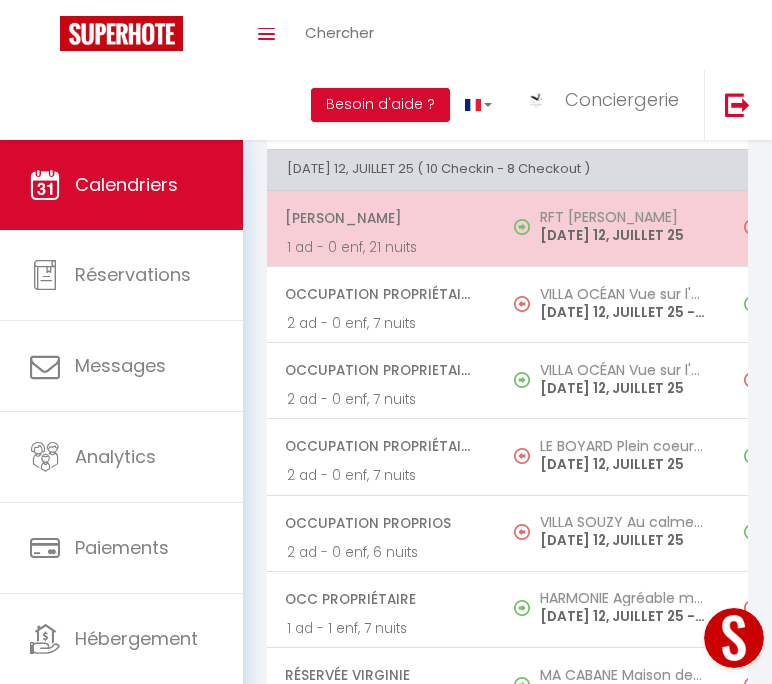 click on "[DATE] 12, JUILLET 25" at bounding box center [622, 235] 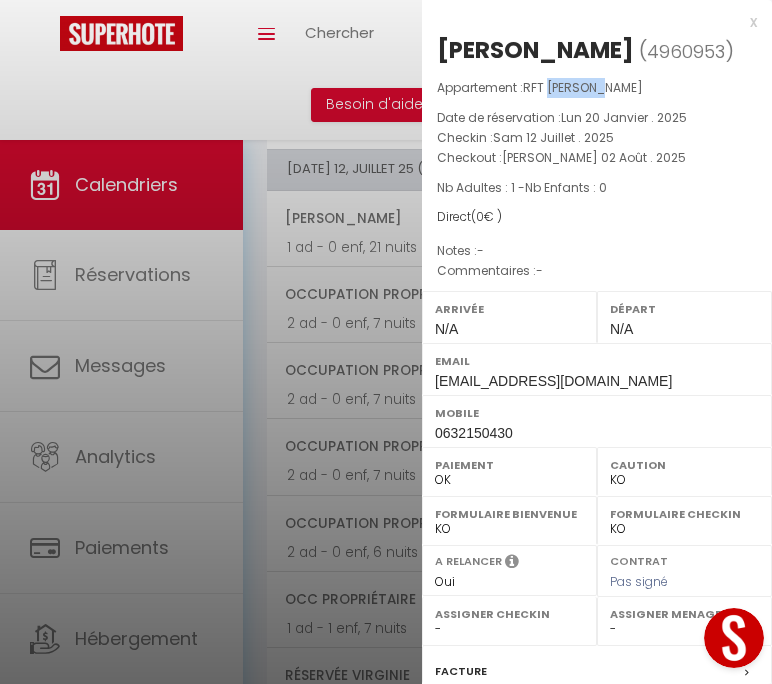 drag, startPoint x: 548, startPoint y: 118, endPoint x: 611, endPoint y: 124, distance: 63.28507 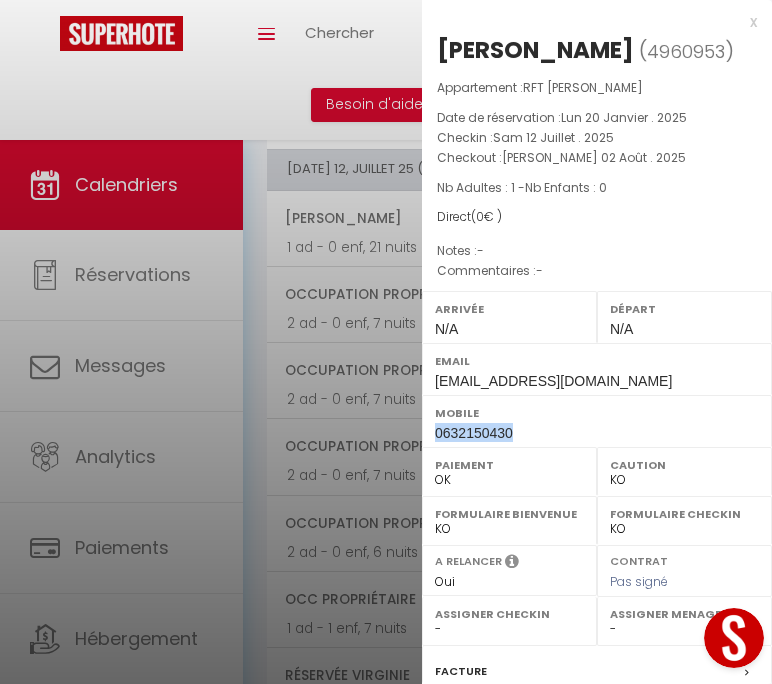 drag, startPoint x: 513, startPoint y: 465, endPoint x: 430, endPoint y: 472, distance: 83.294655 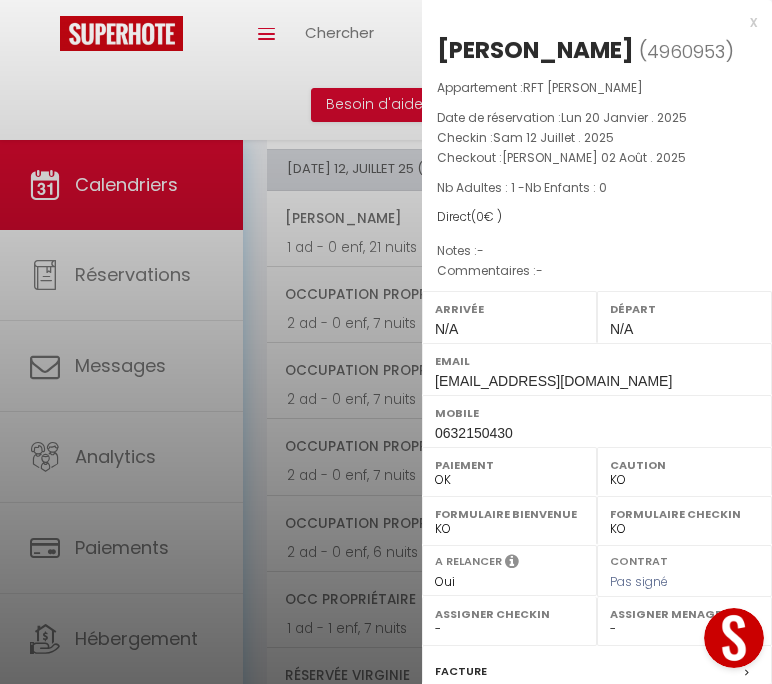 click at bounding box center [386, 342] 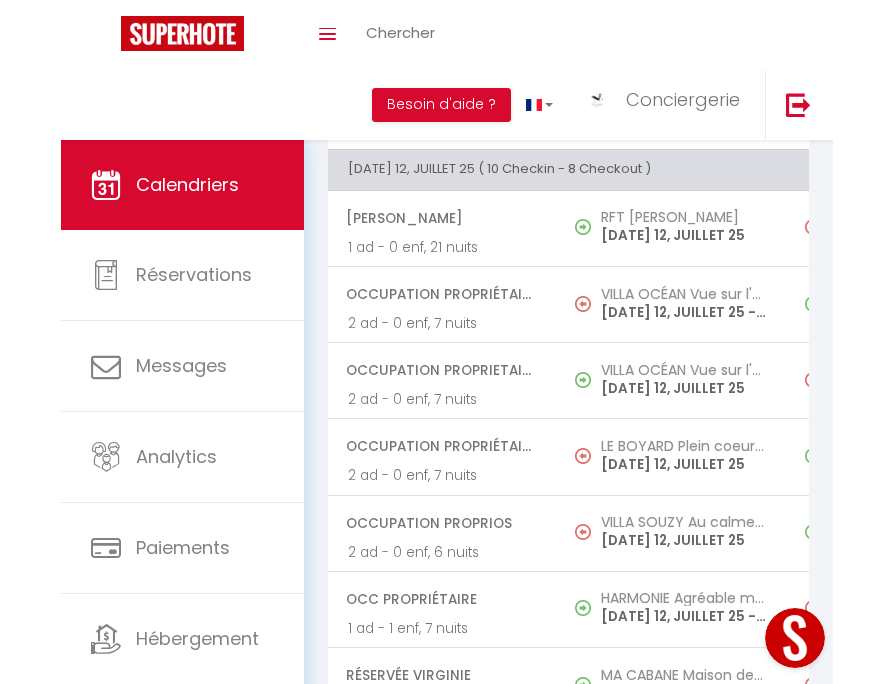scroll, scrollTop: 2509, scrollLeft: 0, axis: vertical 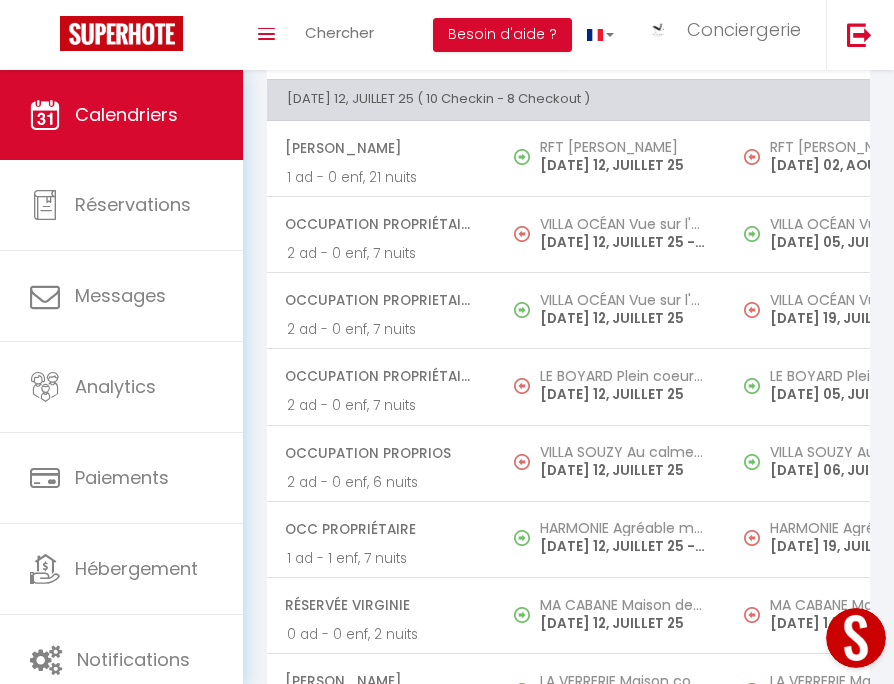 click on "Coaching SuperHote ce soir à 18h00, pour participer:  [URL][DOMAIN_NAME][SECURITY_DATA]   ×     Toggle navigation       Toggle Search     Toggle menubar     Chercher   BUTTON
Besoin d'aide ?
Conciergerie   Paramètres        Équipe     Résultat de la recherche   Aucun résultat     Calendriers     Réservations     Messages     Analytics      Paiements     Hébergement     Notifications                 Résultat de la recherche   Id   Appart   Voyageur    Checkin   Checkout   Nuits   Pers.   Plateforme   Statut     Résultat de la recherche   Aucun résultat           CALENDRIERS
Filtrer par hébergement
[GEOGRAPHIC_DATA] (17300)       [PERSON_NAME][GEOGRAPHIC_DATA][MEDICAL_DATA] de ville     L'ENTRE [GEOGRAPHIC_DATA] au calme avec parking     MODERNE Appartement situé en plein centre-ville     [GEOGRAPHIC_DATA] situé en plein centre-ville" at bounding box center [447, -2167] 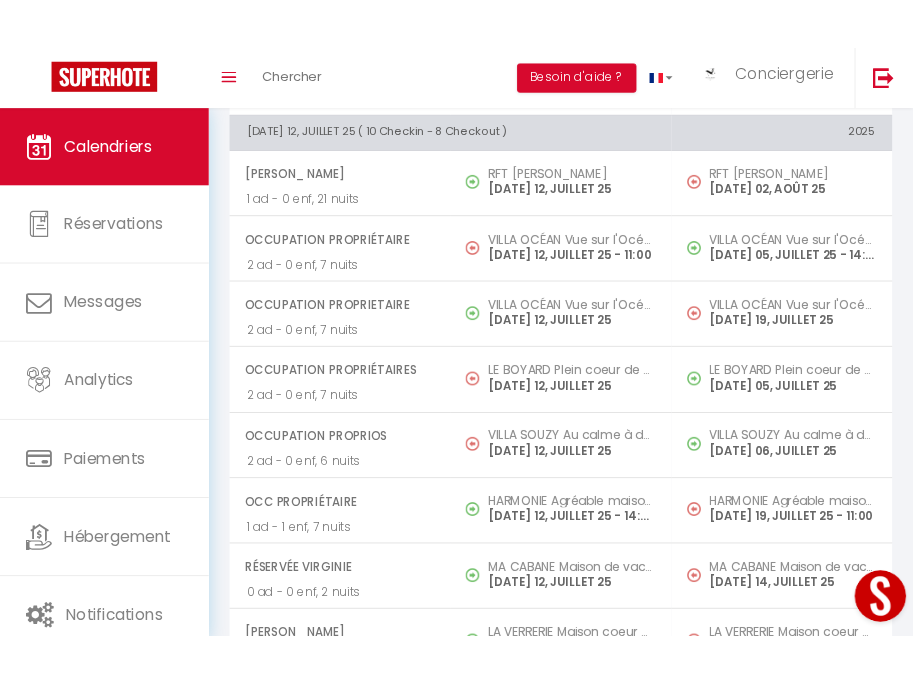 scroll, scrollTop: 2508, scrollLeft: 0, axis: vertical 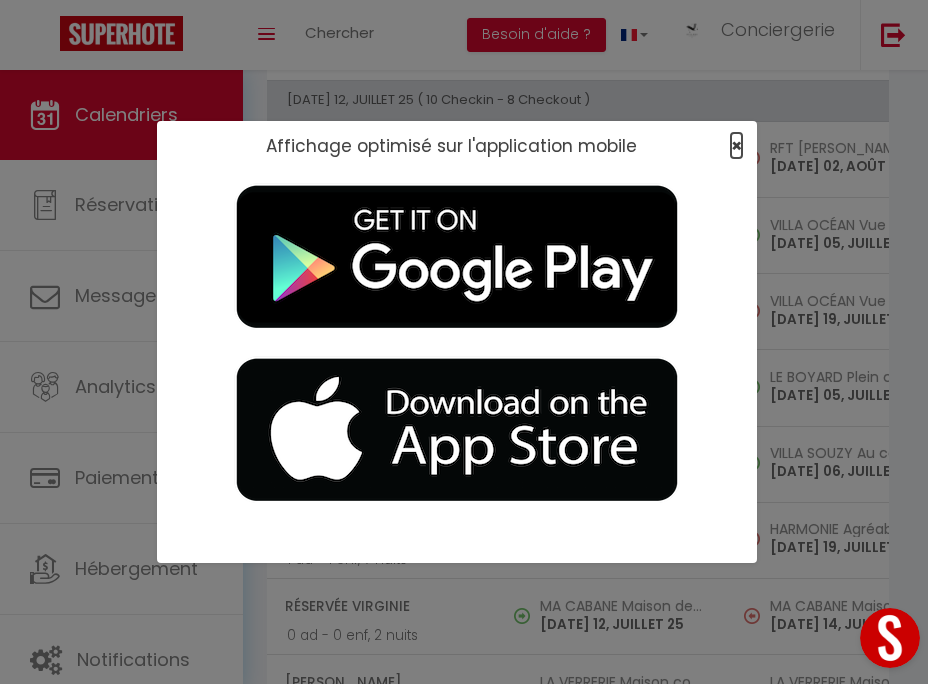 click on "×" at bounding box center (736, 145) 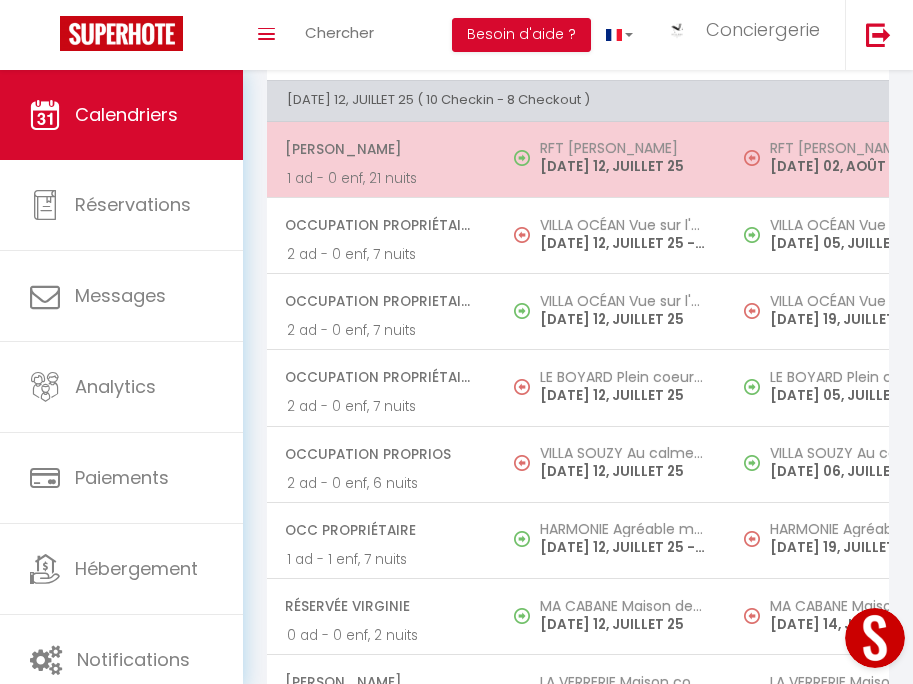 click on "RFT [PERSON_NAME]" at bounding box center (622, 148) 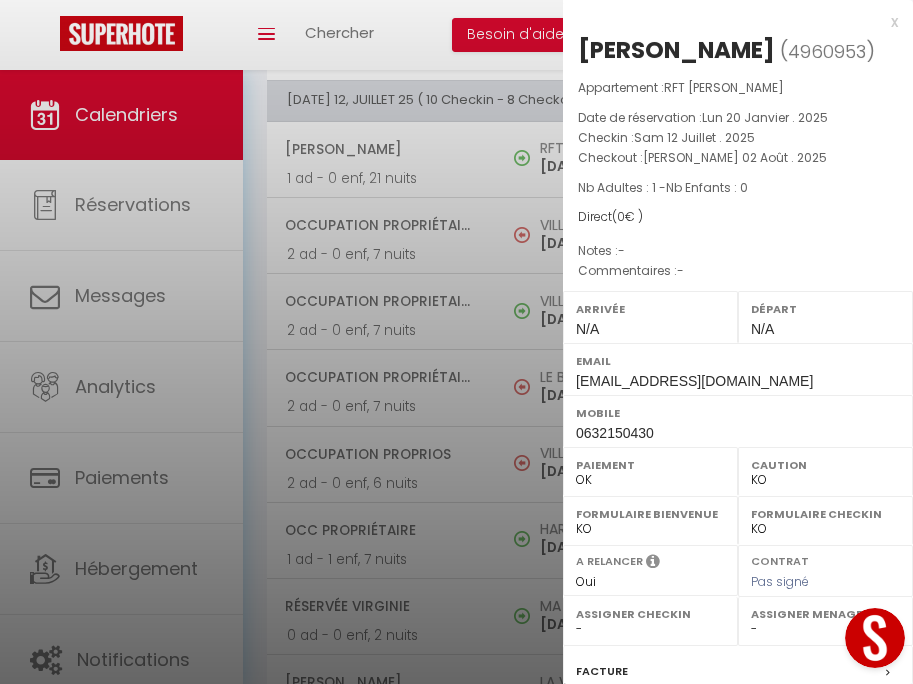 click at bounding box center [456, 342] 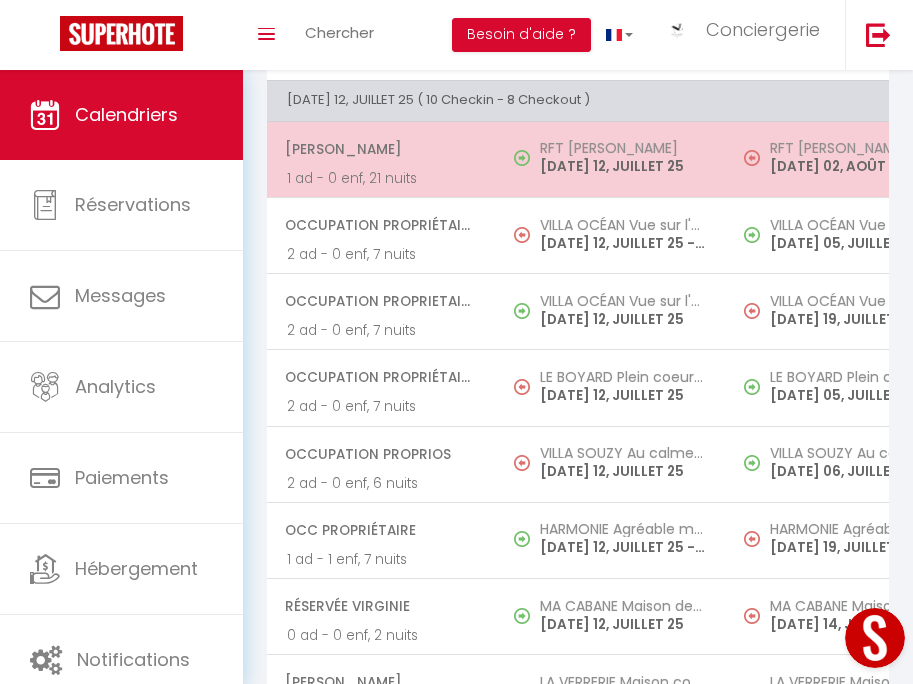 click on "[DATE] 12, JUILLET 25" at bounding box center [622, 166] 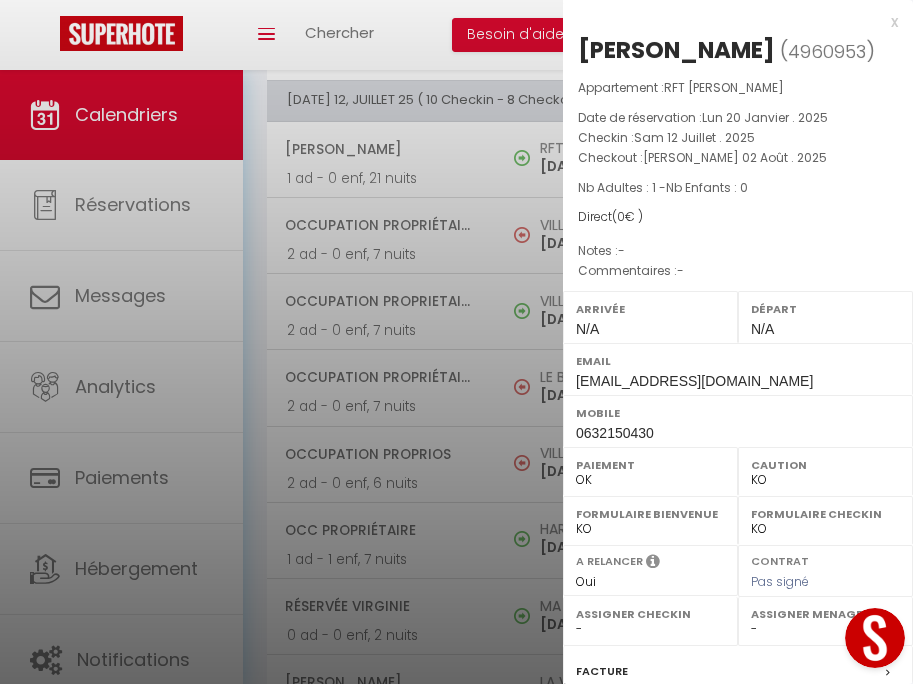 click at bounding box center (456, 342) 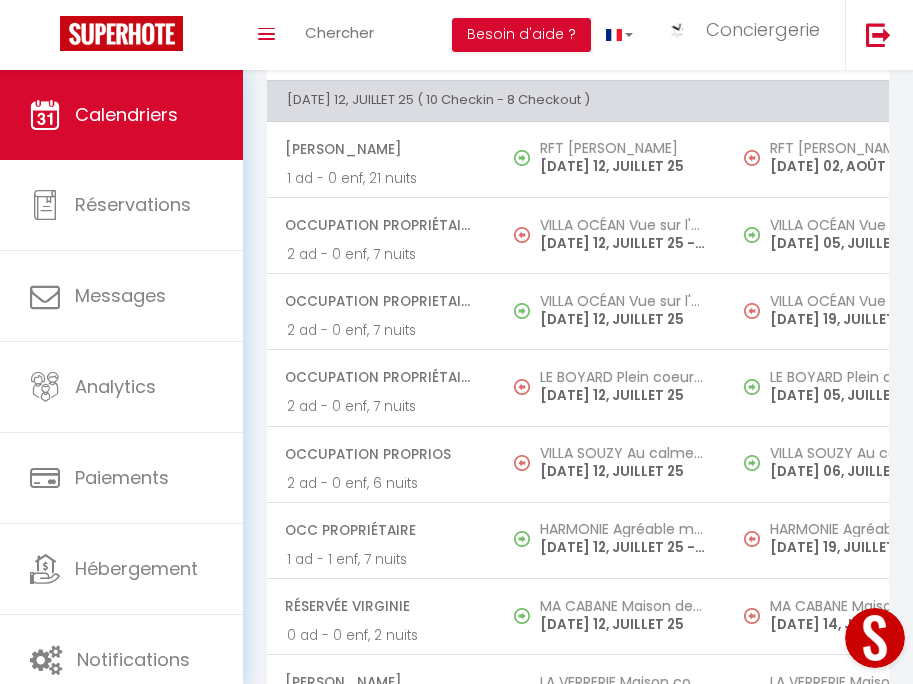 click on "[PERSON_NAME]
1 ad - 0 enf, 21 nuits" at bounding box center [381, 159] 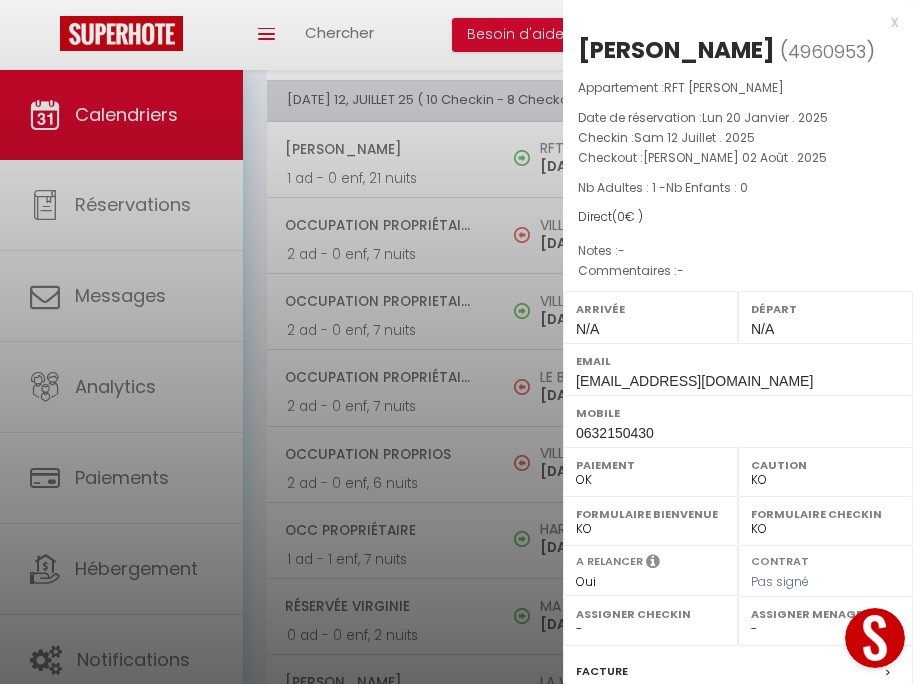 click at bounding box center (456, 342) 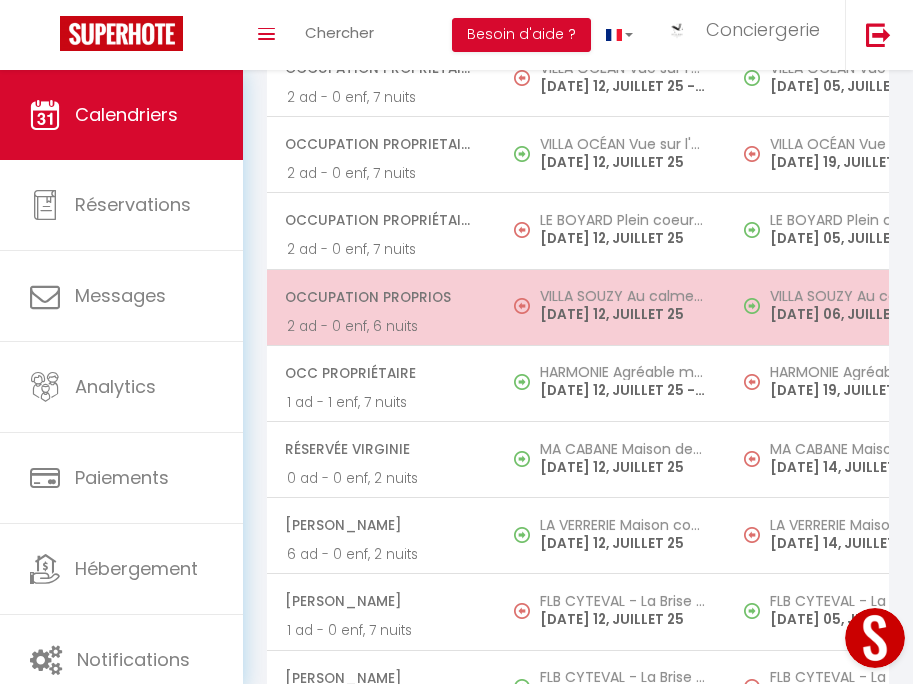 scroll, scrollTop: 2667, scrollLeft: 0, axis: vertical 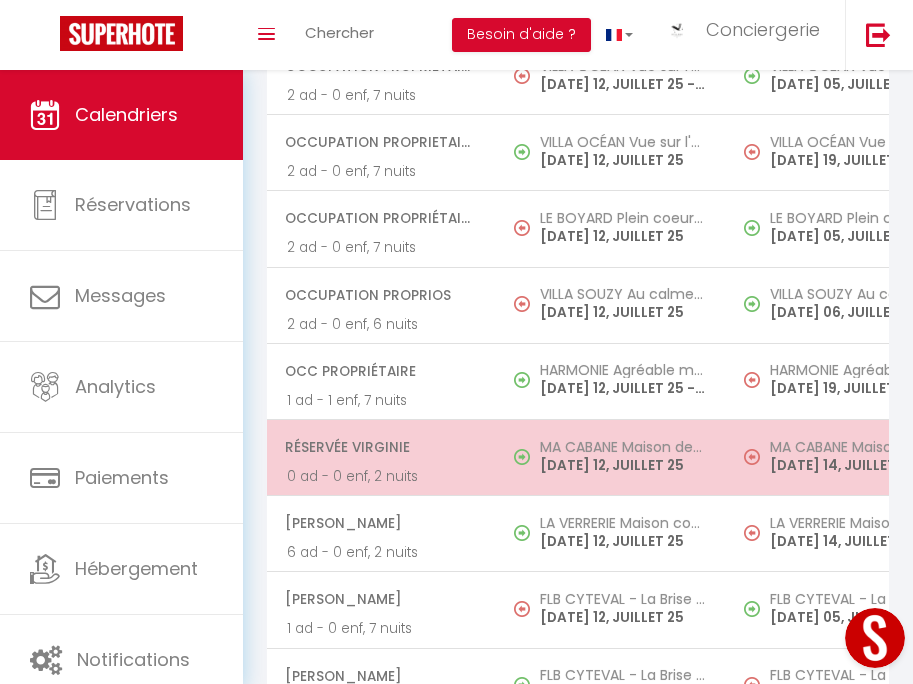click on "[DATE] 12, JUILLET 25" at bounding box center (622, 465) 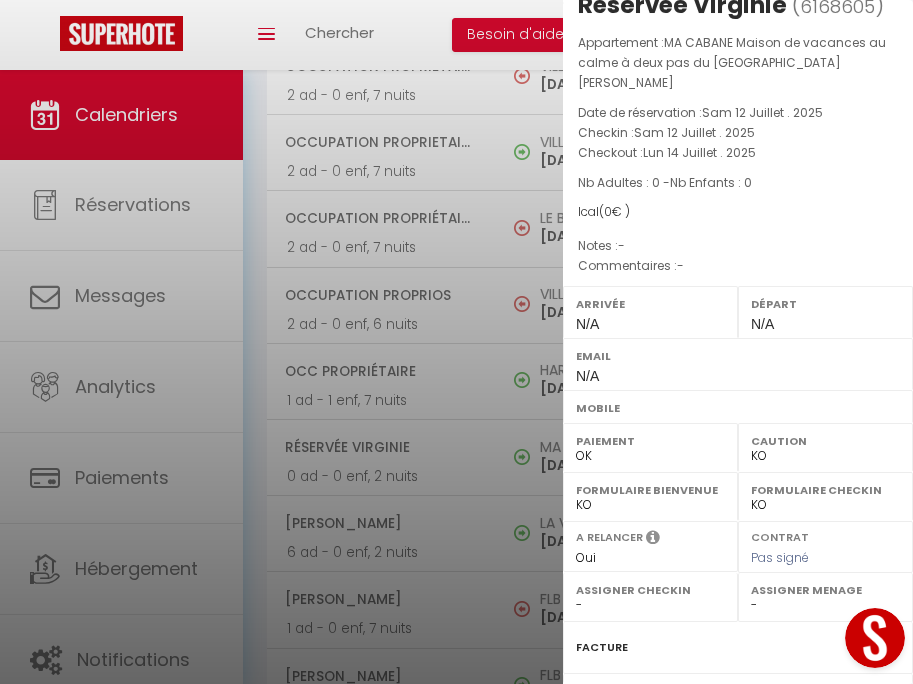 scroll, scrollTop: 0, scrollLeft: 0, axis: both 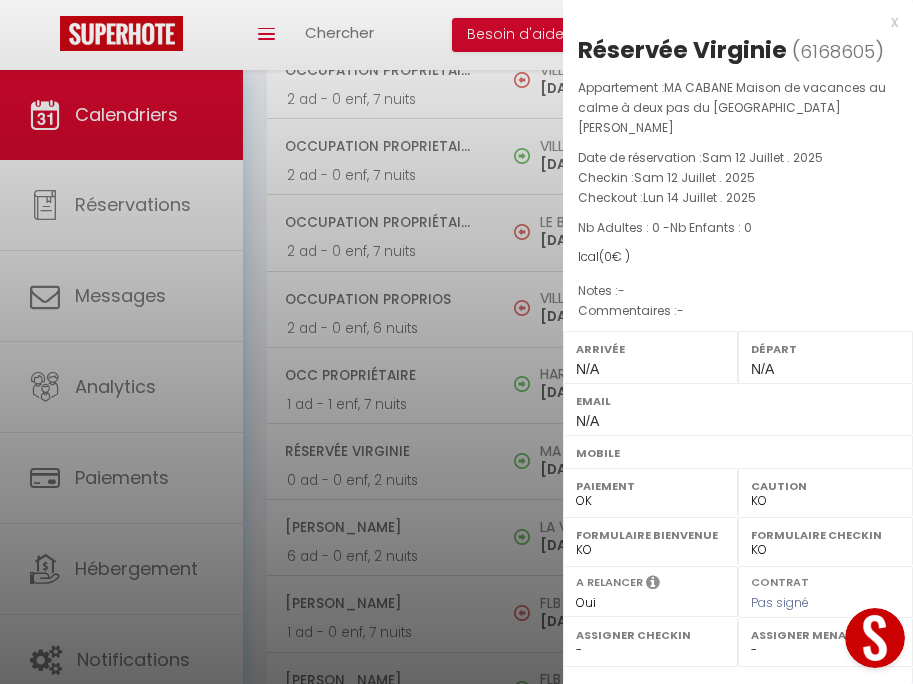 click at bounding box center [456, 342] 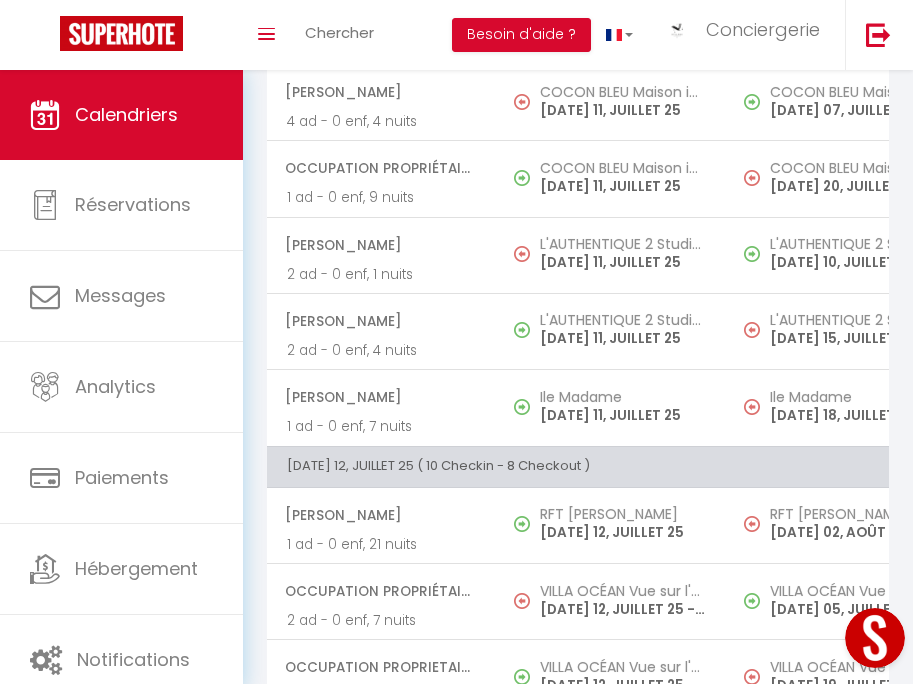 scroll, scrollTop: 2121, scrollLeft: 0, axis: vertical 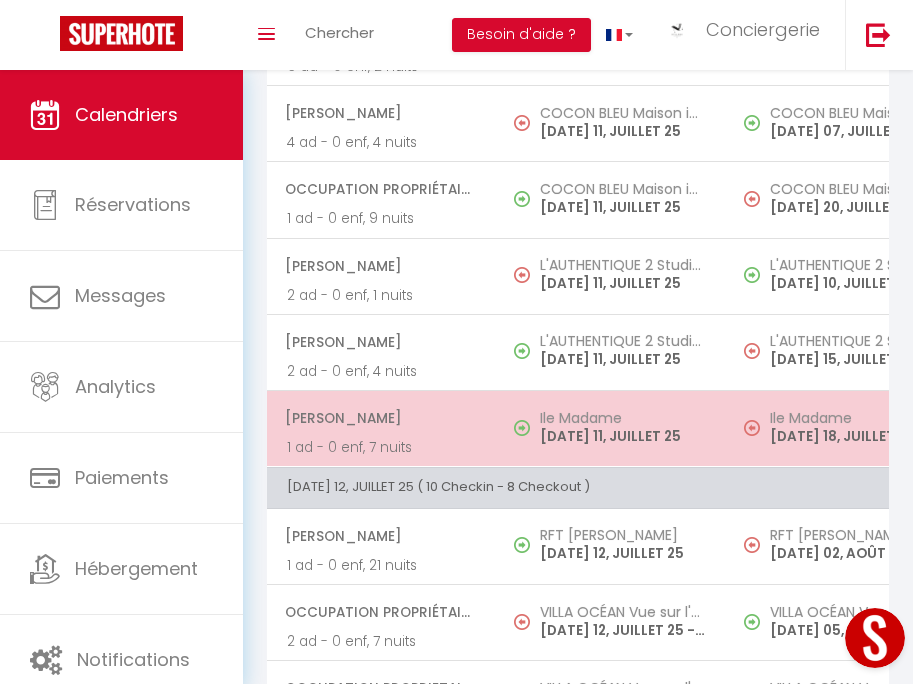 click at bounding box center (527, 429) 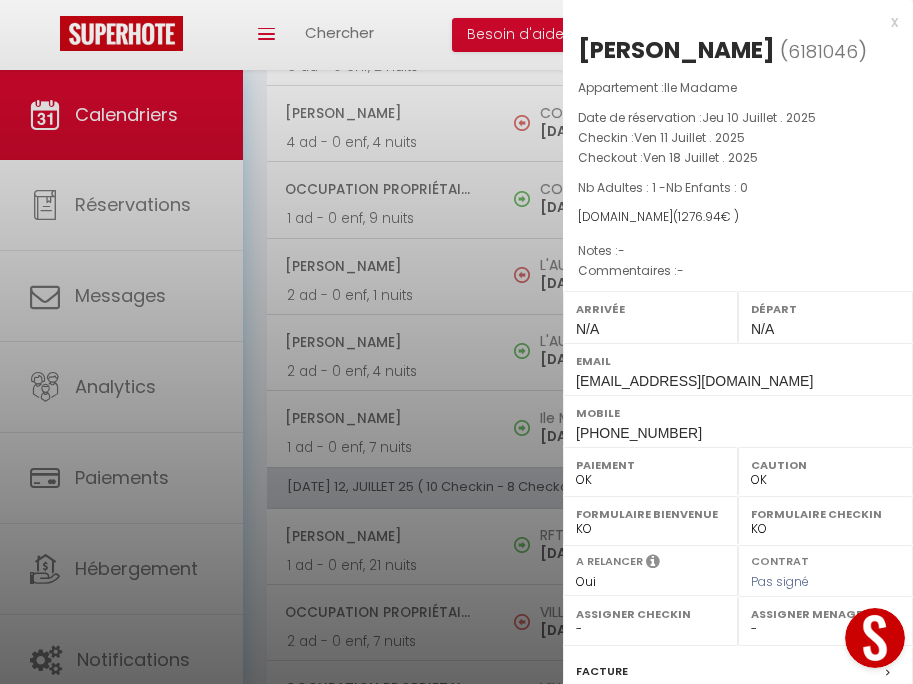 click at bounding box center (456, 342) 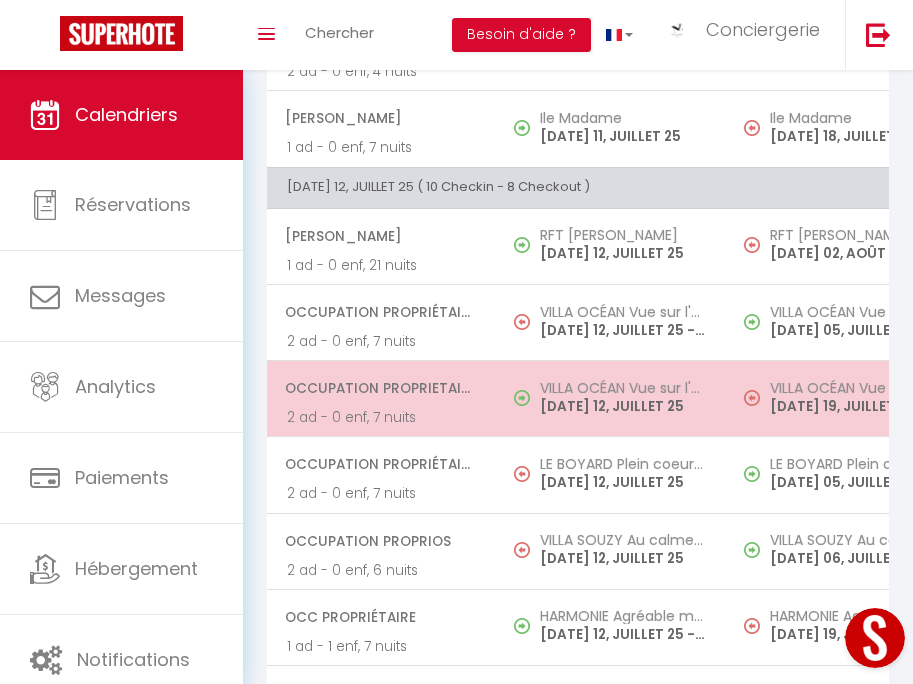 scroll, scrollTop: 2422, scrollLeft: 0, axis: vertical 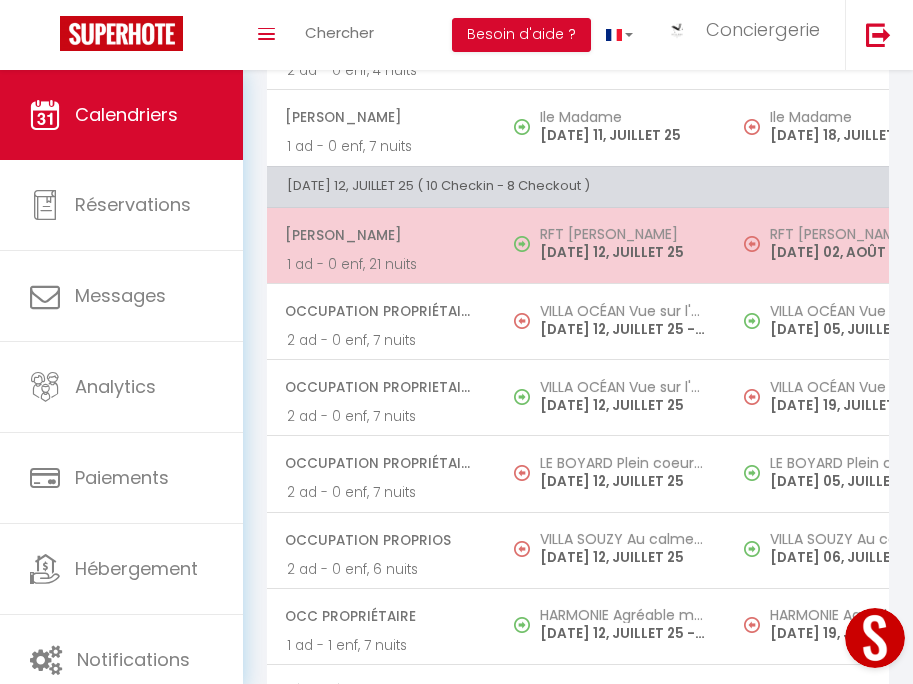click on "[DATE] 12, JUILLET 25" at bounding box center [622, 252] 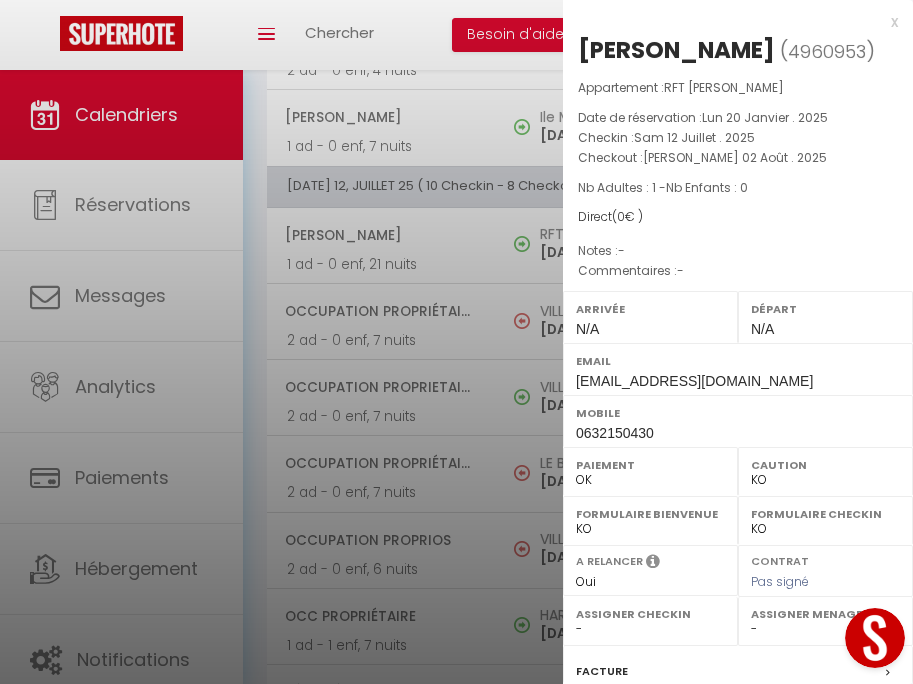 click at bounding box center [456, 342] 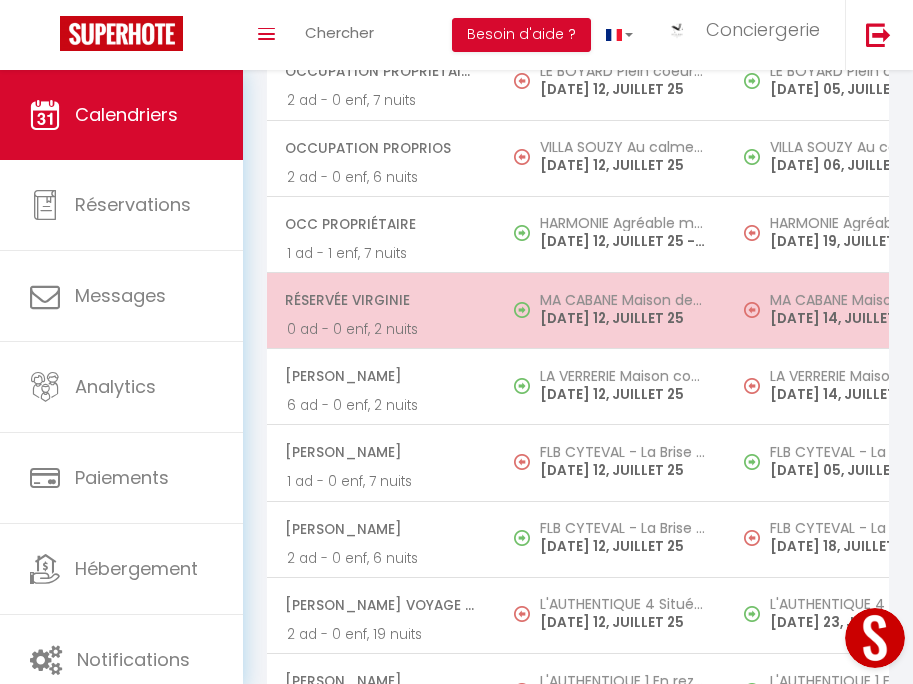 scroll, scrollTop: 2814, scrollLeft: 0, axis: vertical 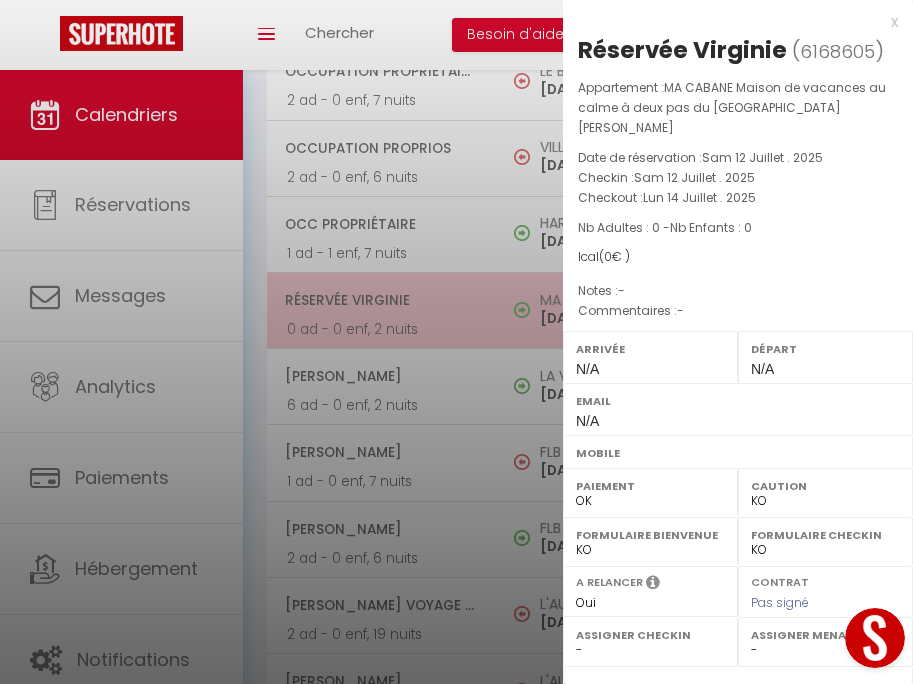 click at bounding box center (456, 342) 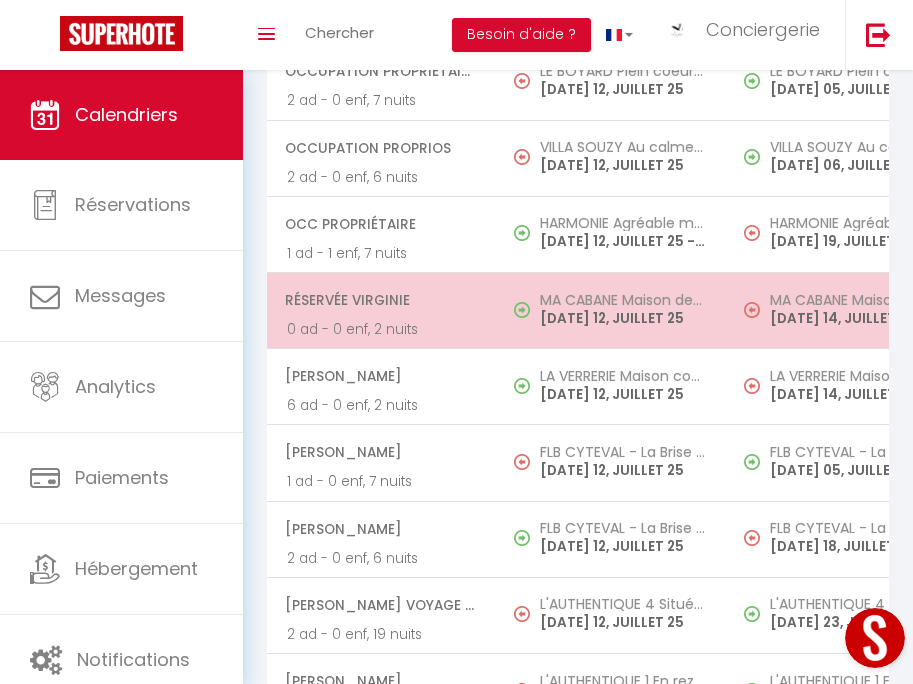 click on "[DATE] 12, JUILLET 25" at bounding box center [622, 318] 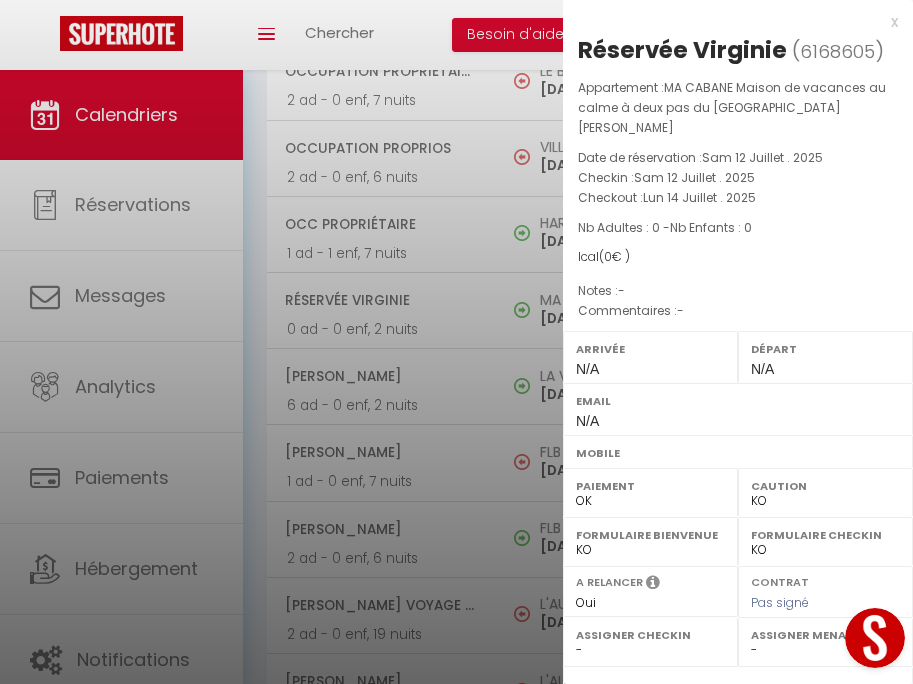 click at bounding box center [456, 342] 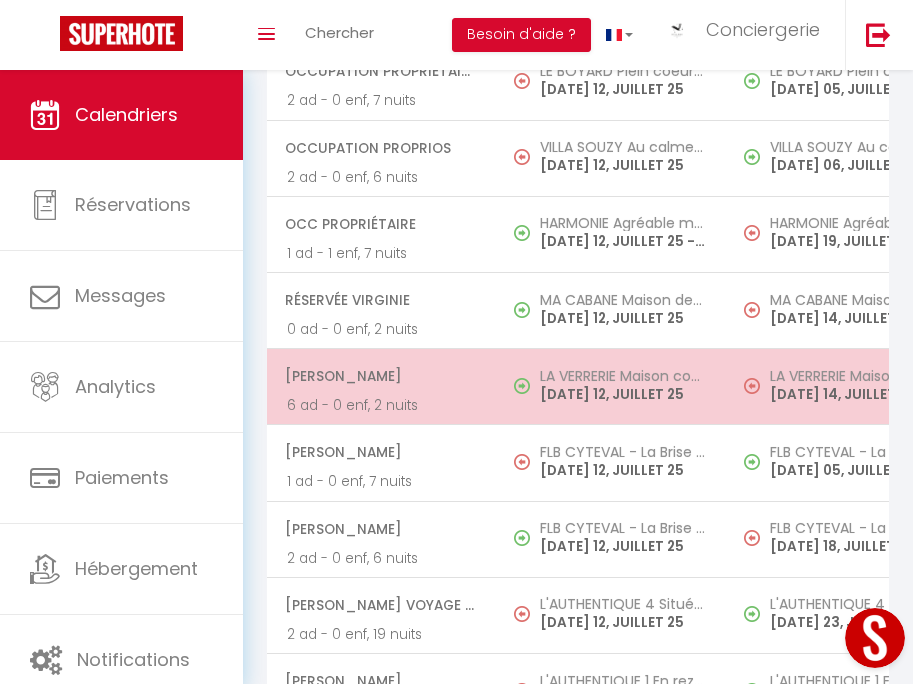 click on "[PERSON_NAME]" at bounding box center (380, 376) 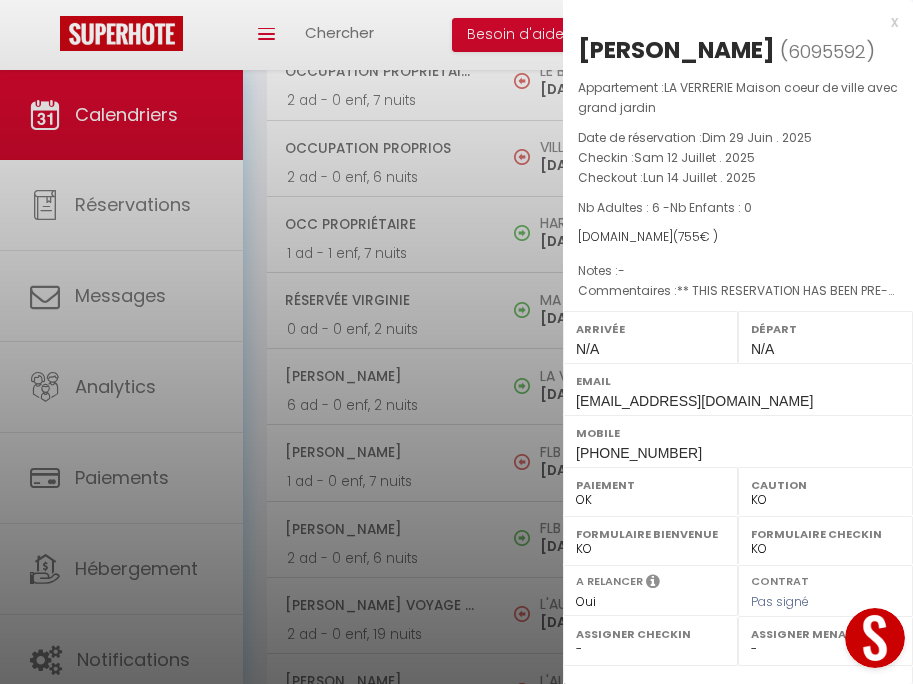 click at bounding box center (456, 342) 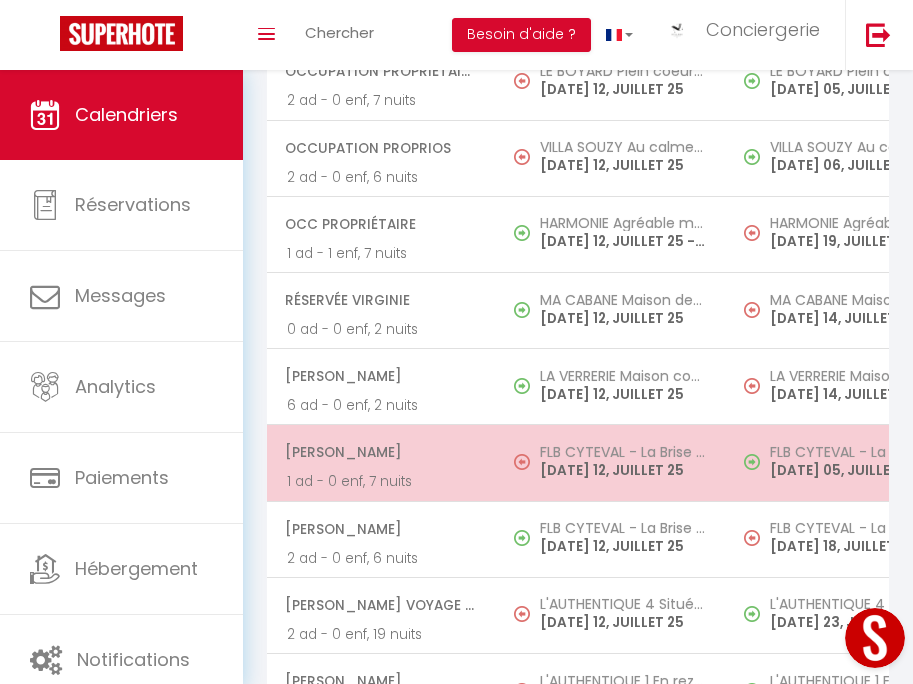 click on "[PERSON_NAME]
1 ad - 0 enf, 7 nuits" at bounding box center [381, 463] 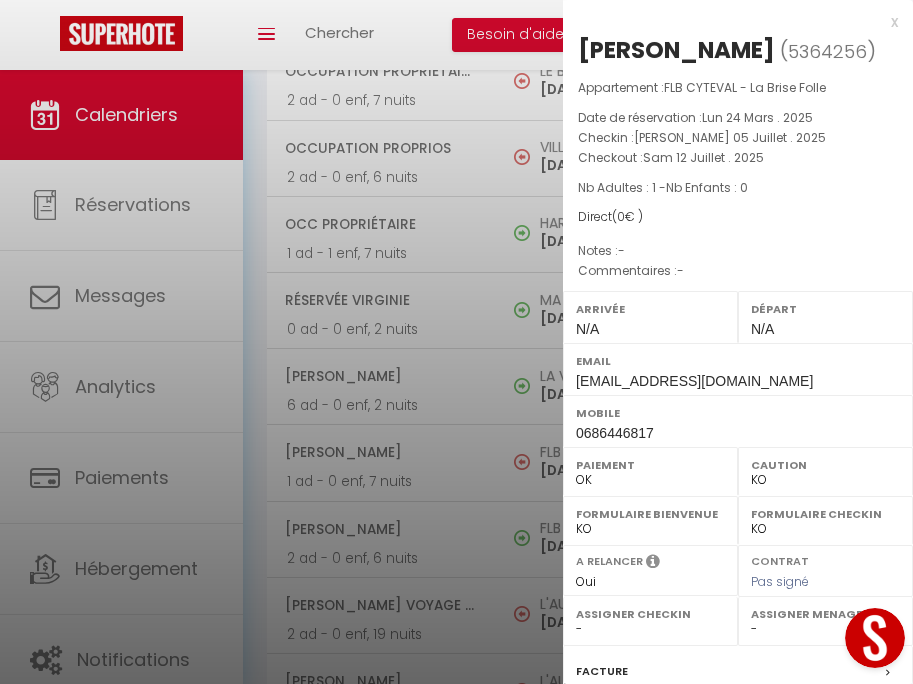 click at bounding box center [456, 342] 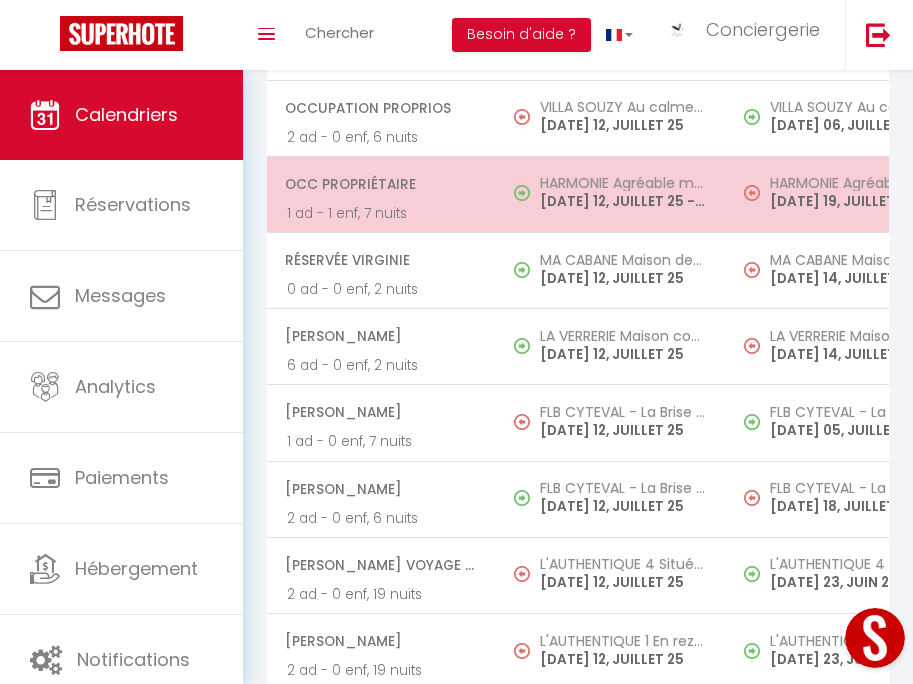 scroll, scrollTop: 2951, scrollLeft: 0, axis: vertical 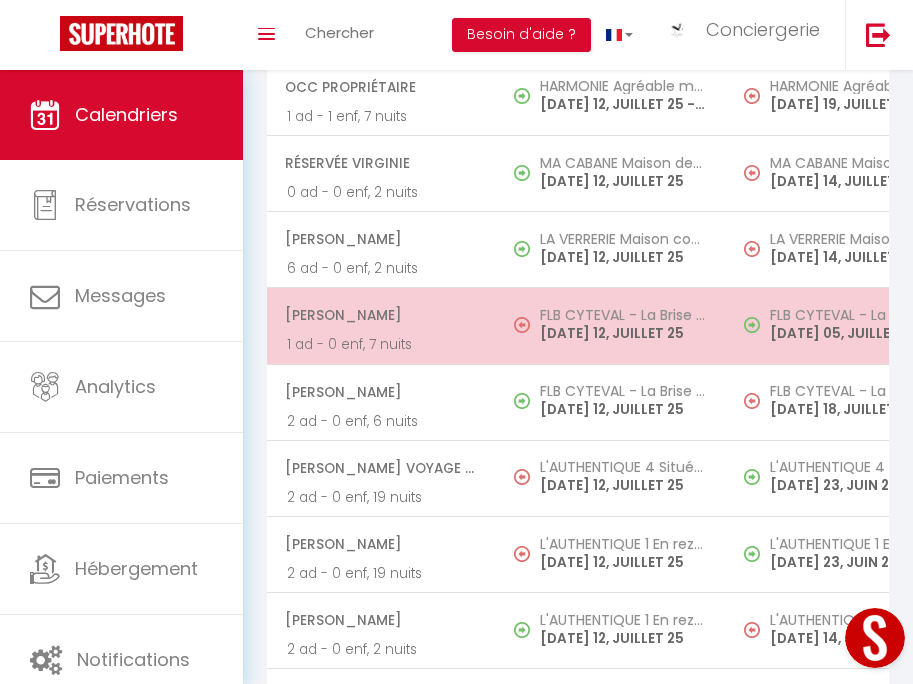 click on "[DATE] 12, JUILLET 25" at bounding box center [622, 333] 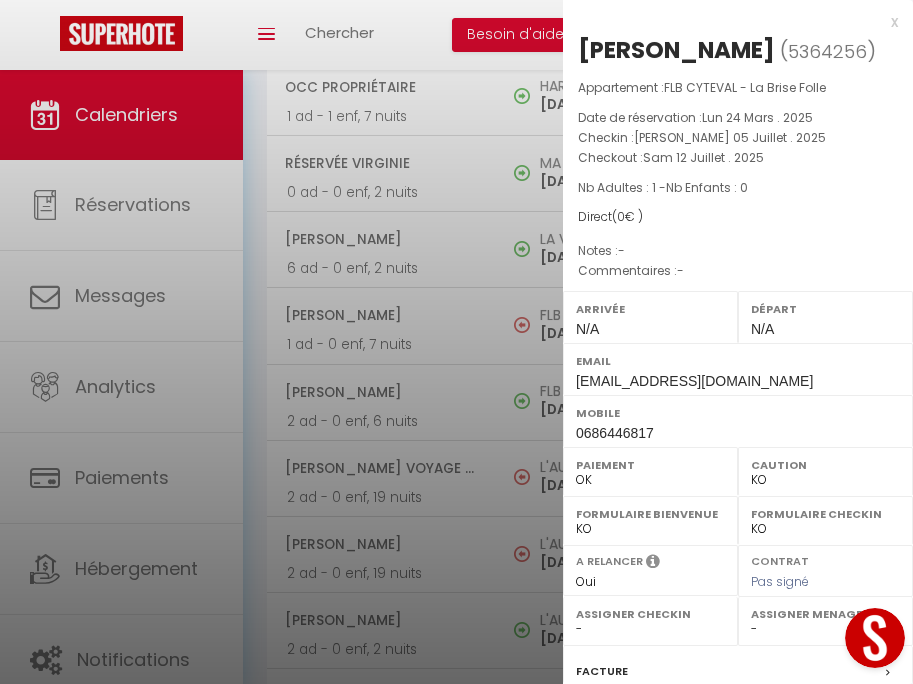 click at bounding box center (456, 342) 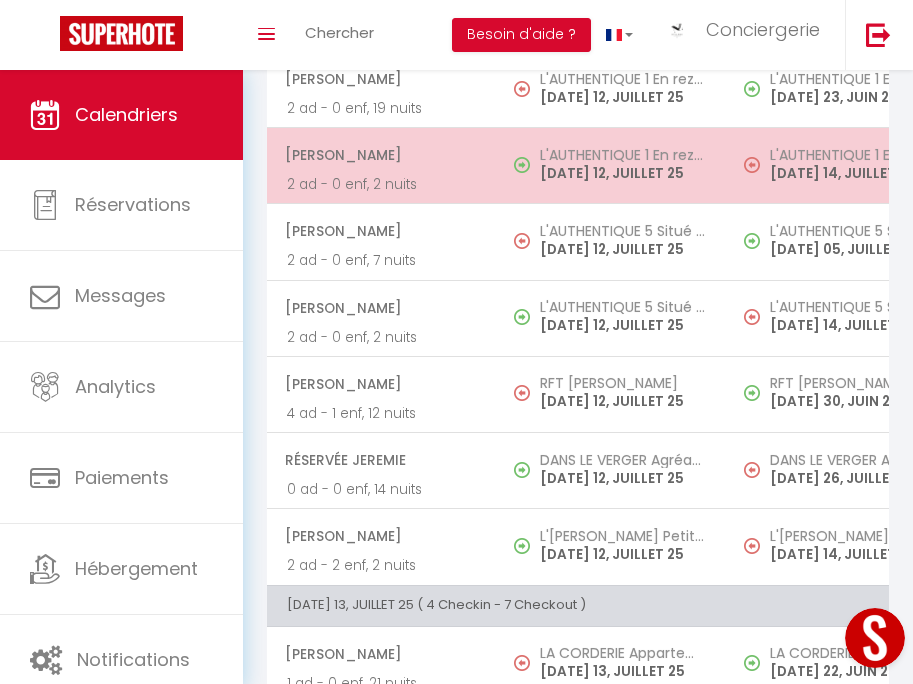 scroll, scrollTop: 3415, scrollLeft: 0, axis: vertical 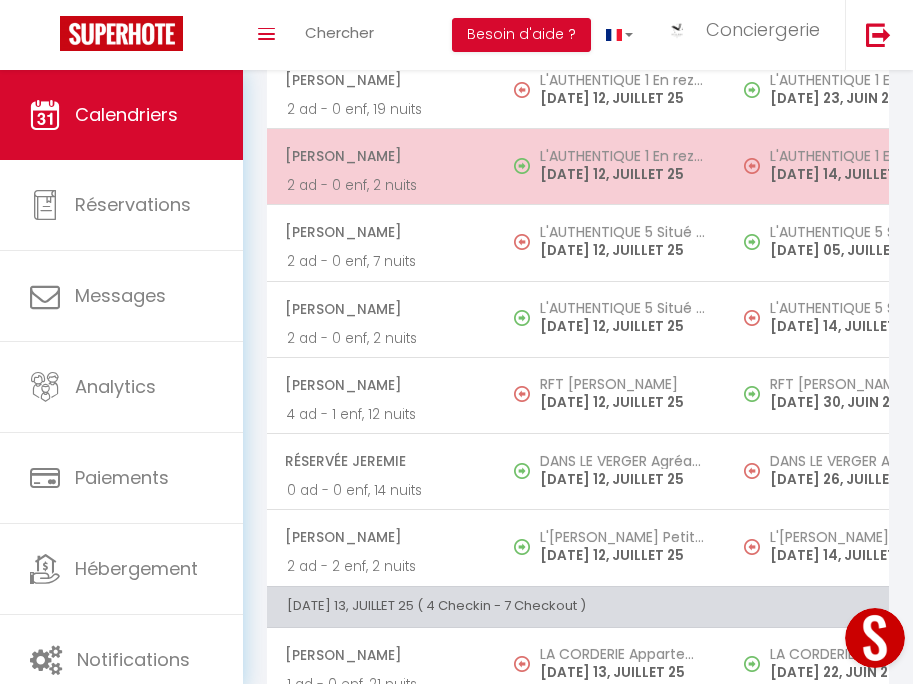 click on "L'AUTHENTIQUE 1 En rez-de-chaussée face aux Thermes" at bounding box center [622, 156] 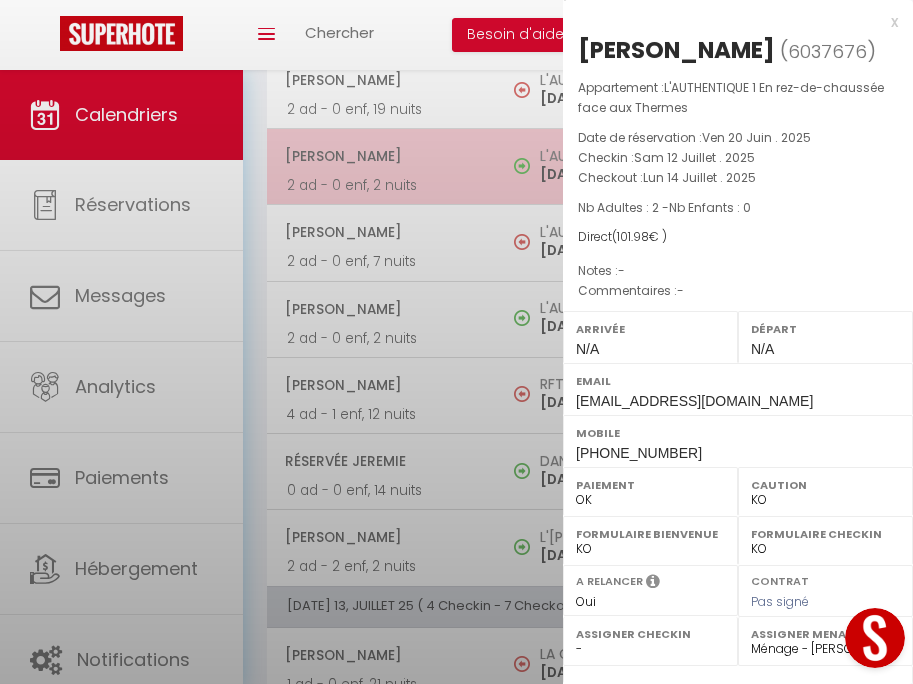 click on "Checkin :
[PERSON_NAME] 12 Juillet . 2025" at bounding box center (738, 158) 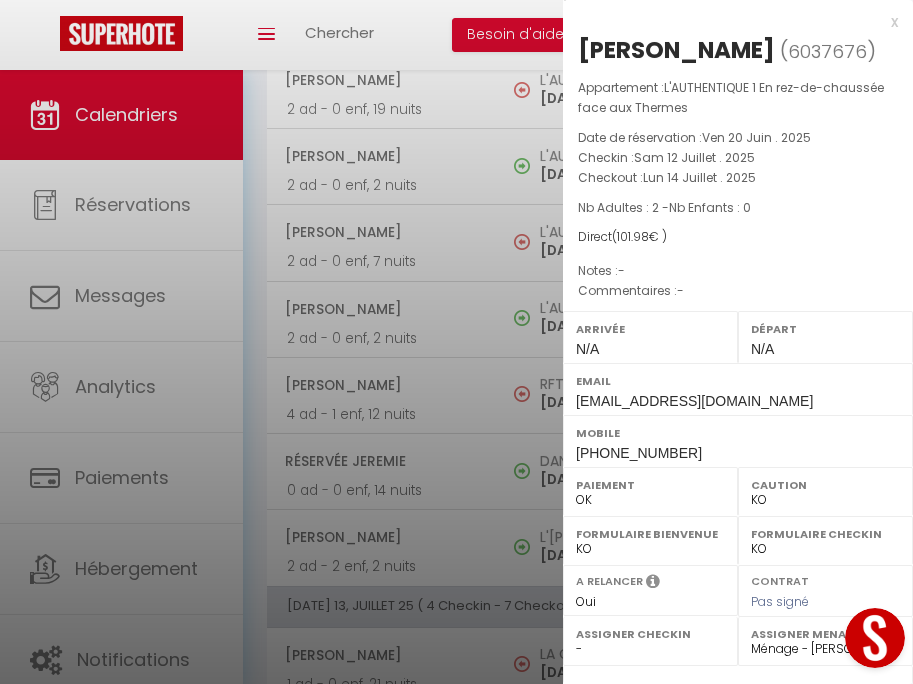 click at bounding box center [456, 342] 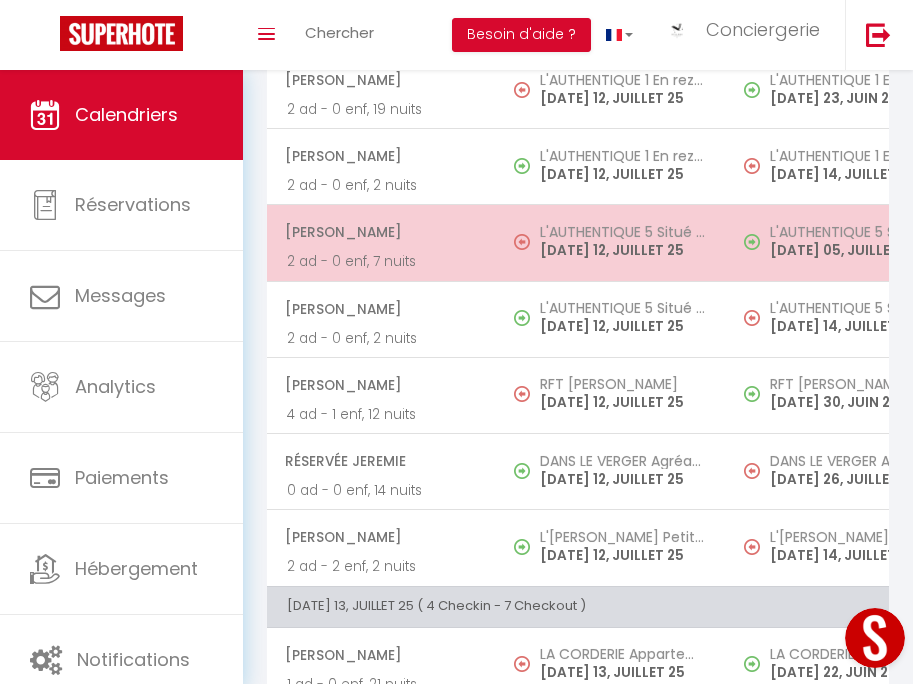 click on "[PERSON_NAME]" at bounding box center (380, 232) 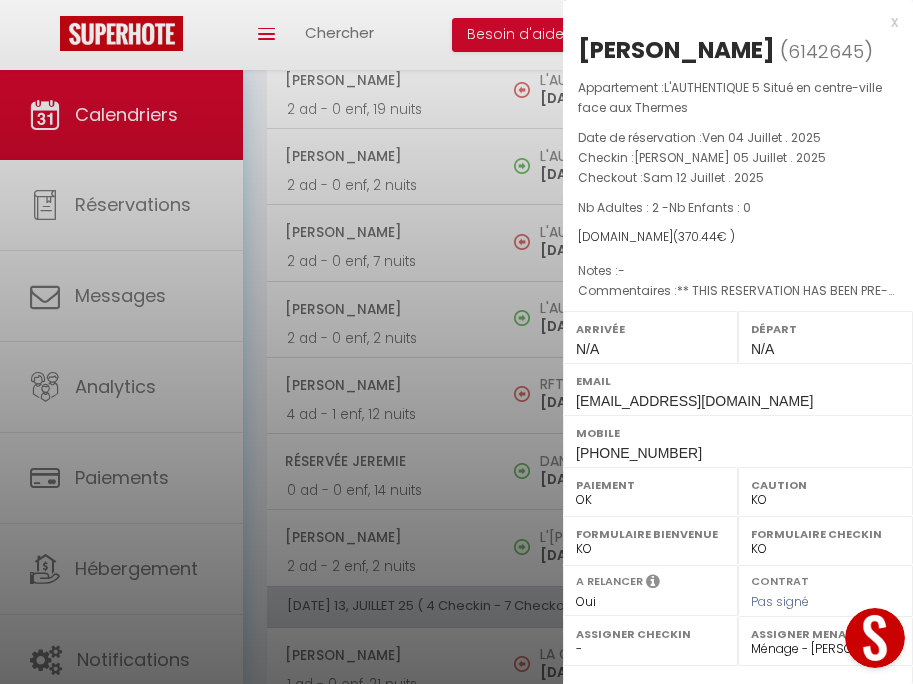 click at bounding box center (456, 342) 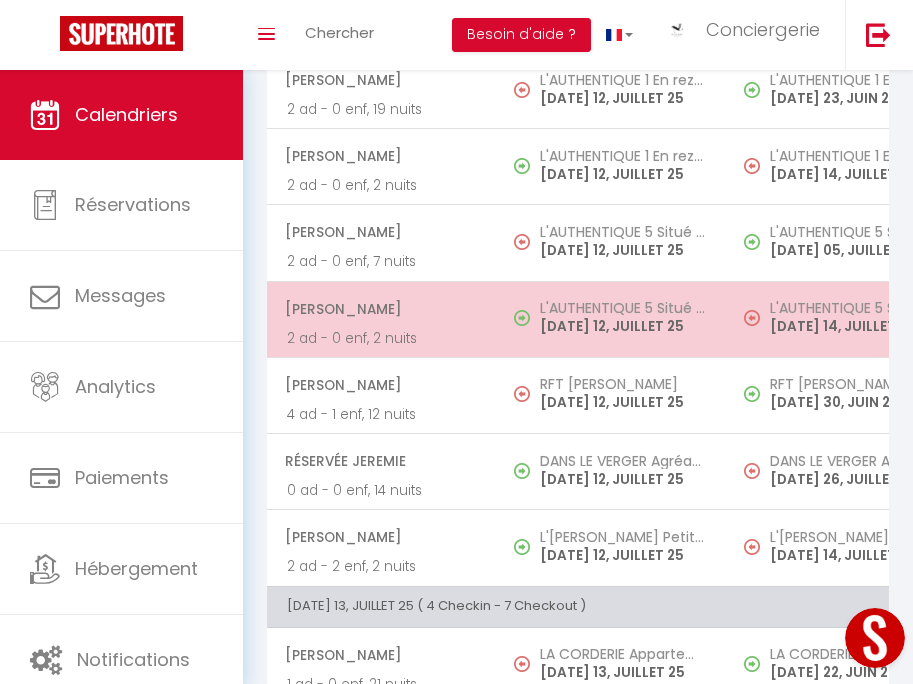 click on "L'AUTHENTIQUE 5 Situé en centre-ville face aux Thermes
[DATE] 12, JUILLET 25" at bounding box center [610, 319] 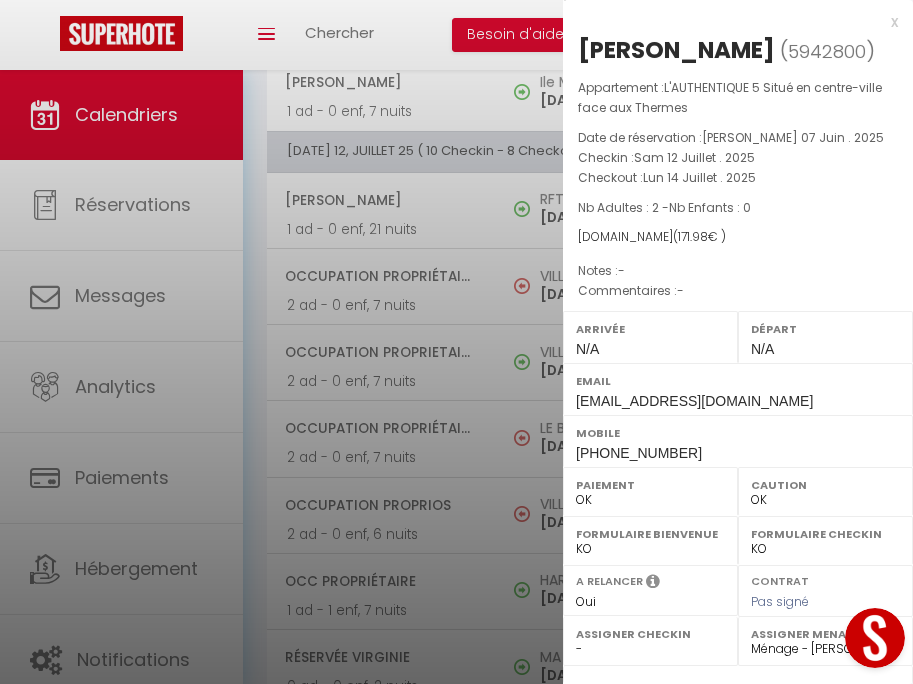 scroll, scrollTop: 3709, scrollLeft: 0, axis: vertical 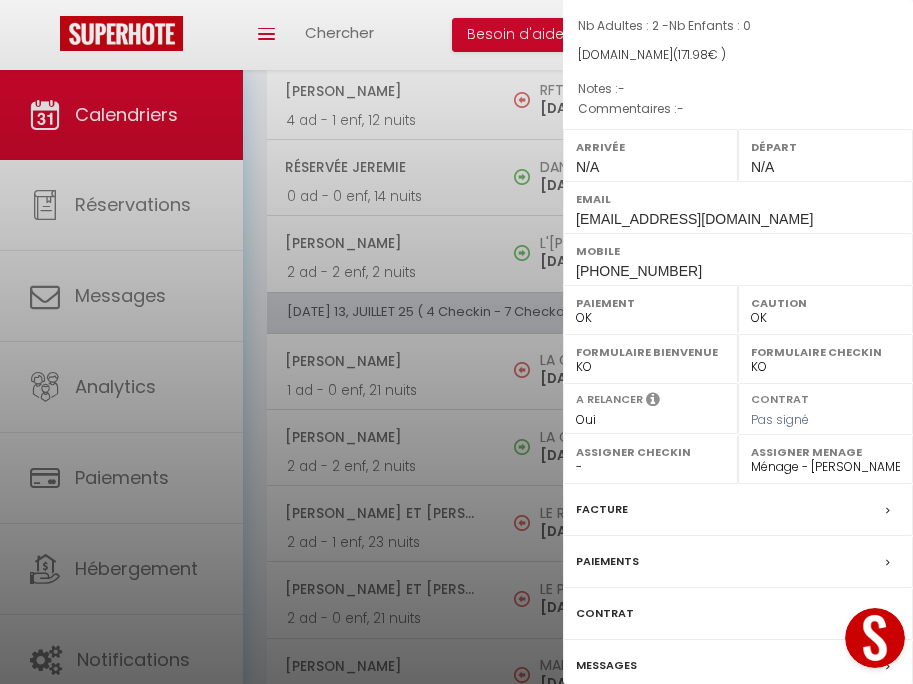 drag, startPoint x: 904, startPoint y: 479, endPoint x: 58, endPoint y: 70, distance: 939.6792 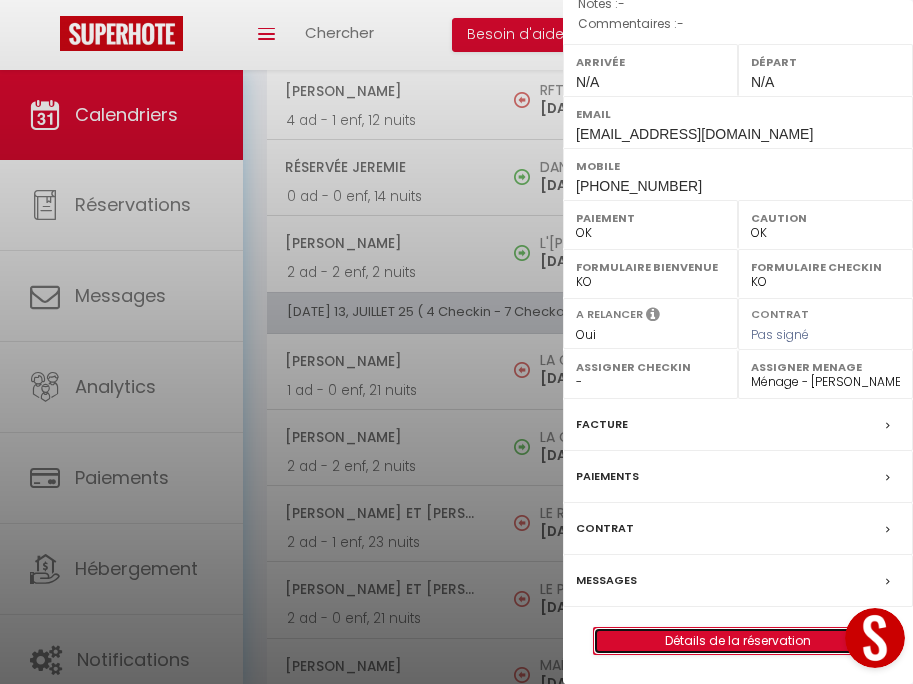 click on "Détails de la réservation" at bounding box center (738, 641) 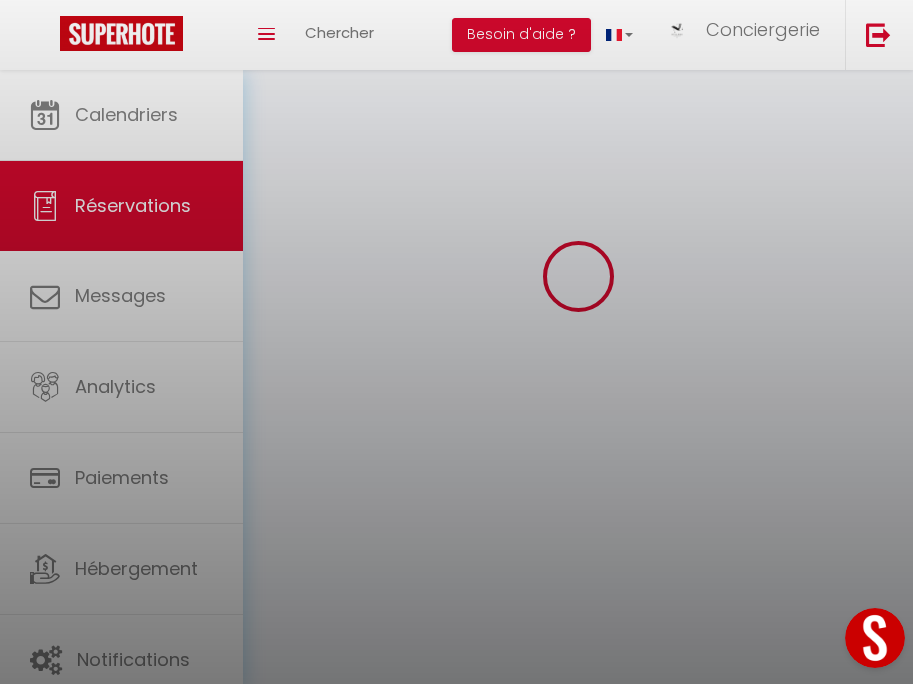 scroll, scrollTop: 0, scrollLeft: 0, axis: both 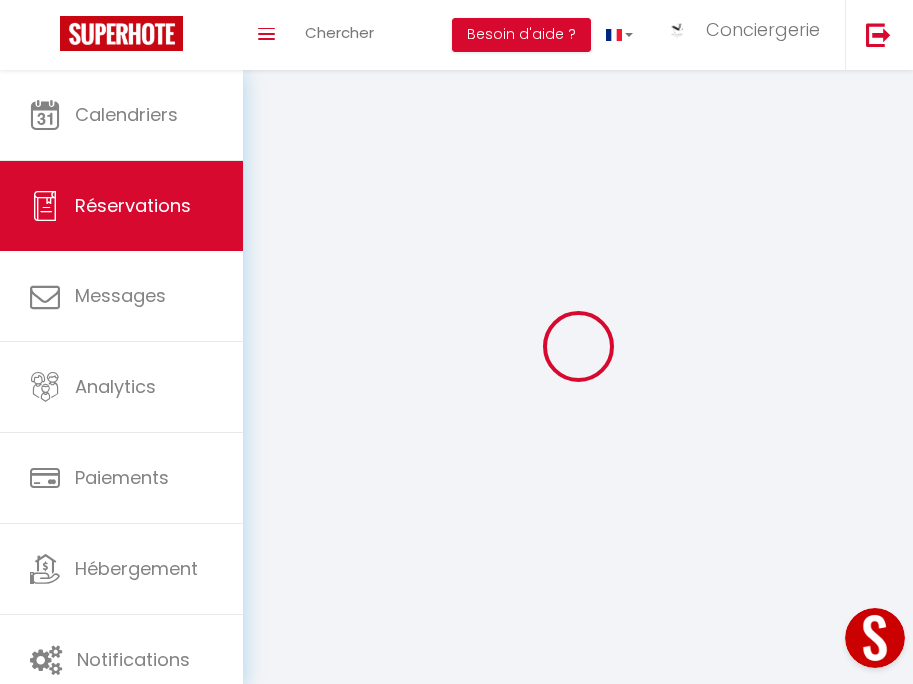 type on "Lison" 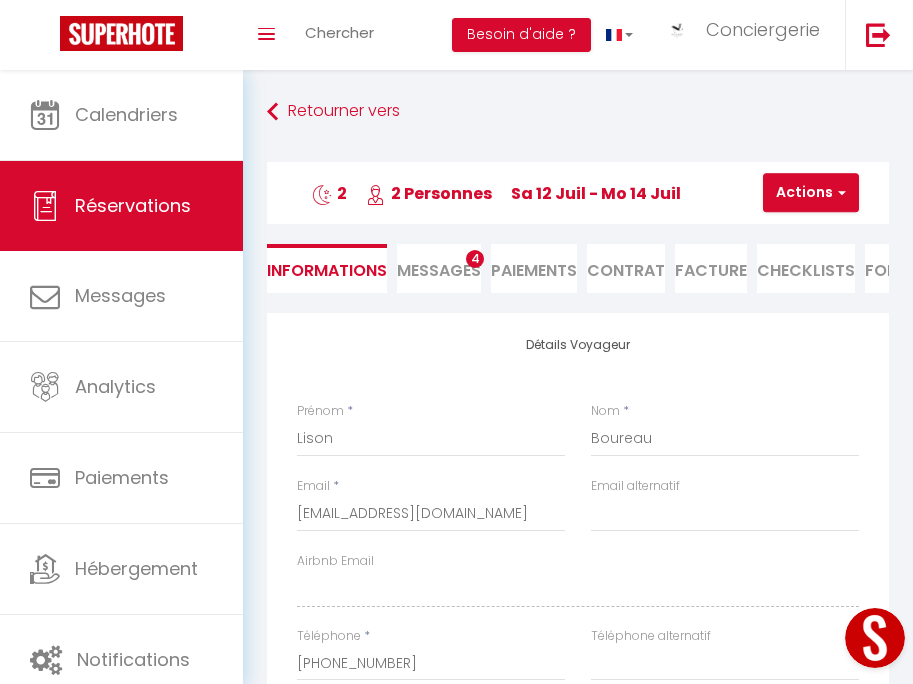 checkbox on "false" 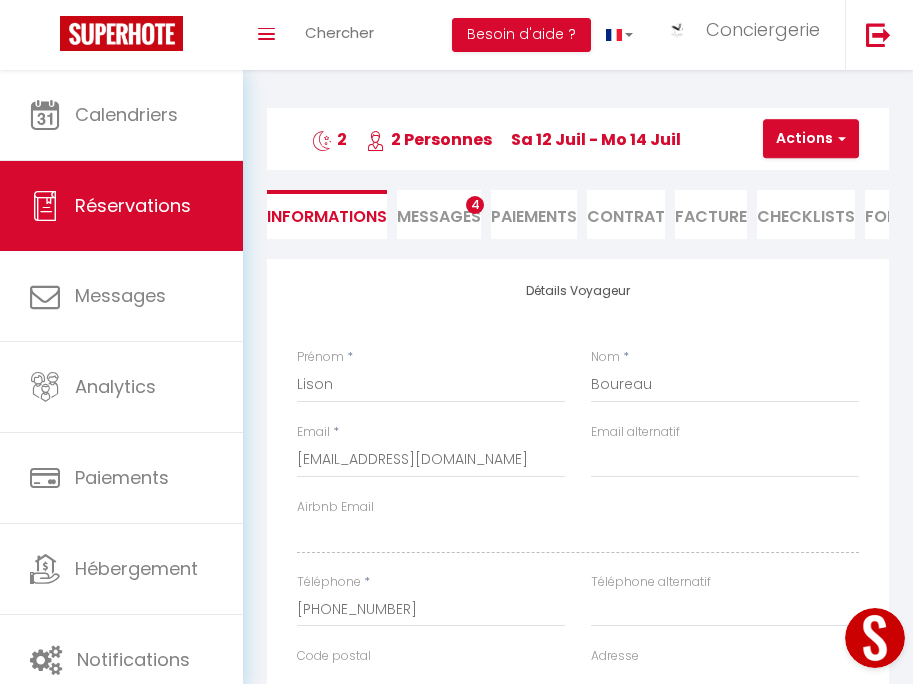 scroll, scrollTop: 0, scrollLeft: 0, axis: both 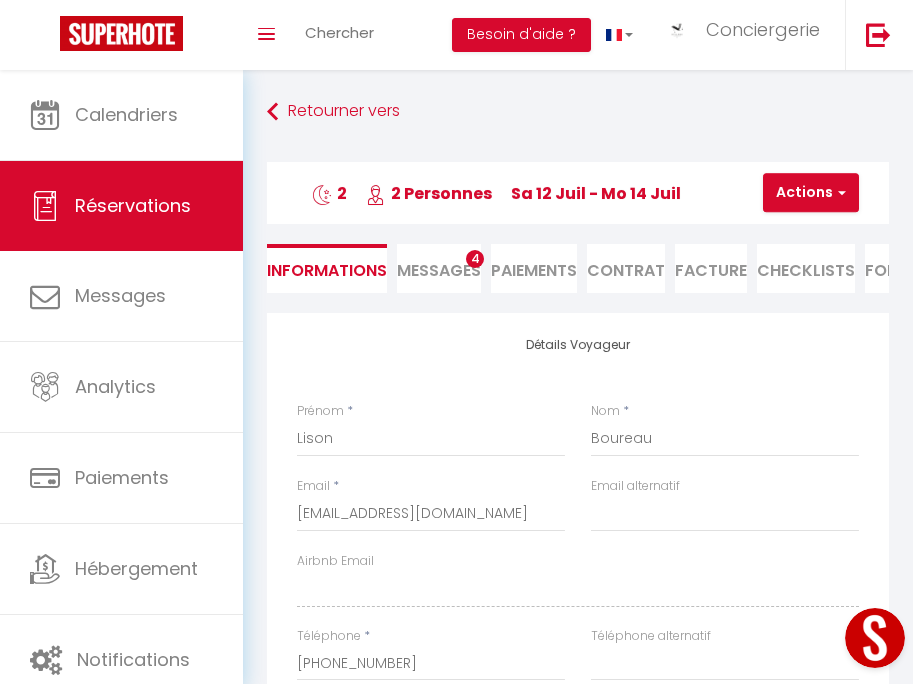 click on "Messages" at bounding box center [439, 270] 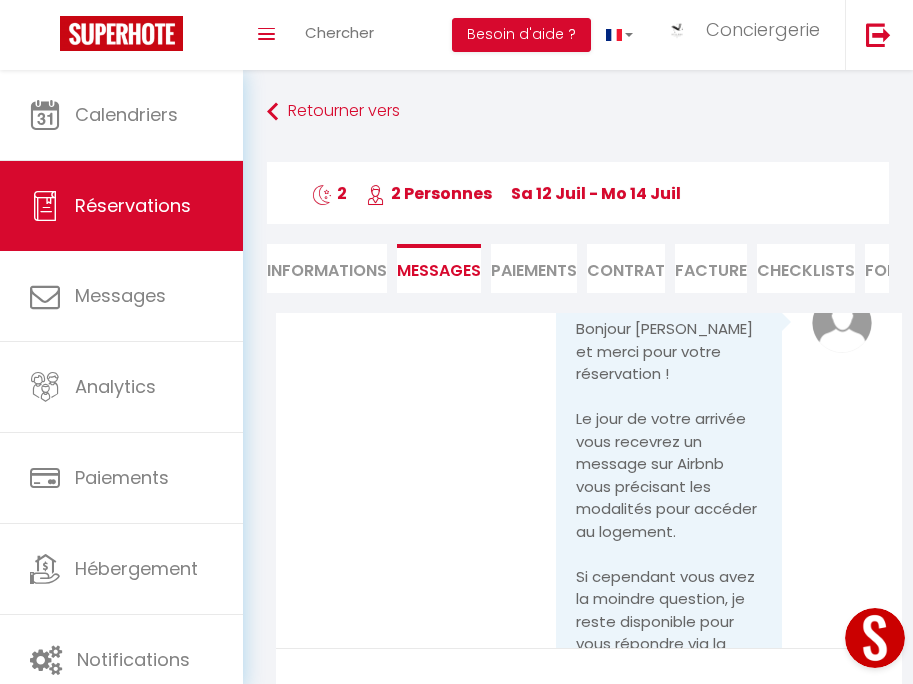 scroll, scrollTop: 526, scrollLeft: 0, axis: vertical 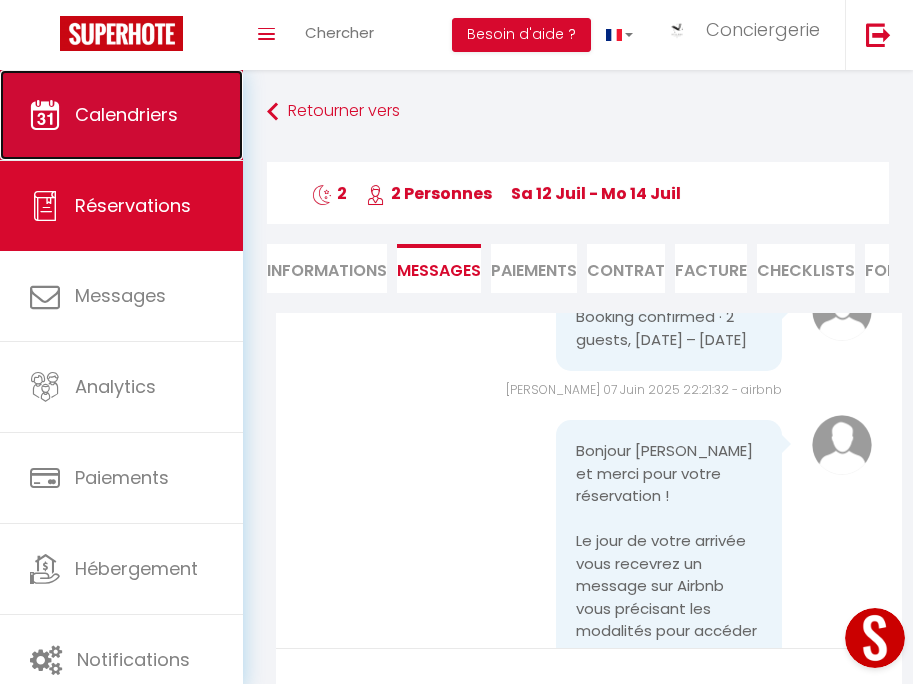 click on "Calendriers" at bounding box center (126, 114) 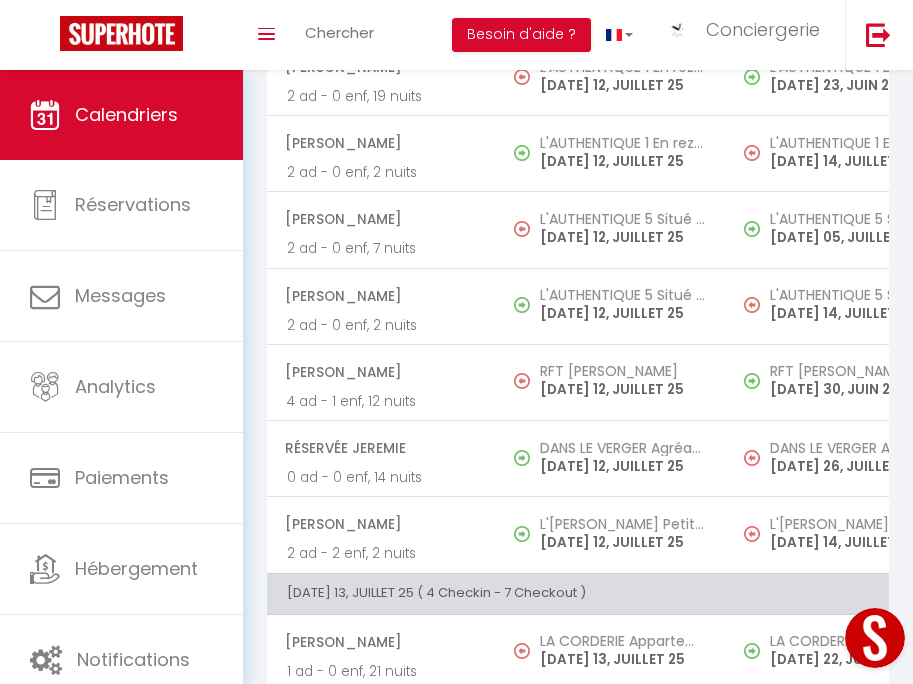 scroll, scrollTop: 3494, scrollLeft: 0, axis: vertical 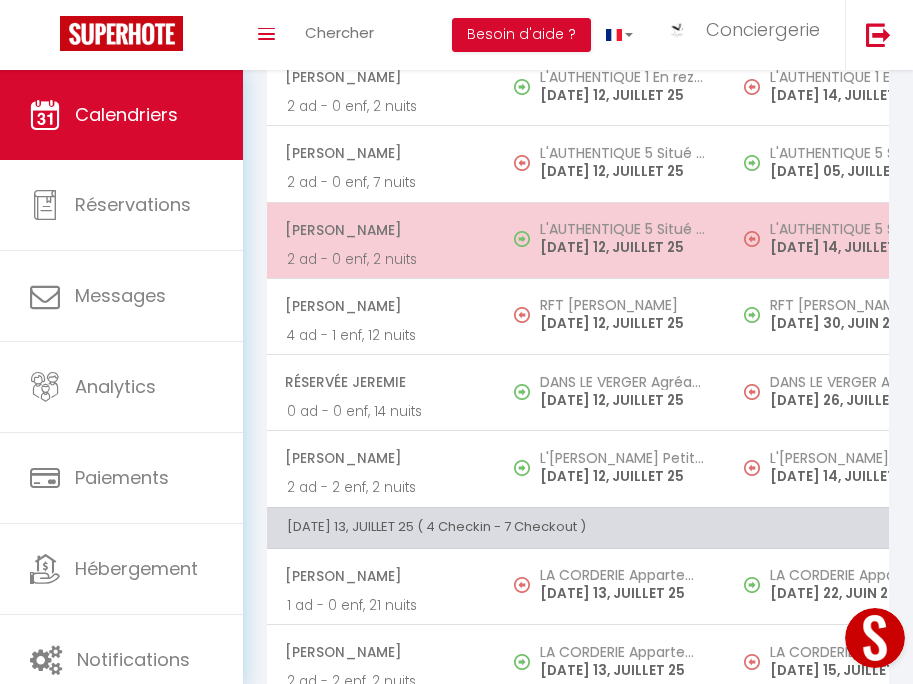 click on "[PERSON_NAME]
2 ad - 0 enf, 2 nuits" at bounding box center (381, 240) 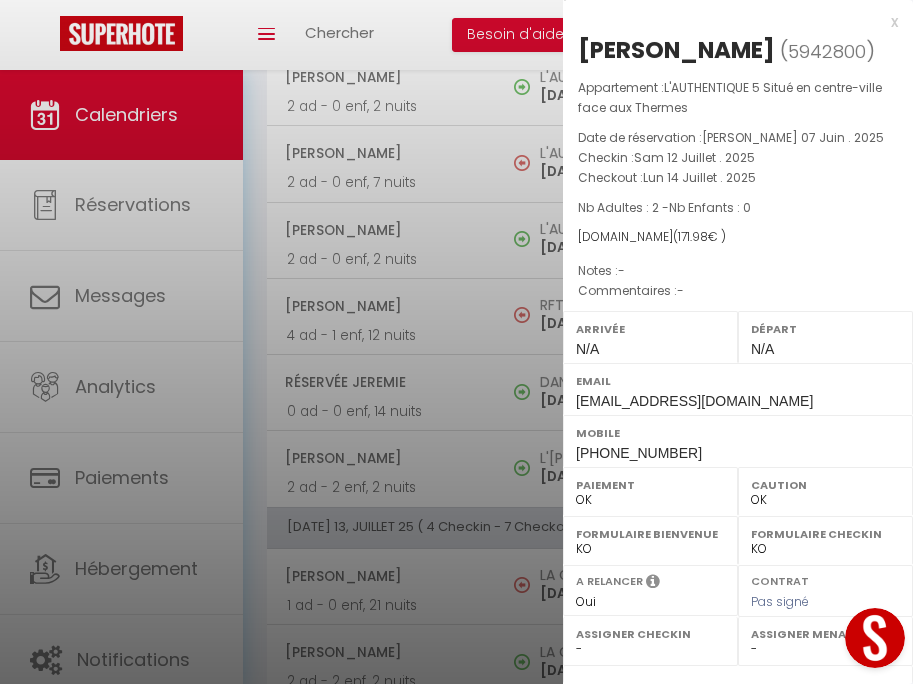 select on "43381" 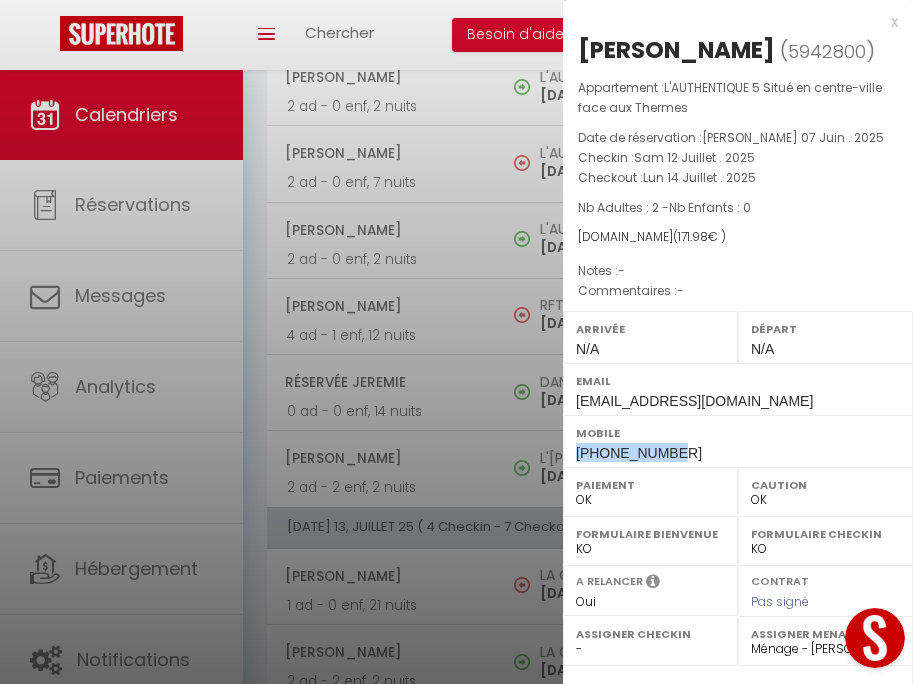 drag, startPoint x: 576, startPoint y: 450, endPoint x: 677, endPoint y: 456, distance: 101.17806 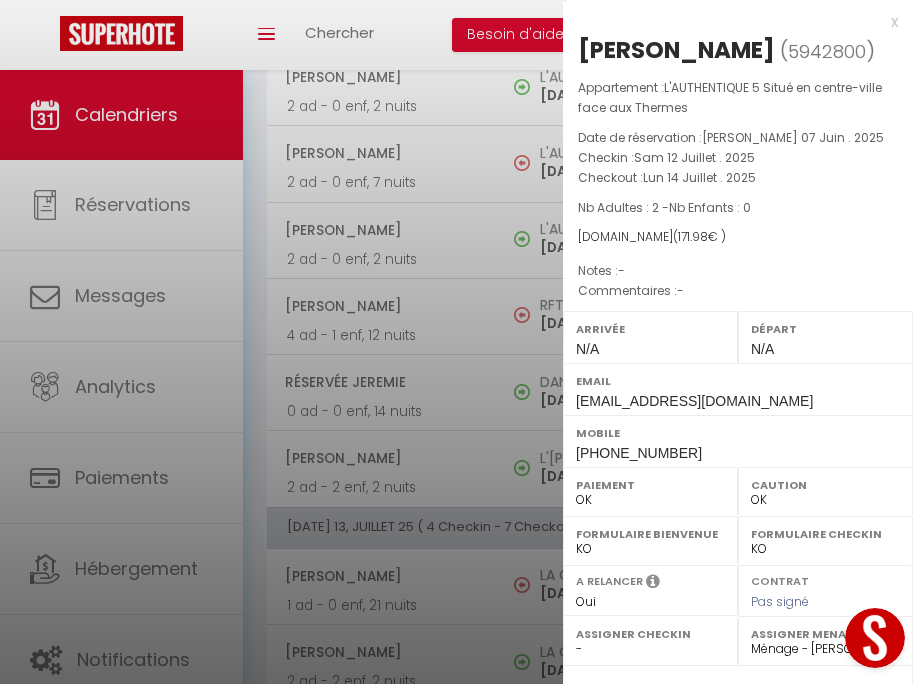 click at bounding box center (456, 342) 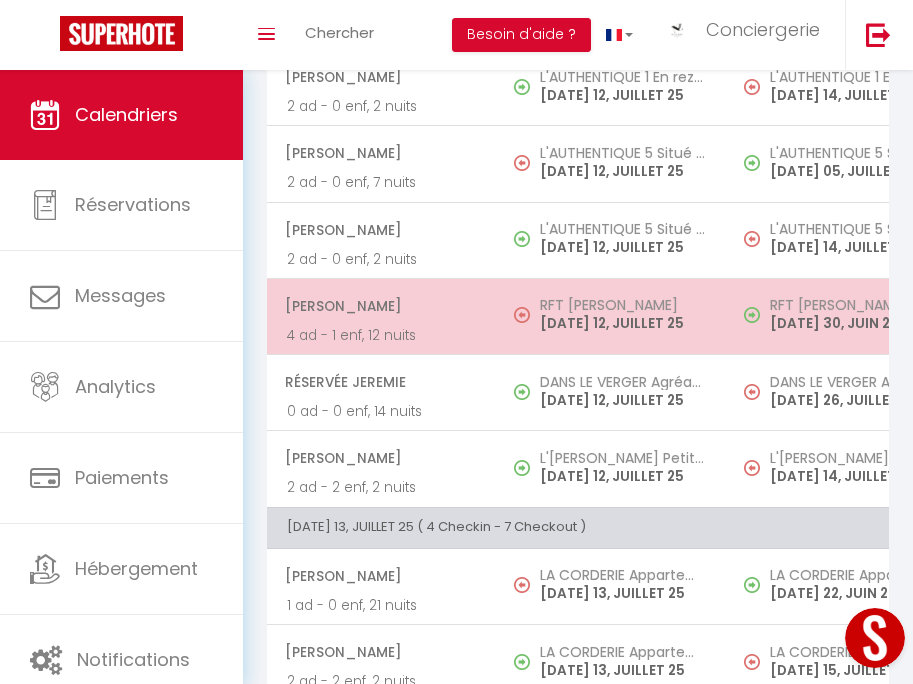 click on "[PERSON_NAME]" at bounding box center (380, 306) 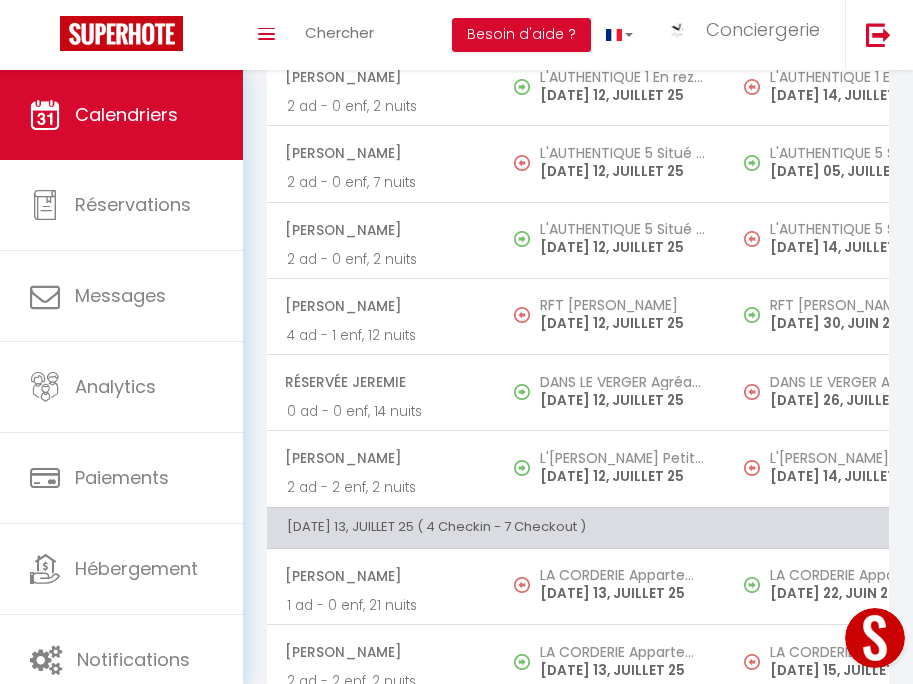 select on "KO" 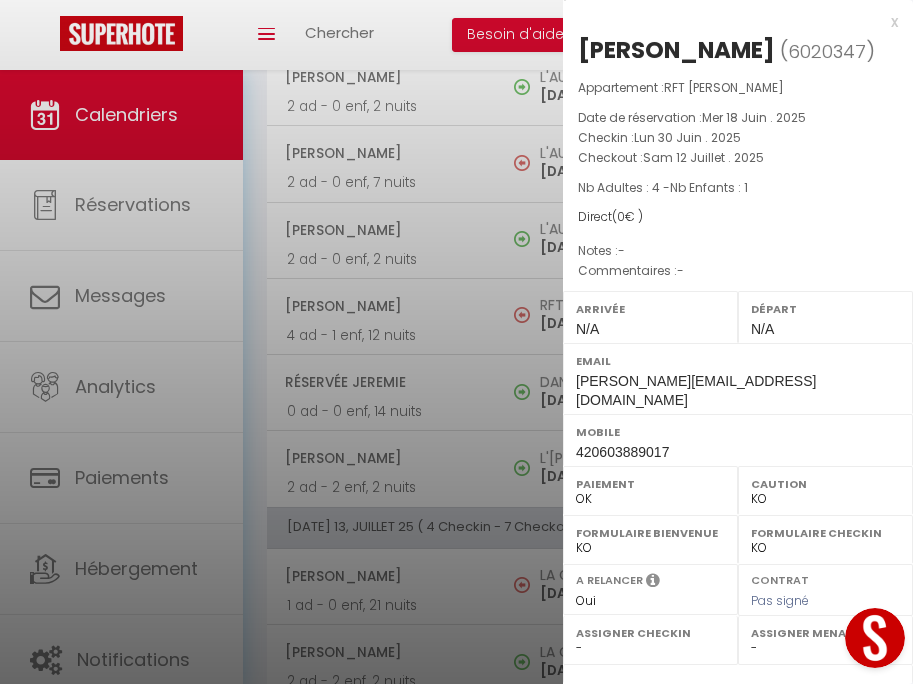click at bounding box center (456, 342) 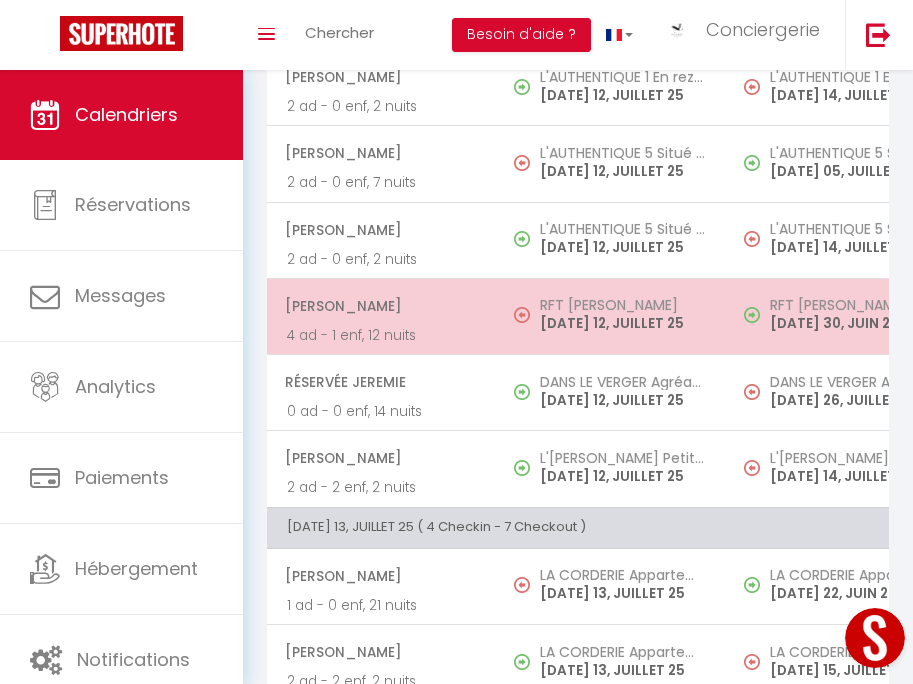 click on "4 ad - 1 enf, 12 nuits" at bounding box center [381, 335] 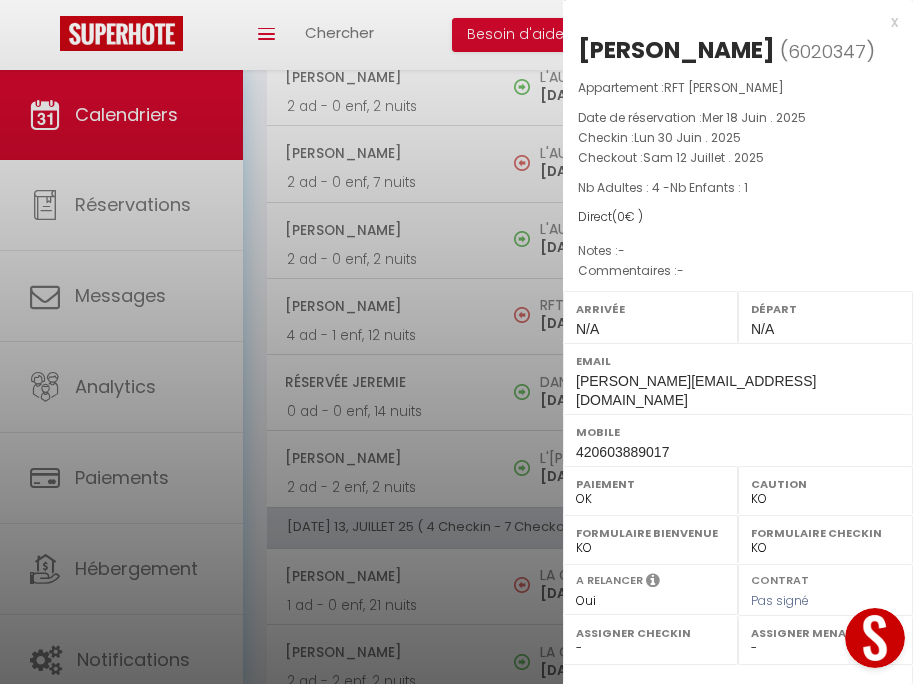 click at bounding box center [456, 342] 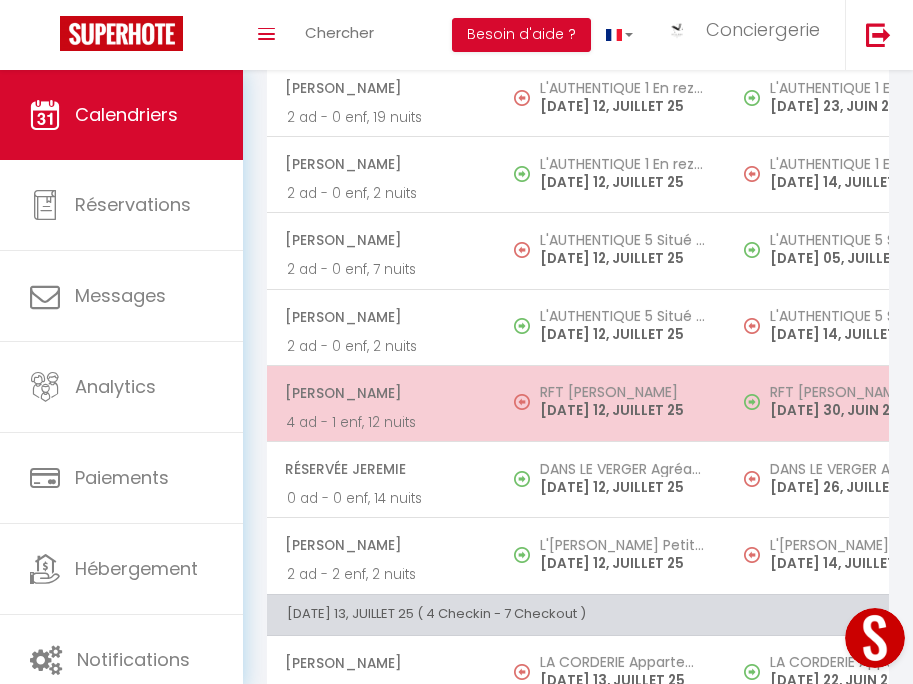scroll, scrollTop: 3410, scrollLeft: 0, axis: vertical 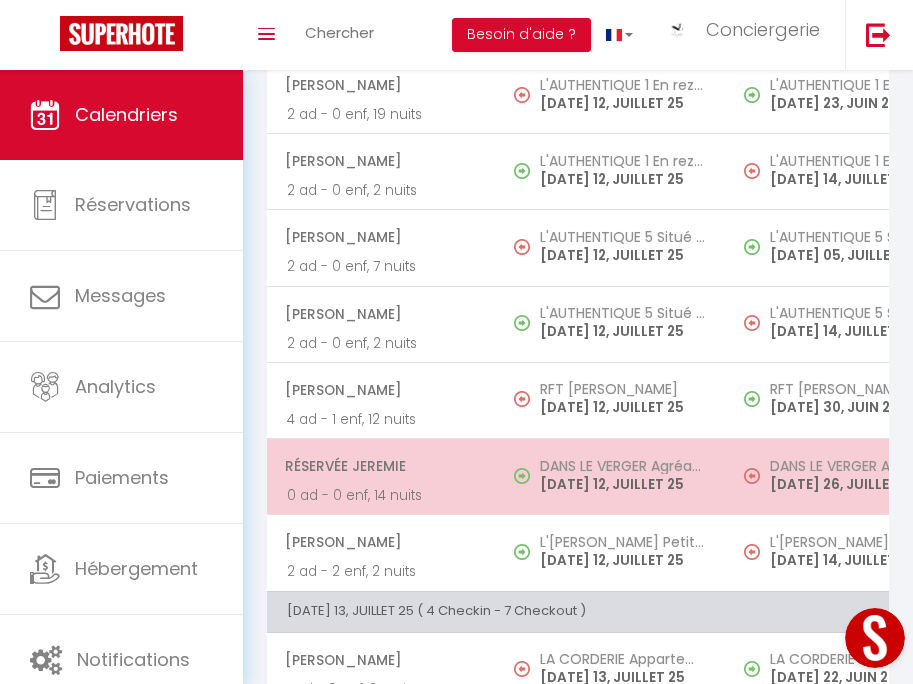 click on "[DATE] 12, JUILLET 25" at bounding box center (622, 484) 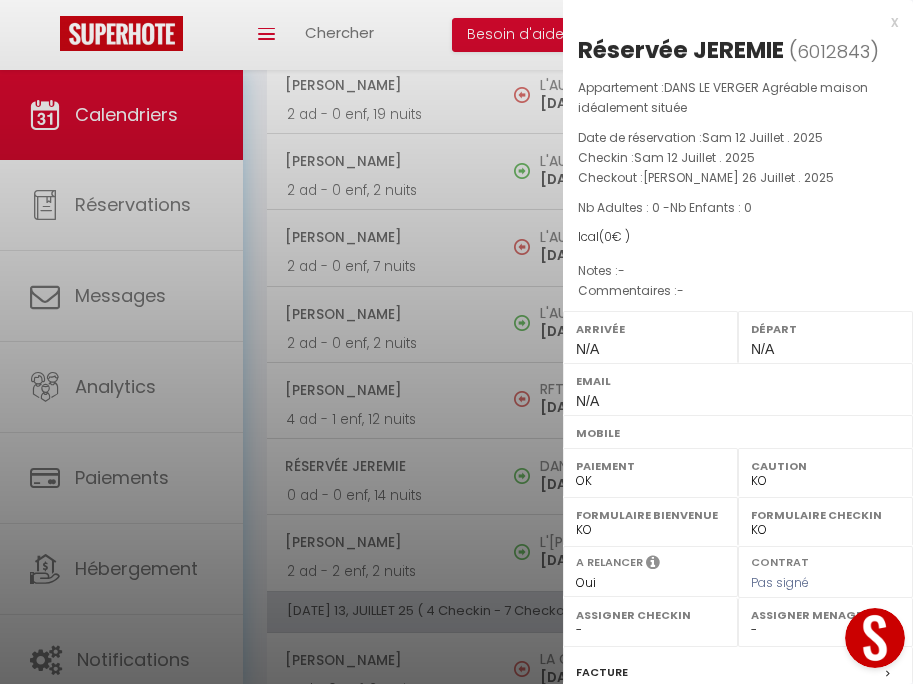 click at bounding box center [456, 342] 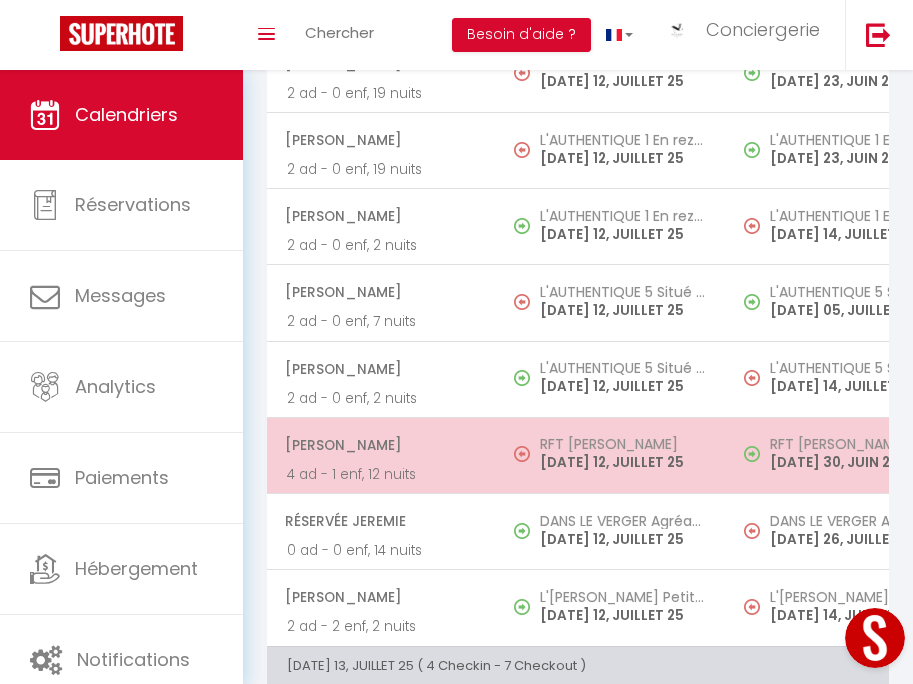scroll, scrollTop: 3359, scrollLeft: 0, axis: vertical 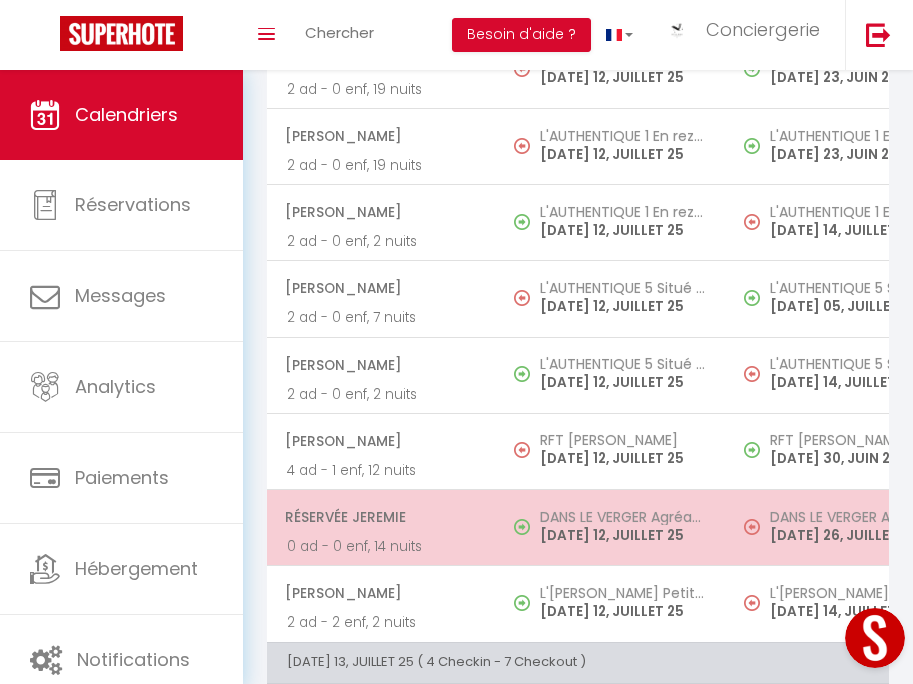 click on "[DATE] 12, JUILLET 25" at bounding box center [622, 535] 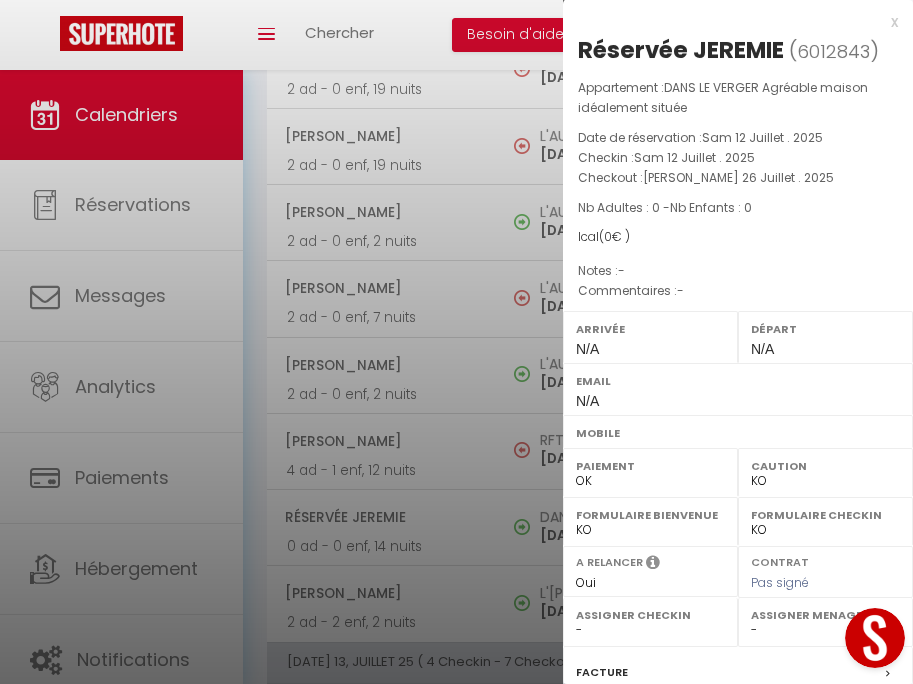 click at bounding box center [456, 342] 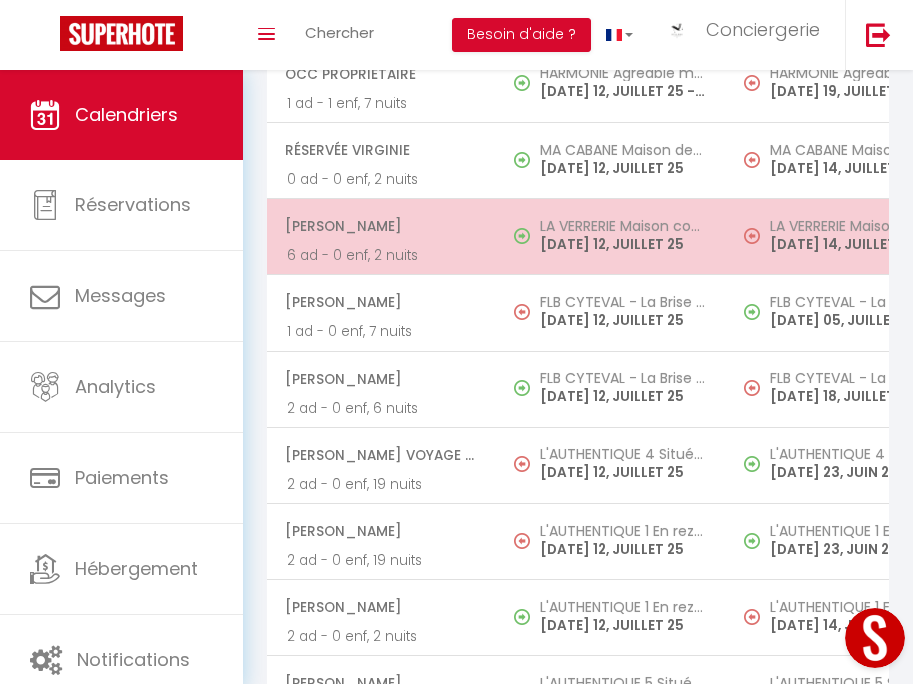 scroll, scrollTop: 2964, scrollLeft: 0, axis: vertical 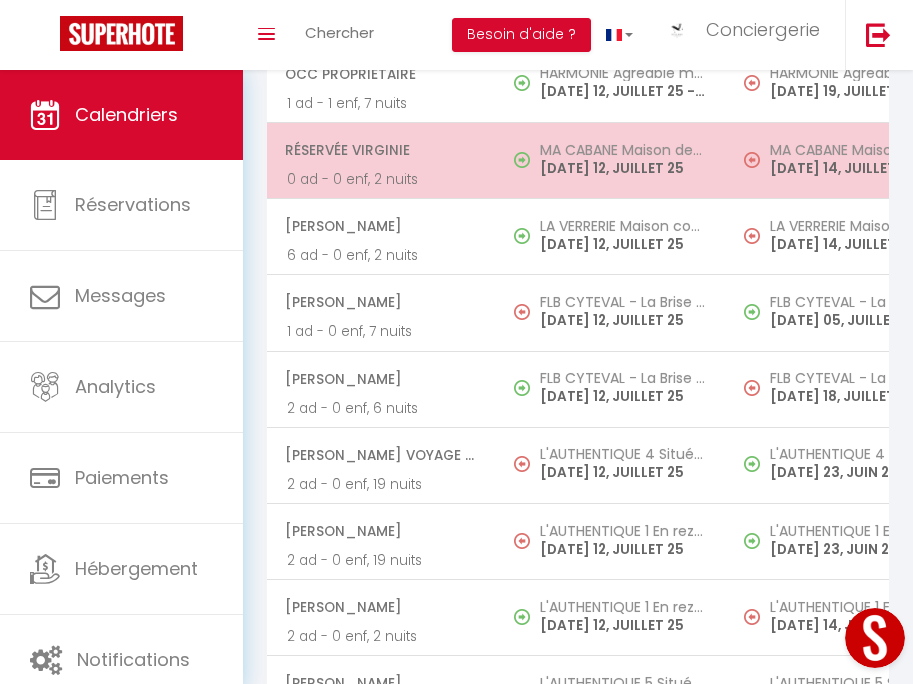 click on "Réservée Virginie
0 ad - 0 enf, 2 nuits" at bounding box center [381, 160] 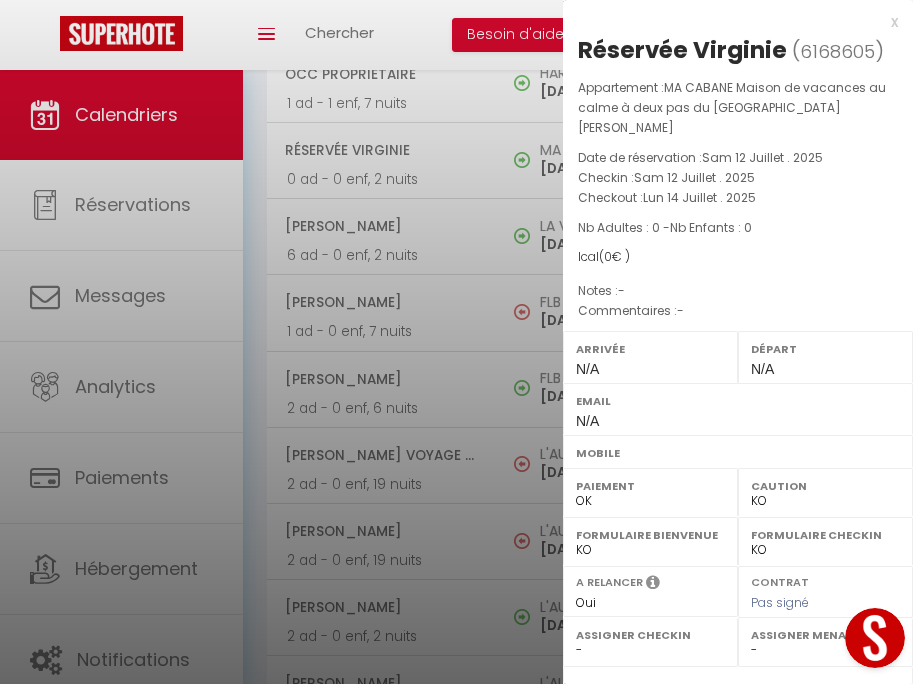 click at bounding box center [456, 342] 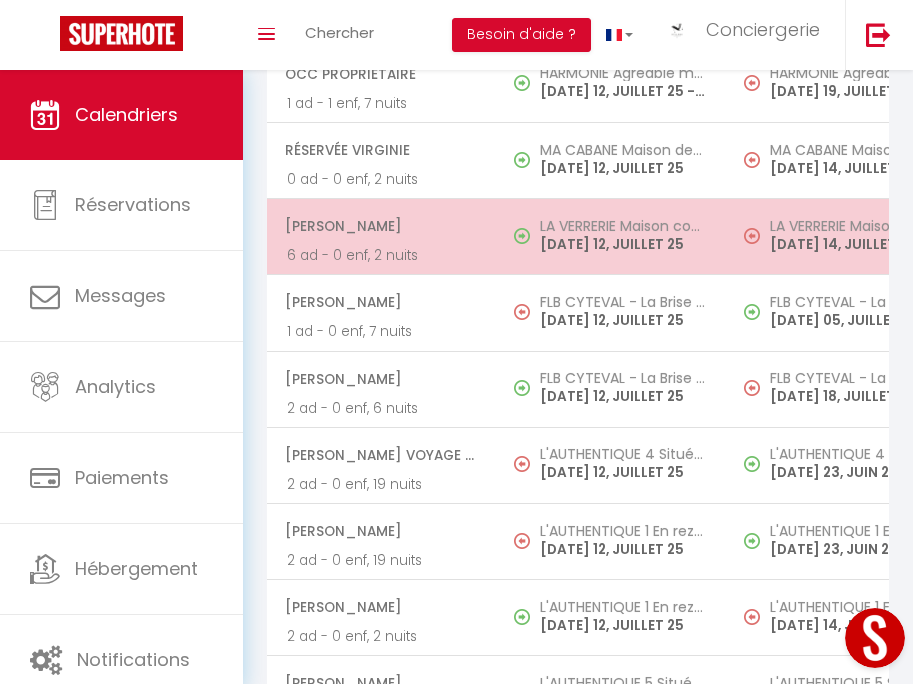 click on "[PERSON_NAME]" at bounding box center [380, 226] 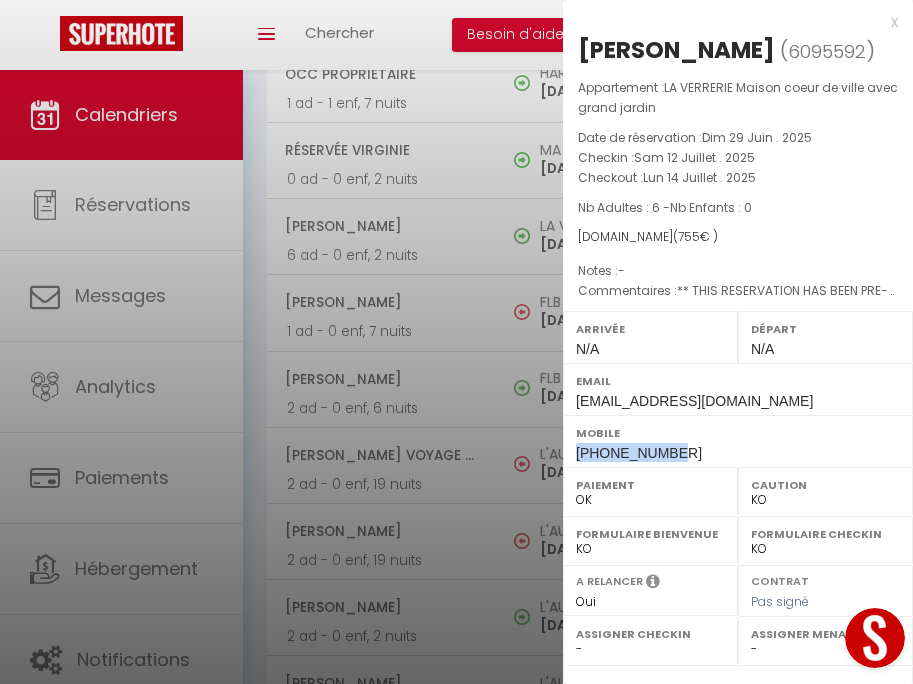 drag, startPoint x: 575, startPoint y: 452, endPoint x: 671, endPoint y: 461, distance: 96.42095 